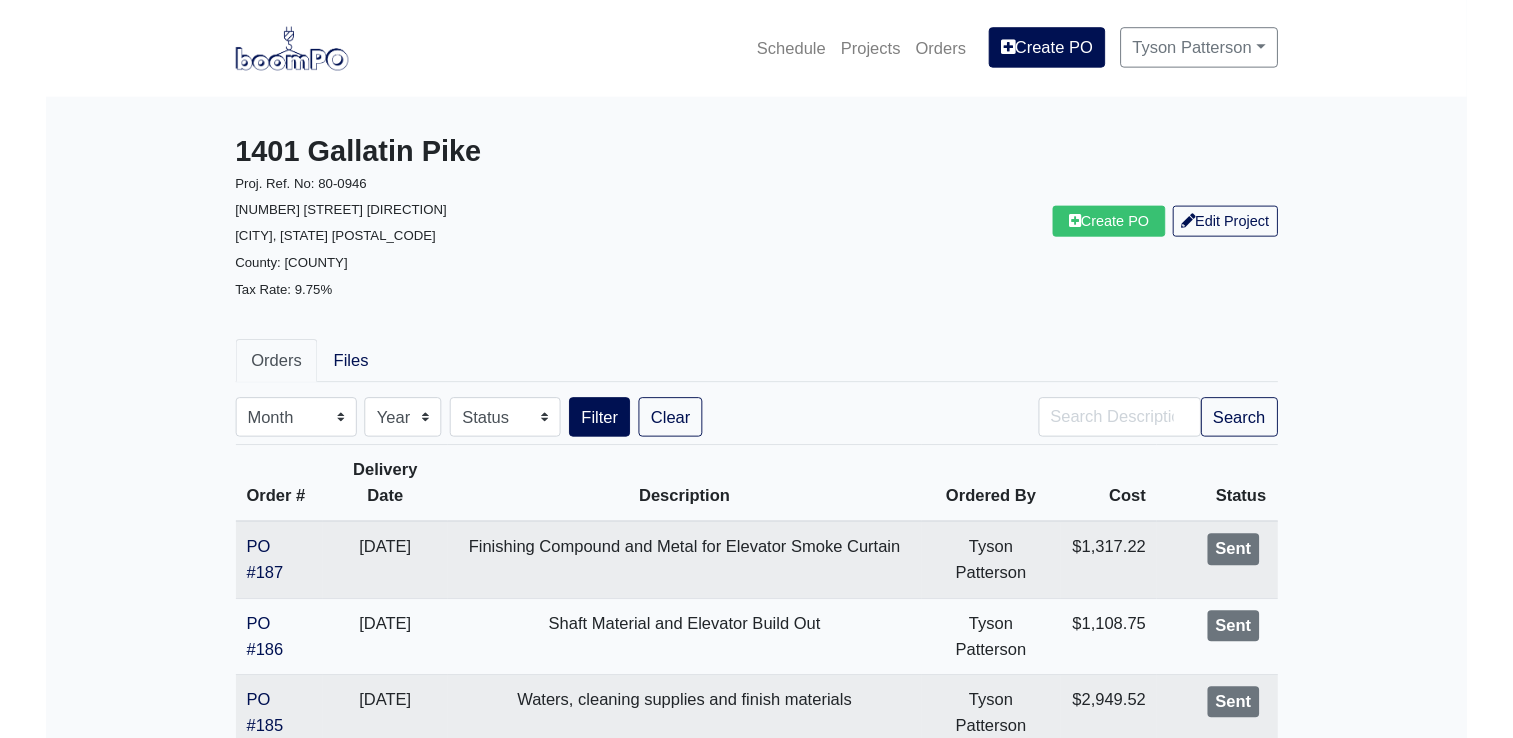 scroll, scrollTop: 0, scrollLeft: 0, axis: both 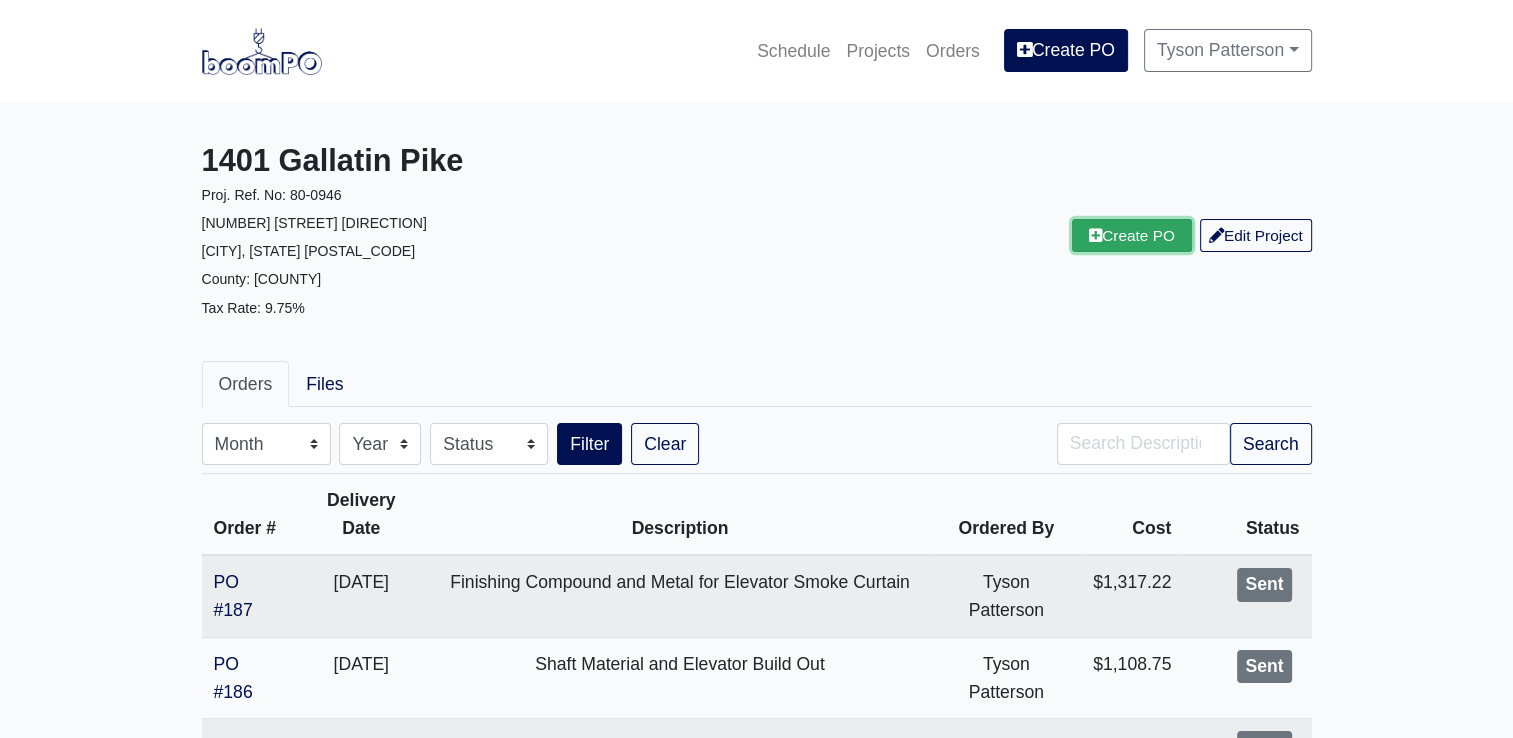 click on "Create PO" at bounding box center [1132, 235] 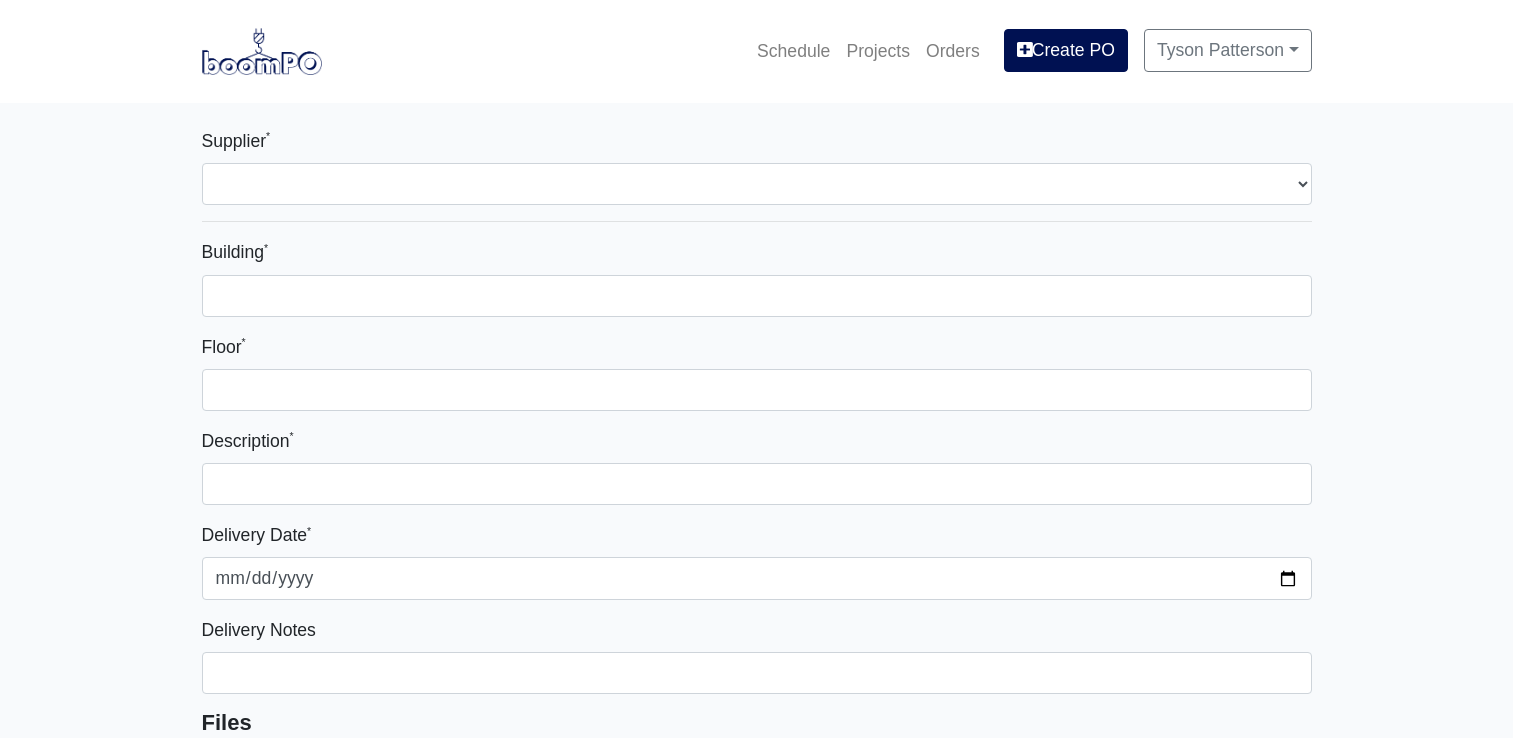 select 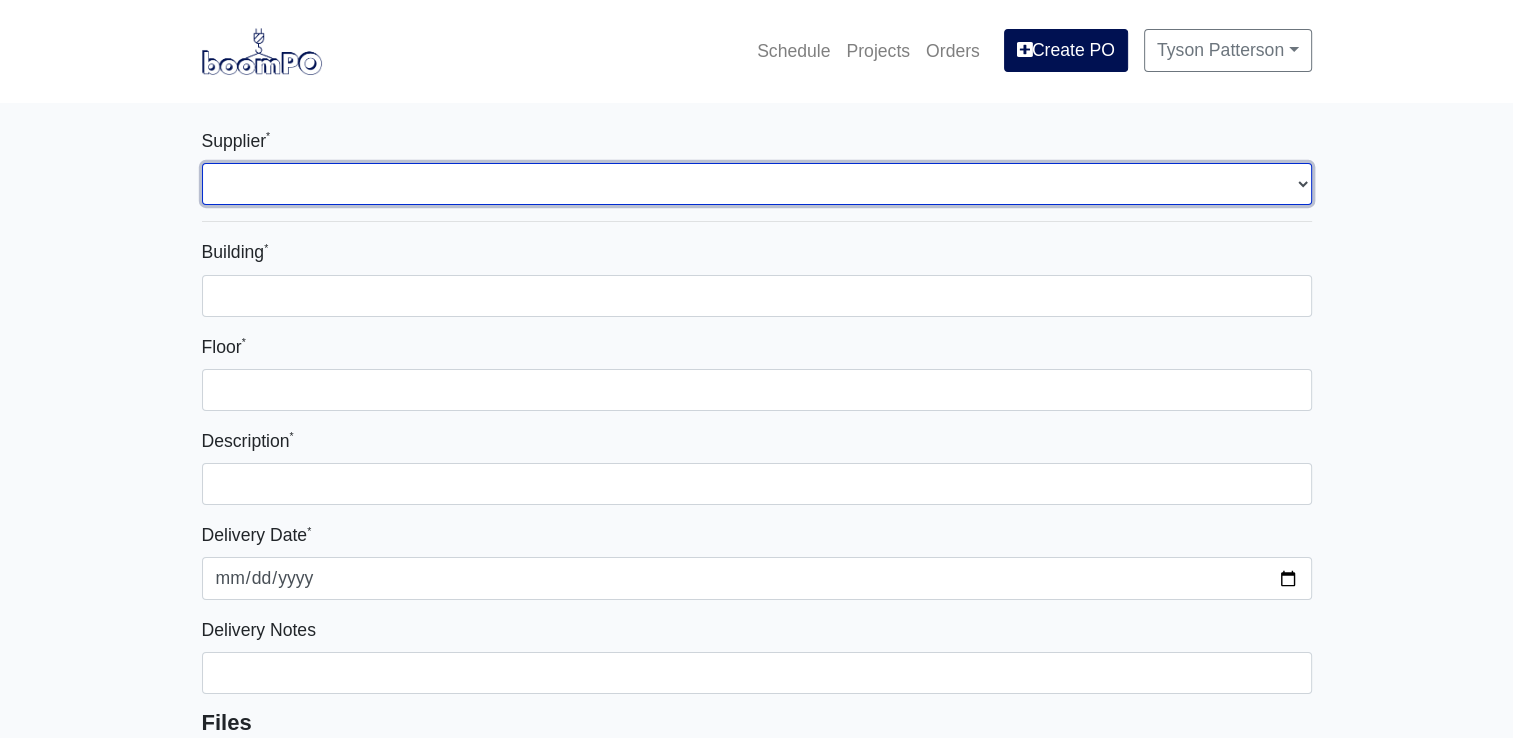 click on "Select one...   L&W Supply - Nashville, TN (Cowan St.) Benefast - Nashville, TN Sherwin-Williams - Nashville, TN Rew Materials - Nashville, TN" at bounding box center (757, 184) 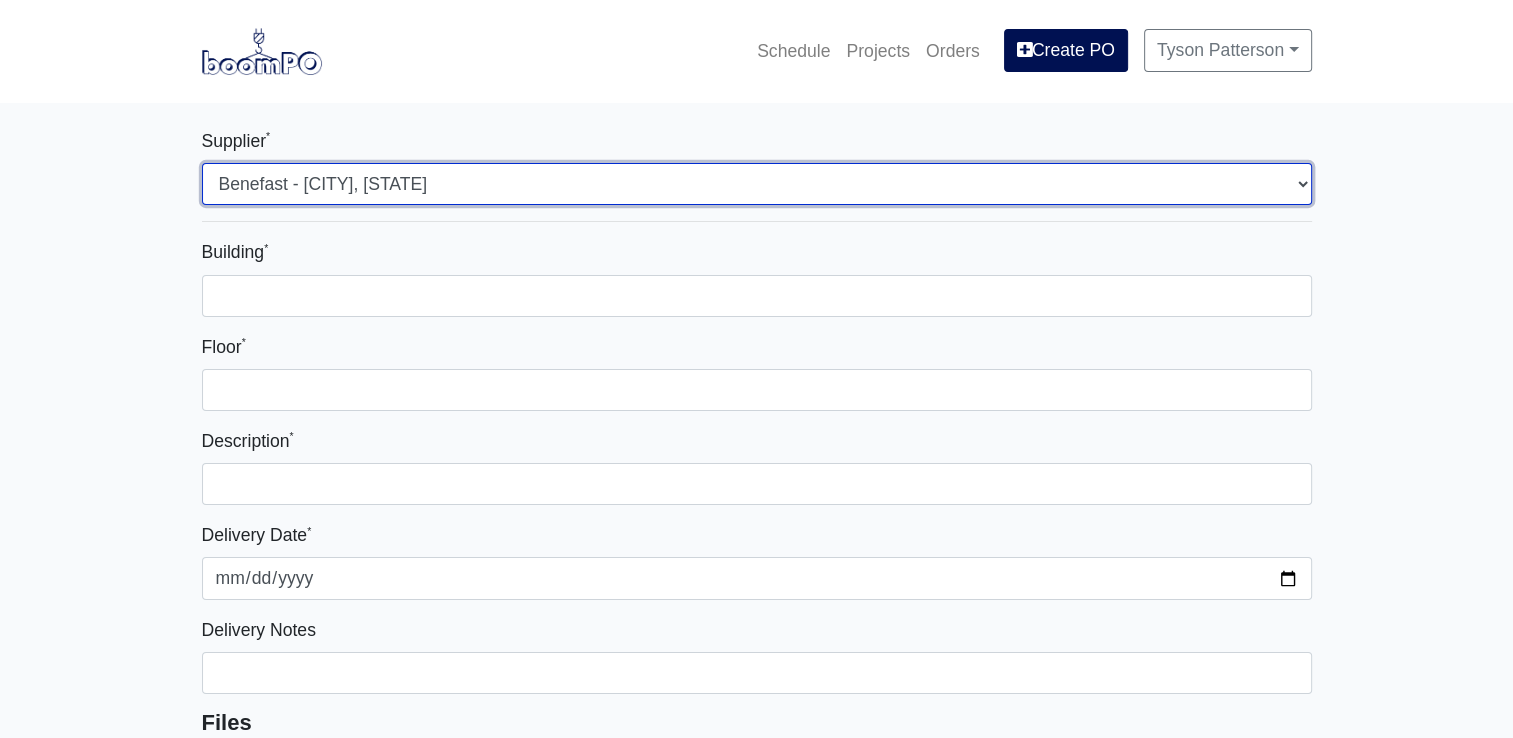 click on "Select one...   L&W Supply - Nashville, TN (Cowan St.) Benefast - Nashville, TN Sherwin-Williams - Nashville, TN Rew Materials - Nashville, TN" at bounding box center (757, 184) 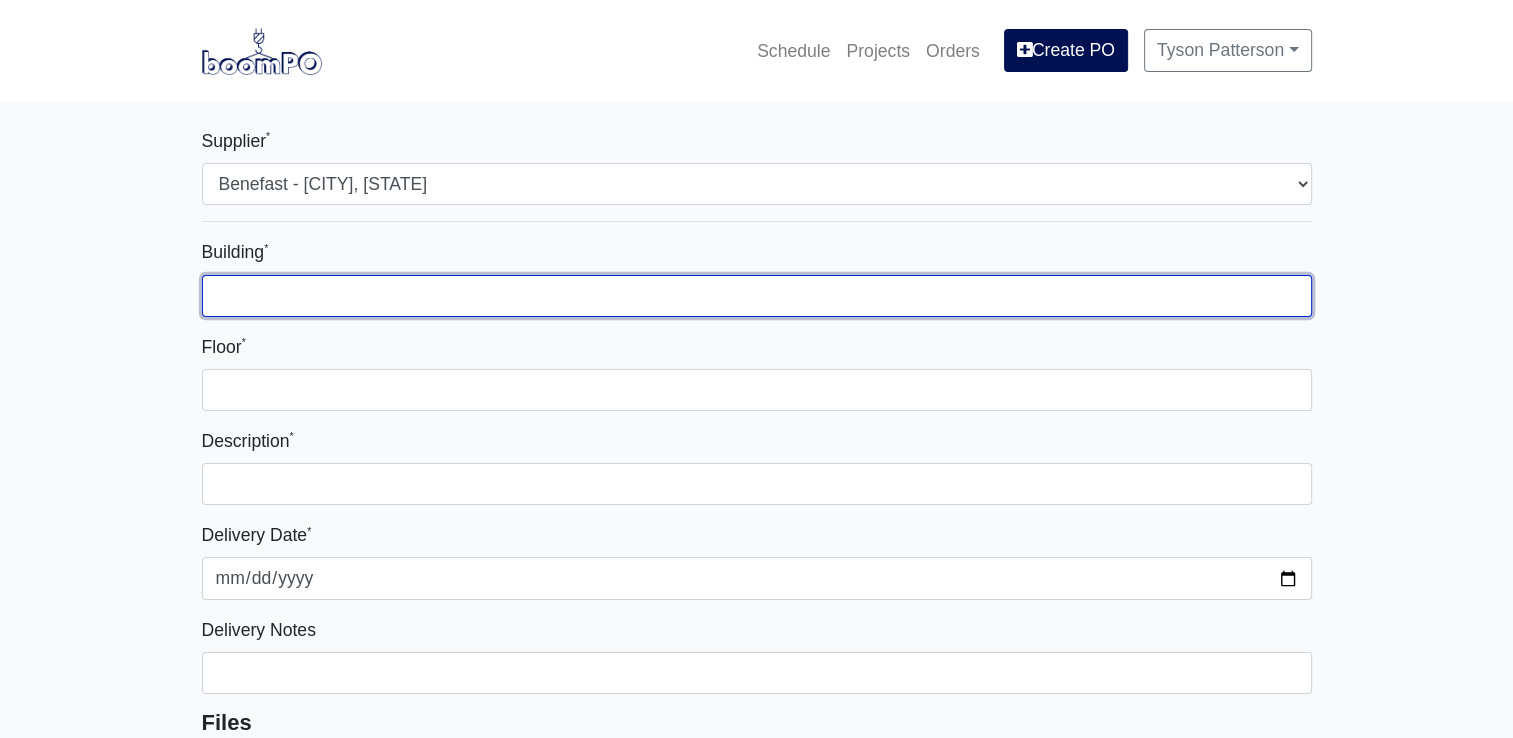 click on "Building *" at bounding box center (757, 296) 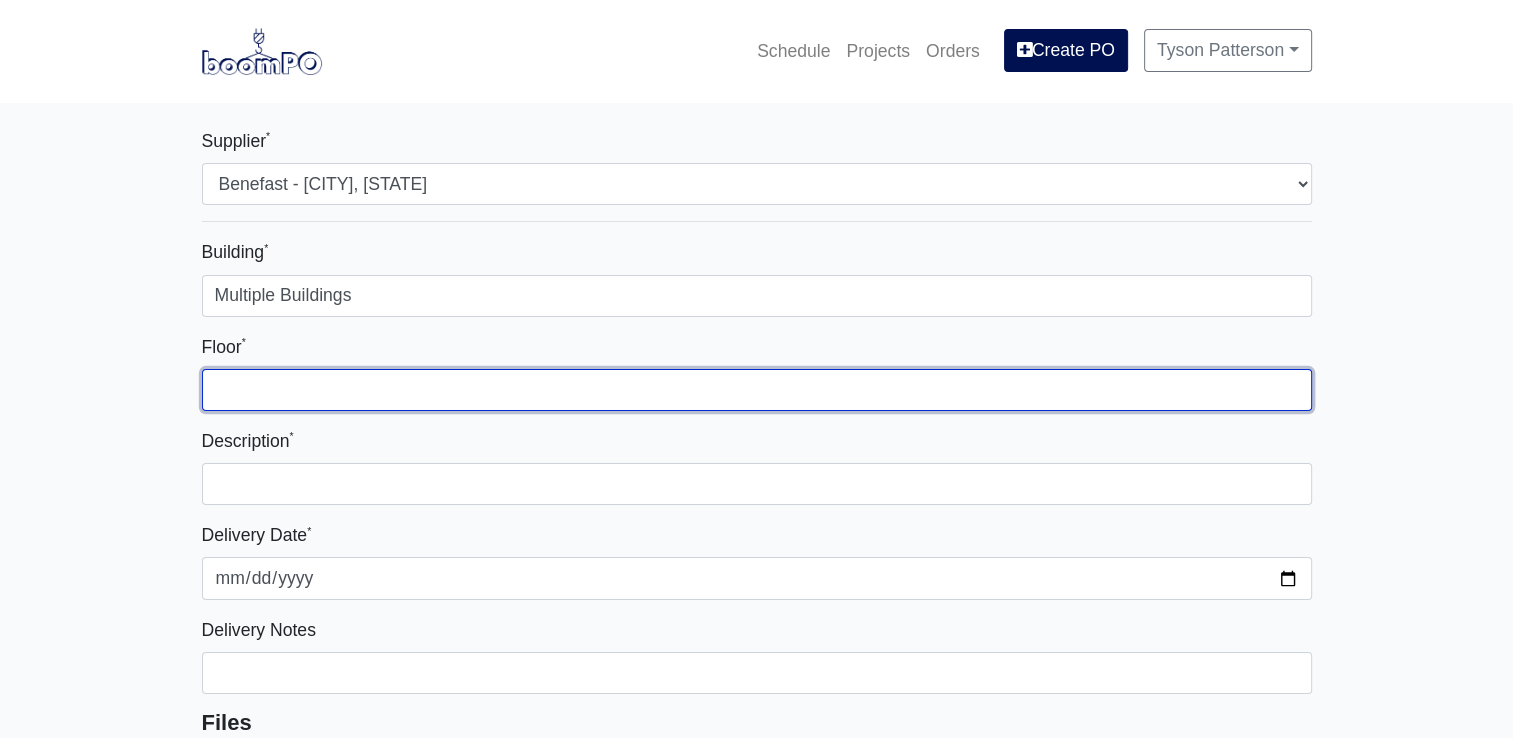 click on "Floor *" at bounding box center (757, 390) 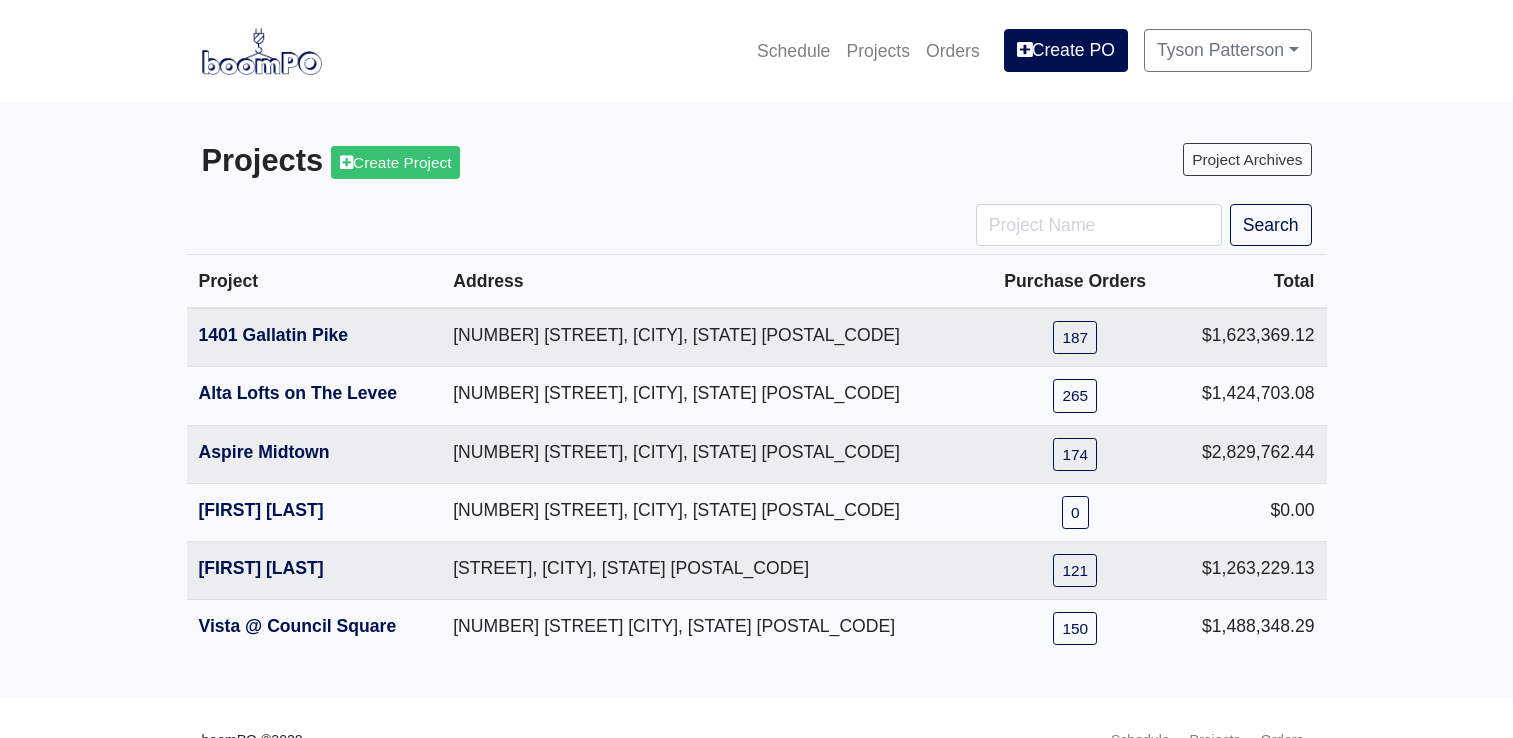 scroll, scrollTop: 0, scrollLeft: 0, axis: both 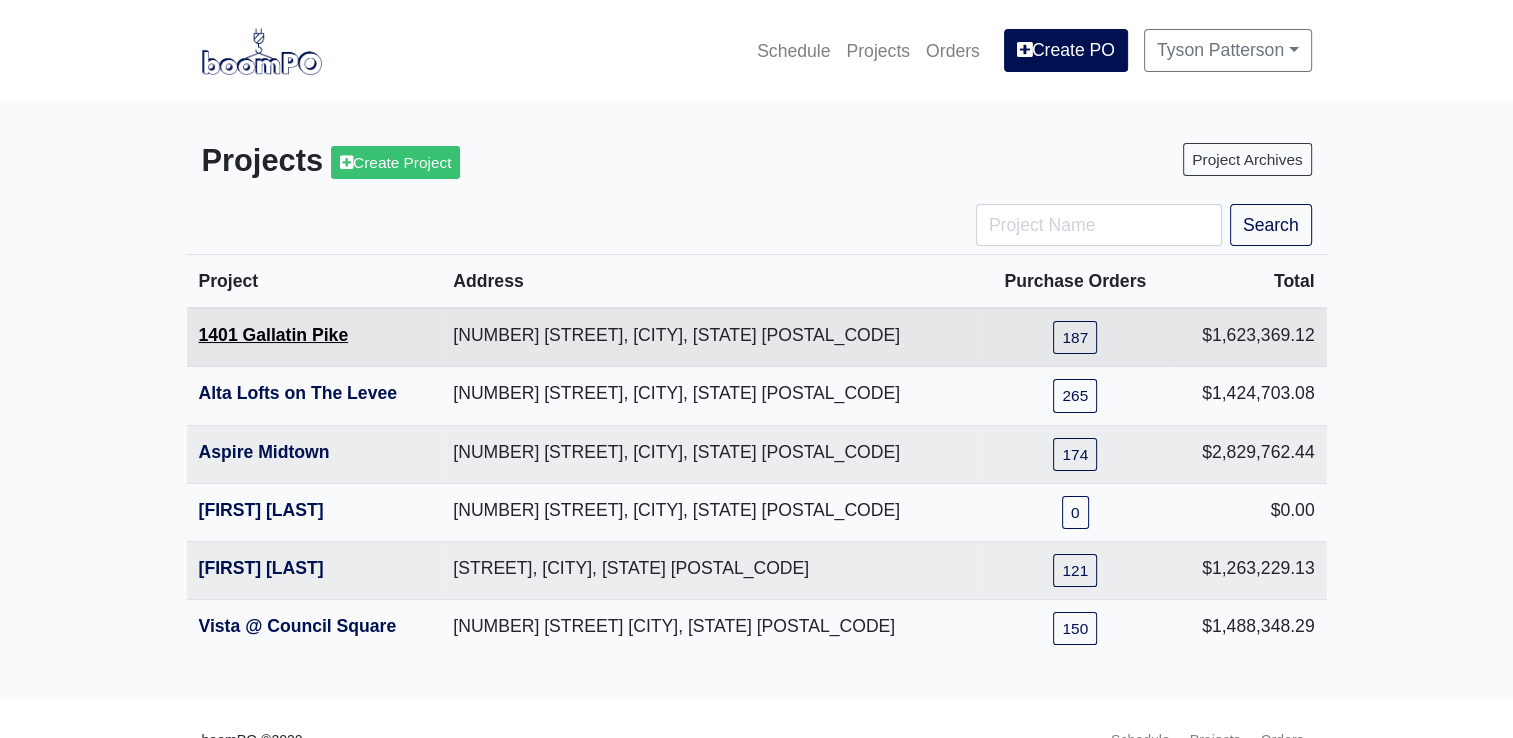 click on "1401 Gallatin Pike" at bounding box center [274, 335] 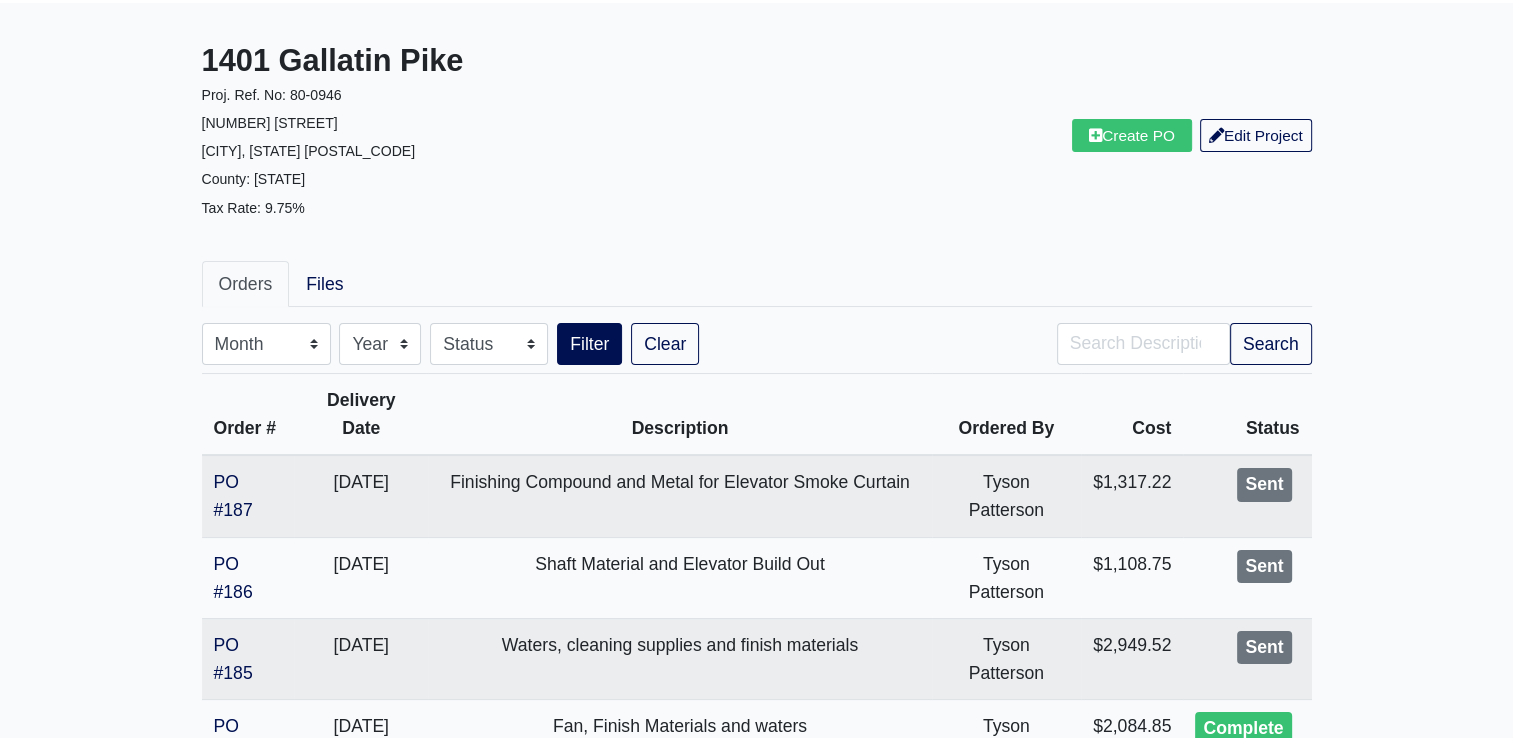 scroll, scrollTop: 200, scrollLeft: 0, axis: vertical 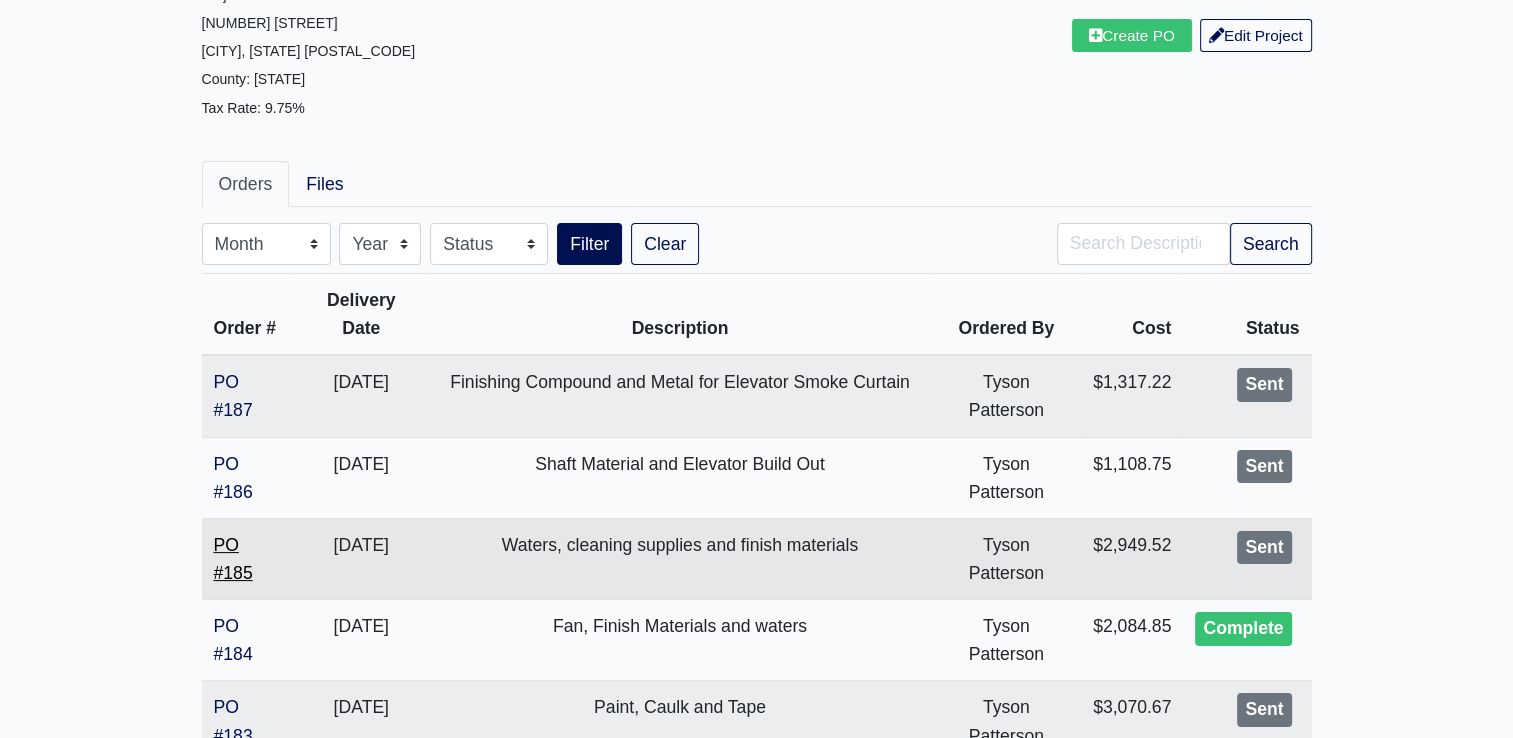 click on "PO #185" at bounding box center (233, 559) 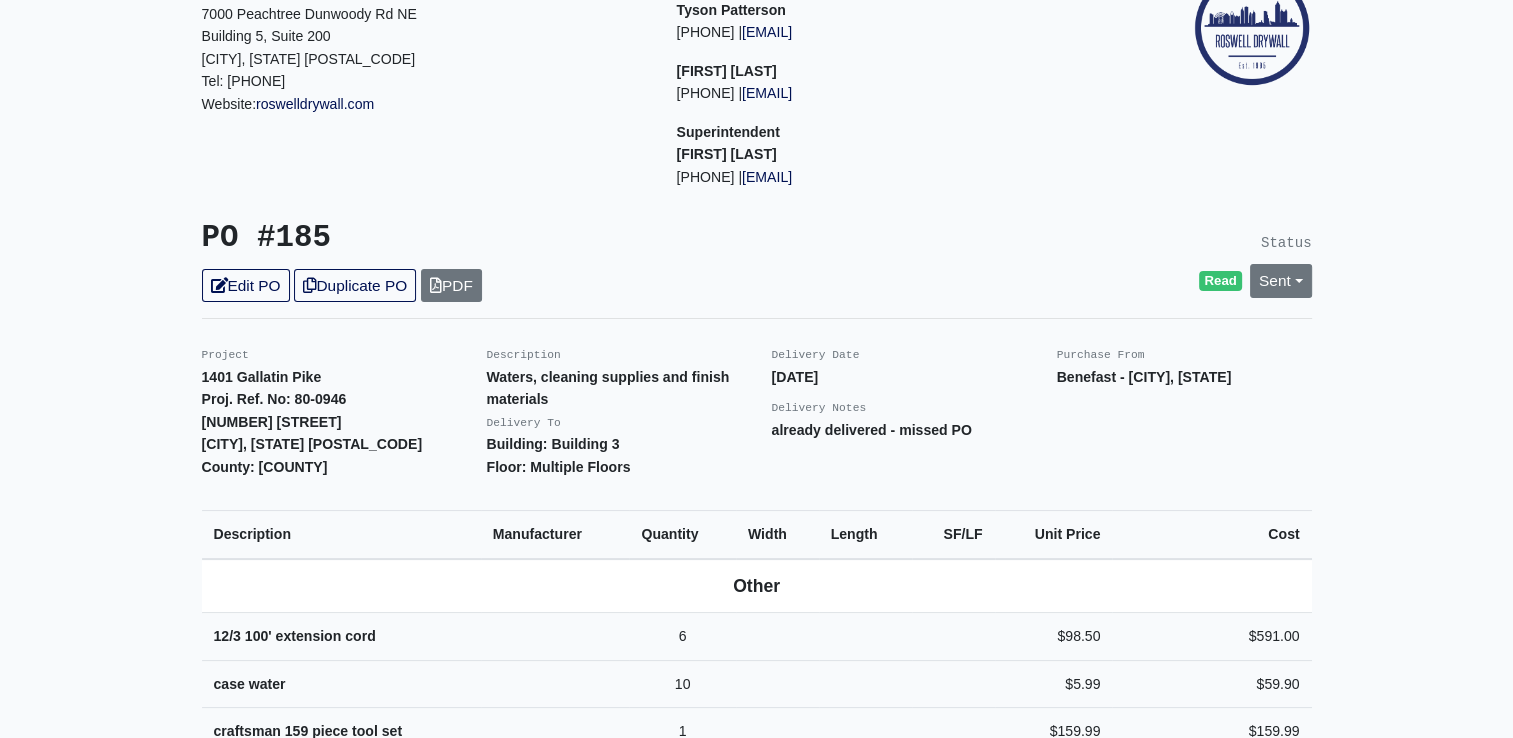 scroll, scrollTop: 0, scrollLeft: 0, axis: both 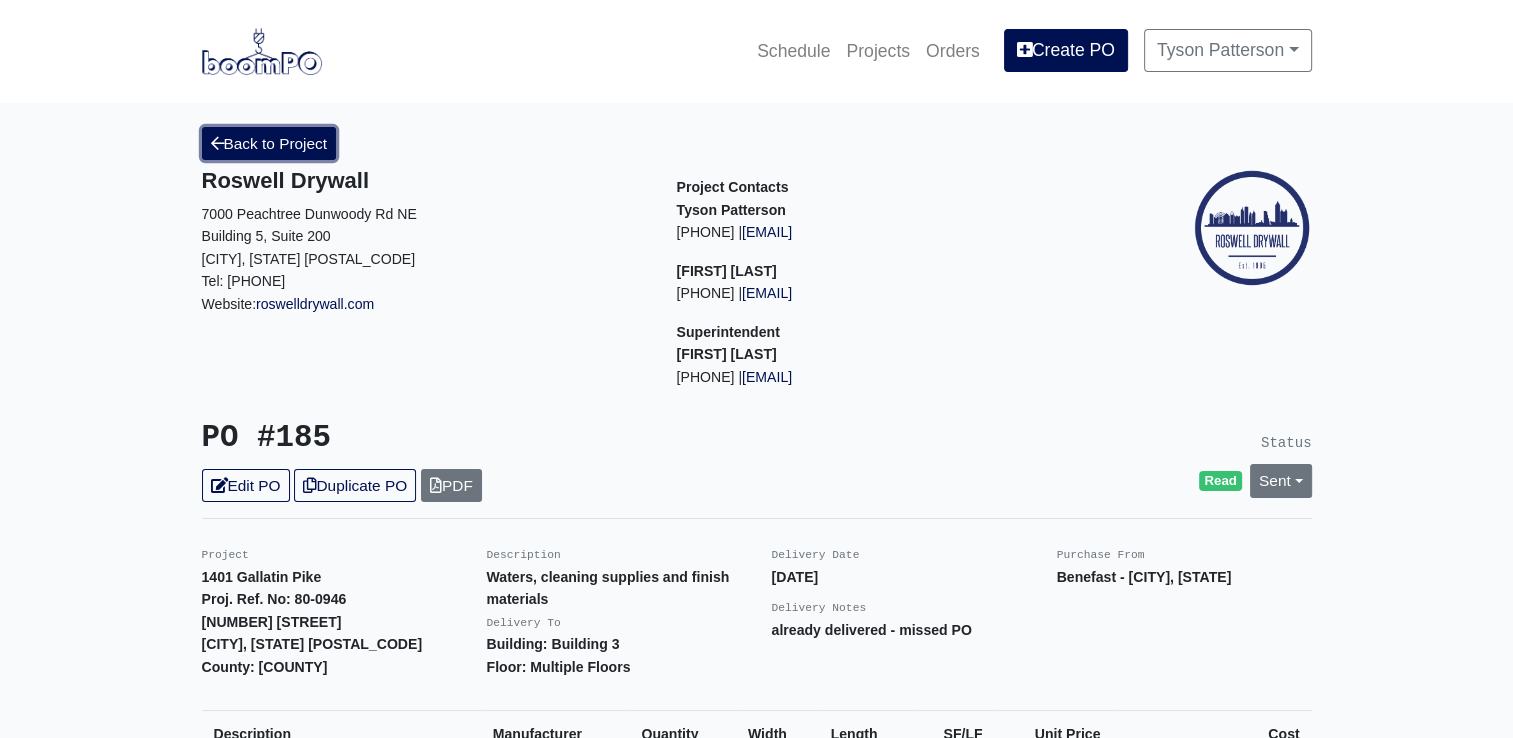 click on "Back to Project" at bounding box center [269, 143] 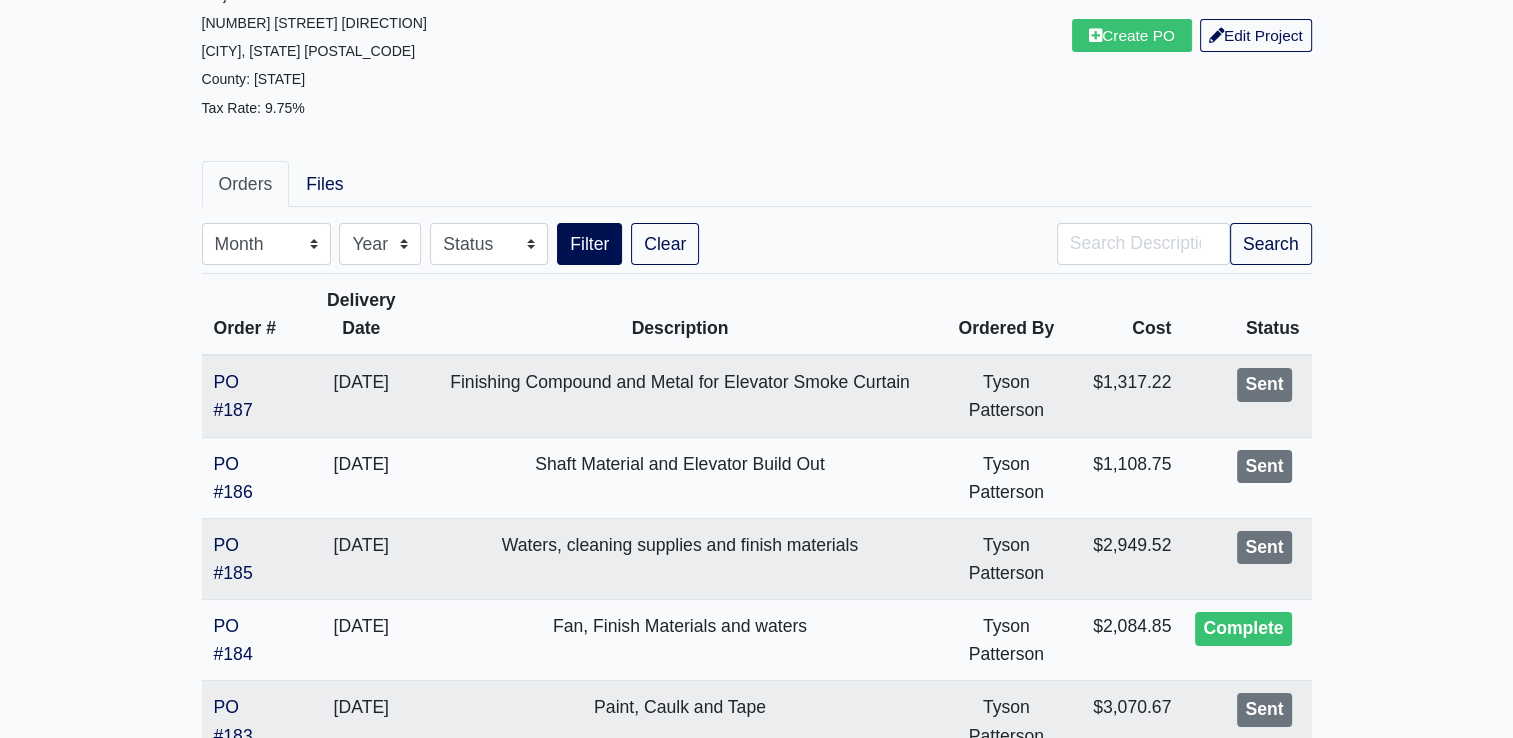 scroll, scrollTop: 300, scrollLeft: 0, axis: vertical 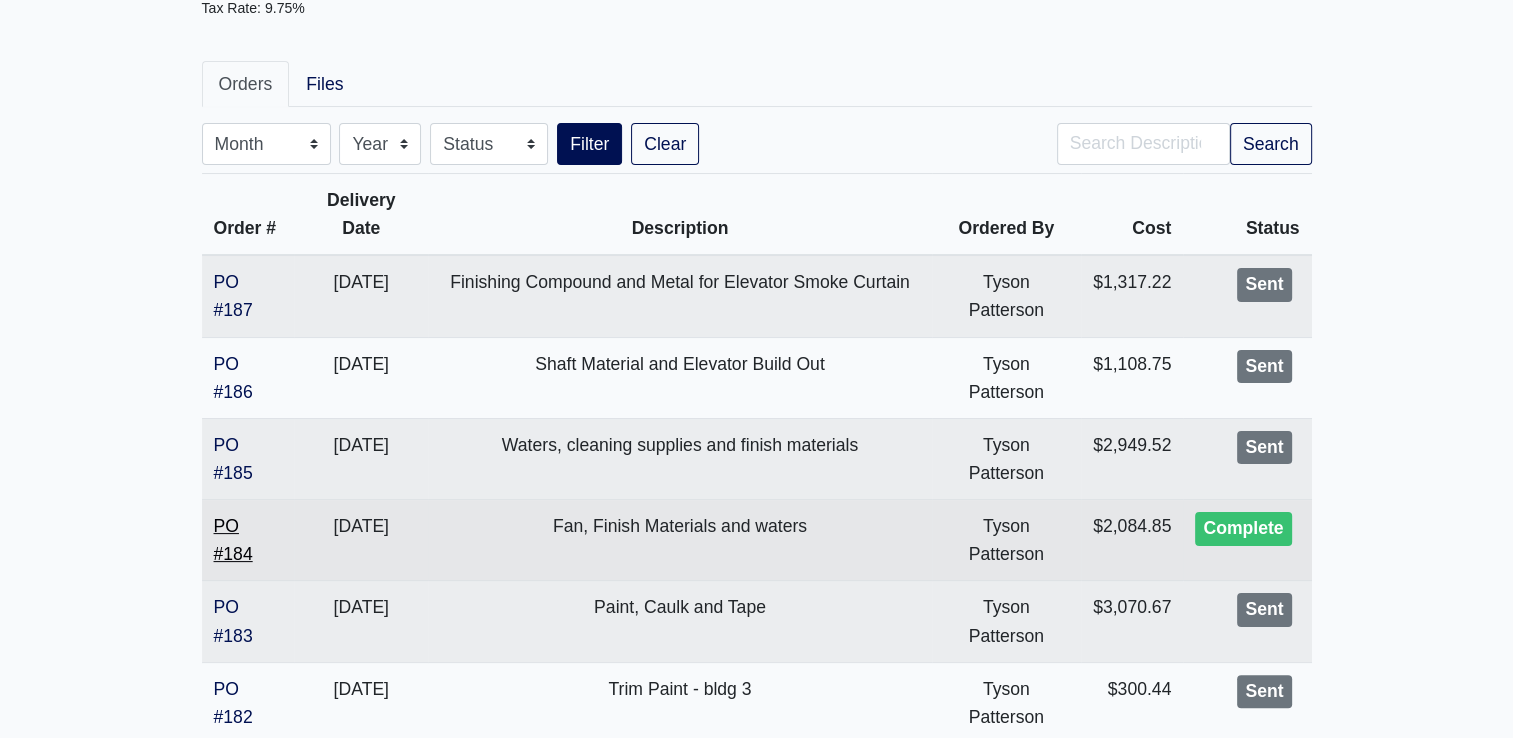 click on "PO #184" at bounding box center [233, 540] 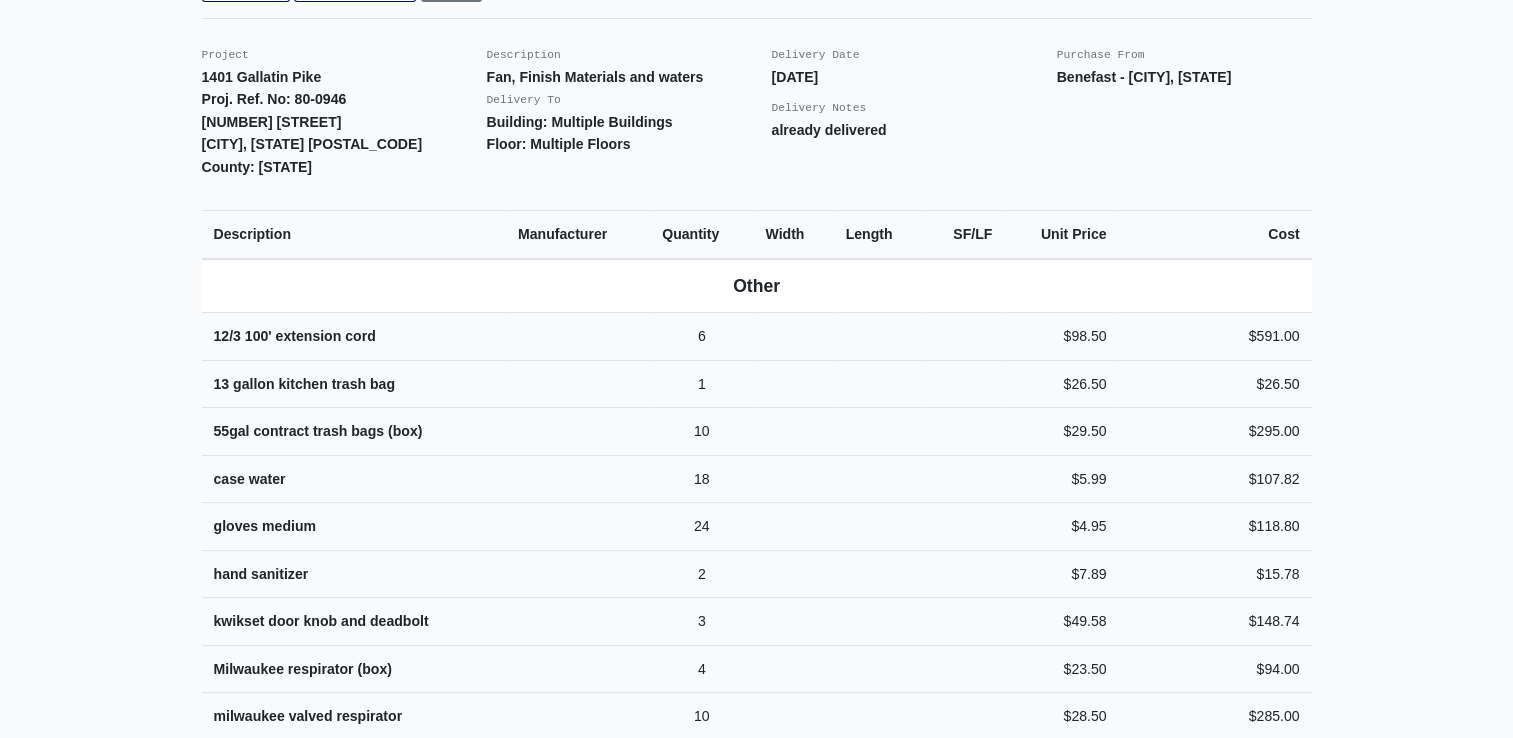 scroll, scrollTop: 700, scrollLeft: 0, axis: vertical 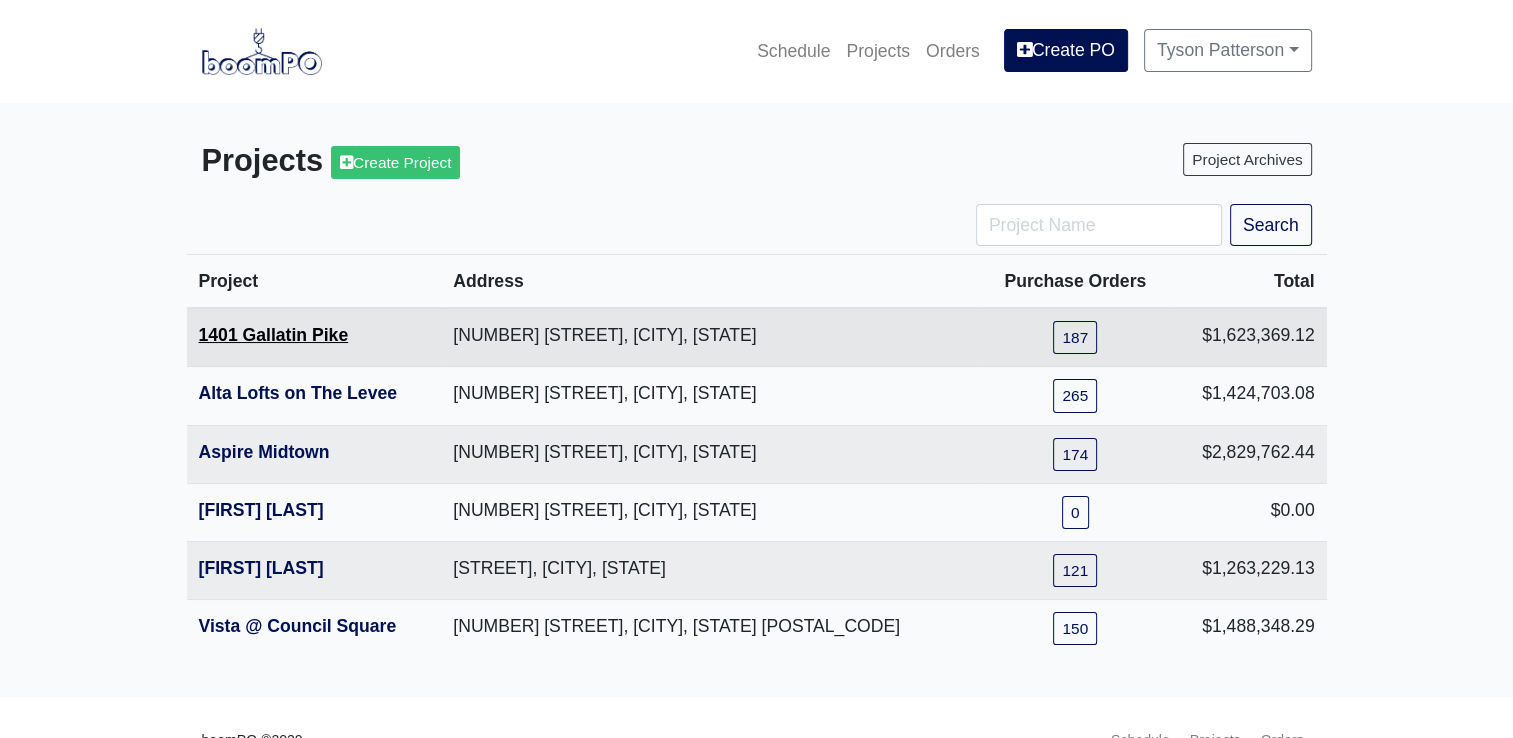 click on "1401 Gallatin Pike" at bounding box center (274, 335) 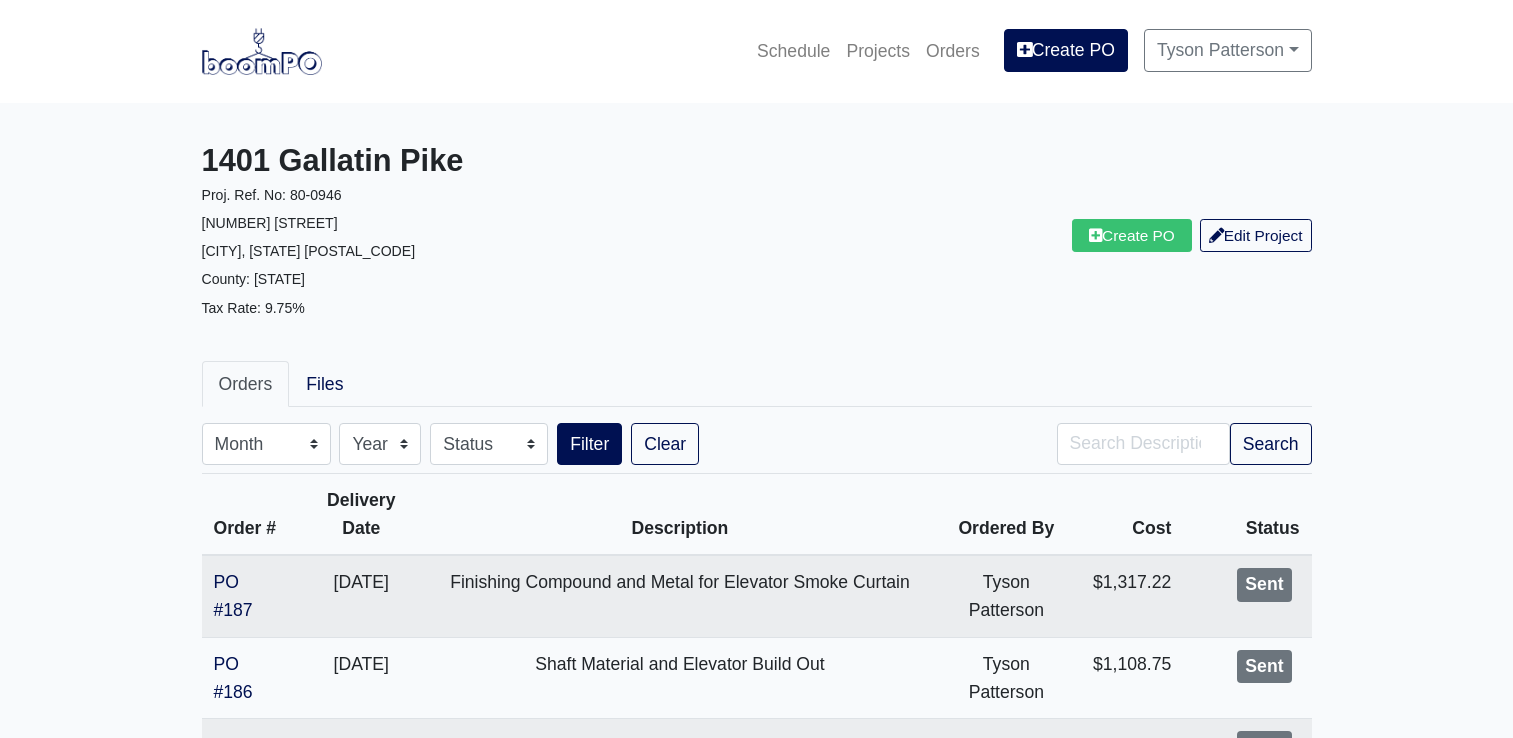 scroll, scrollTop: 0, scrollLeft: 0, axis: both 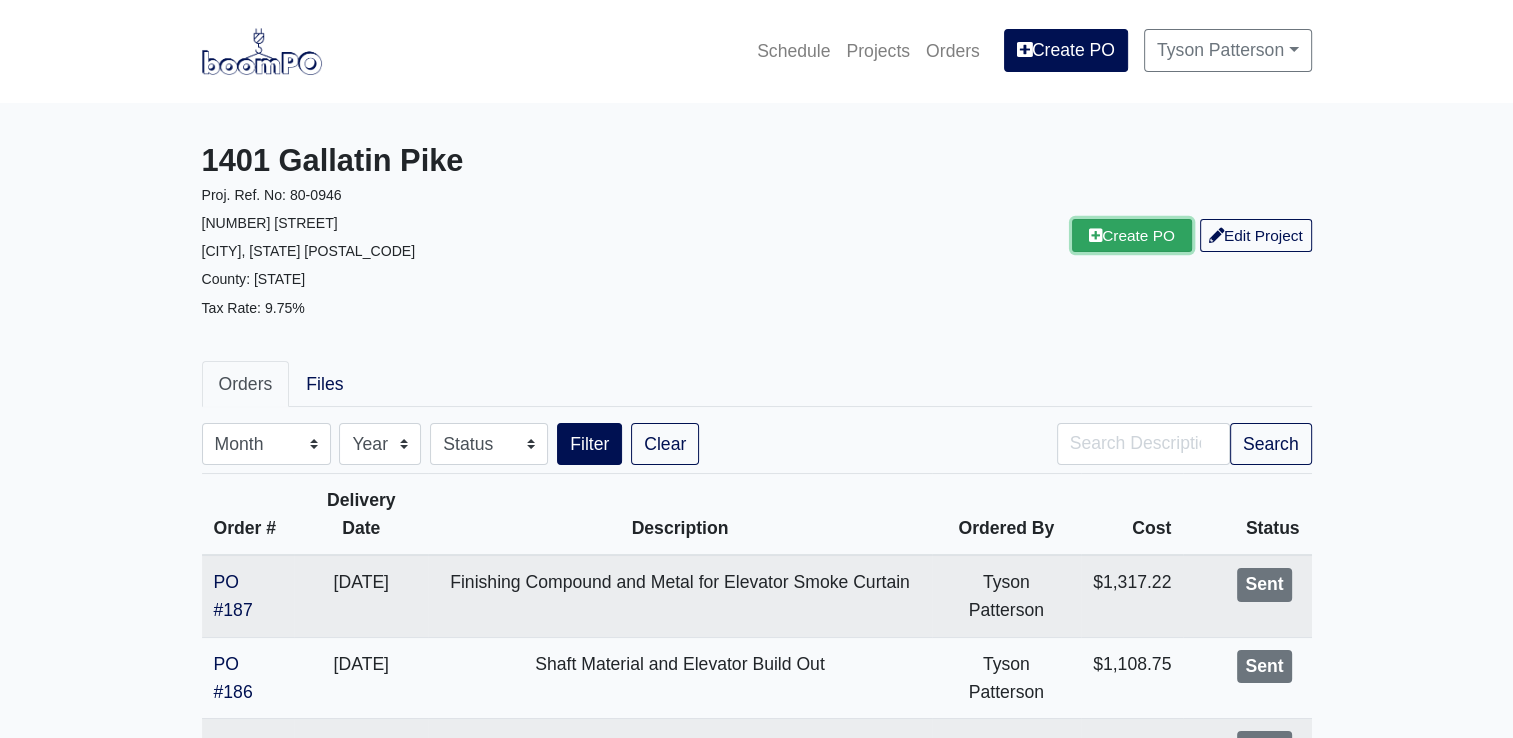 click on "Create PO" at bounding box center (1132, 235) 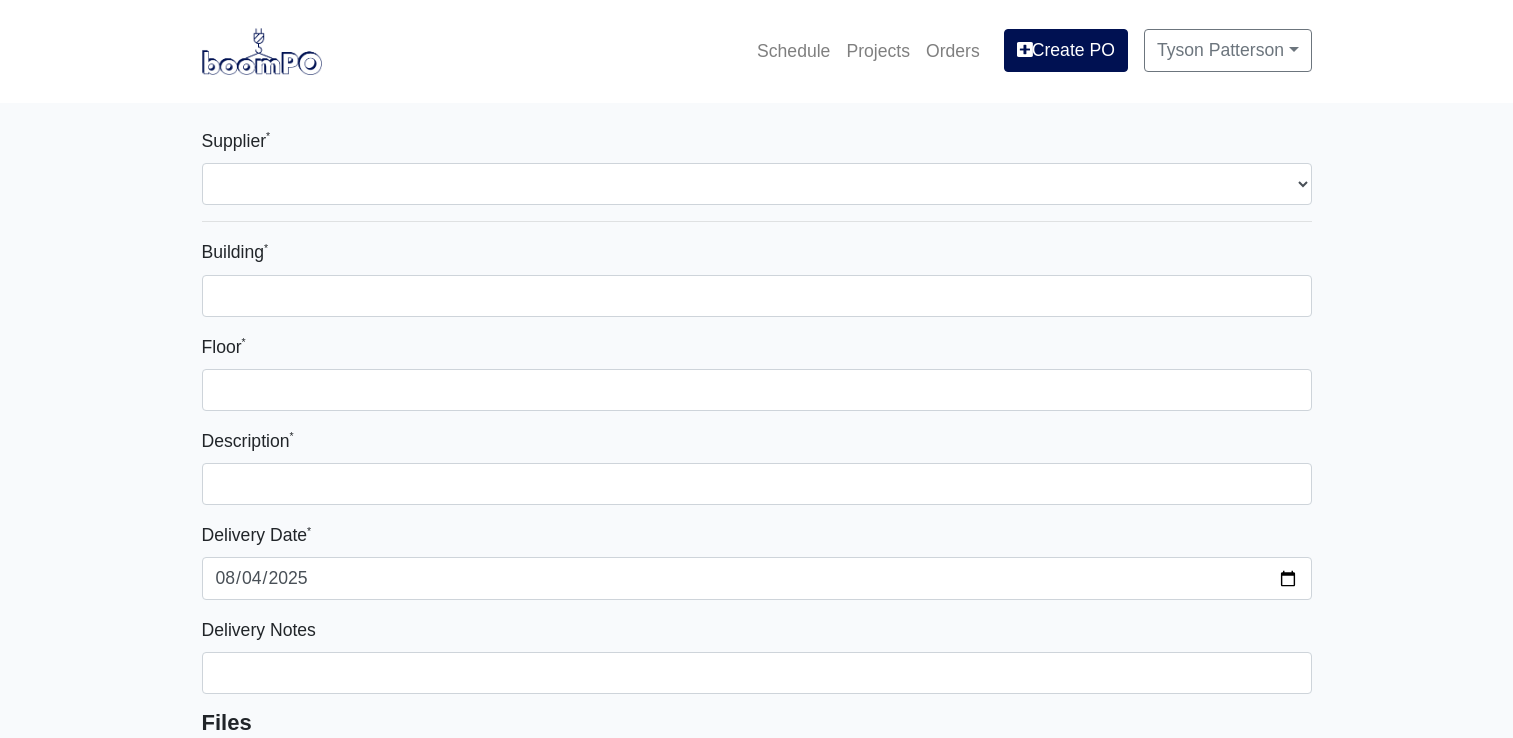 select 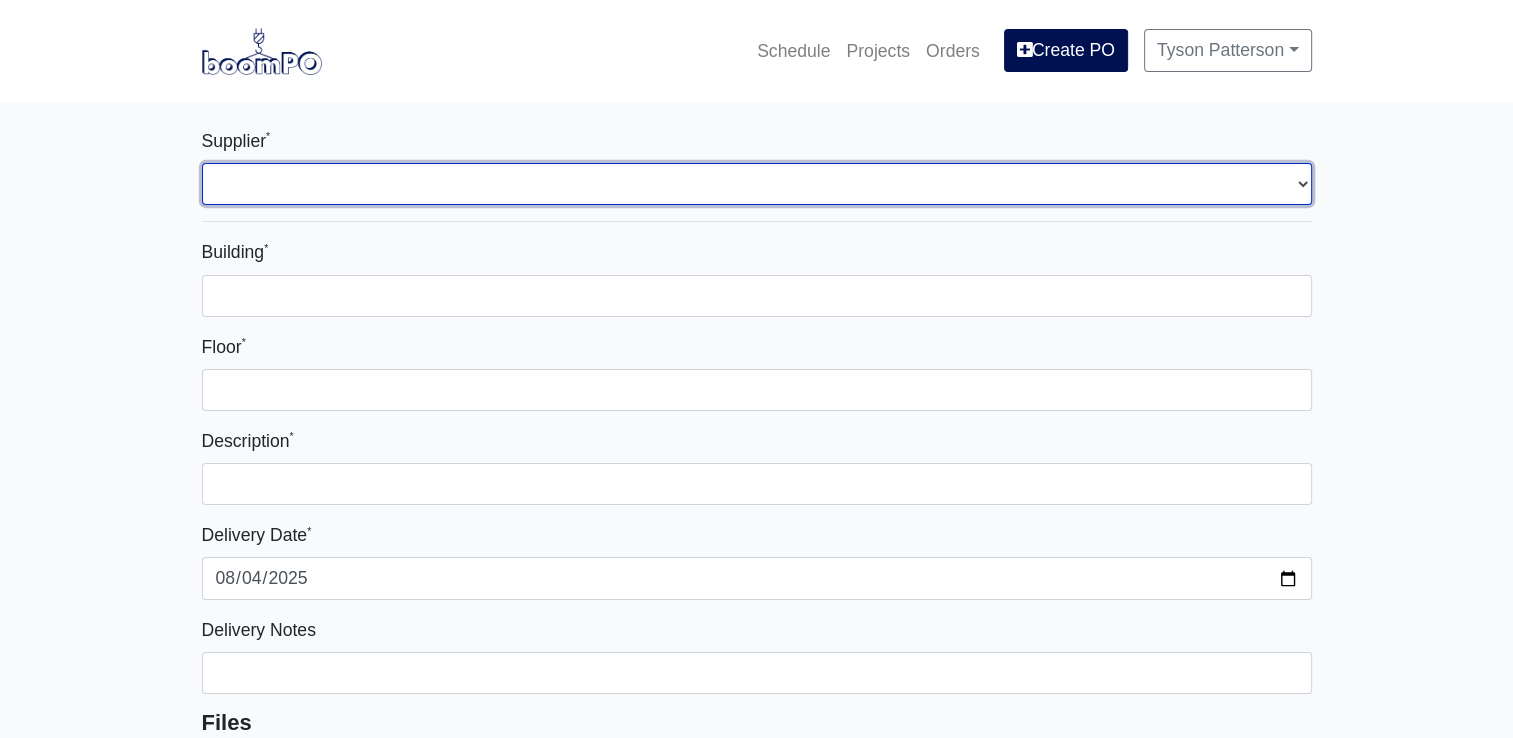 click on "Select one...   L&W Supply - Nashville, TN (Cowan St.) Benefast - Nashville, TN Sherwin-Williams - Nashville, TN Rew Materials - Nashville, TN" at bounding box center (757, 184) 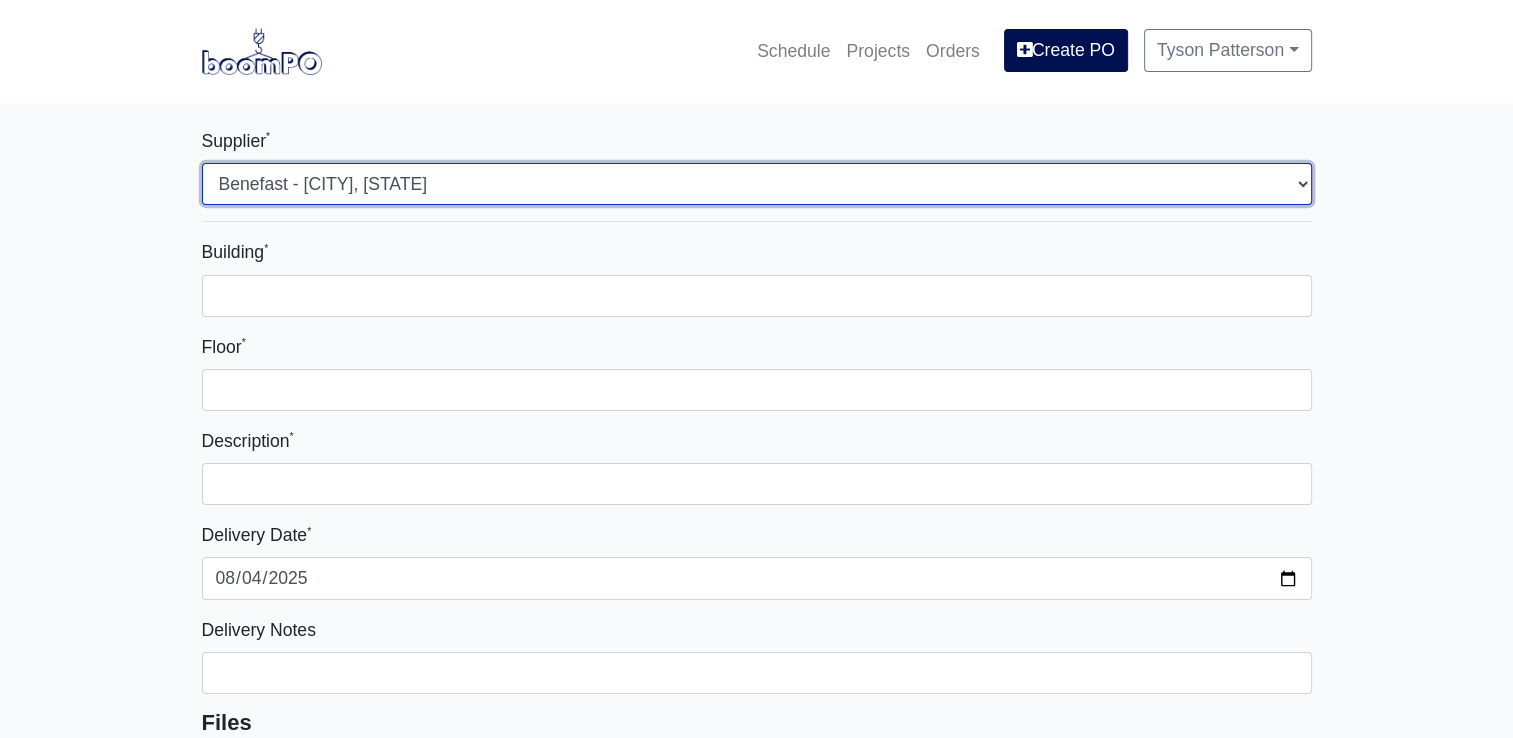 click on "Select one...   L&W Supply - Nashville, TN (Cowan St.) Benefast - Nashville, TN Sherwin-Williams - Nashville, TN Rew Materials - Nashville, TN" at bounding box center [757, 184] 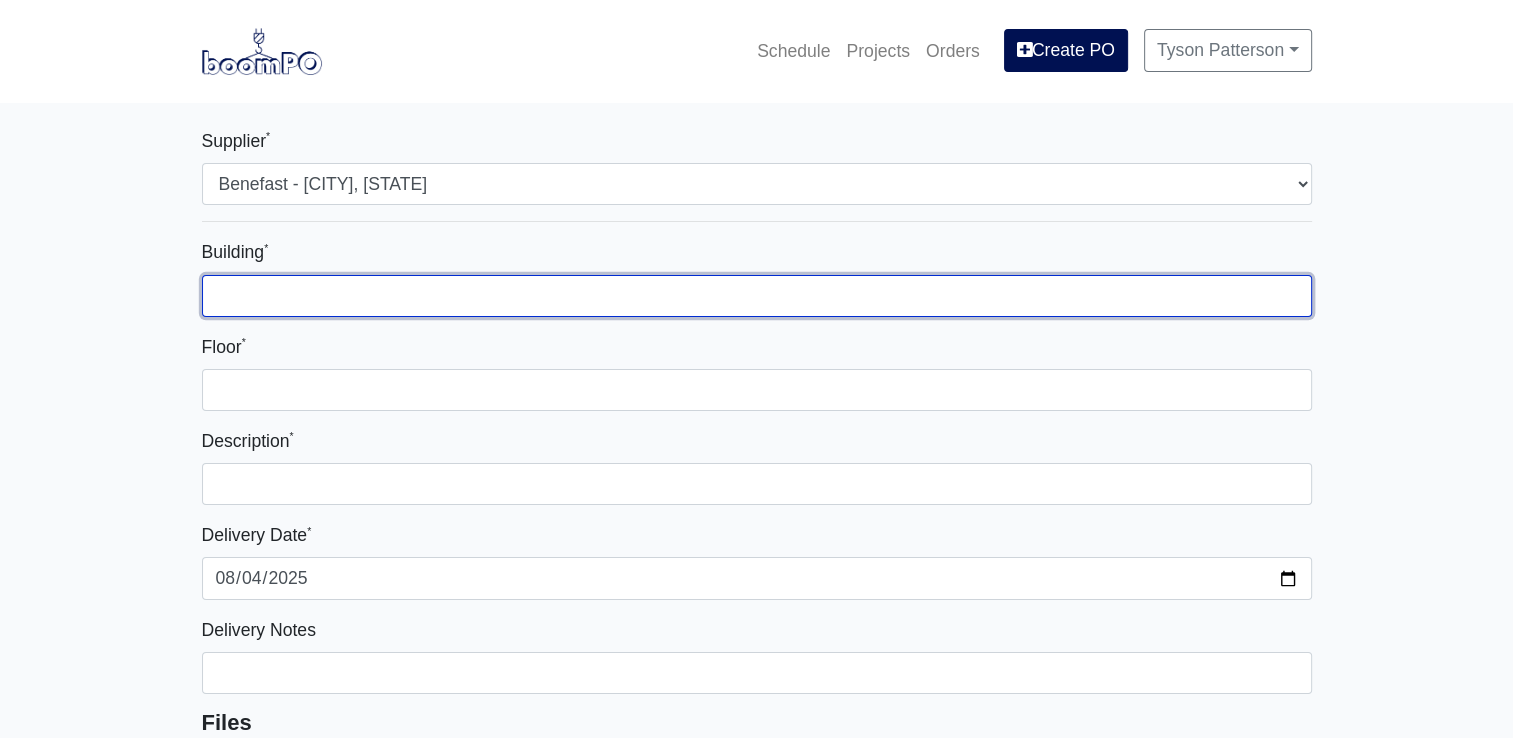 drag, startPoint x: 286, startPoint y: 285, endPoint x: 276, endPoint y: 298, distance: 16.40122 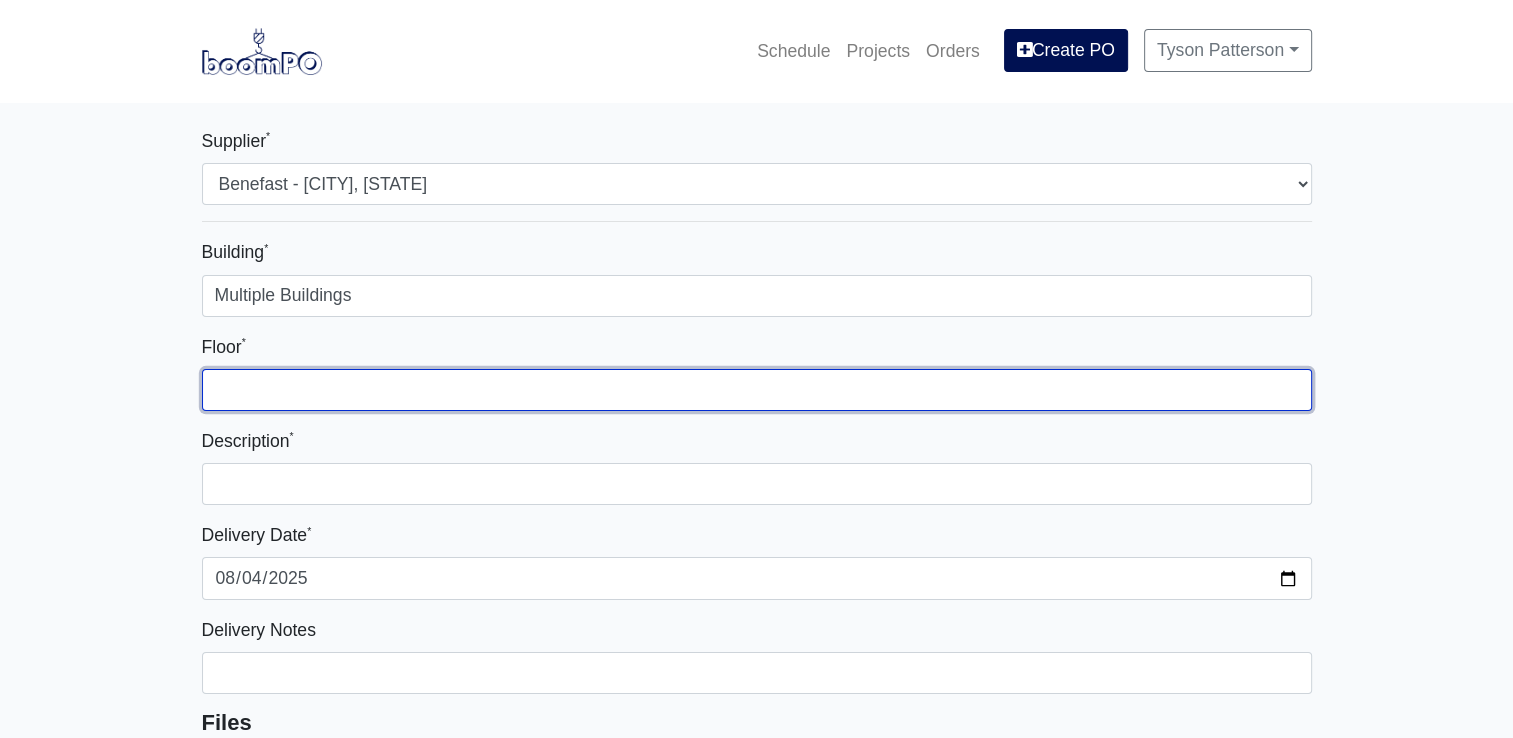 click on "Floor *" at bounding box center [757, 390] 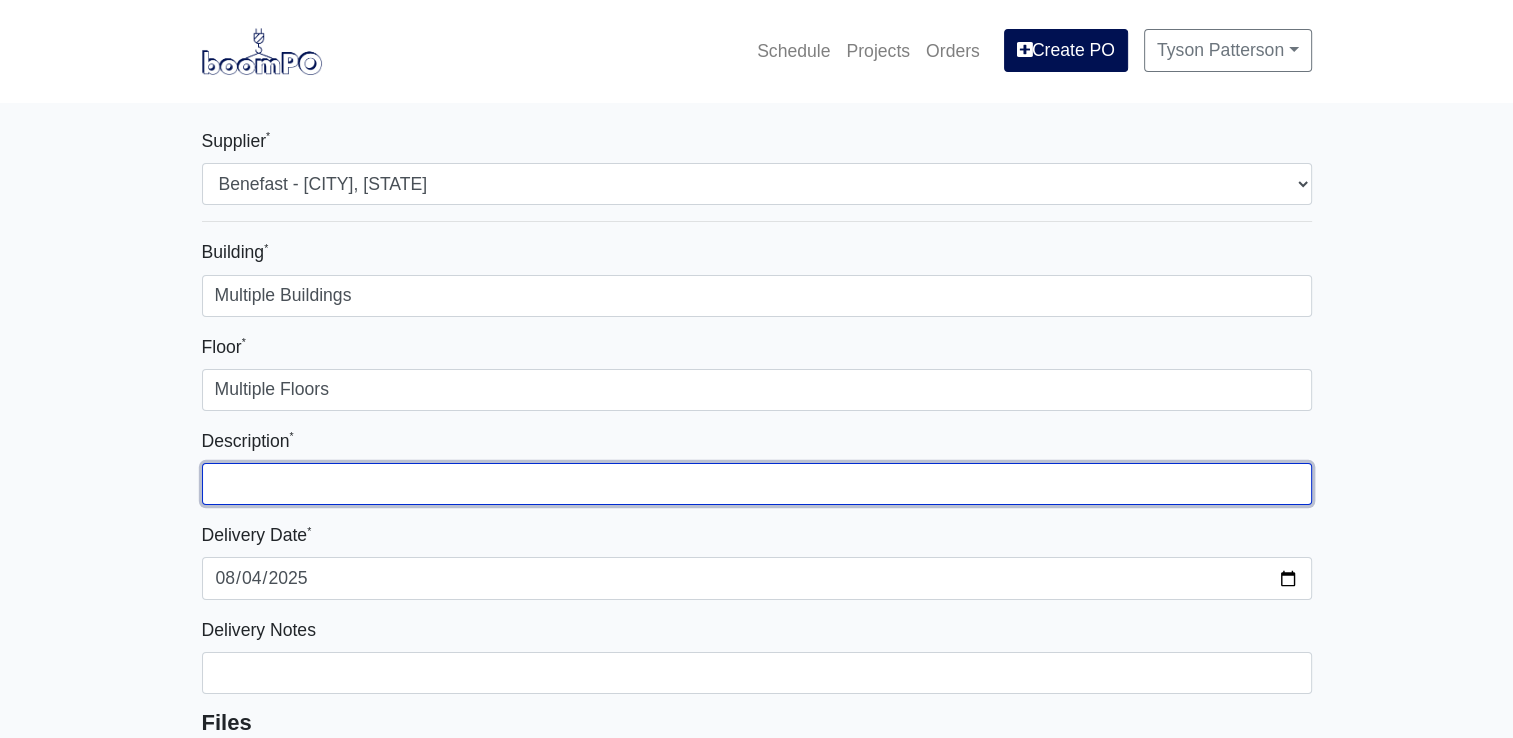 click at bounding box center [757, 484] 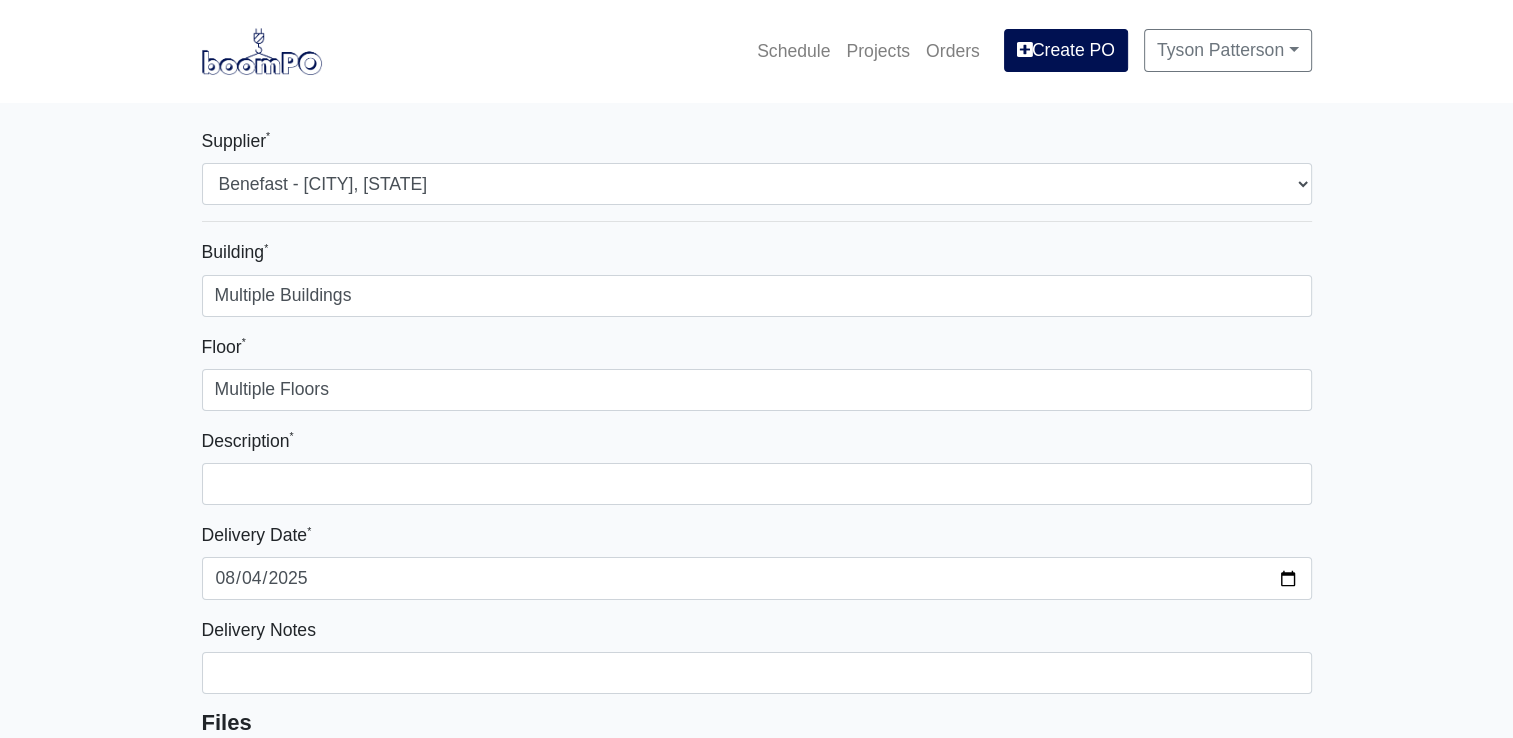 click on "Supplier *   Select one...   L&W Supply - Nashville, TN (Cowan St.) Benefast - Nashville, TN Sherwin-Williams - Nashville, TN Rew Materials - Nashville, TN     Building *   Multiple Buildings   Floor *   Multiple Floors   Description *     Delivery Date *   2025-08-04   Delivery Notes     Files   Upload files associated with the order.           Description   Quantity   Width   Length   Manufacturer   Unit Price   Cost   Materials   Acoustical Ceilings   6' Hanger Wire w/ 1" Pin and Clip (12 Gauge) (Bundle/100)        Qty   0   Width       Length       Manufacturer         No Results   Price   $   85.000   /UNIT   Cost $0.00 Angle Molding 144" x 7/8"      12'   Qty   0   Width       Length   12.000     Manufacturer         No Results   Price   $   0.550   /LF   Cost $0.00 Caulk   1050 Painter's Caulk        Qty   0   Width       Length       Manufacturer         No Results   Price   $   2.370   /UNIT   Cost $0.00 Acoustical Caulk (20oz Sausage)        Qty   0   Width       Length       Manufacturer" at bounding box center [756, 4191] 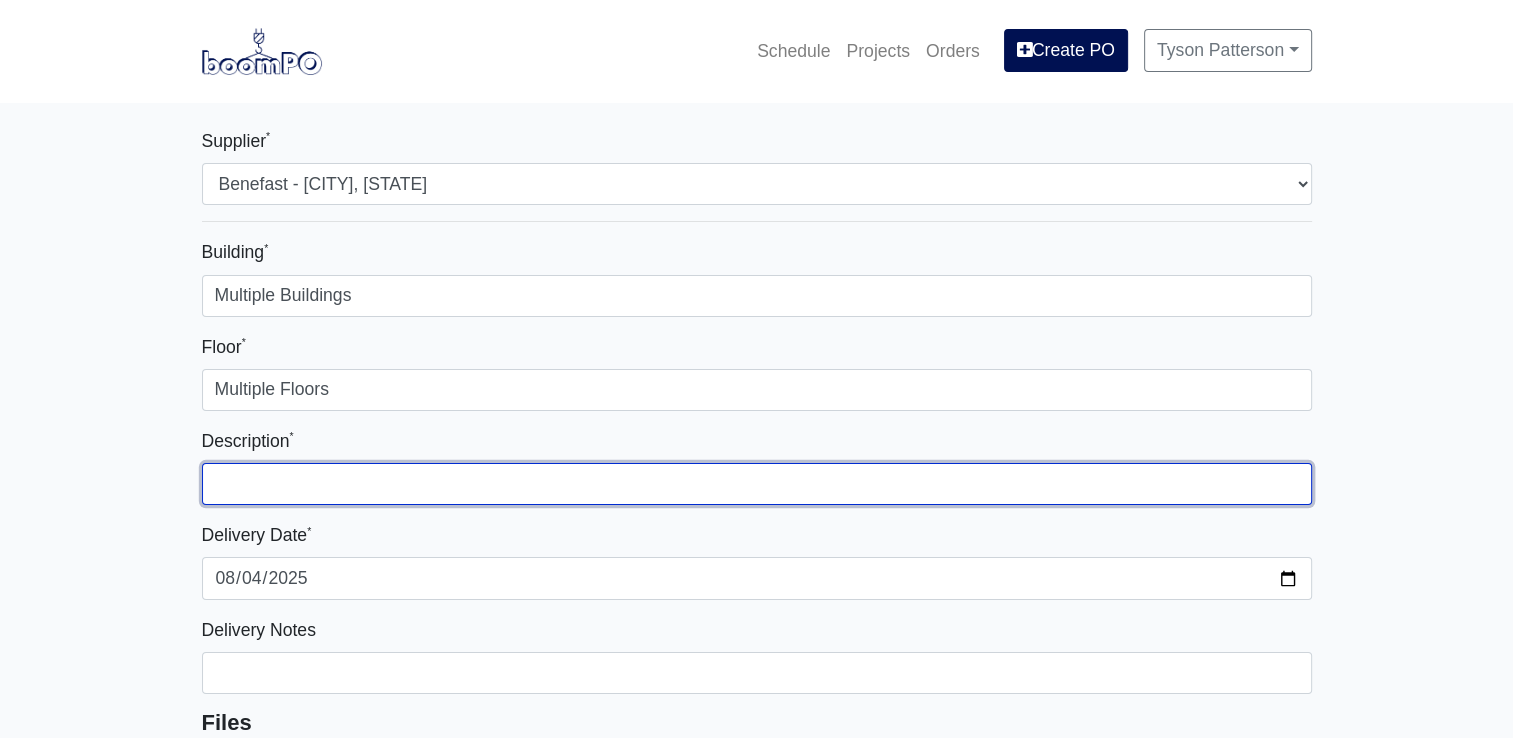 click at bounding box center (757, 484) 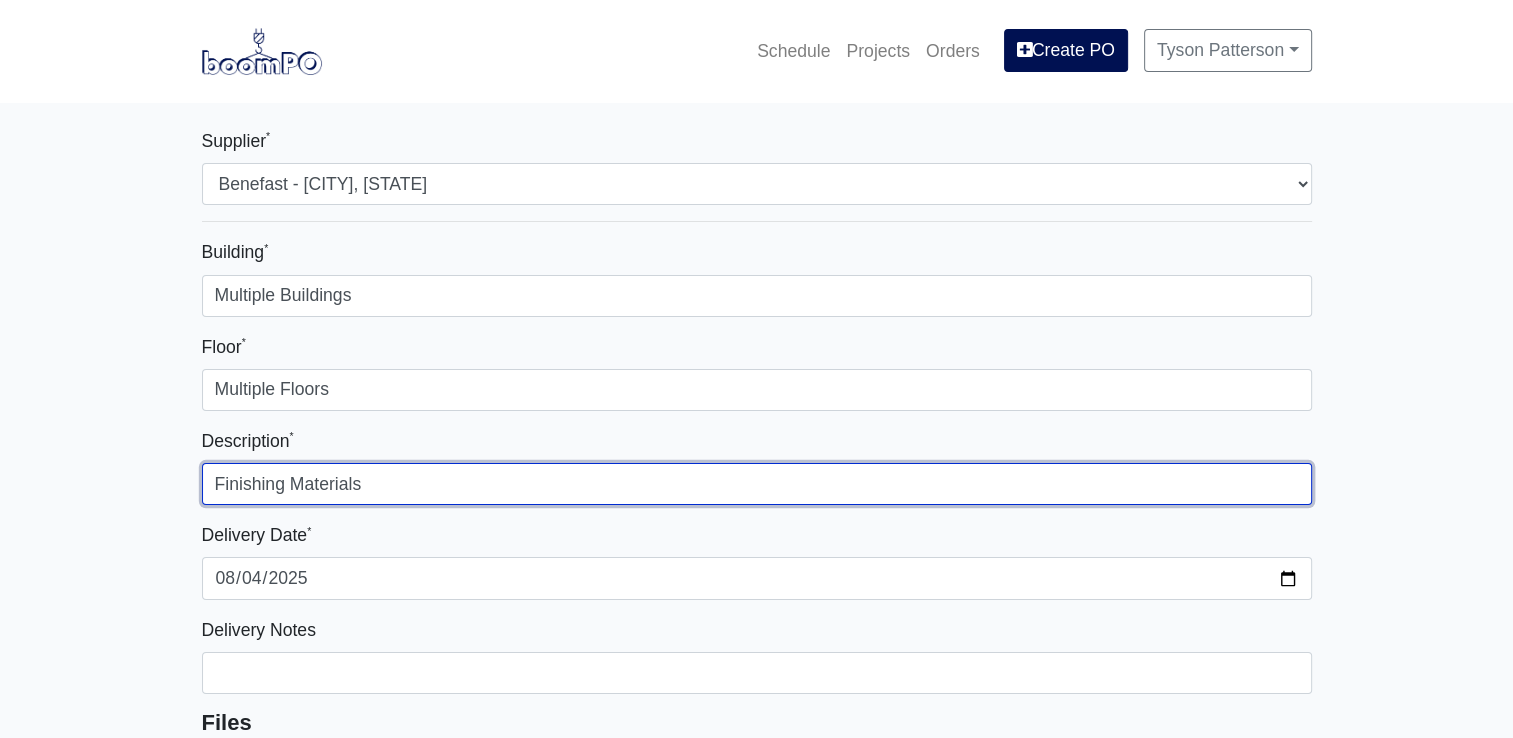 type on "Finishing Materials" 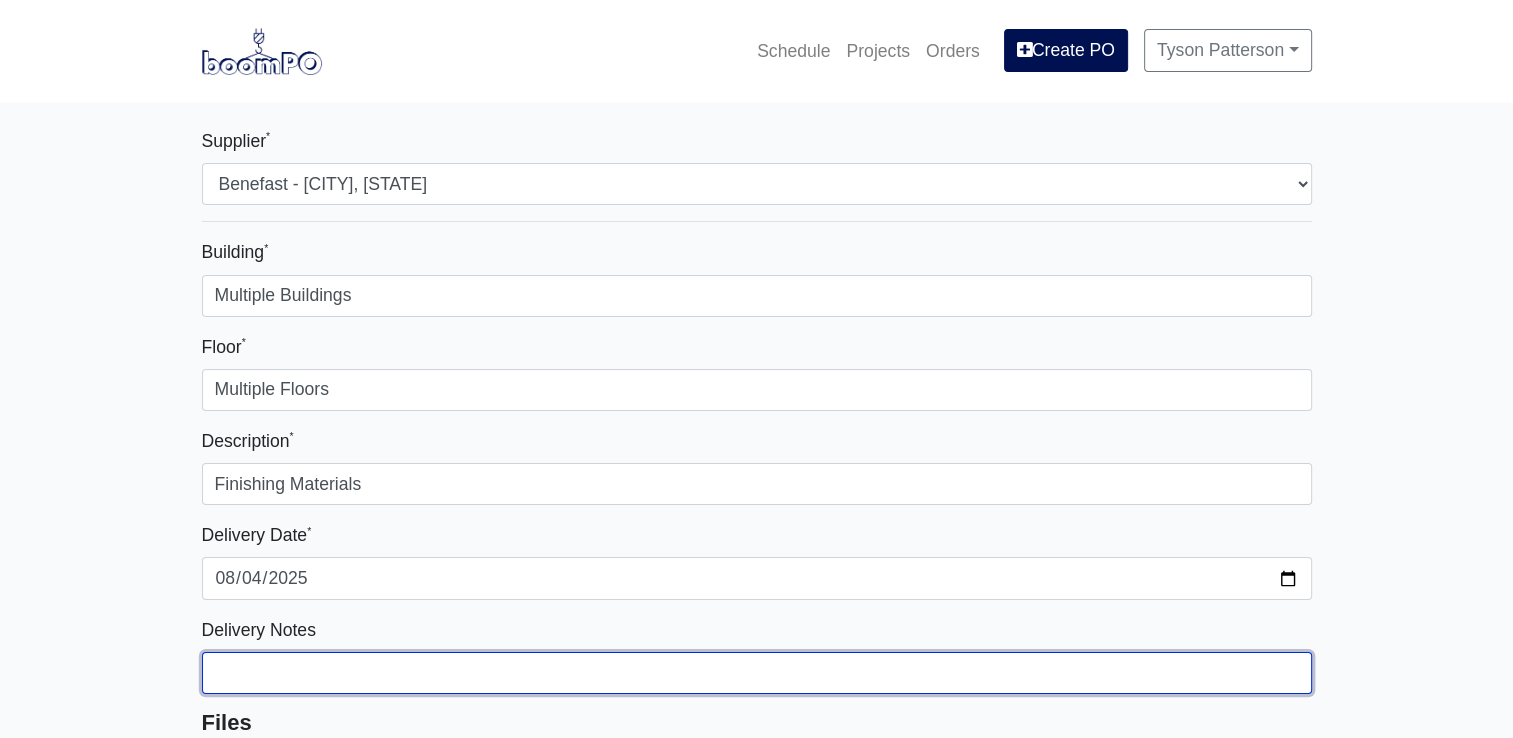 click on "Building *" at bounding box center [757, 296] 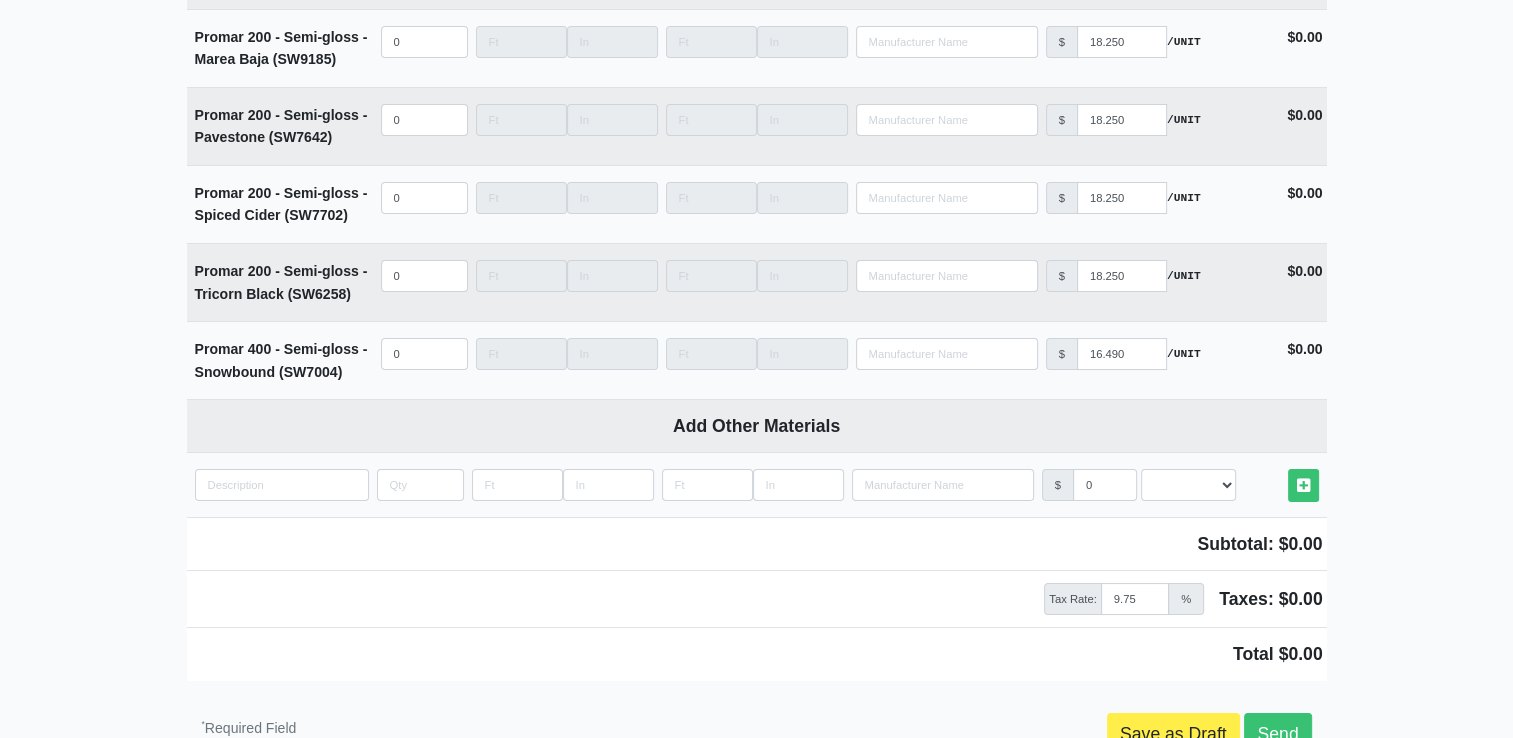 scroll, scrollTop: 7615, scrollLeft: 0, axis: vertical 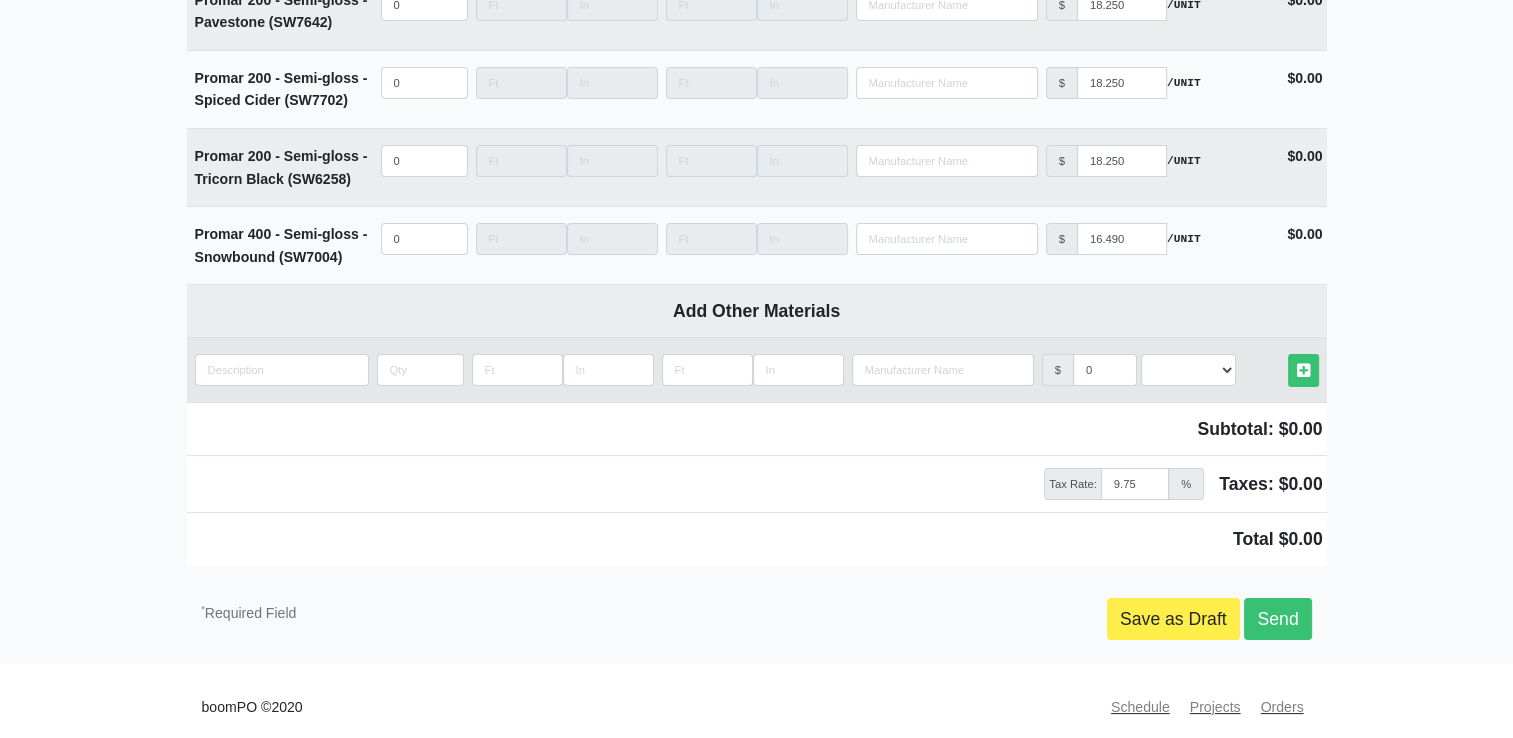 type on "already delivered" 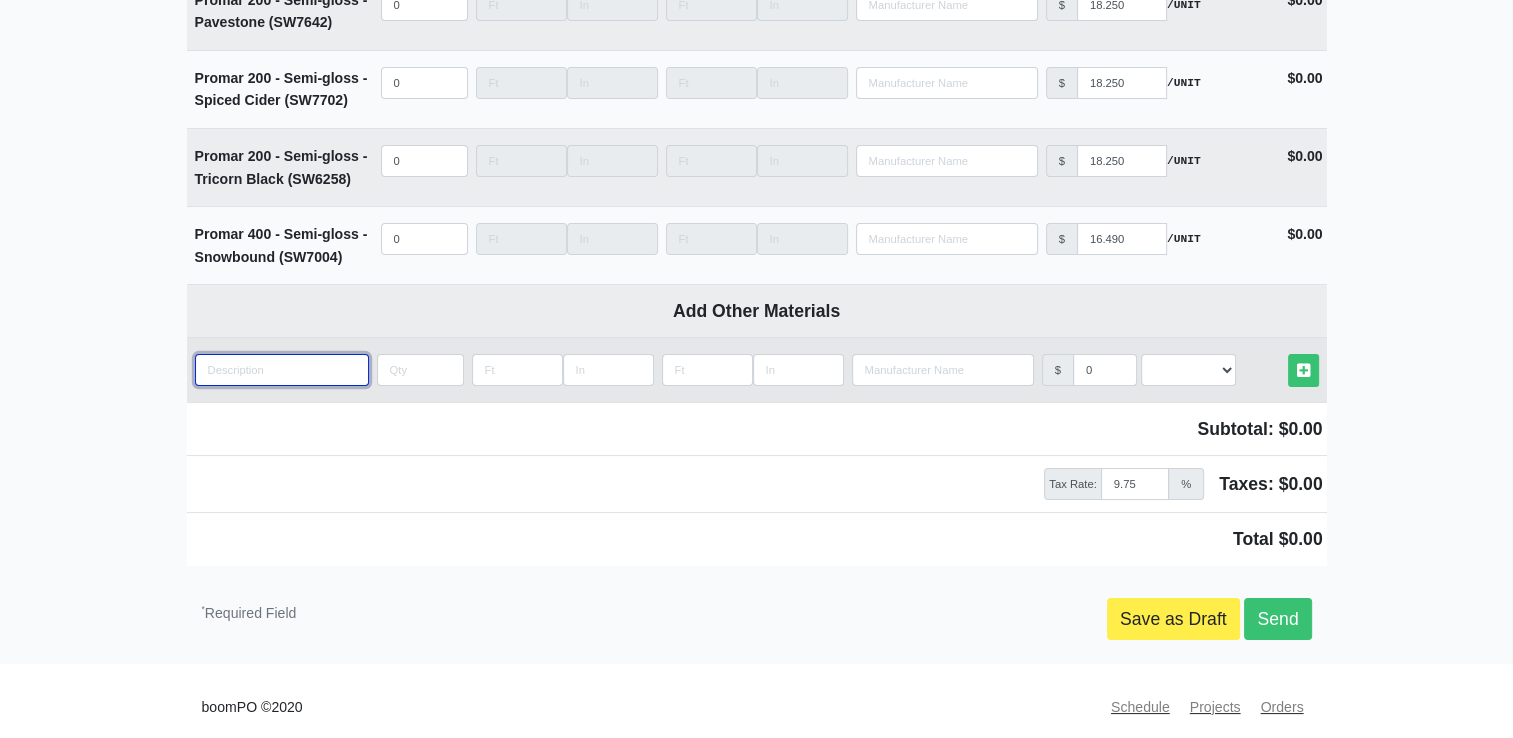 click at bounding box center [282, 370] 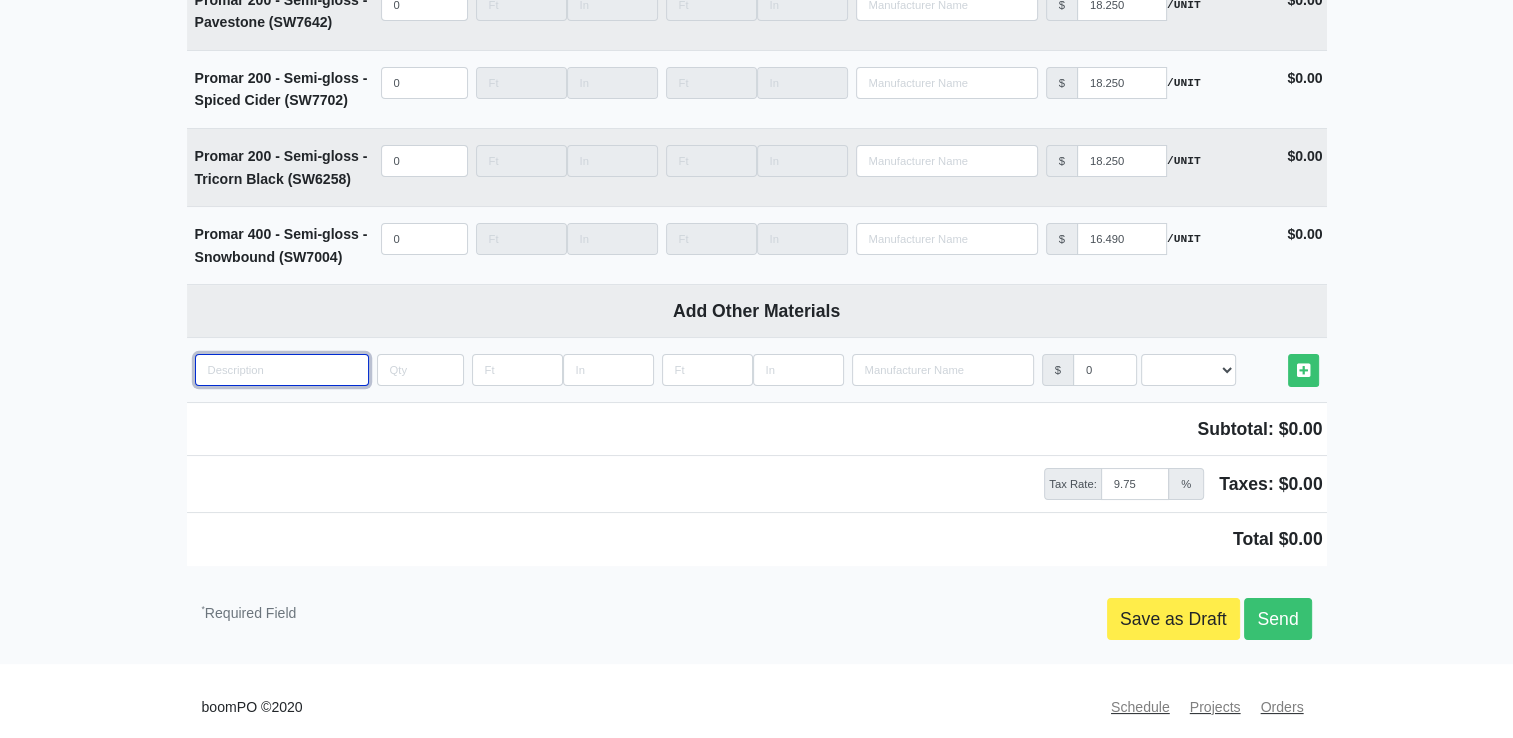 type on "d" 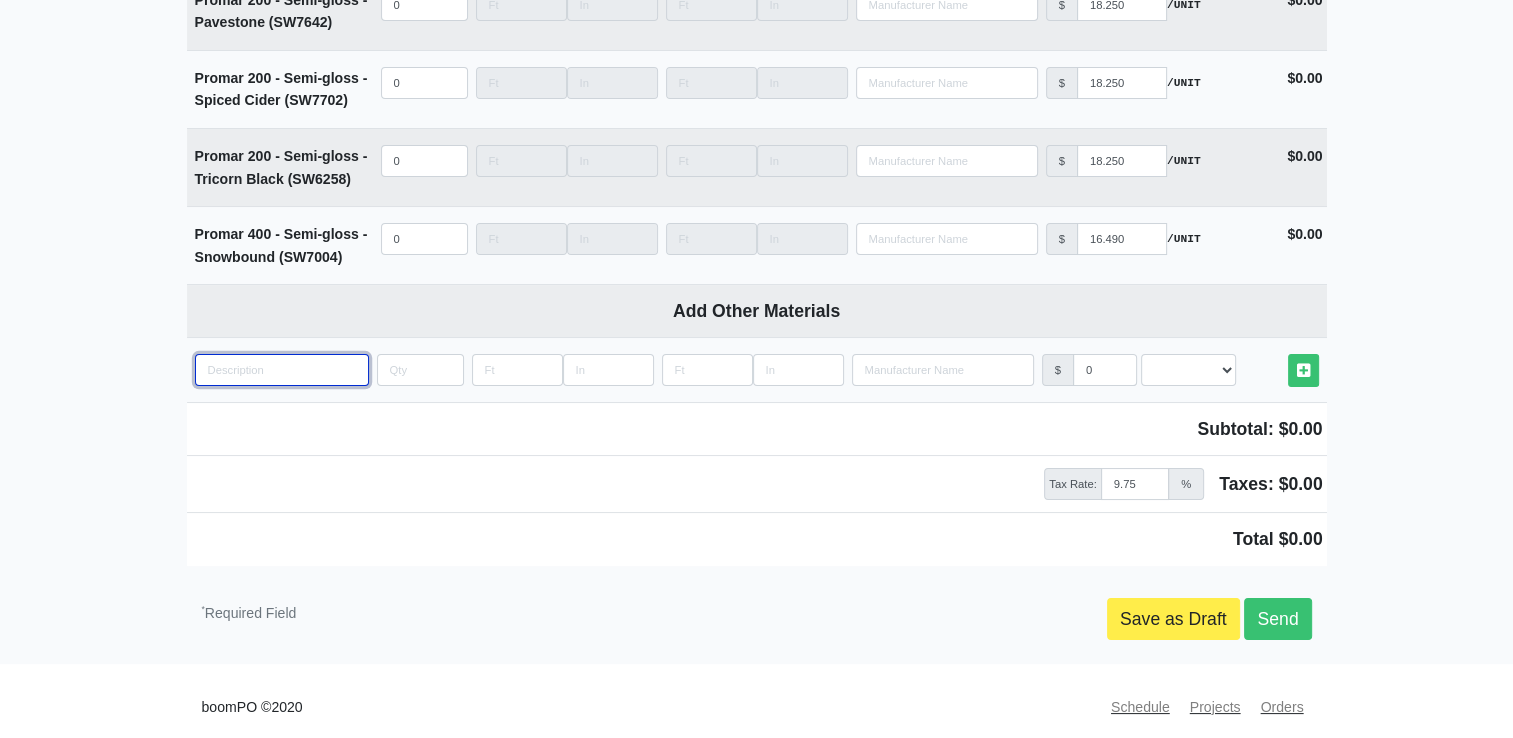 select 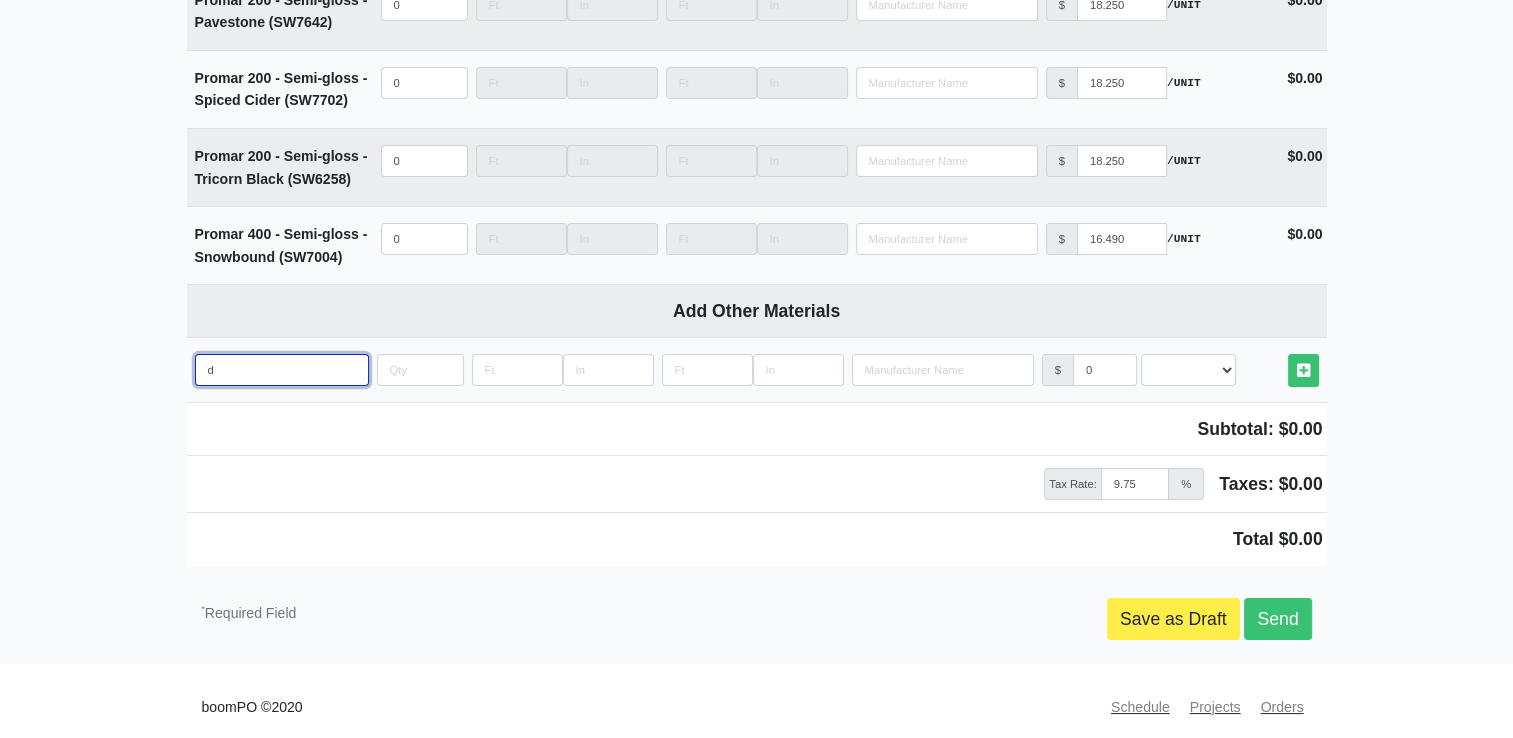 type on "de" 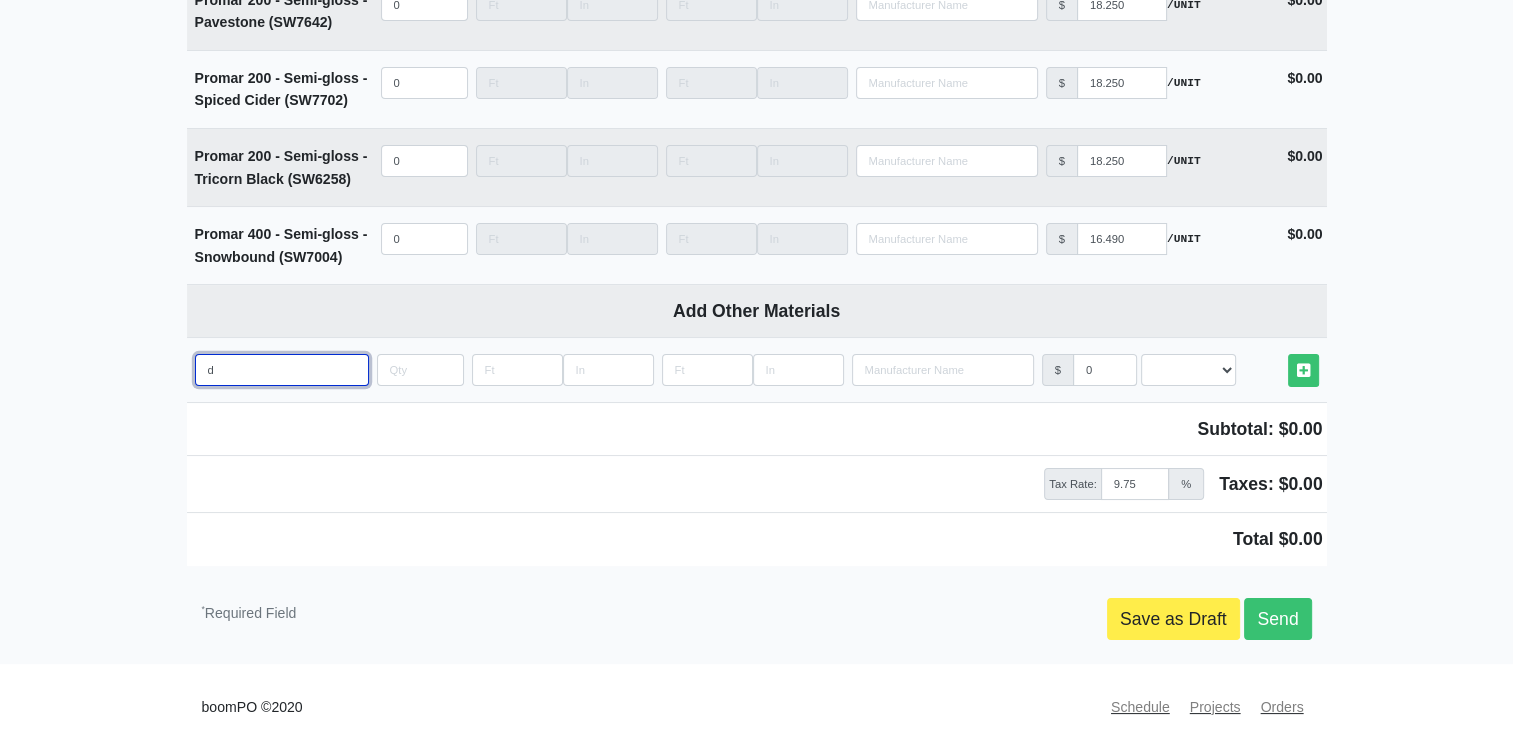 select 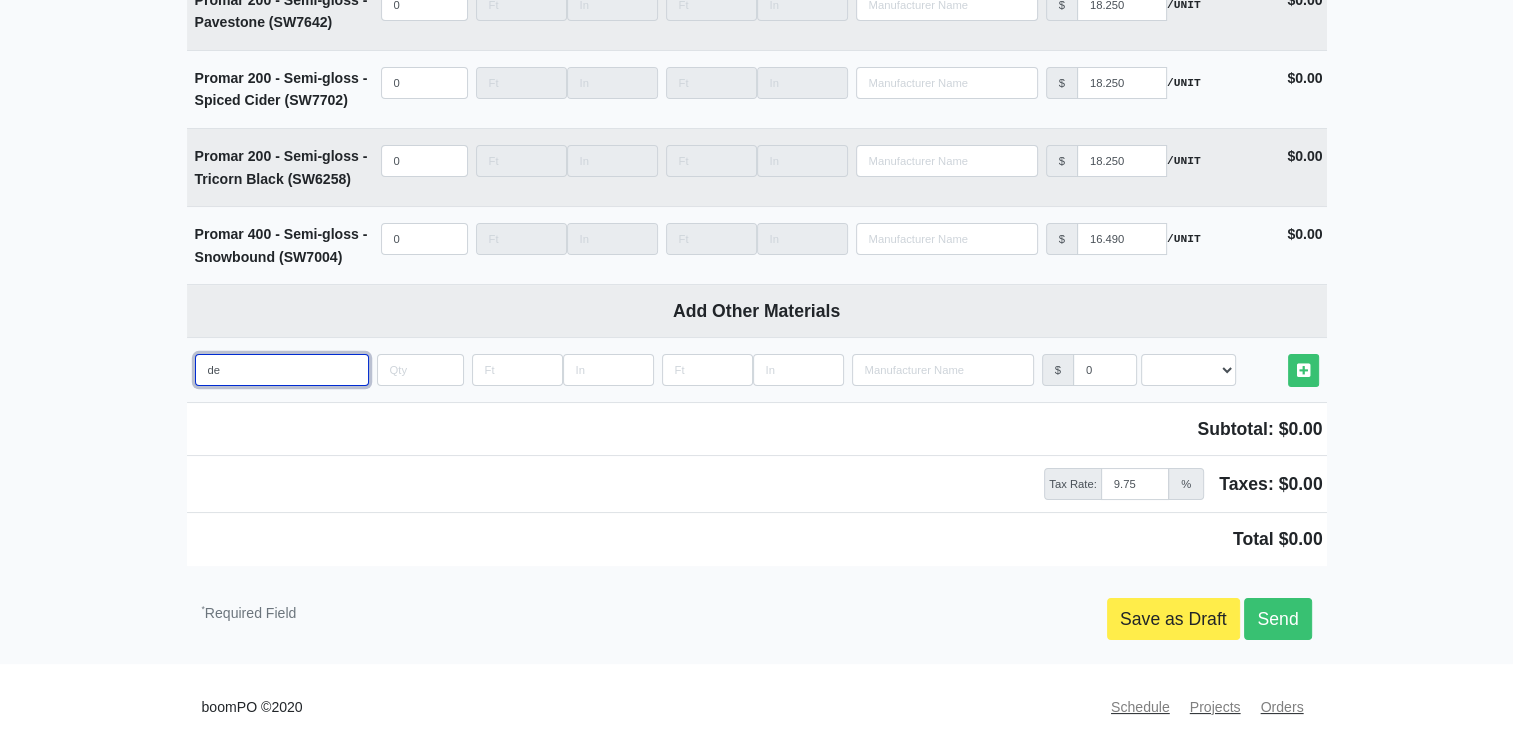 type on "dea" 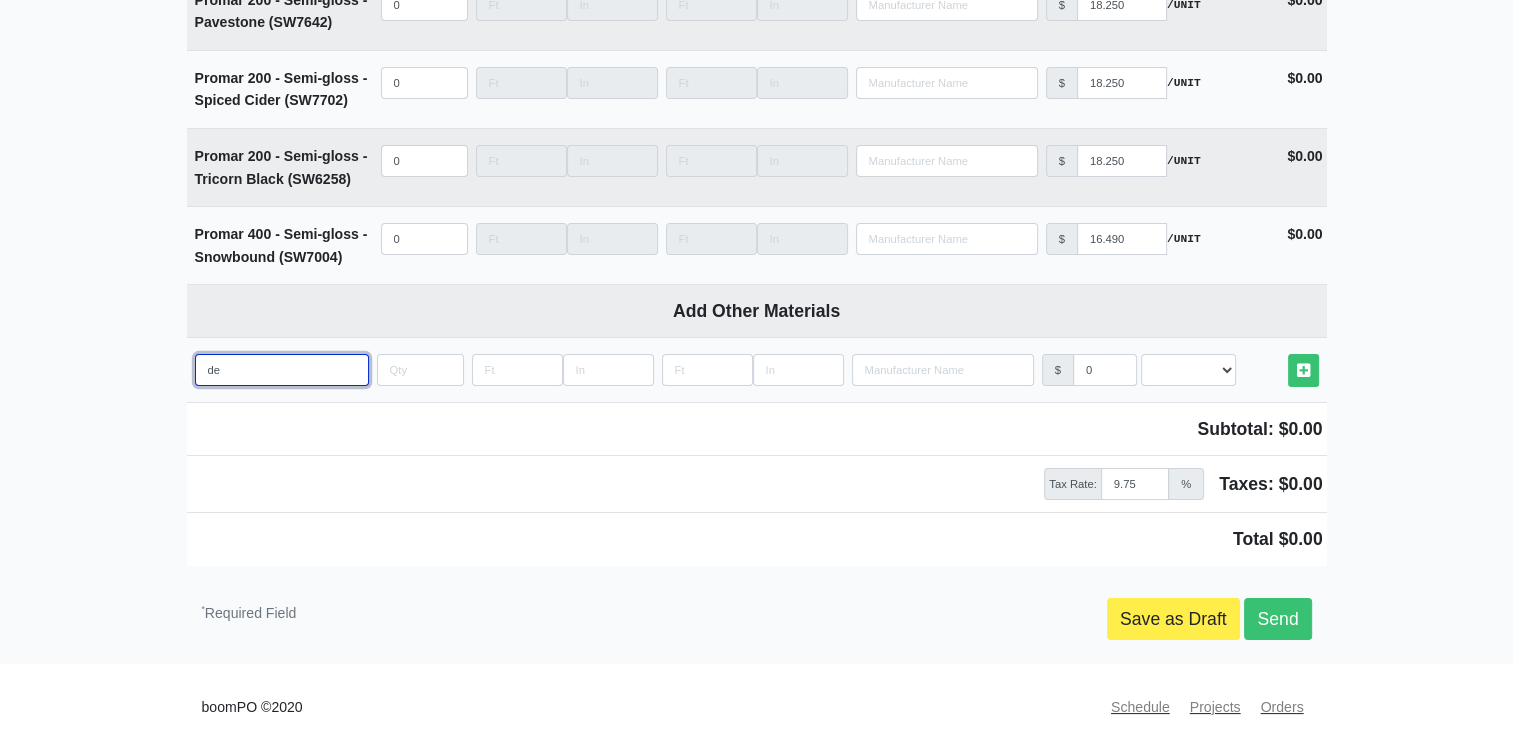 select 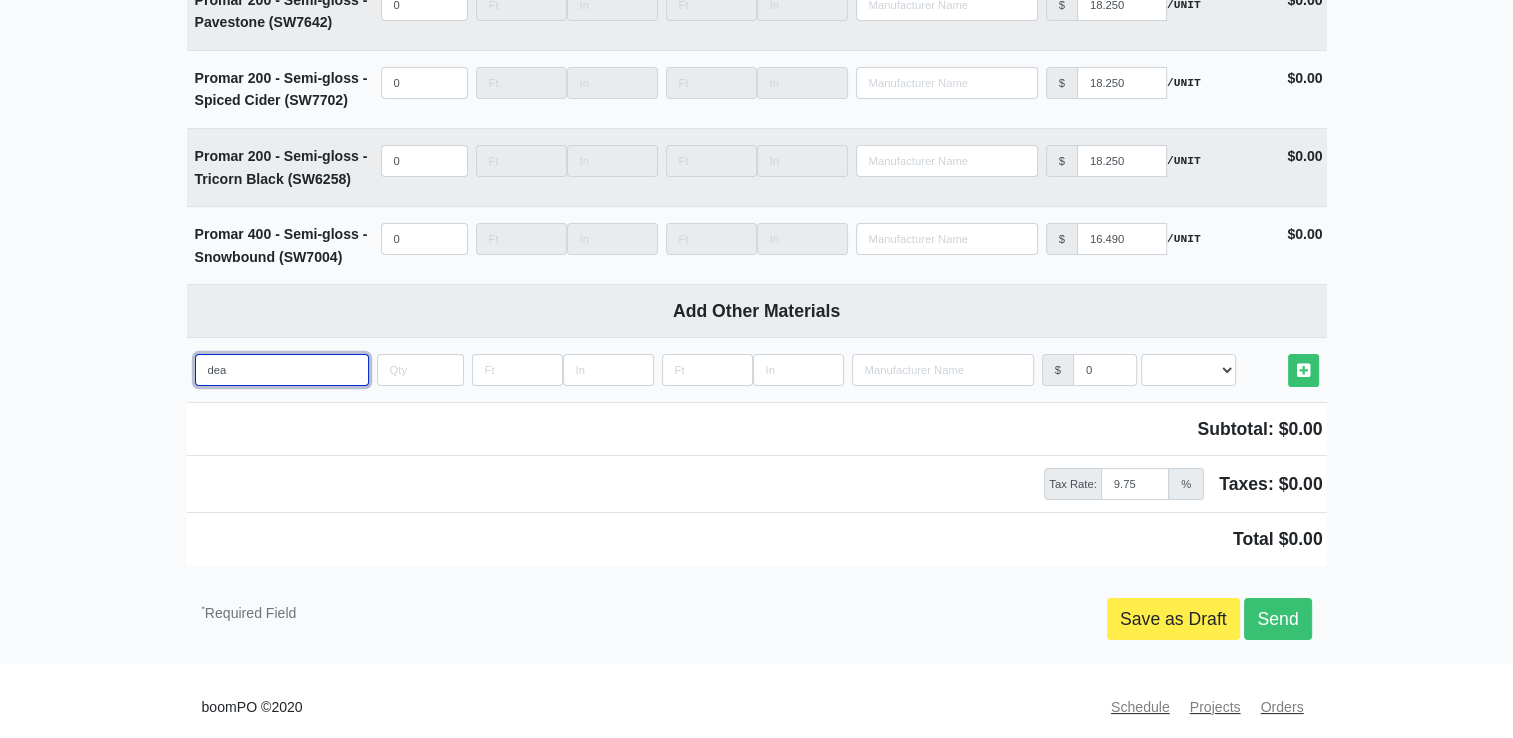 type on "deal" 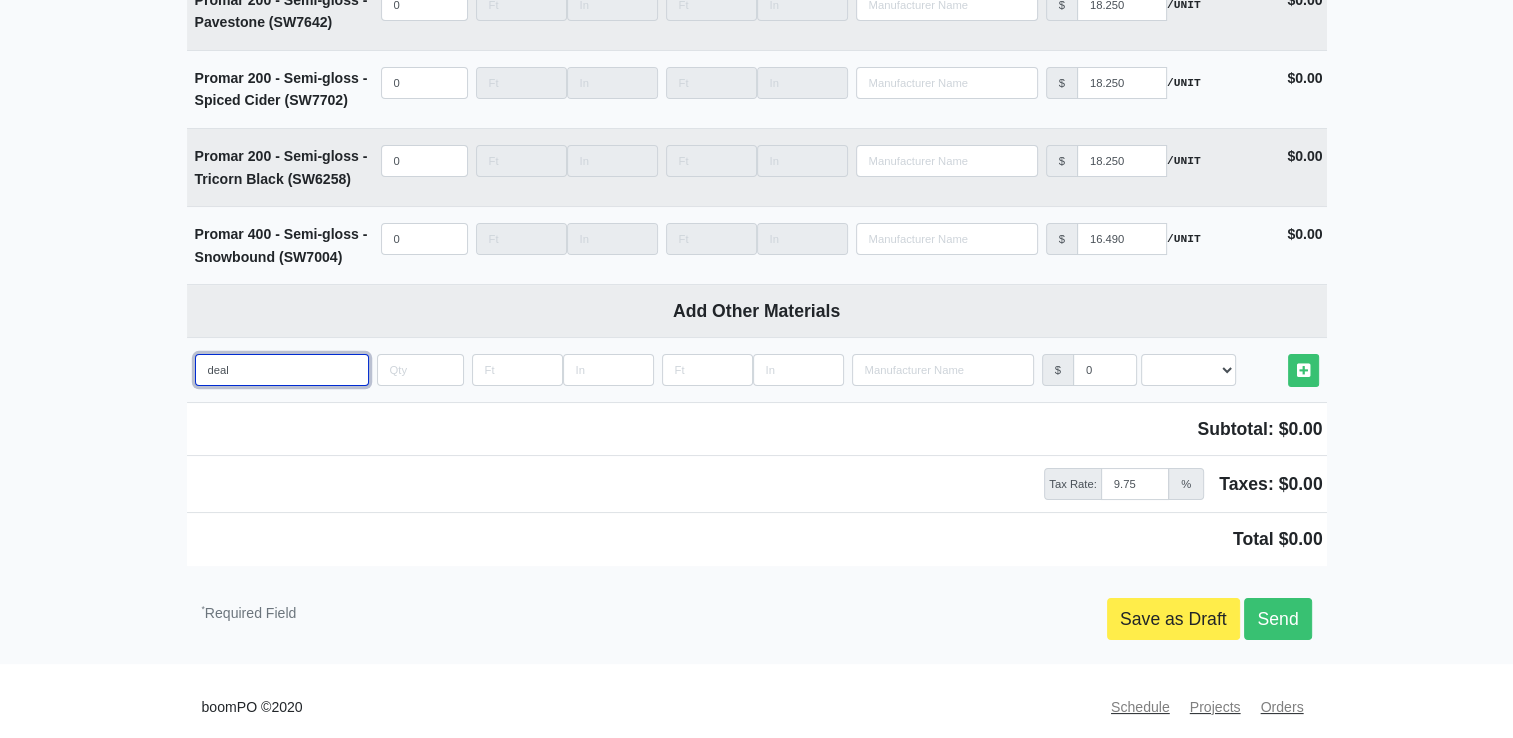 select 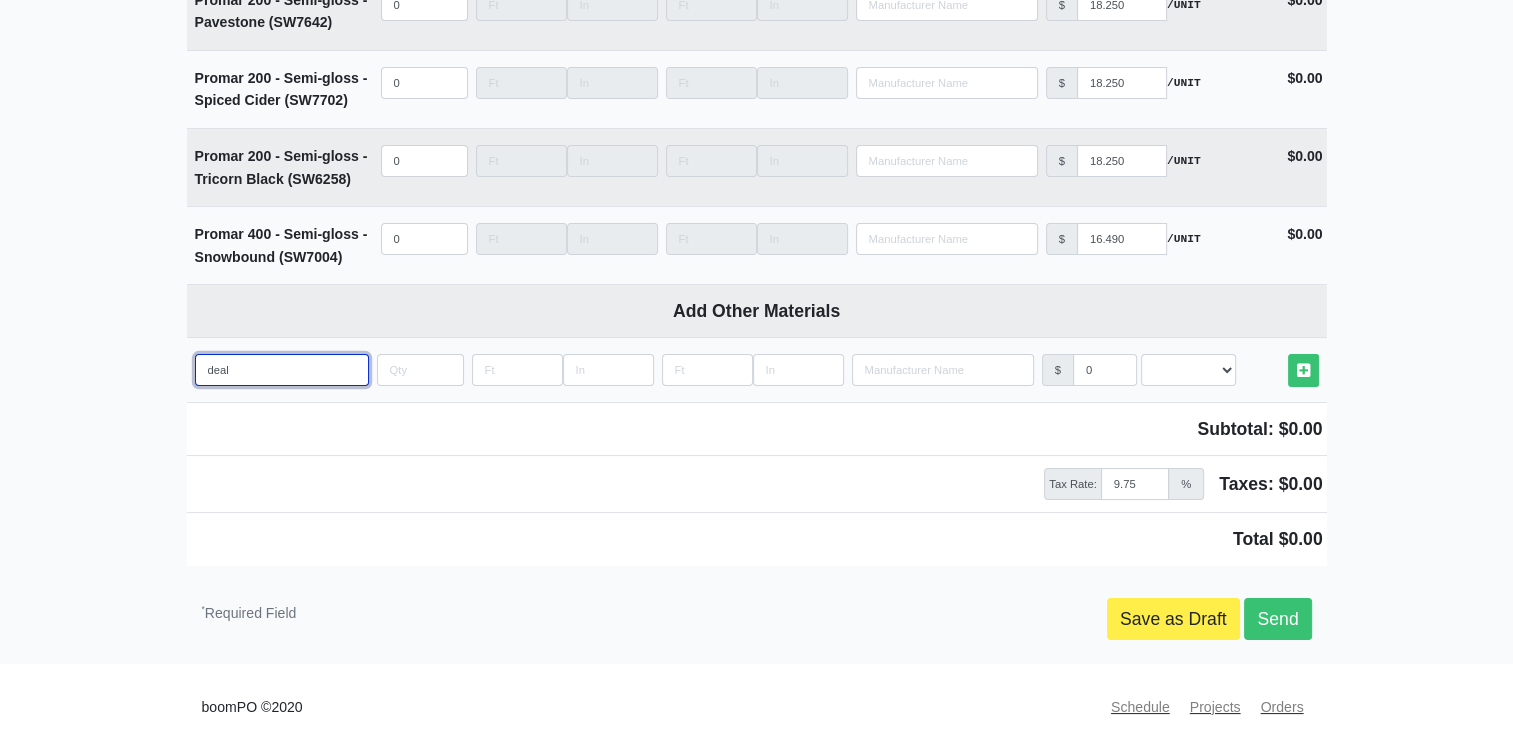 type on "dealt" 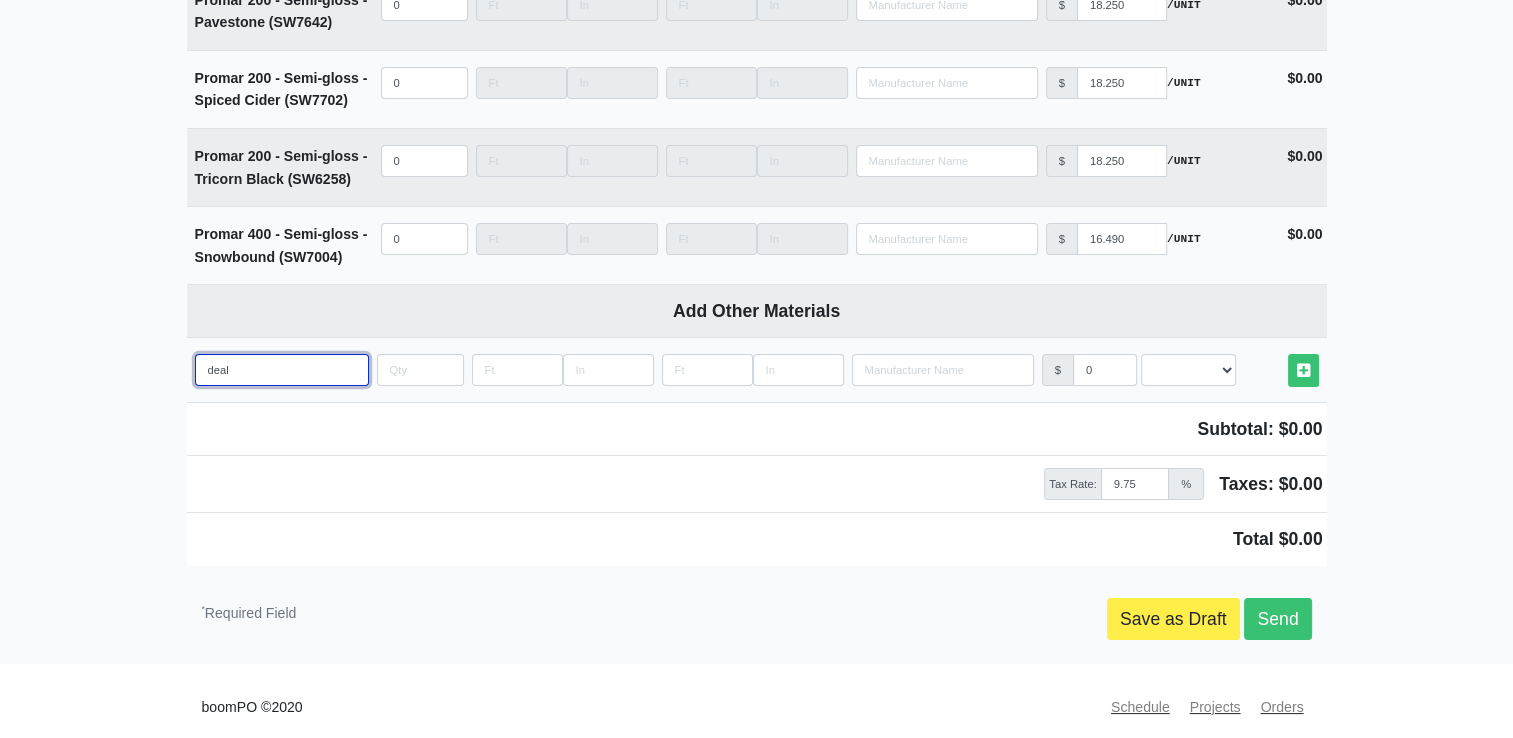 select 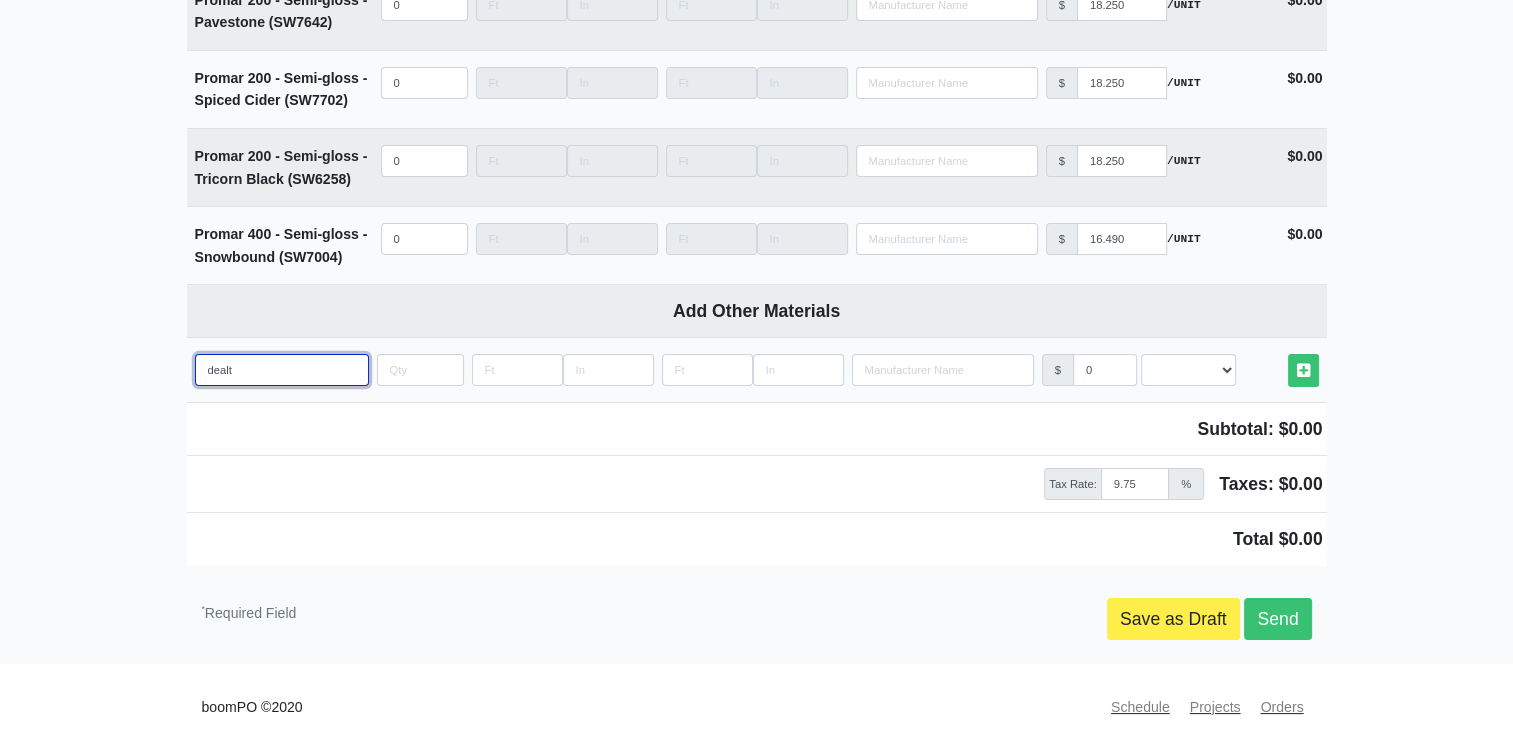 type on "dealt" 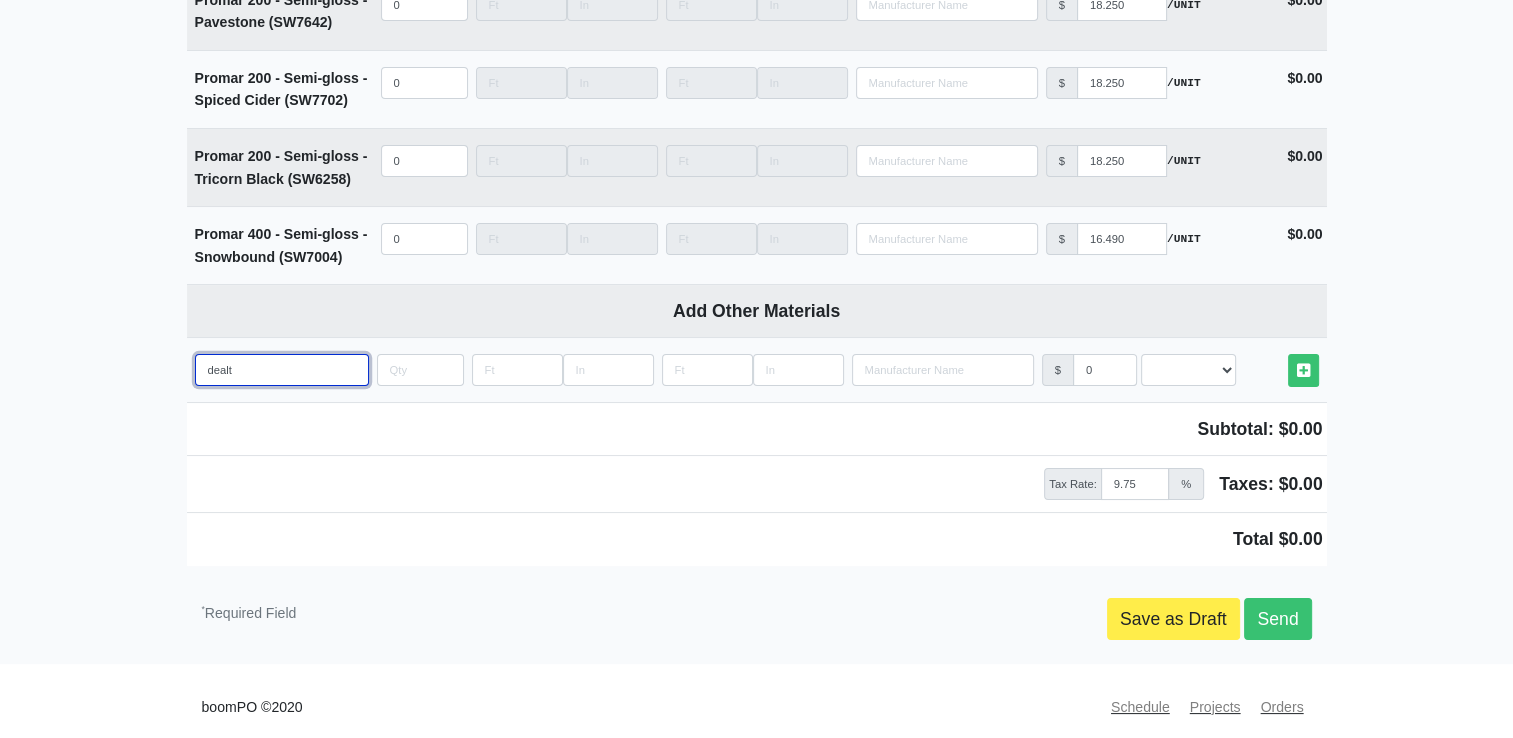 select 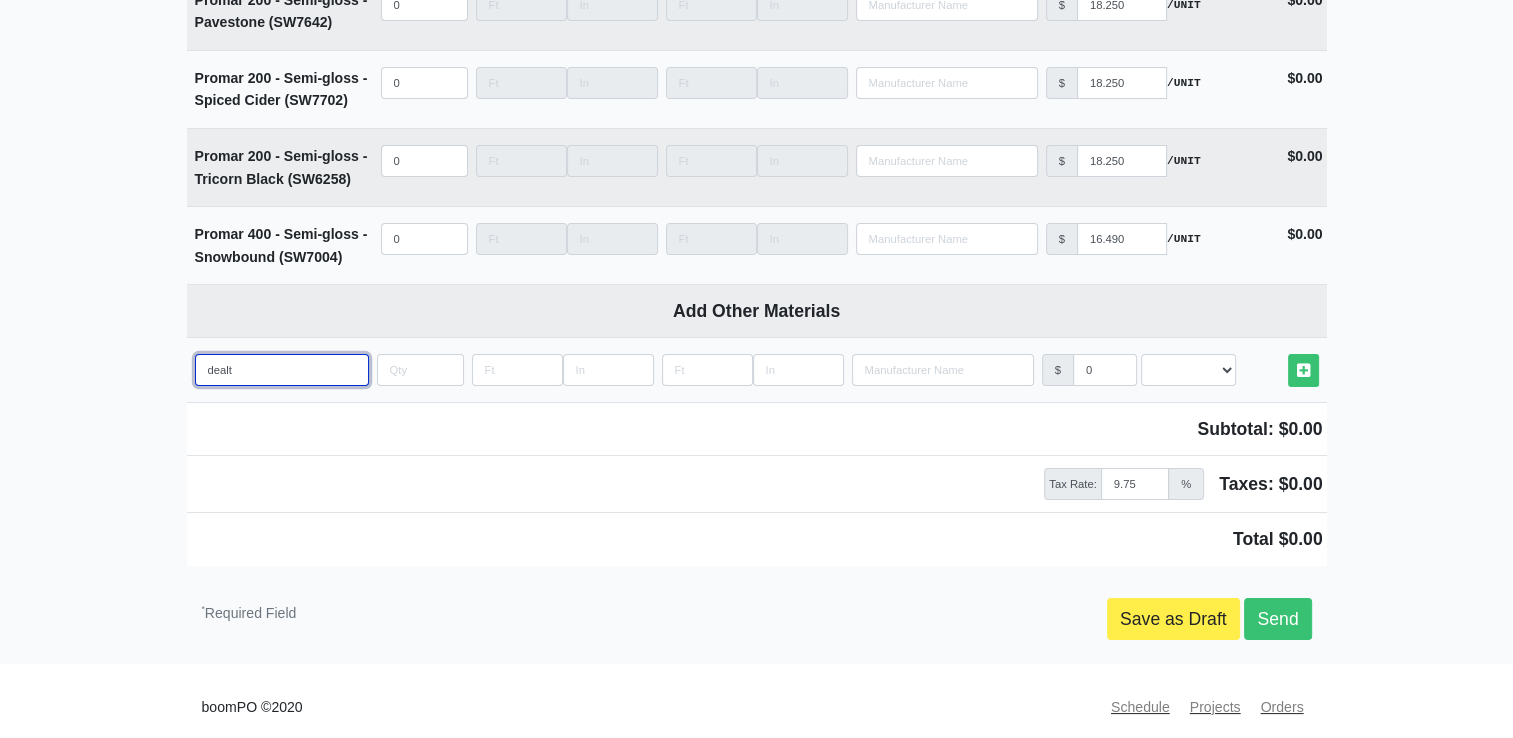 type on "dealt" 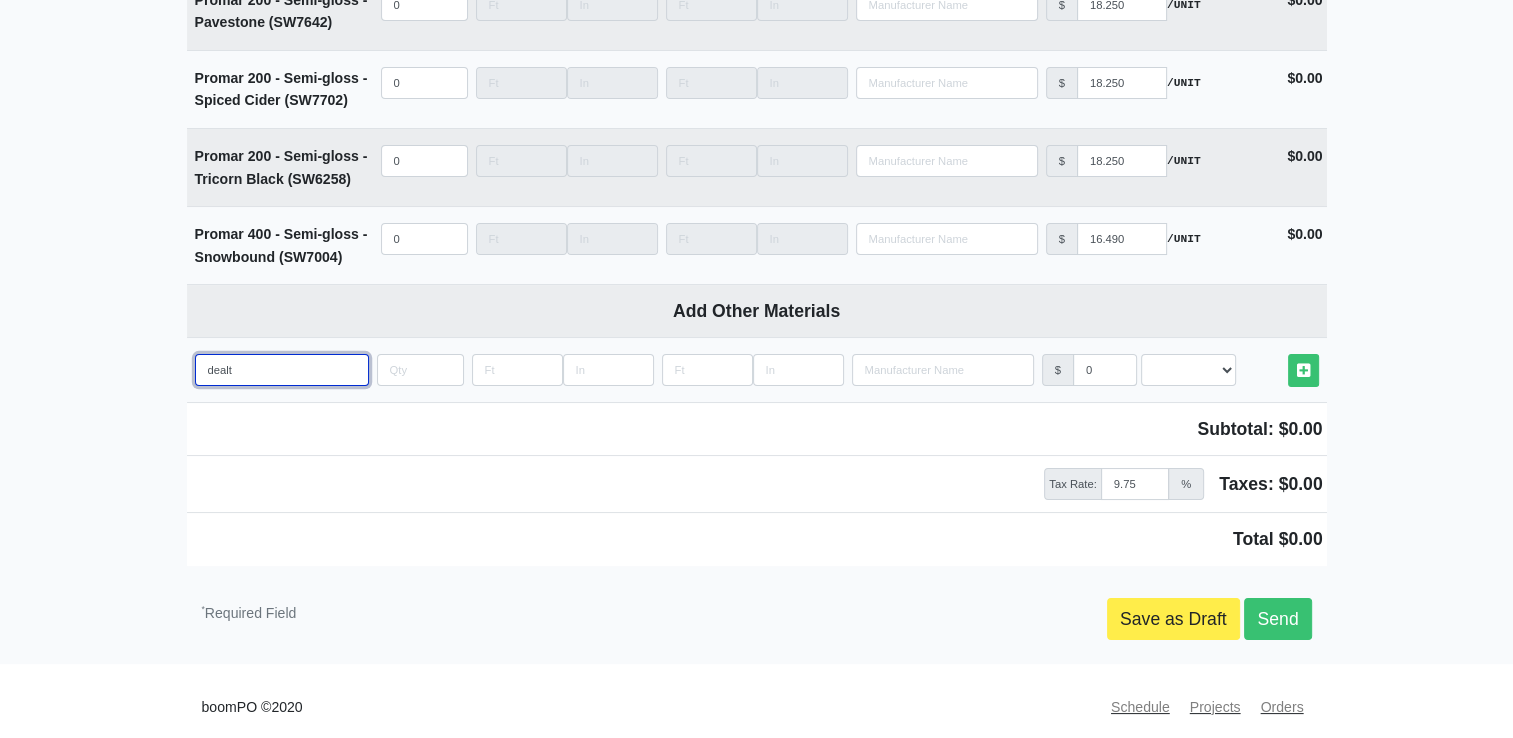 select 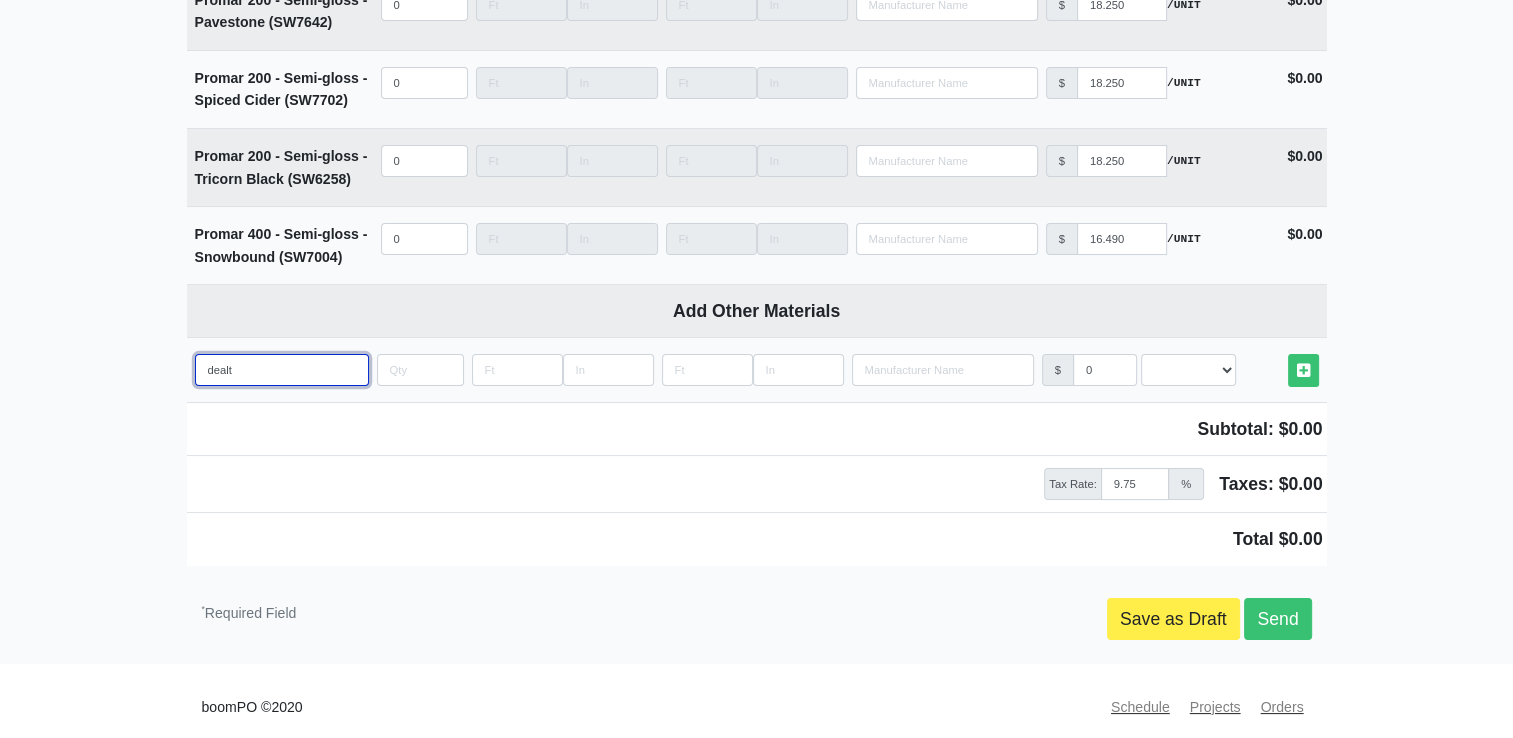type on "deal" 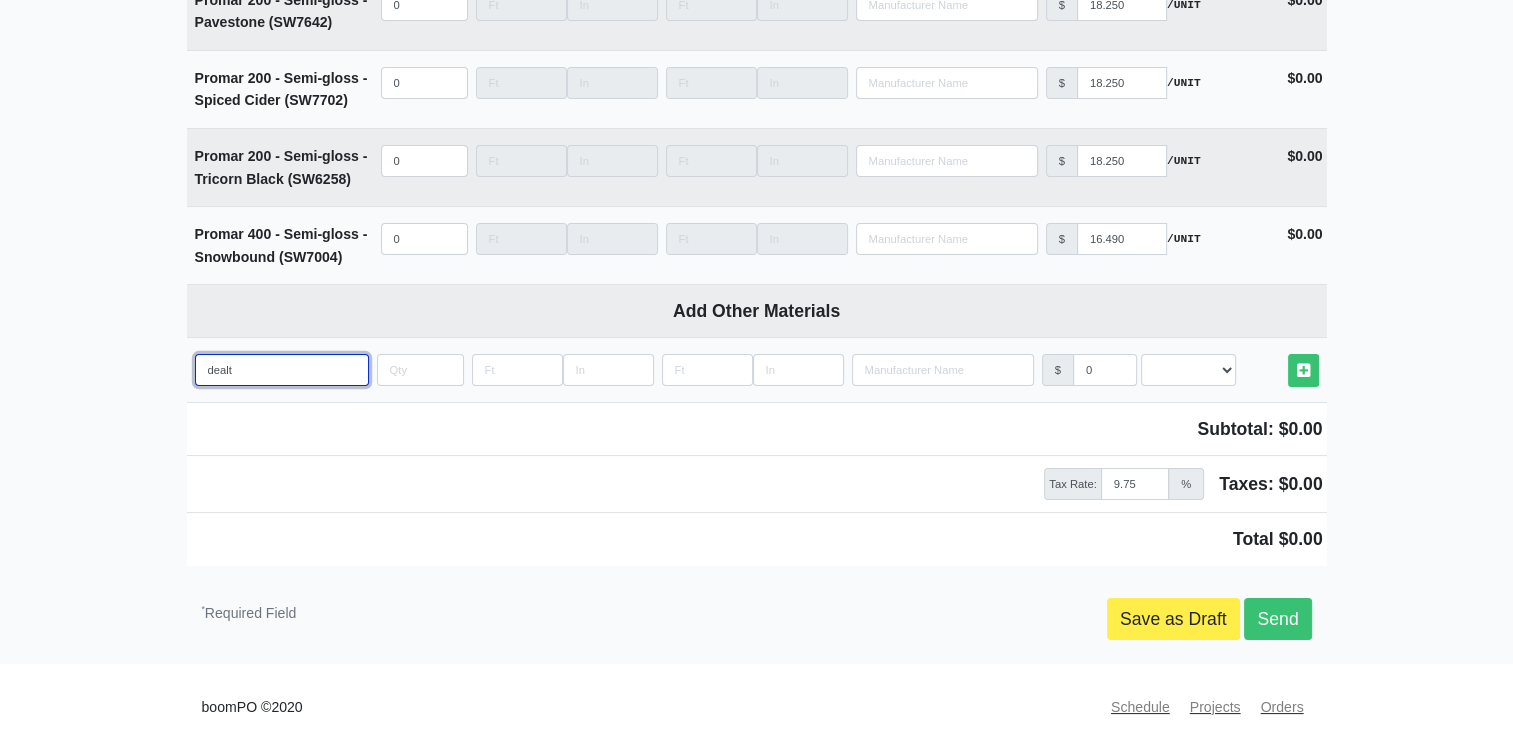 select 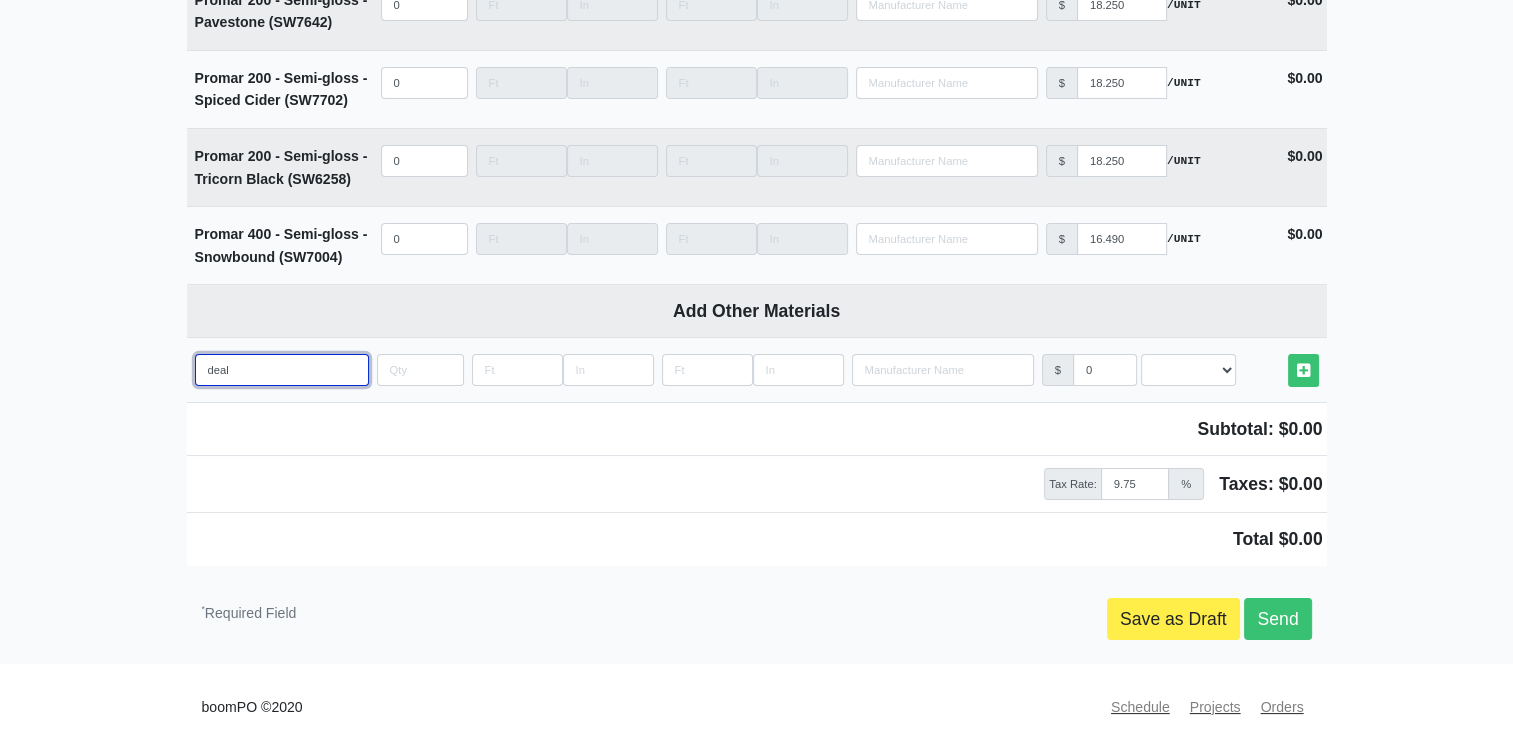 type on "dea" 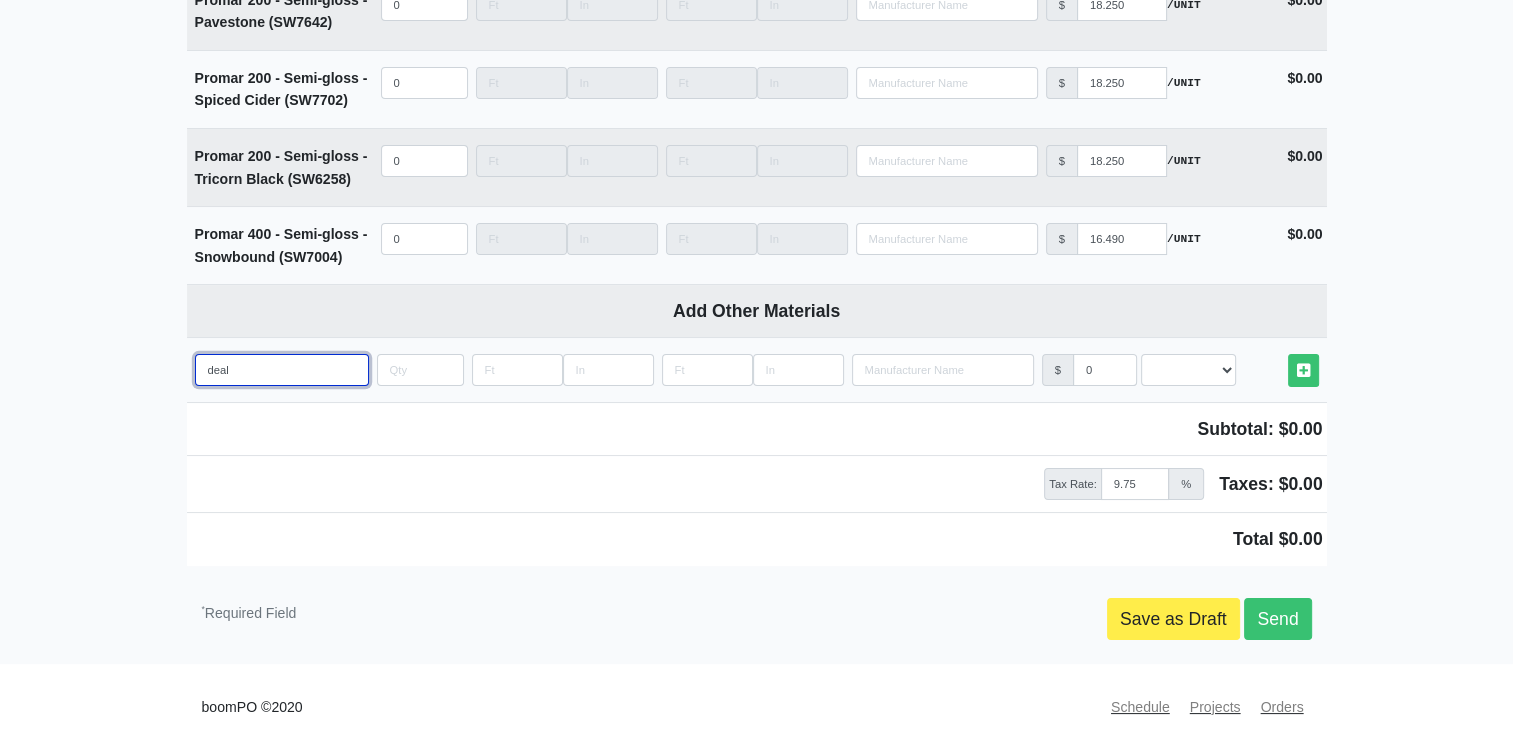 select 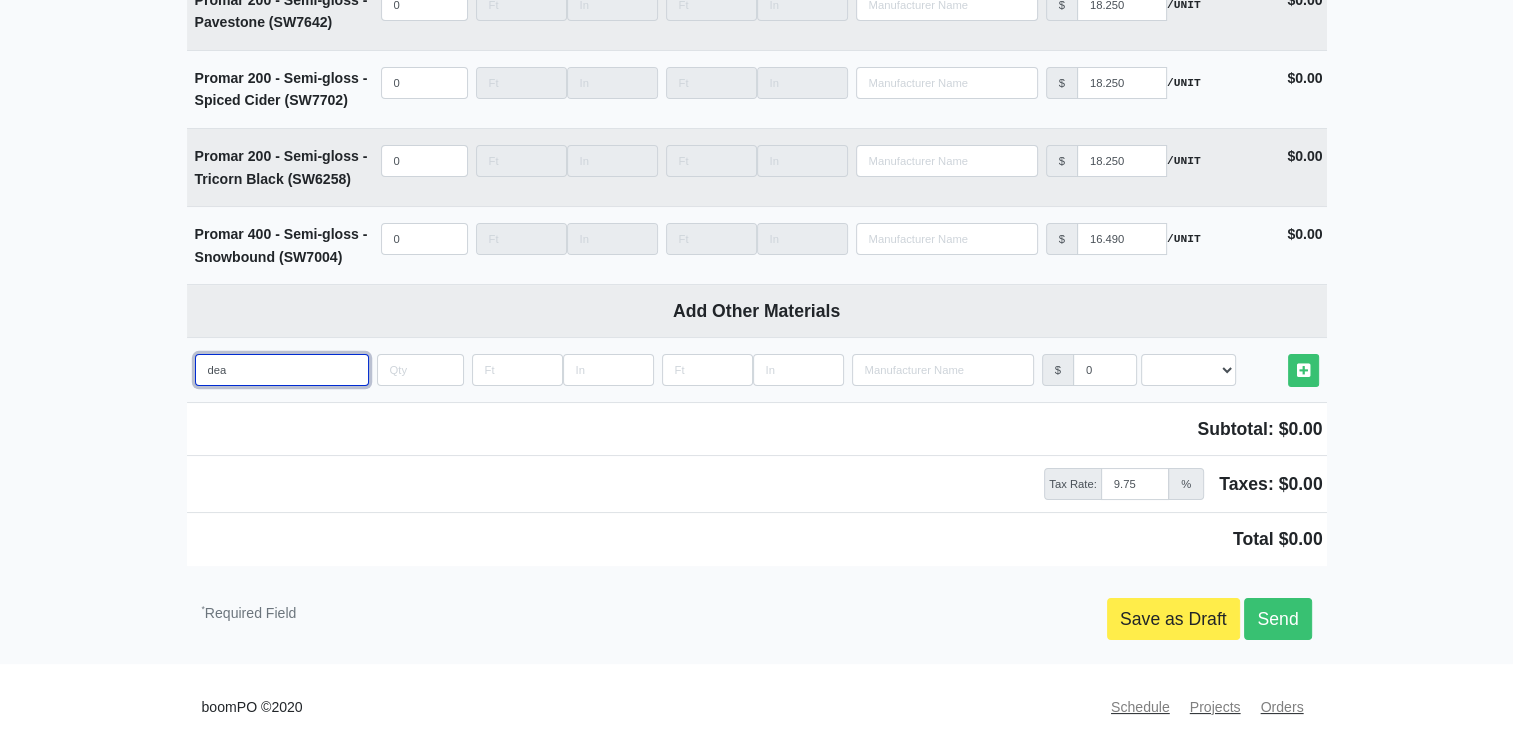 type on "de" 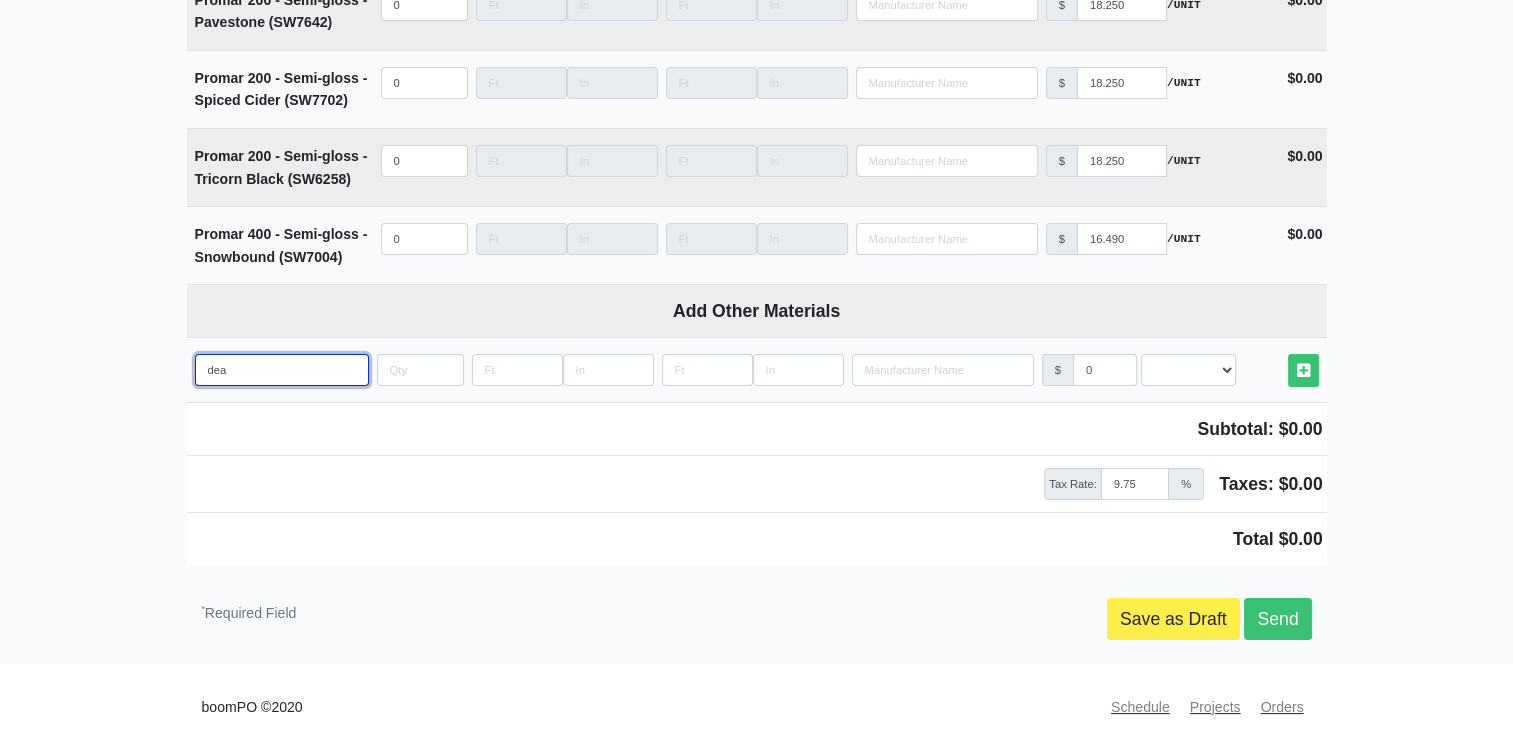 select 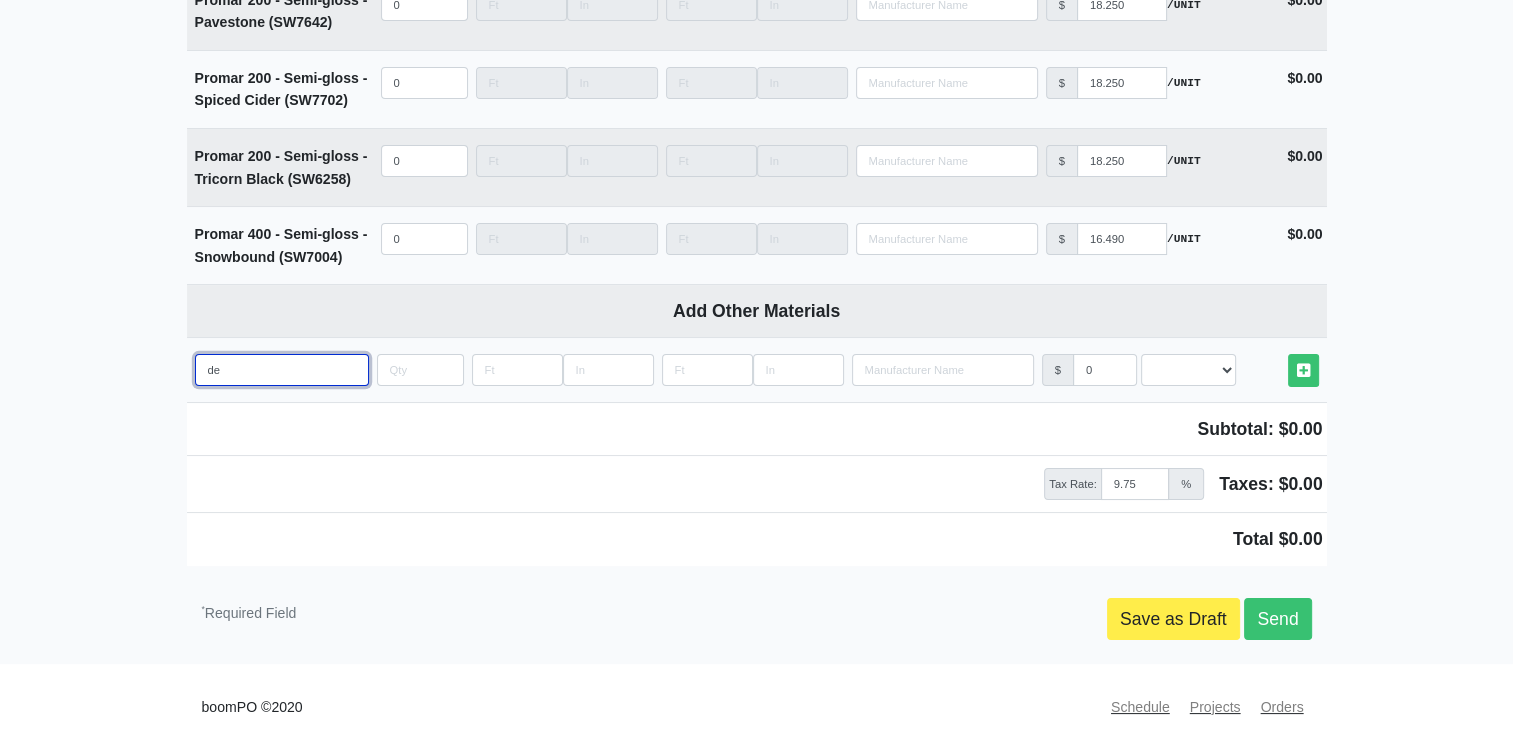 type on "dew" 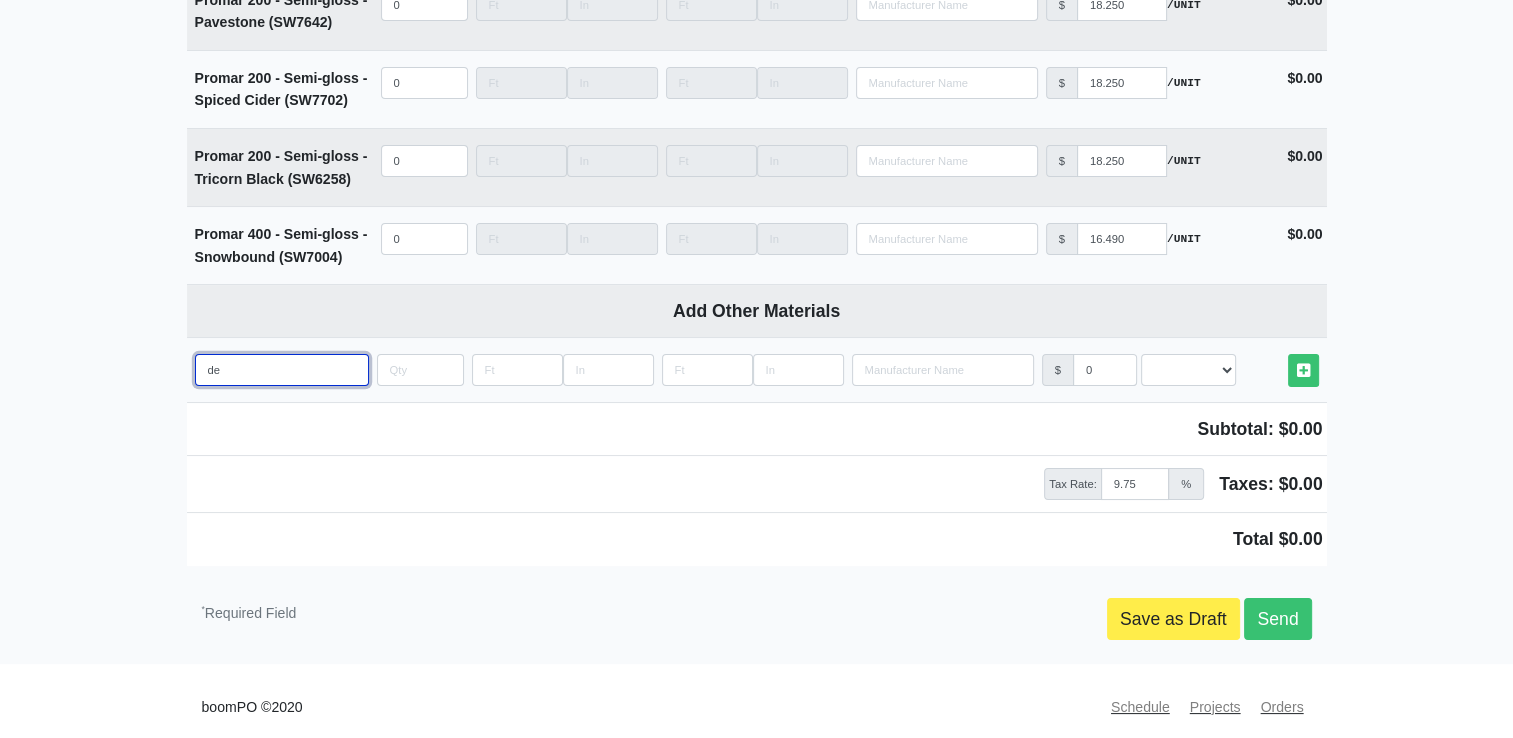select 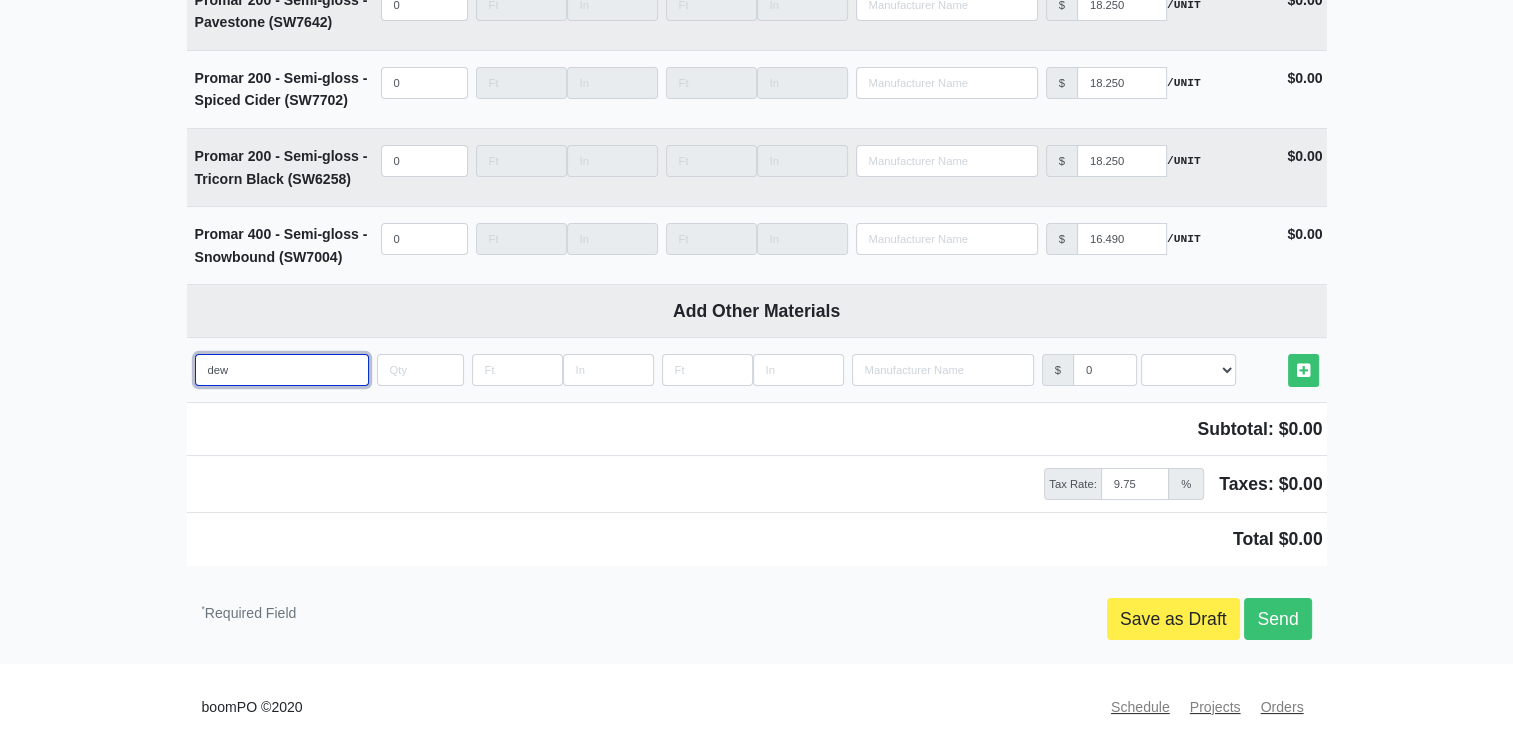 type on "dewa" 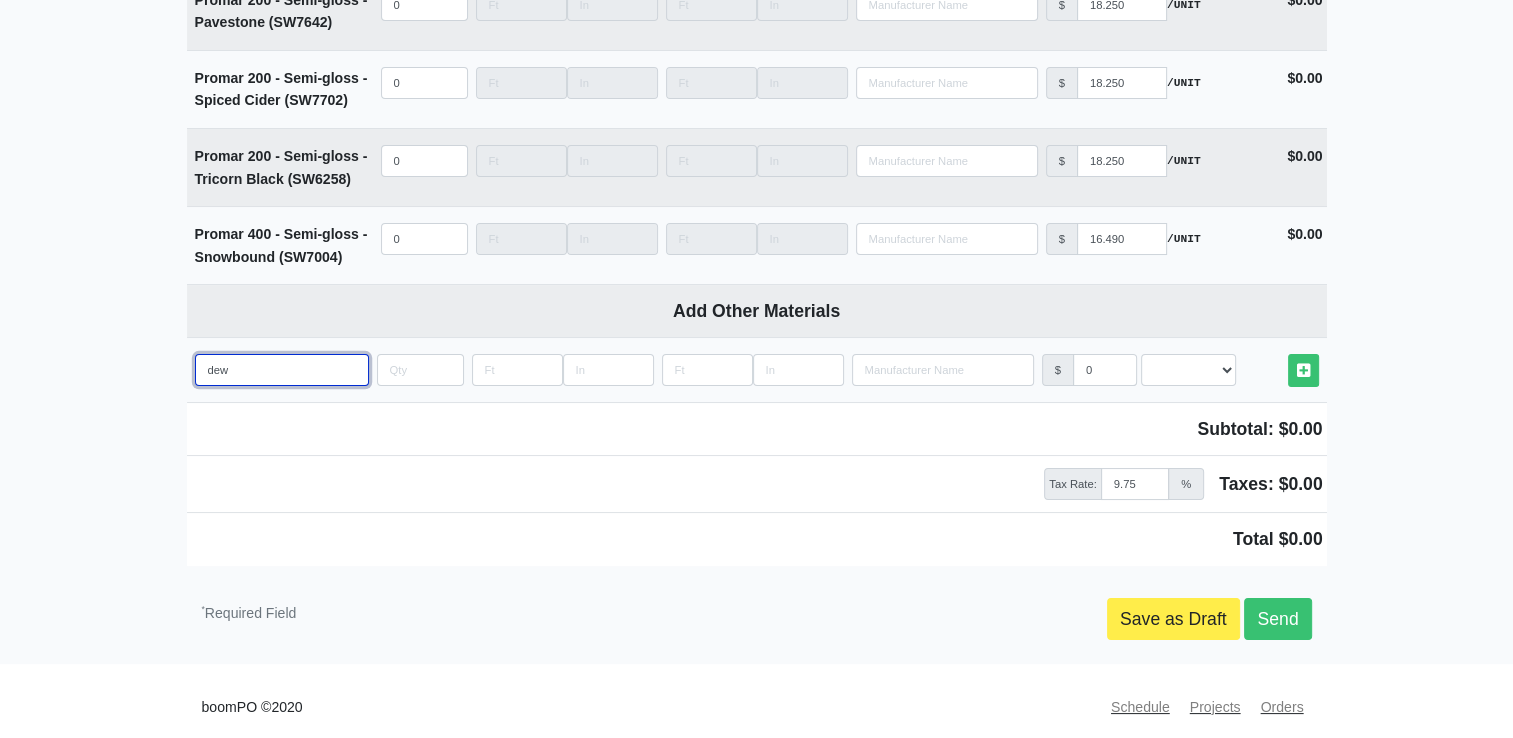 select 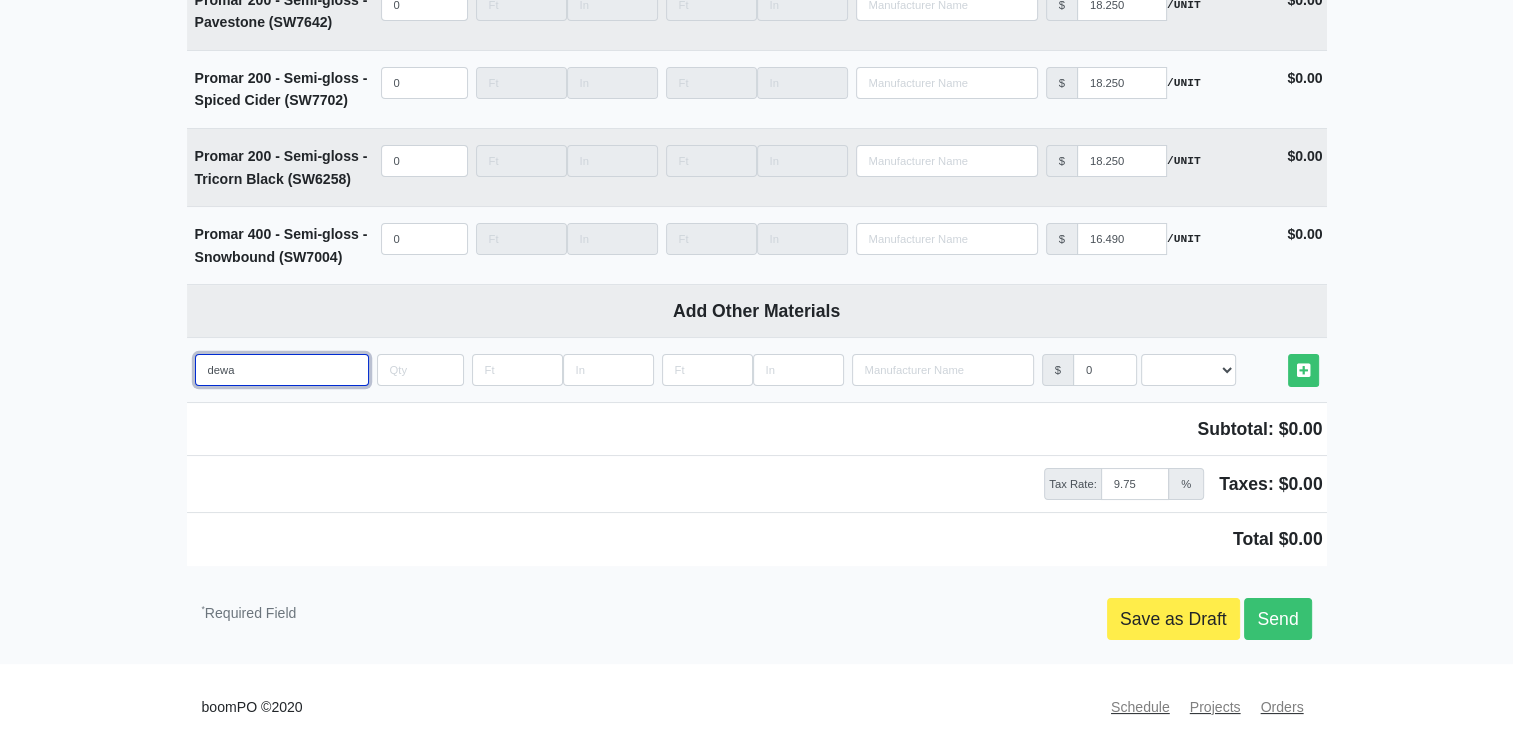type on "dewal" 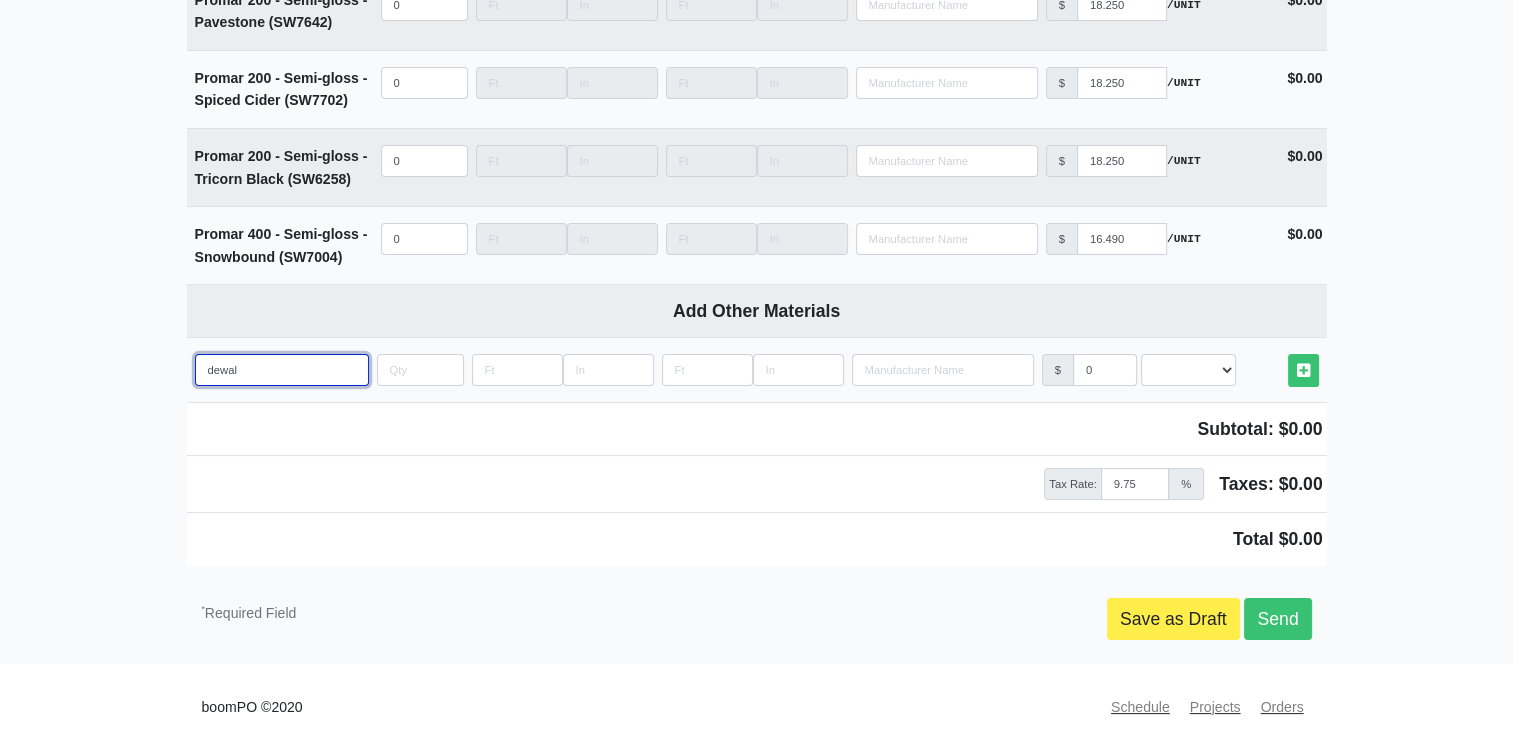 select 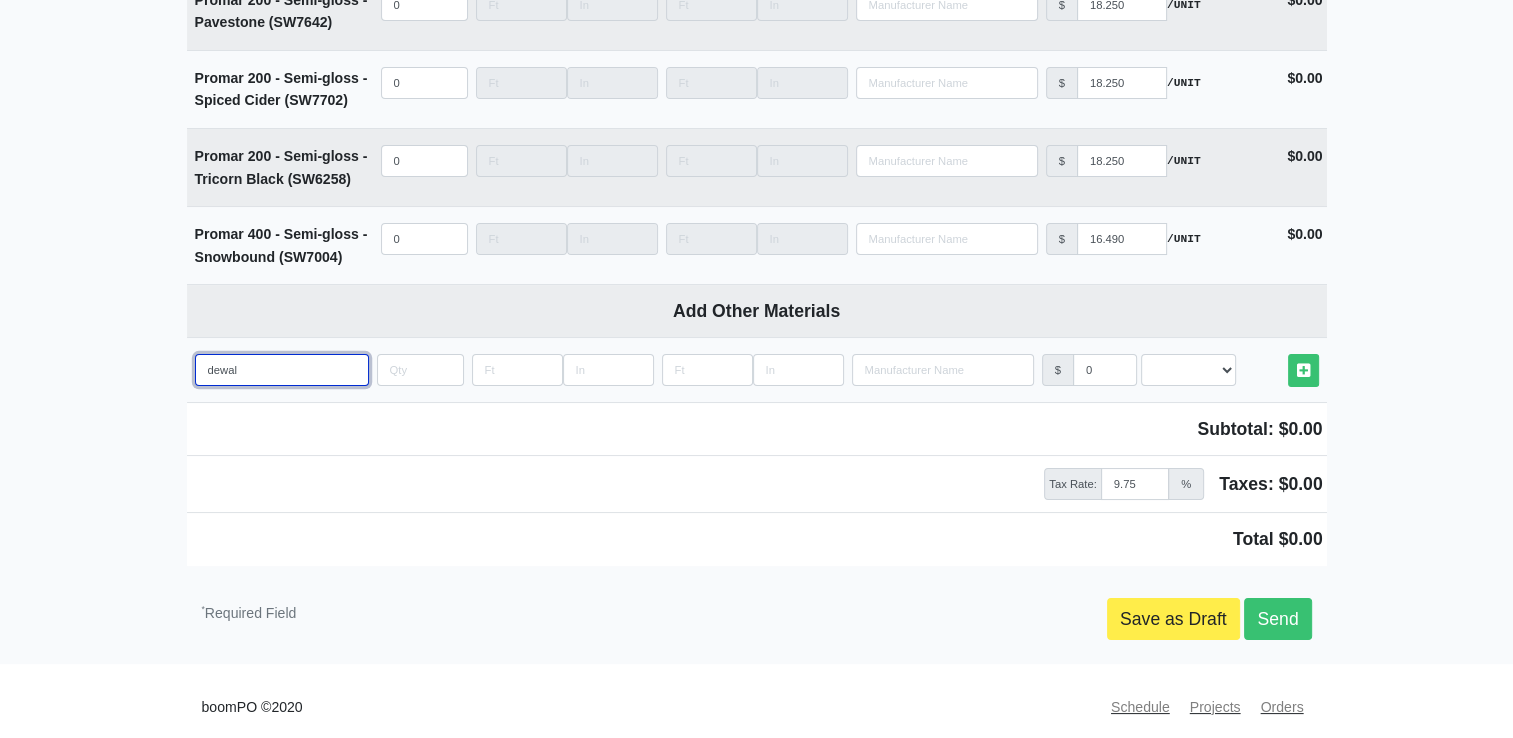 type on "dewalt" 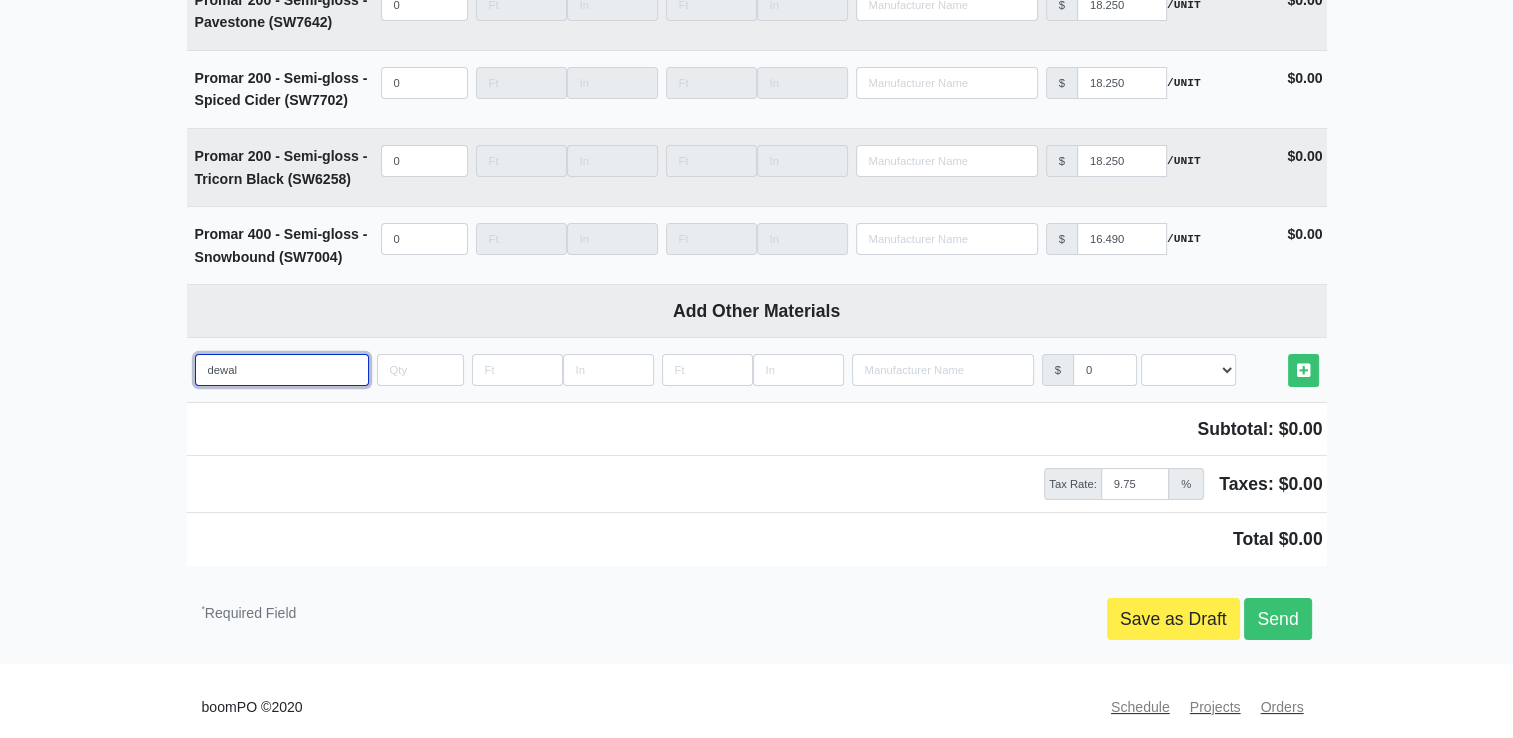 select 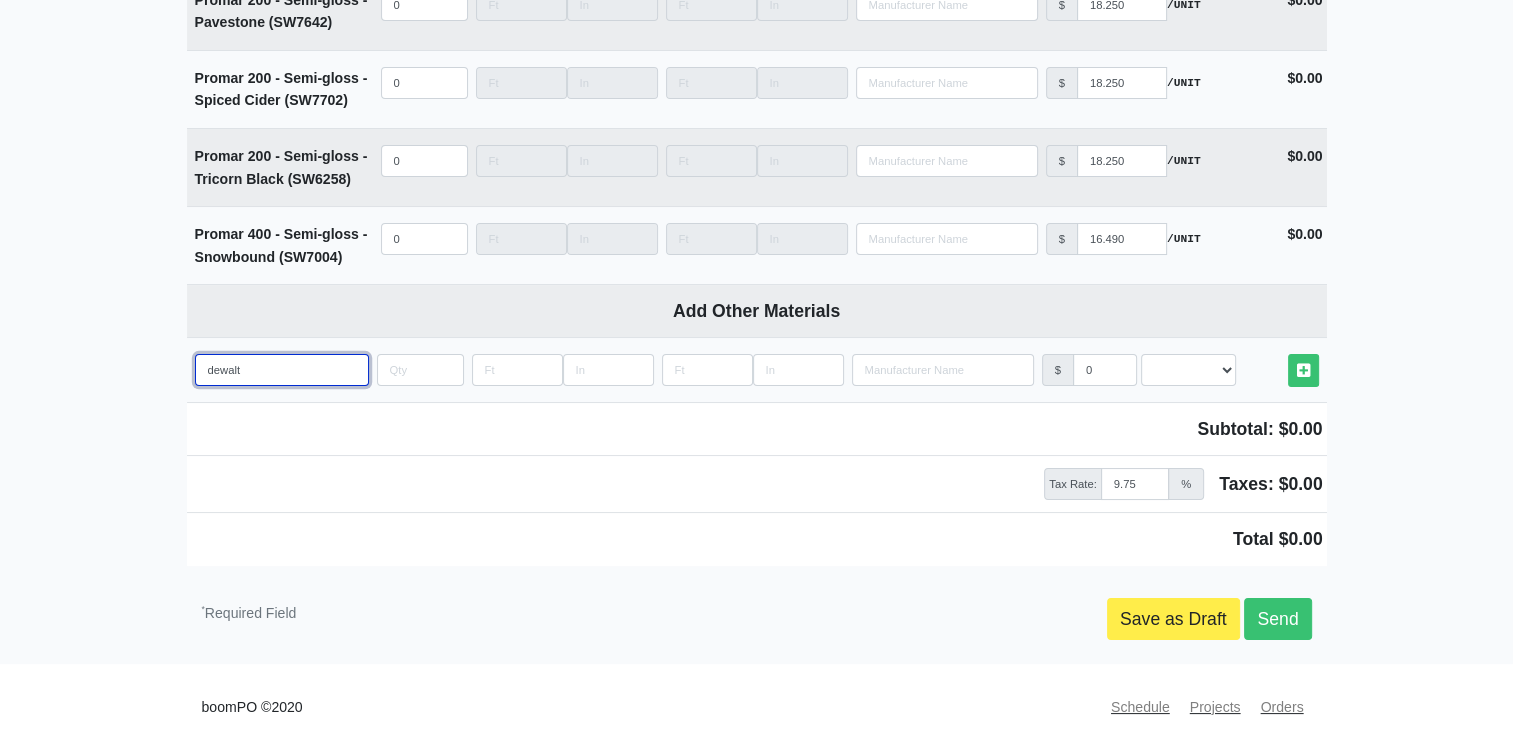 type on "dewalt" 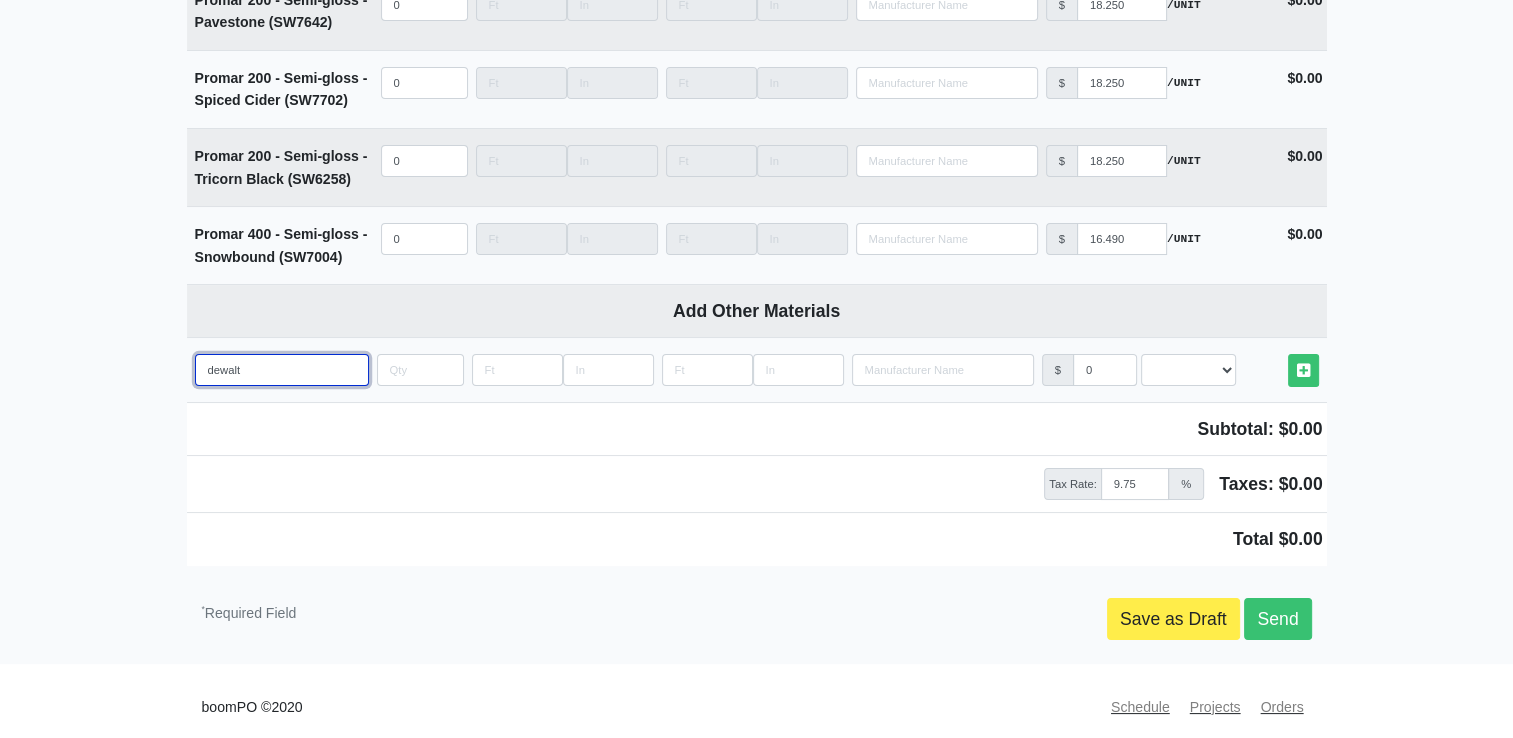 select 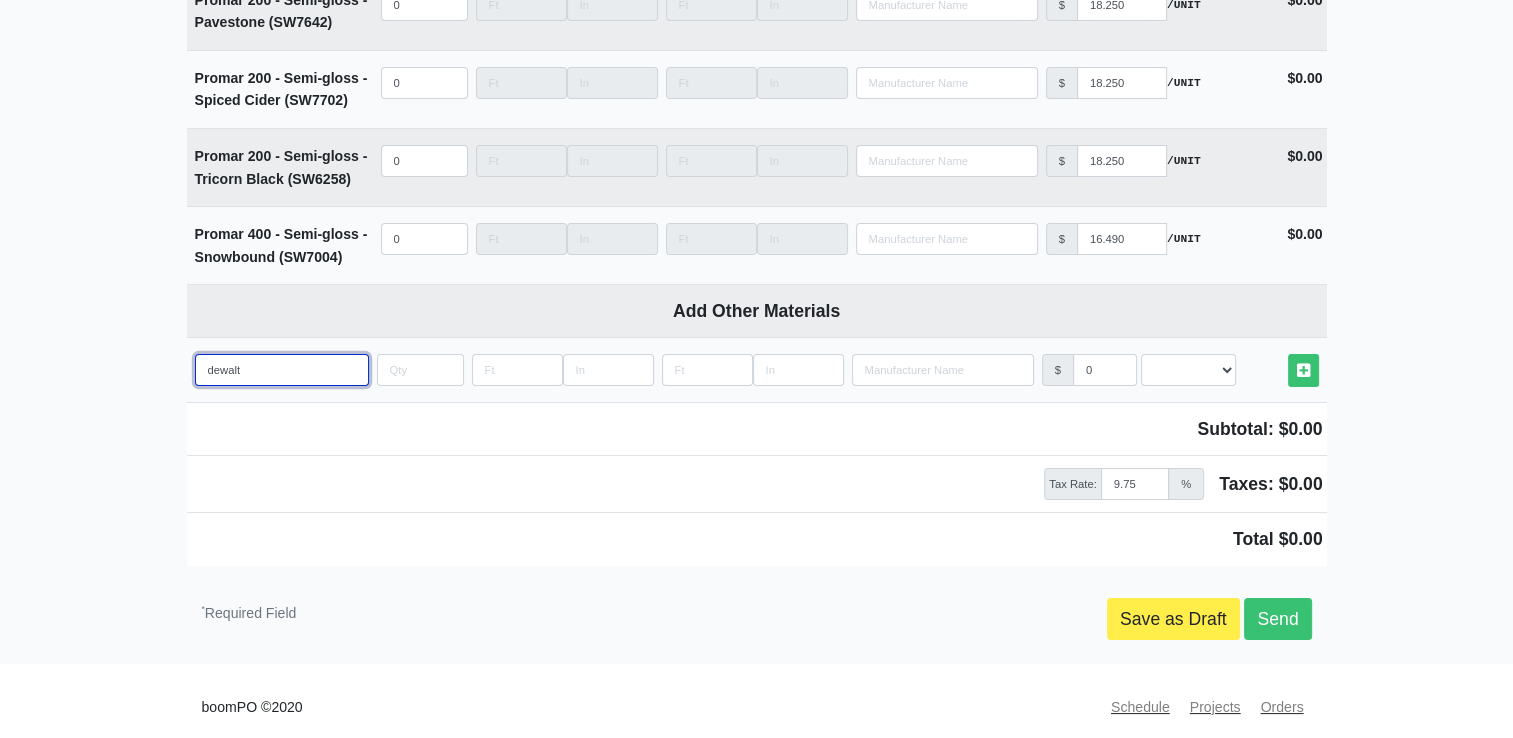 type on "dewalt S" 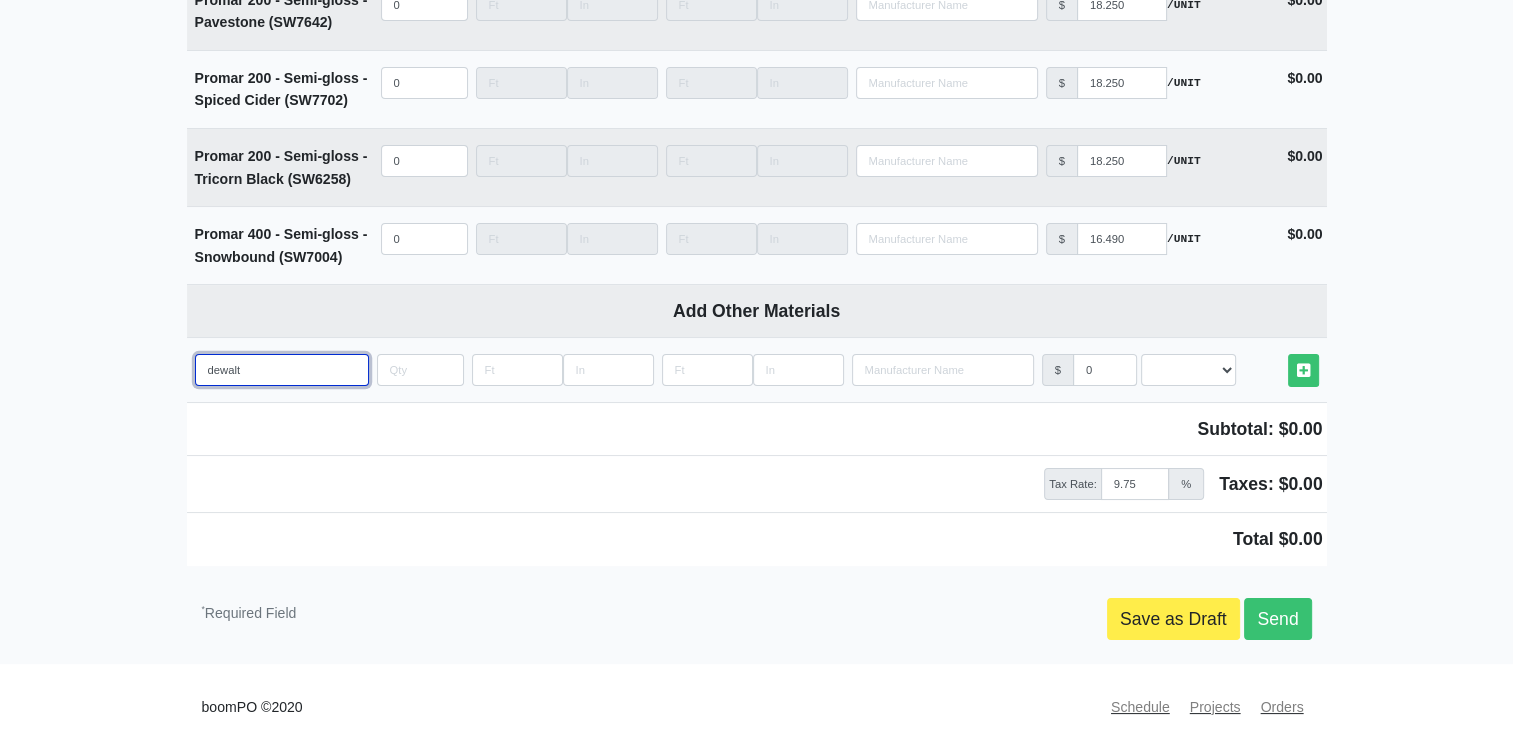 select 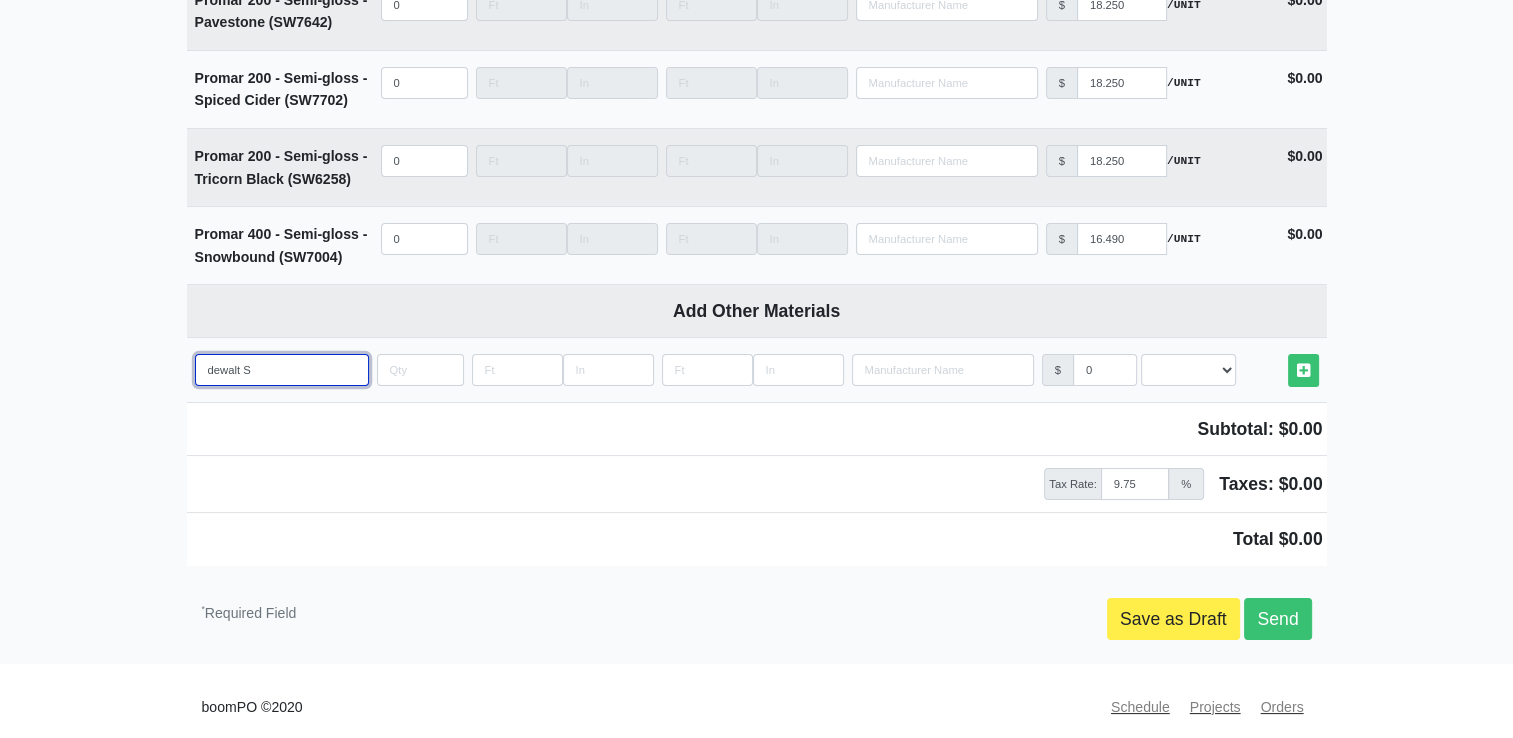 type on "dewalt Se" 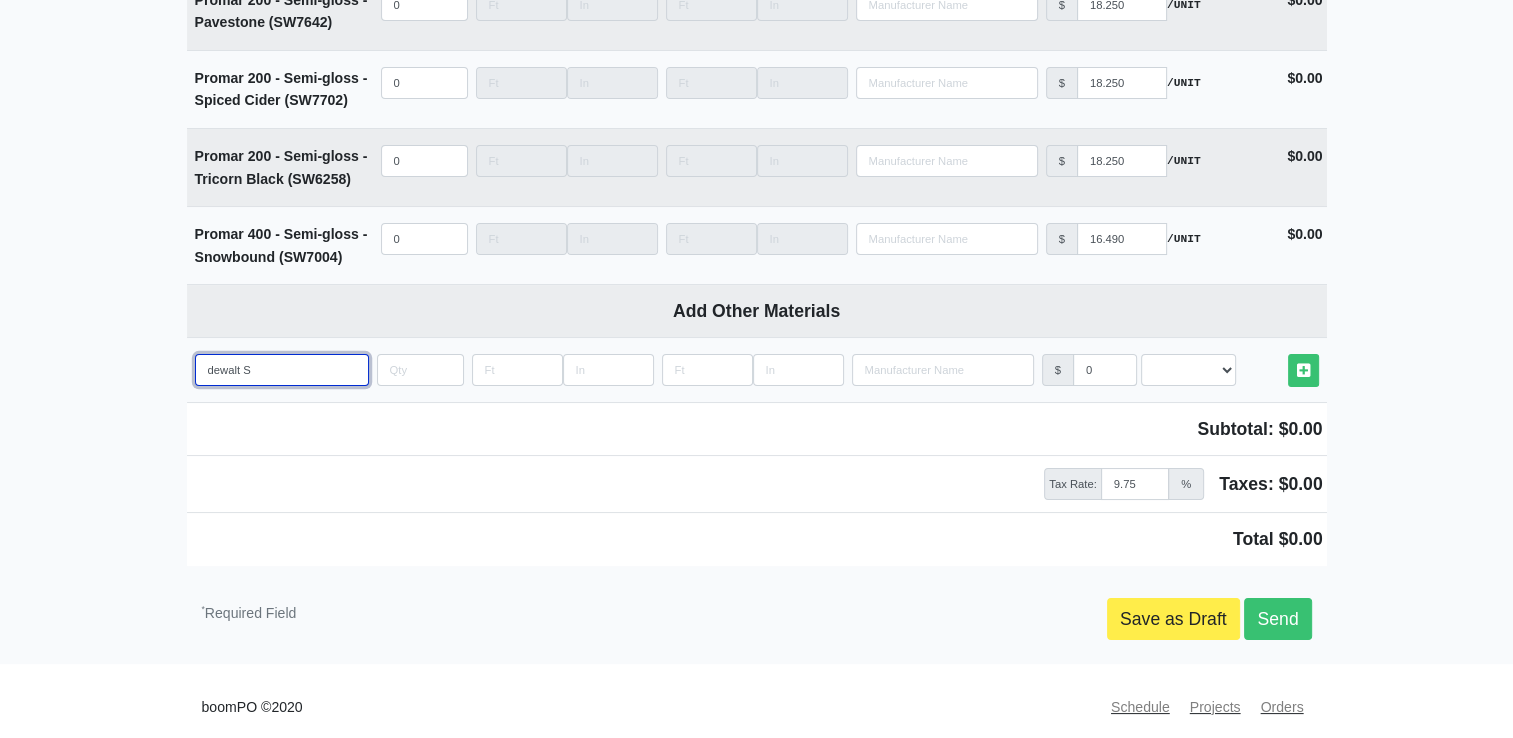 select 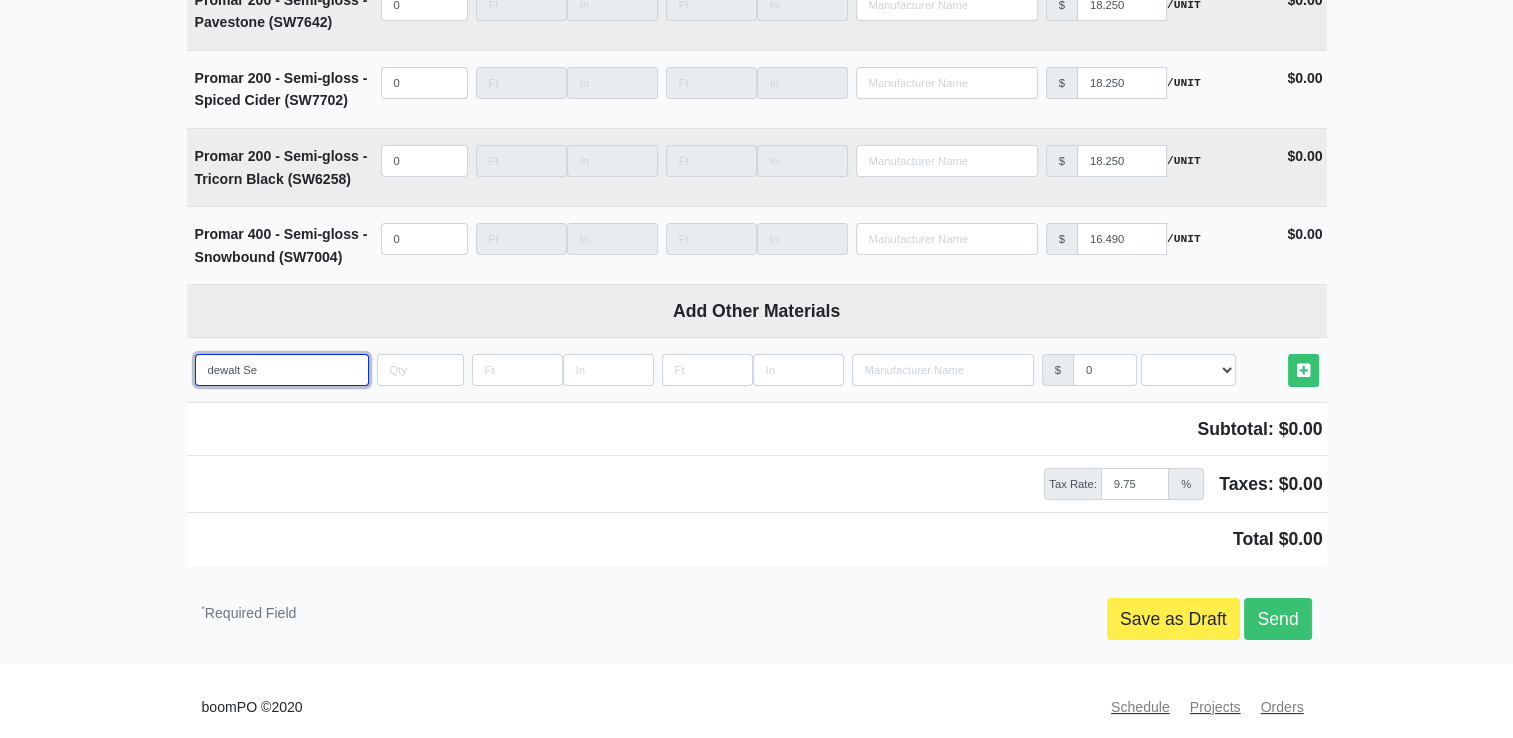 type on "dewalt Ser" 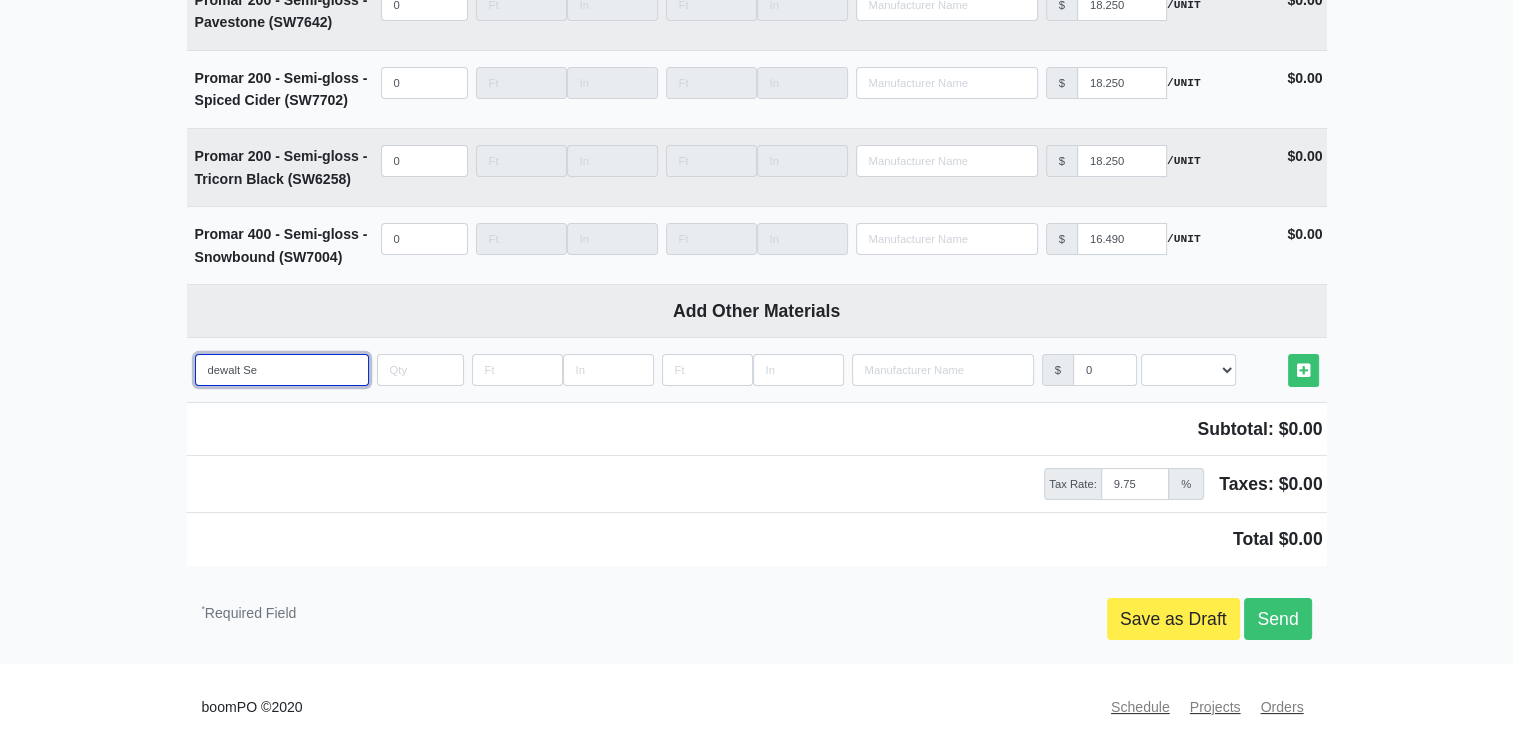 select 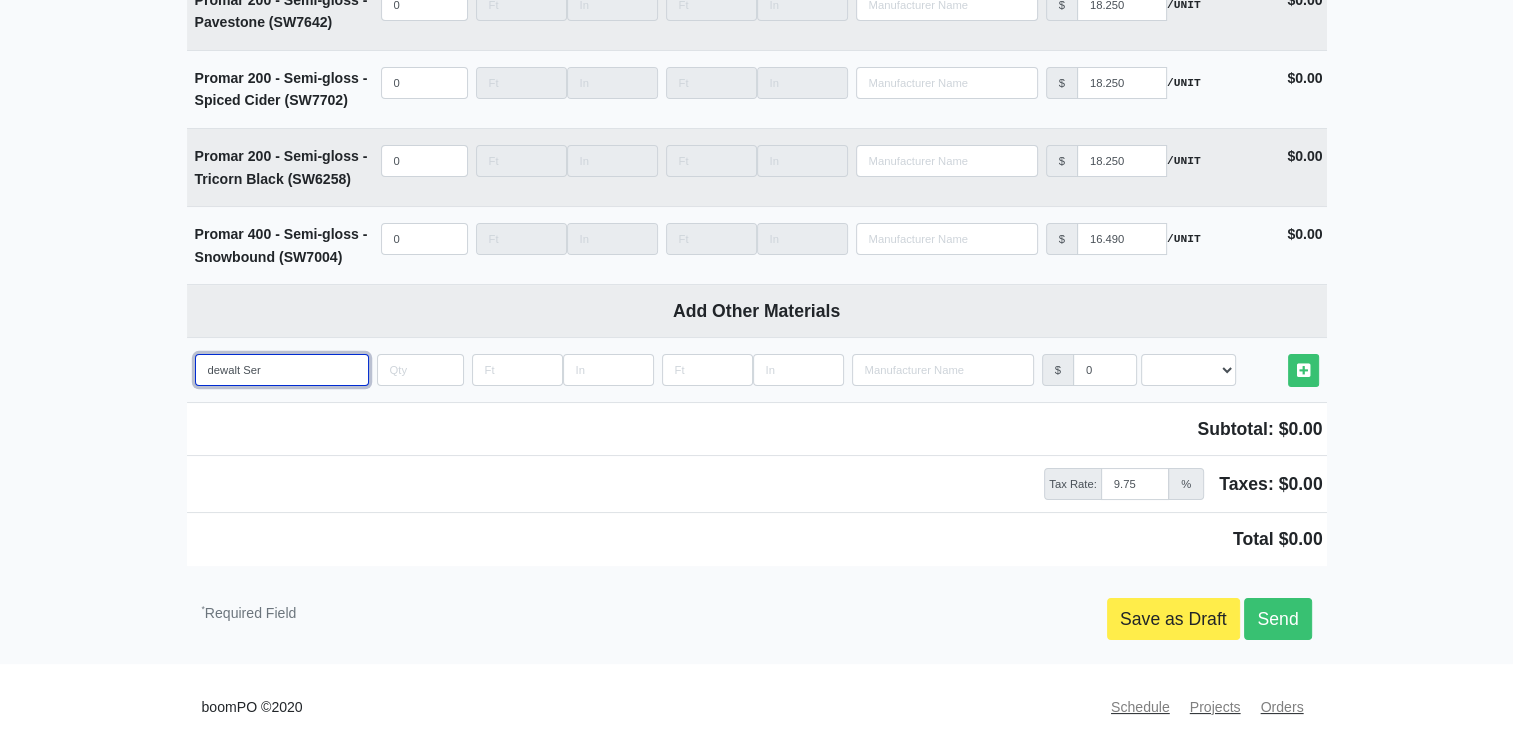 type on "dewalt Serv" 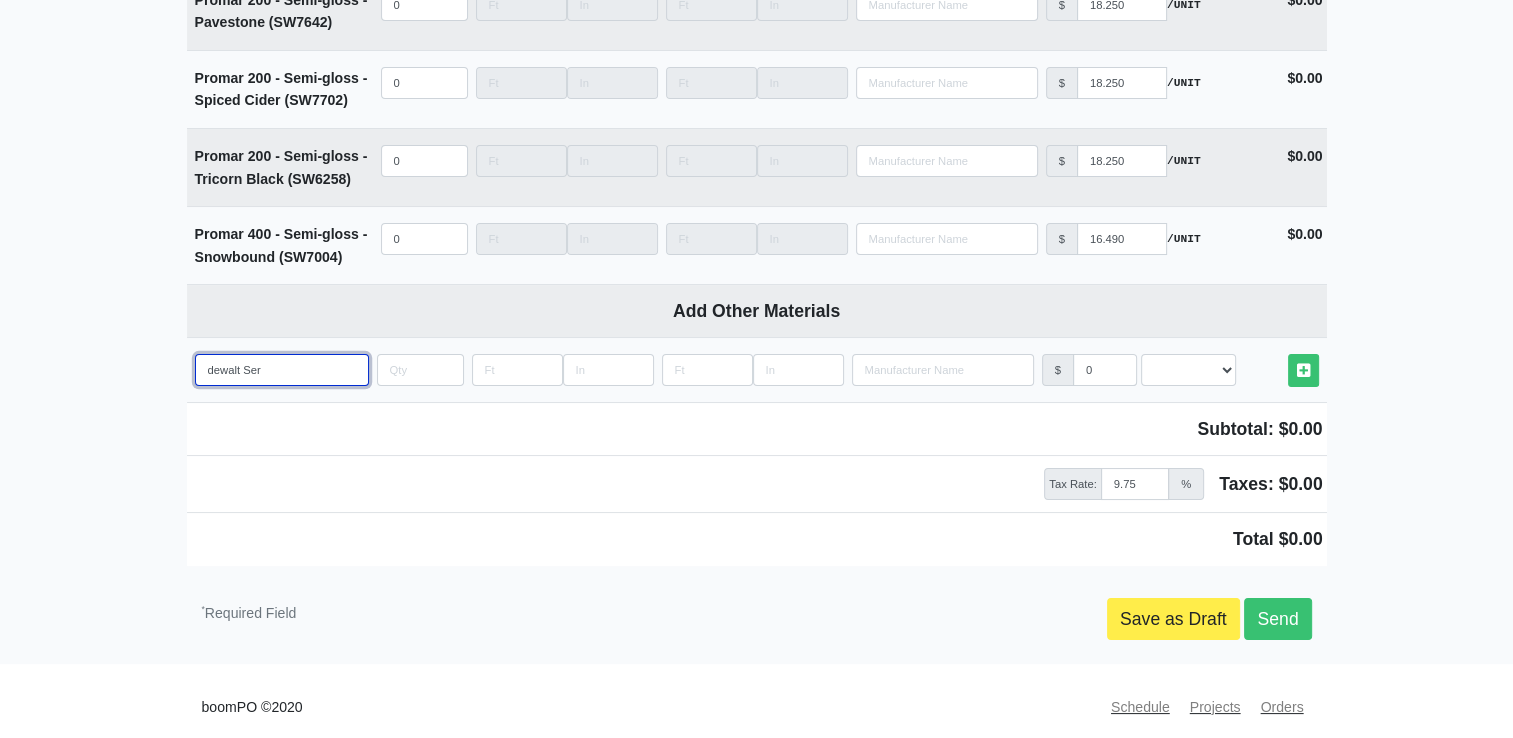 select 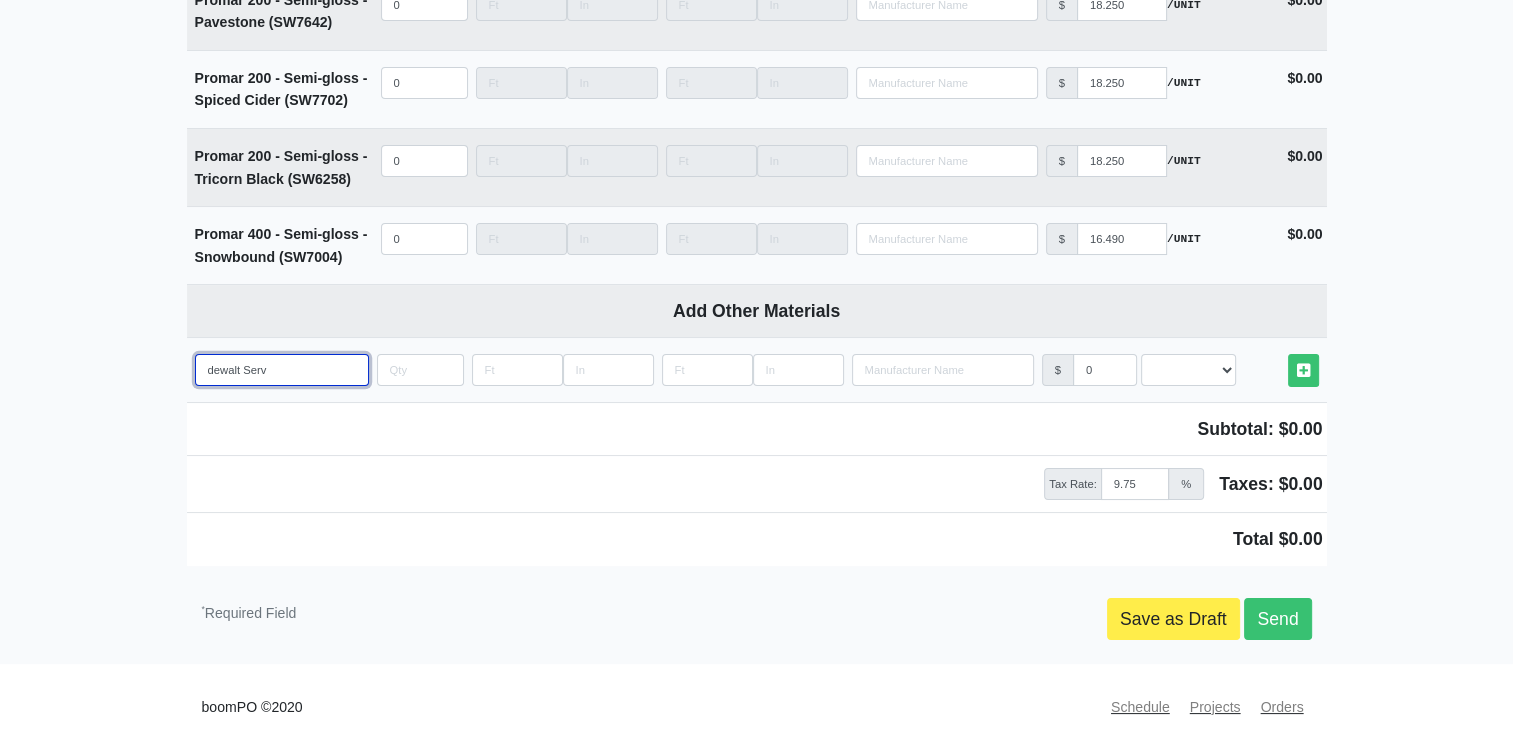 type on "dewalt Servi" 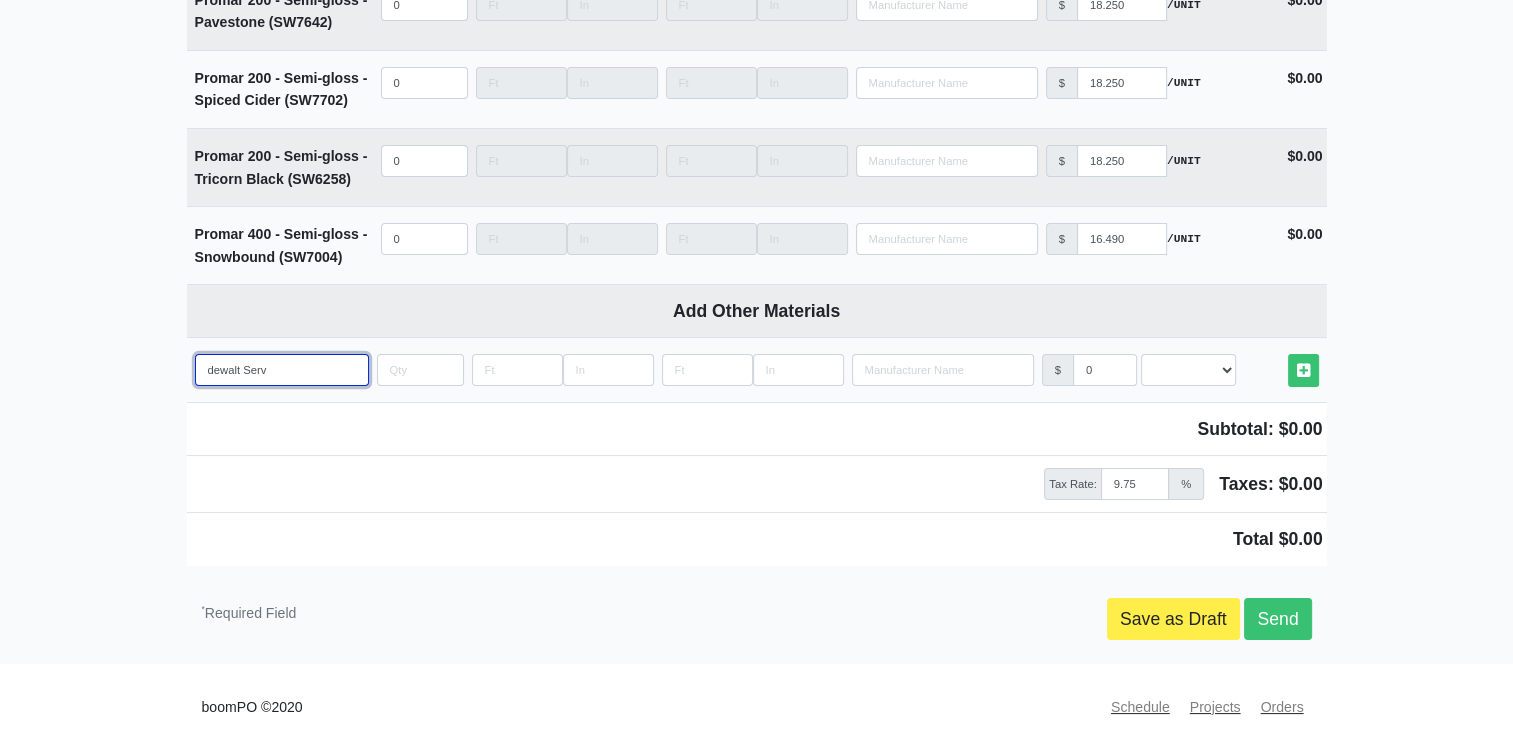 select 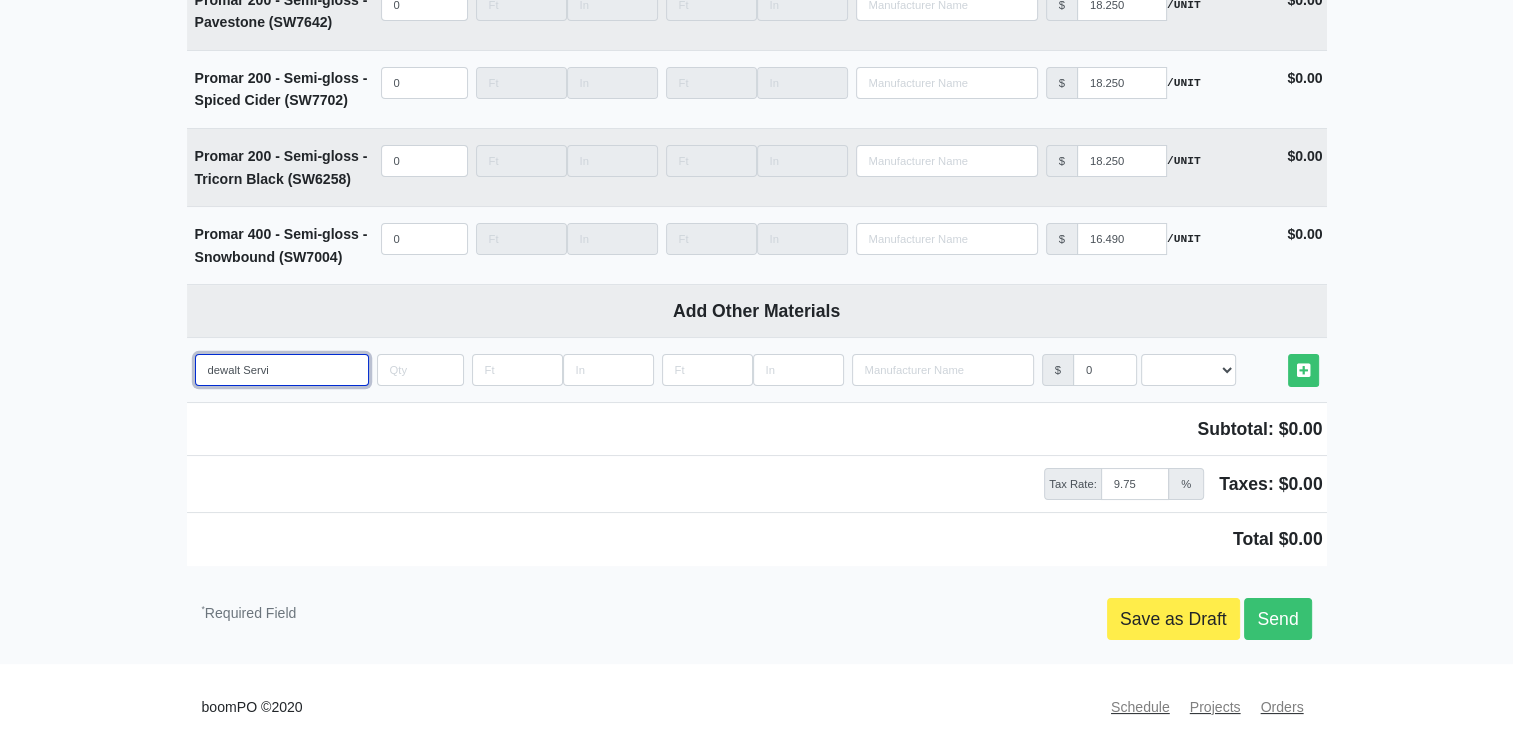 type on "dewalt Servic" 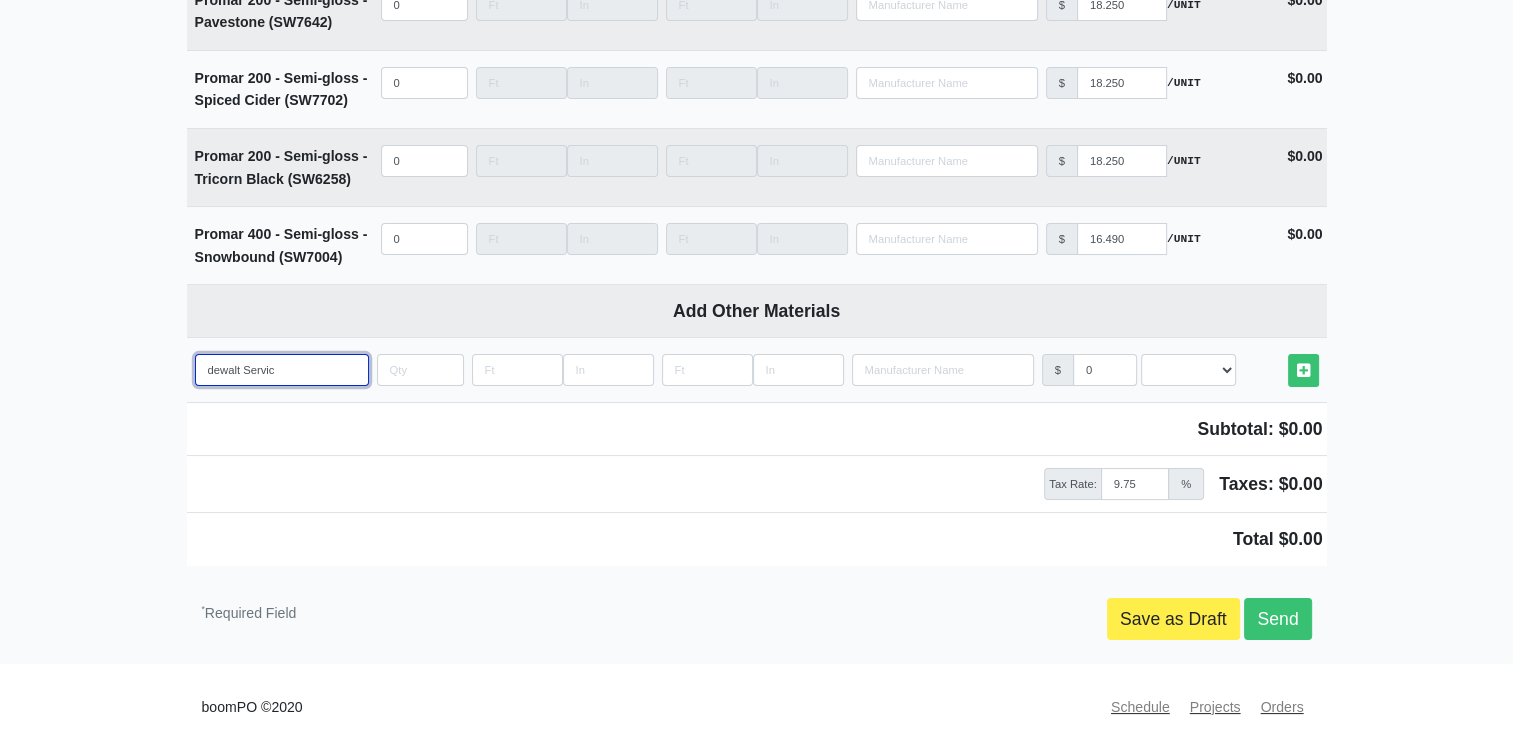 select 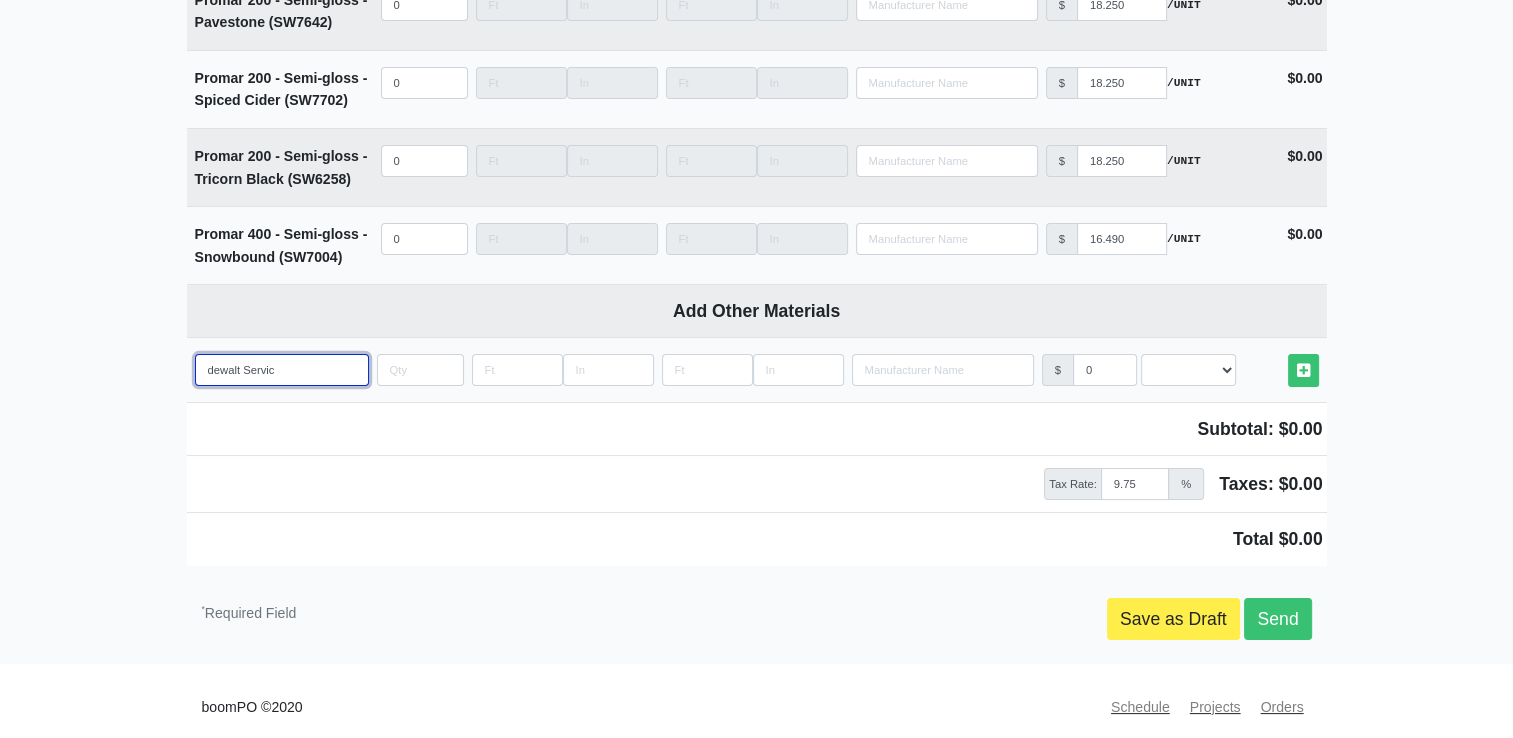 type on "dewalt Service" 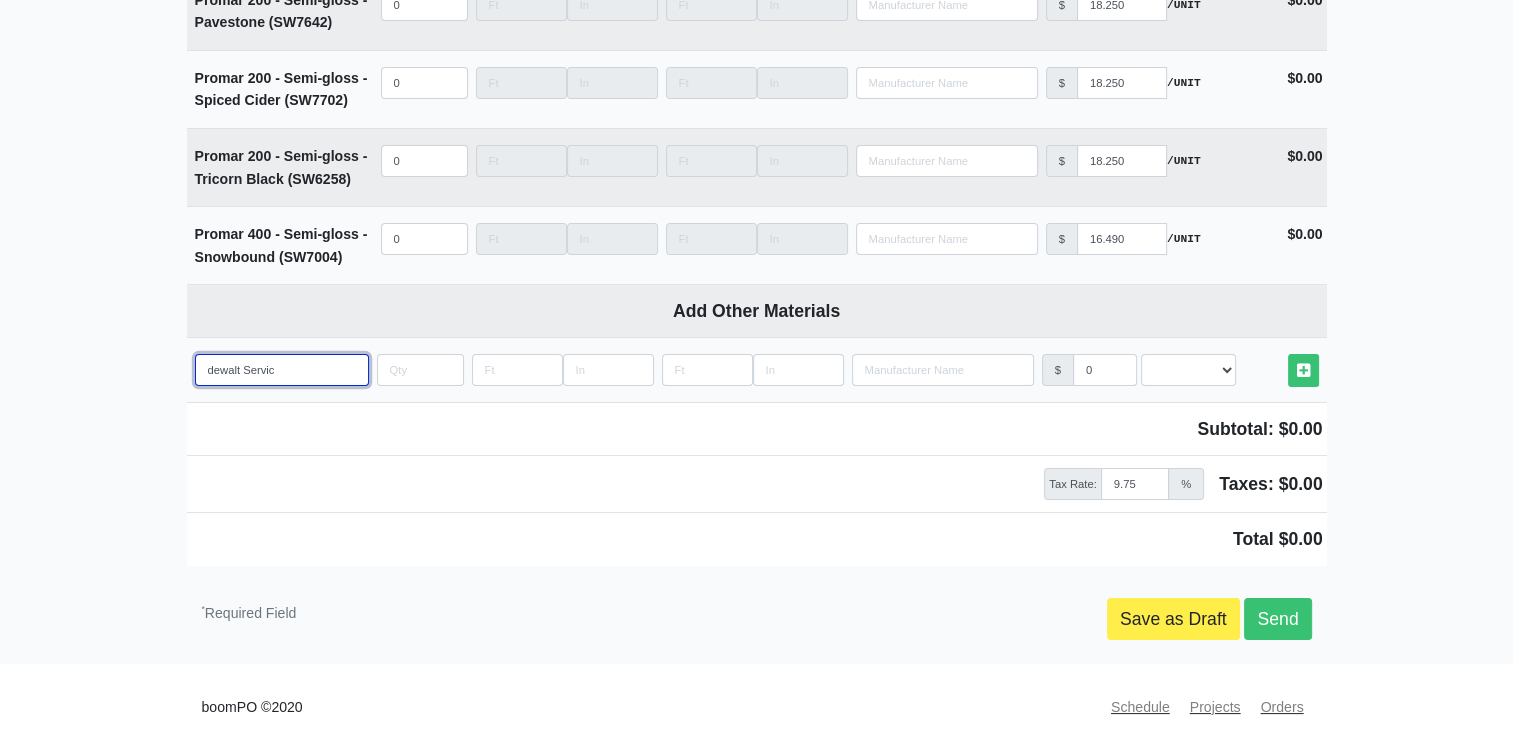 select 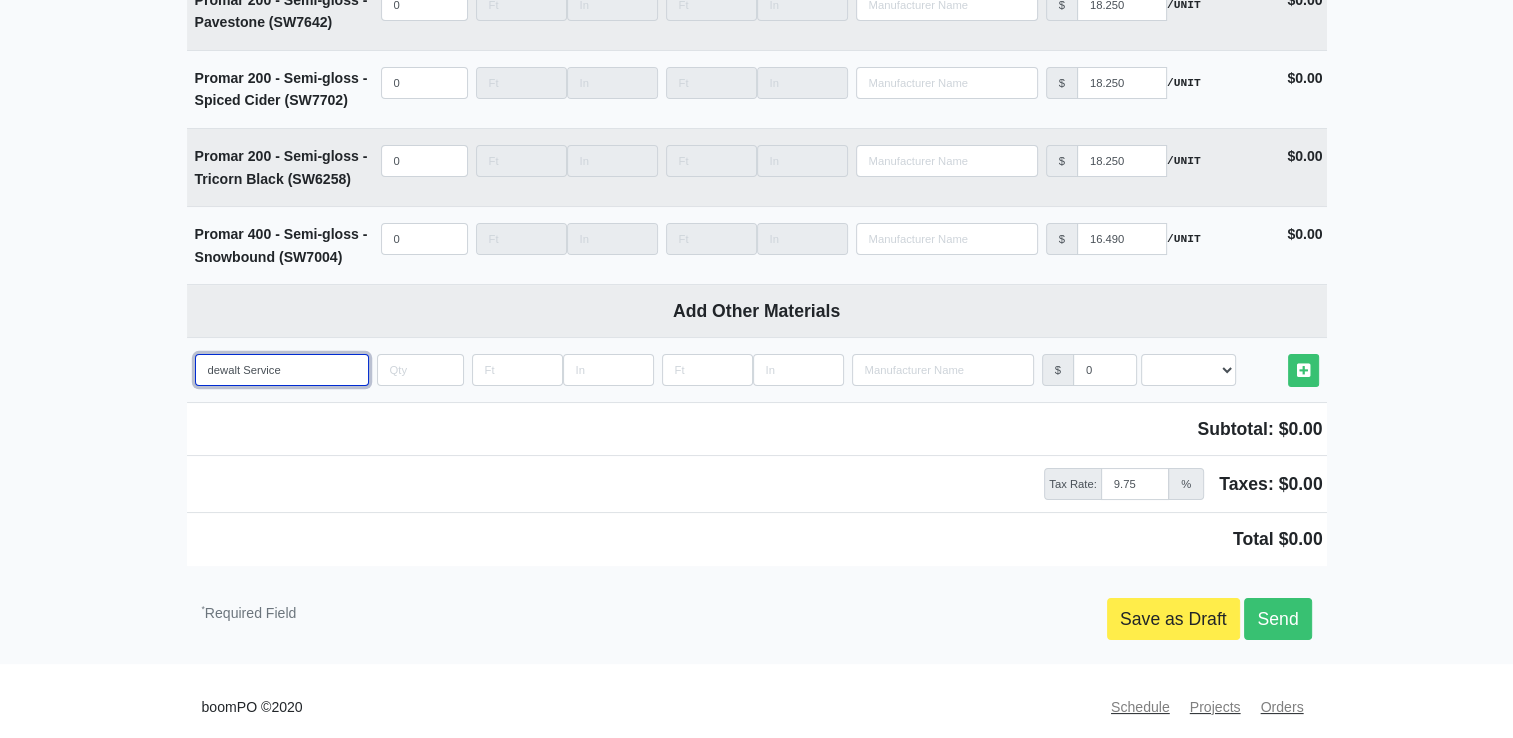type on "dewalt Service" 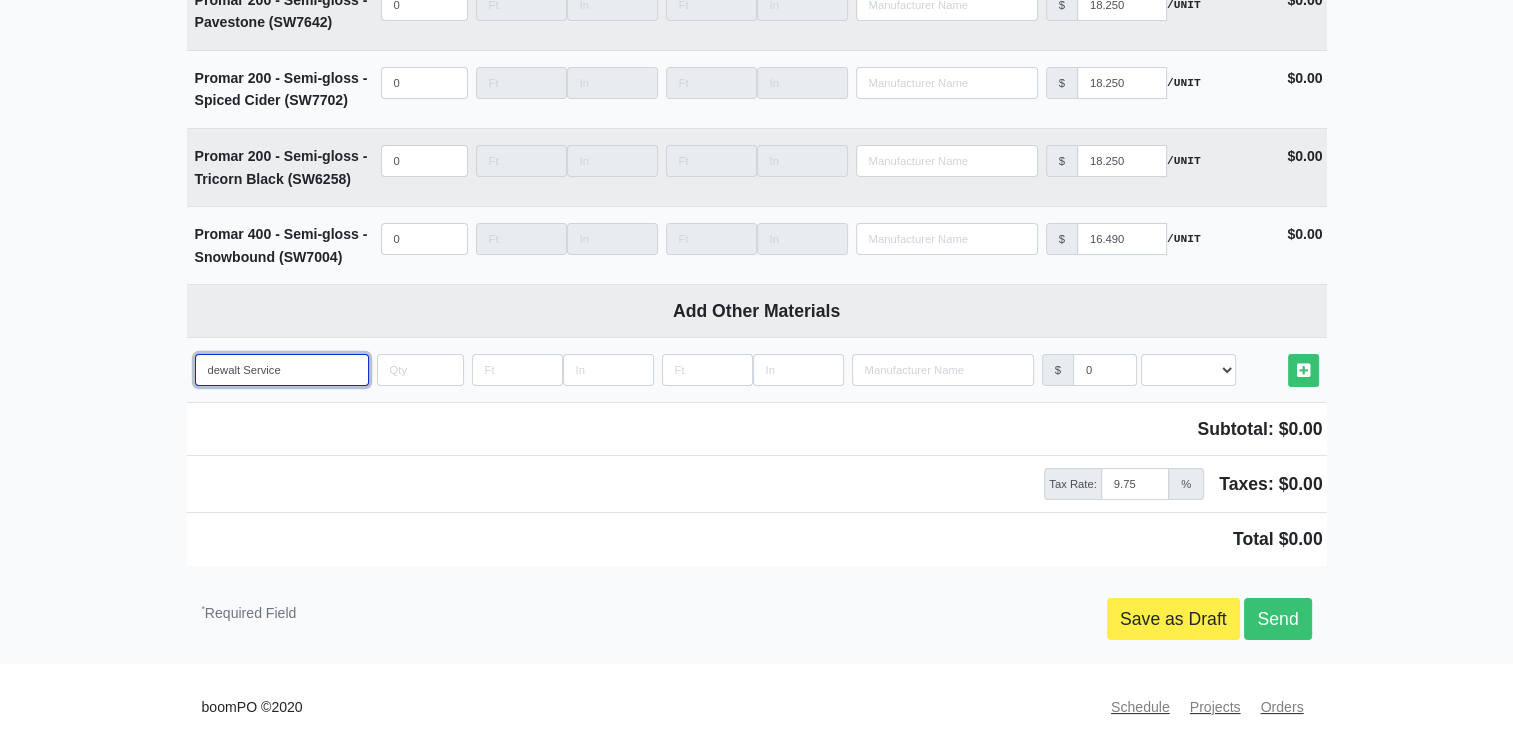 select 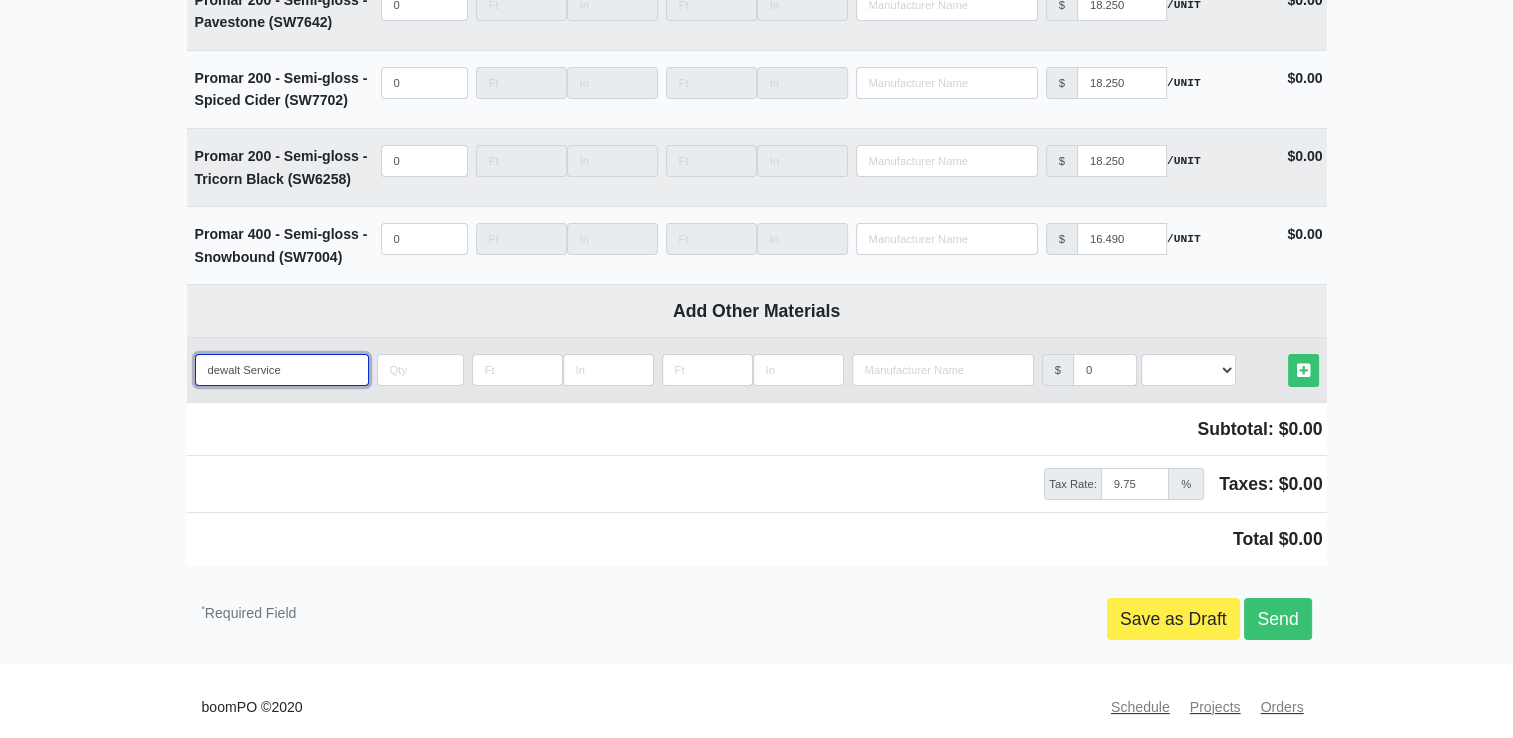 type on "dewalt Service" 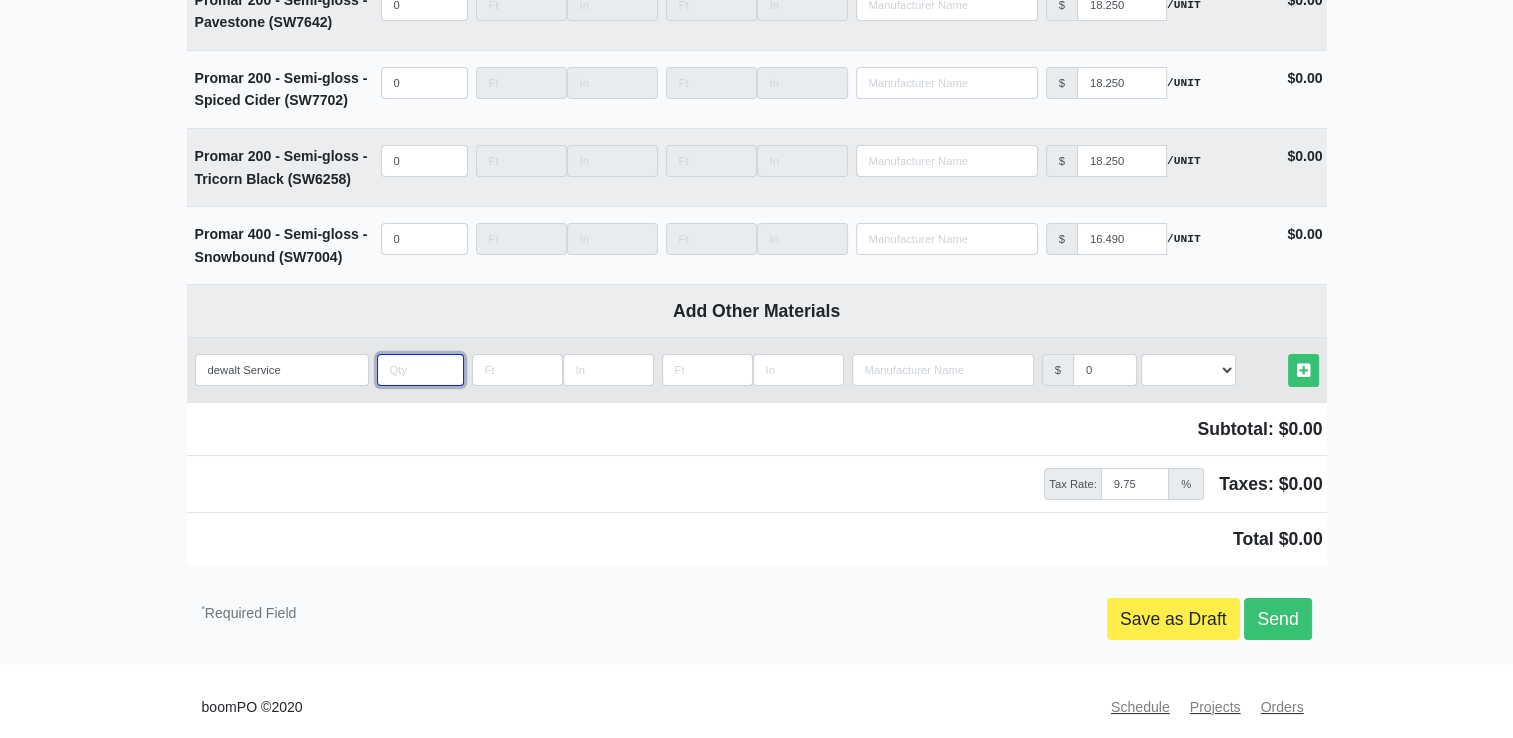click at bounding box center (420, 370) 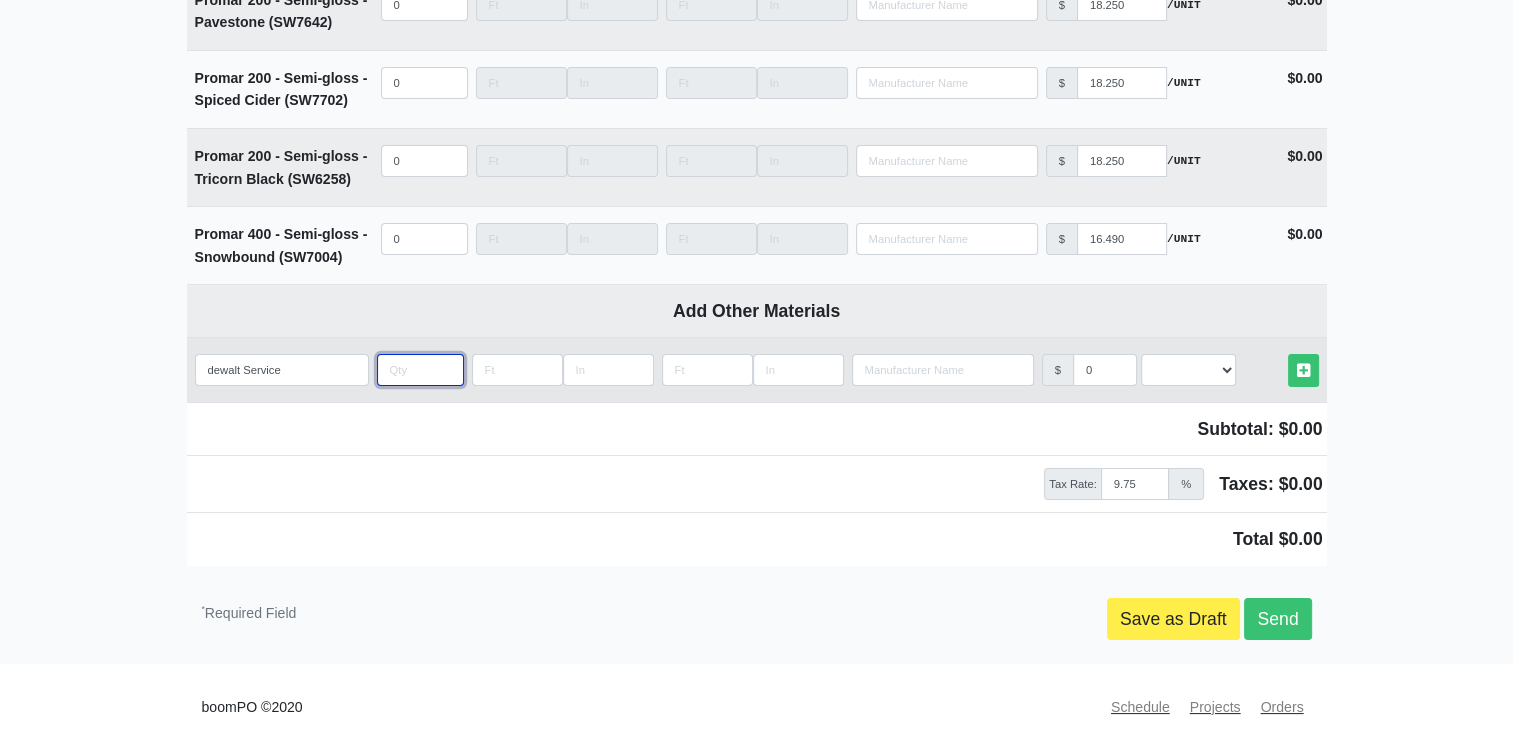 type on "1" 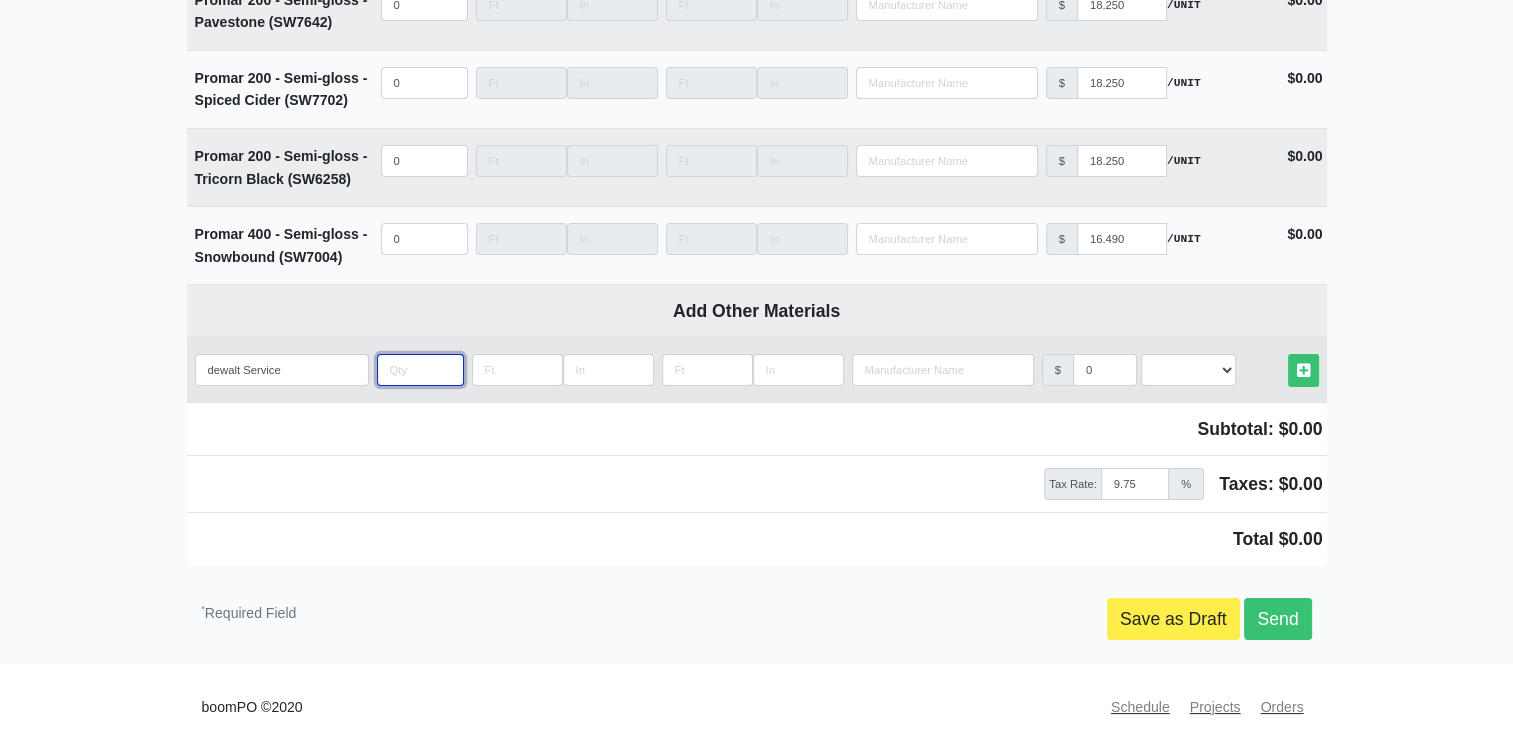 select 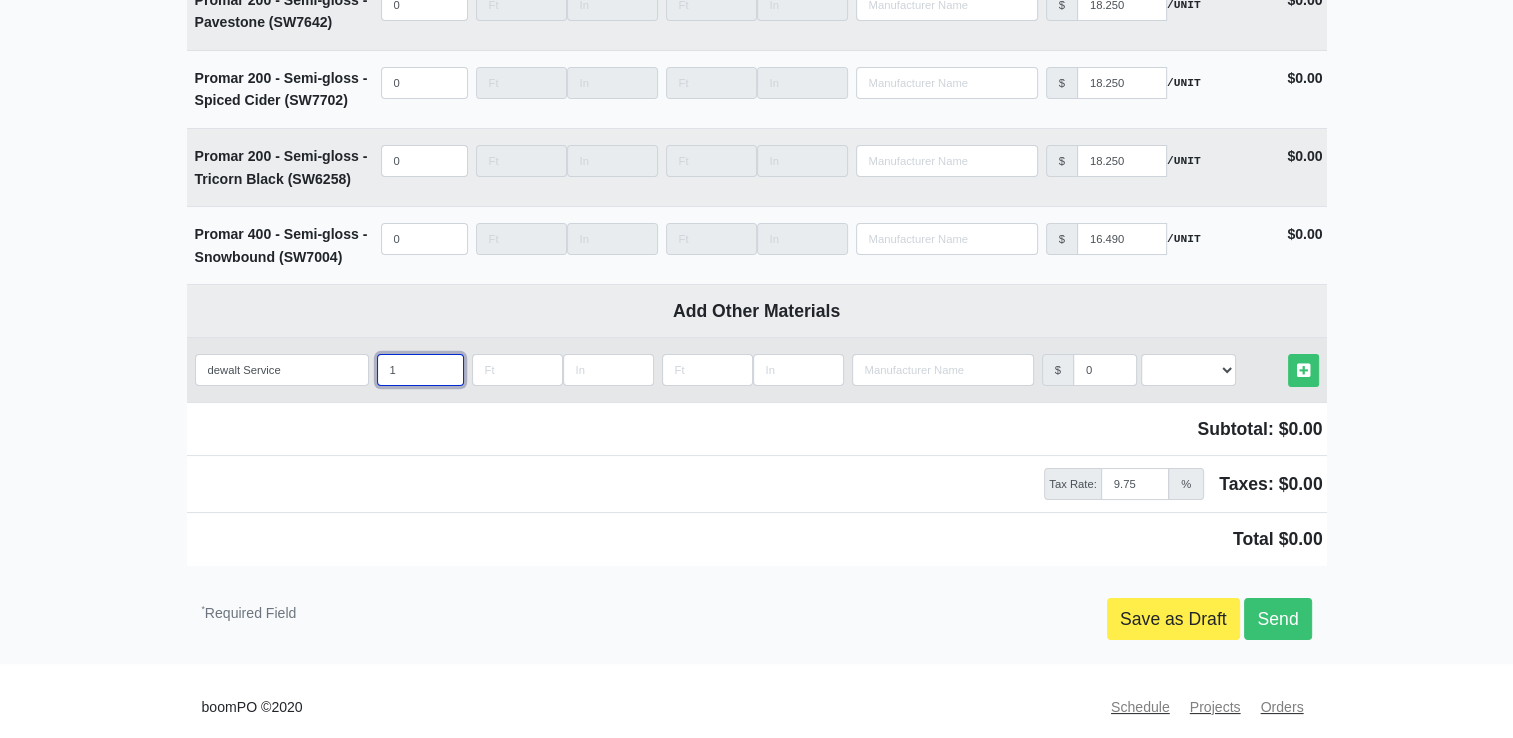 type on "1" 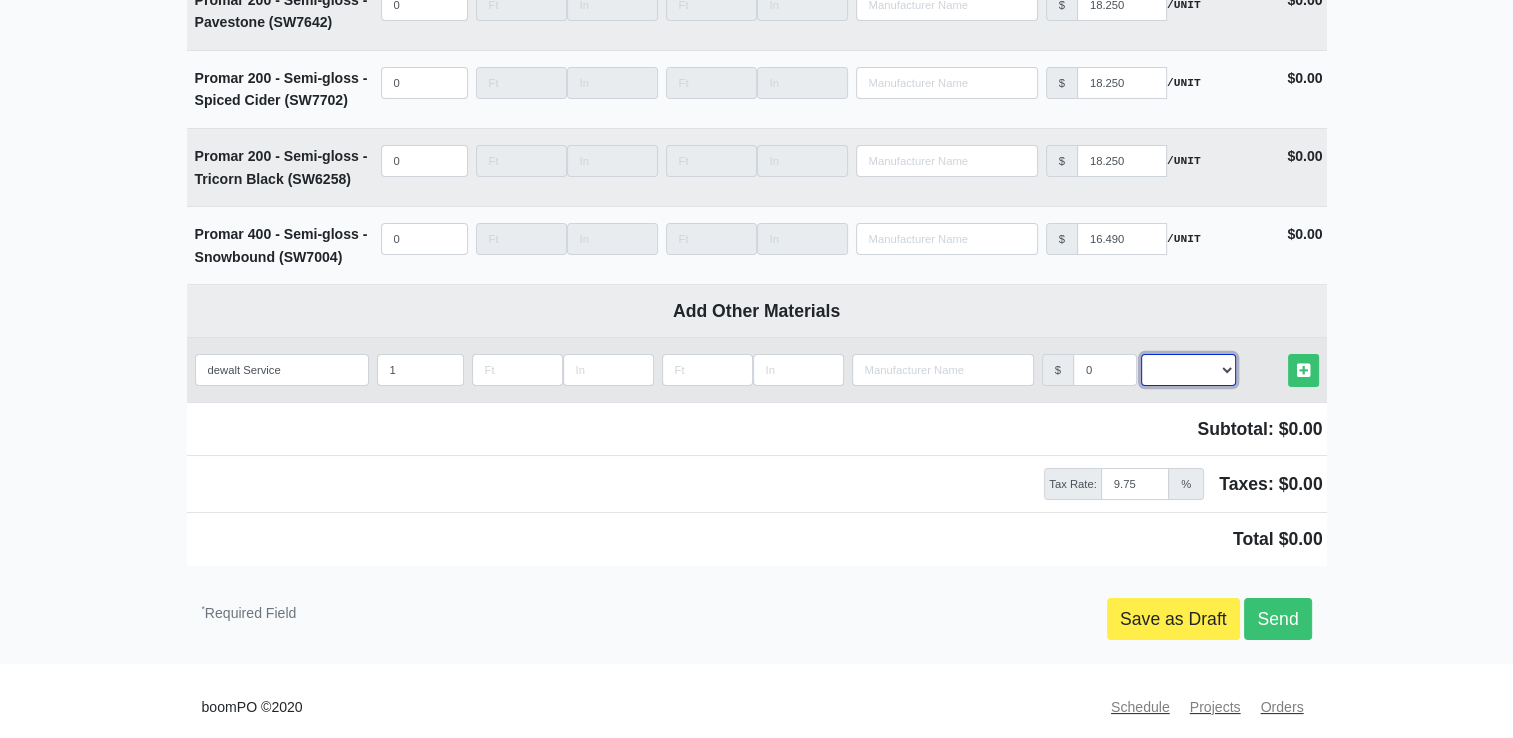 drag, startPoint x: 1161, startPoint y: 358, endPoint x: 1162, endPoint y: 370, distance: 12.0415945 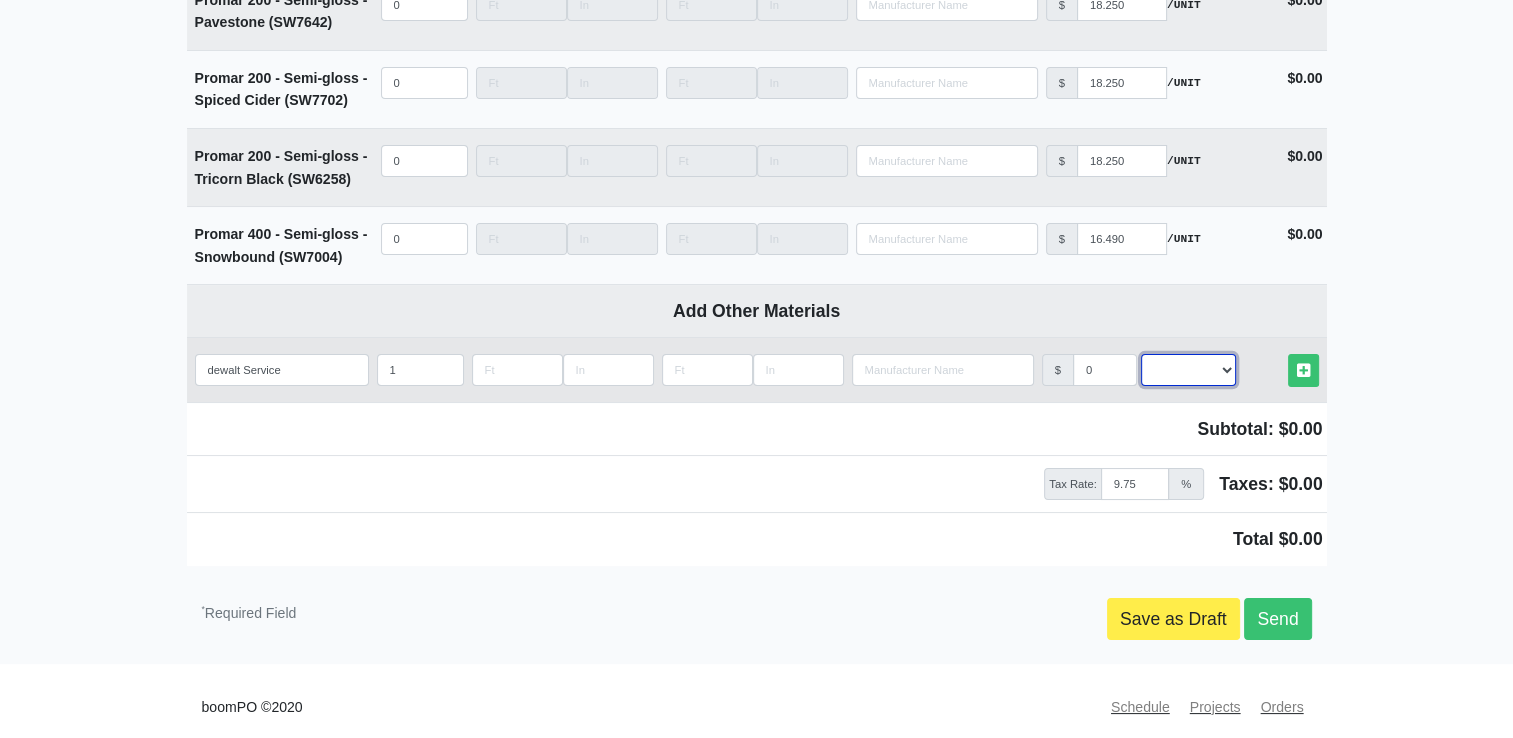click on "Select an Option!   UNIT   MLF   LF   MSQFT   SQFT" at bounding box center [1188, 370] 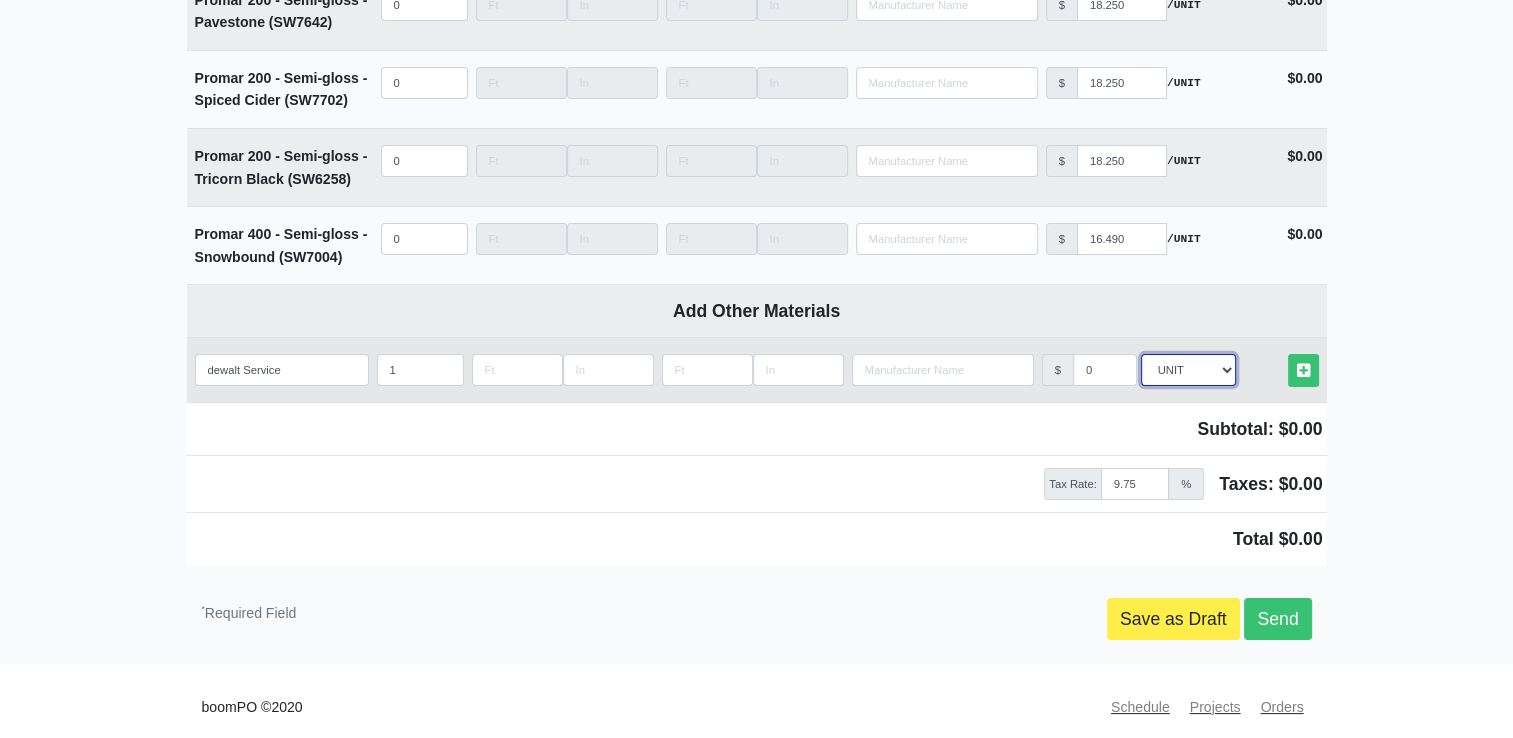 click on "Select an Option!   UNIT   MLF   LF   MSQFT   SQFT" at bounding box center [1188, 370] 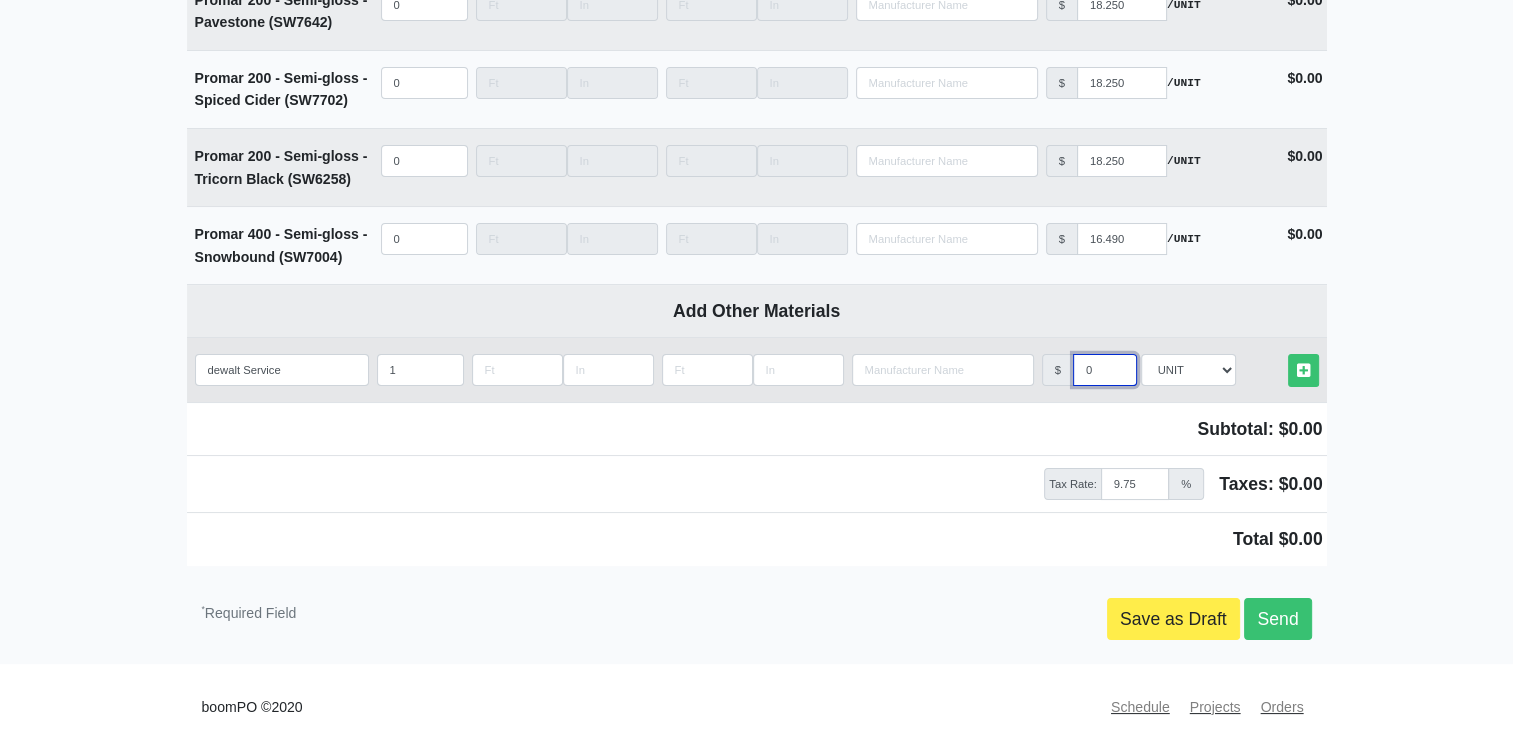 click on "0" at bounding box center (1105, 370) 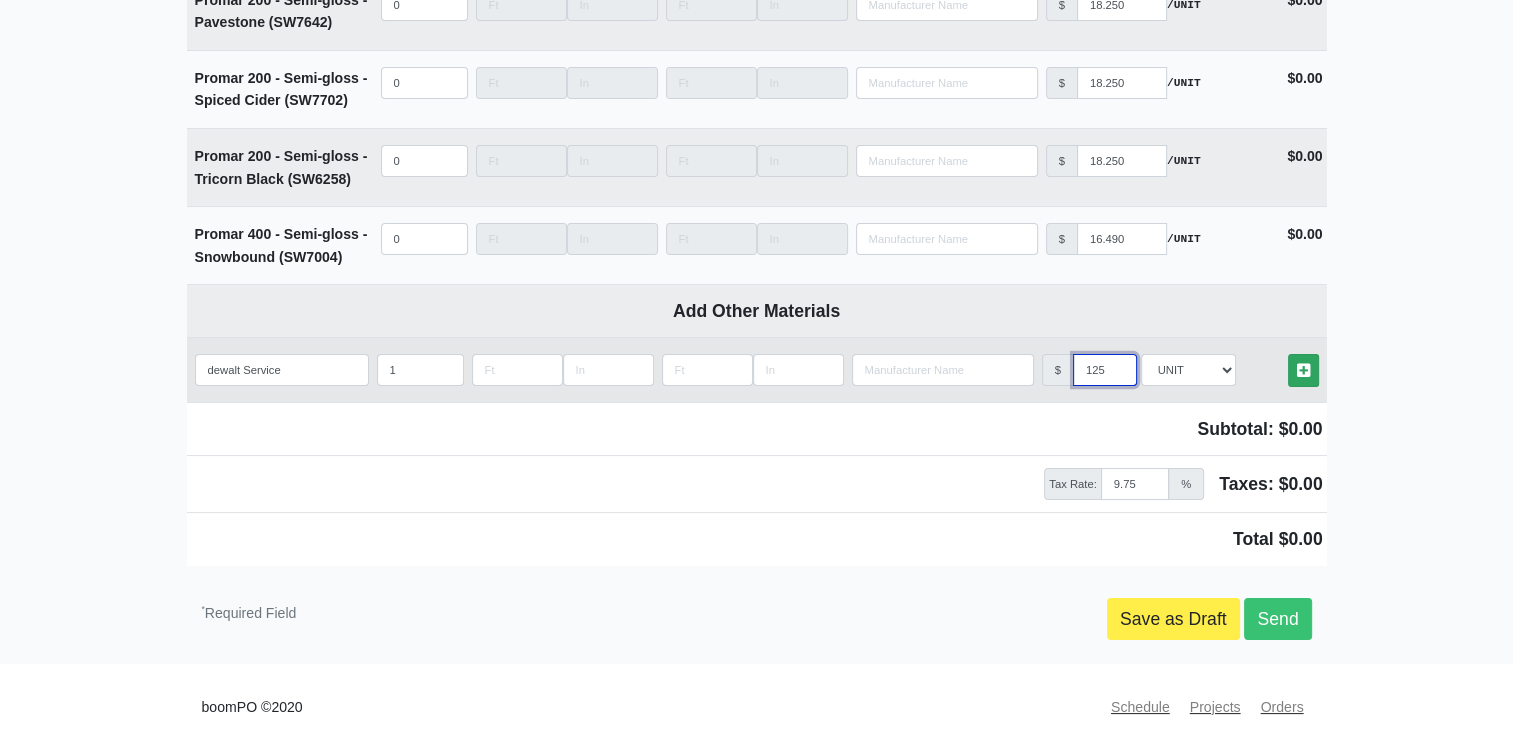 type on "125" 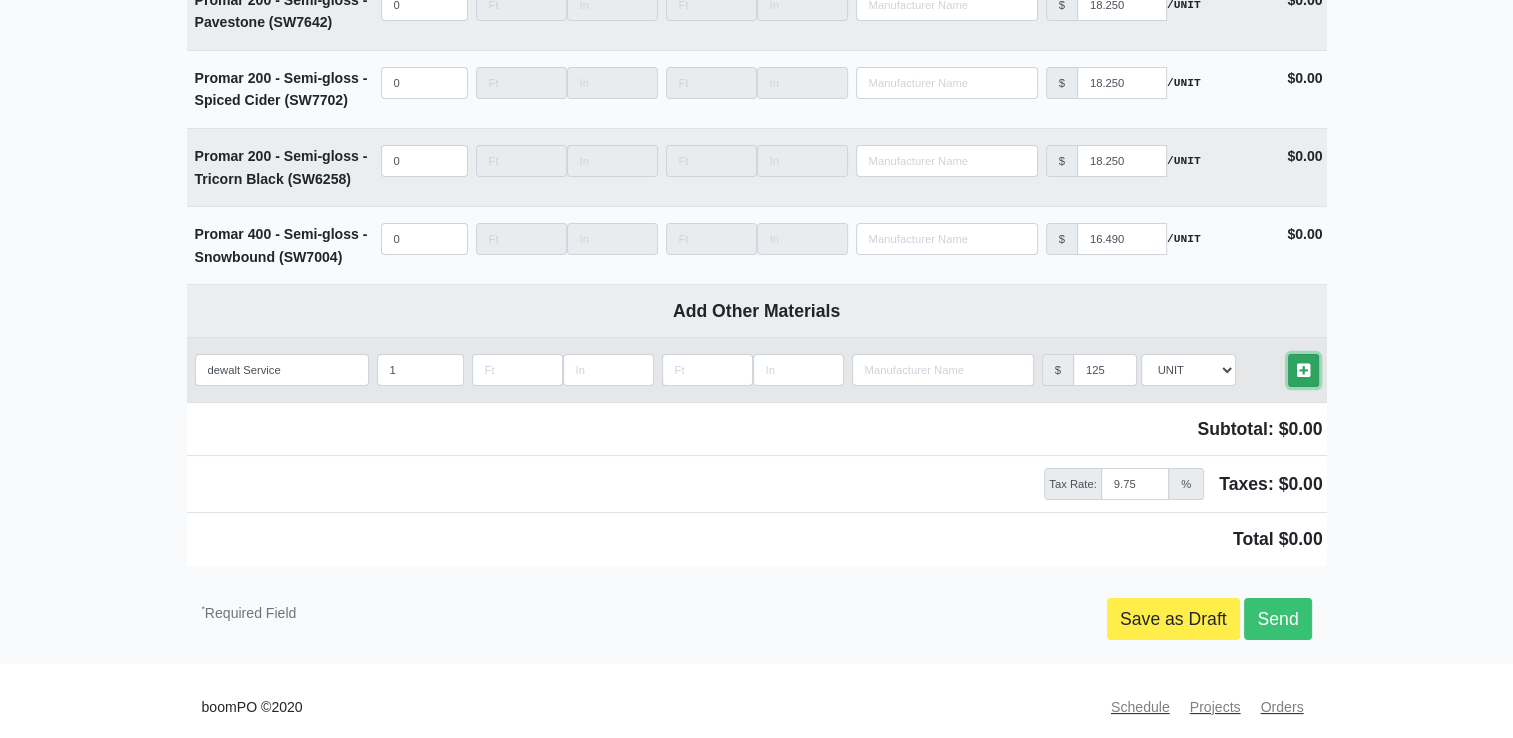click at bounding box center [1303, 370] 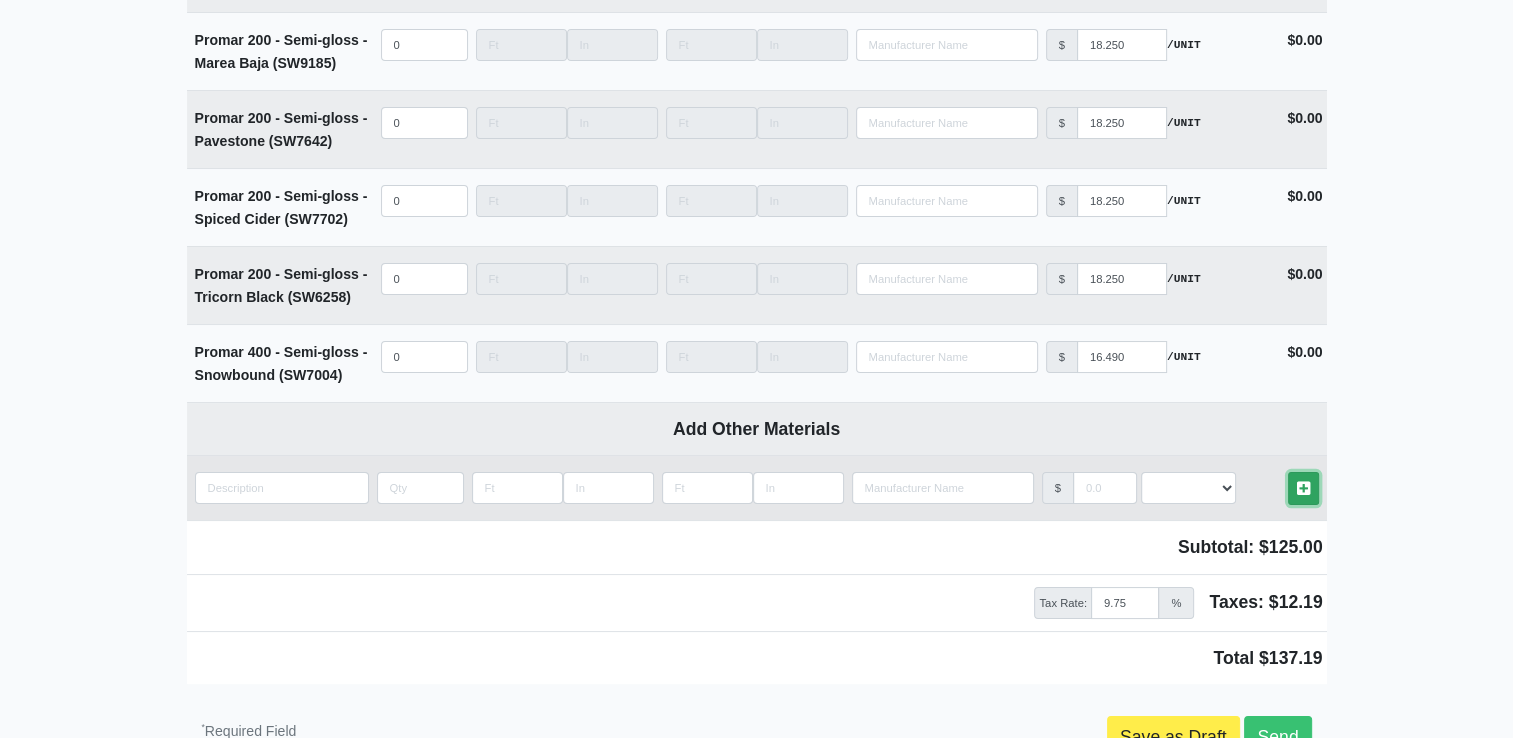scroll, scrollTop: 7733, scrollLeft: 0, axis: vertical 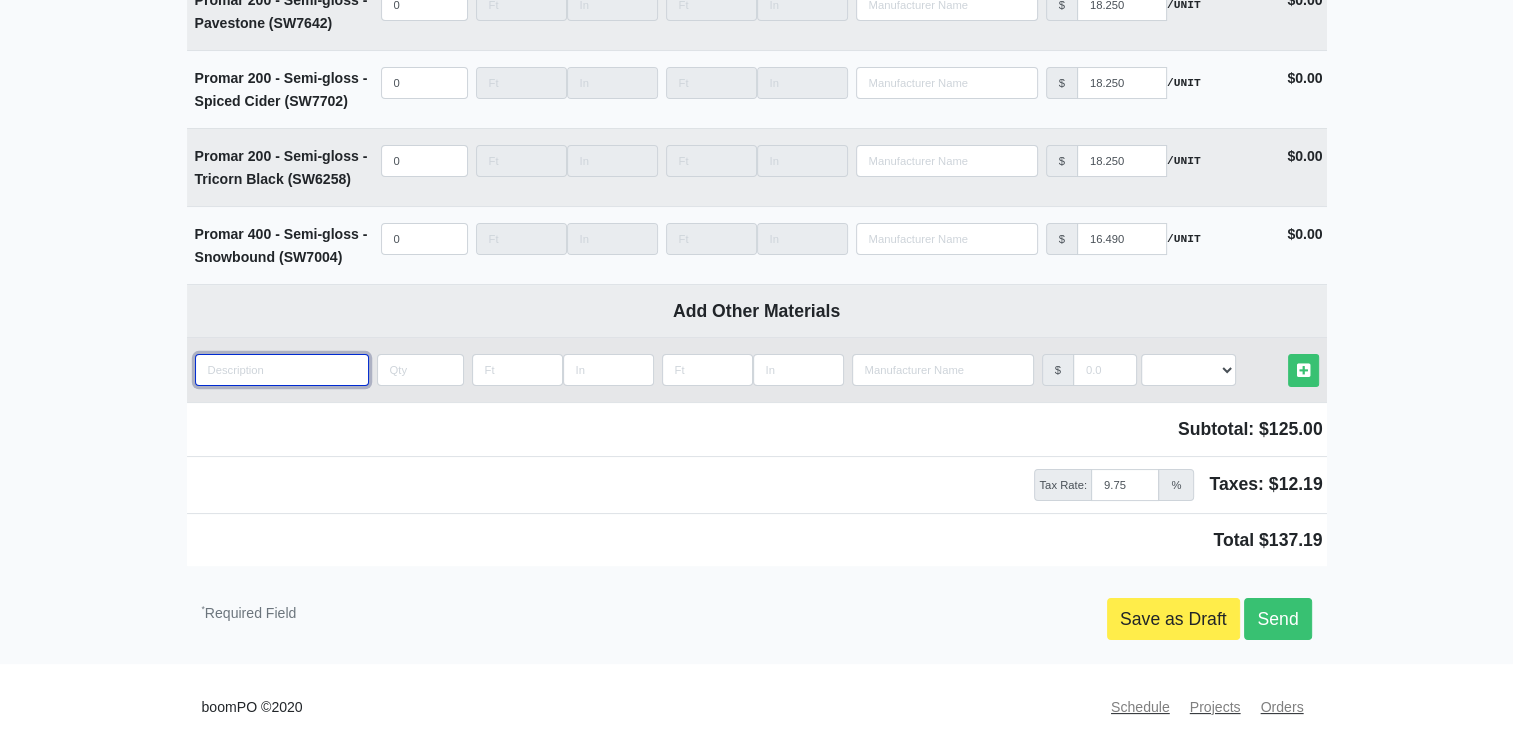 click at bounding box center (282, 370) 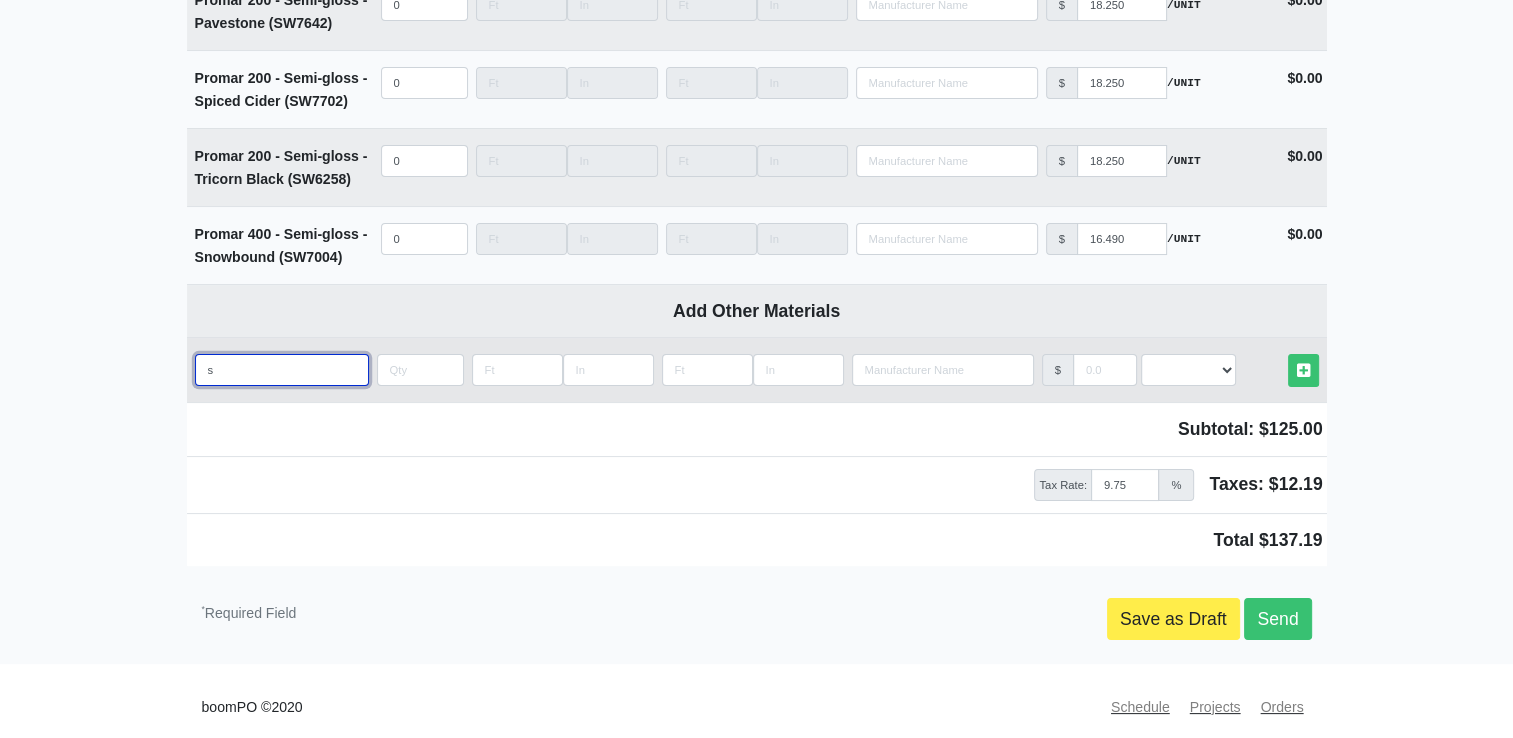 type on "sa" 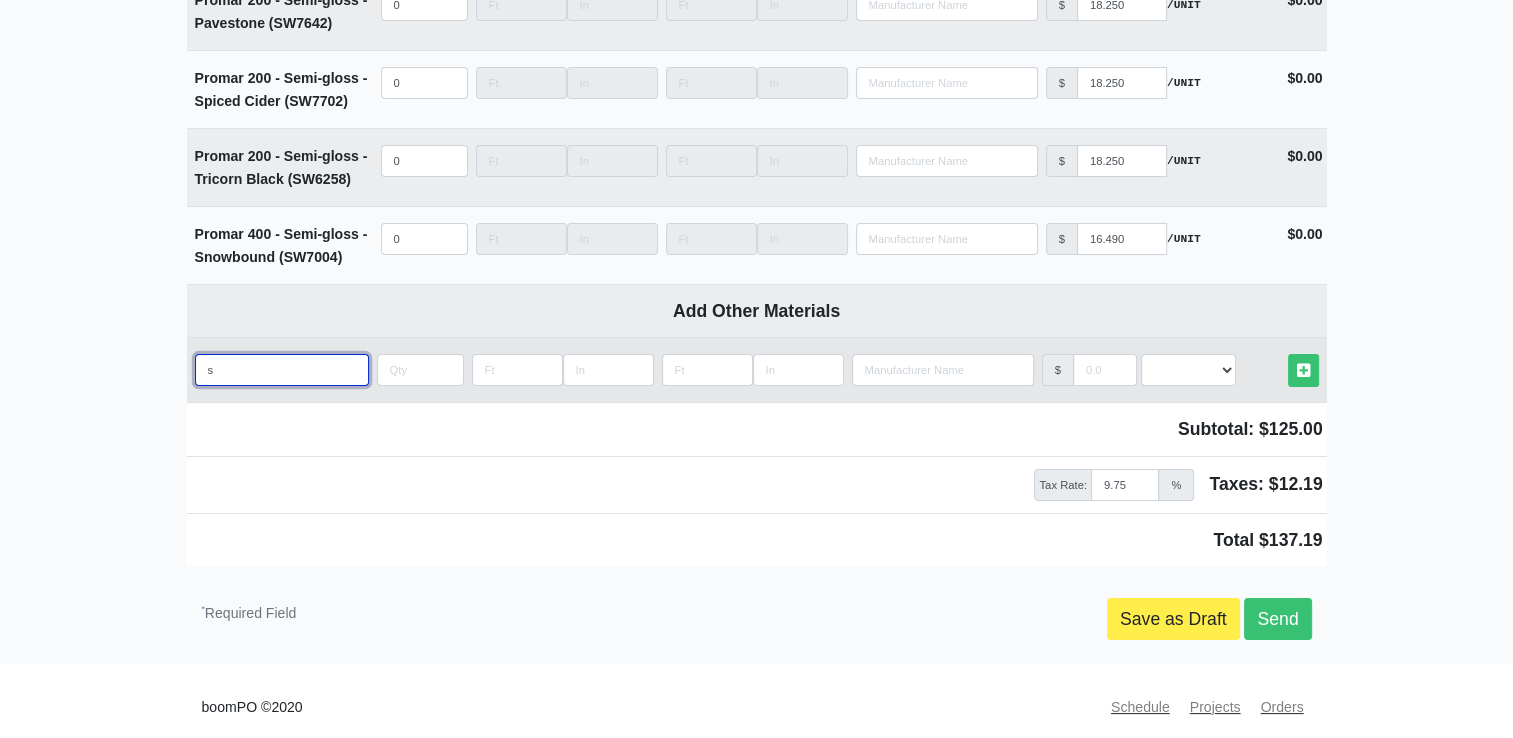 select 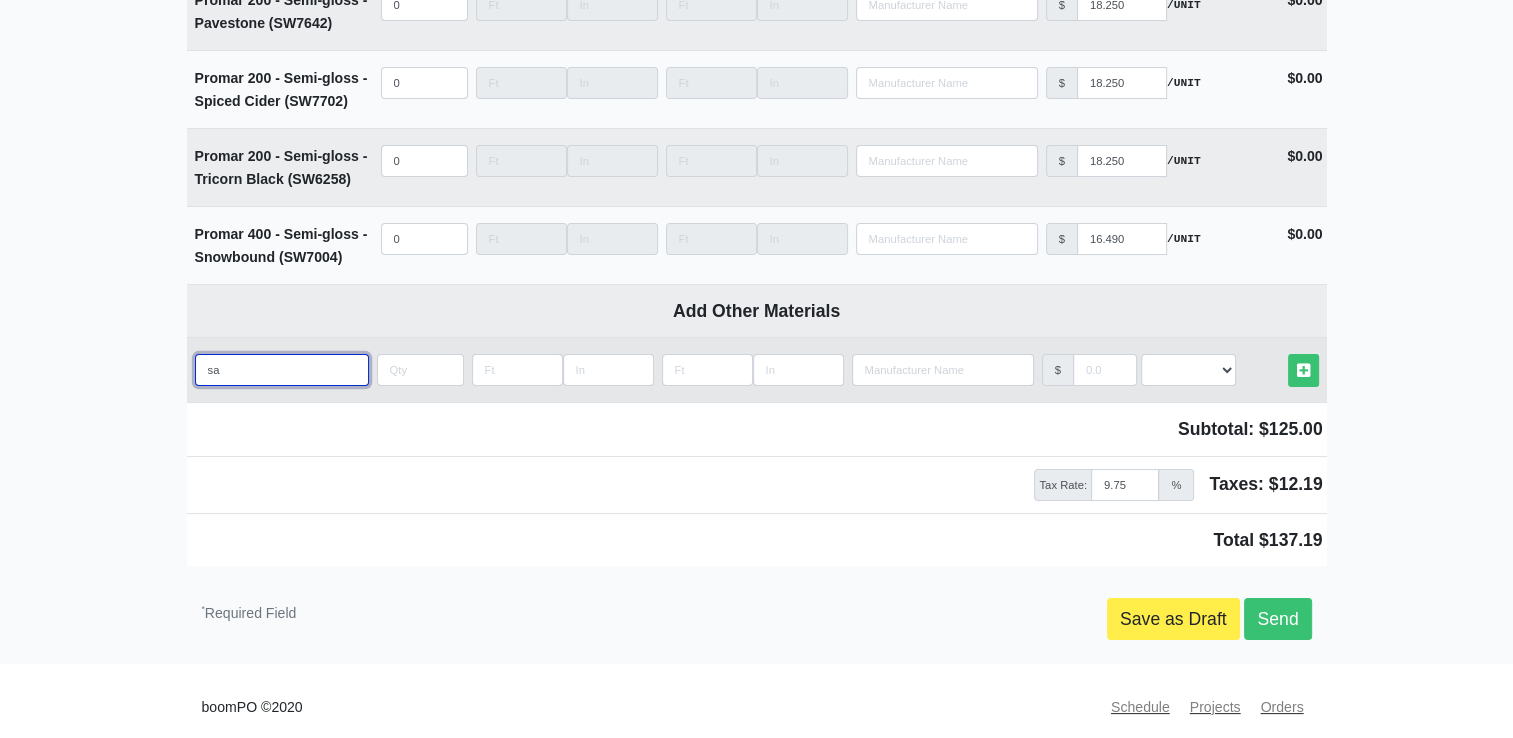 type on "san" 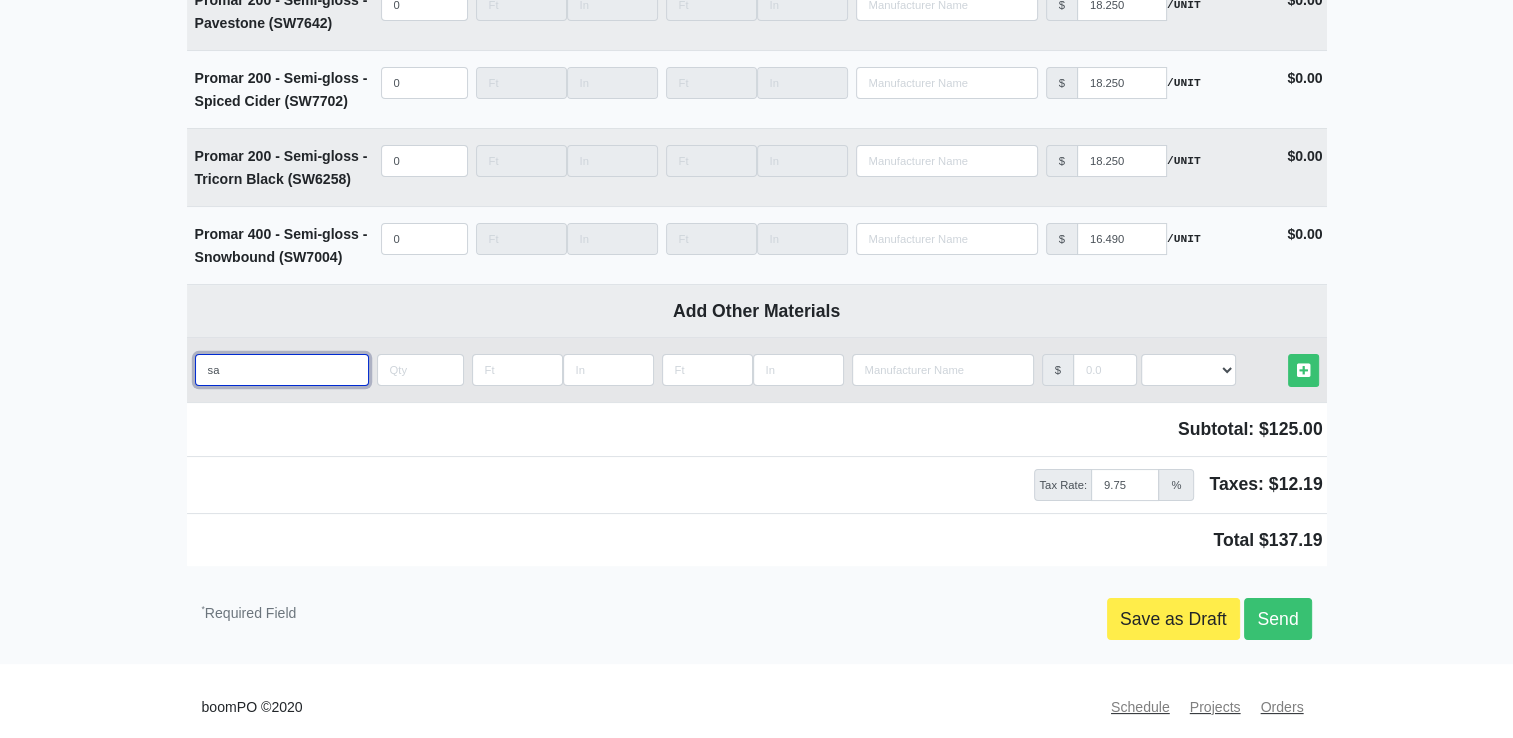 select 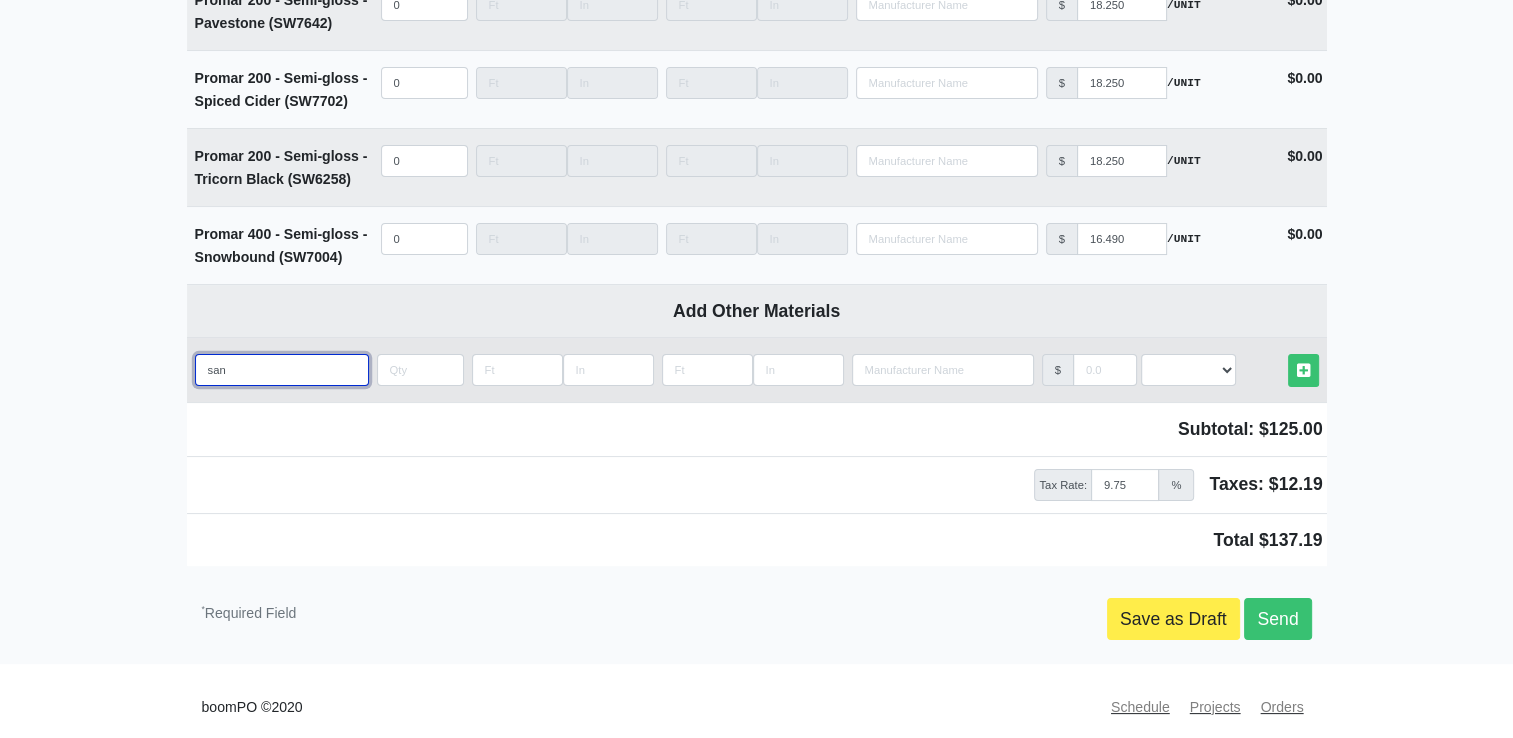 type on "sand" 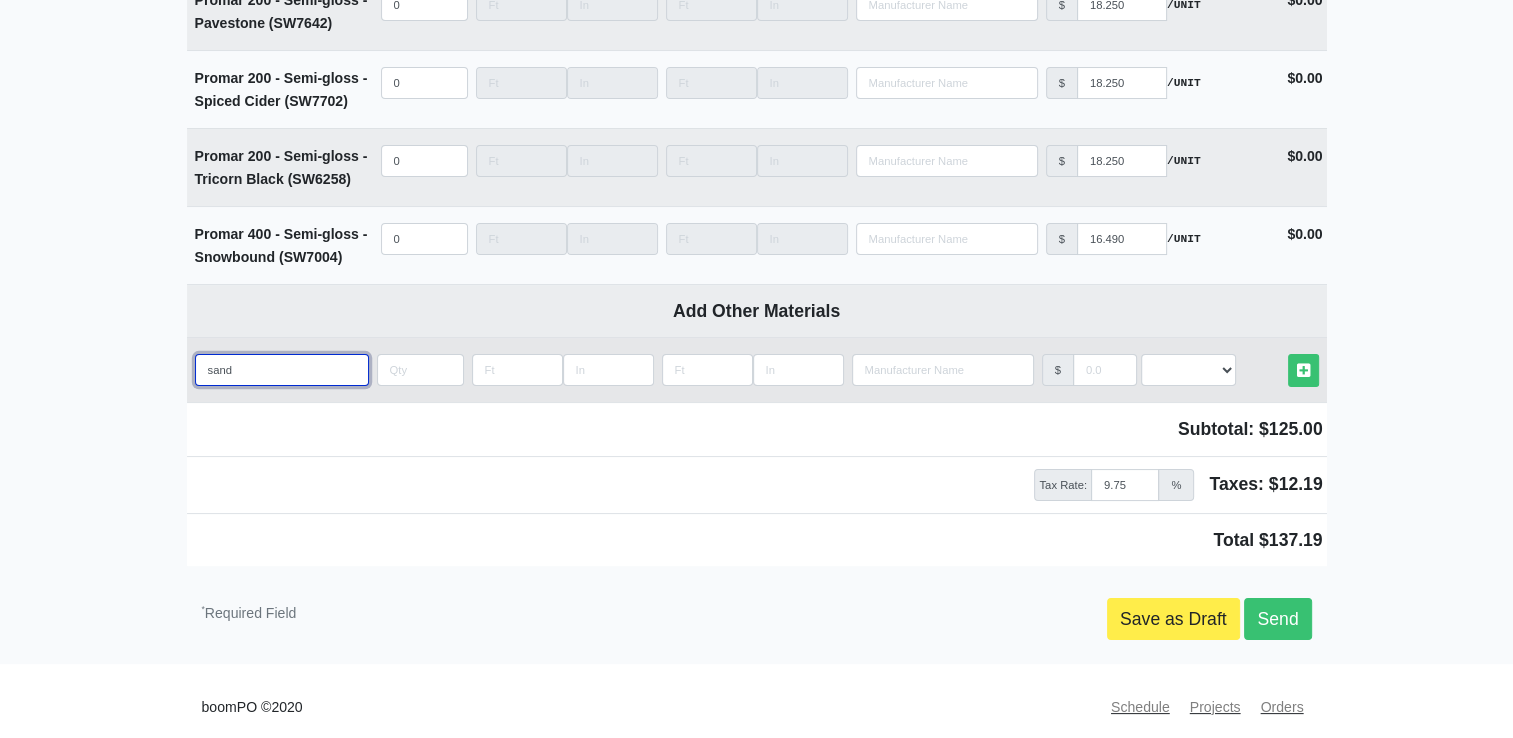 select 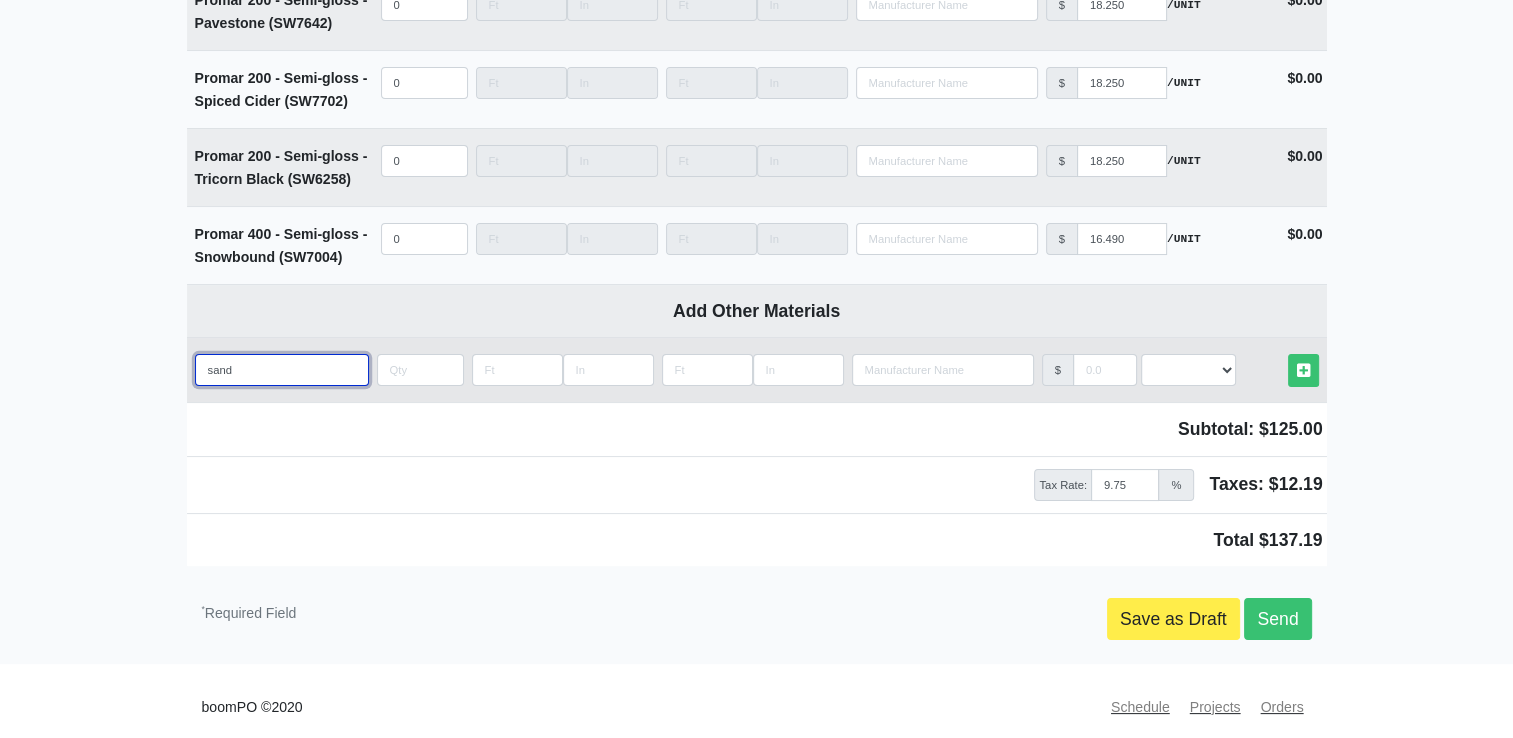 type on "sandi" 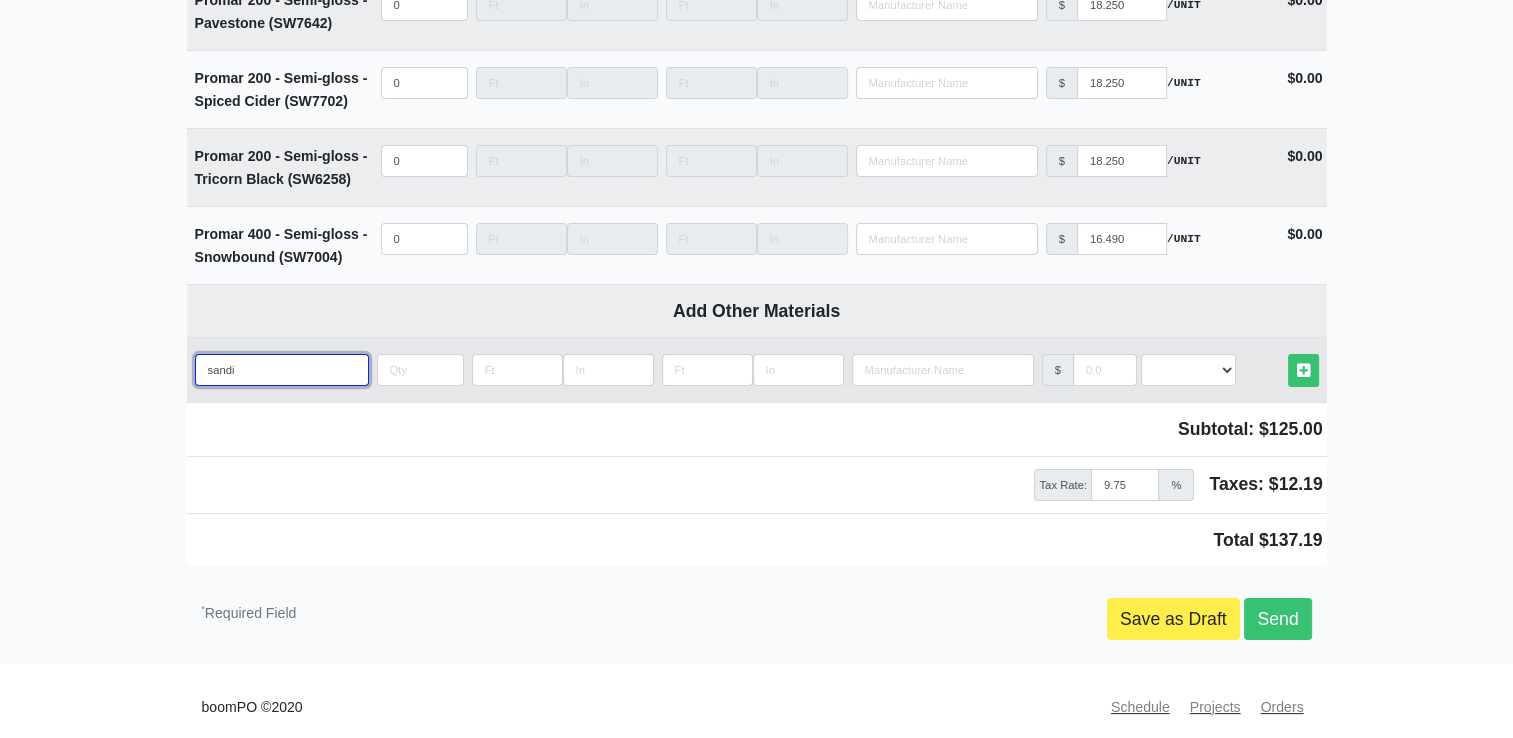 select 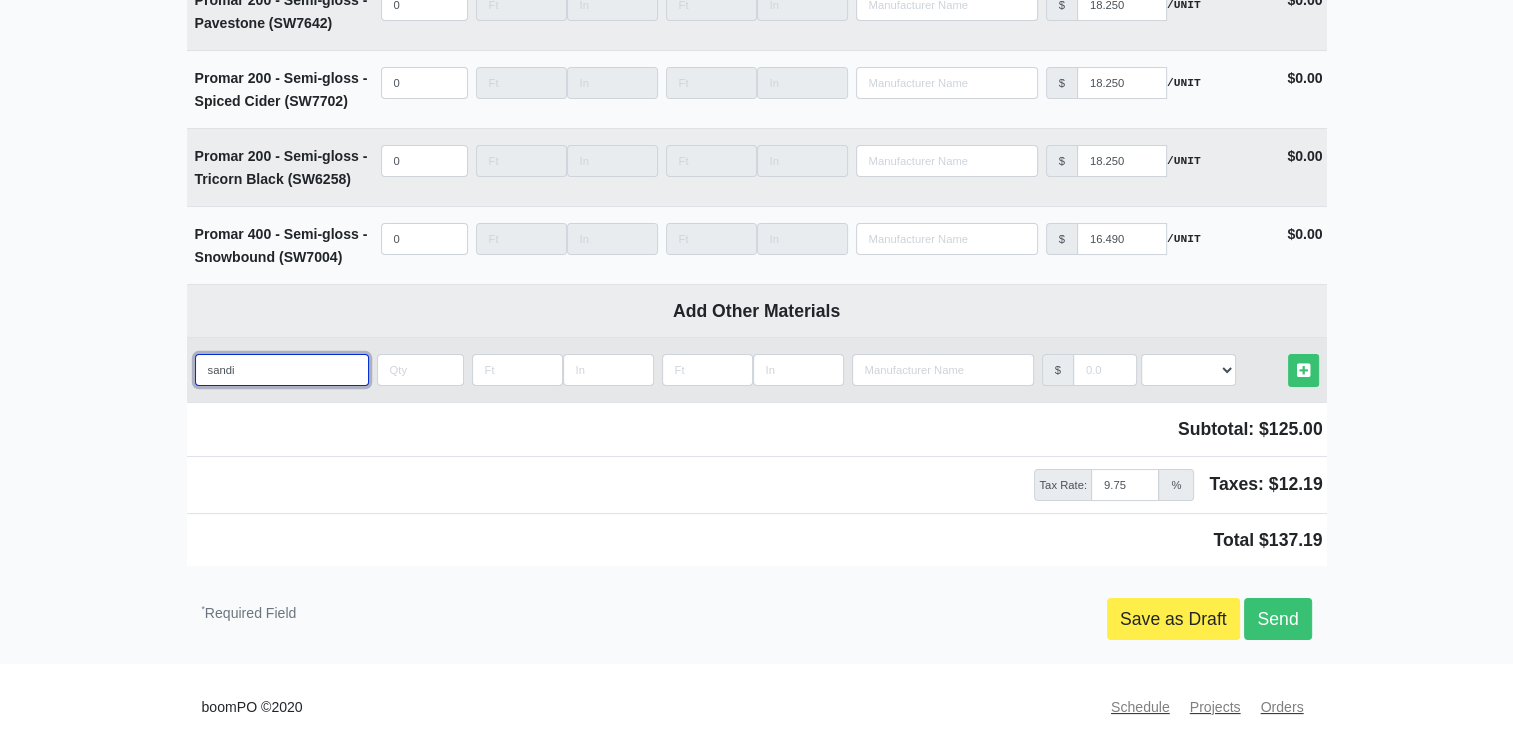 type on "sandin" 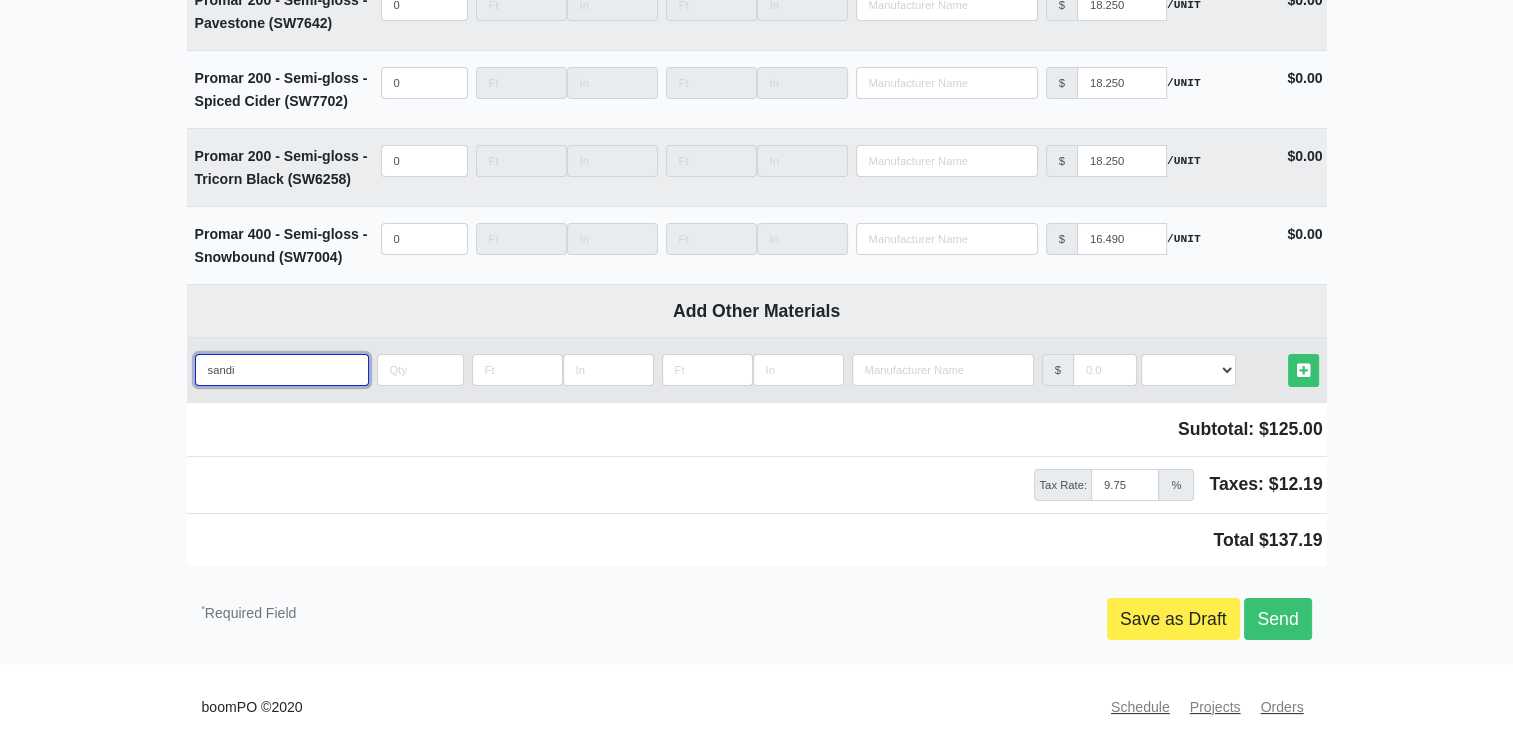 select 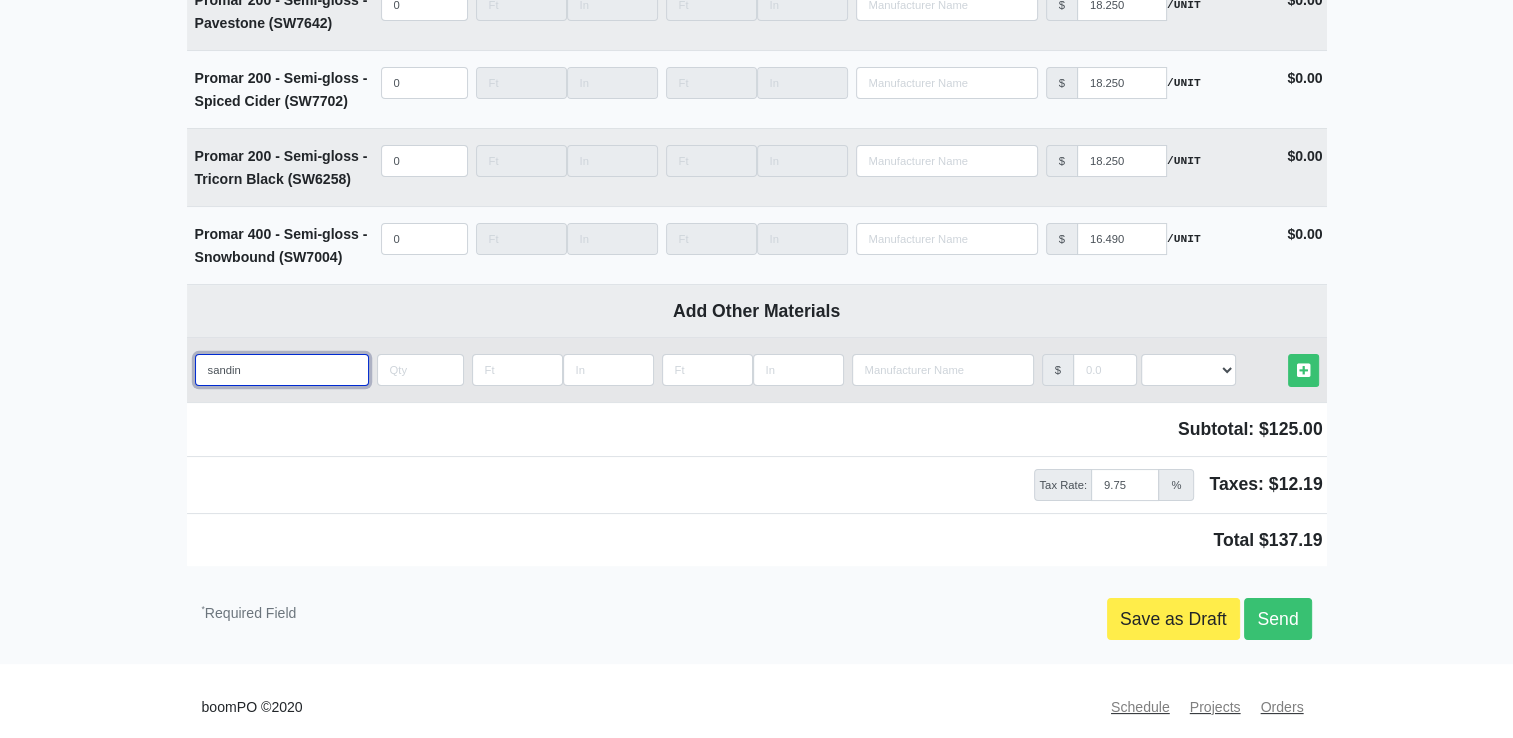 type on "sanding" 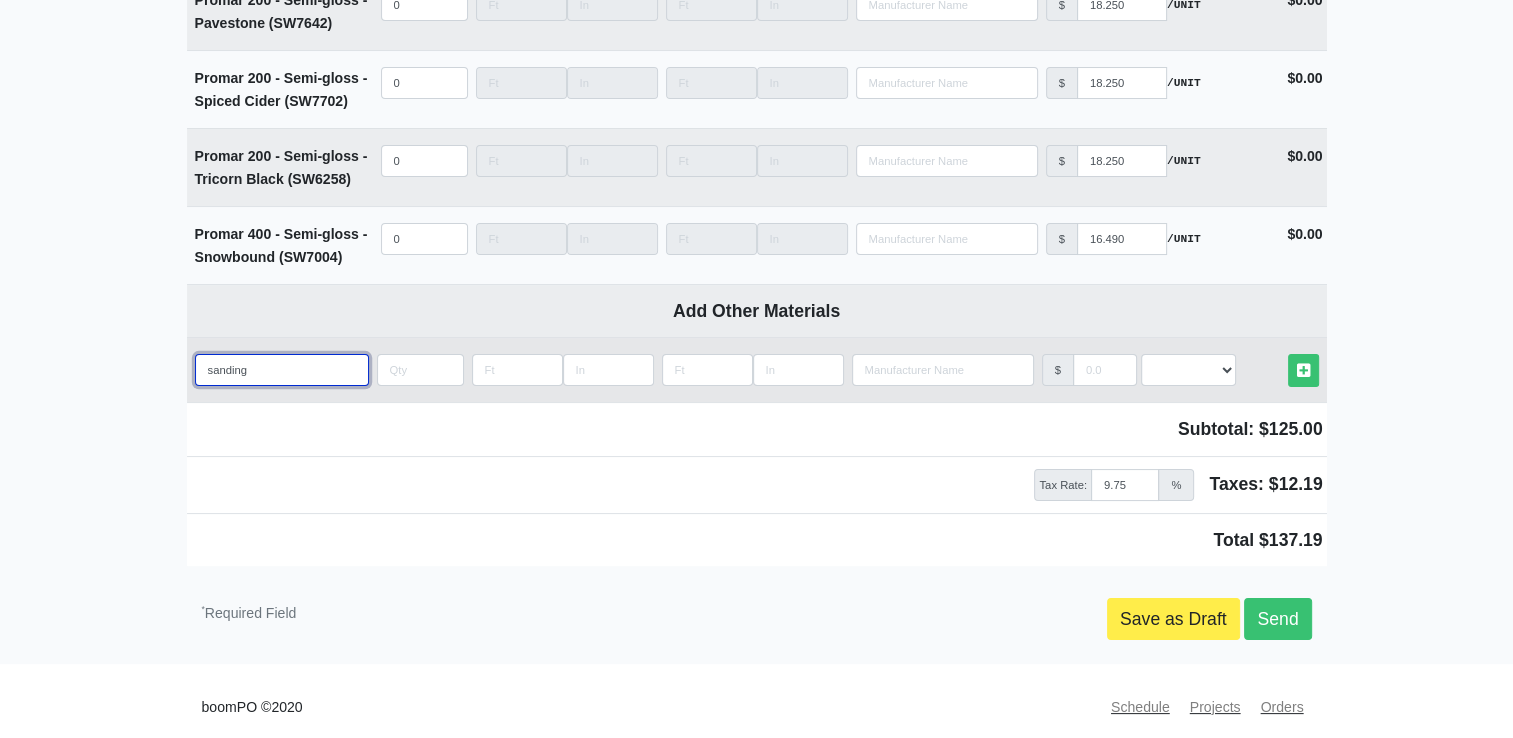 select 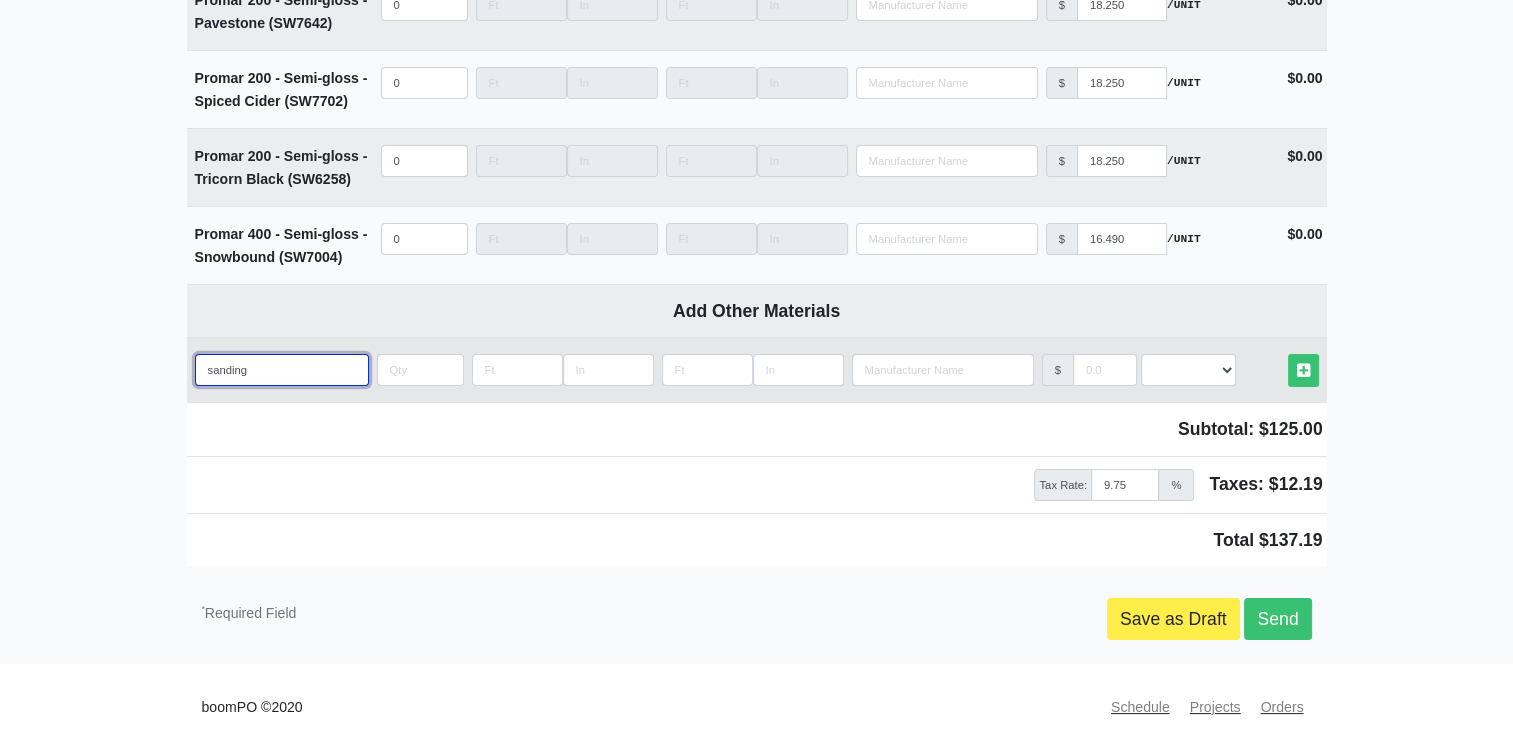 type on "sanding" 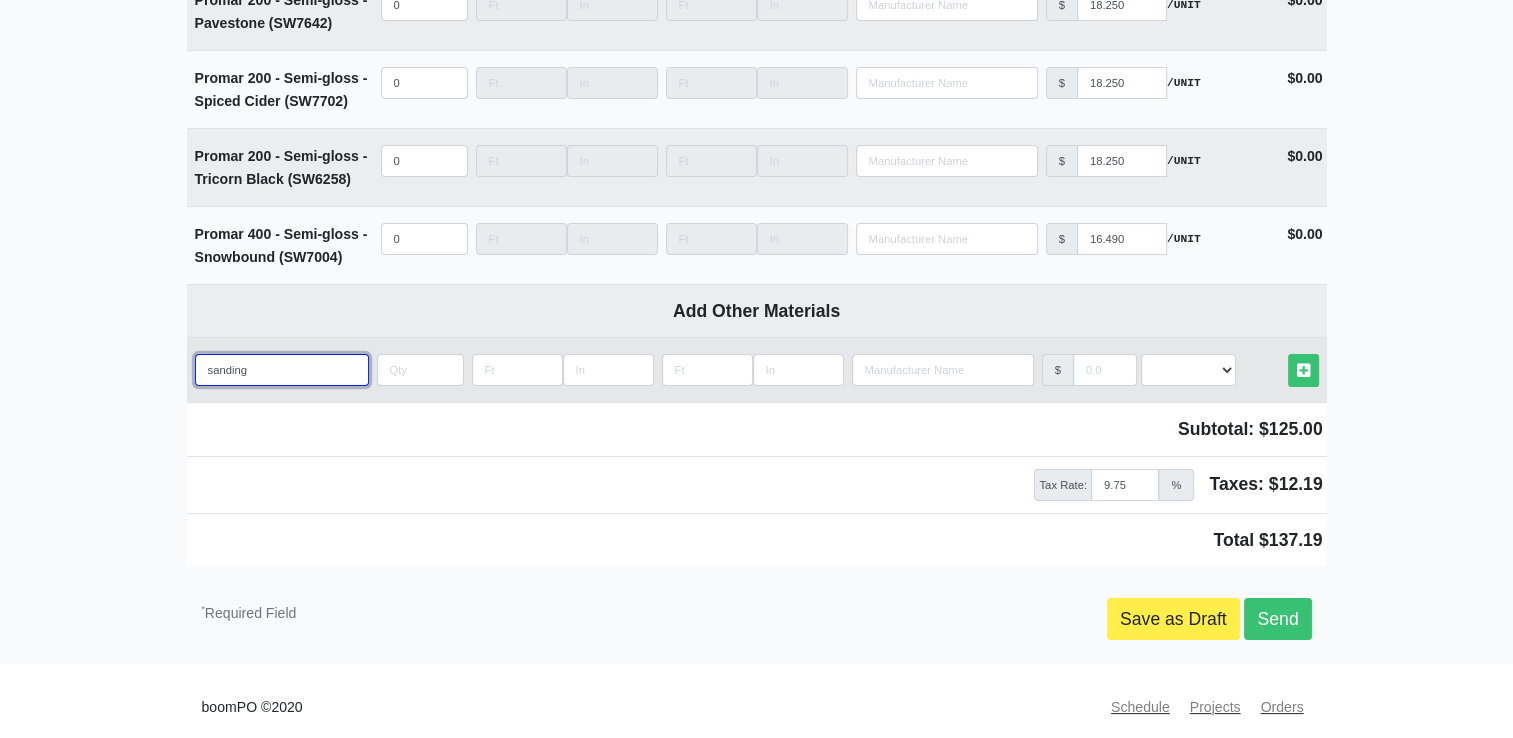 select 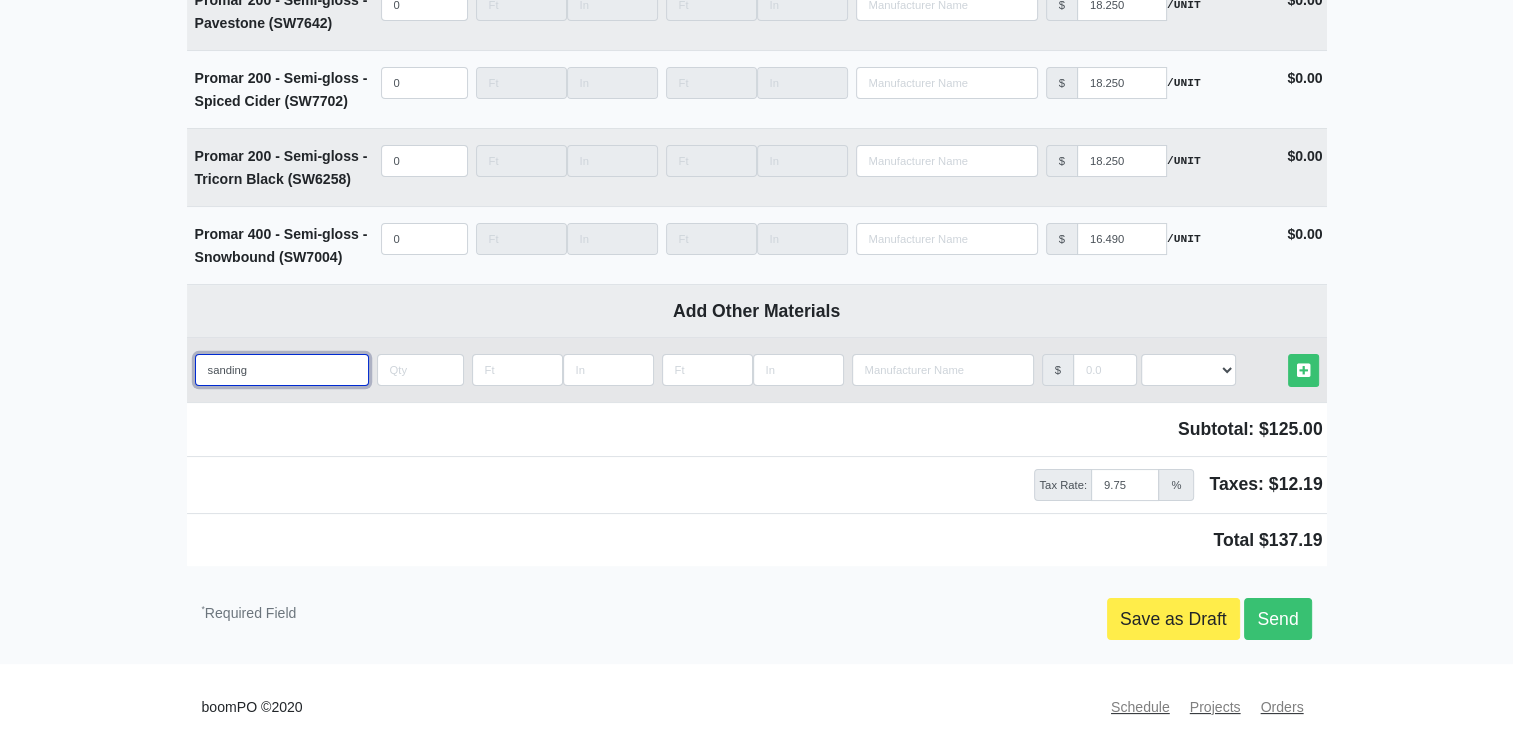 type on "sanding s" 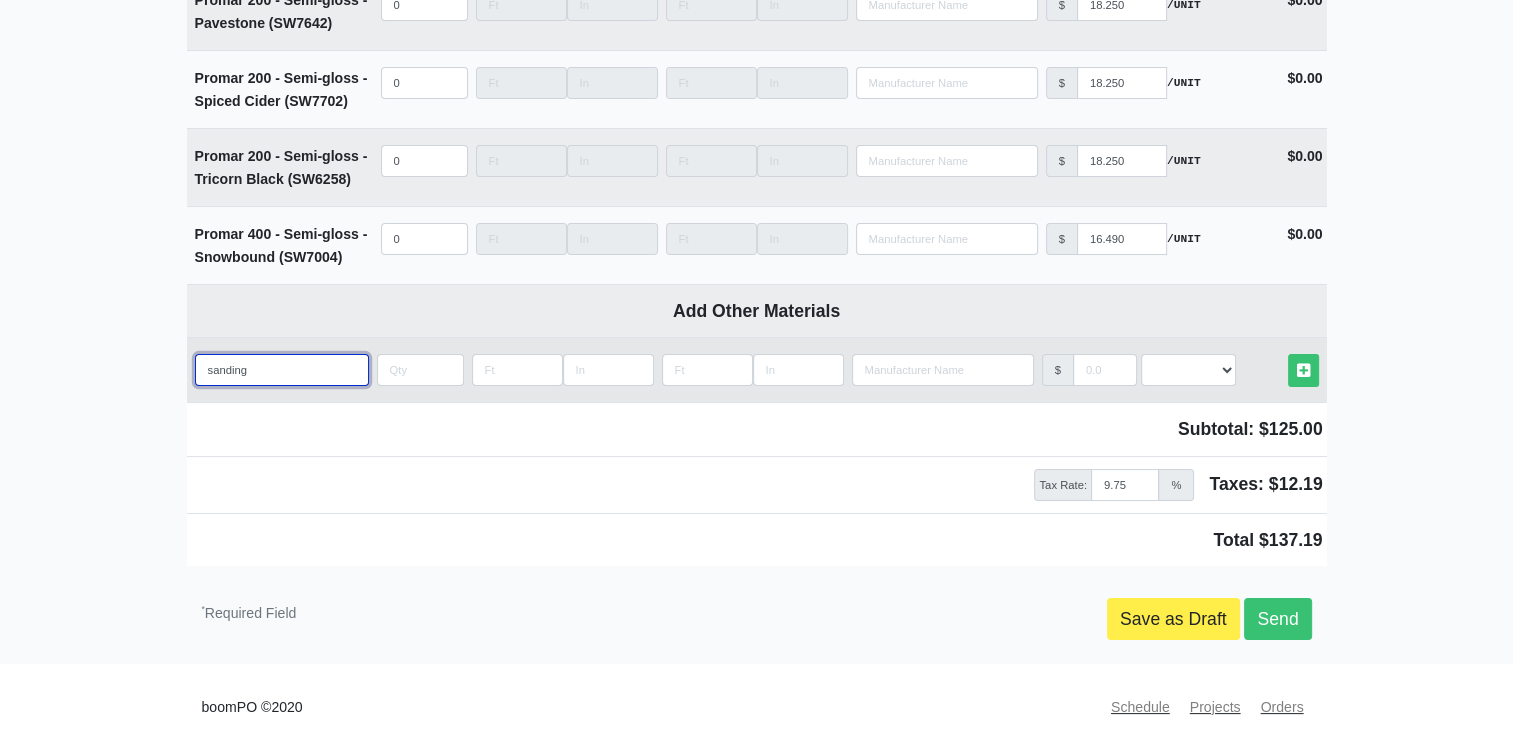 select 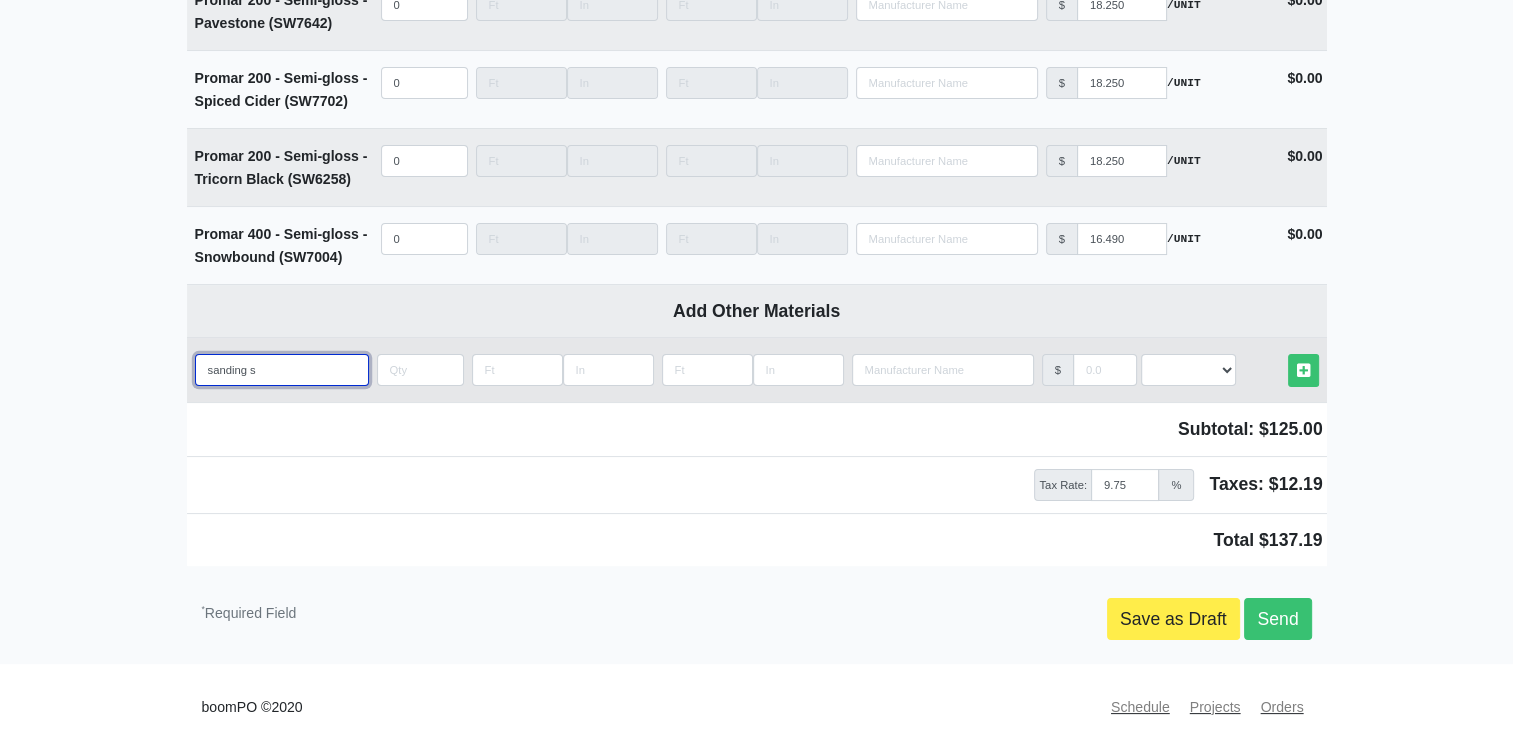 type on "sanding sp" 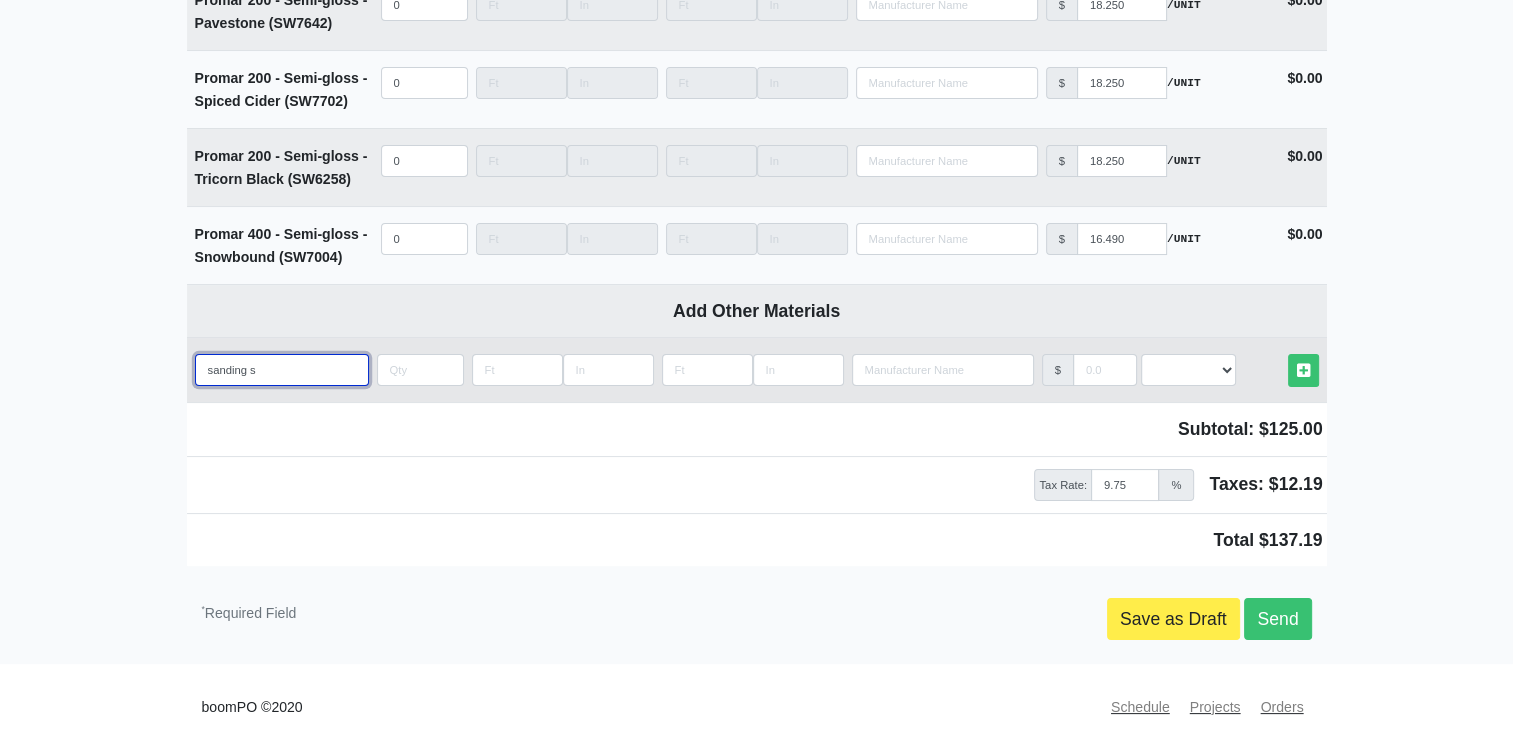 select 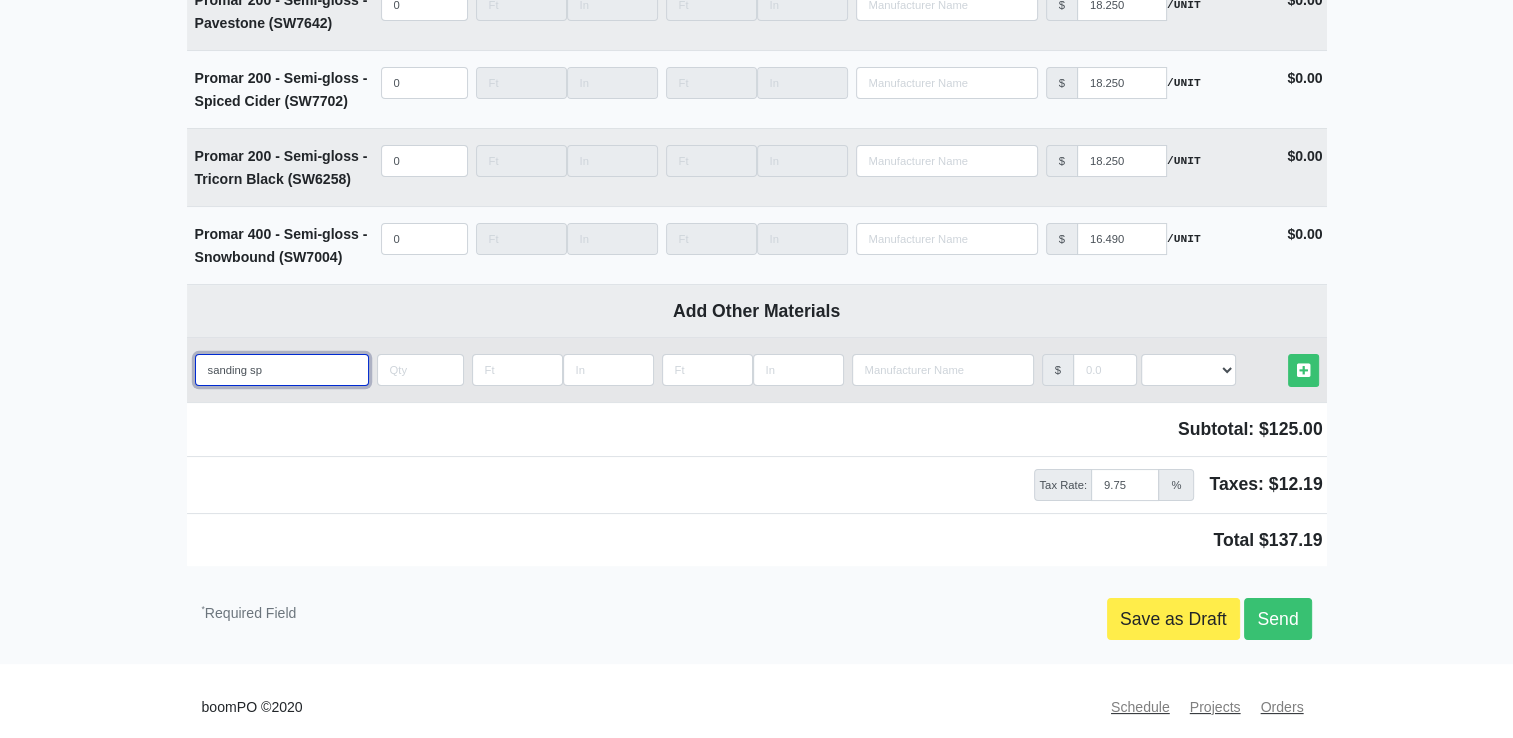 type on "sanding spo" 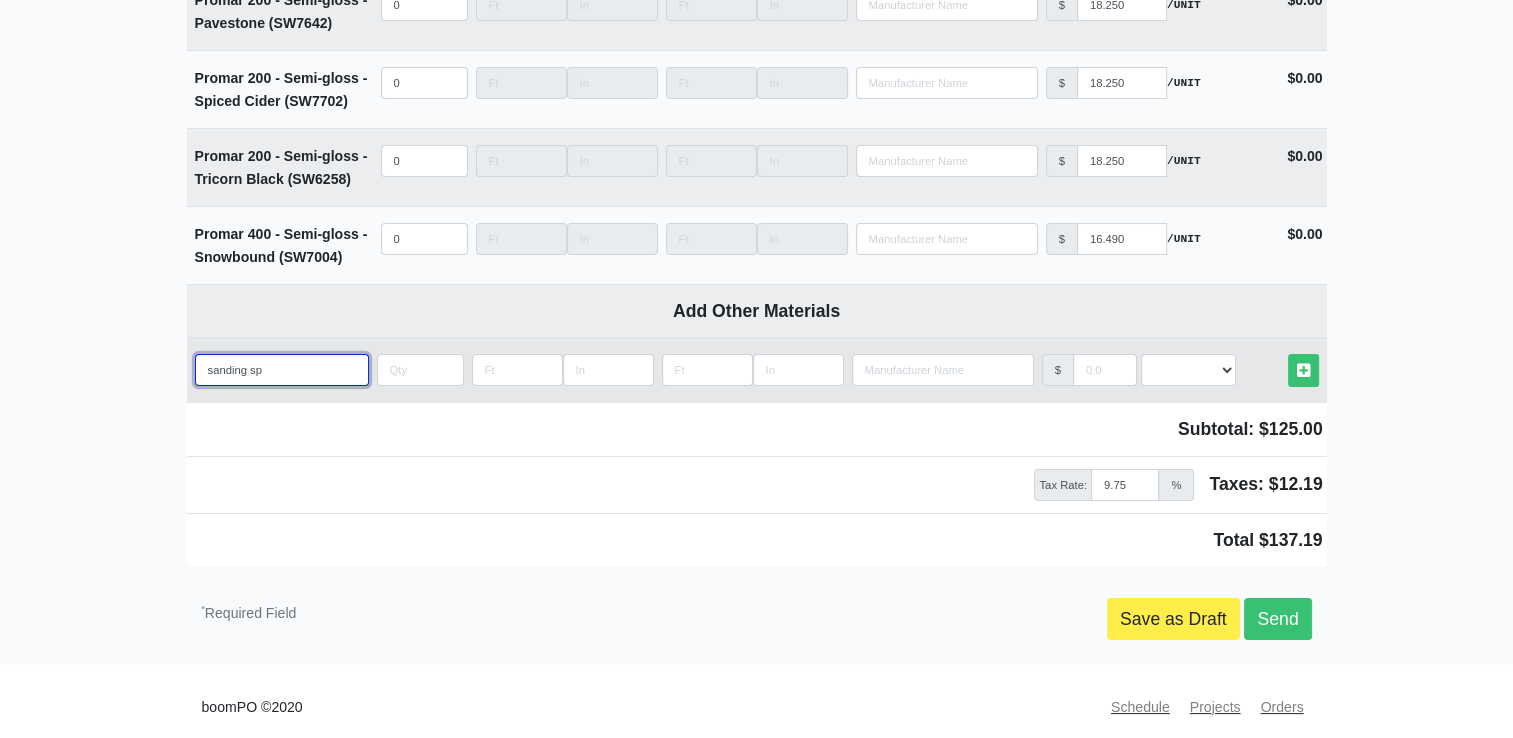 select 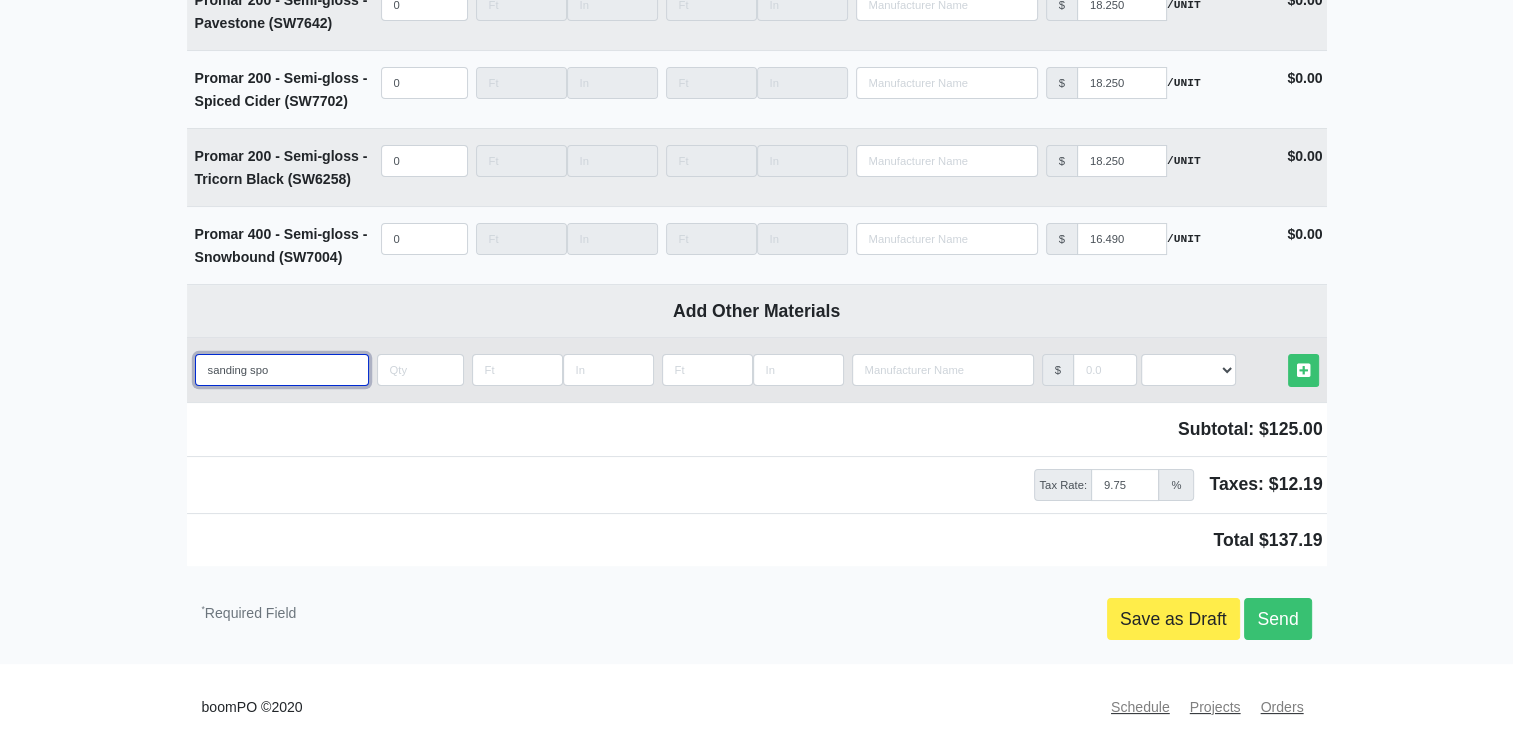 type on "sanding spon" 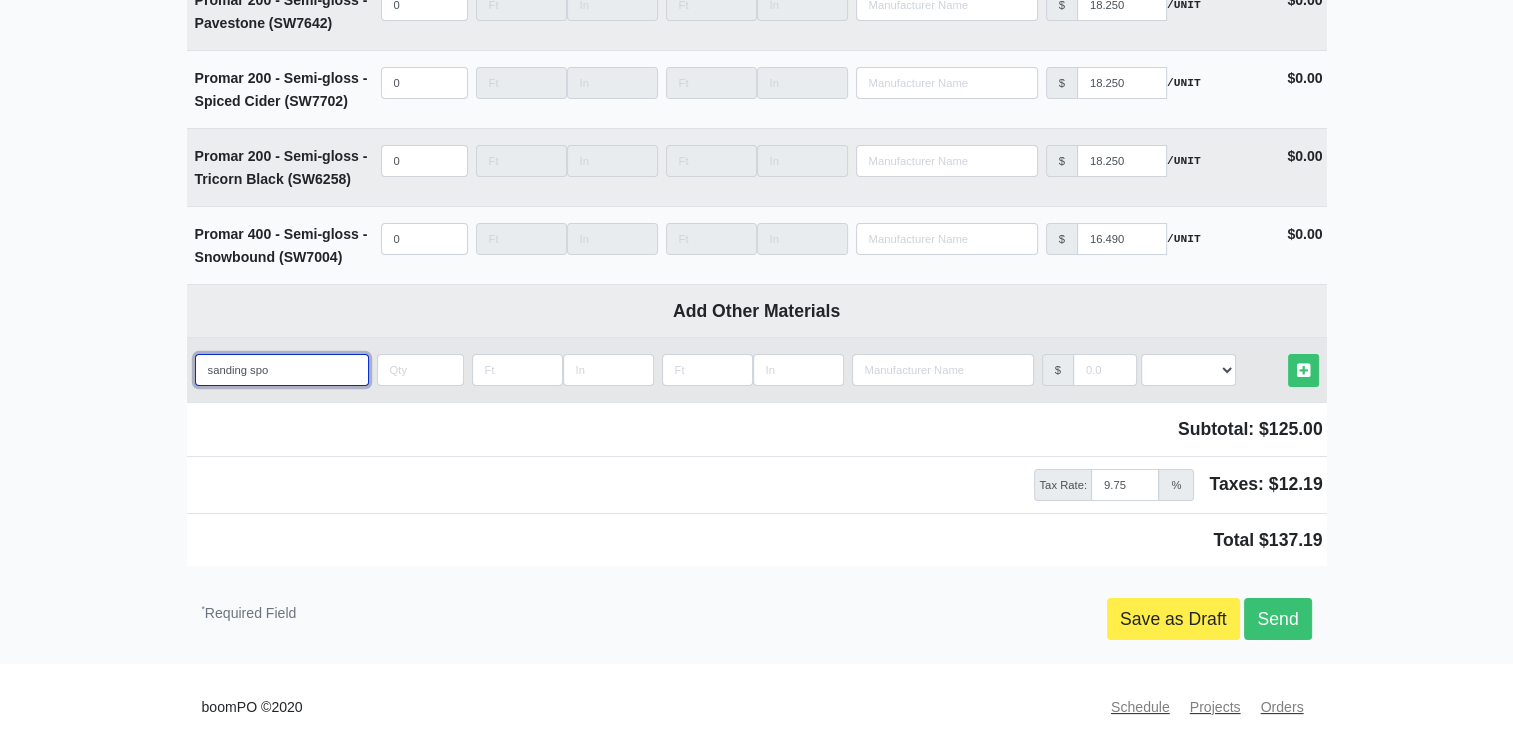 select 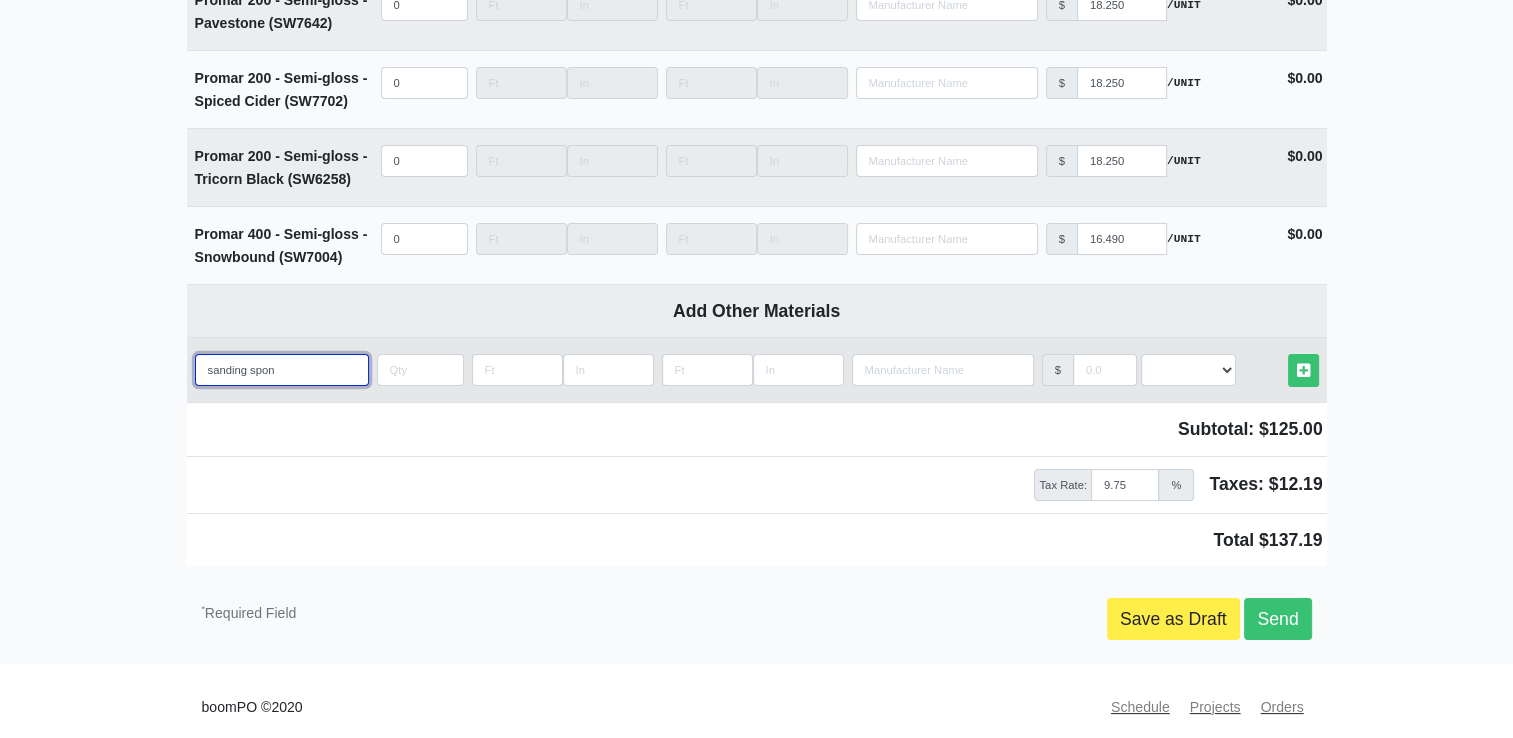 type on "sanding spong" 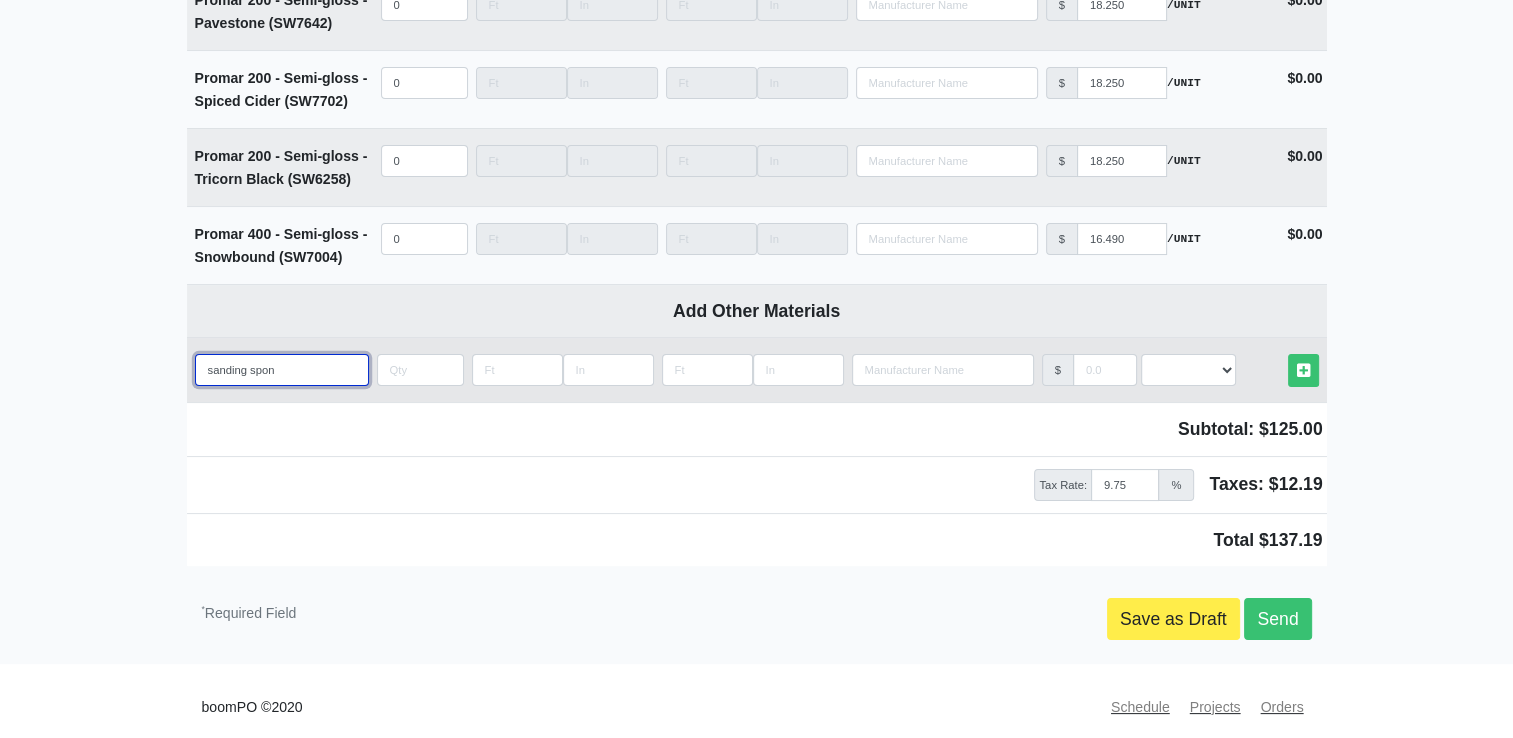 select 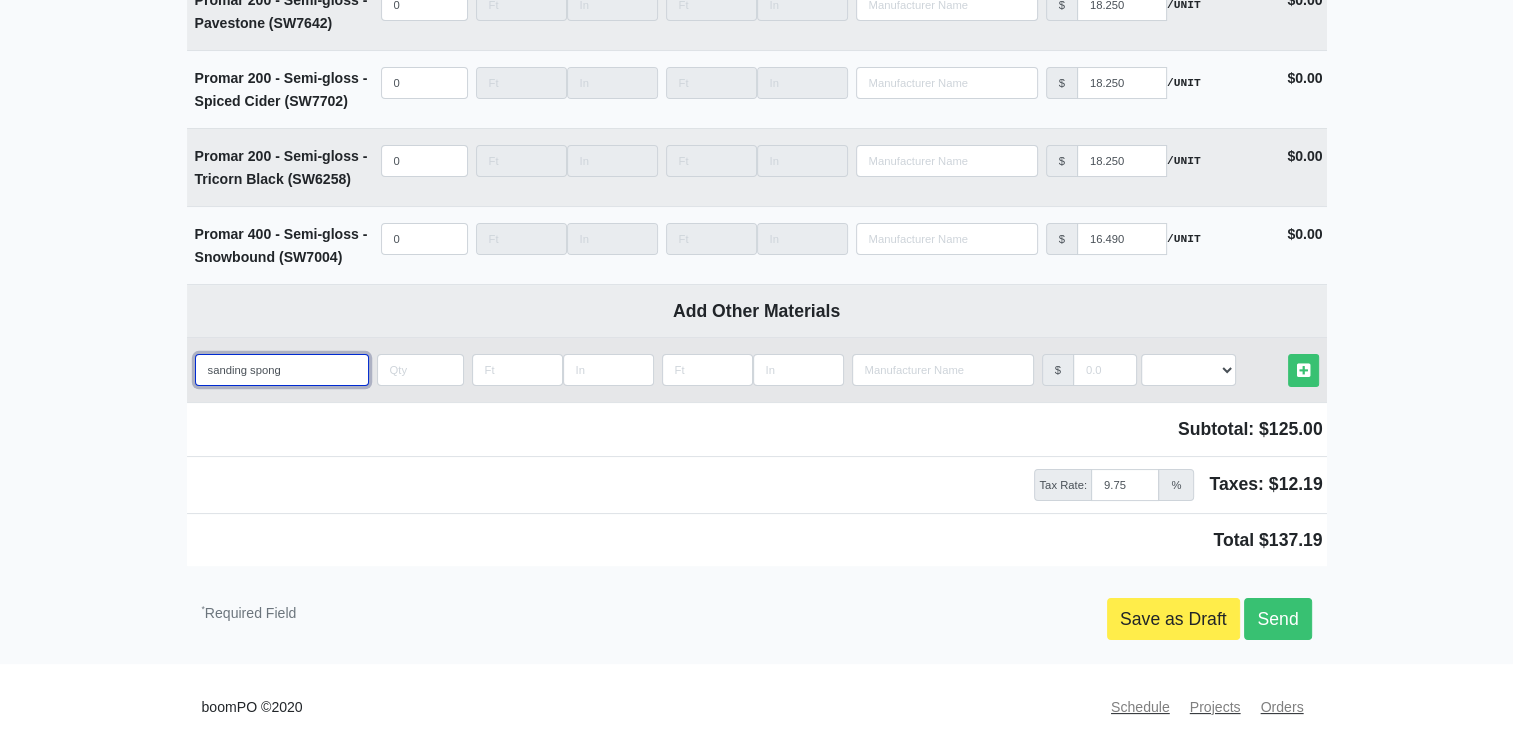 type on "sanding sponge" 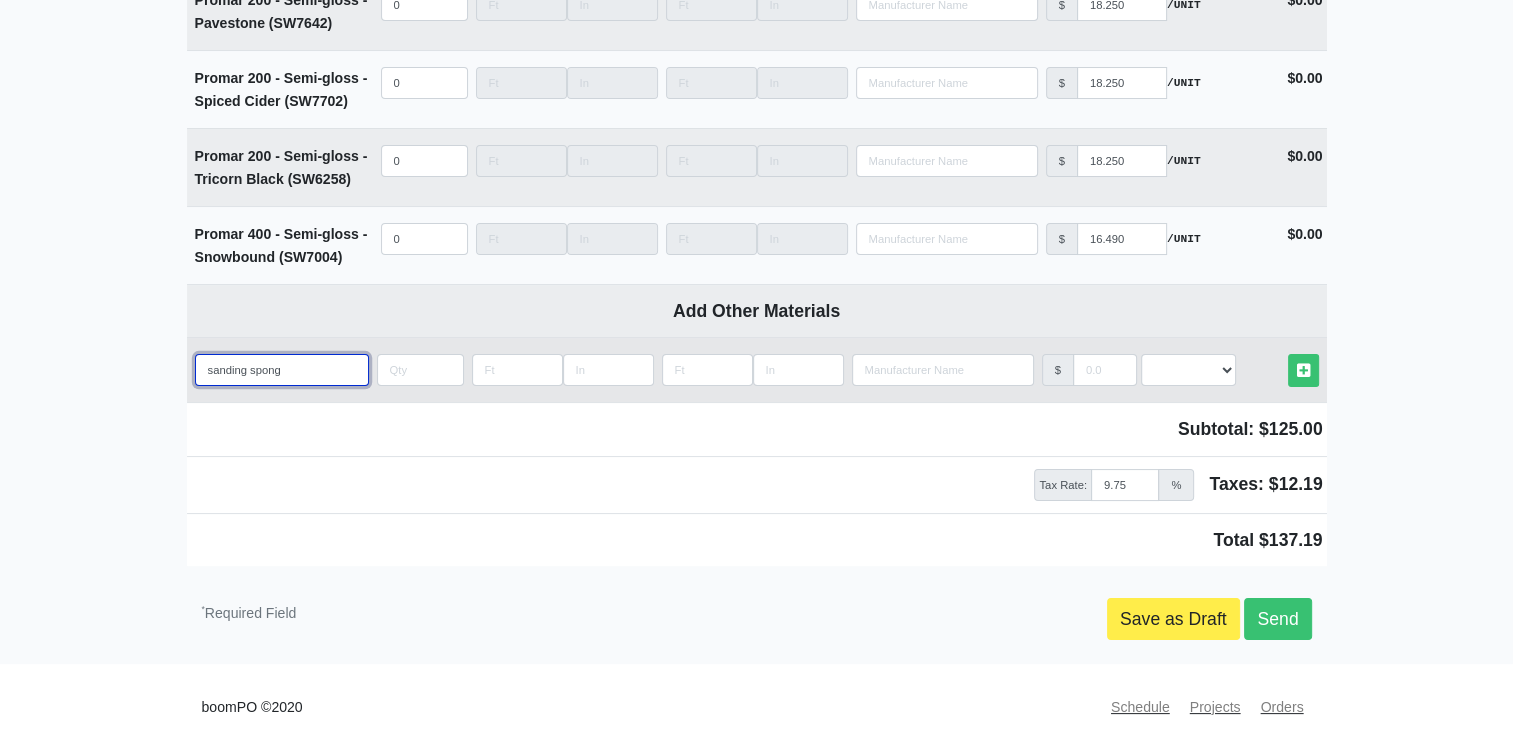 select 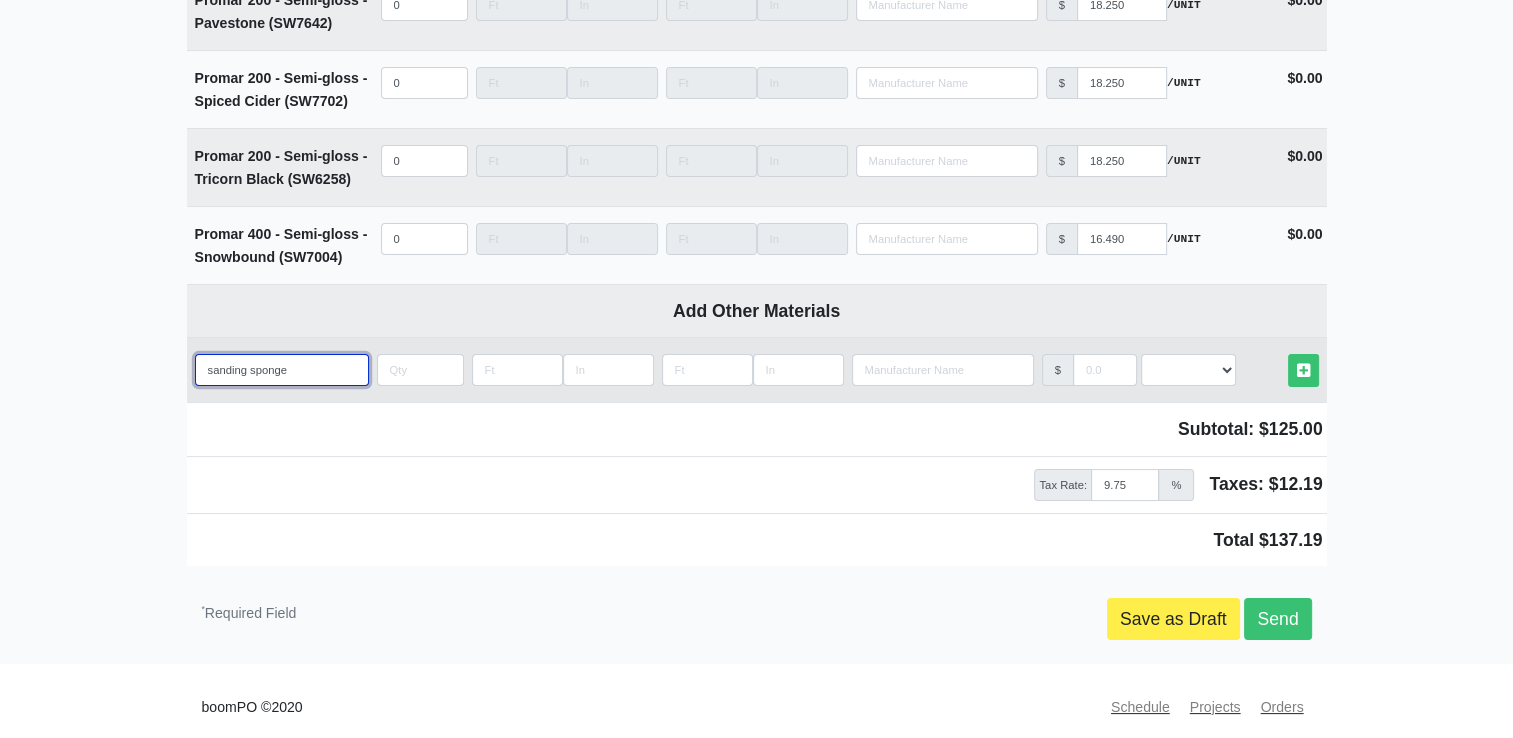 type on "sanding sponge" 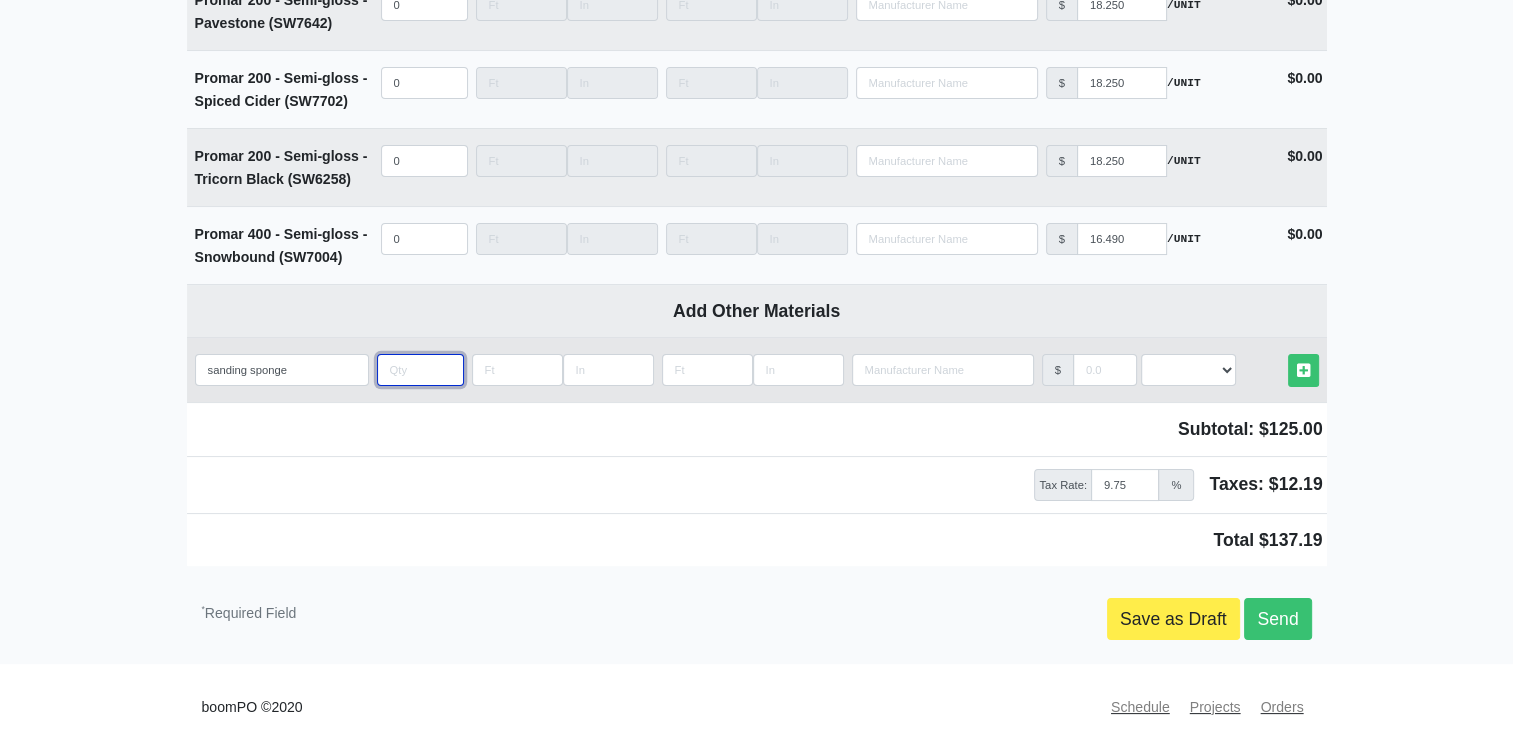 click at bounding box center [420, 370] 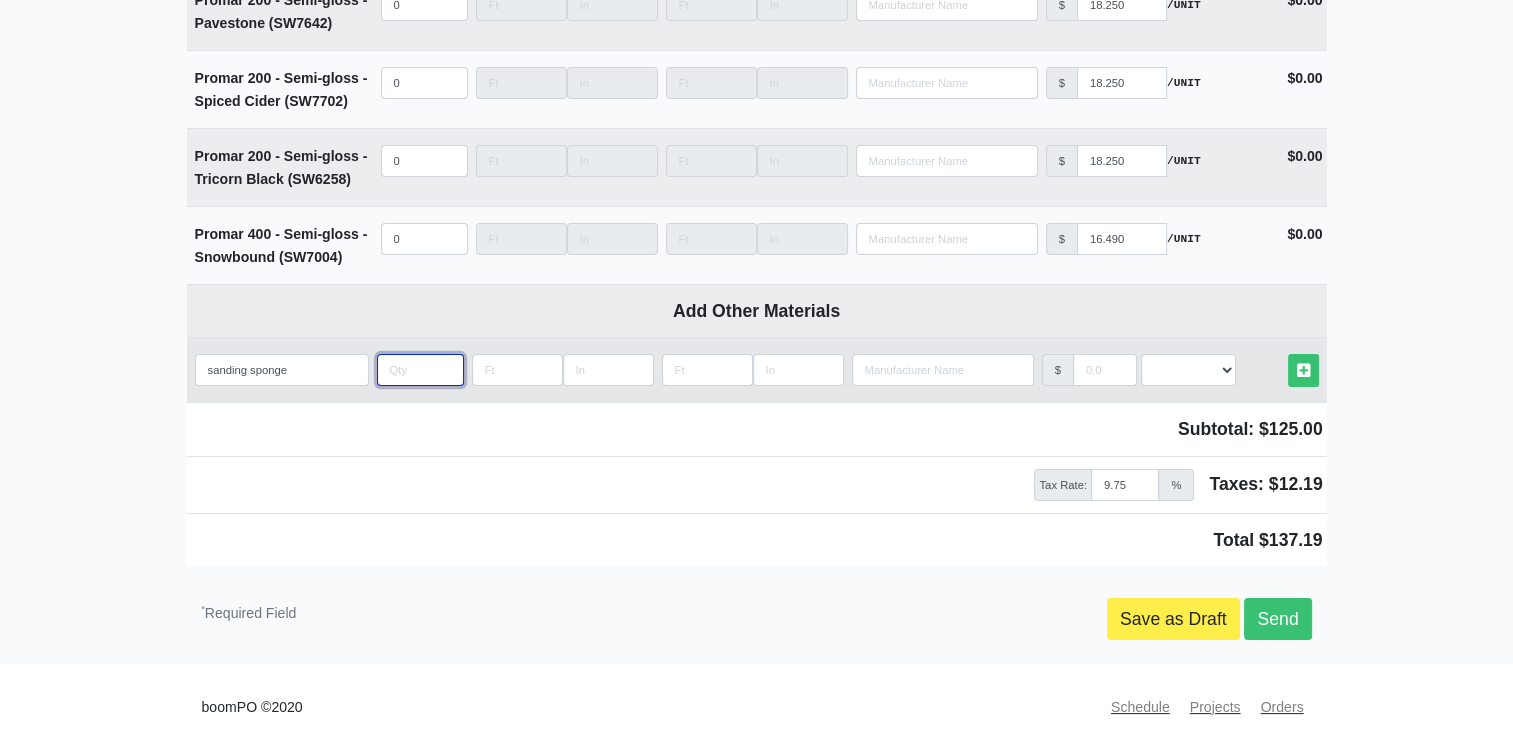 type on "4" 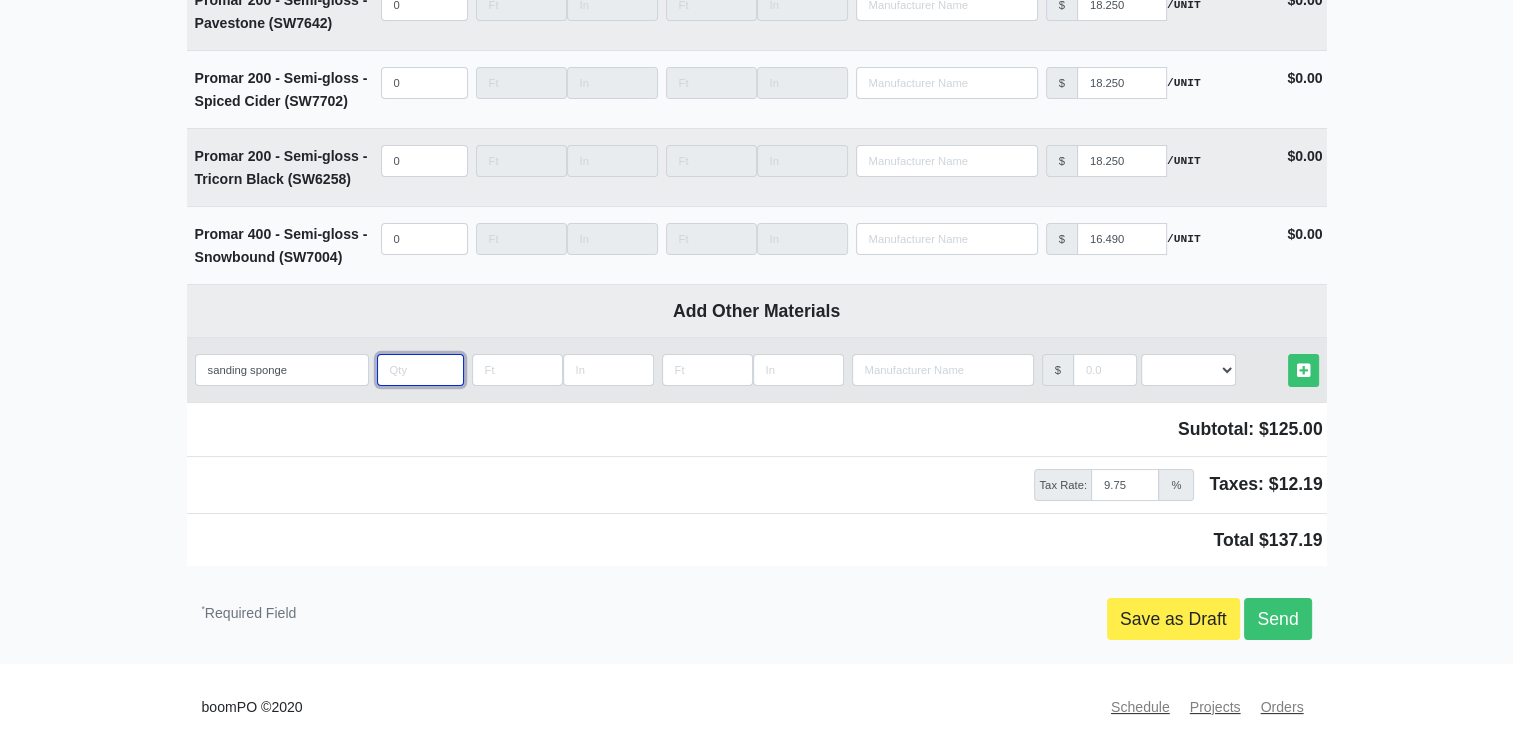 select 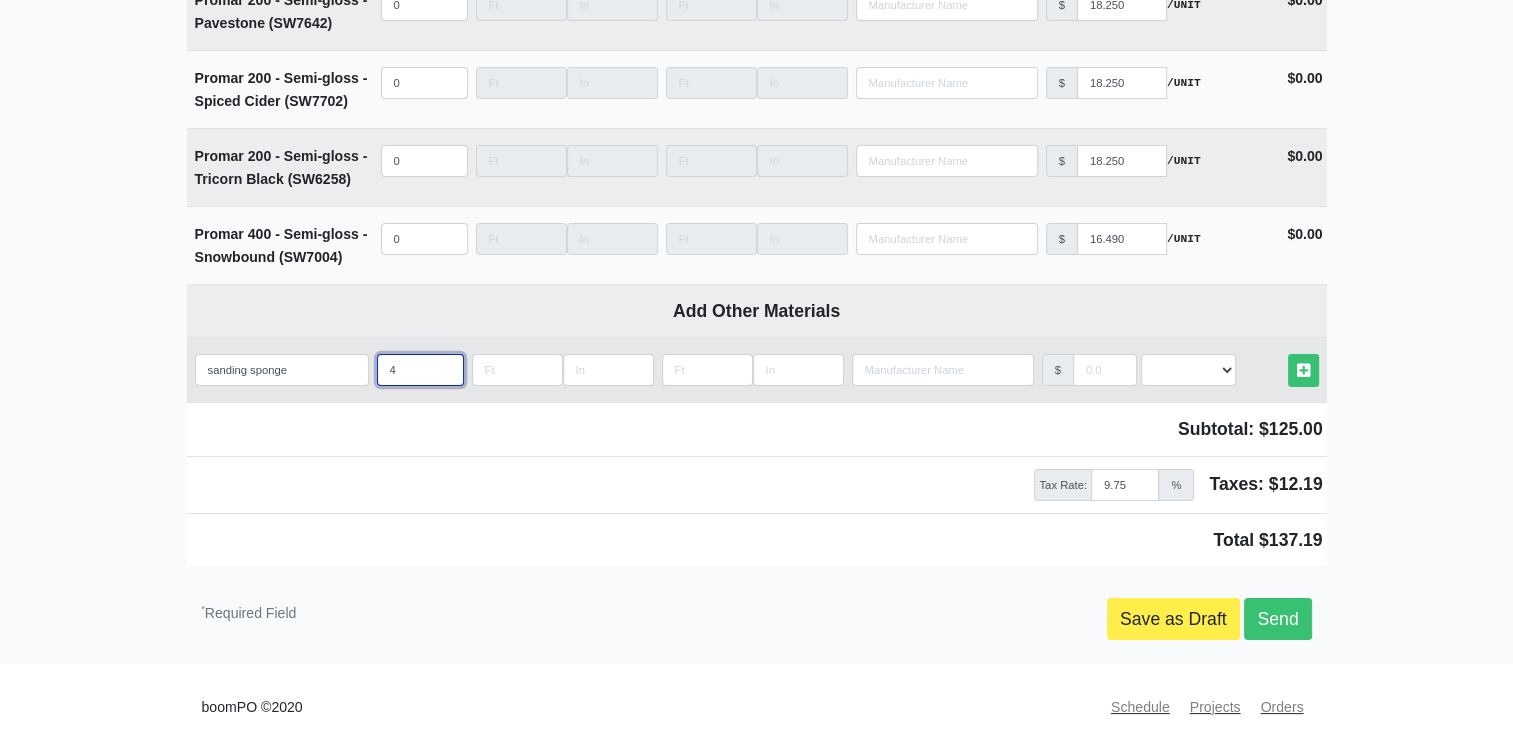 type on "48" 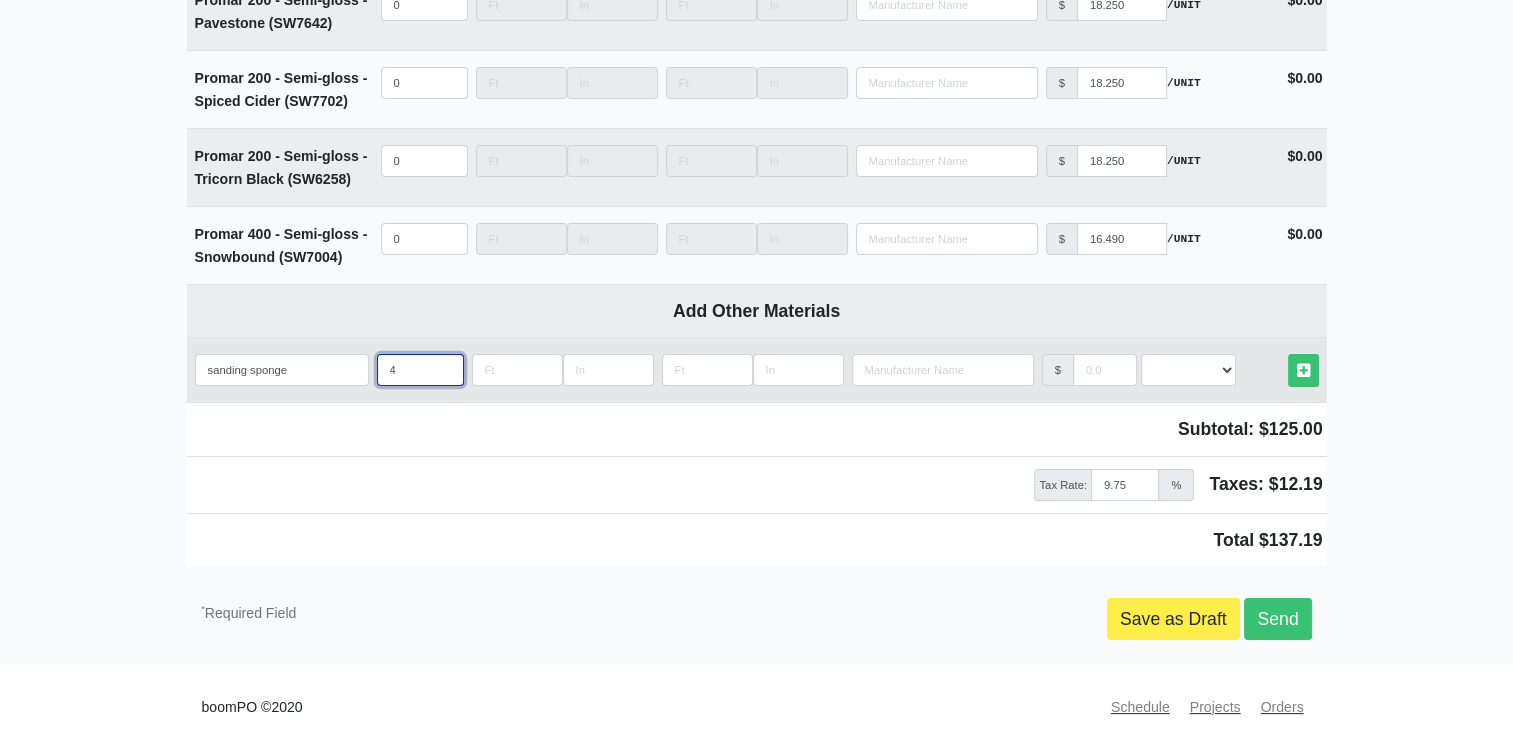 select 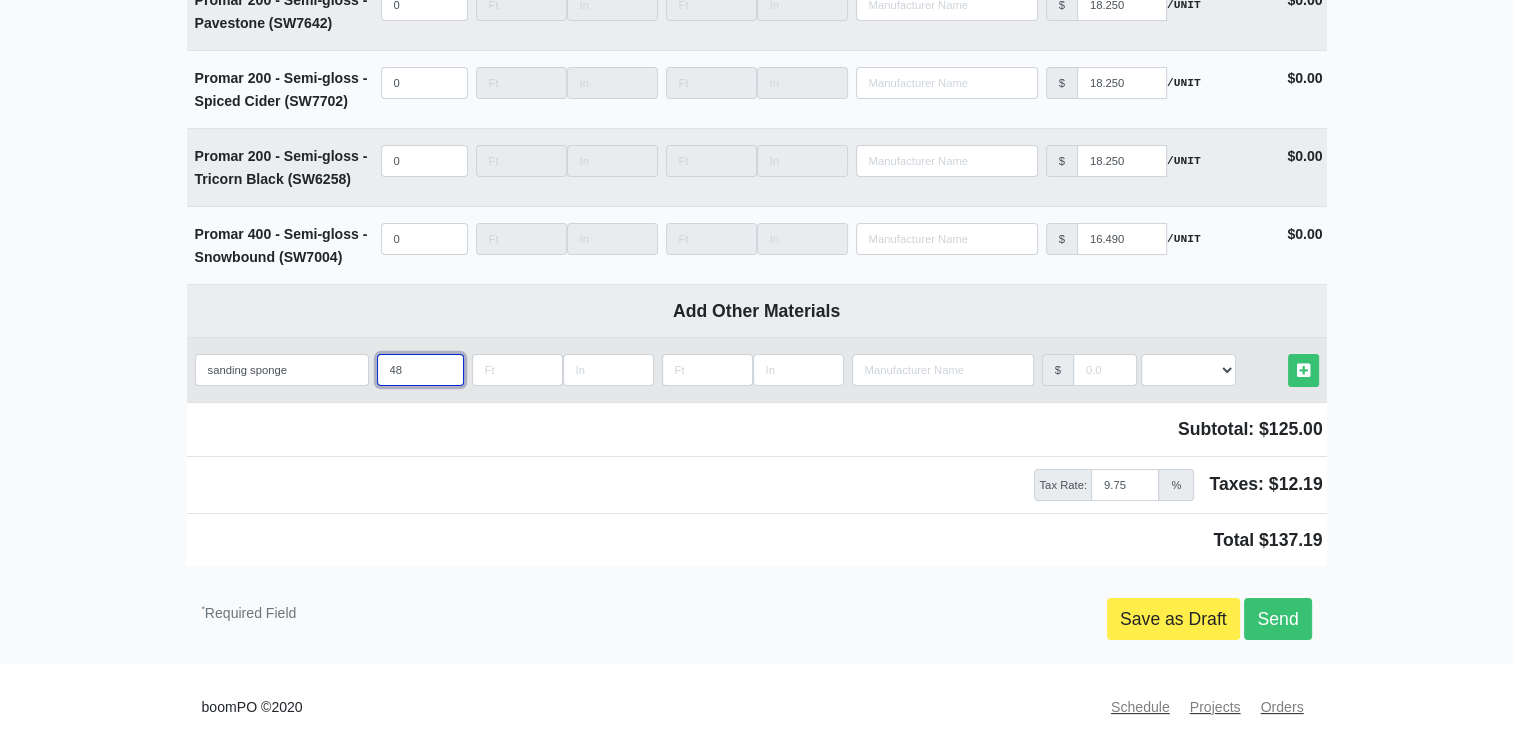 type on "48" 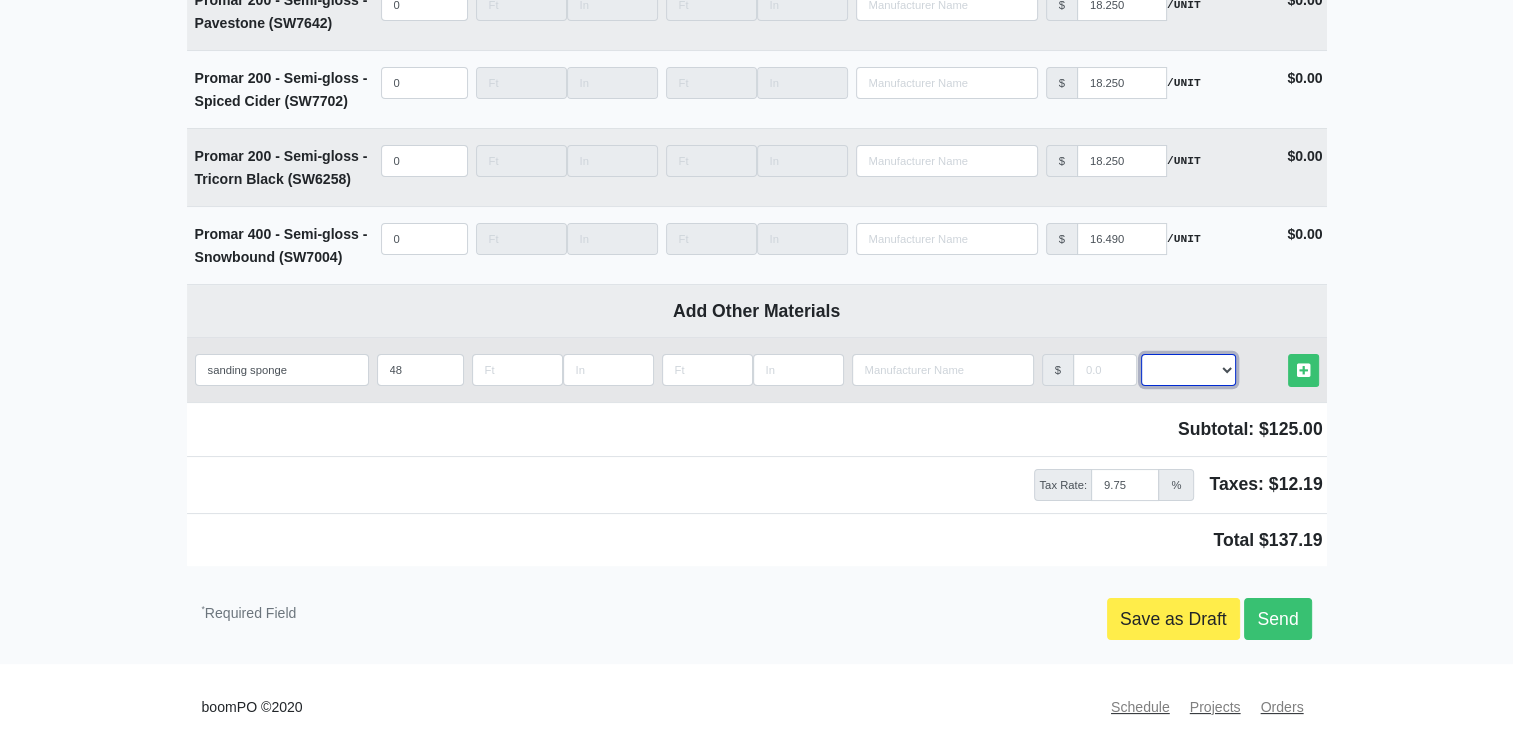 click on "Select an Option!   UNIT   MLF   LF   MSQFT   SQFT" at bounding box center [1188, 370] 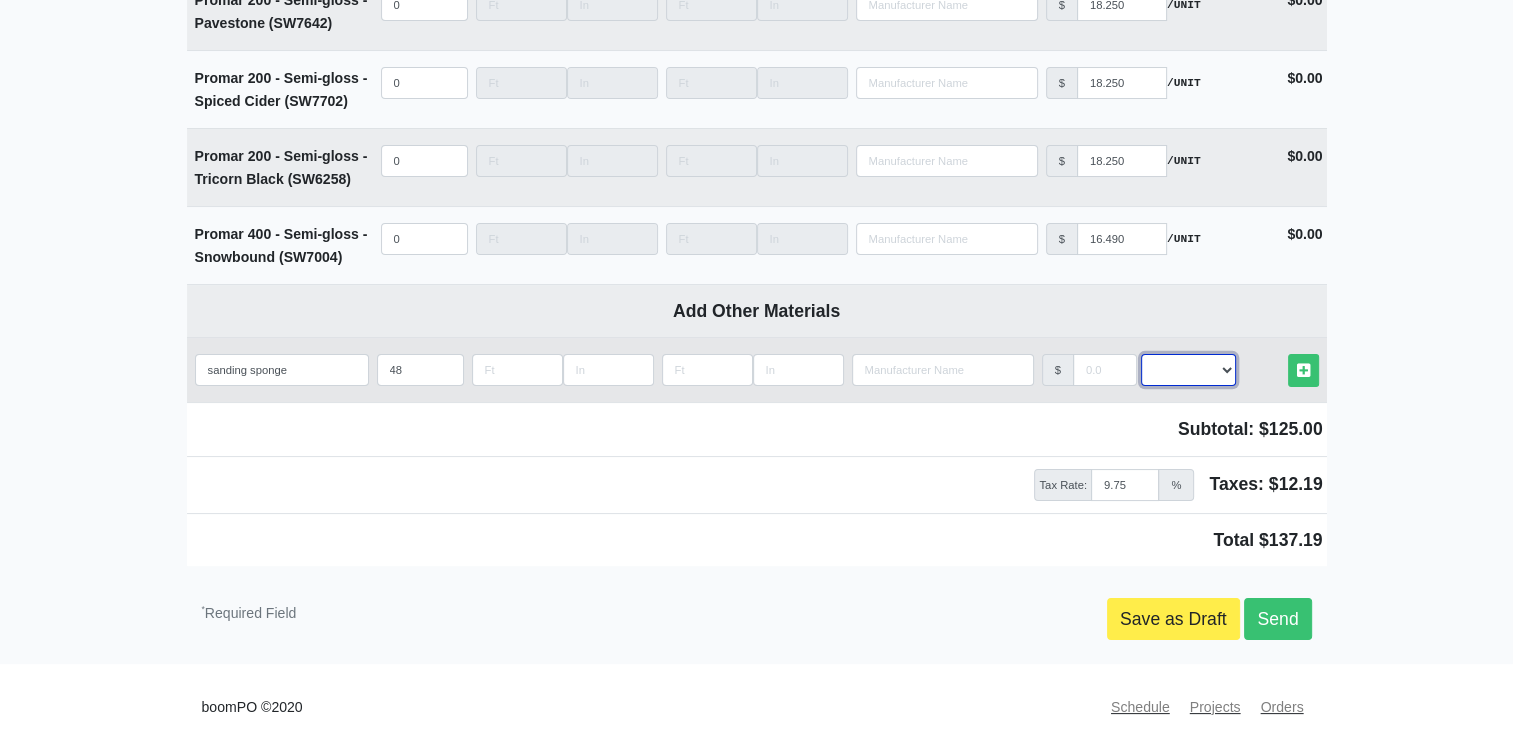 select on "2" 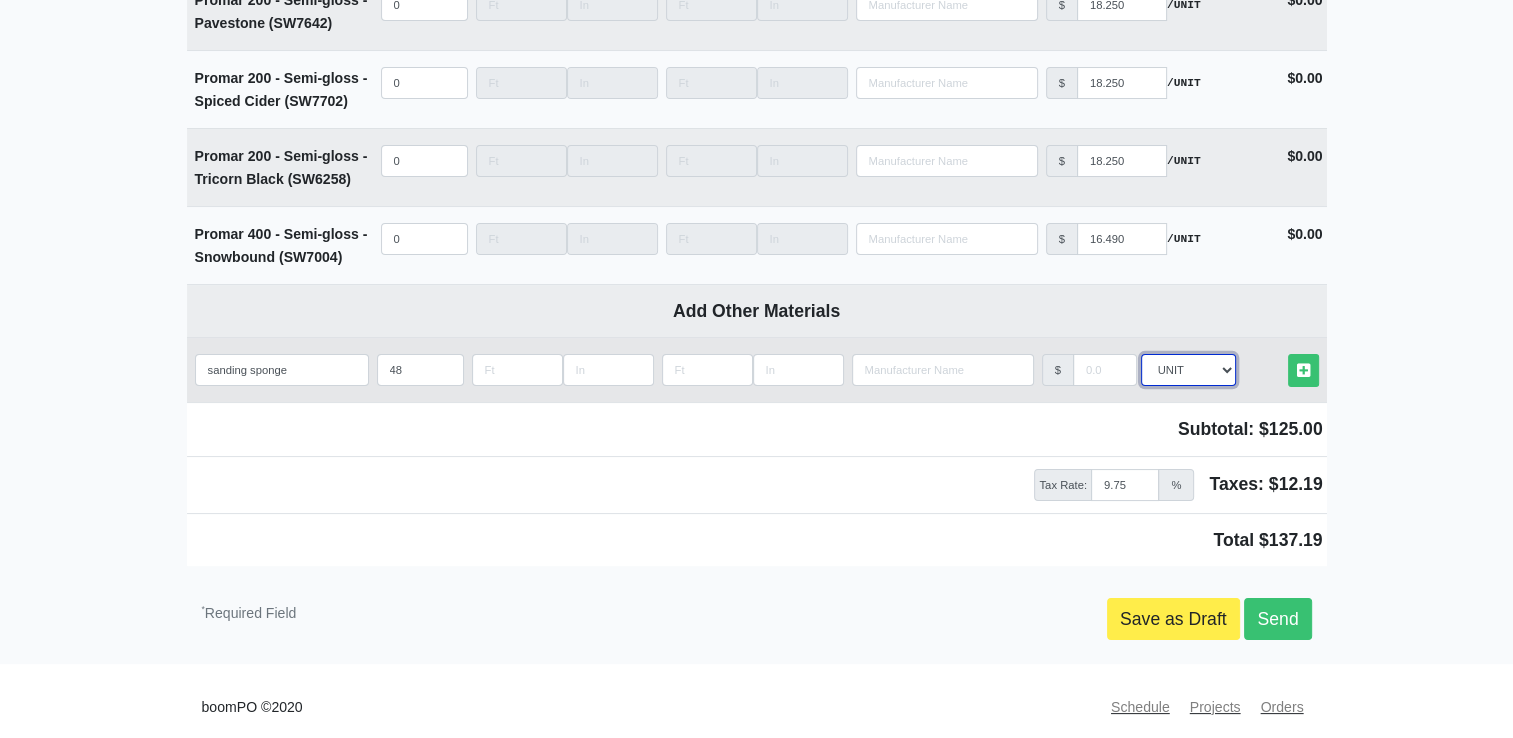 click on "Select an Option!   UNIT   MLF   LF   MSQFT   SQFT" at bounding box center [1188, 370] 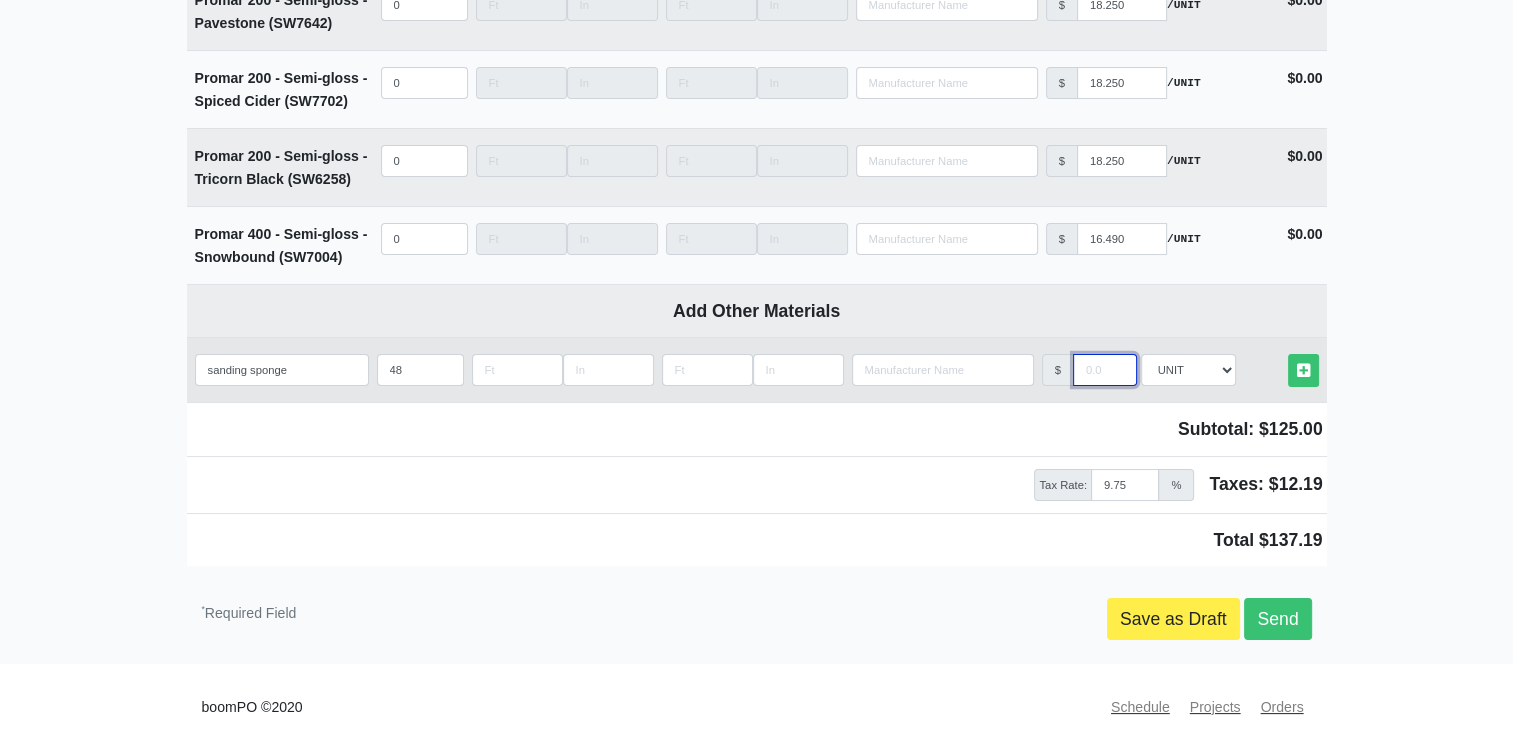 click at bounding box center [1105, 370] 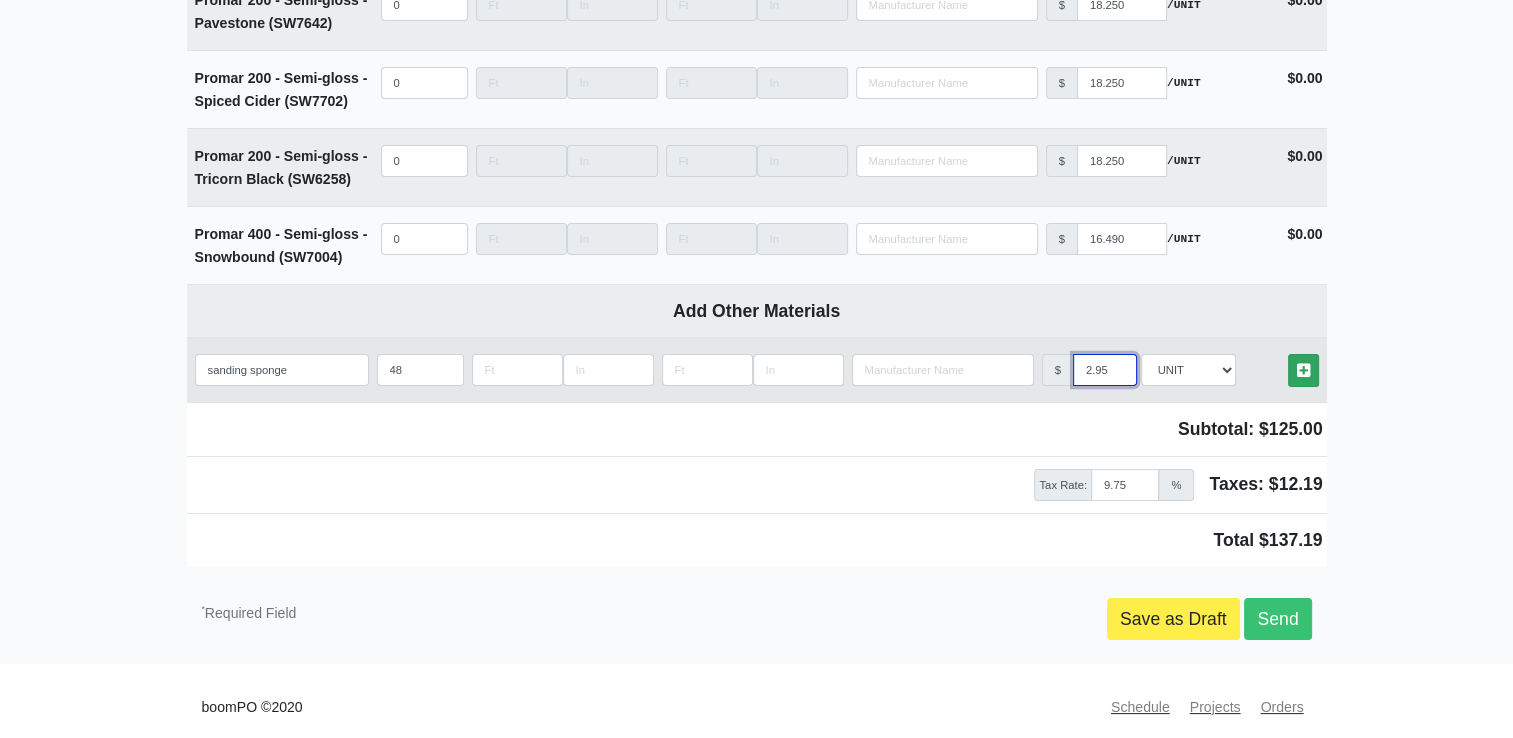 type on "2.95" 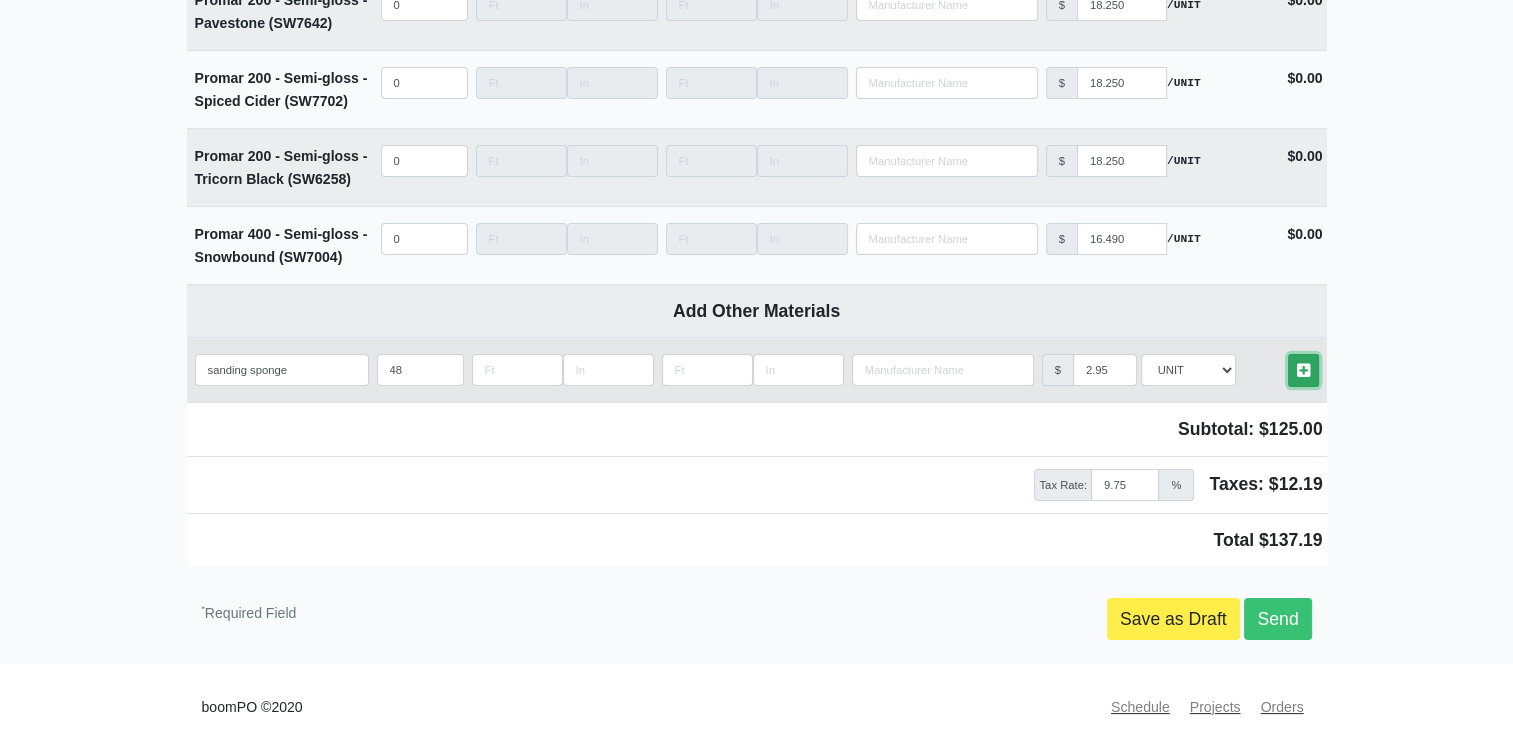 click at bounding box center [1303, 370] 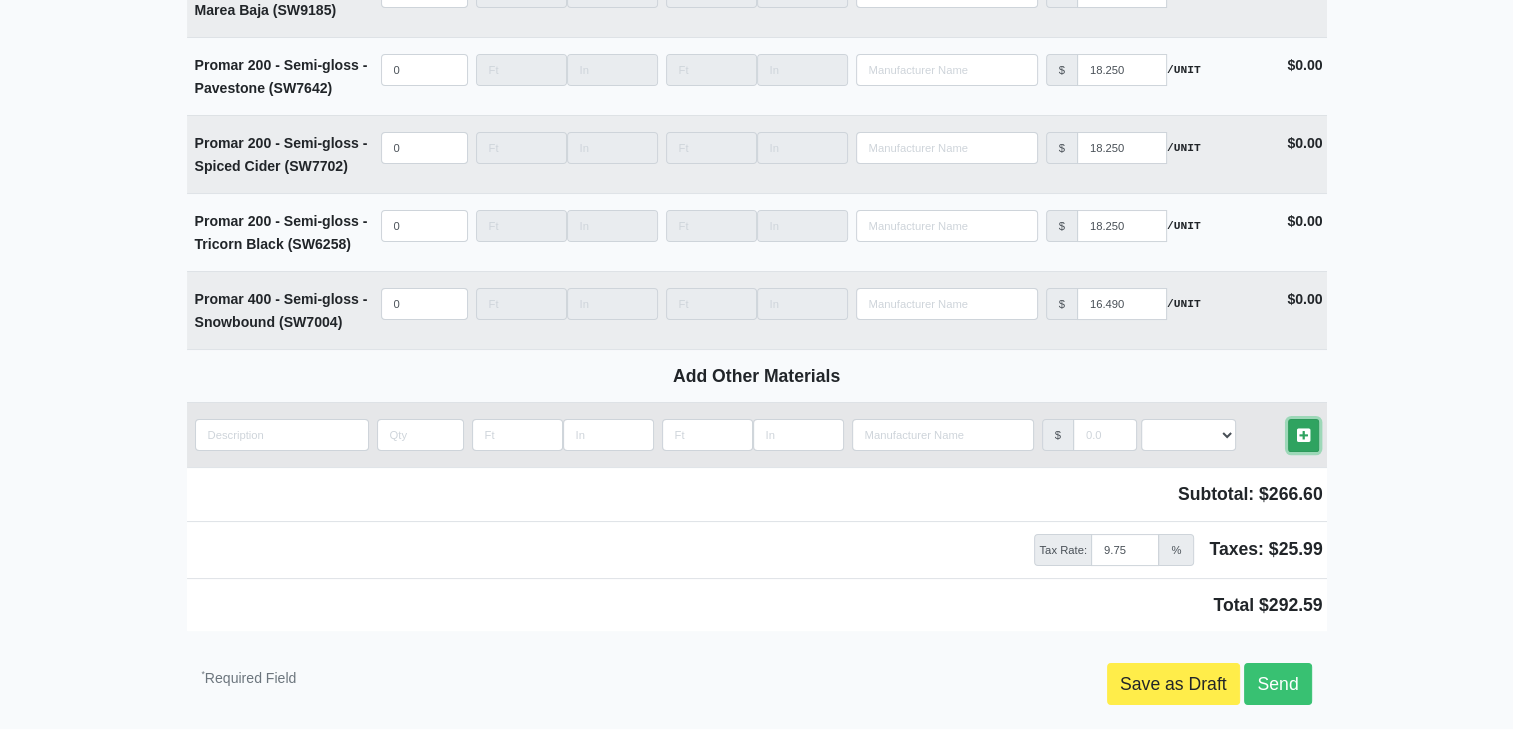 scroll, scrollTop: 7798, scrollLeft: 0, axis: vertical 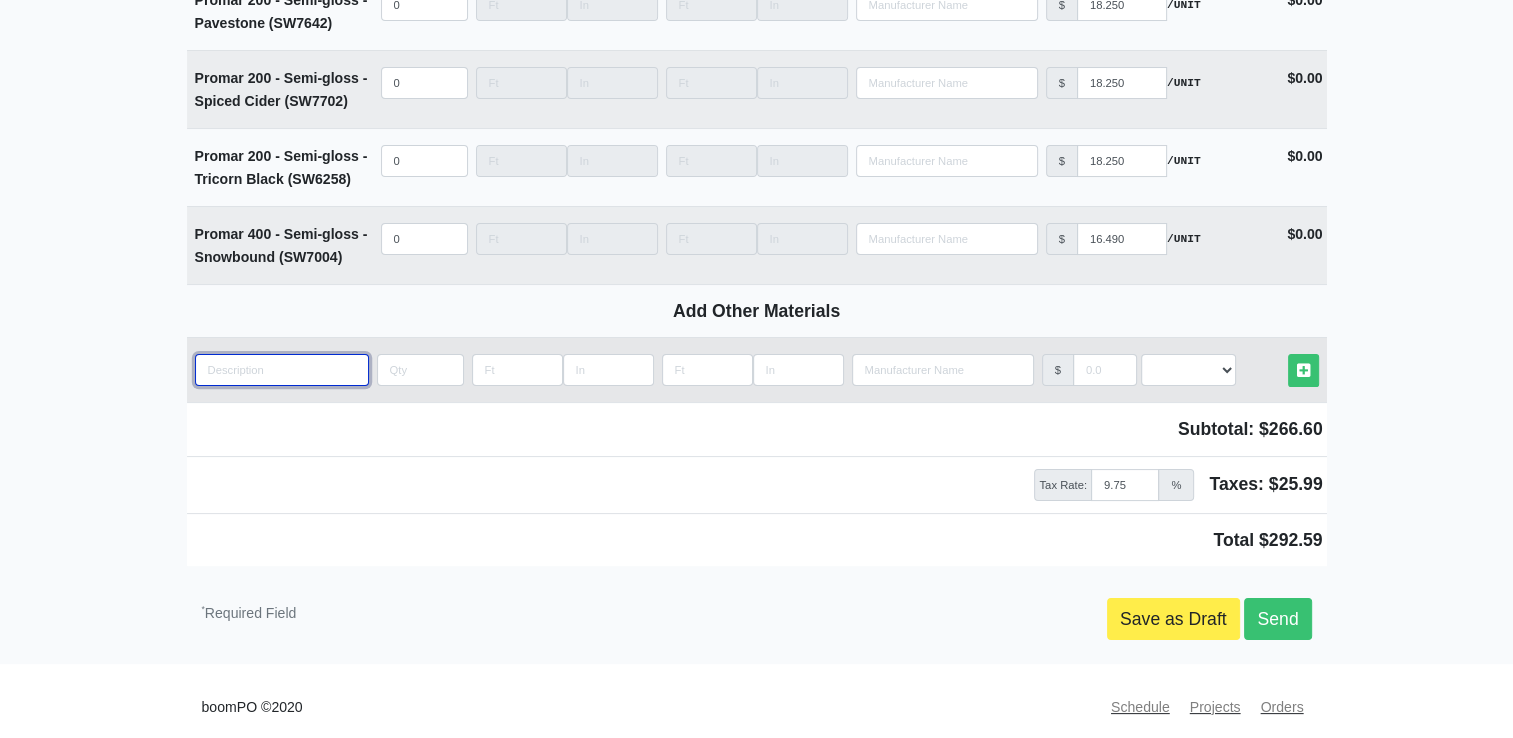 click at bounding box center [282, 370] 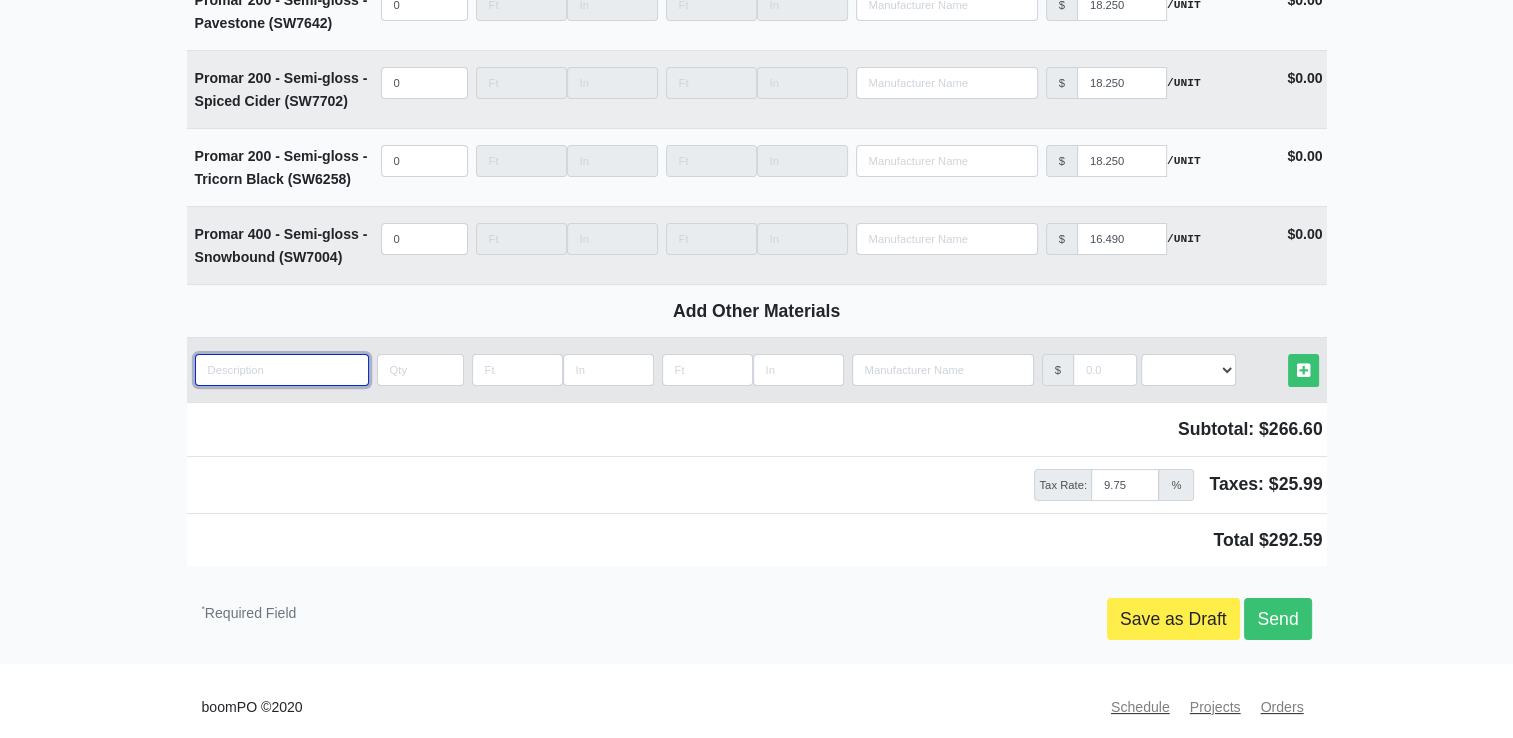 type on "m" 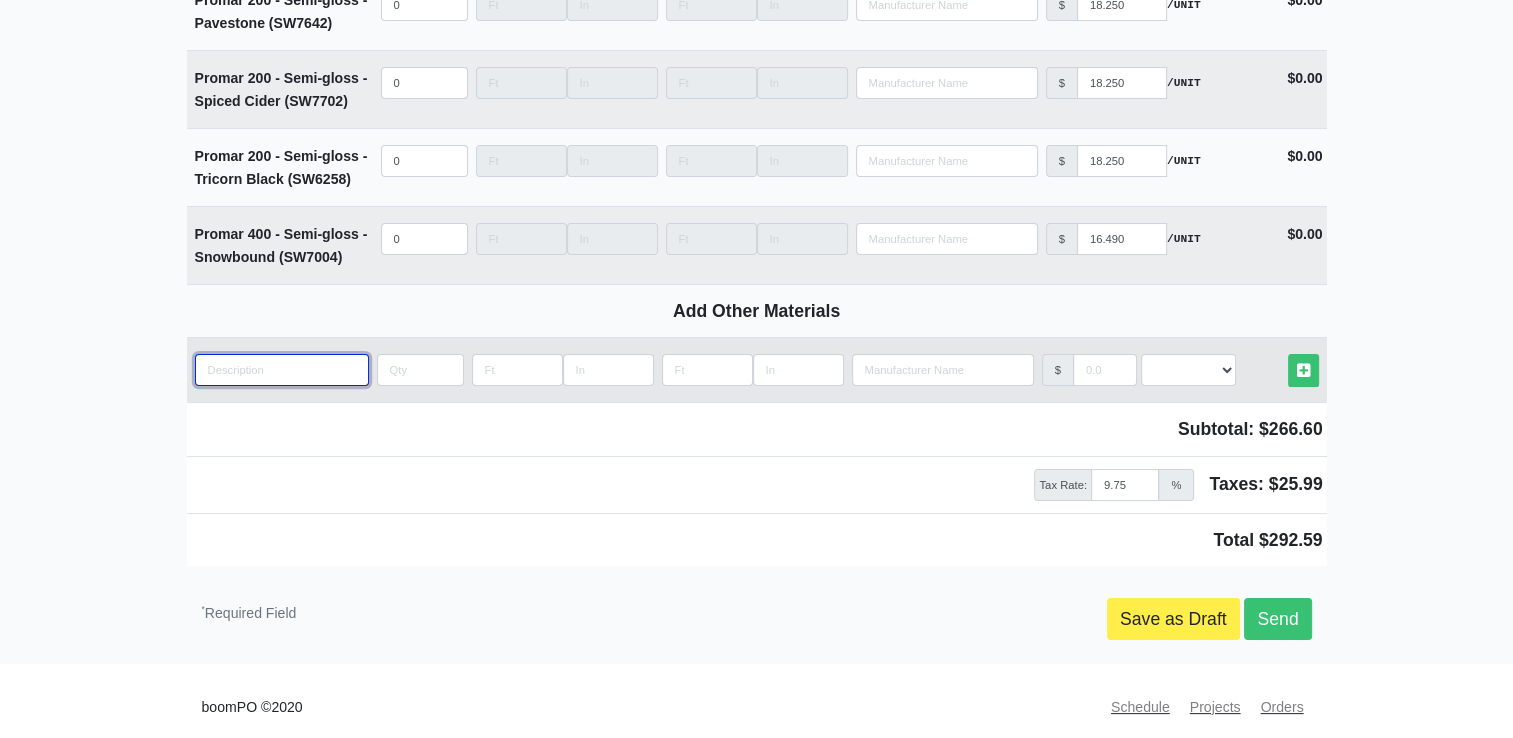 select 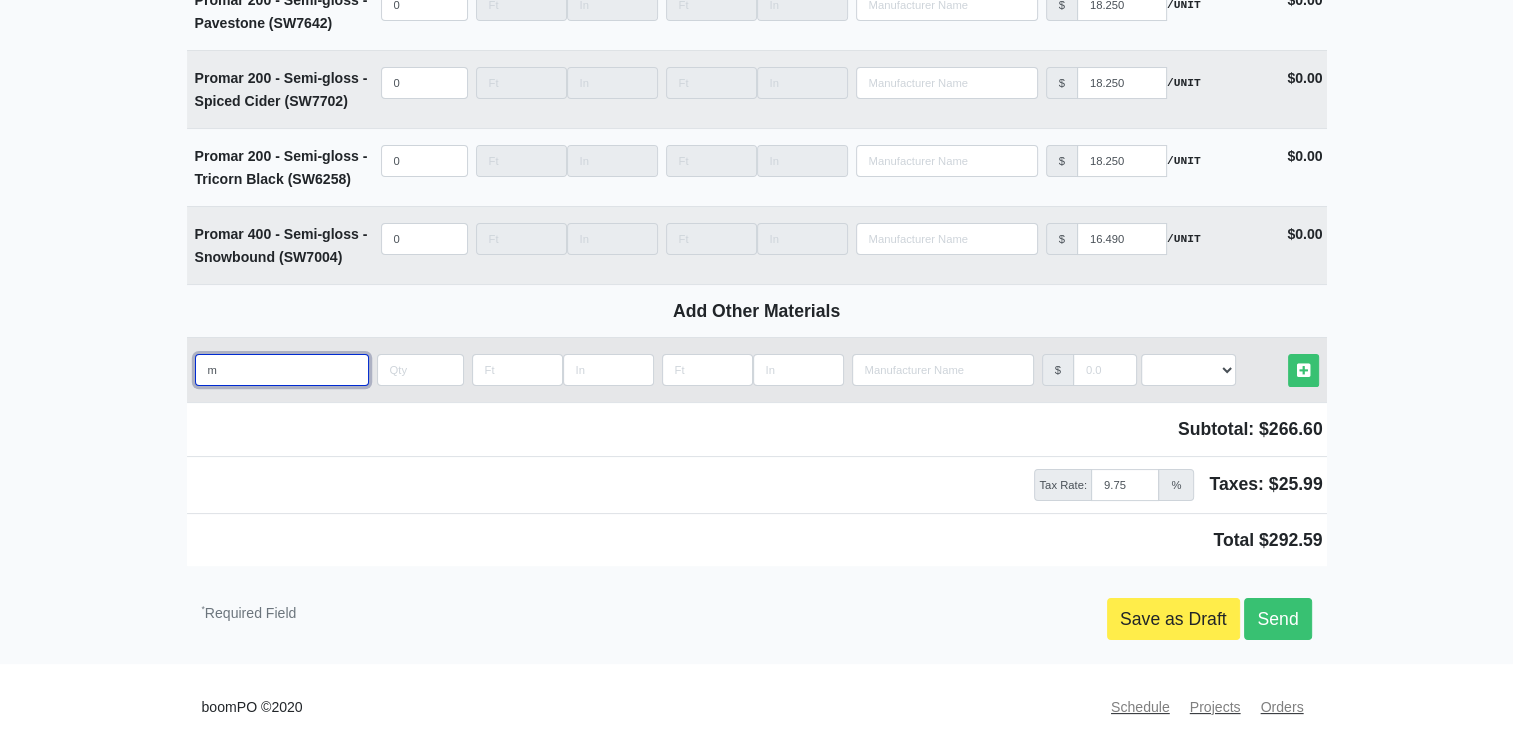 type on "mi" 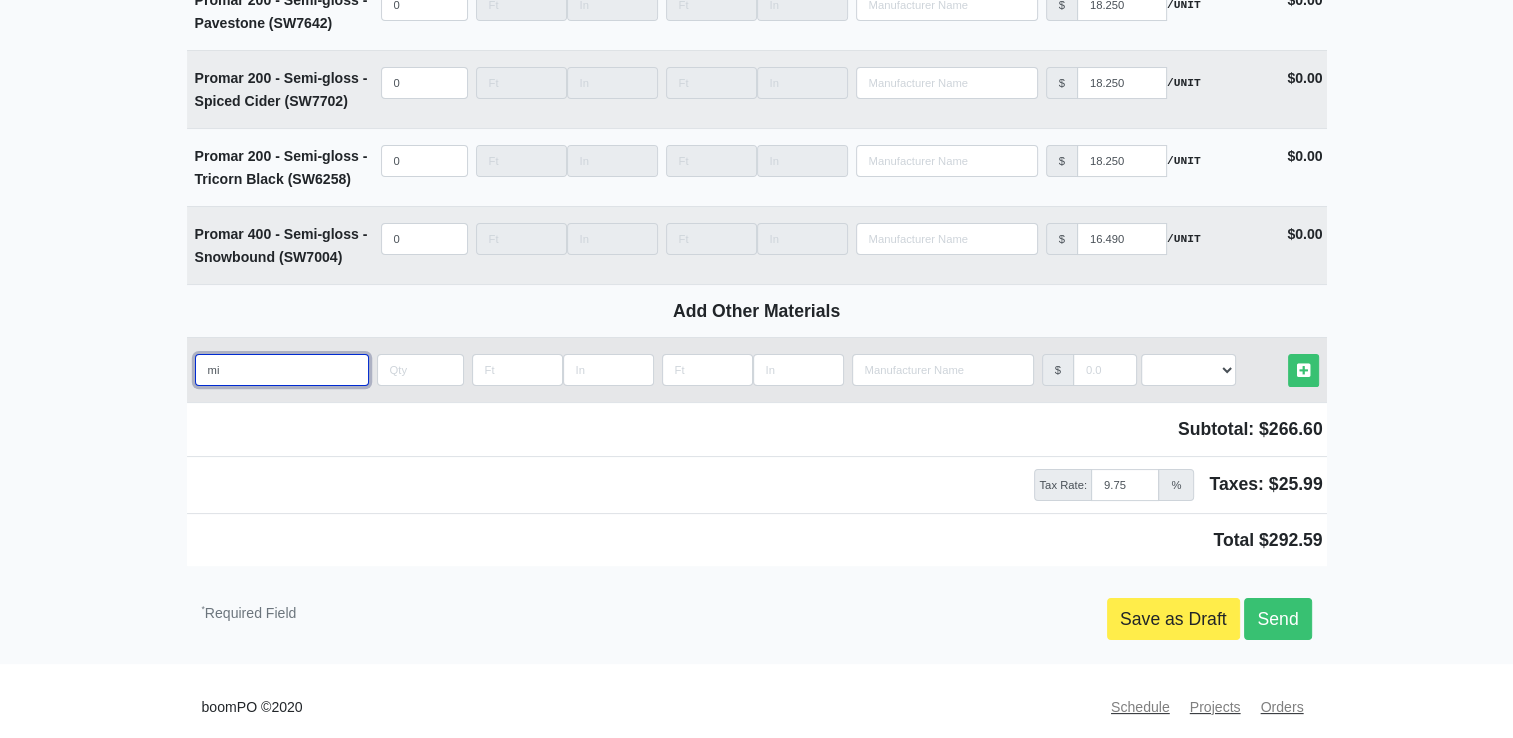 select 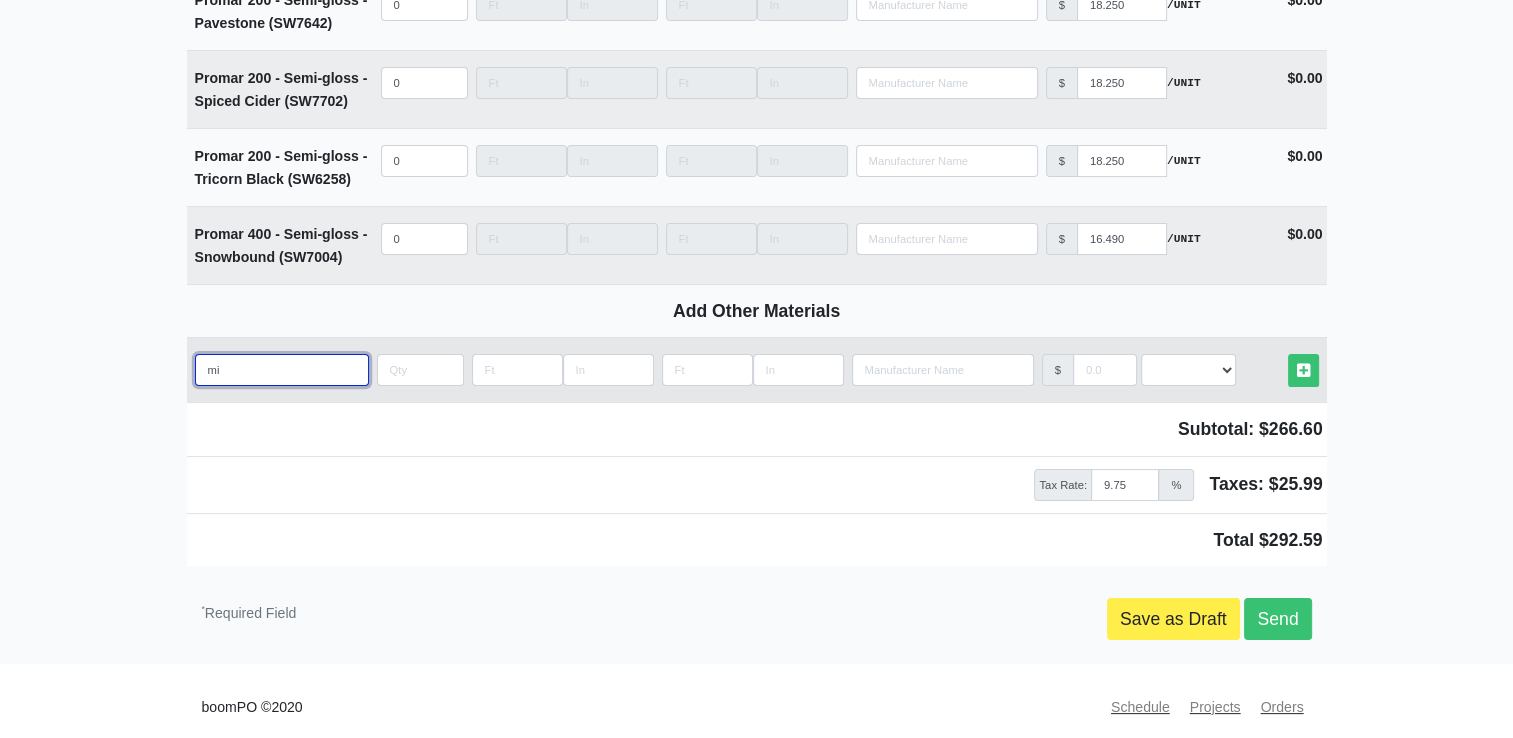 type on "mil" 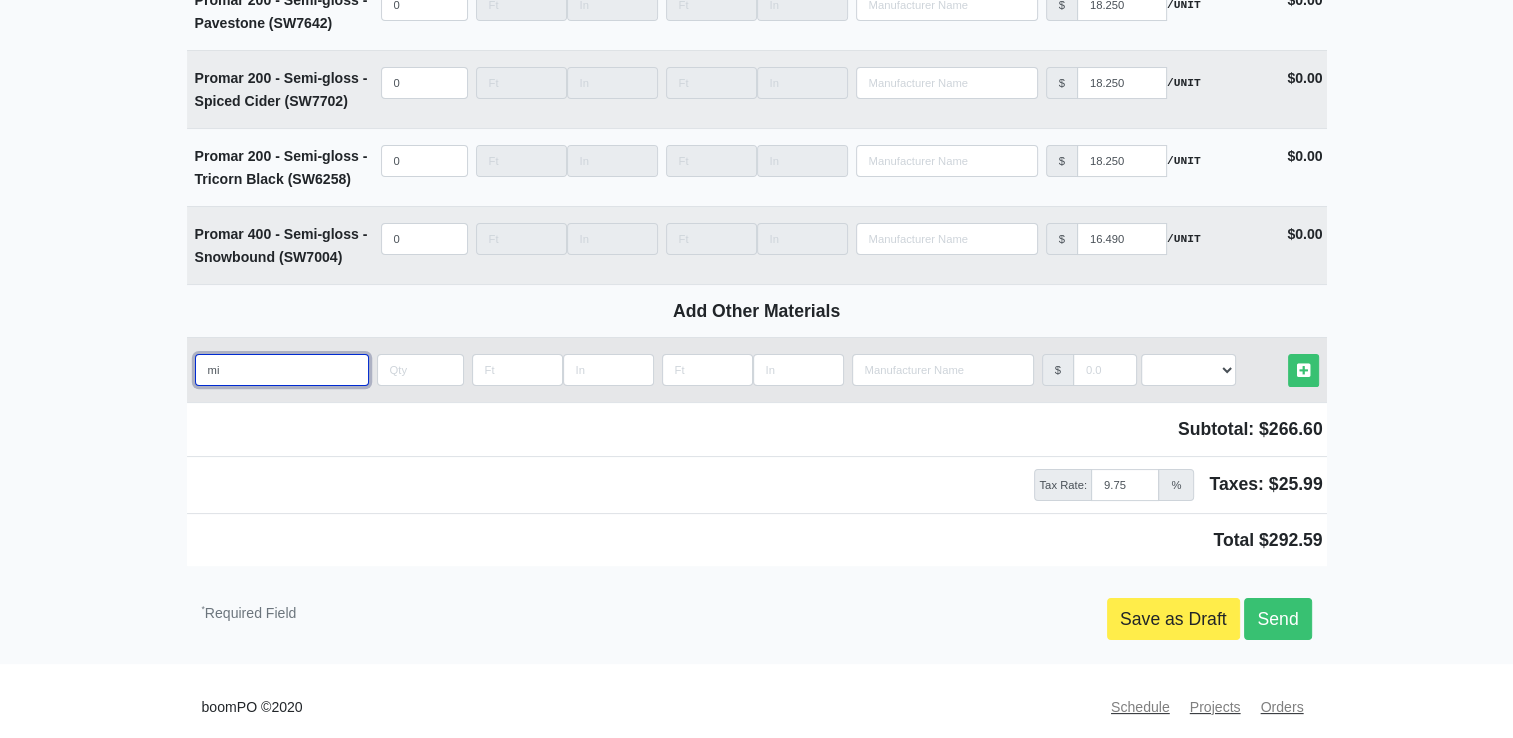 select 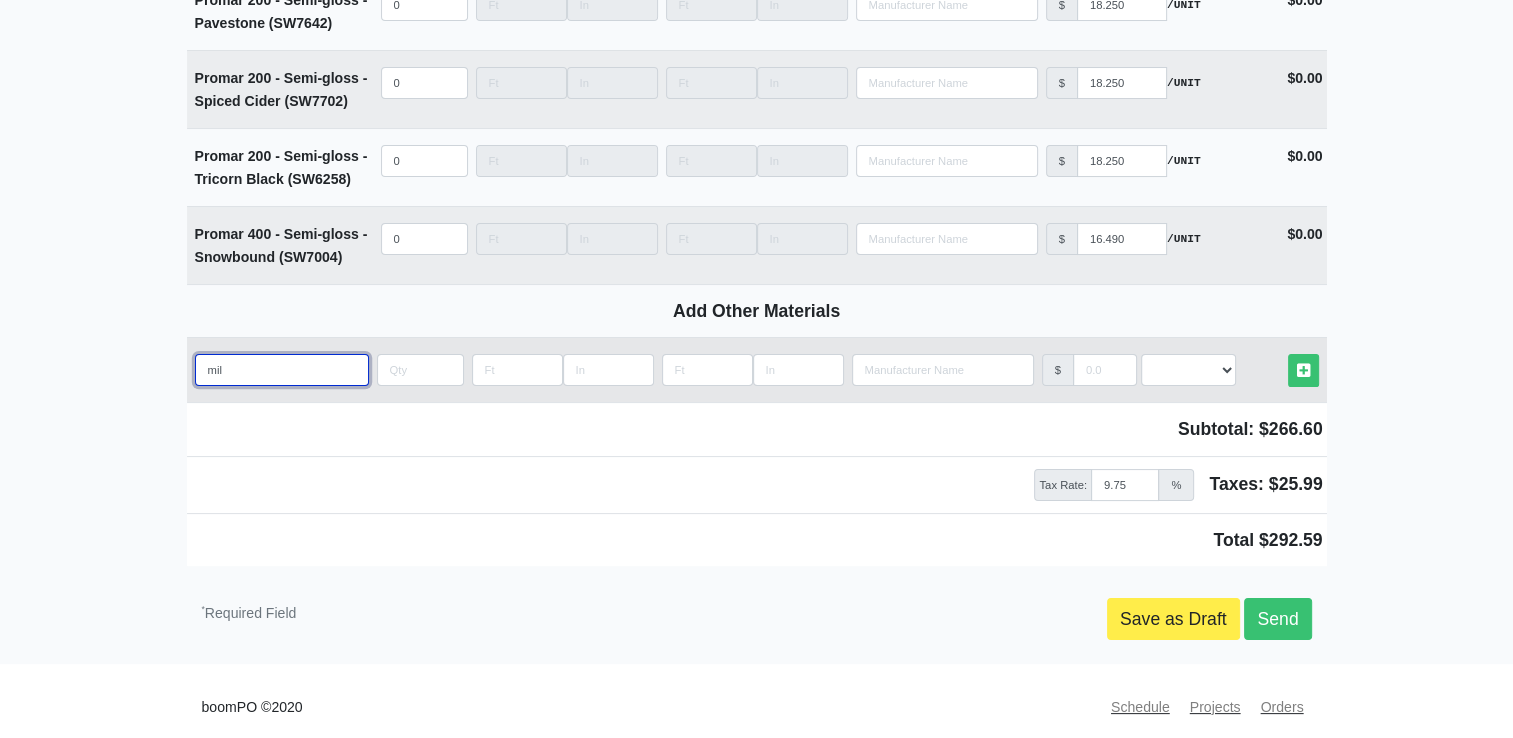 type on "milw" 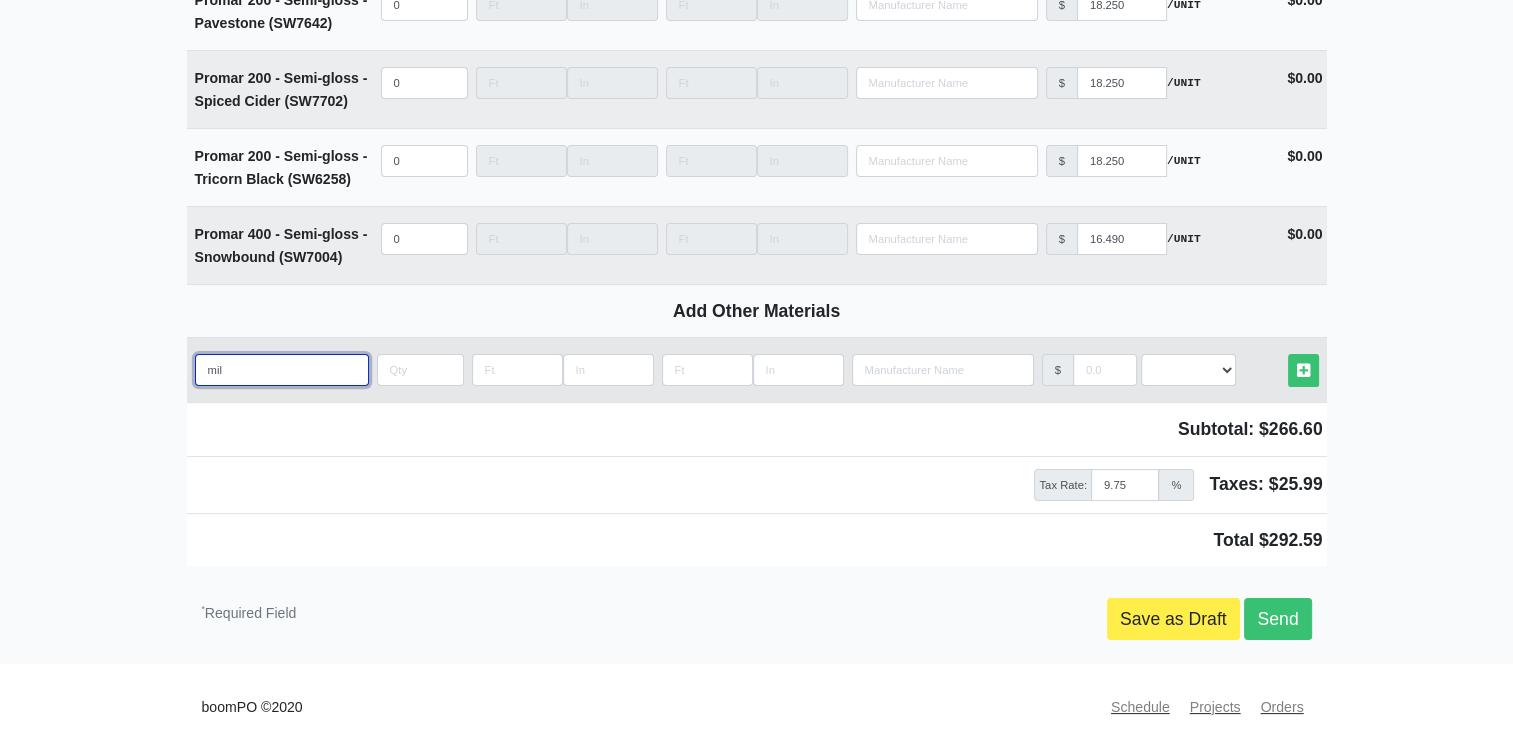 select 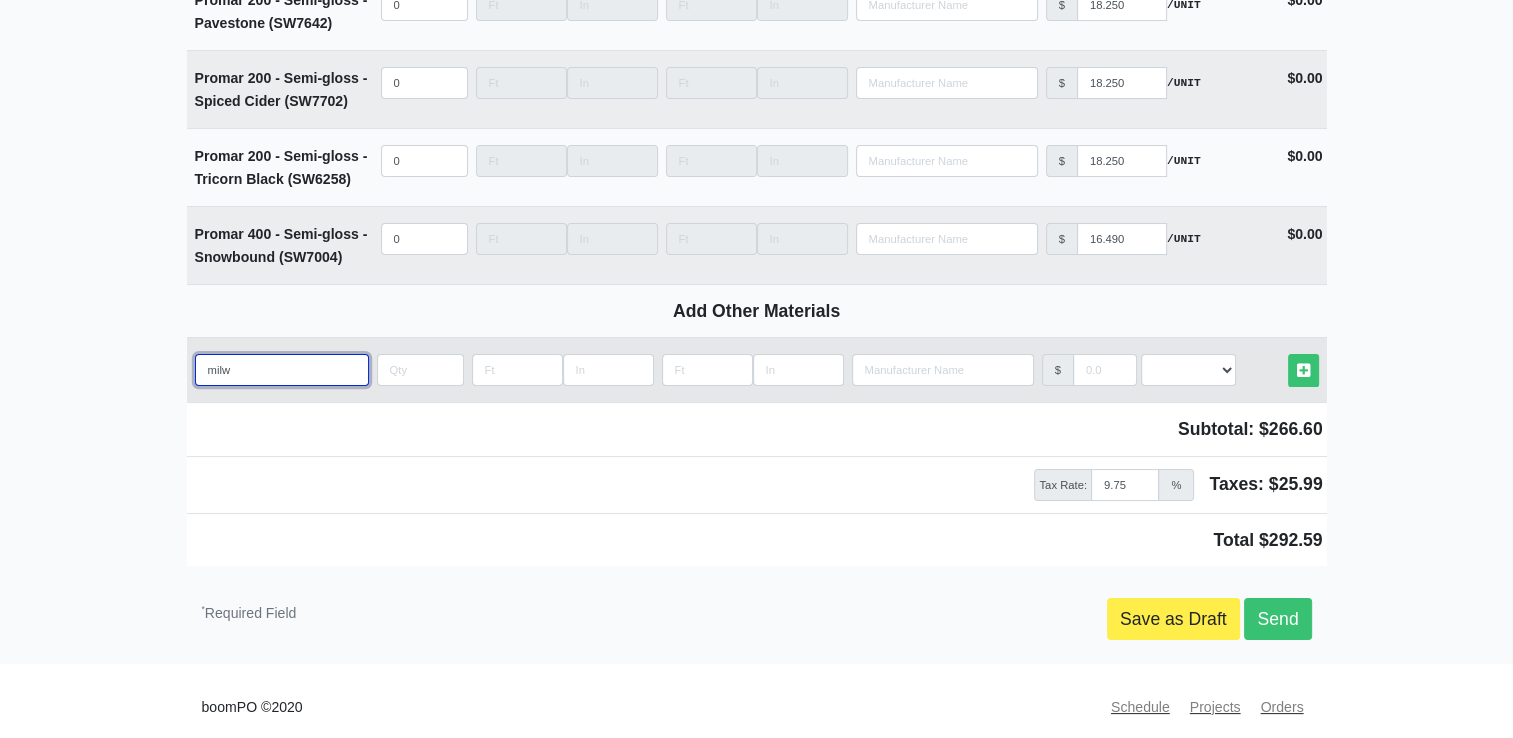 type on "milwa" 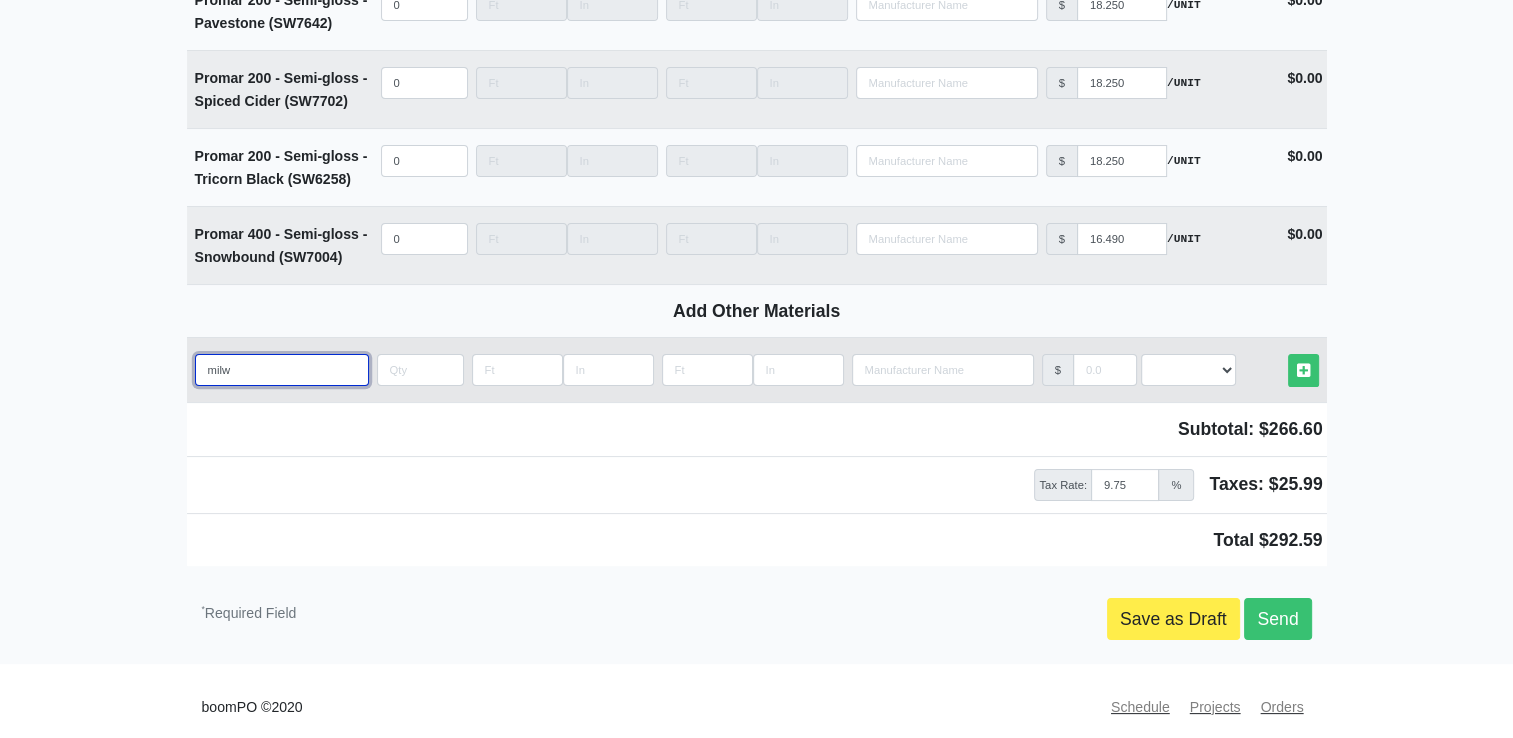 select 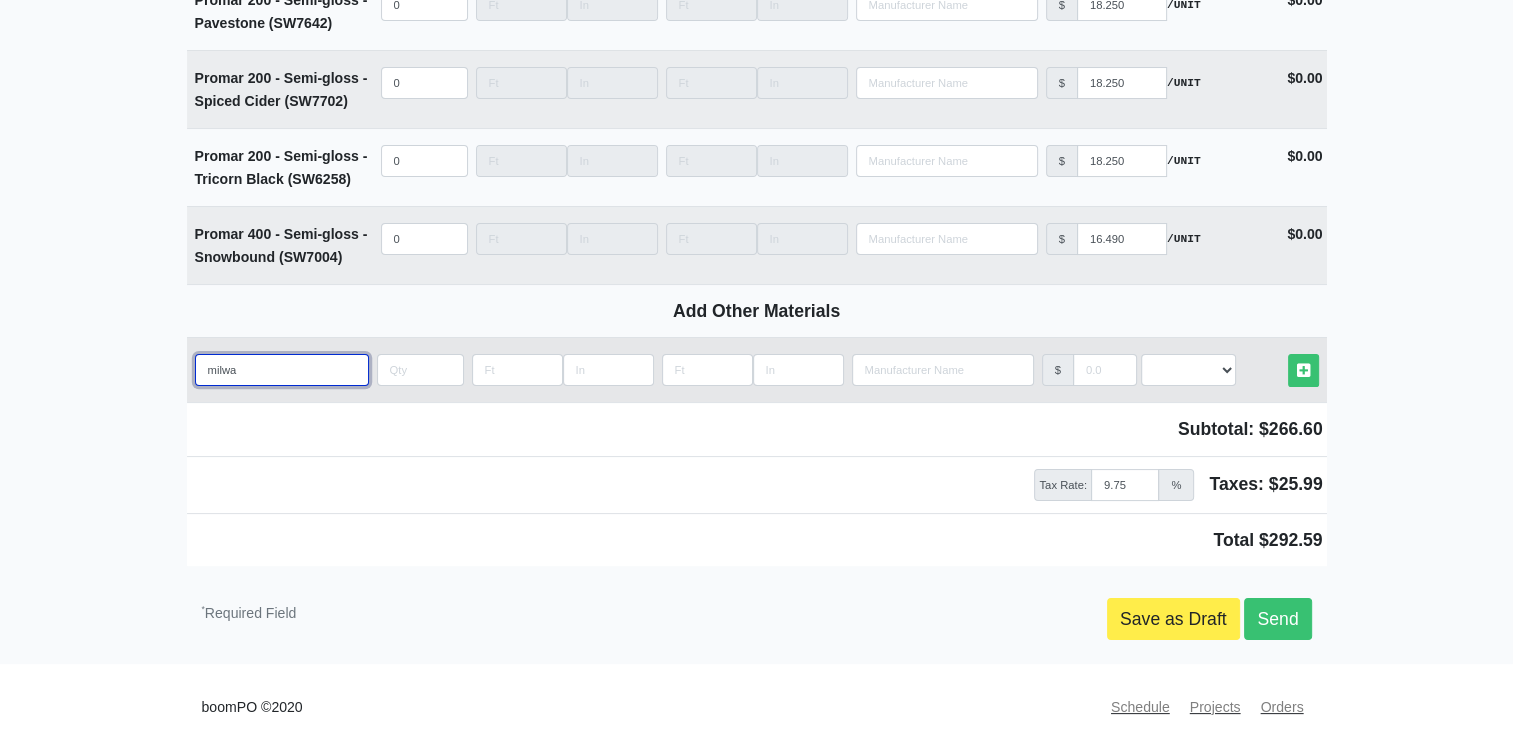 type on "milwau" 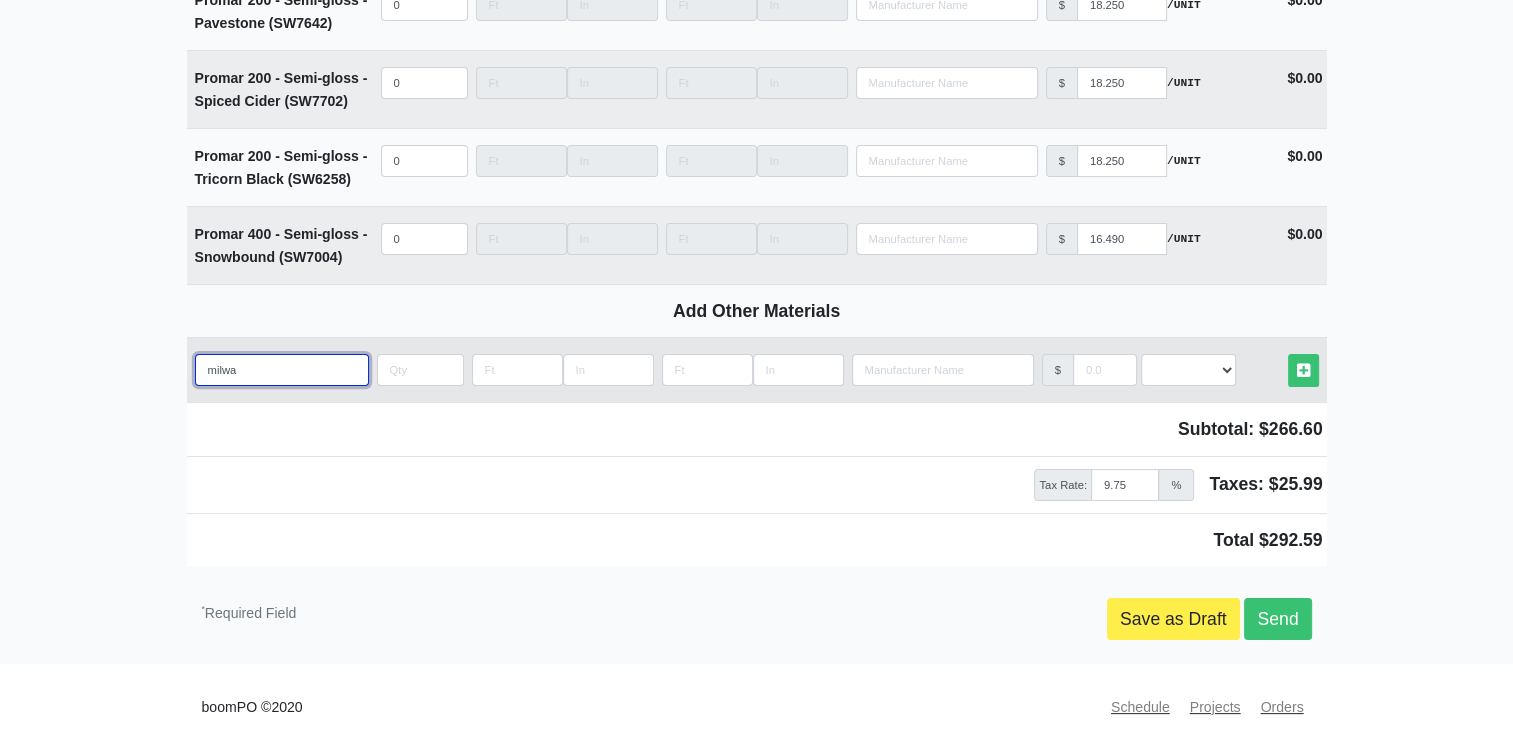 select 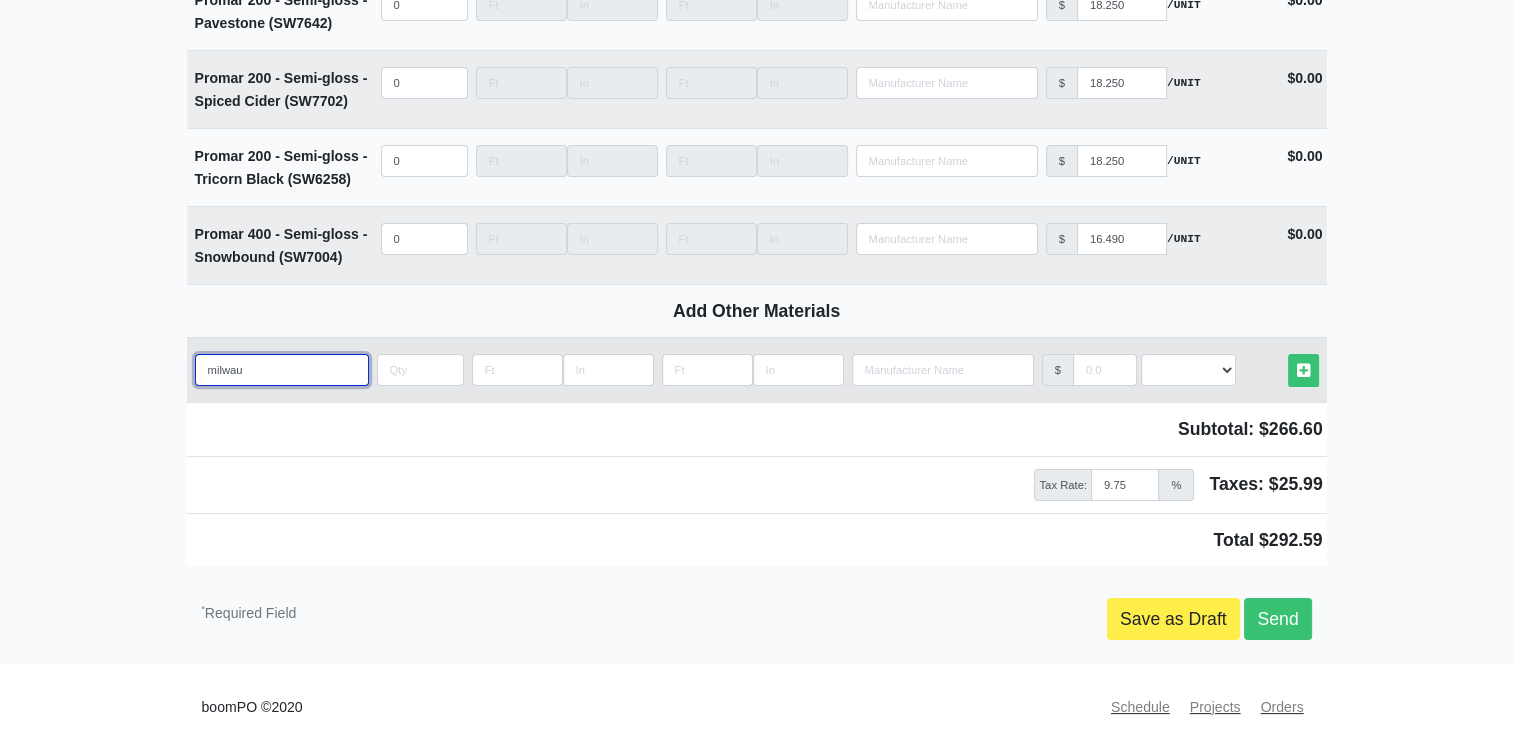 type on "milwauk" 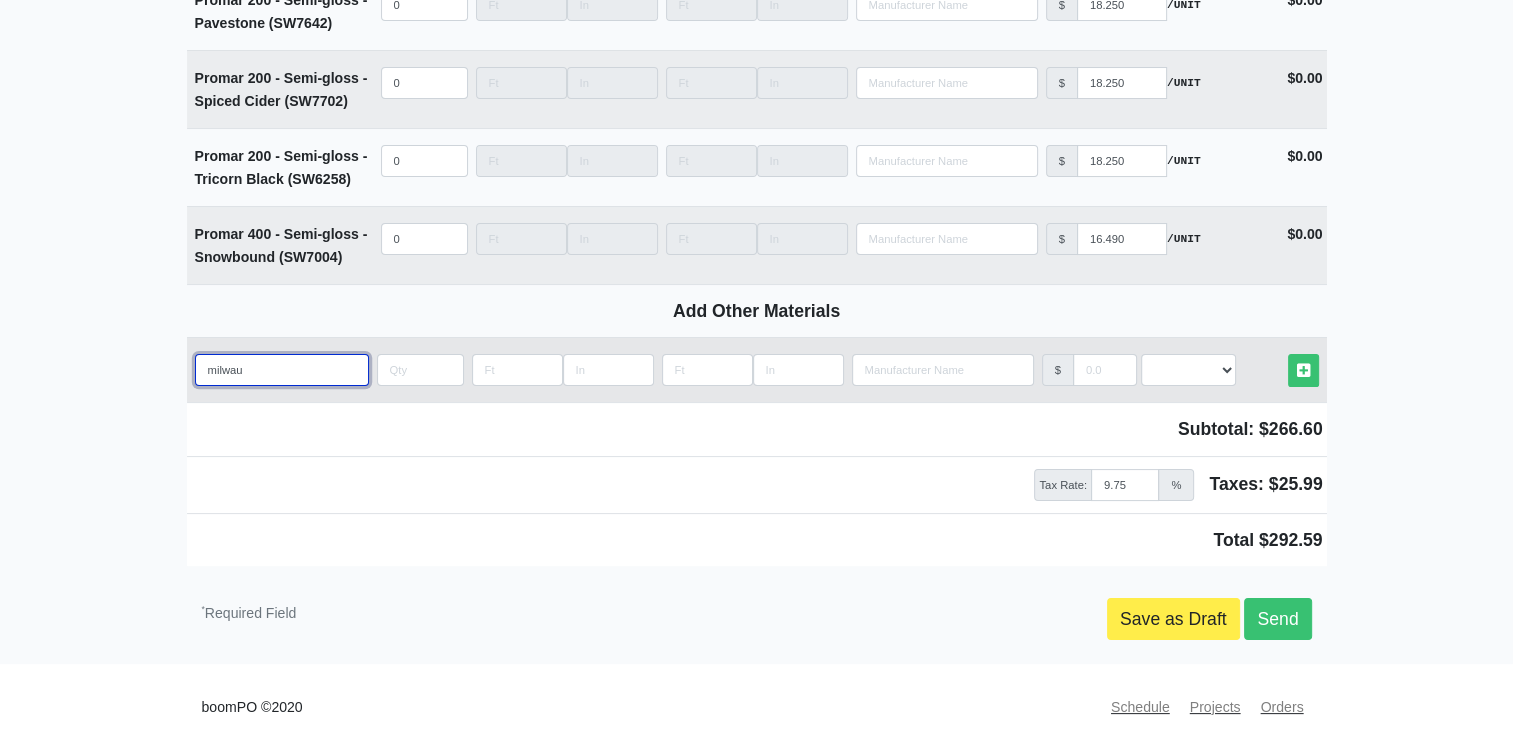 select 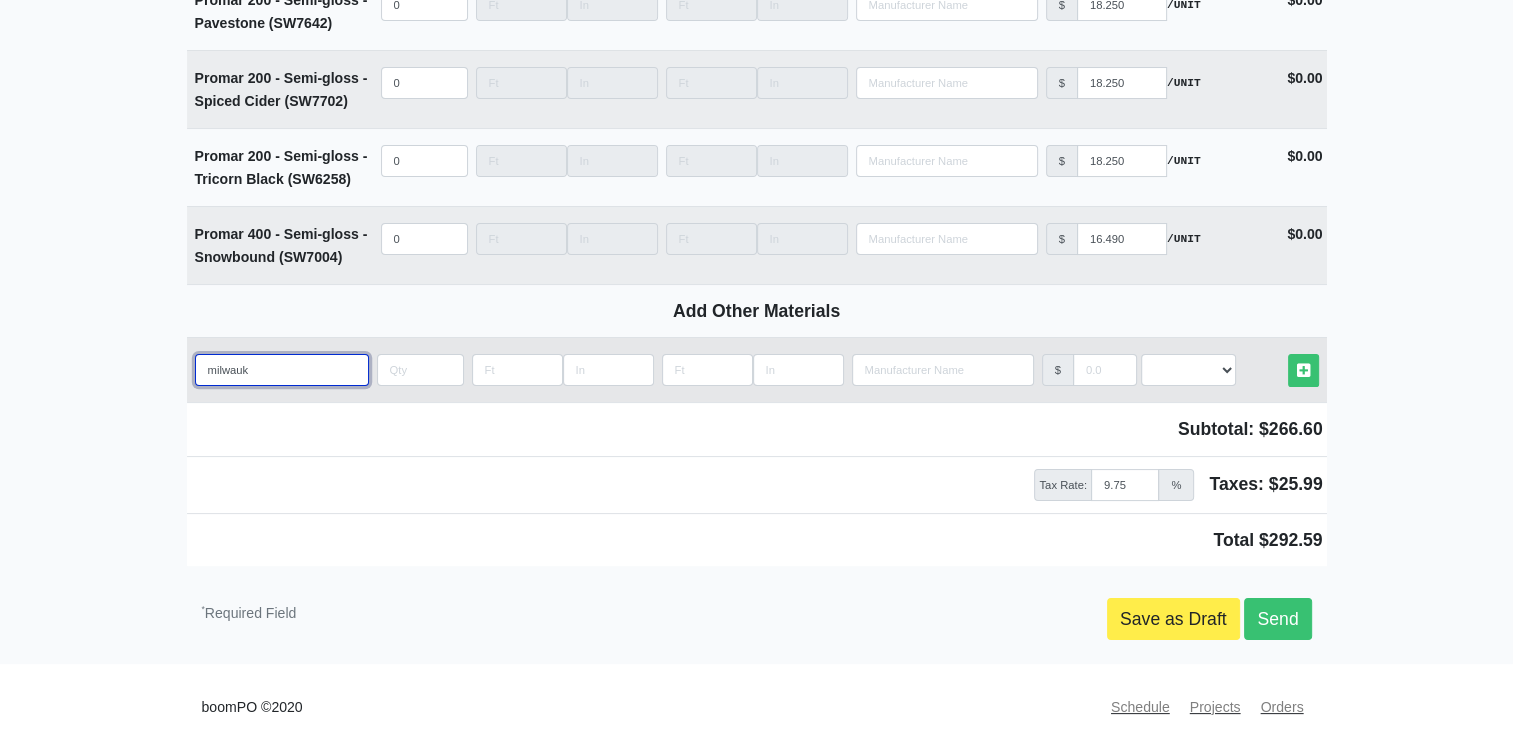 type on "milwauke" 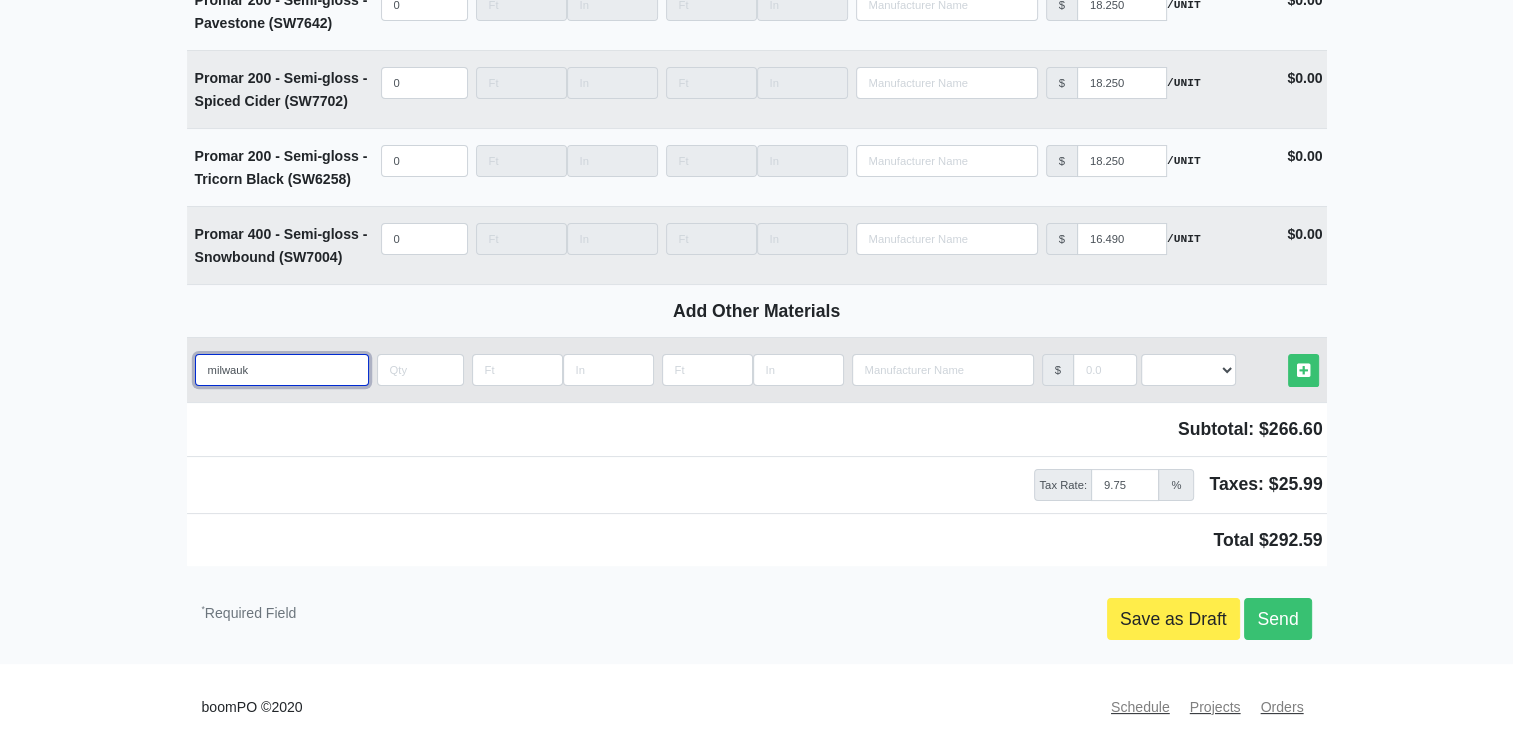 select 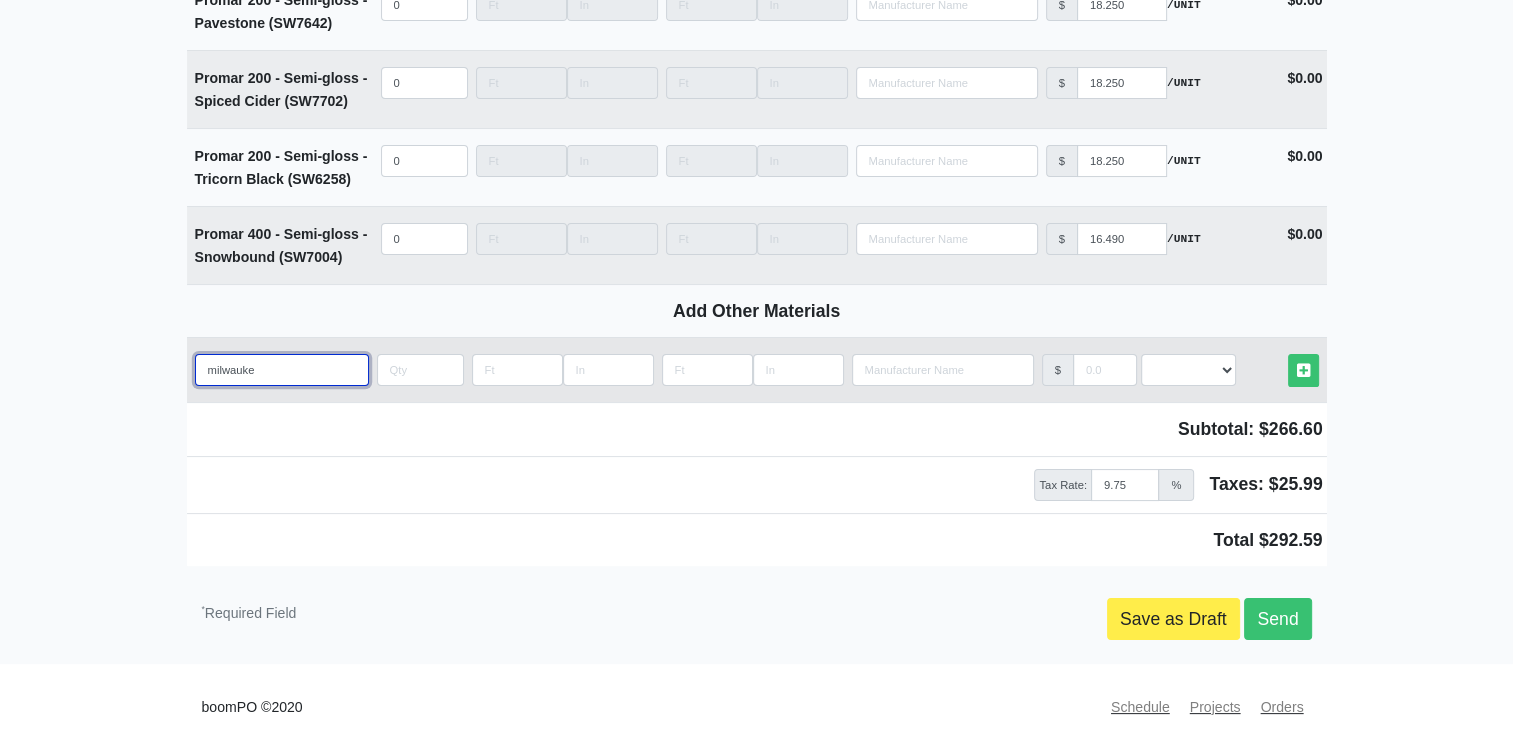 type on "milwaukee" 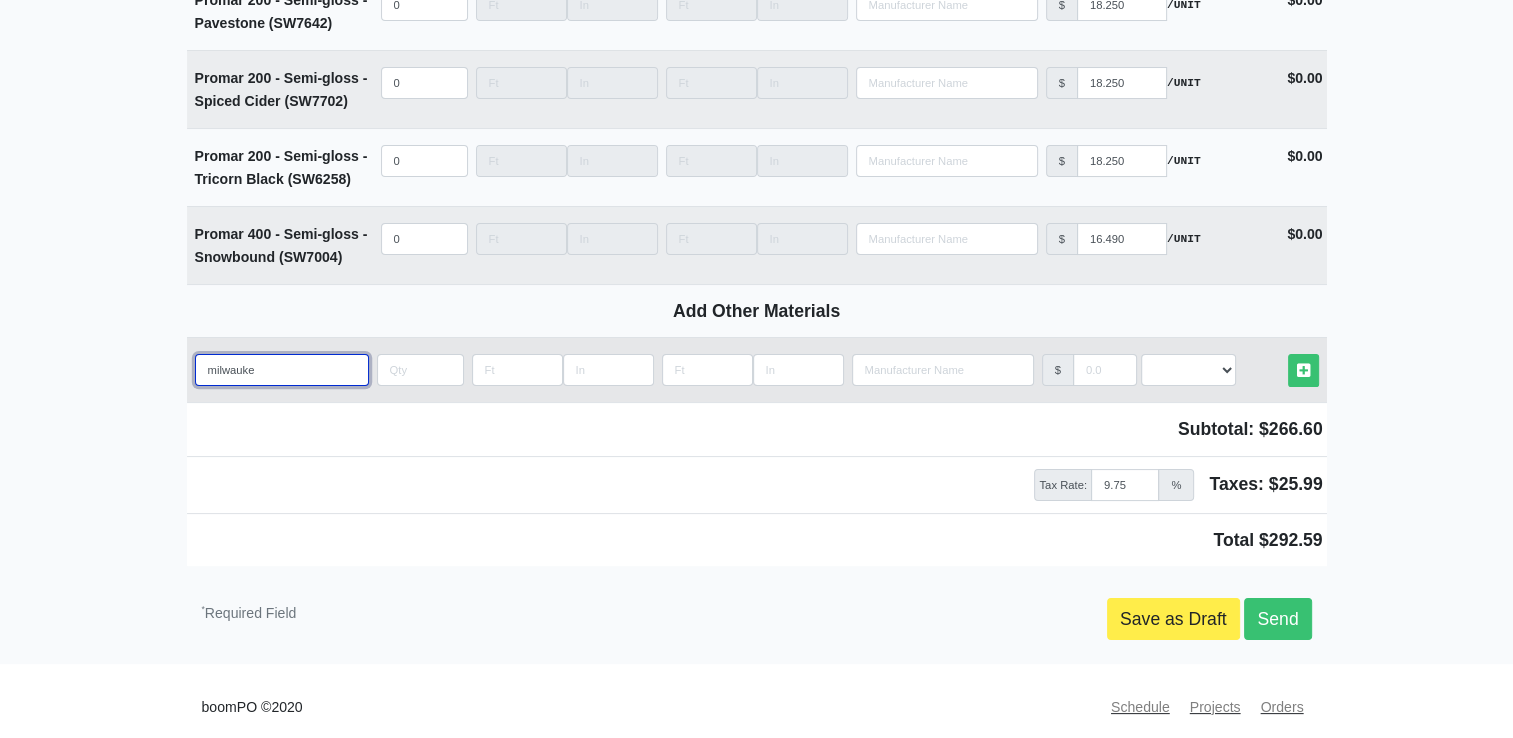 select 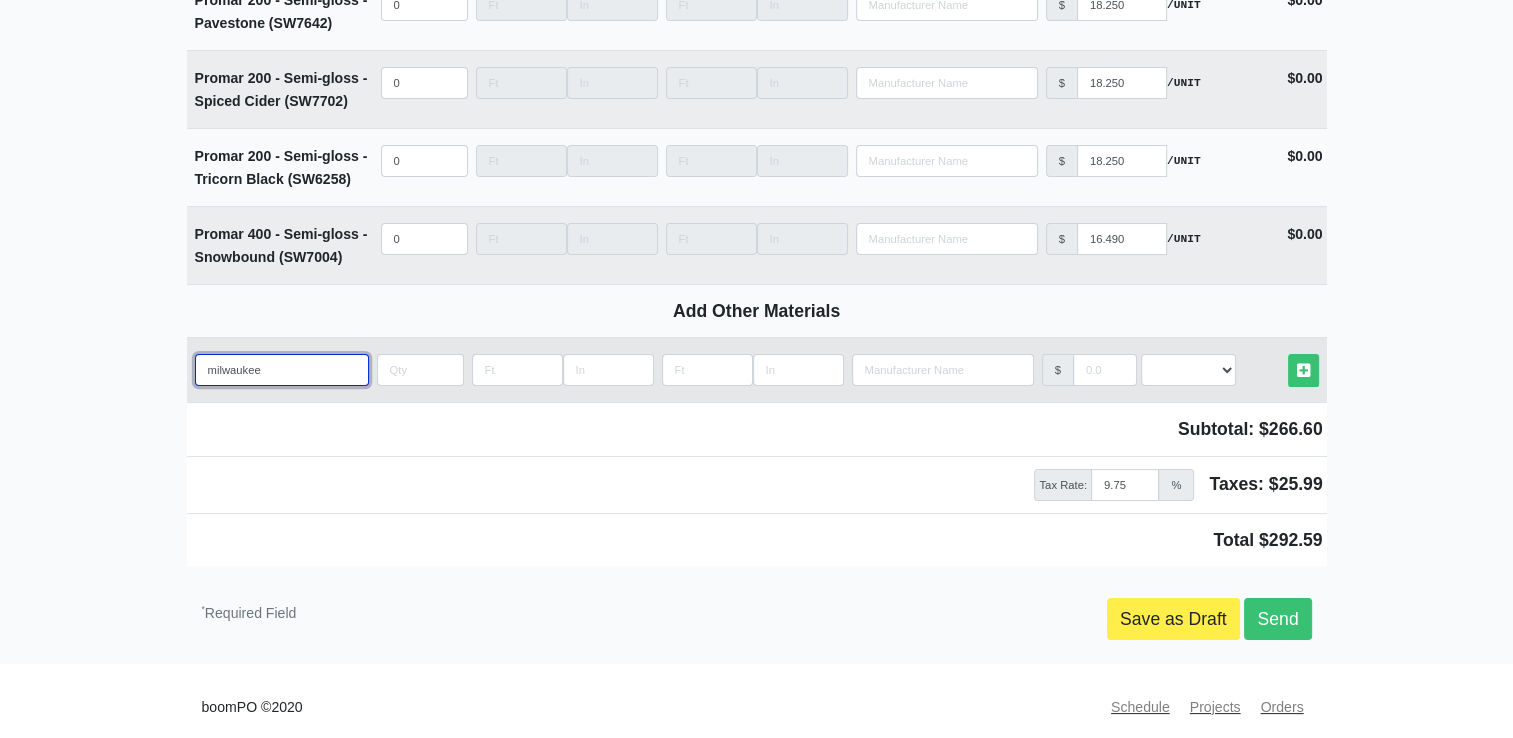 type on "milwaukee" 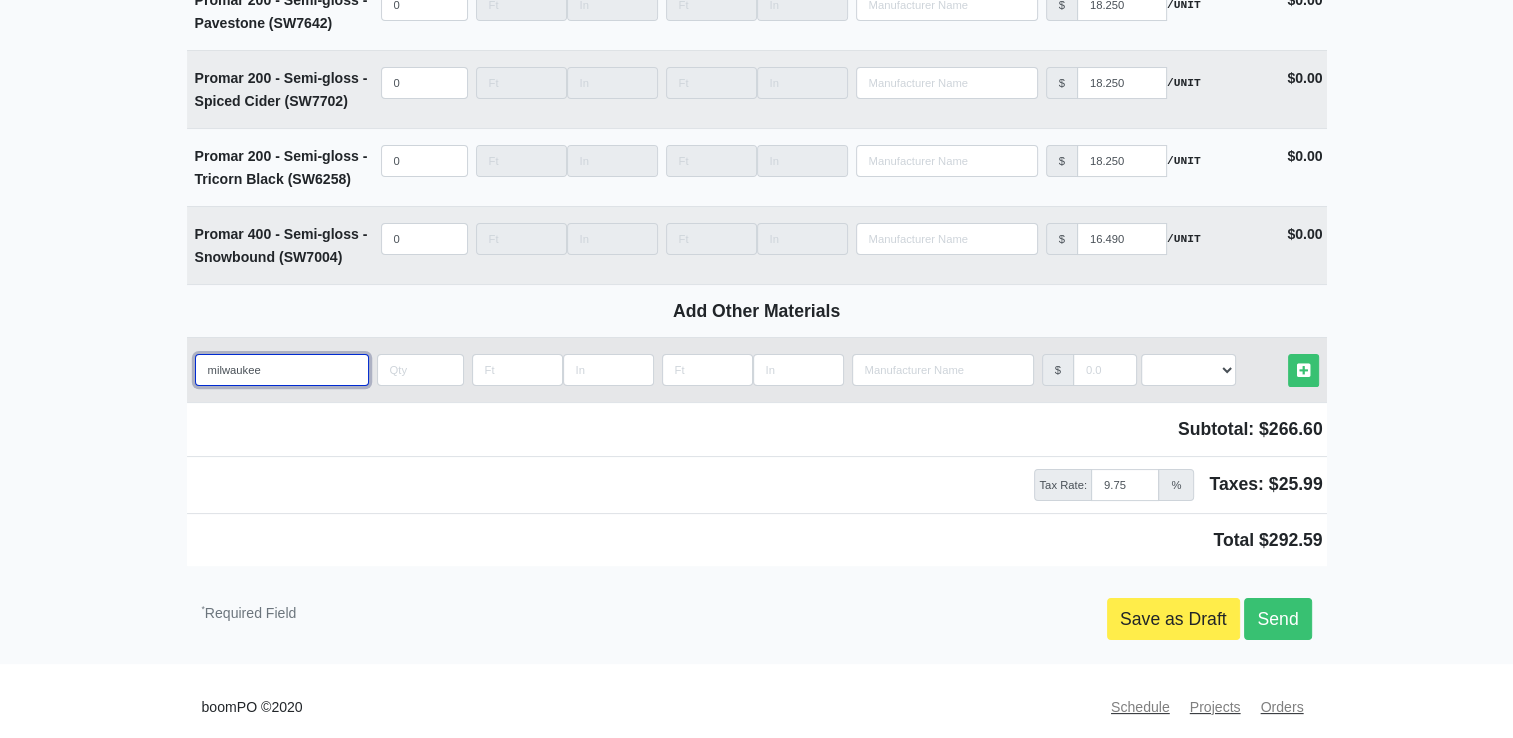 select 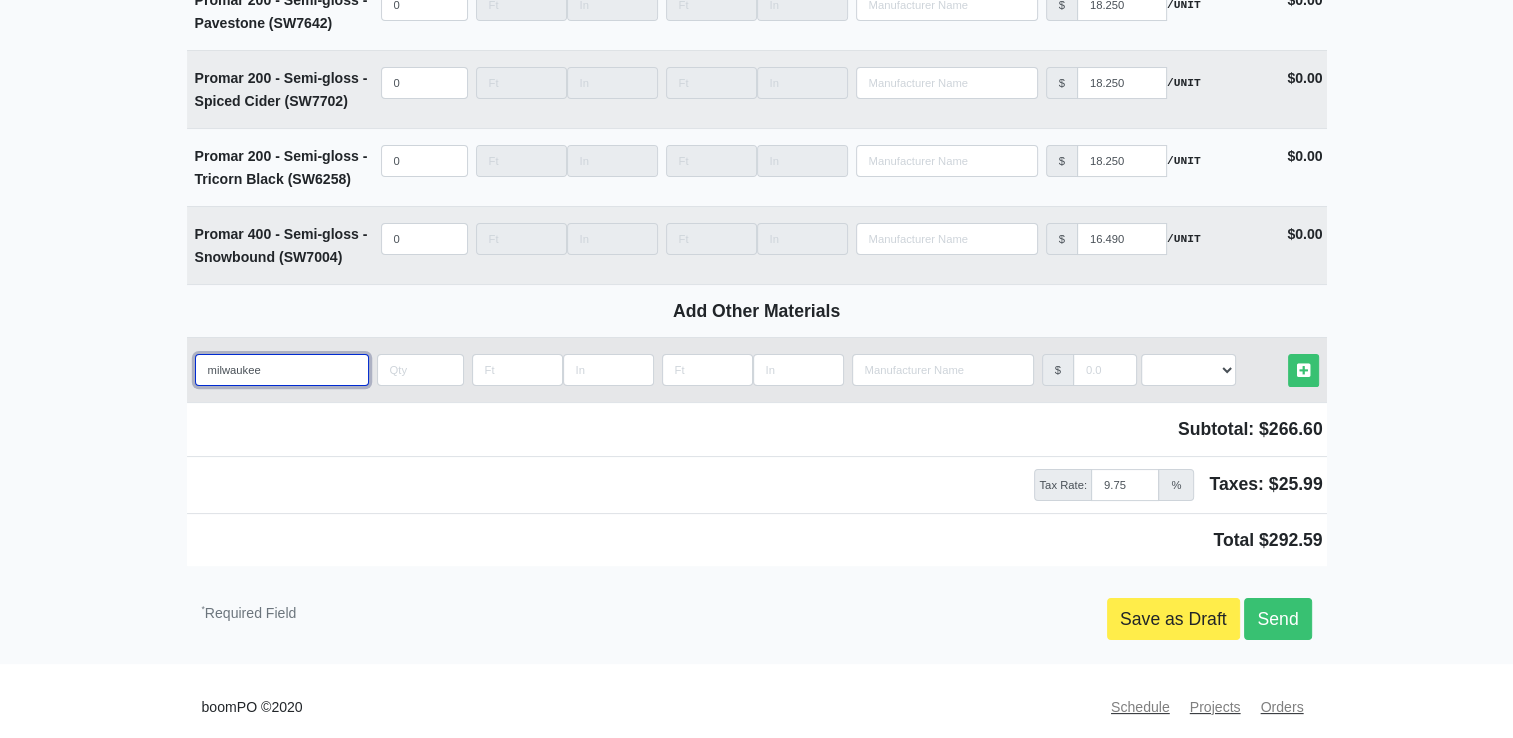 type on "milwaukee N" 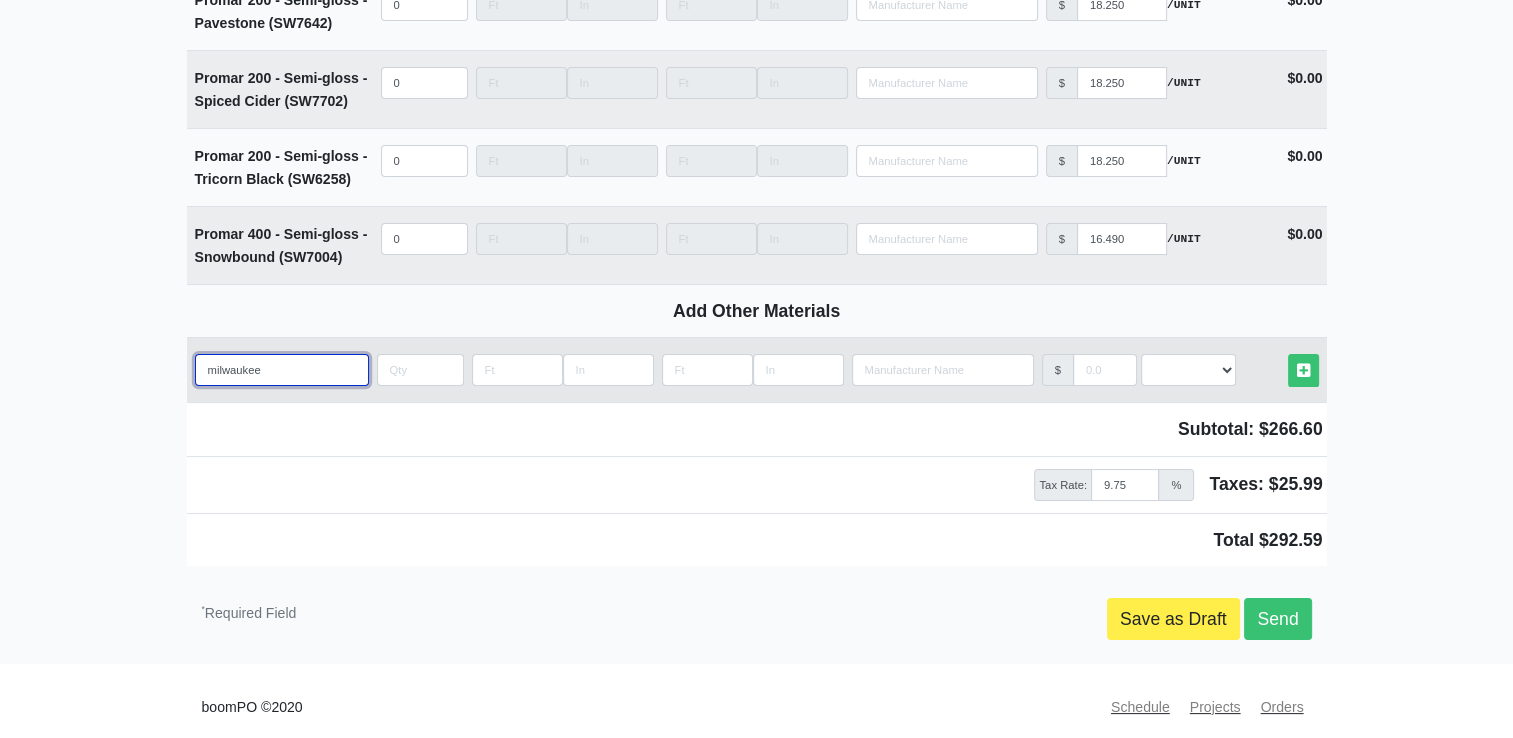 select 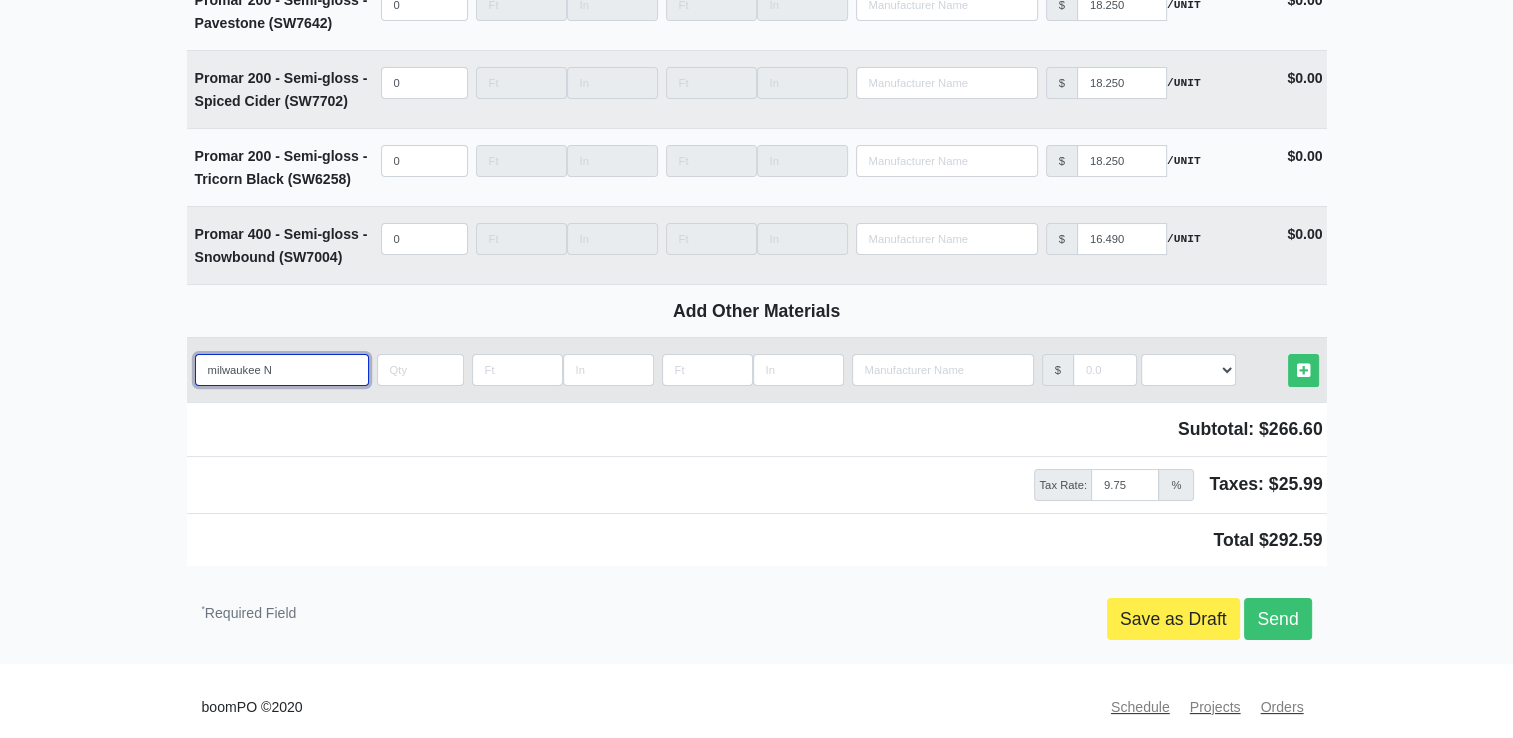 type on "milwaukee N9" 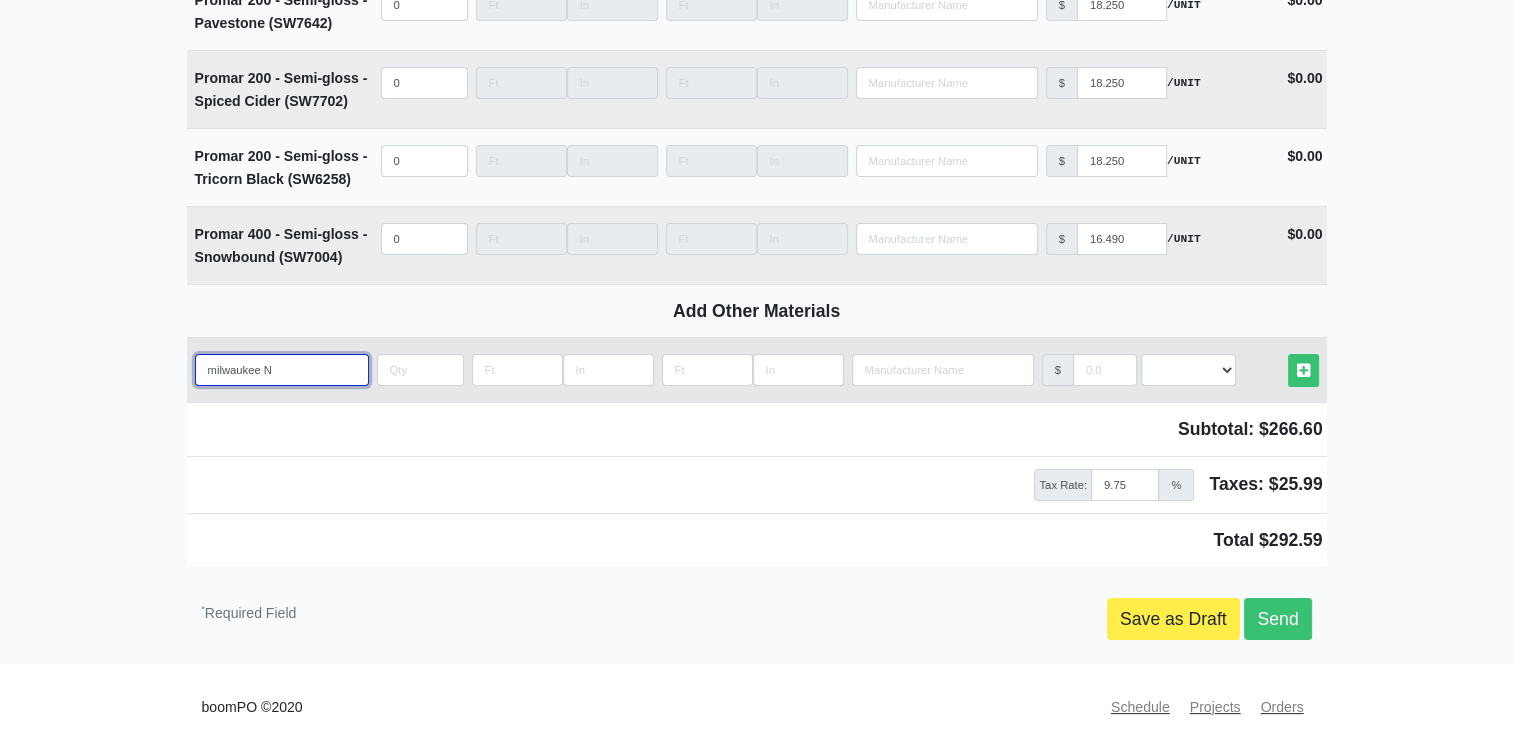 select 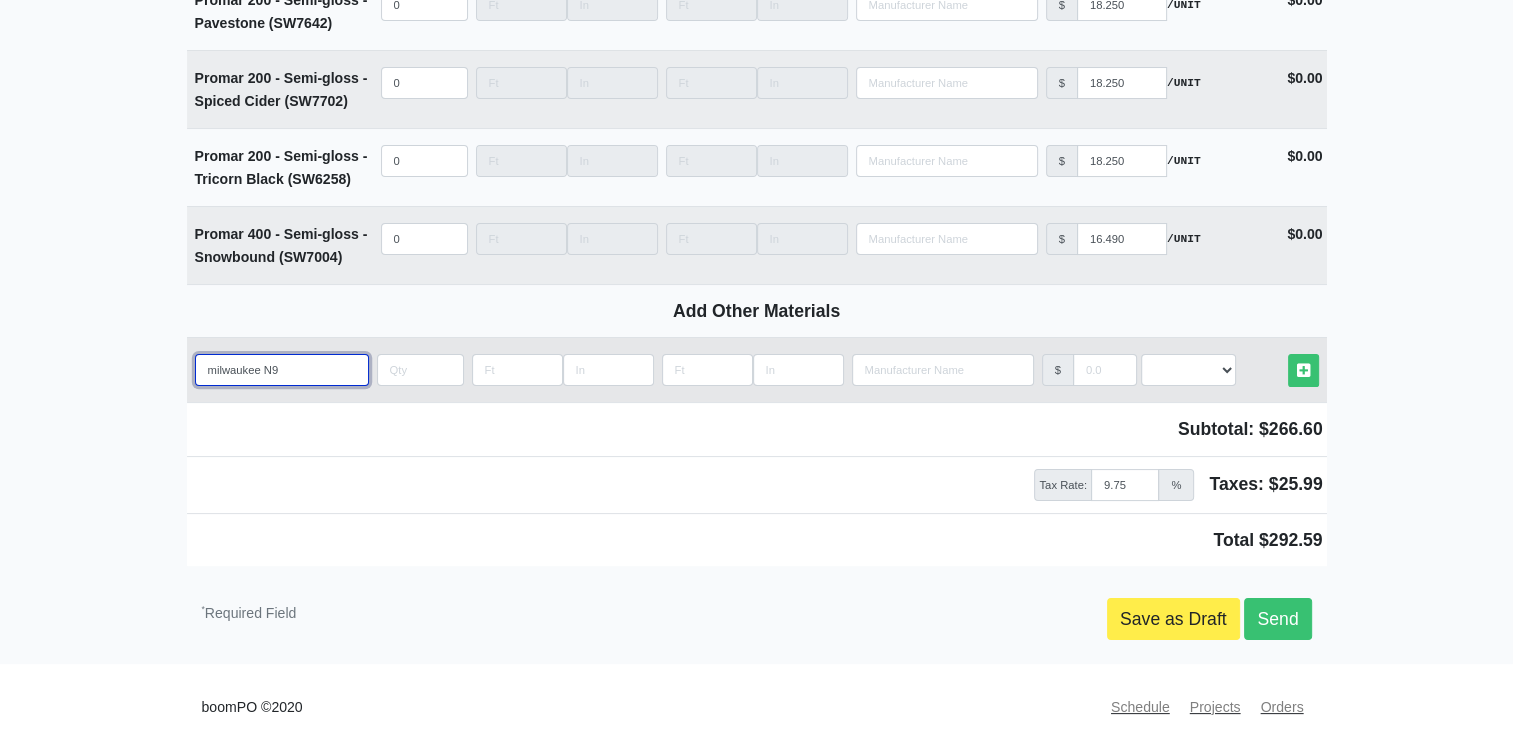 type on "milwaukee N95" 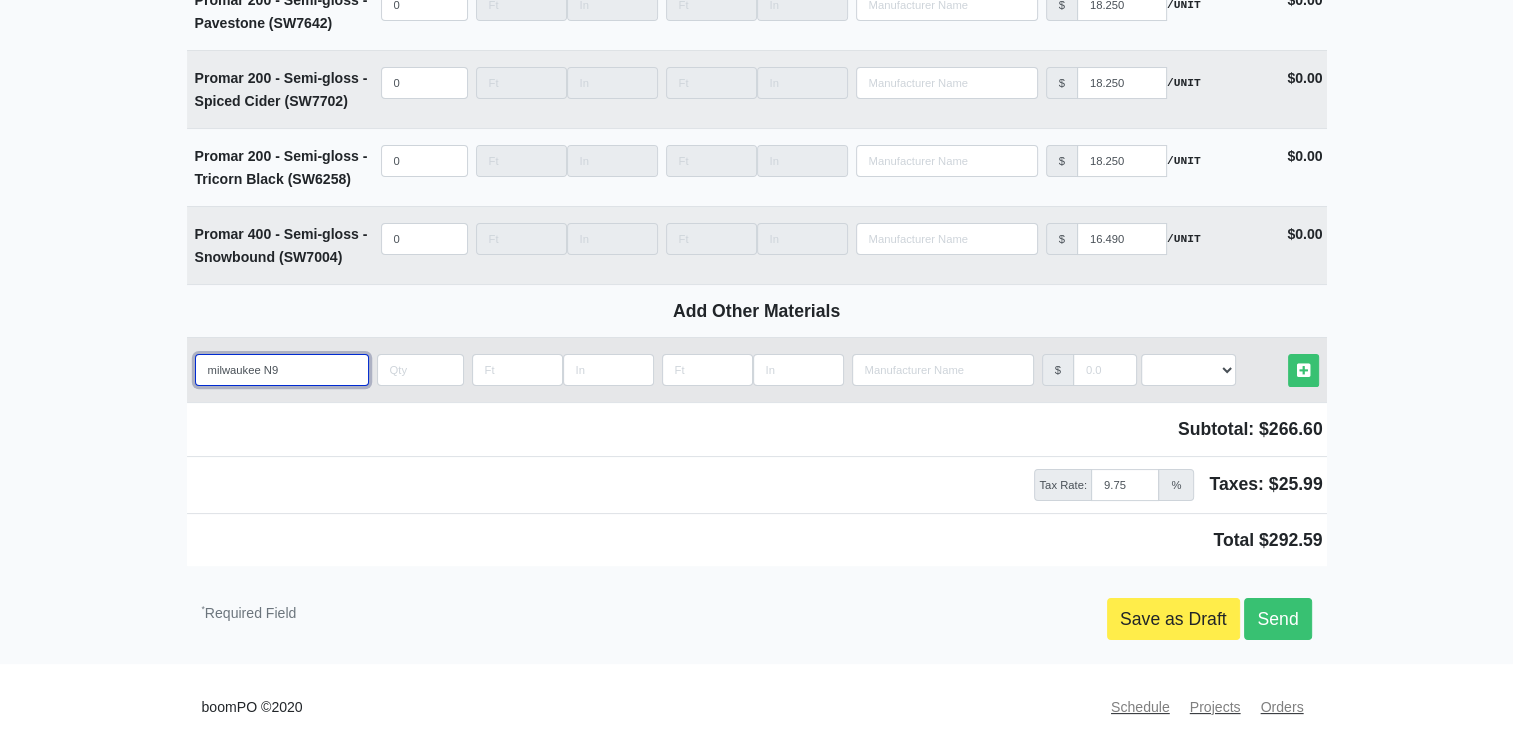 select 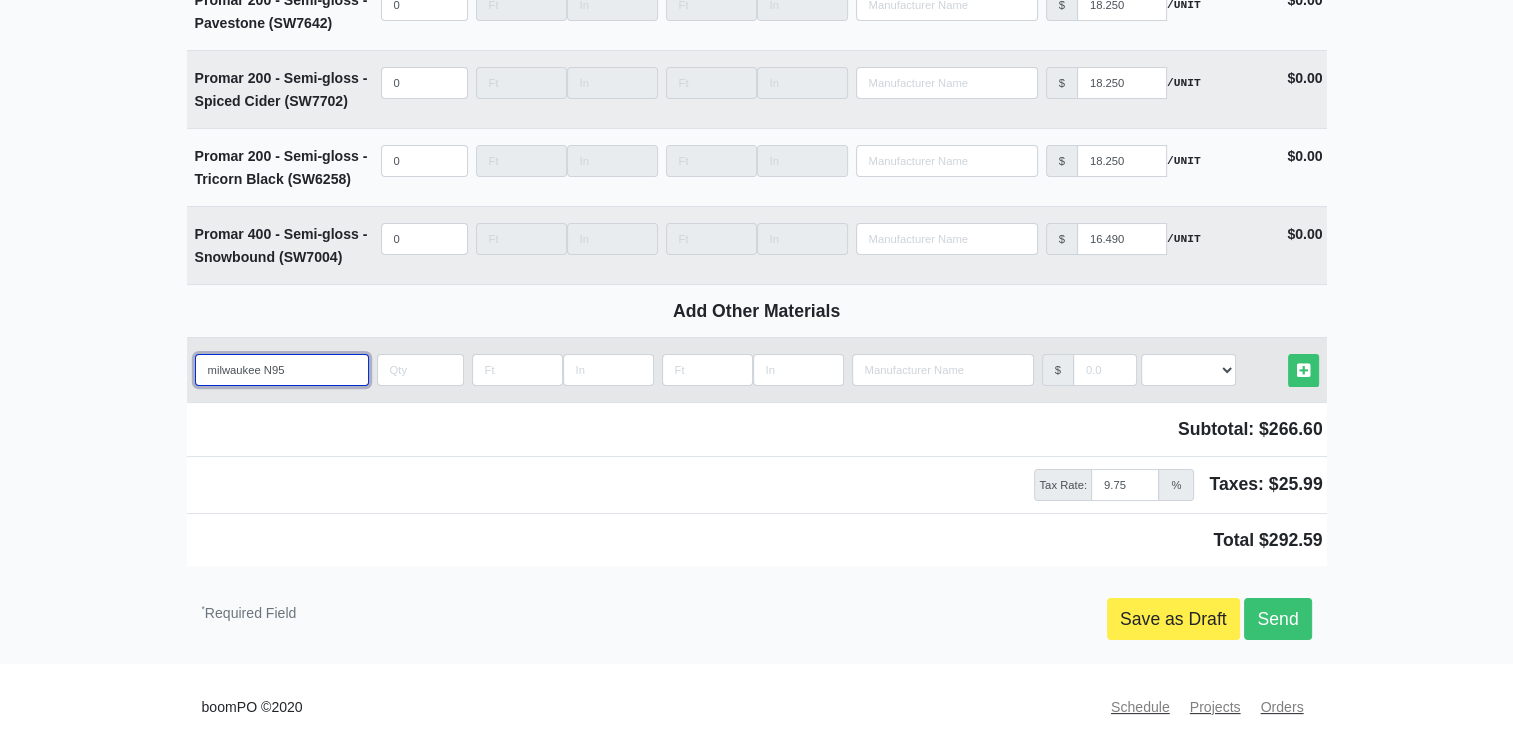 type on "milwaukee N95" 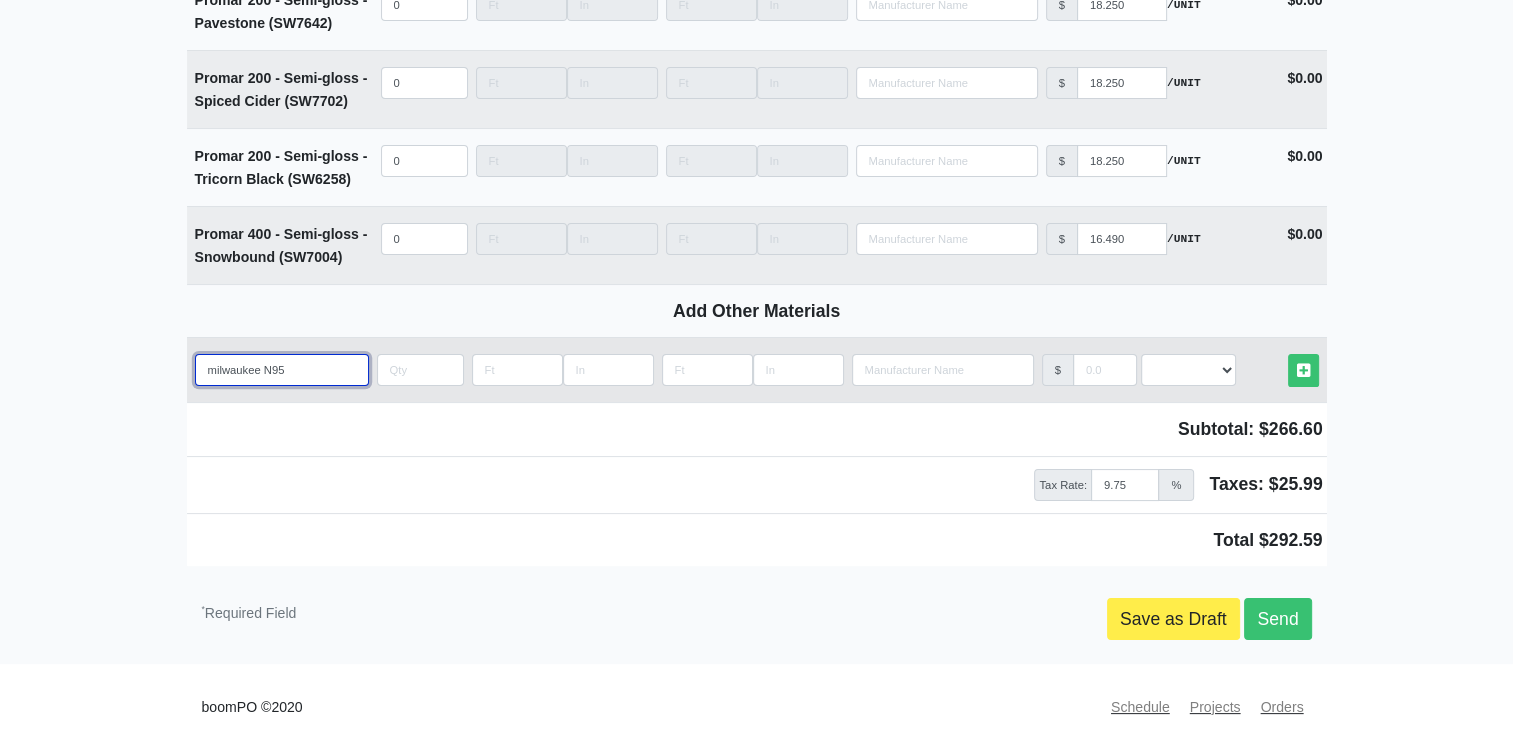 select 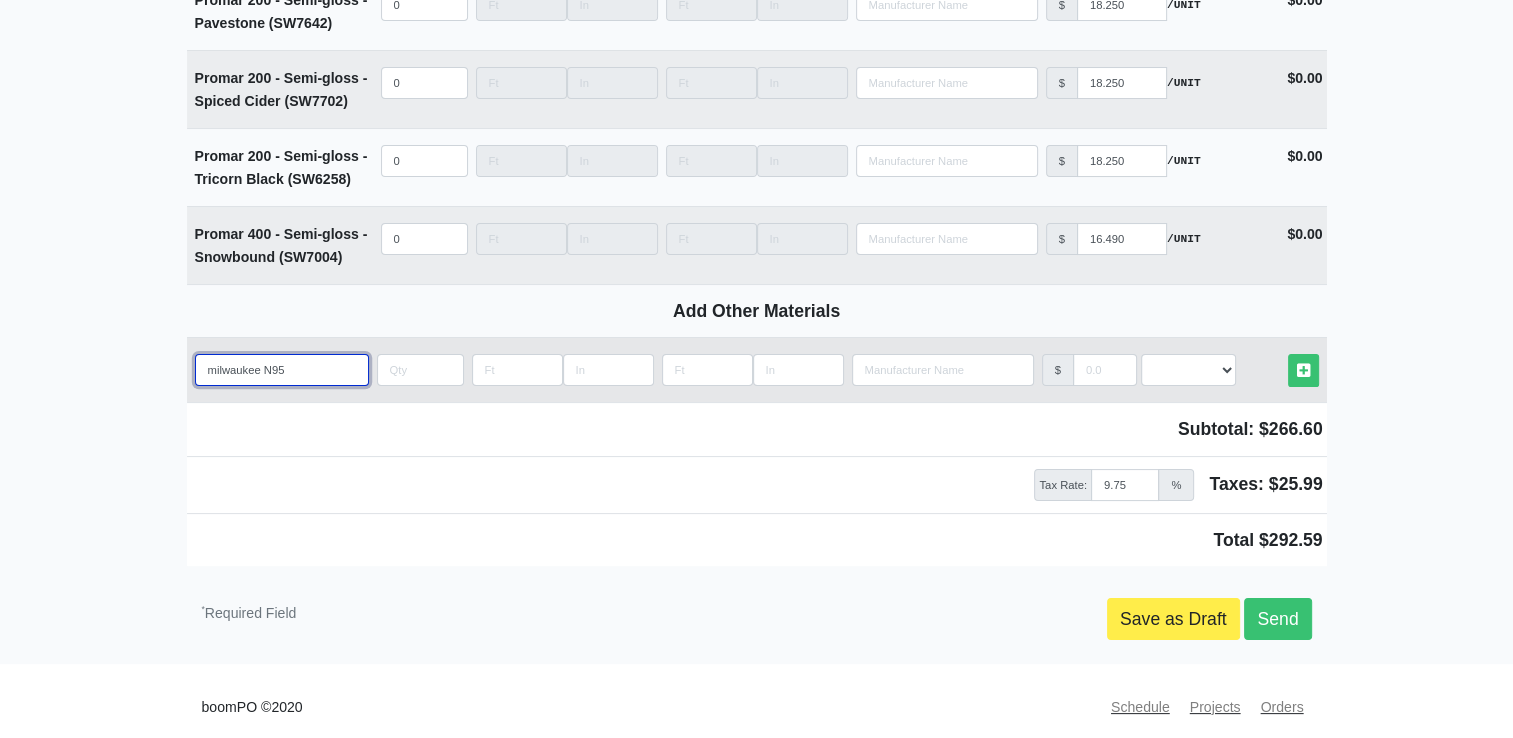 type on "milwaukee N95 m" 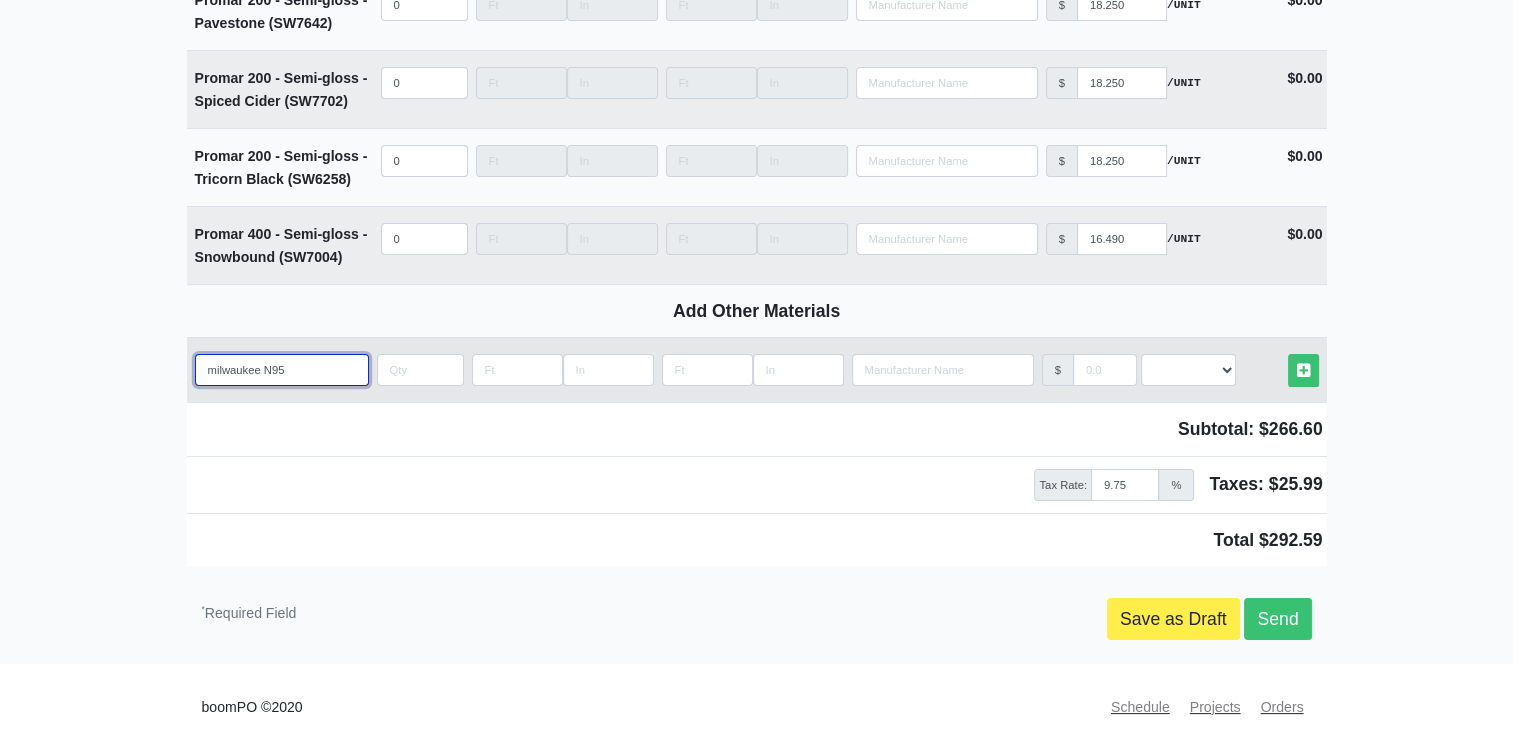 select 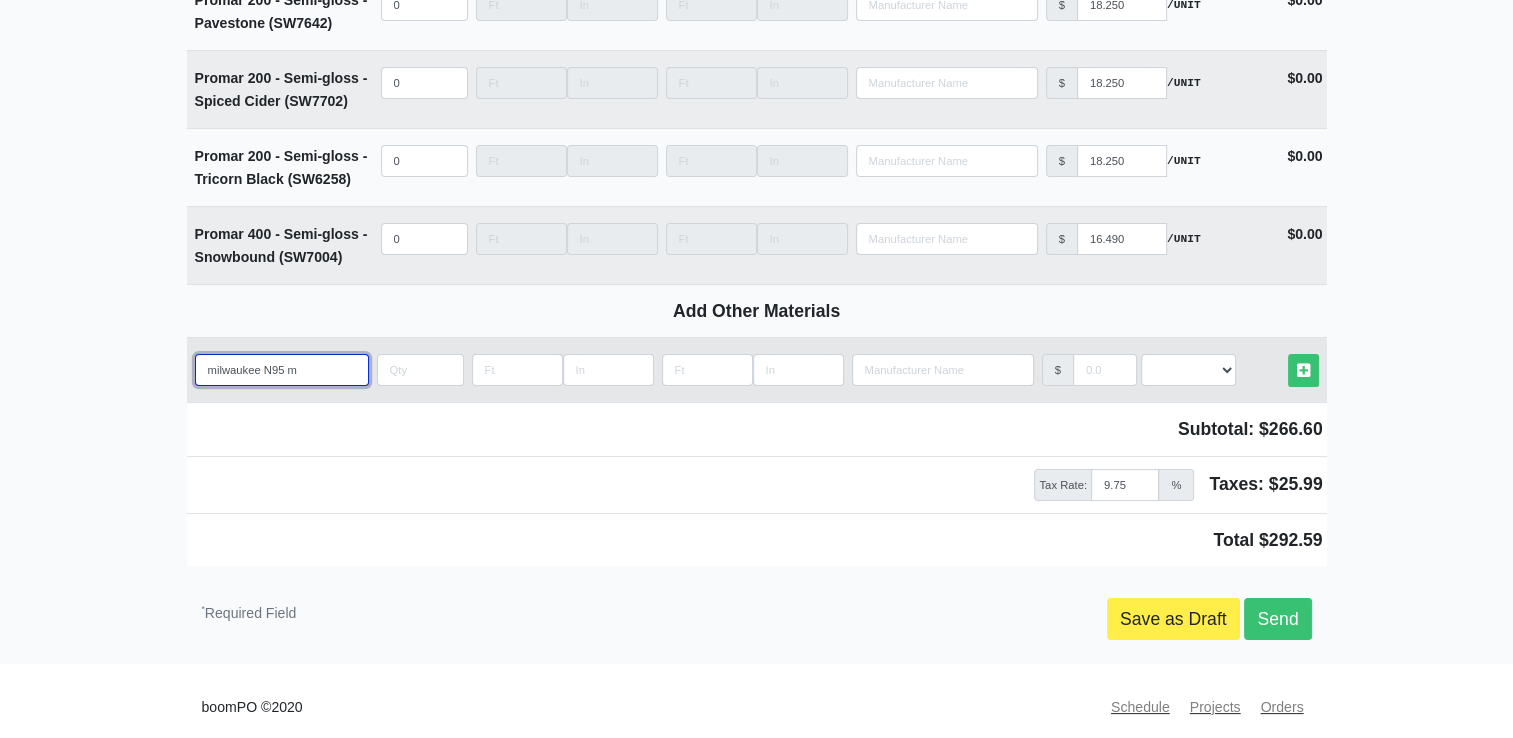 type on "milwaukee N95 ma" 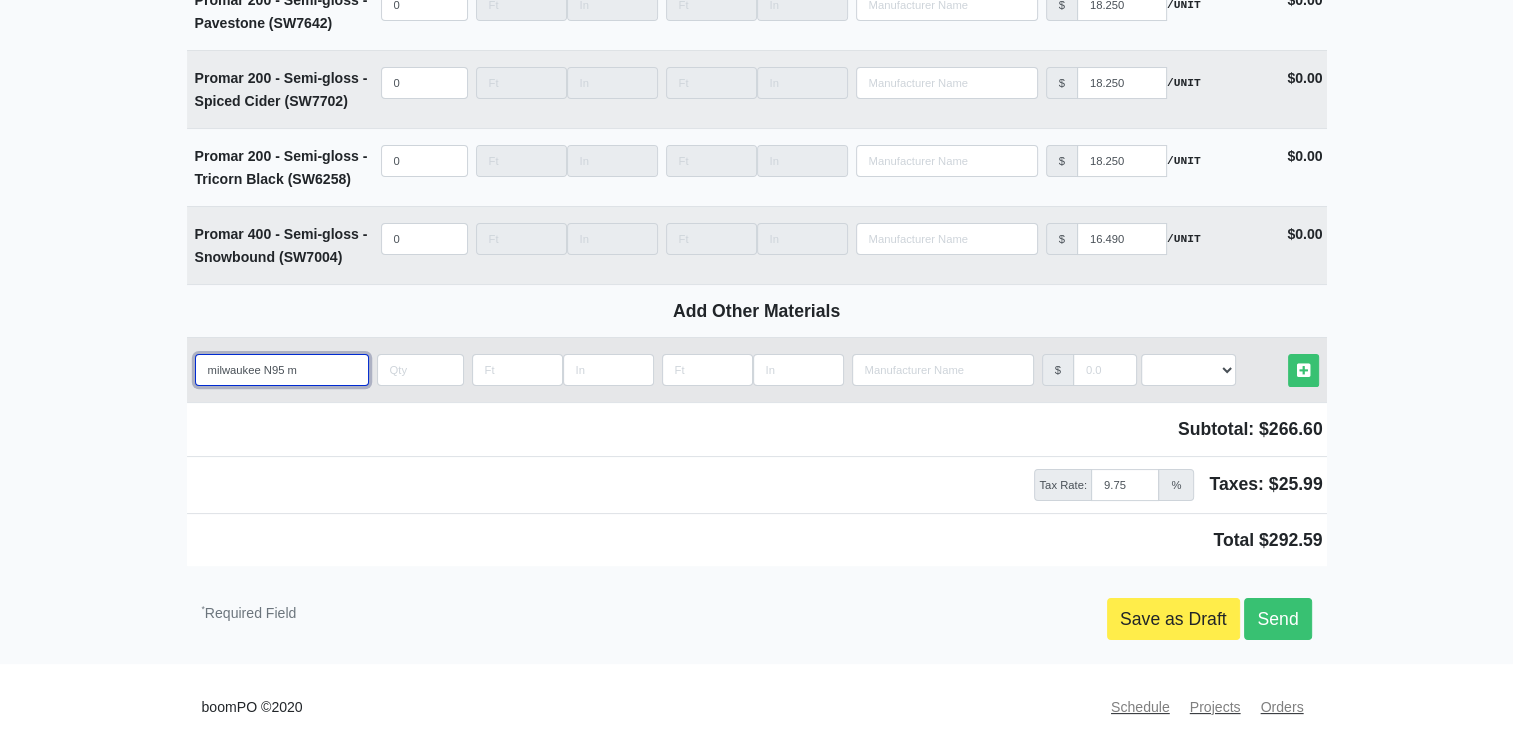 select 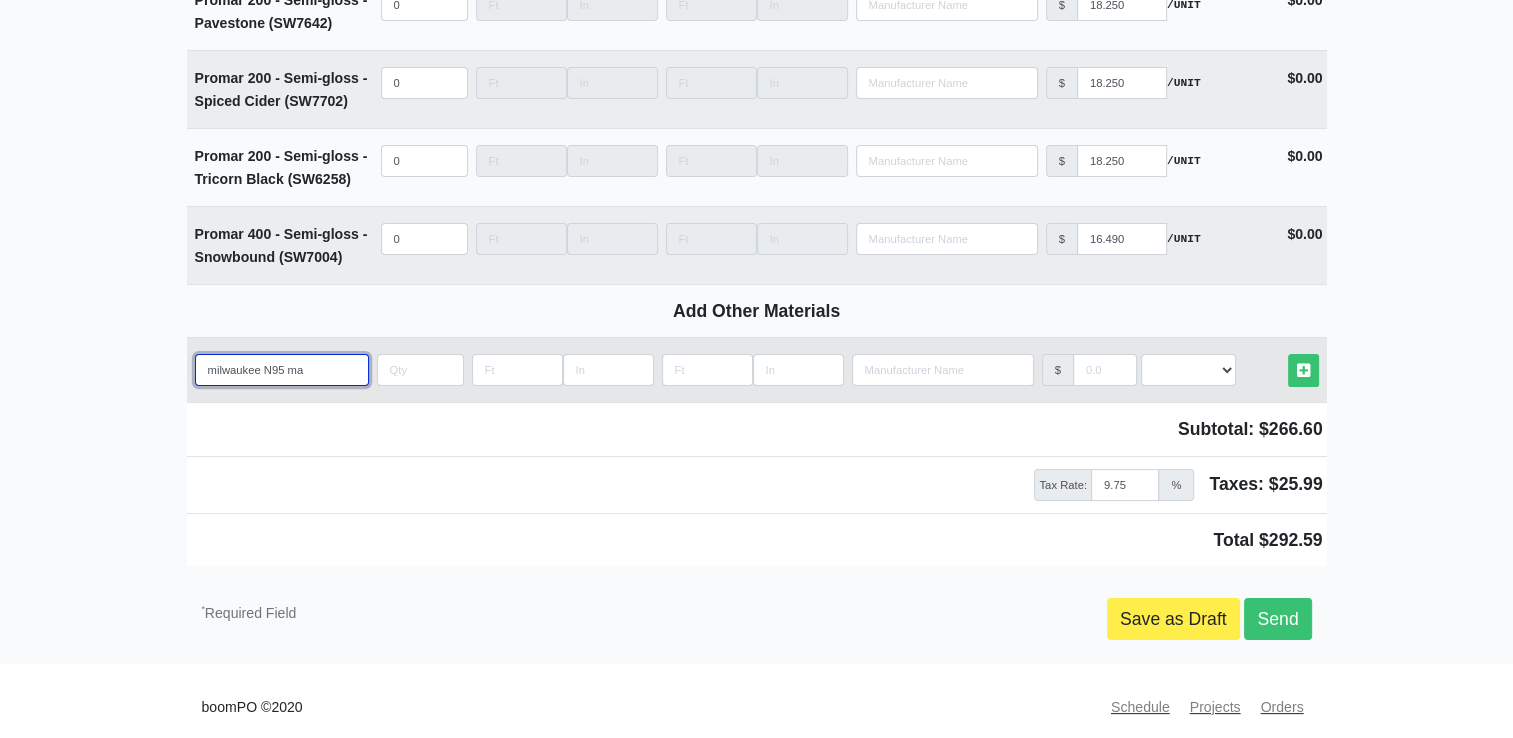 type on "milwaukee N95 mas" 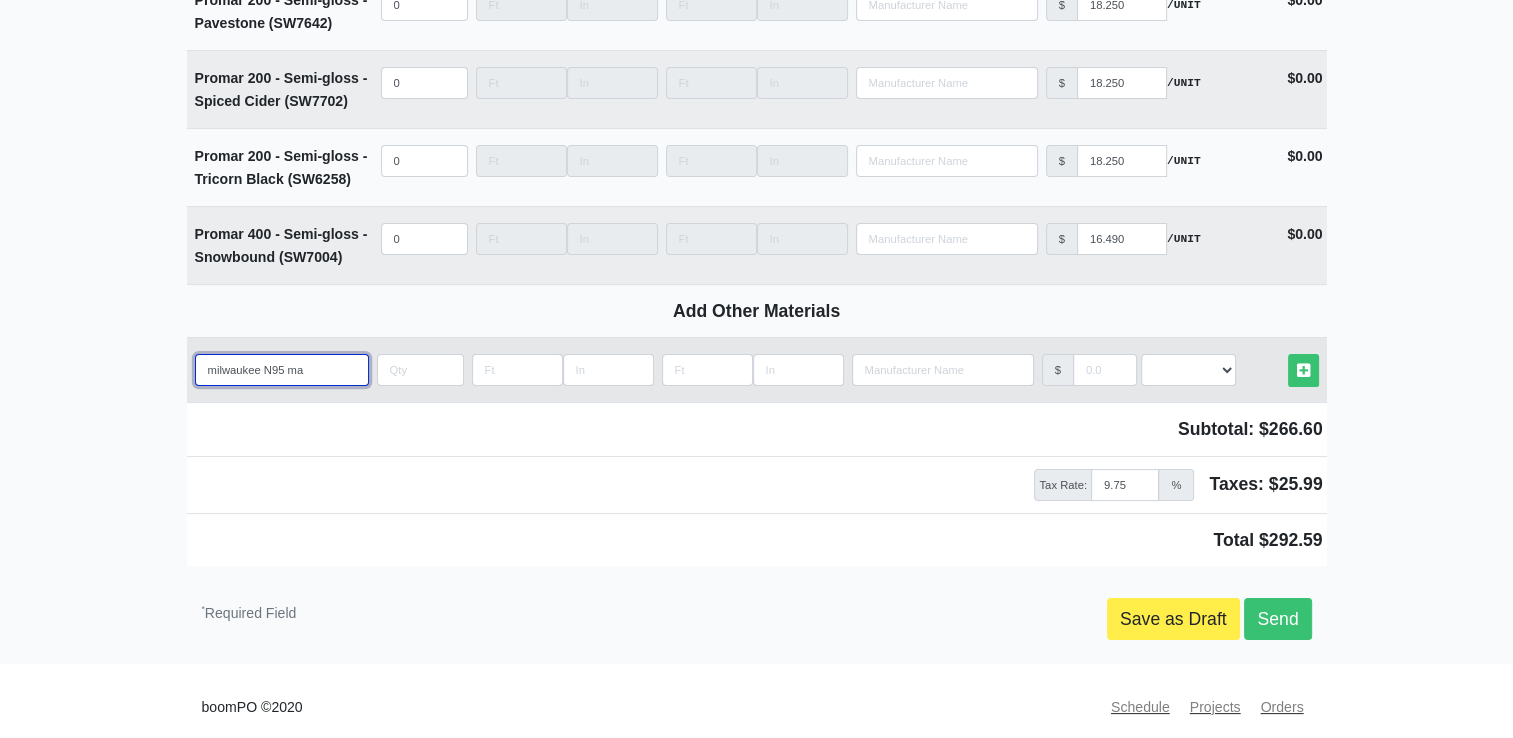 select 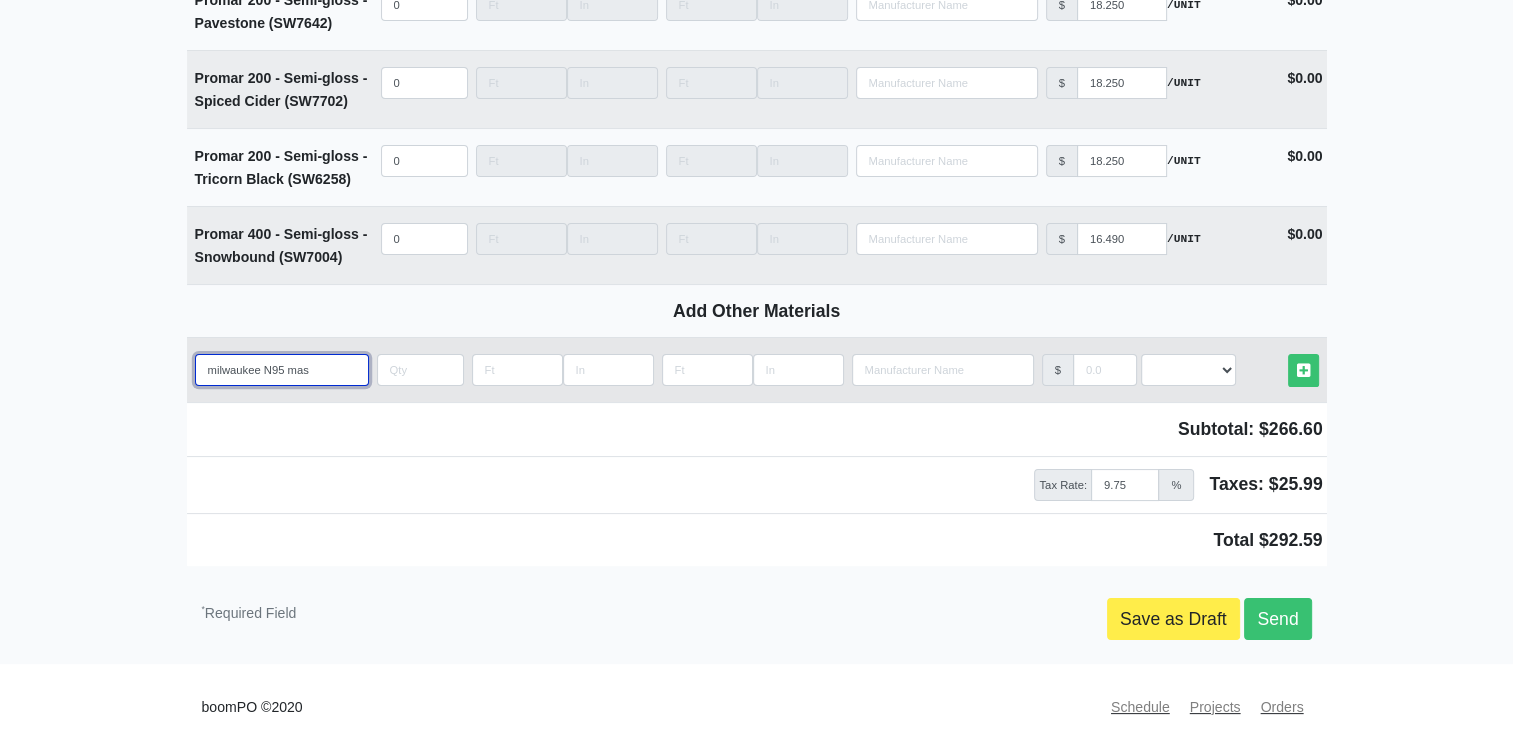 type on "milwaukee N95 mask" 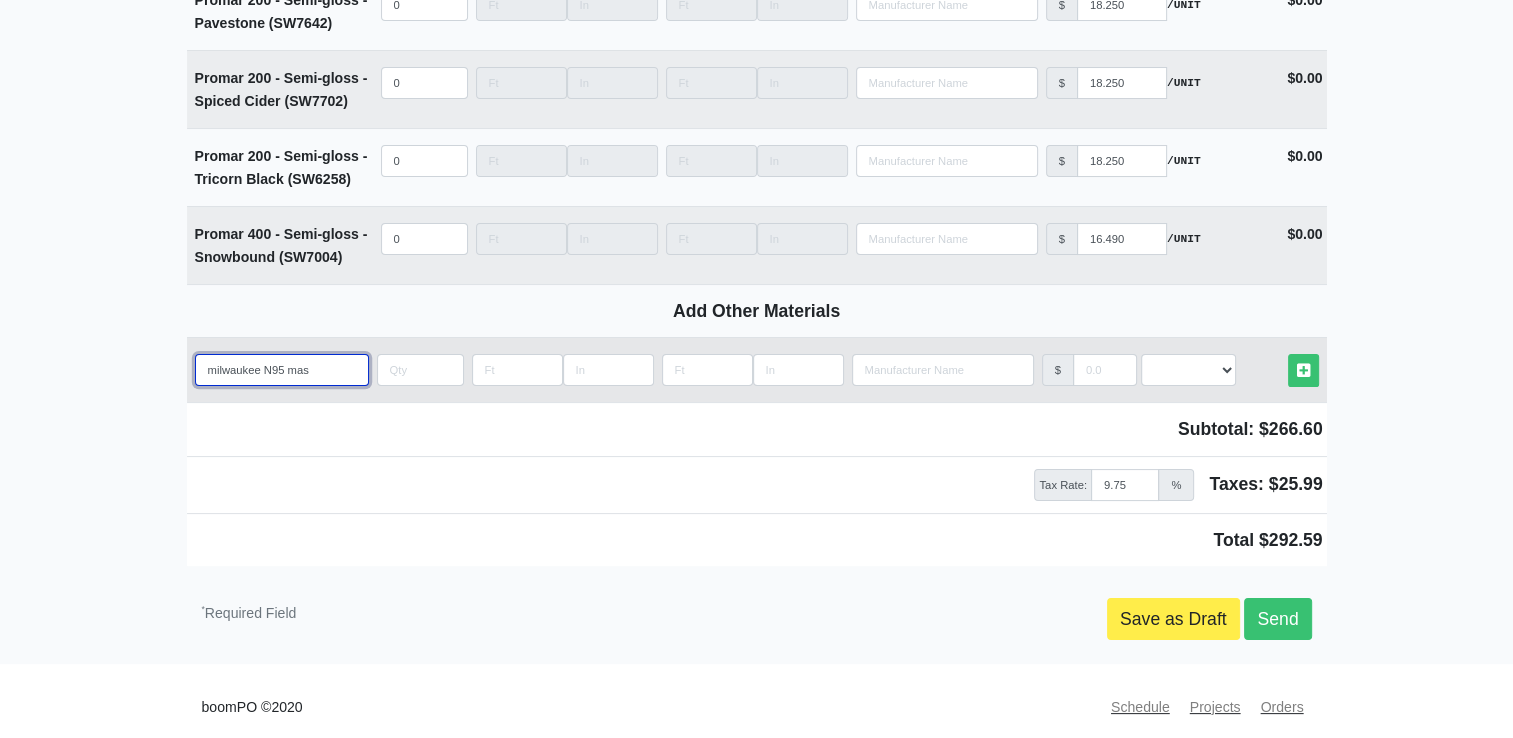 select 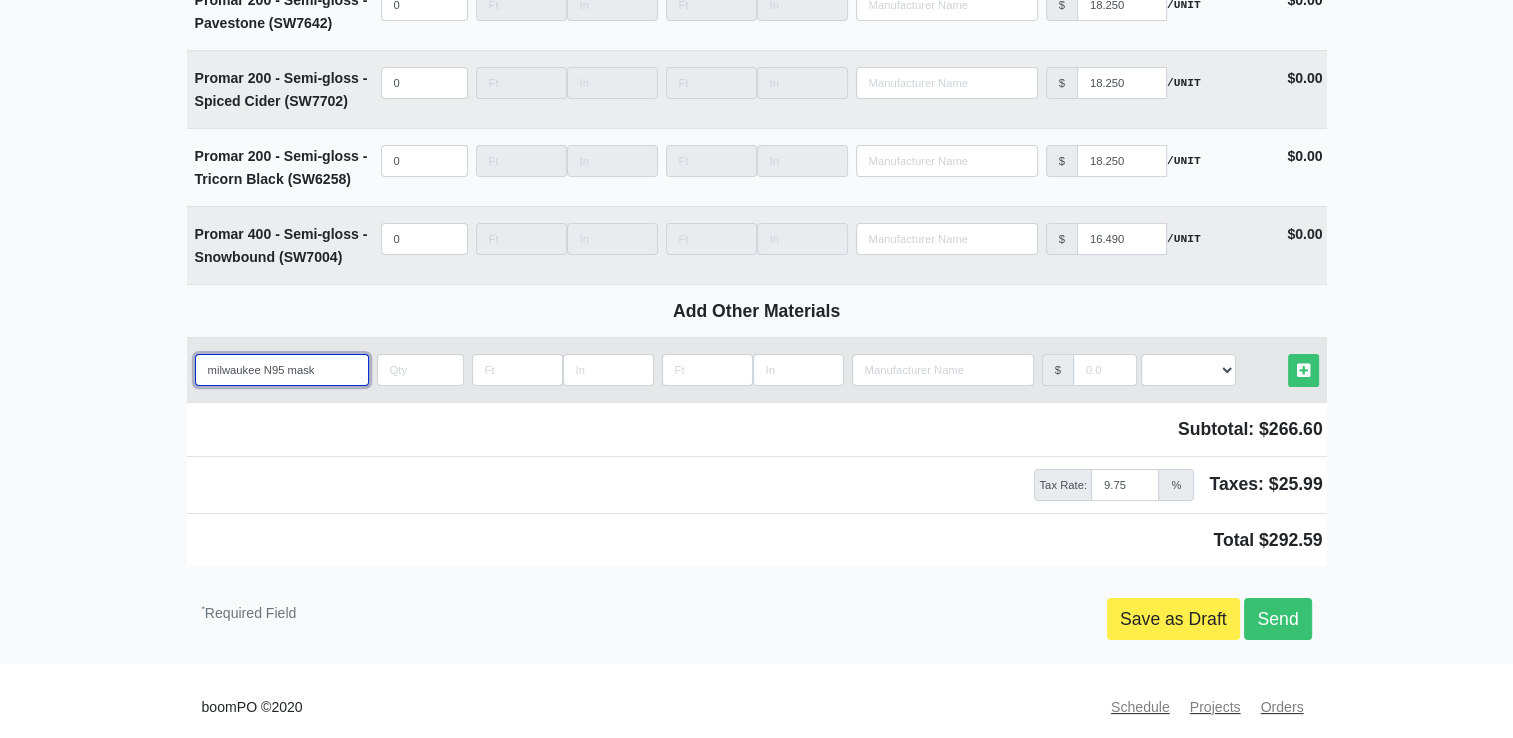 type on "milwaukee N95 mask" 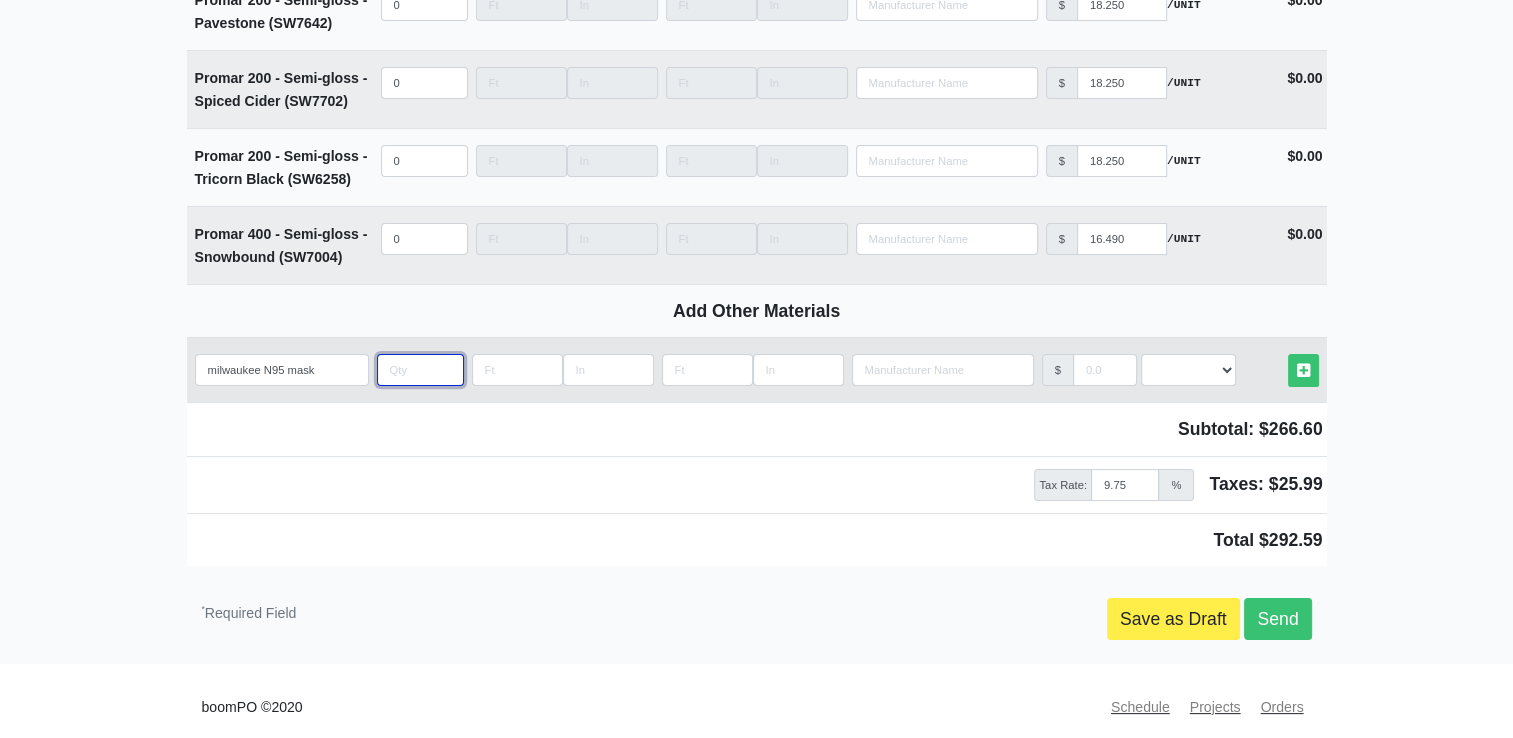 click at bounding box center [420, 370] 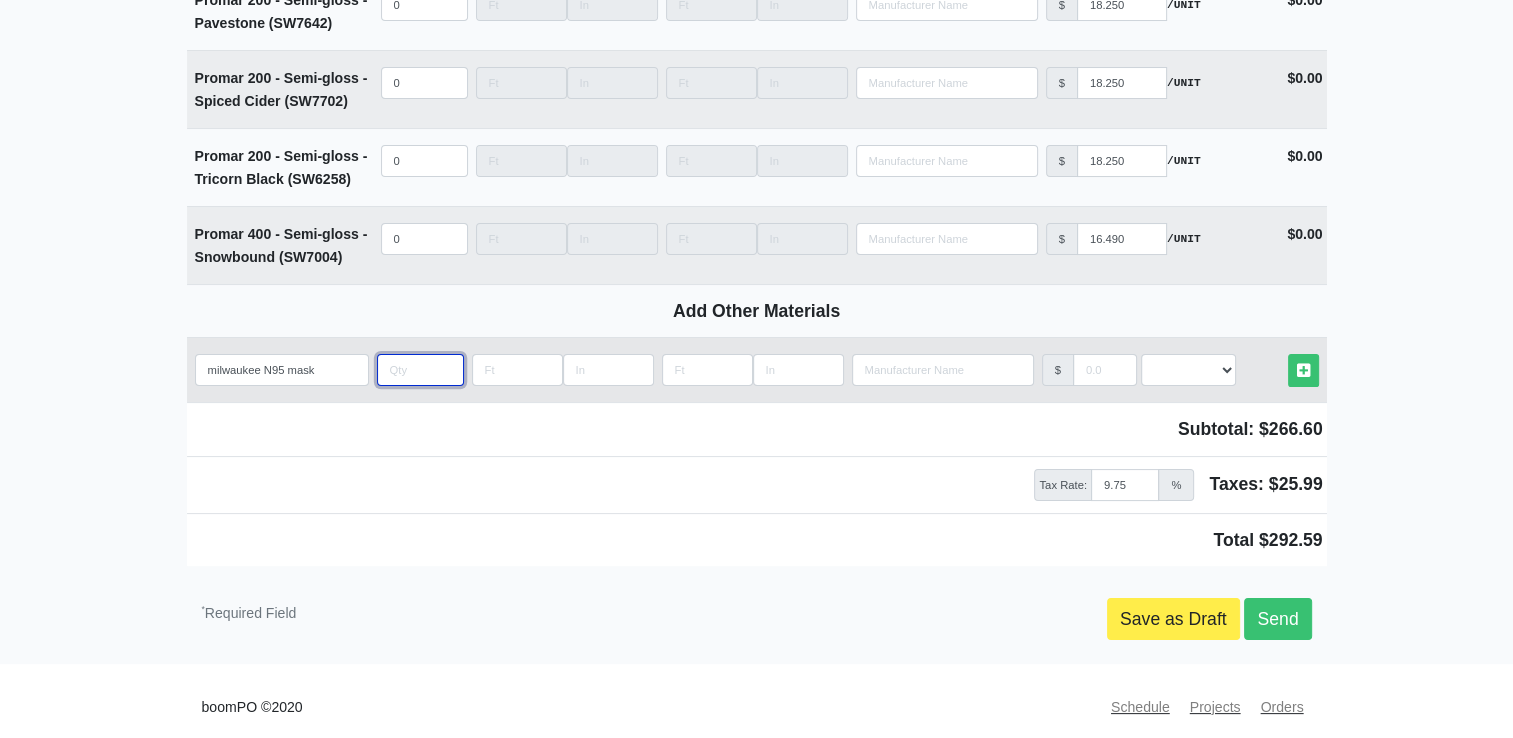 type on "2" 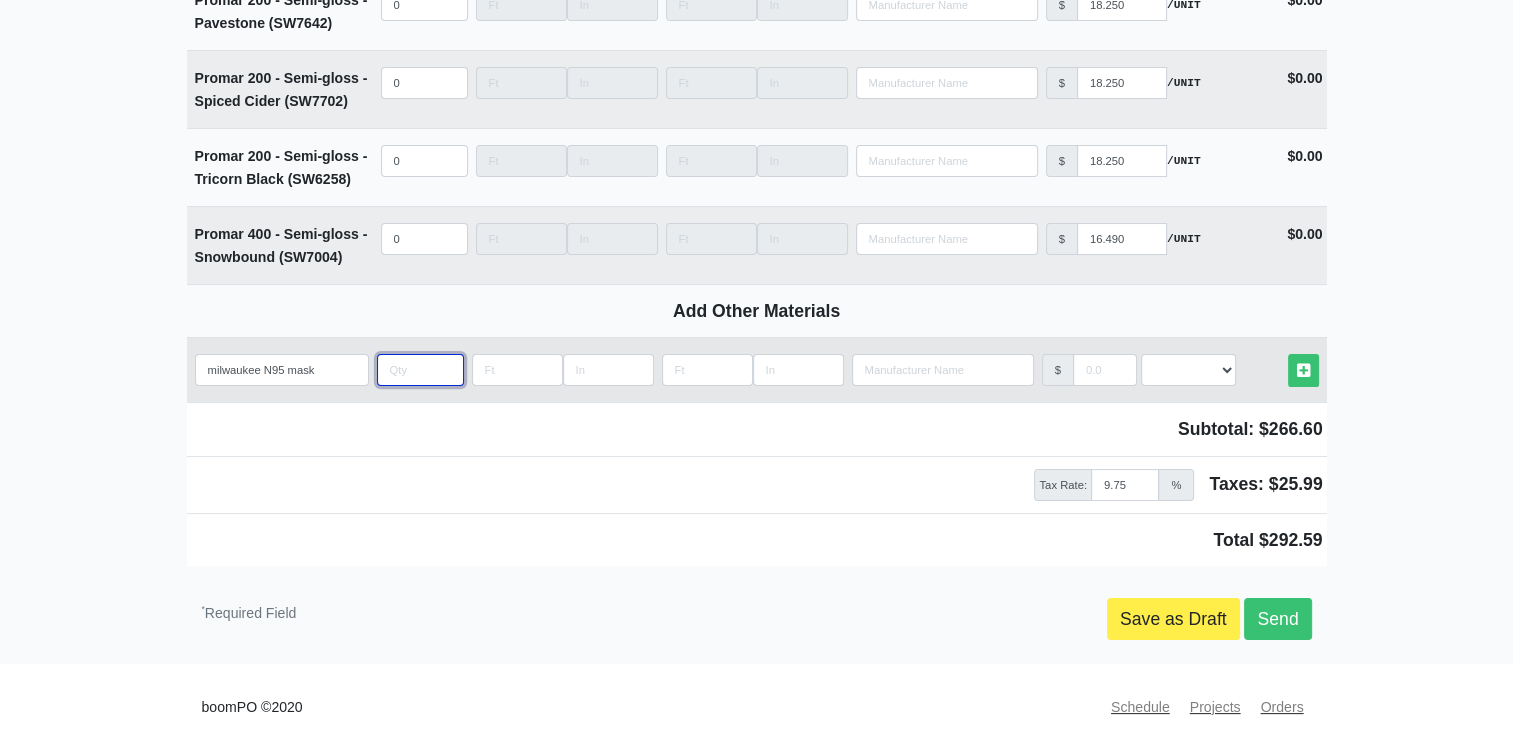 select 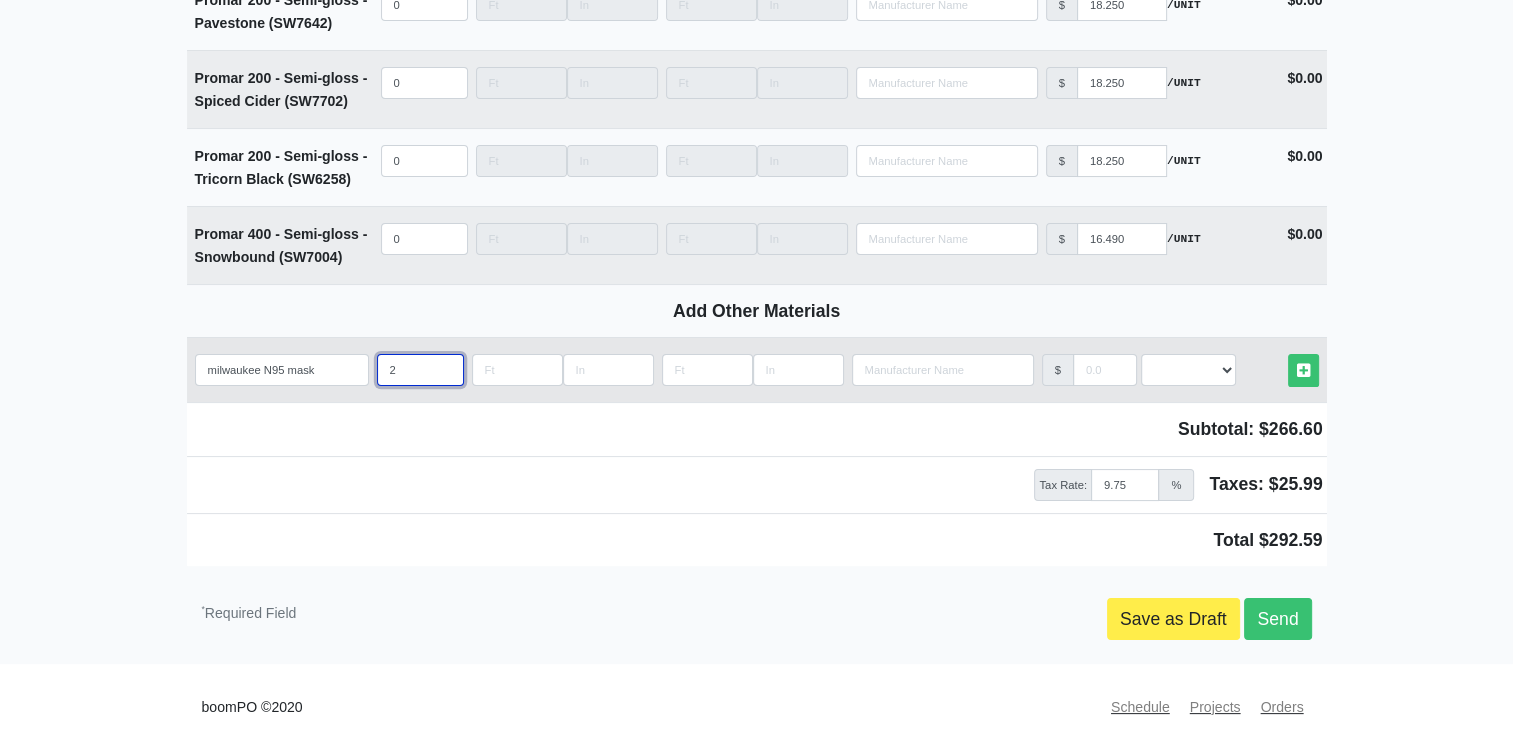 type on "2" 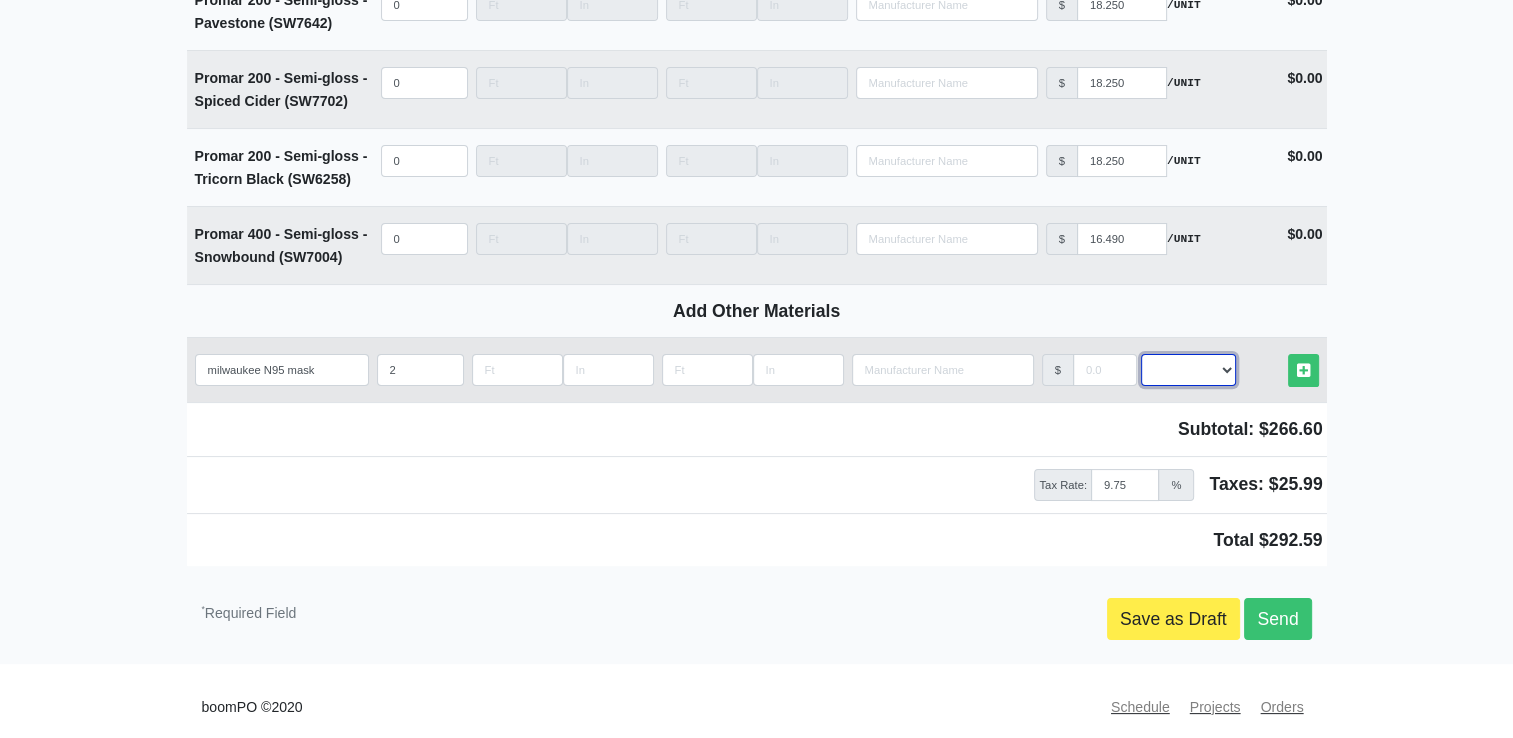 click on "Select an Option!   UNIT   MLF   LF   MSQFT   SQFT" at bounding box center (1188, 370) 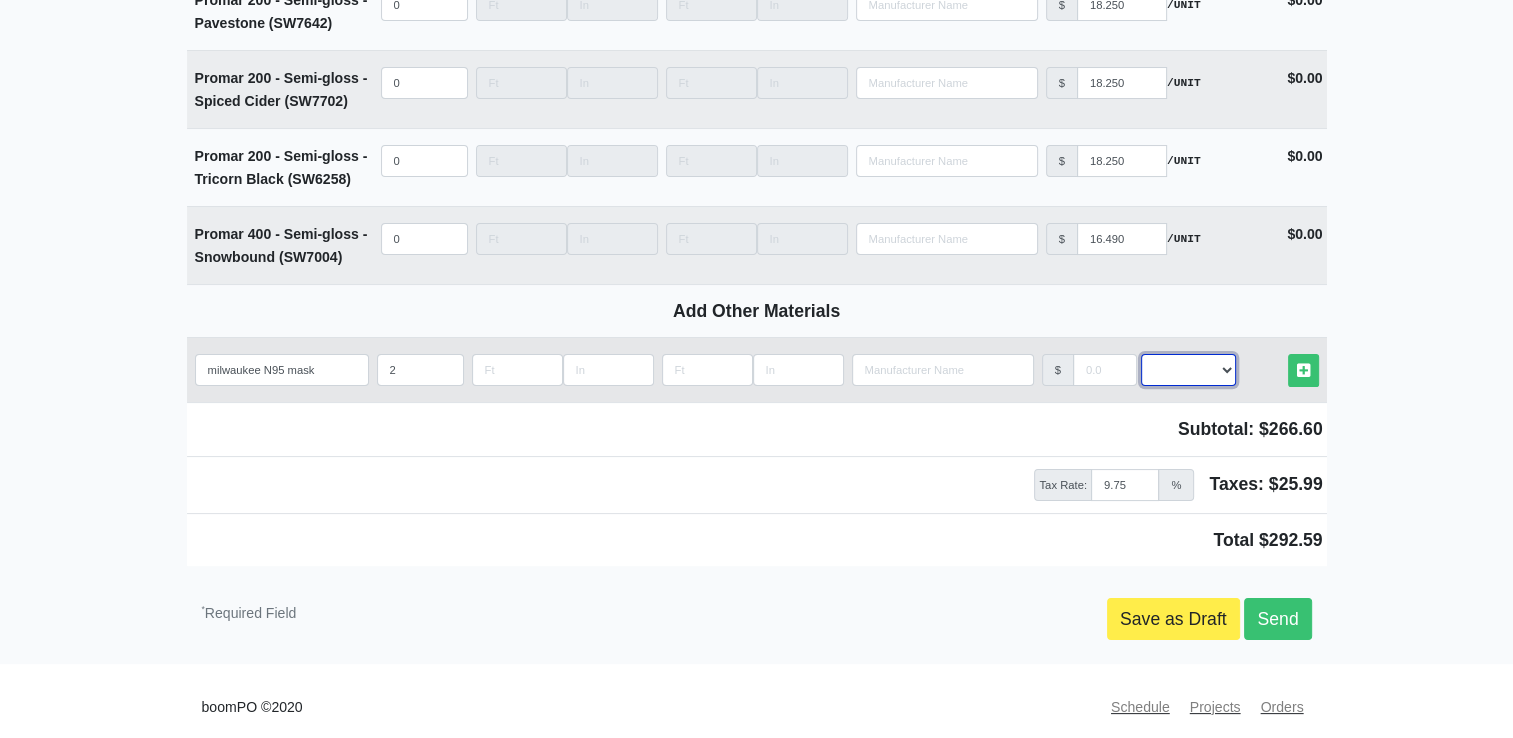 select on "2" 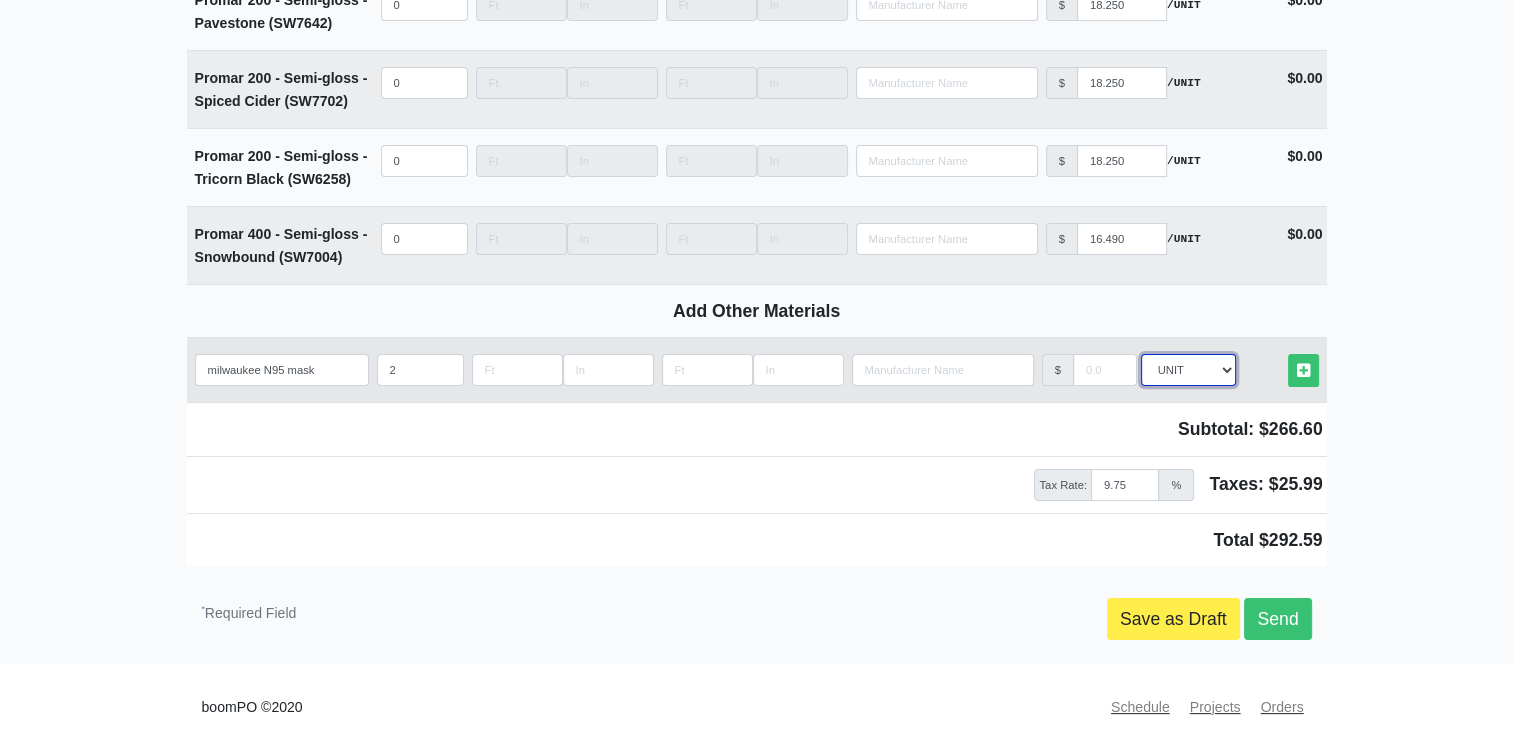 click on "Select an Option!   UNIT   MLF   LF   MSQFT   SQFT" at bounding box center (1188, 370) 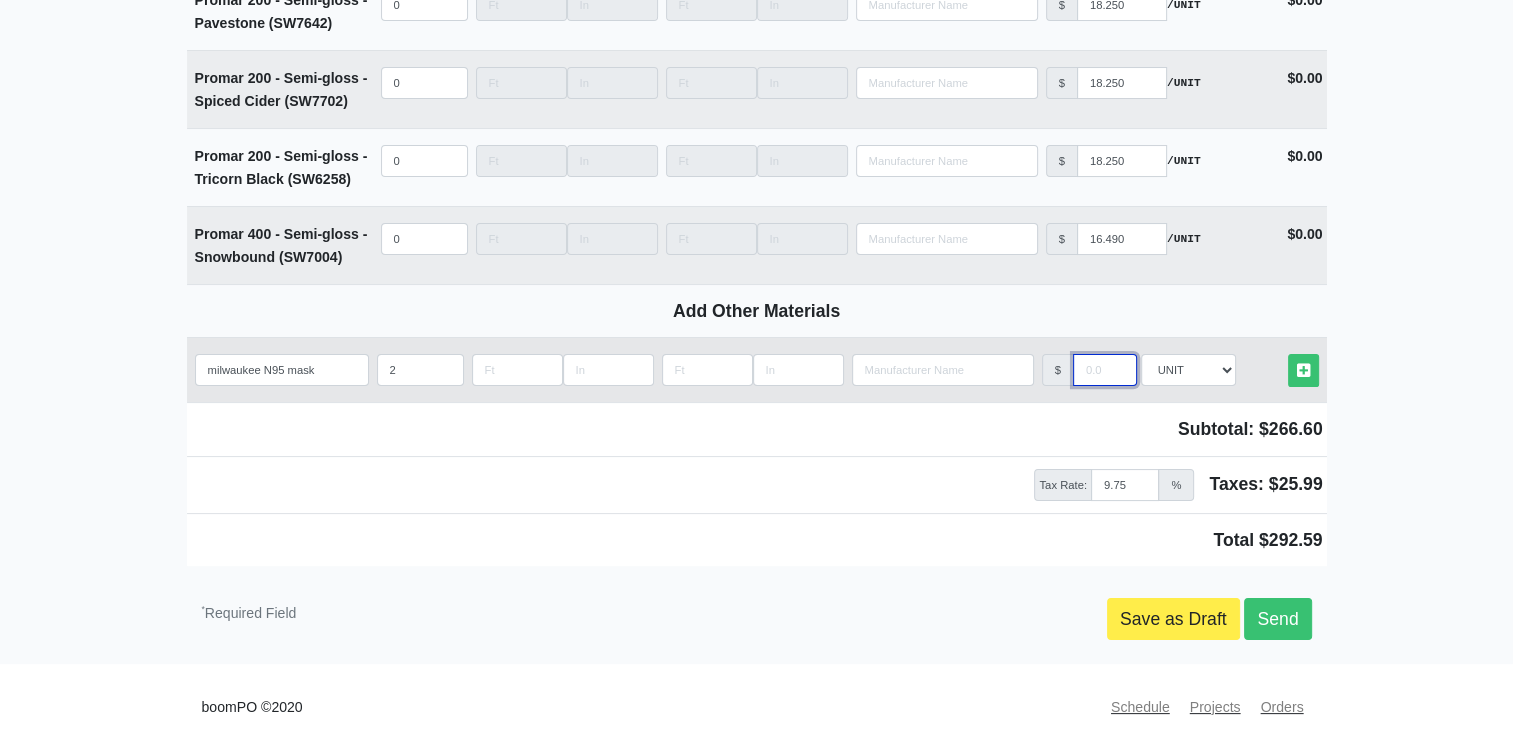 click at bounding box center [1105, 370] 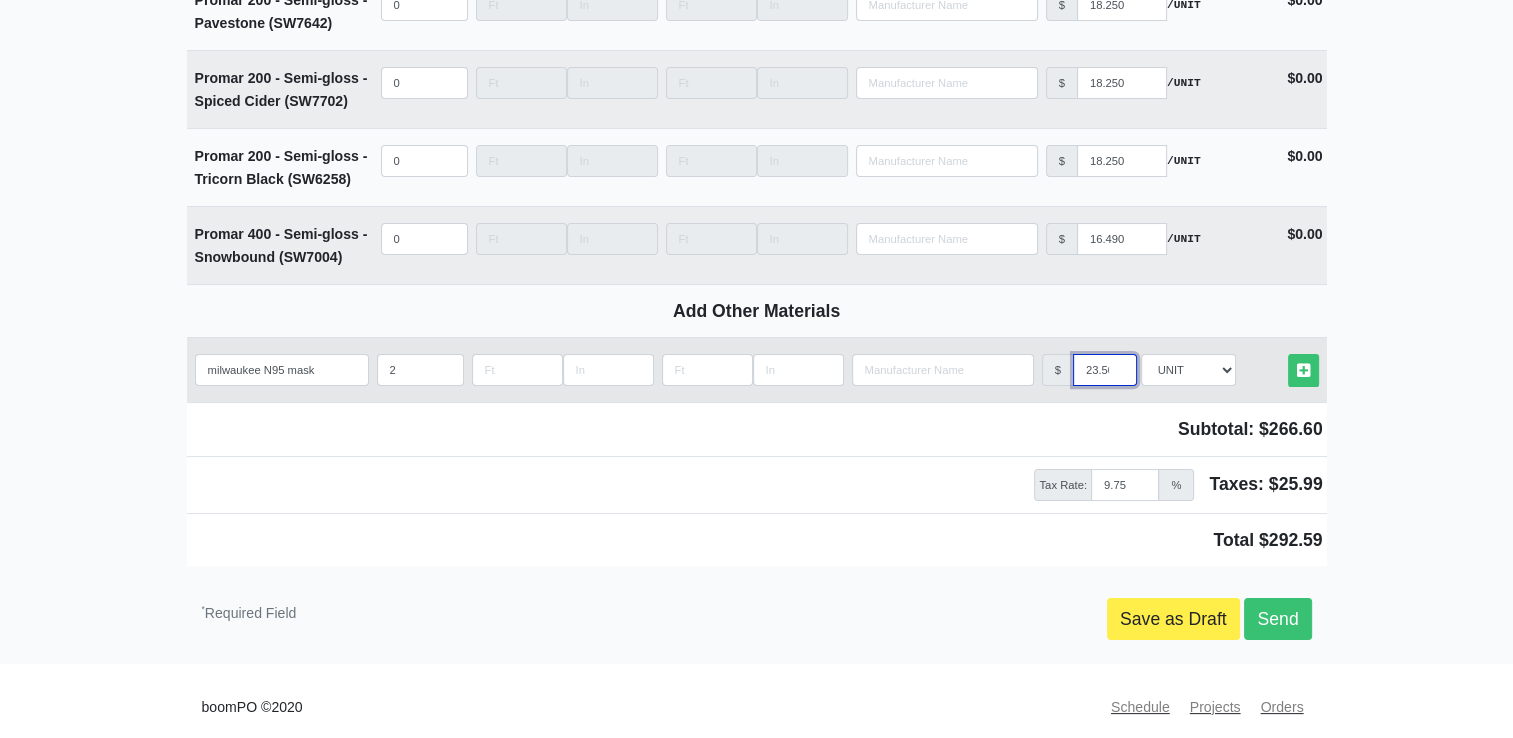 scroll, scrollTop: 0, scrollLeft: 4, axis: horizontal 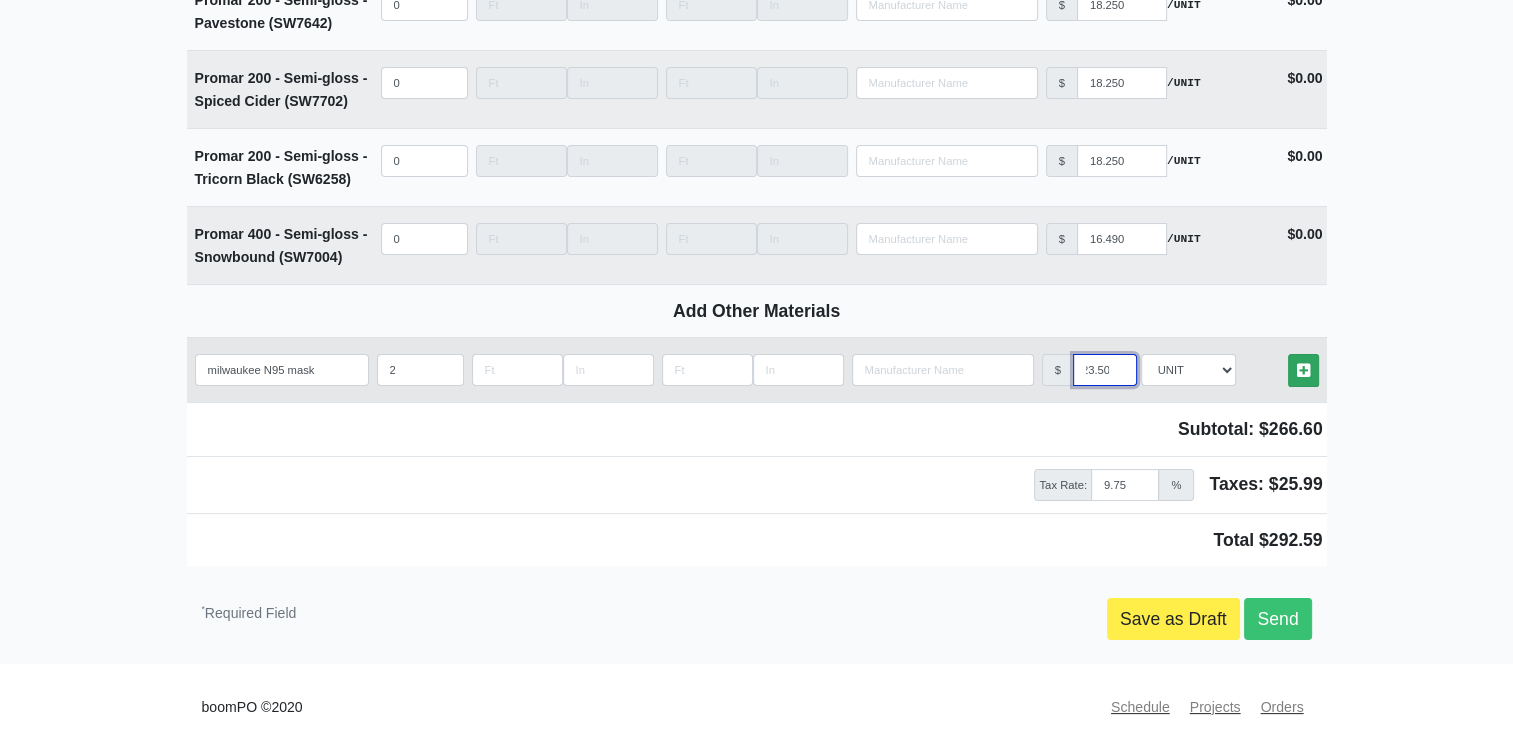 type on "23.50" 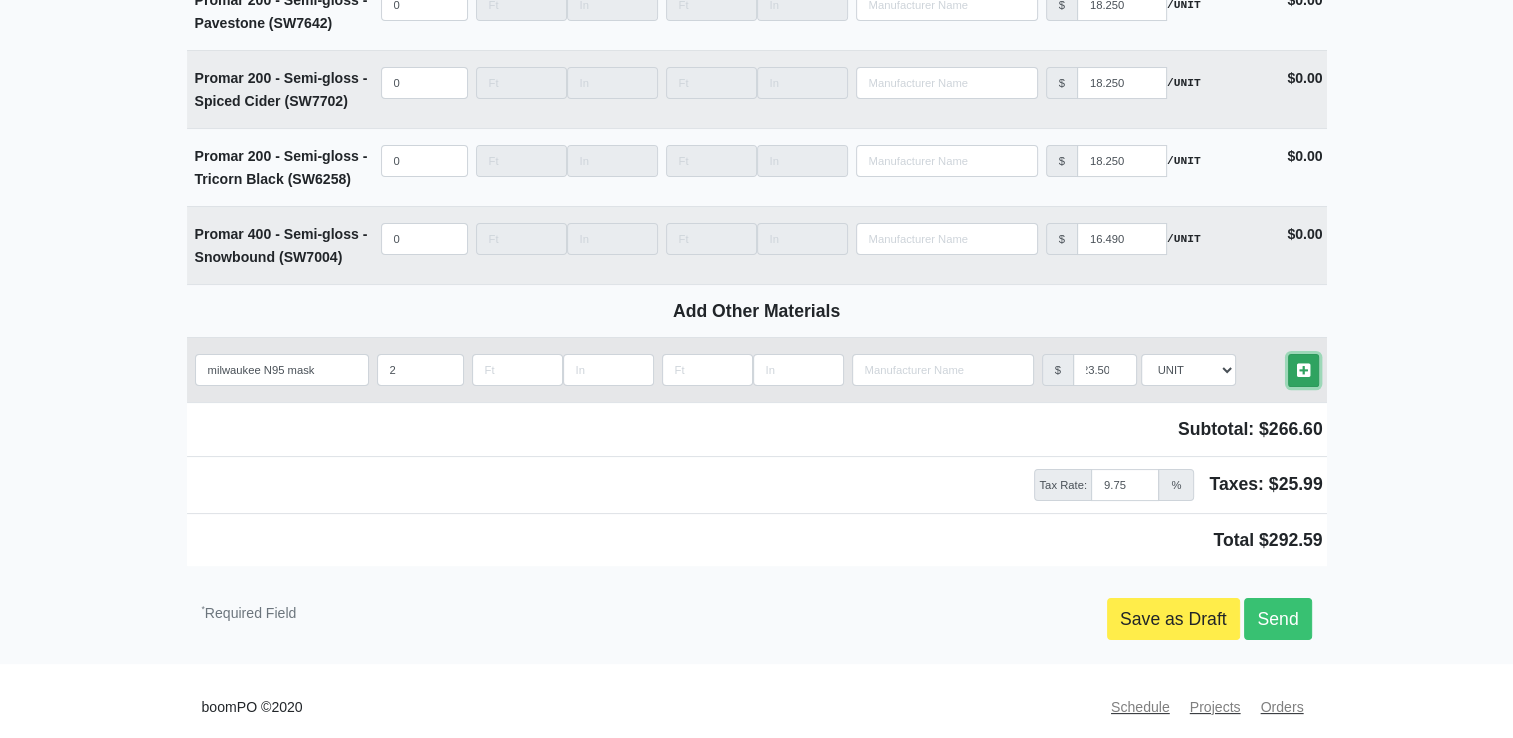 click on "Other Materials" at bounding box center (1303, 370) 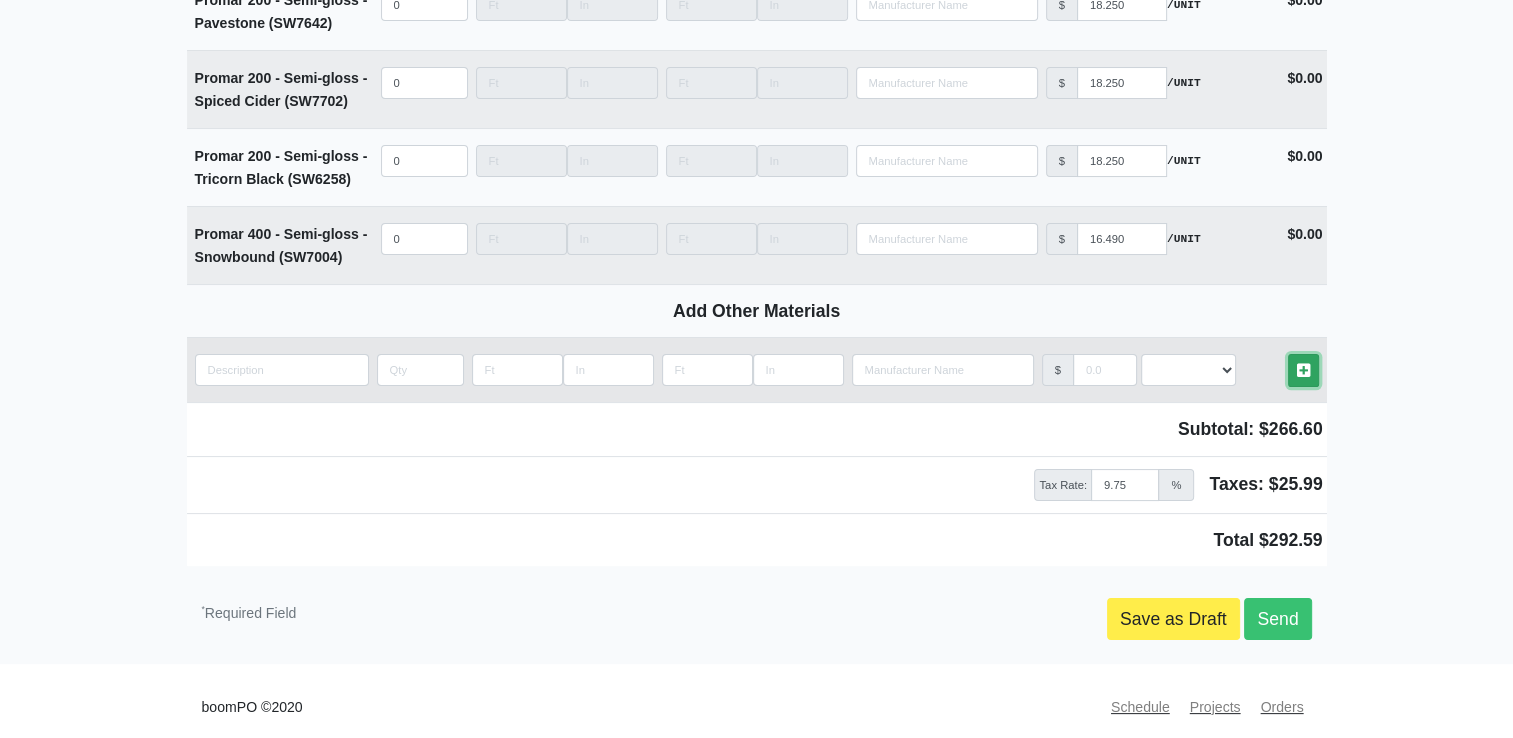 scroll, scrollTop: 0, scrollLeft: 0, axis: both 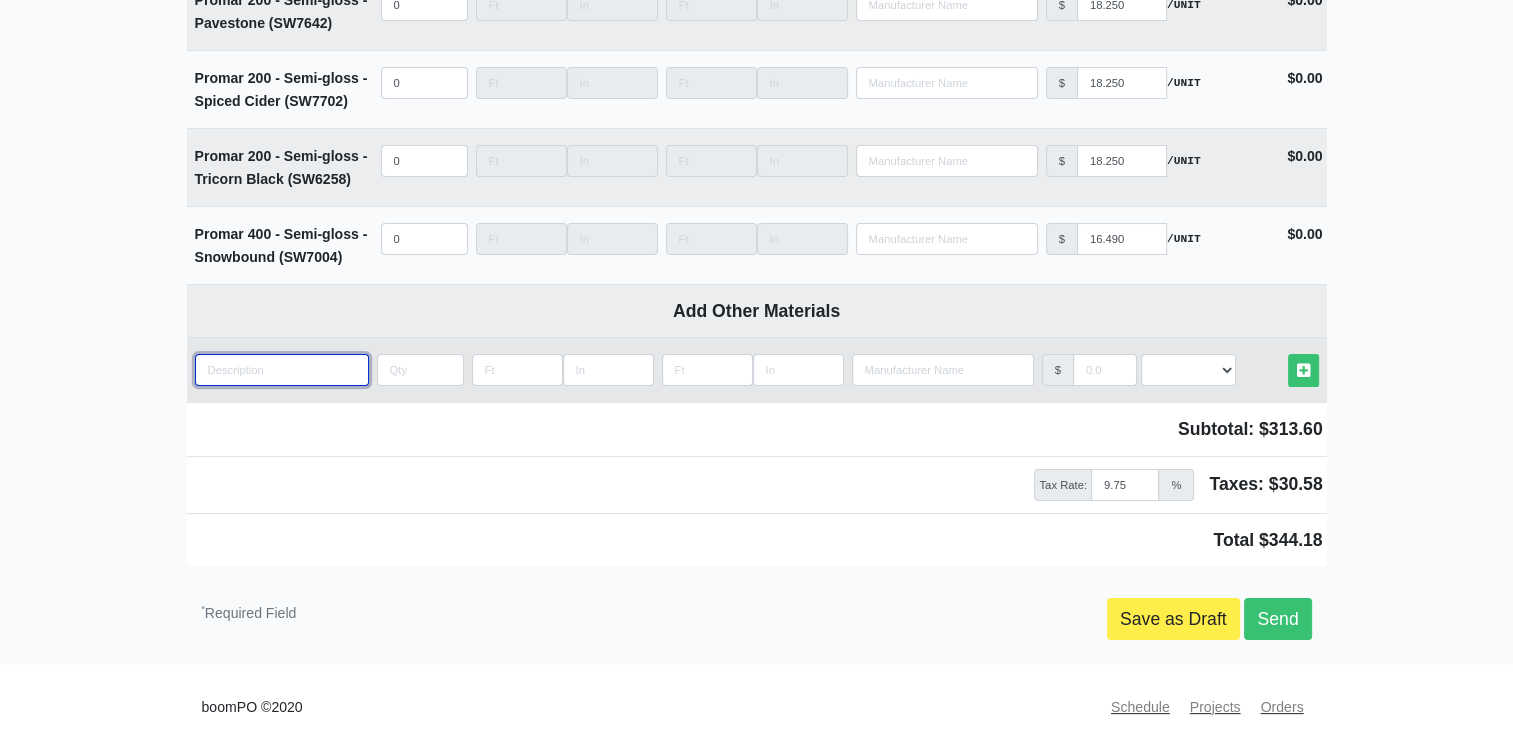 click at bounding box center [282, 370] 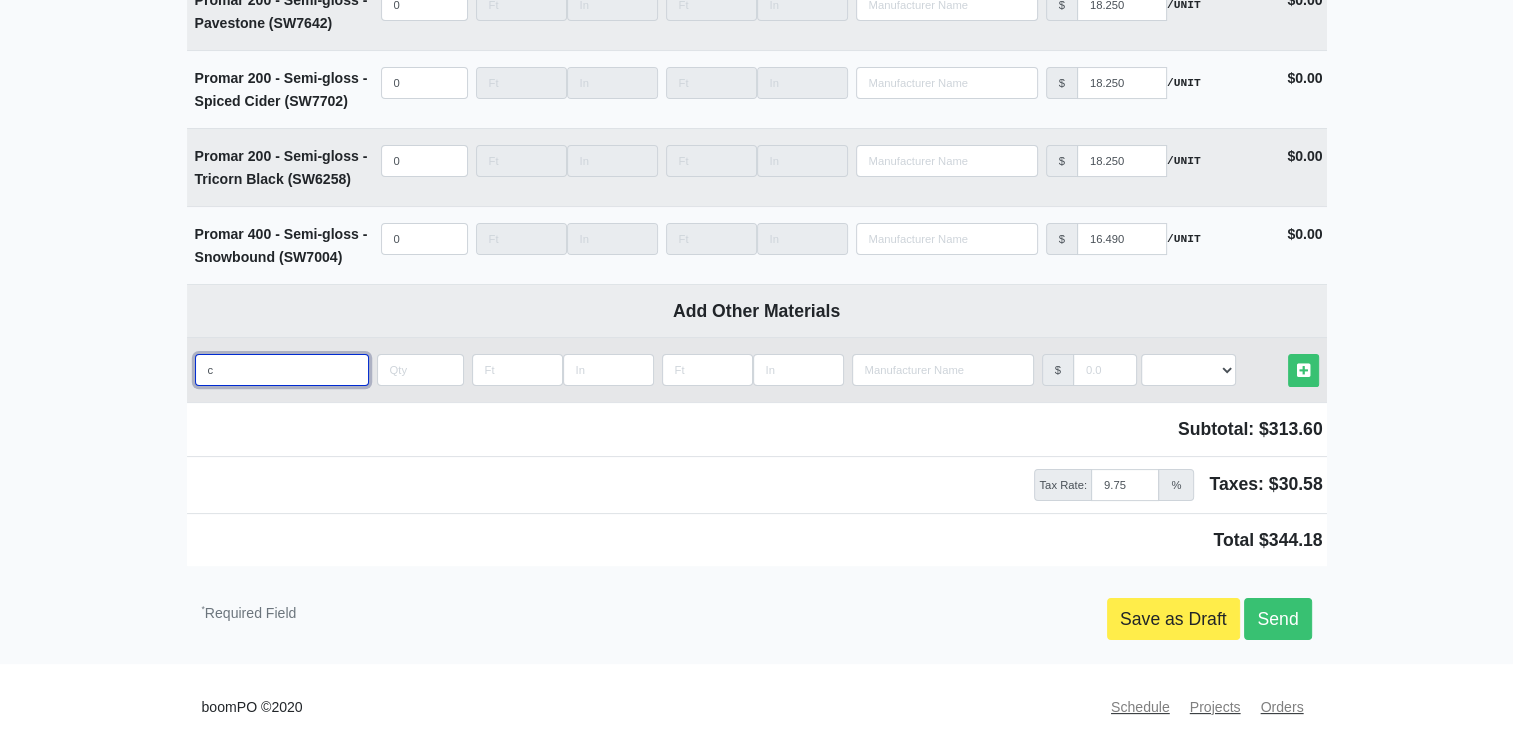 type on "ca" 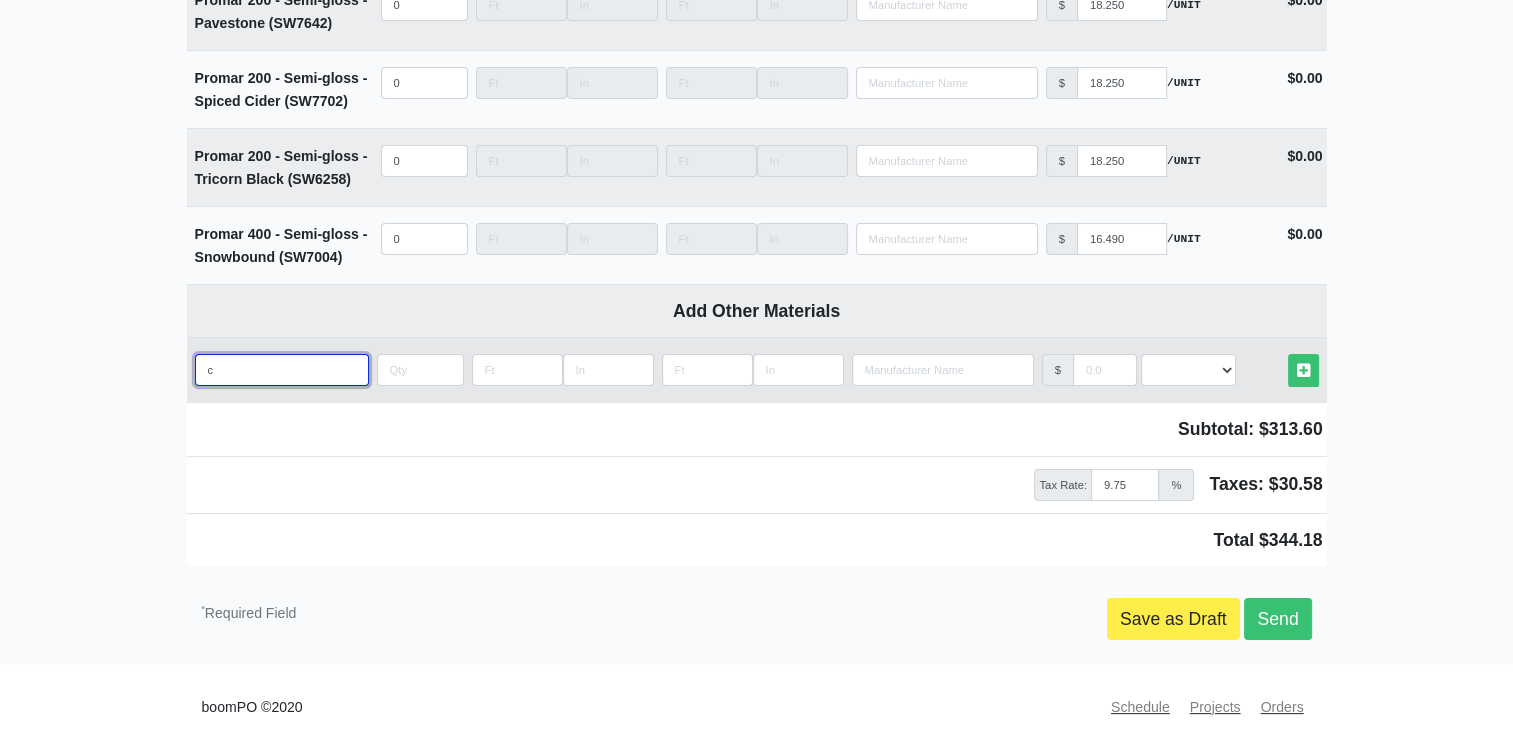 select 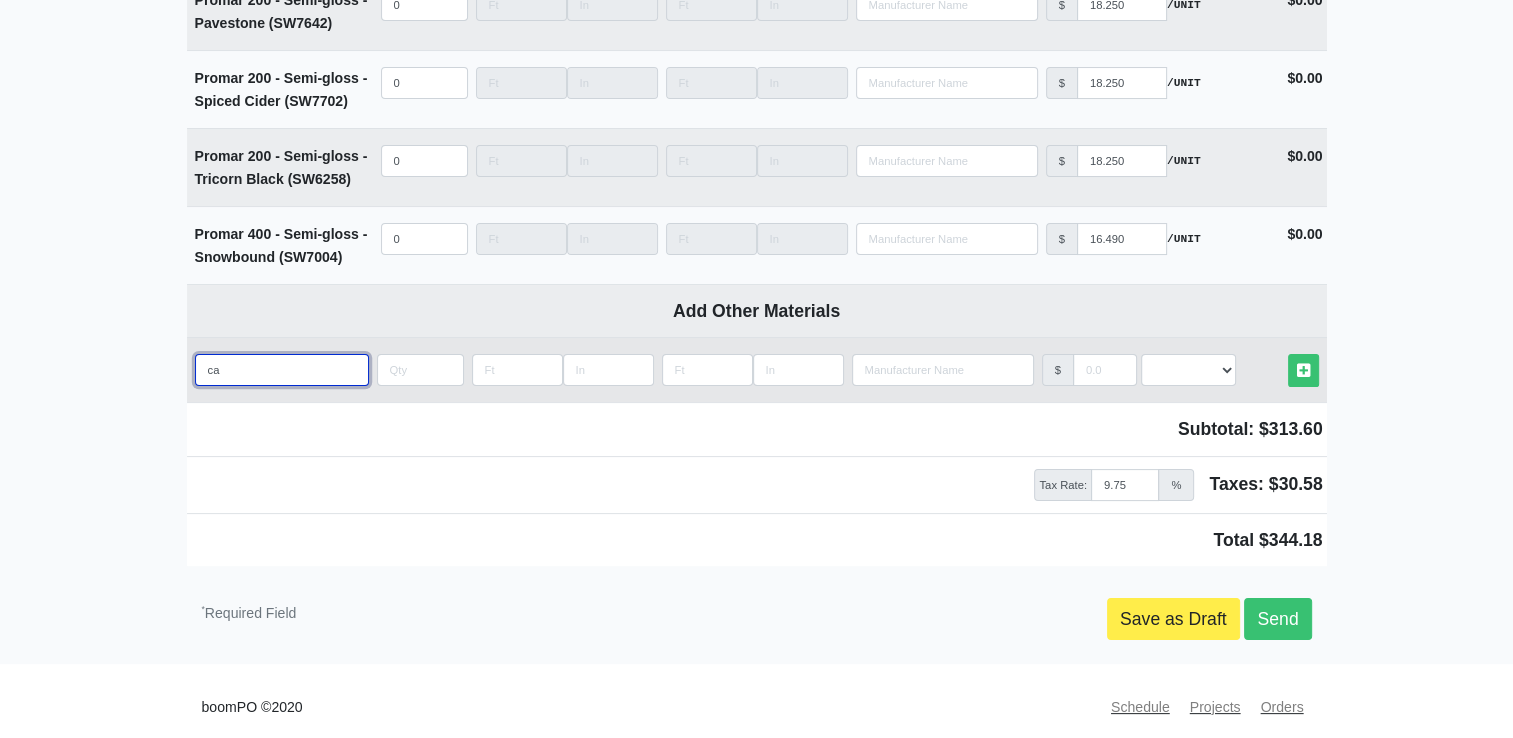 type on "cas" 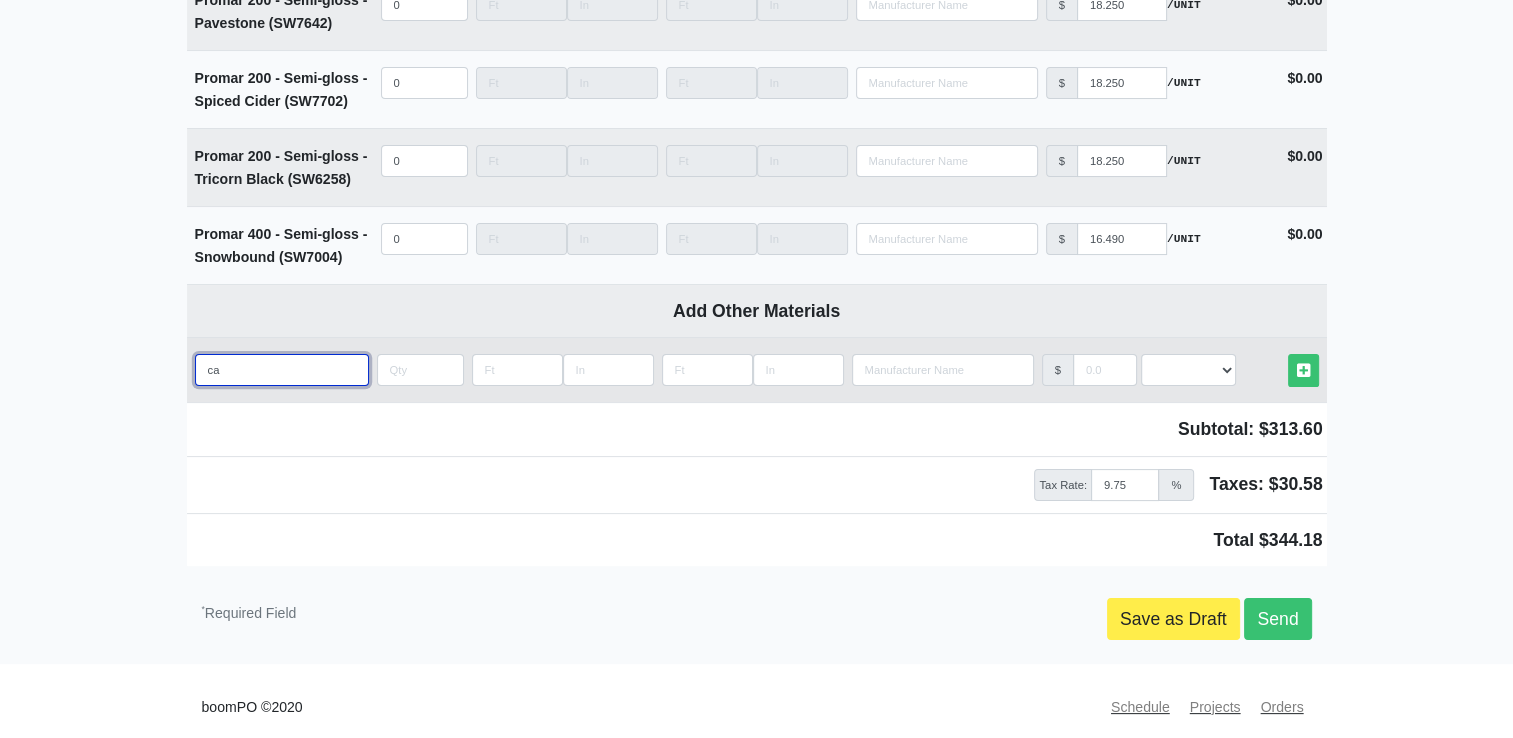 select 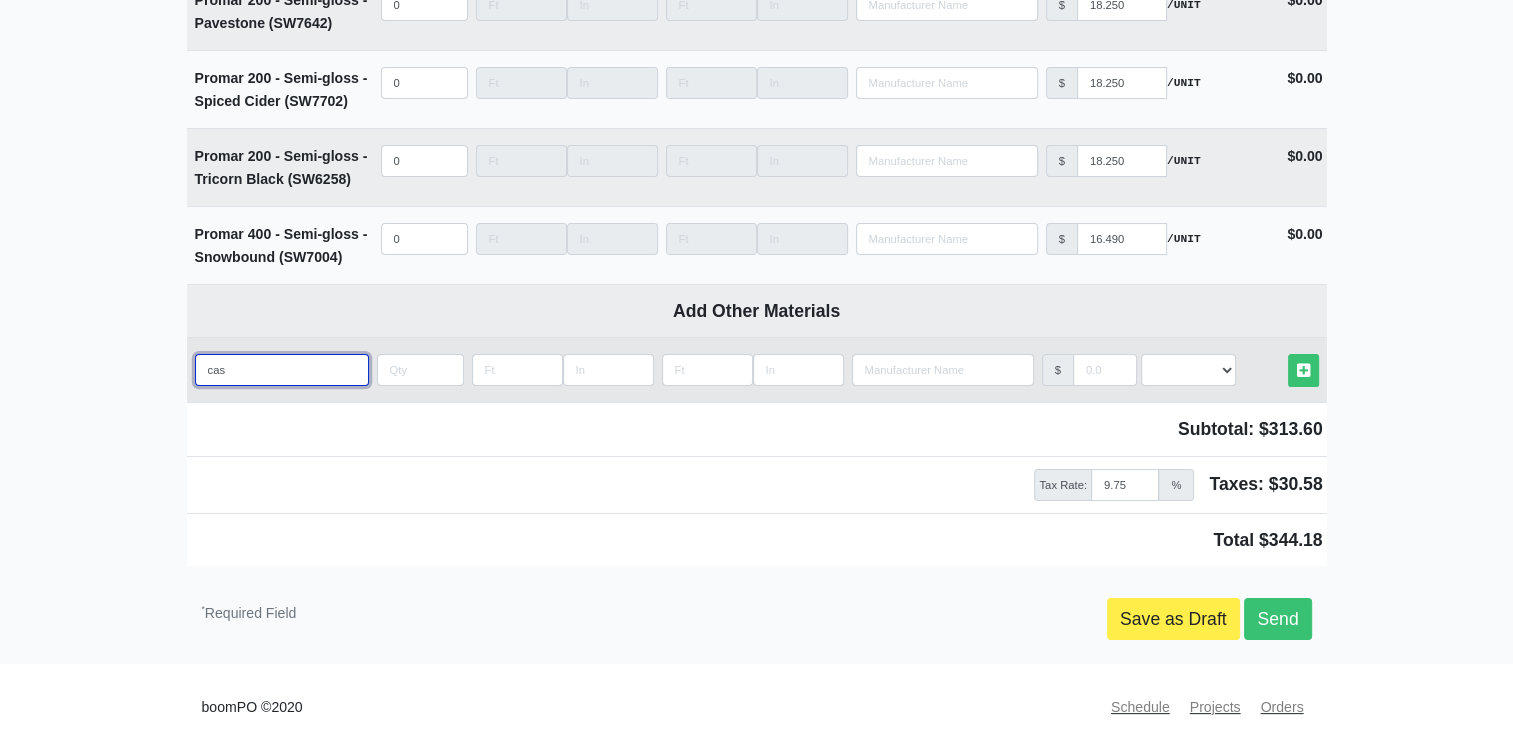 type on "case" 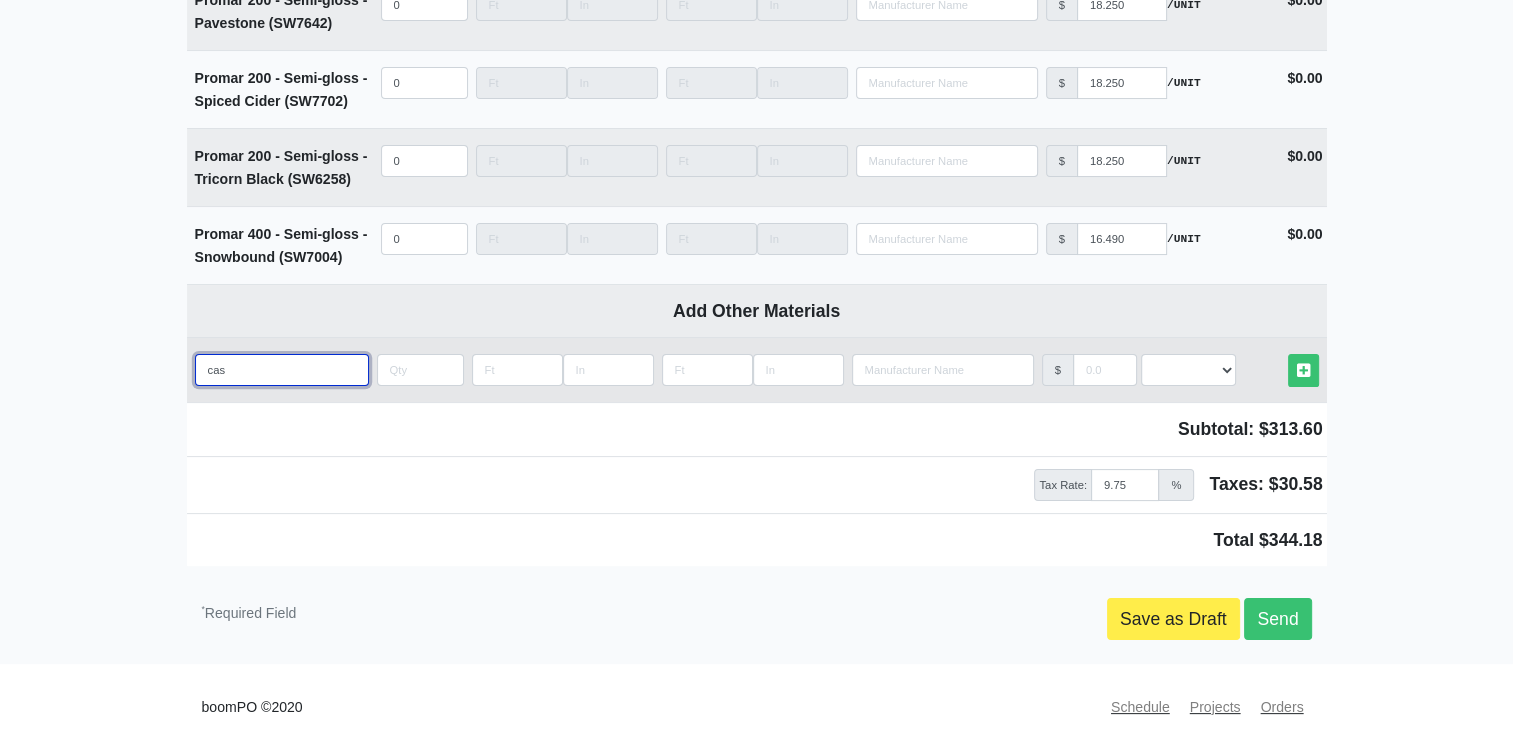 select 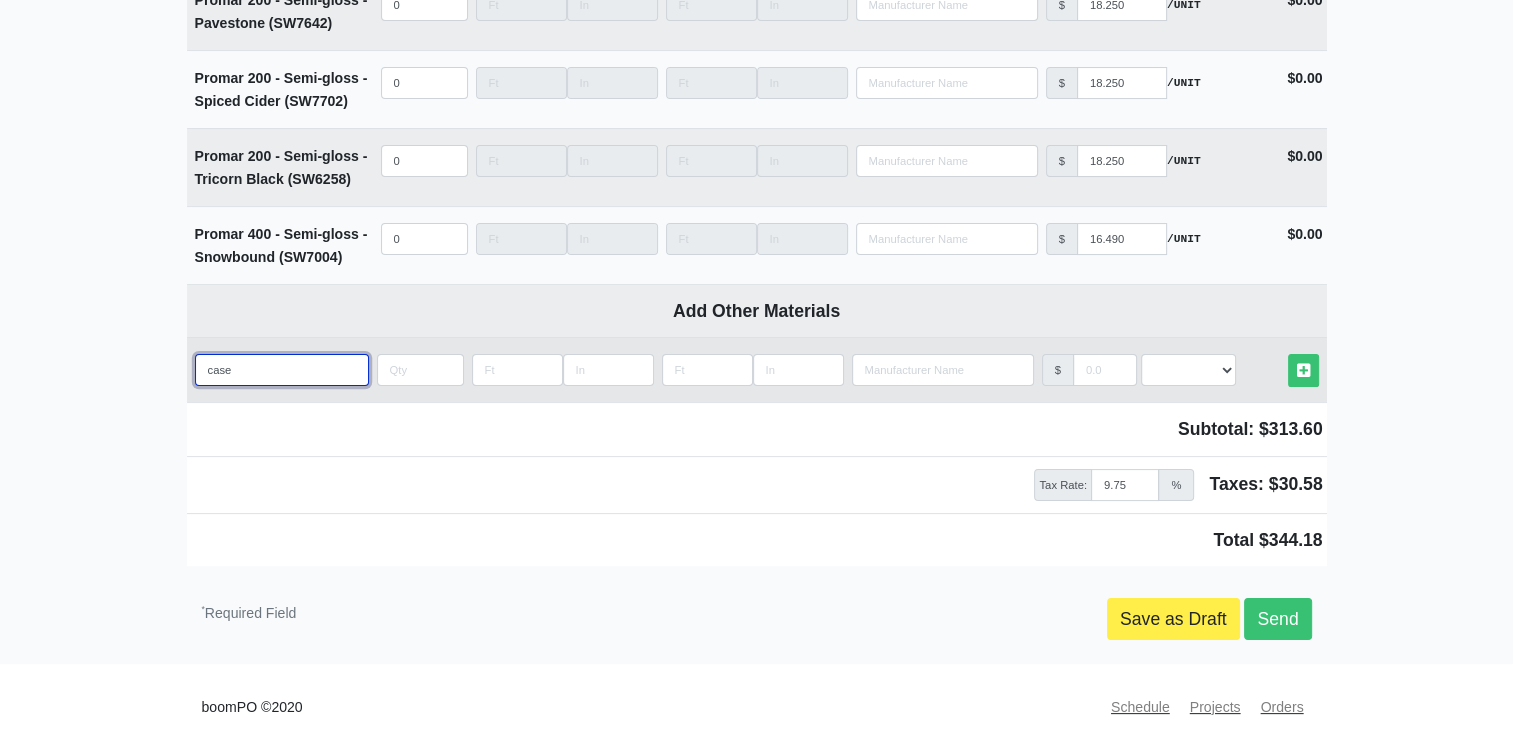 type on "case" 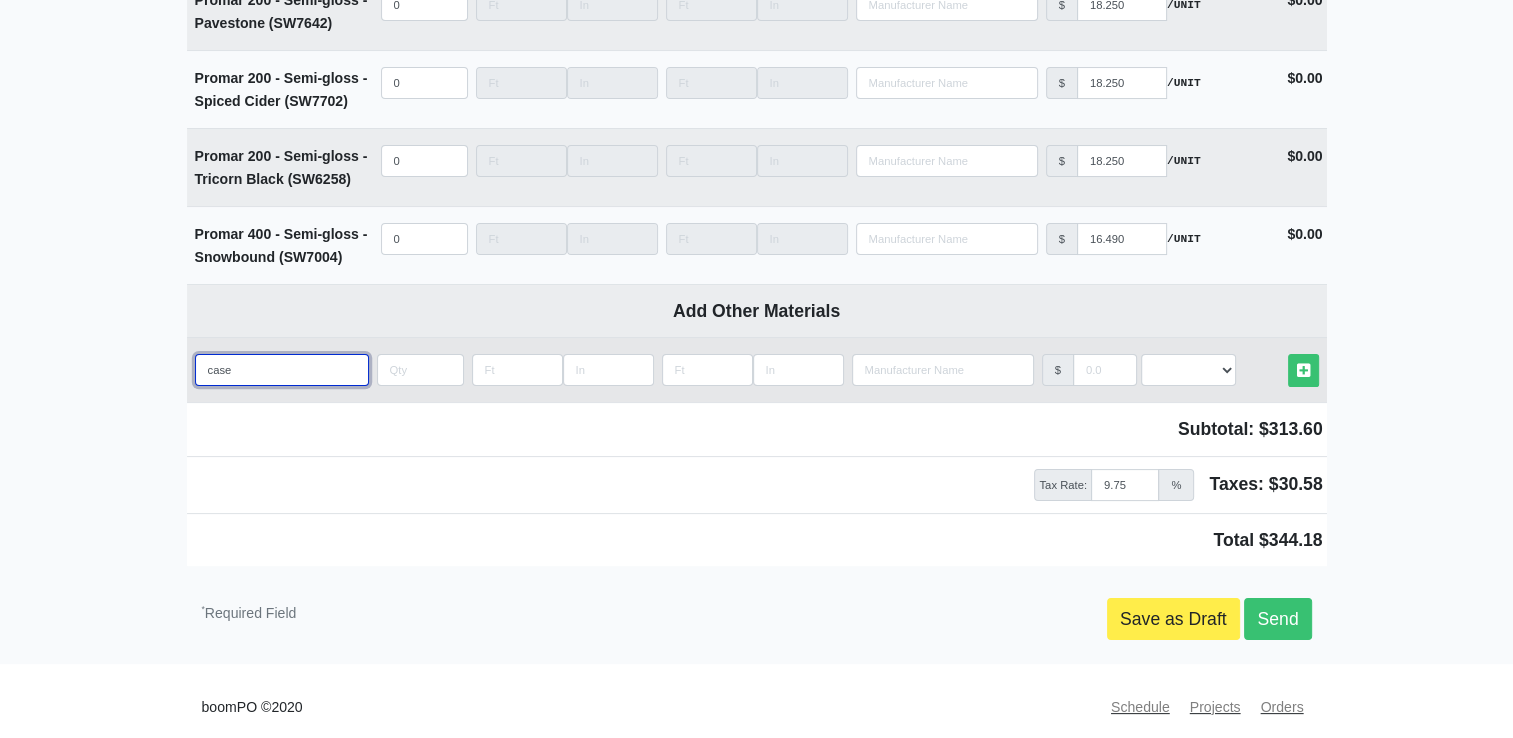 select 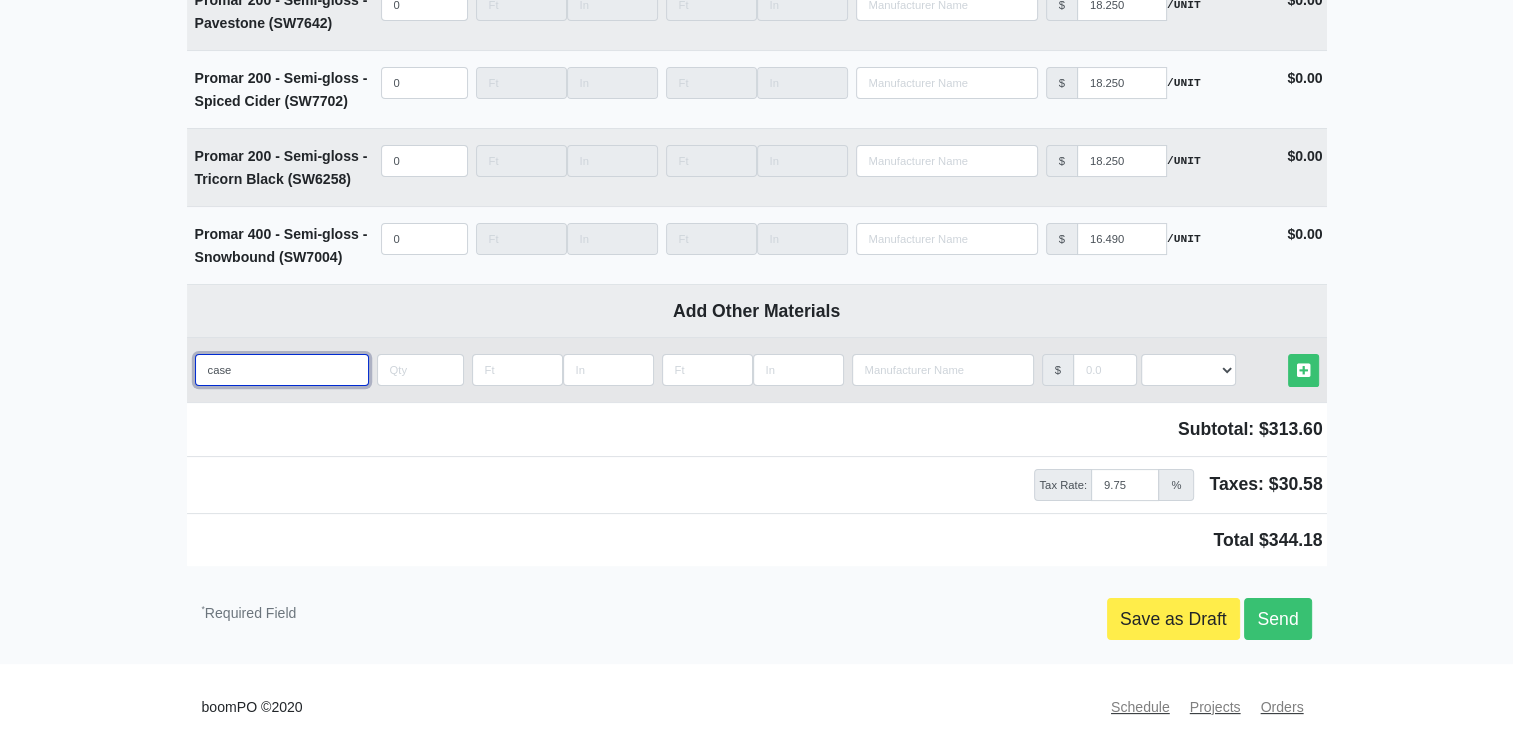 type on "case w" 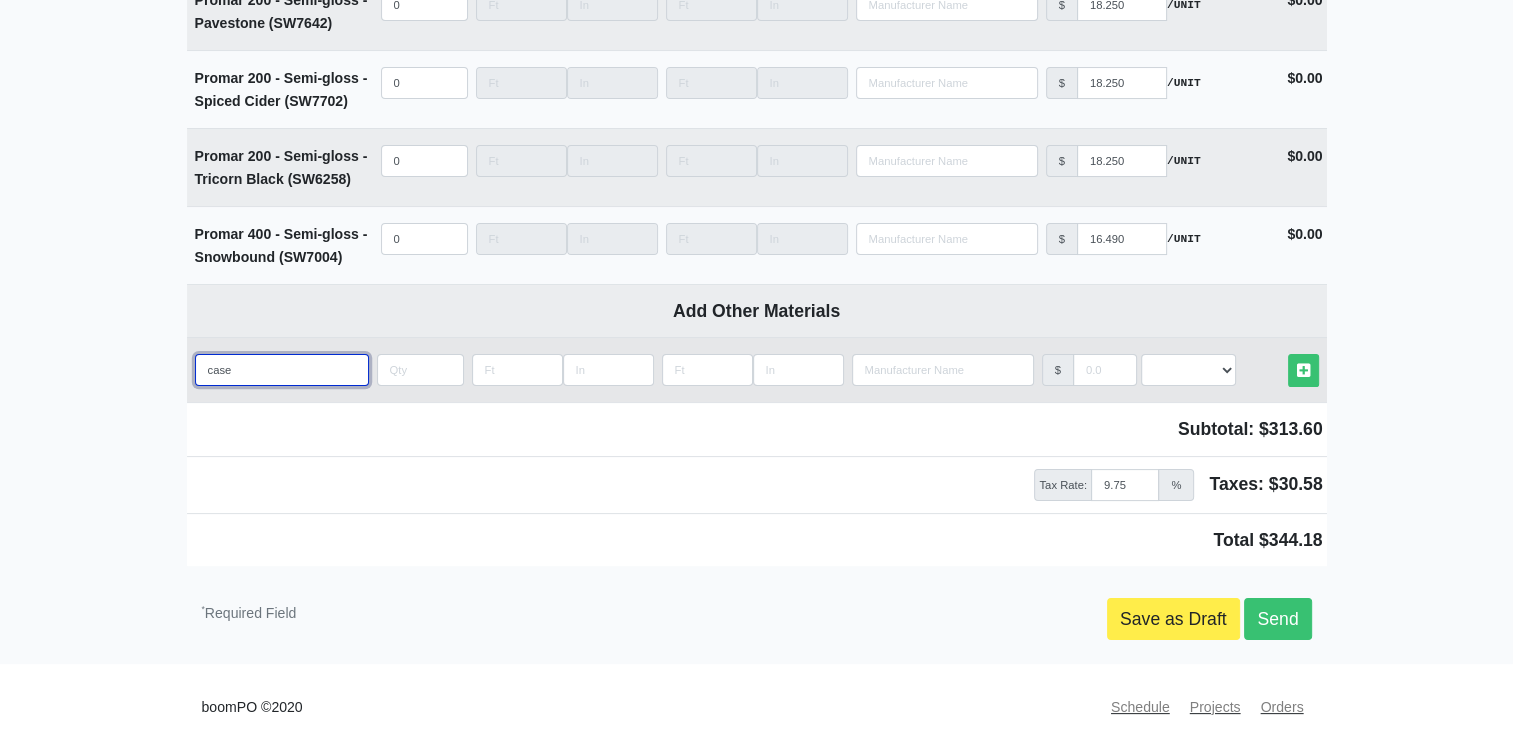 select 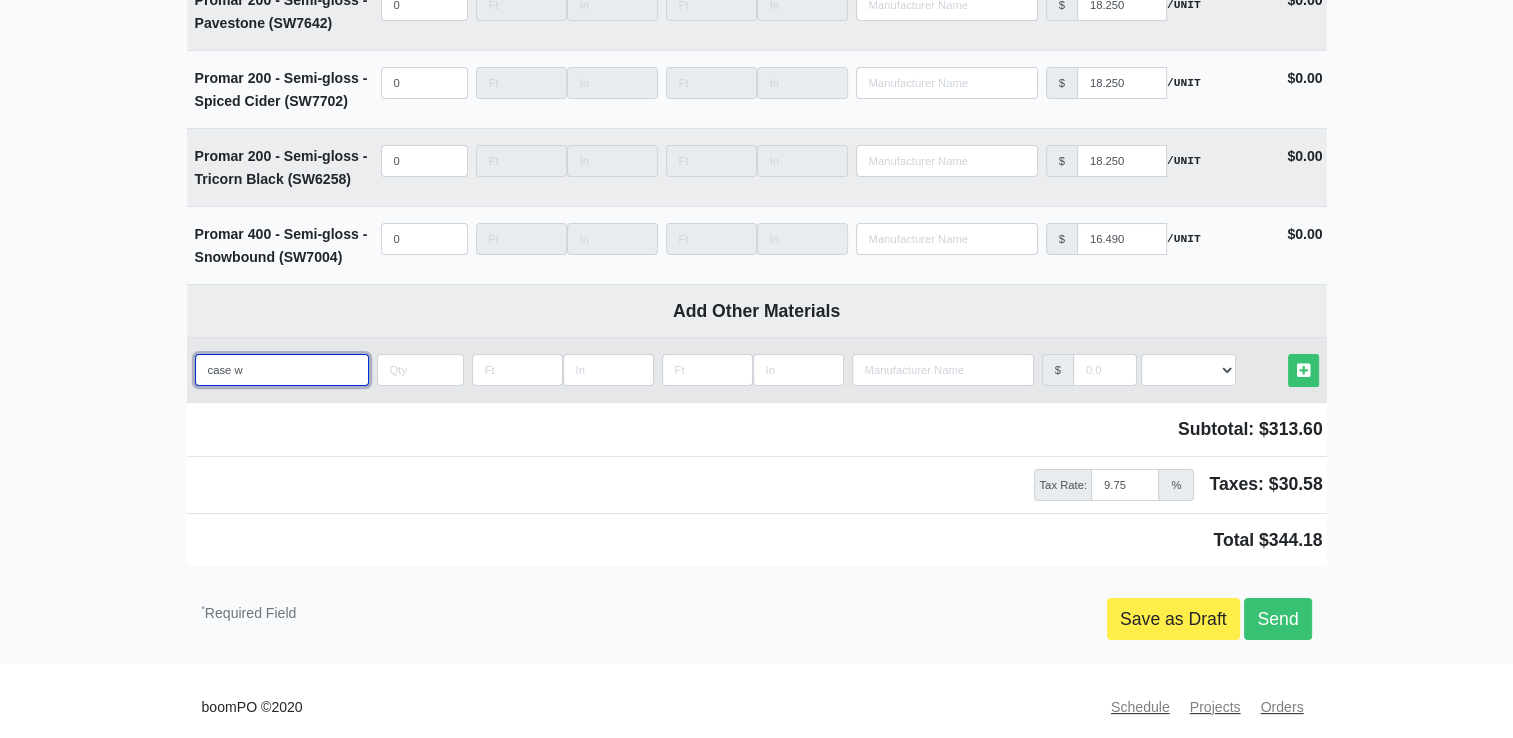 type on "case wa" 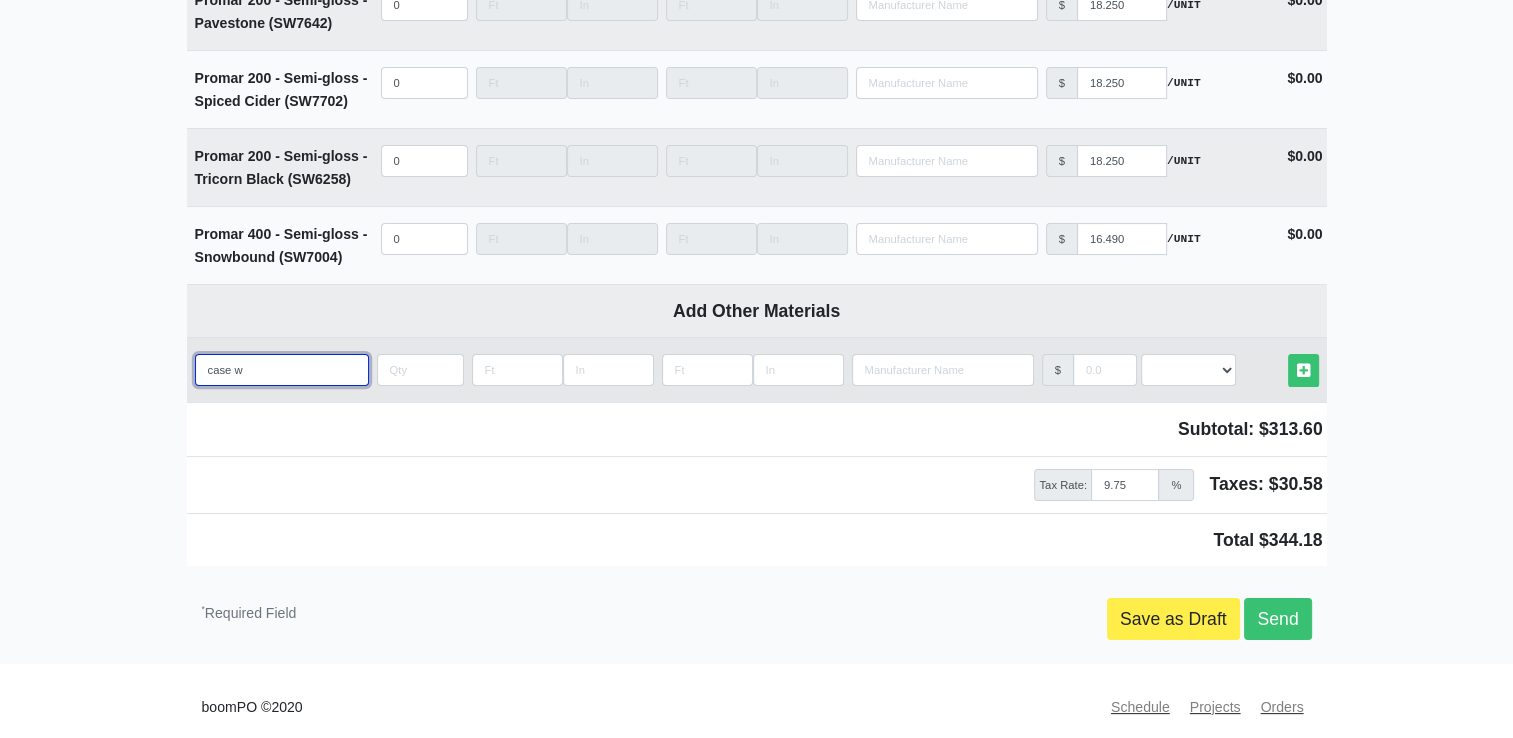 select 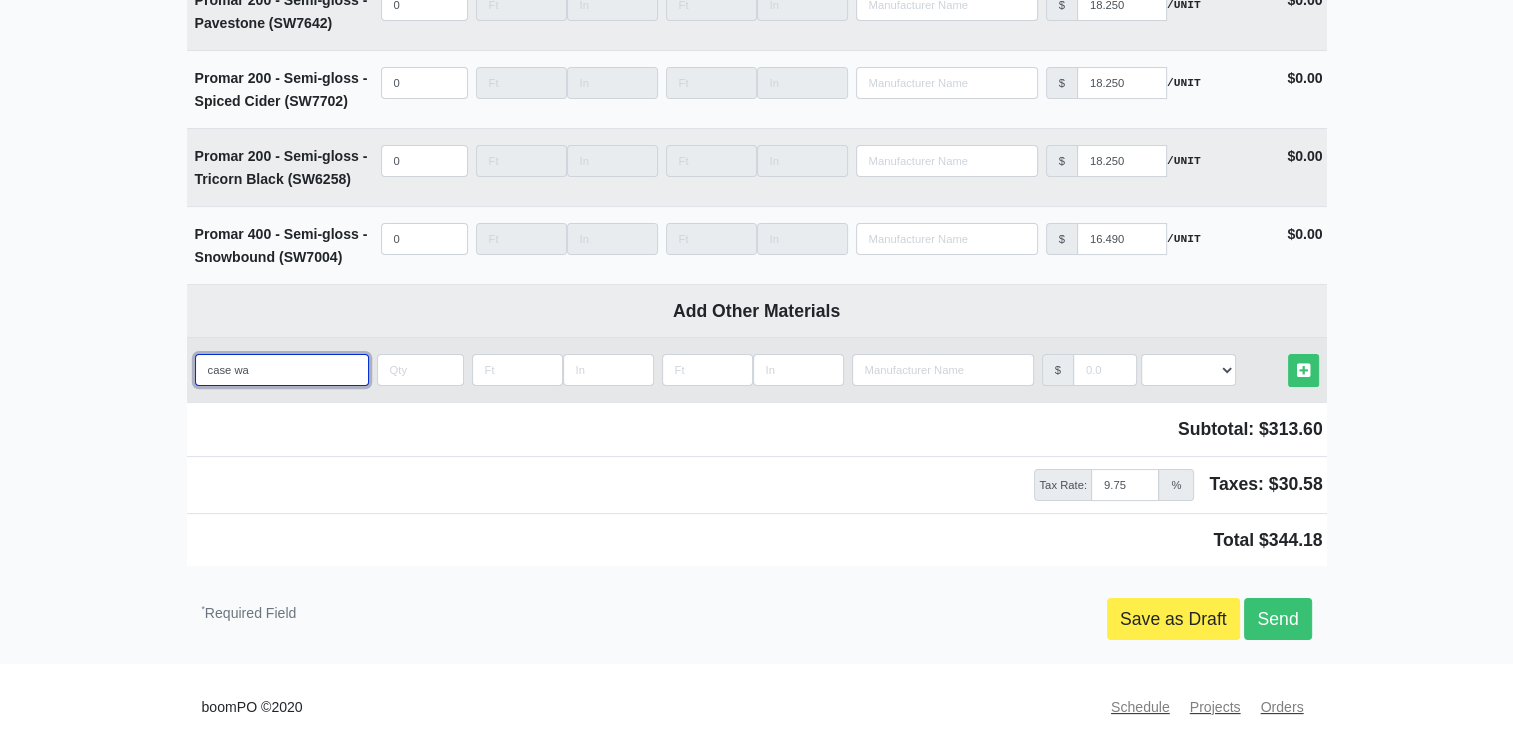 type on "case wat" 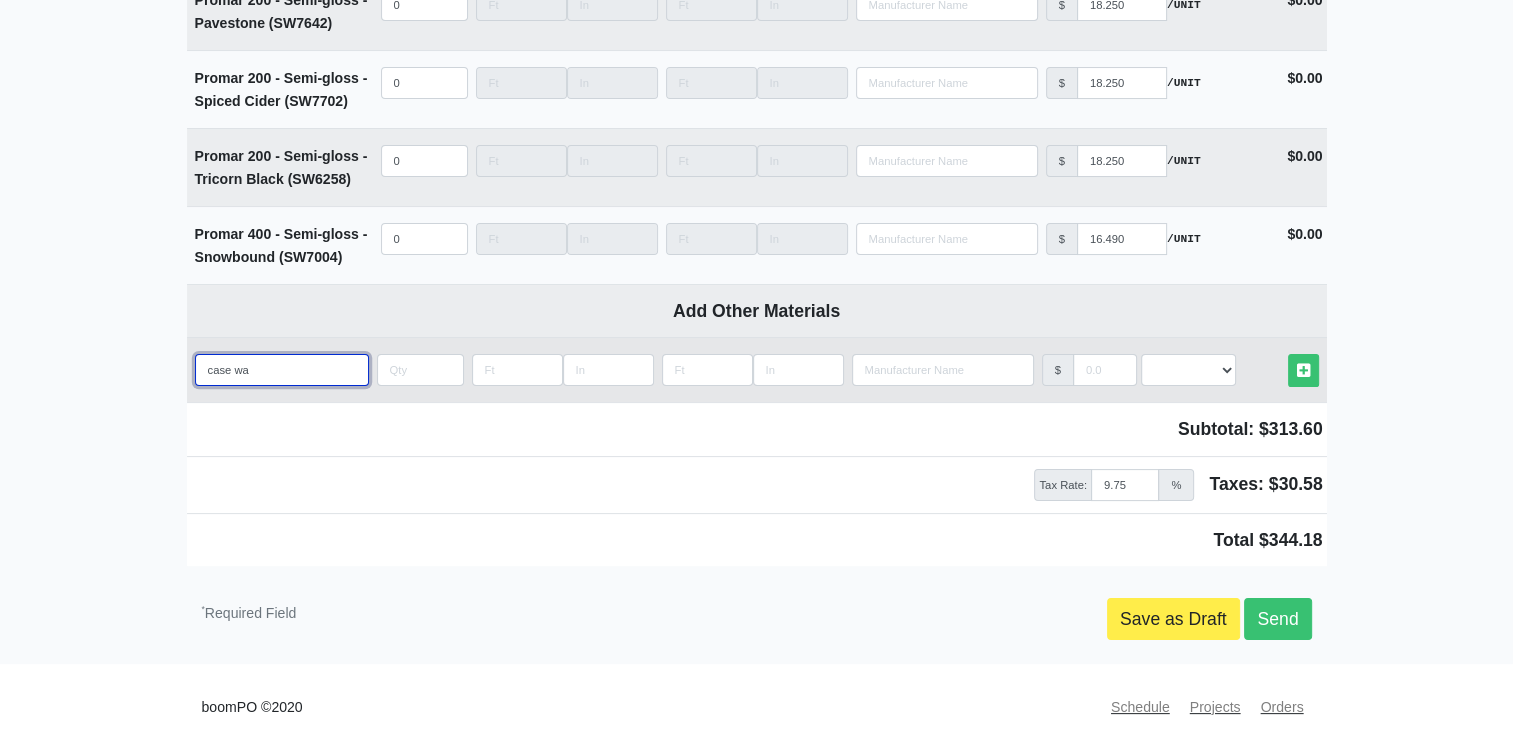 select 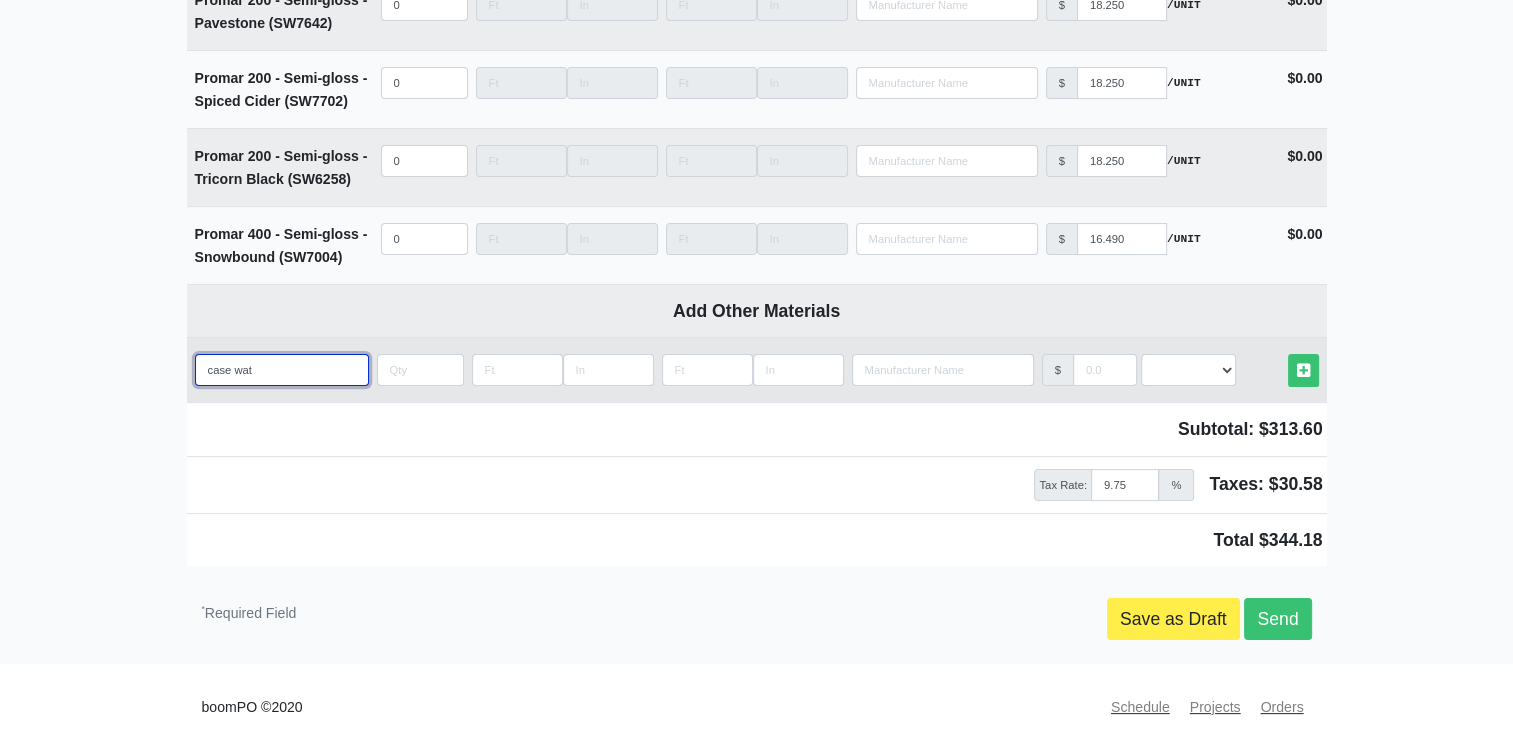 type on "case wate" 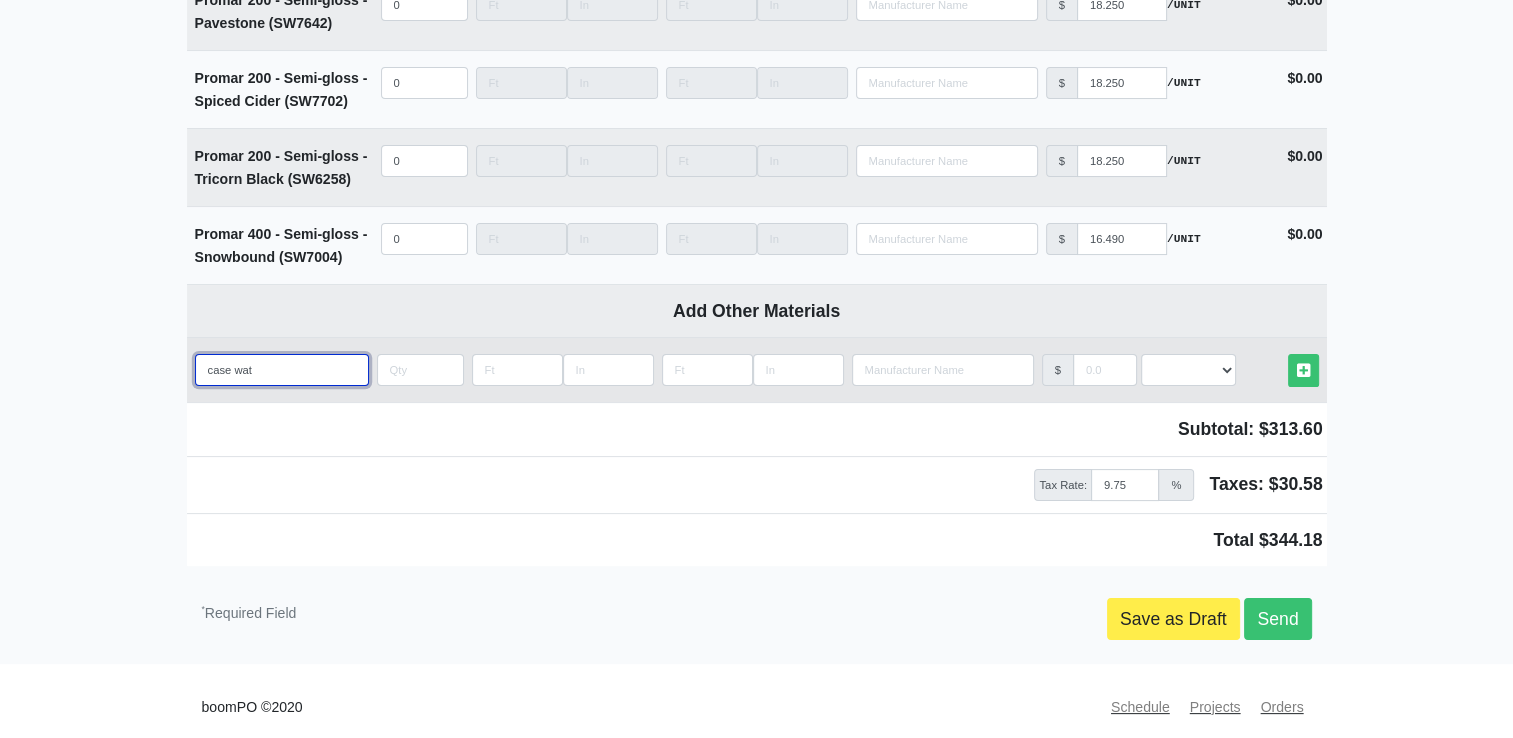 select 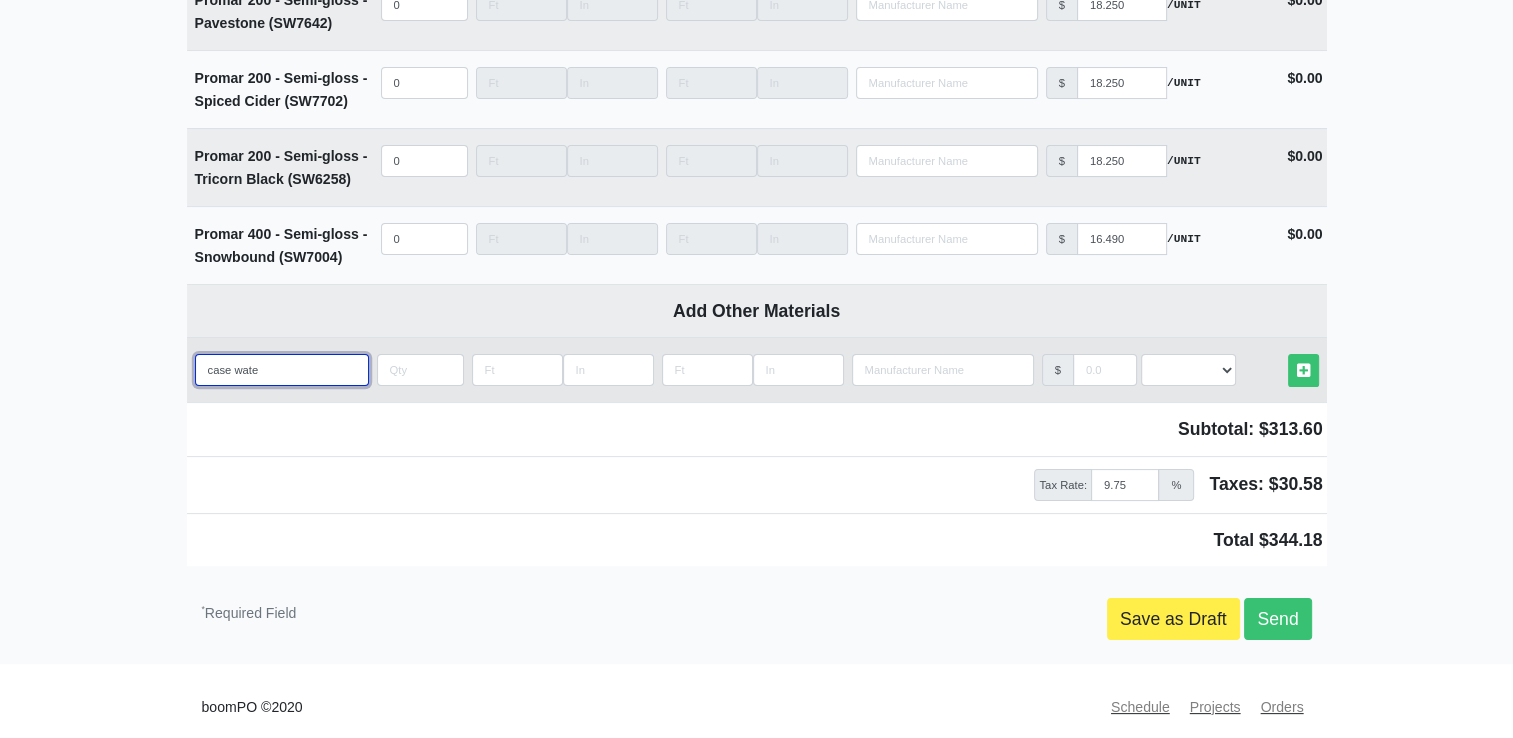 type on "case water" 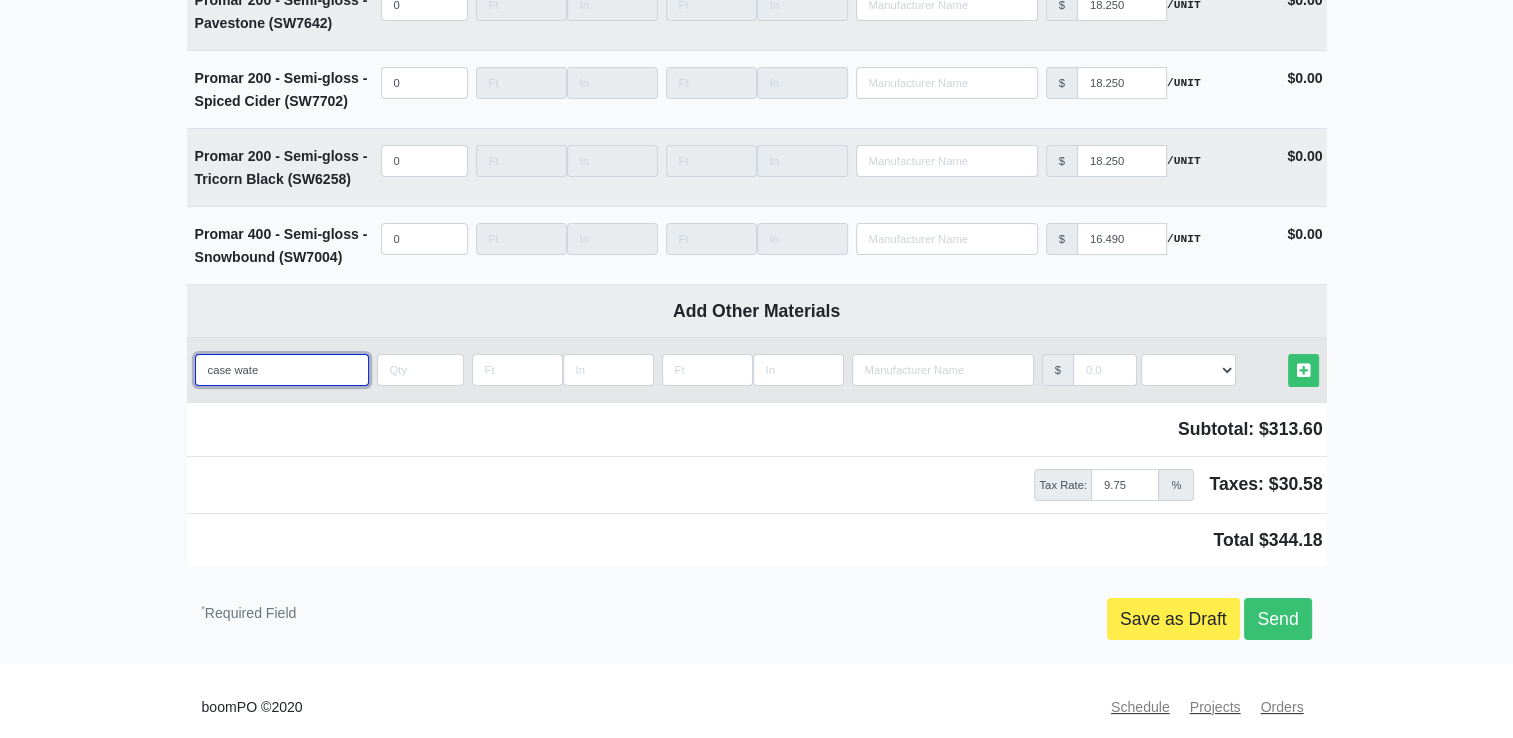 select 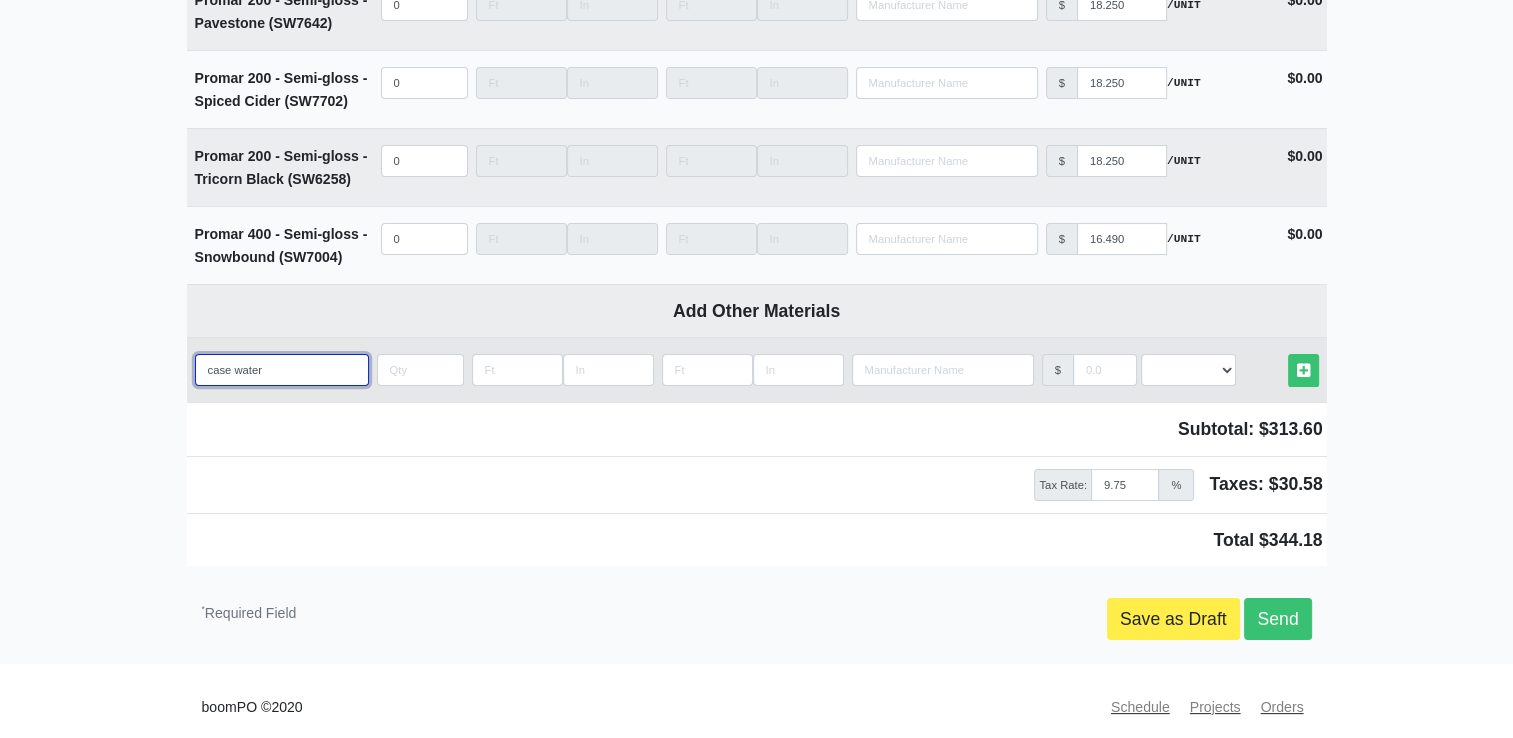 type on "case water" 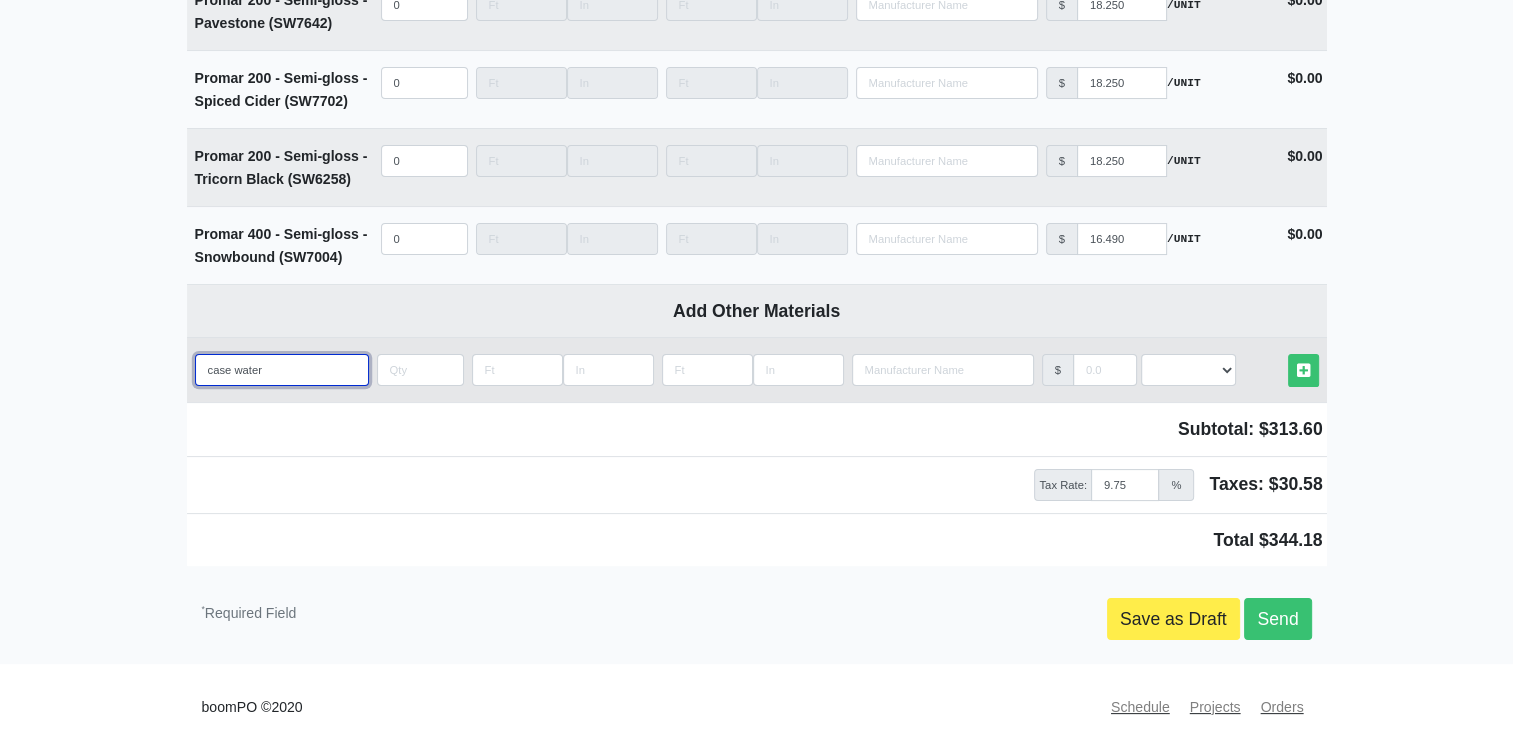 select 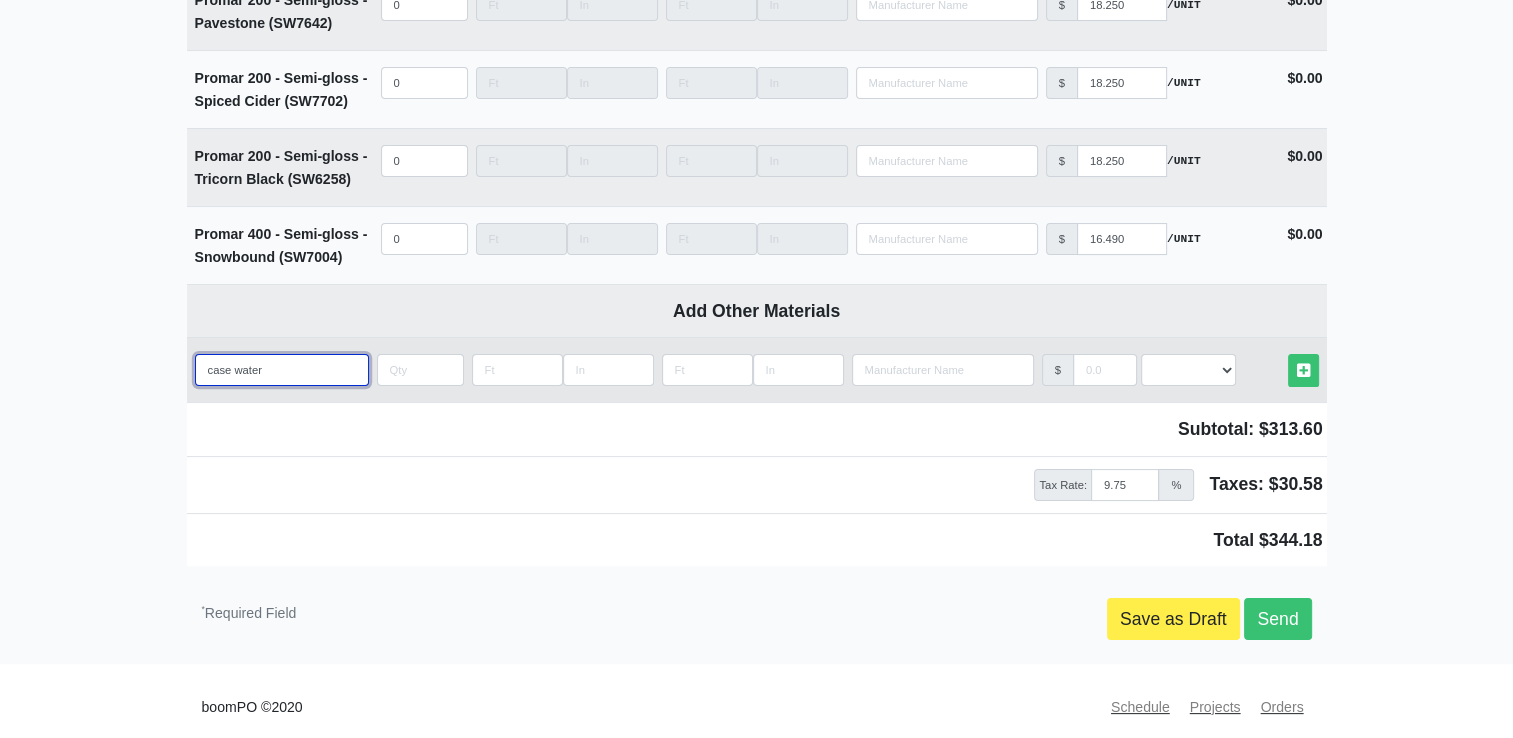 type on "case water" 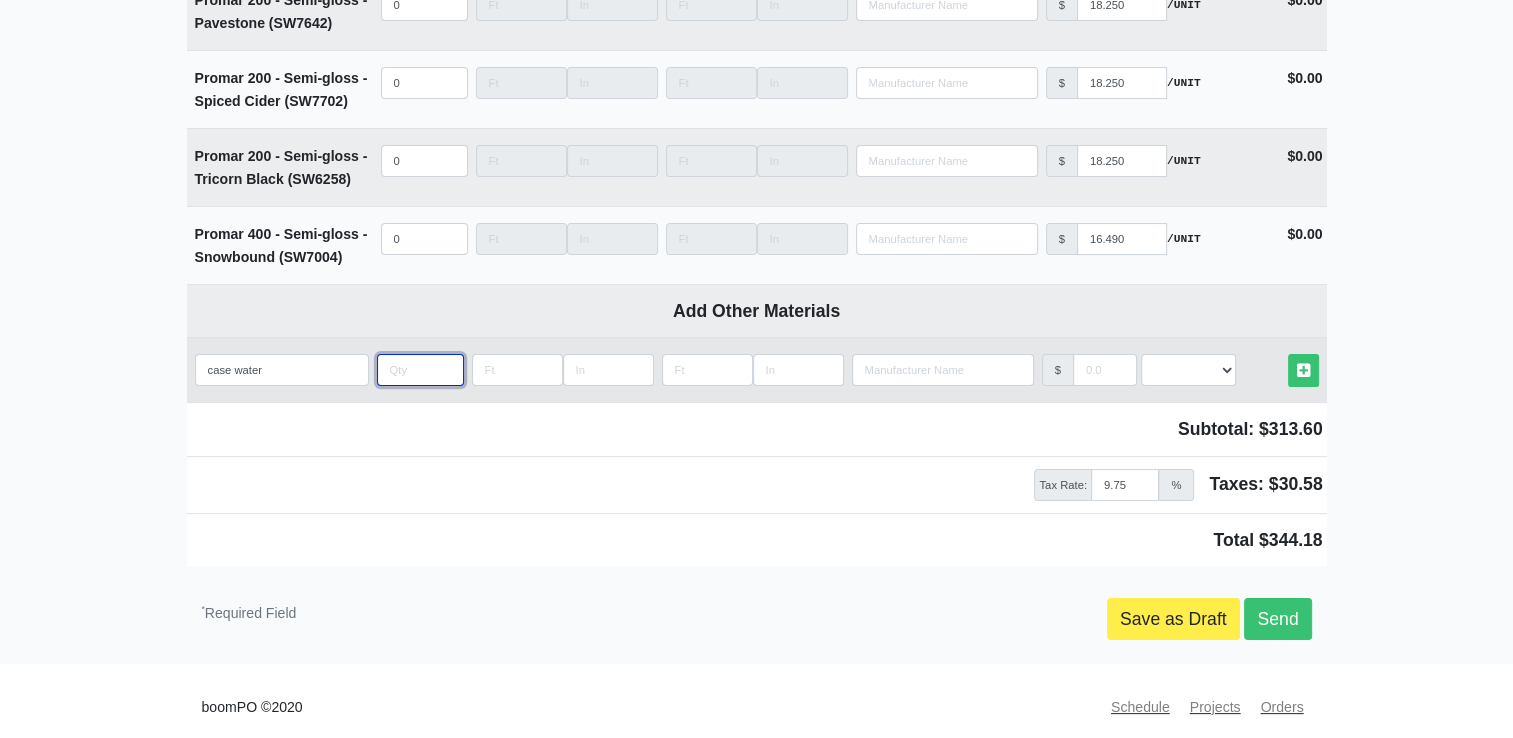 click at bounding box center [420, 370] 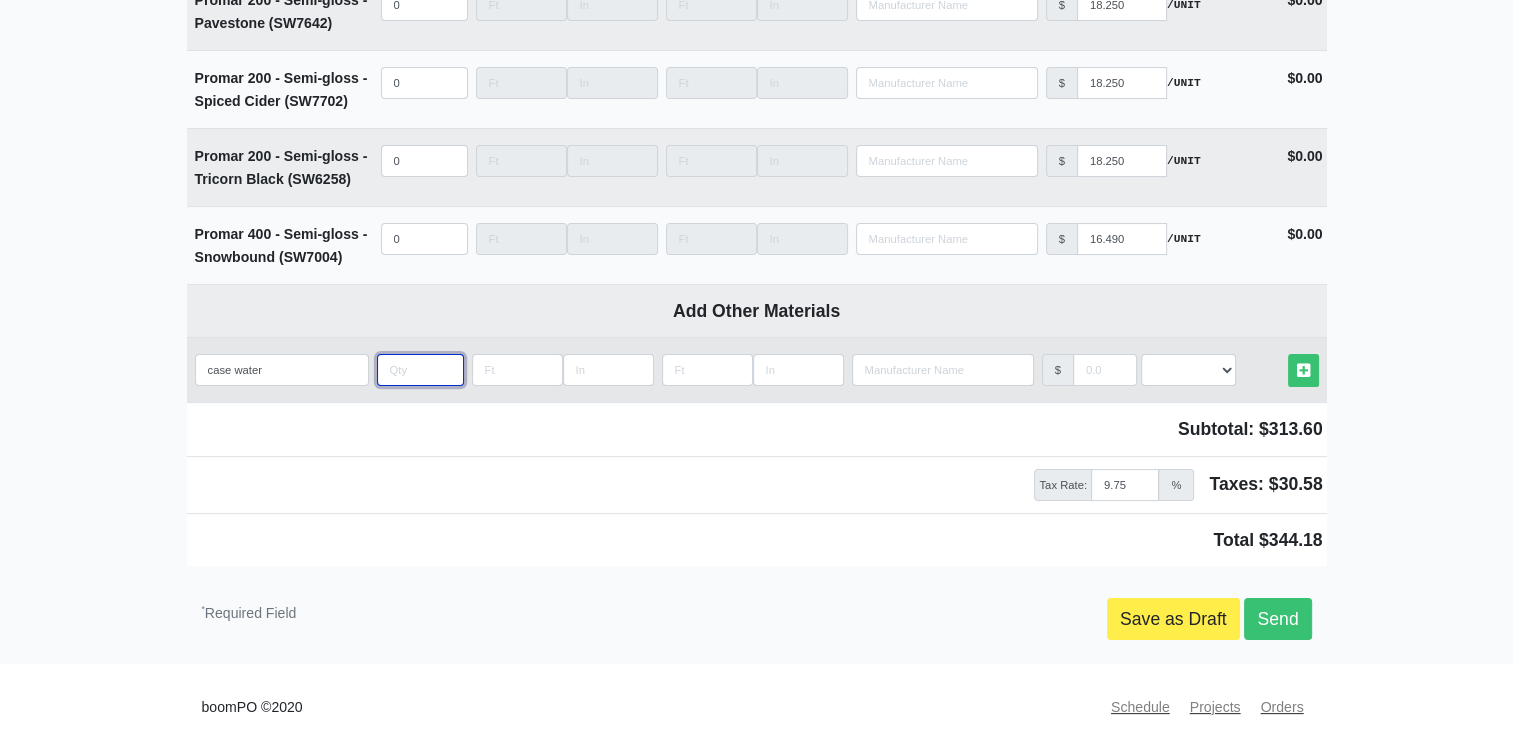 type on "1" 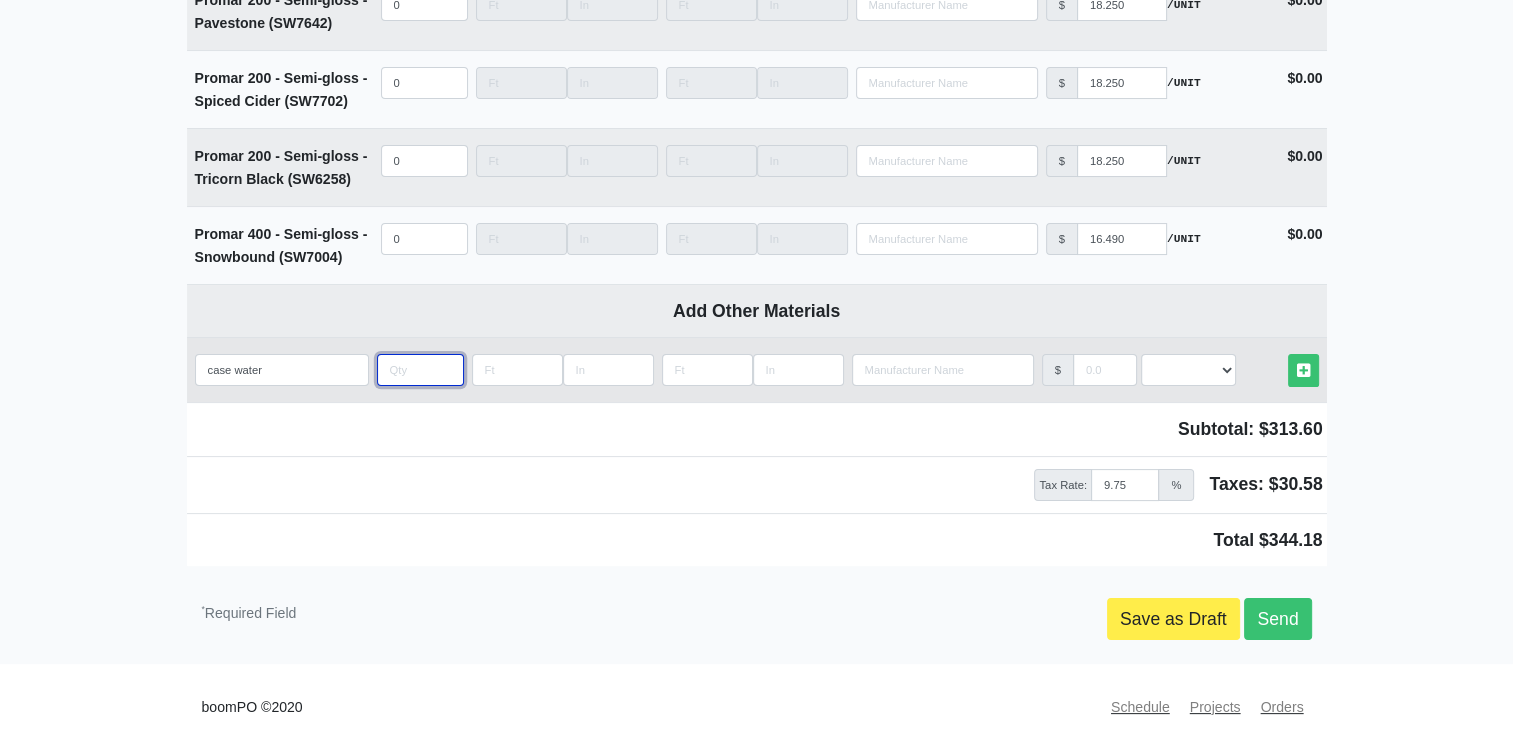 select 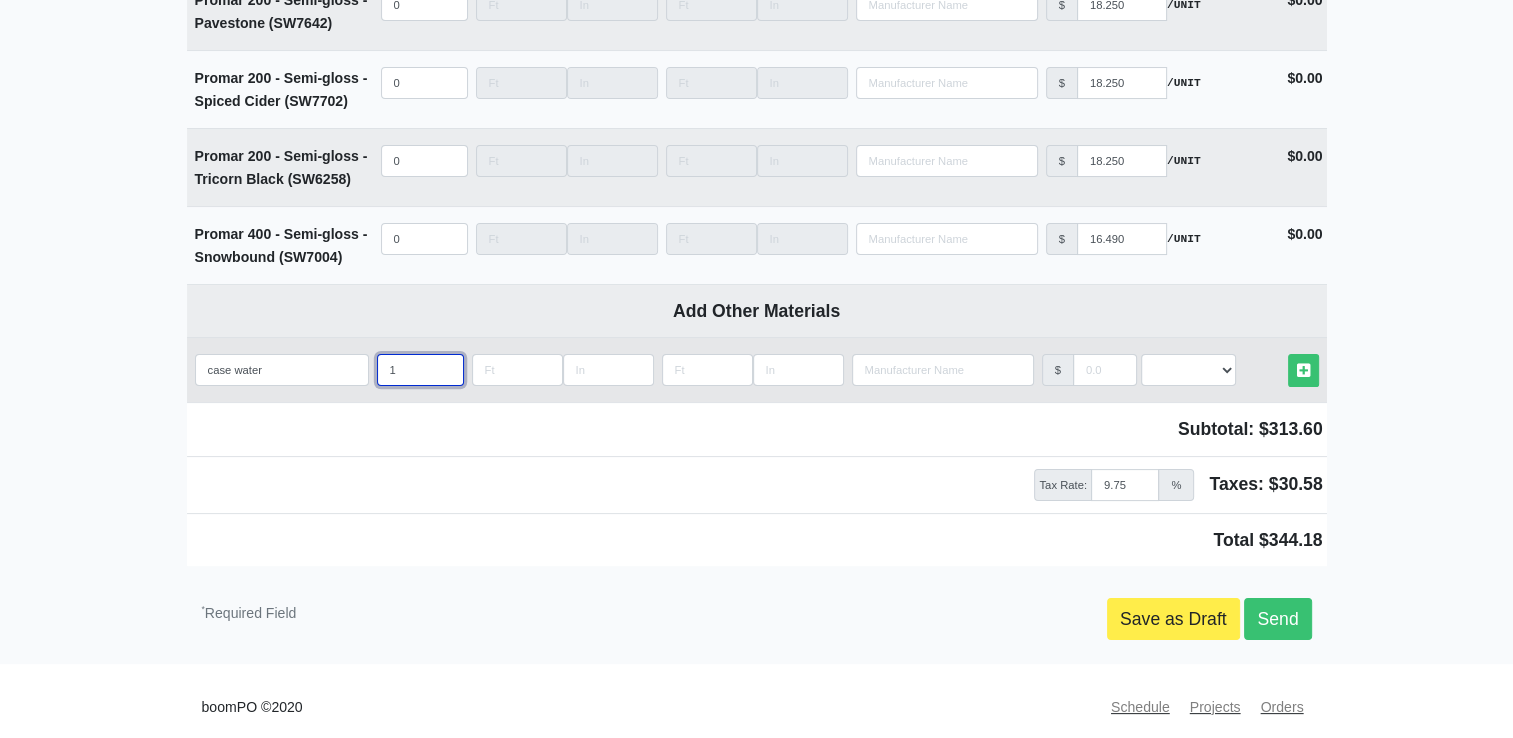 type on "10" 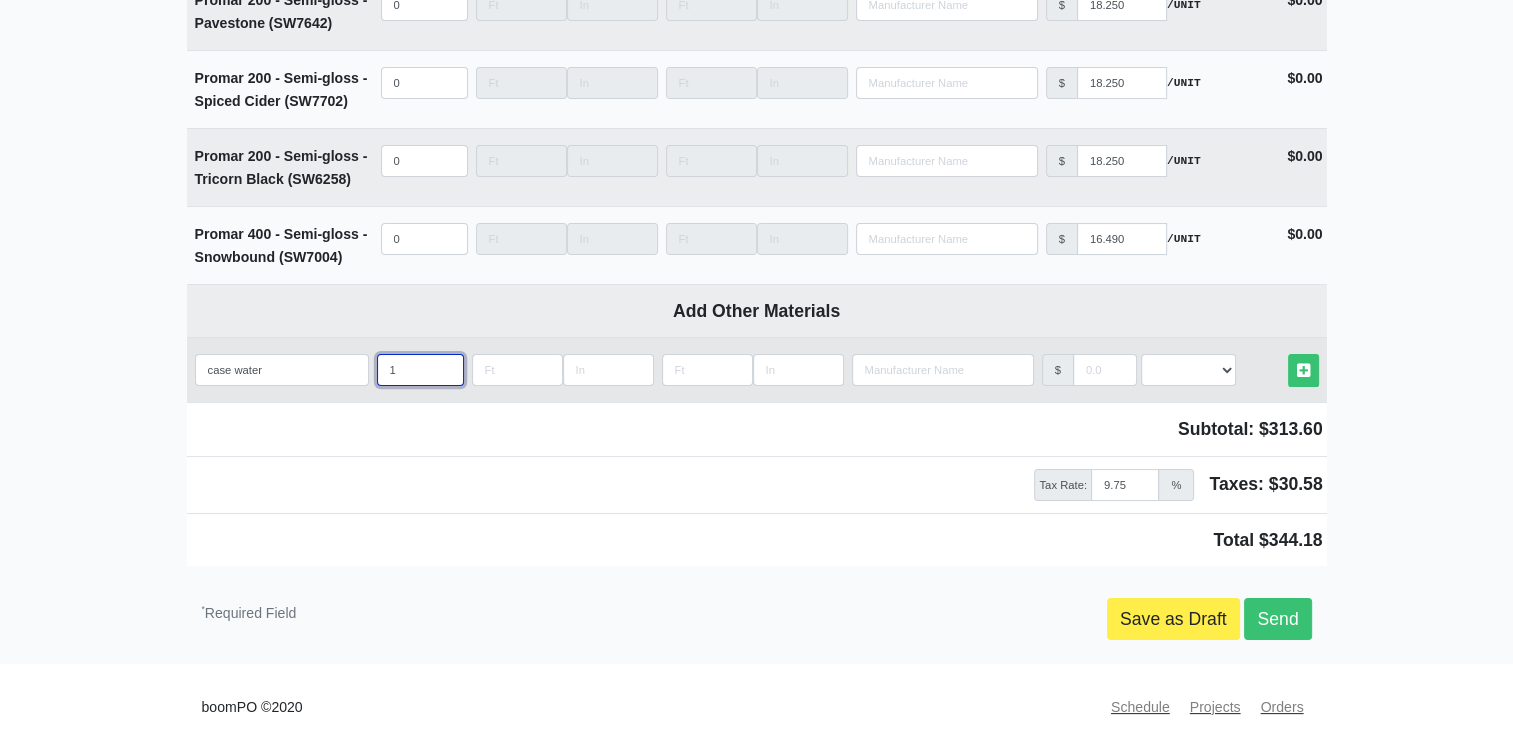 select 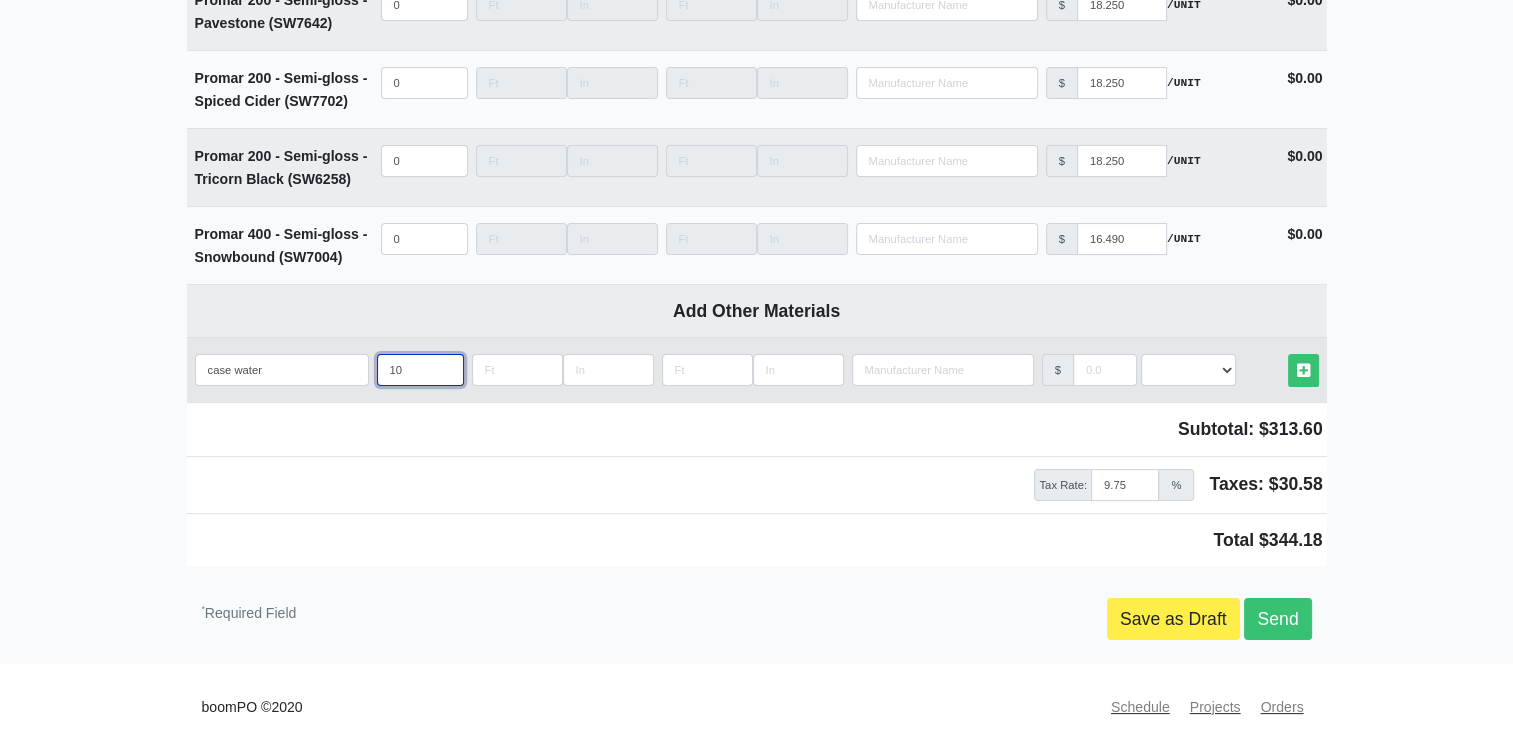 type on "10" 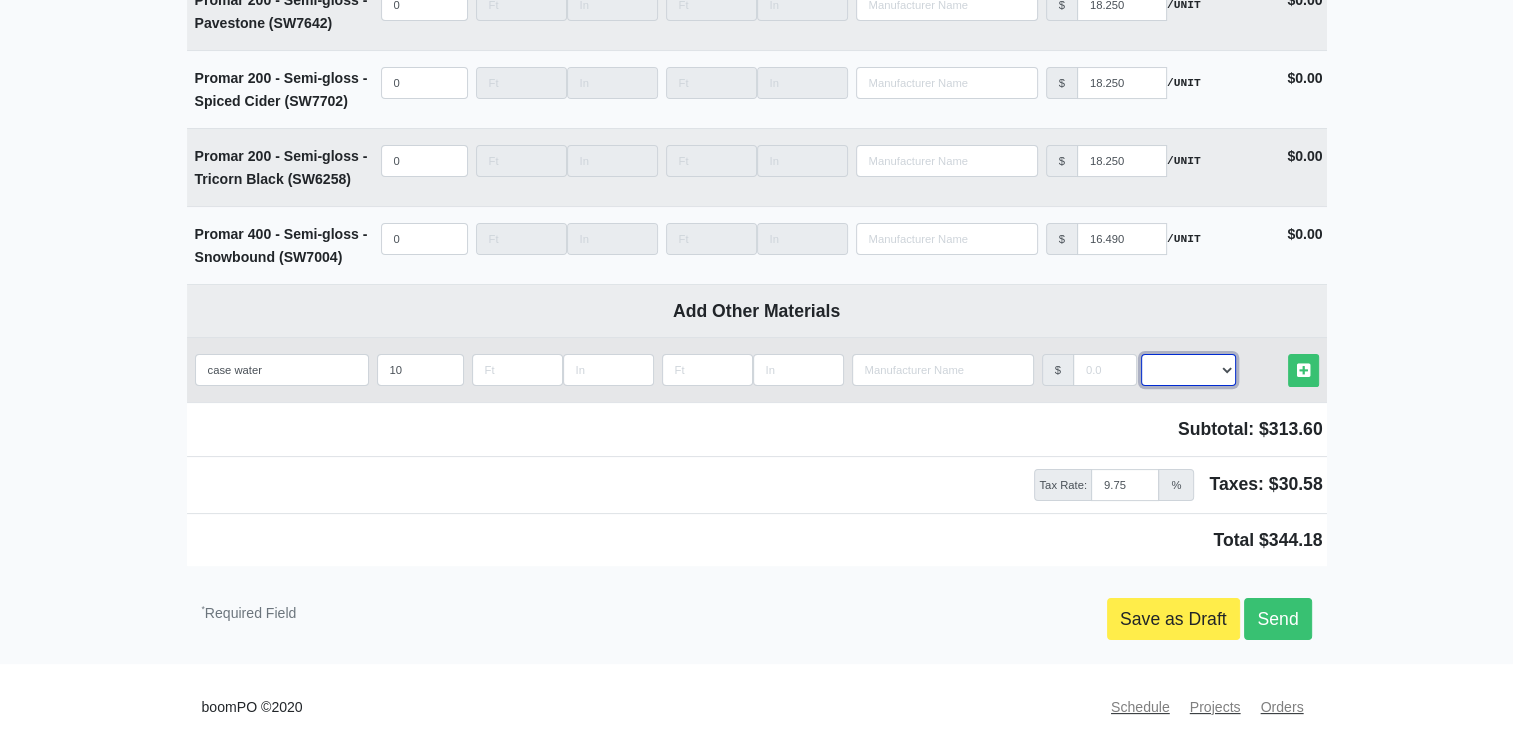 click on "Select an Option!   UNIT   MLF   LF   MSQFT   SQFT" at bounding box center [1188, 370] 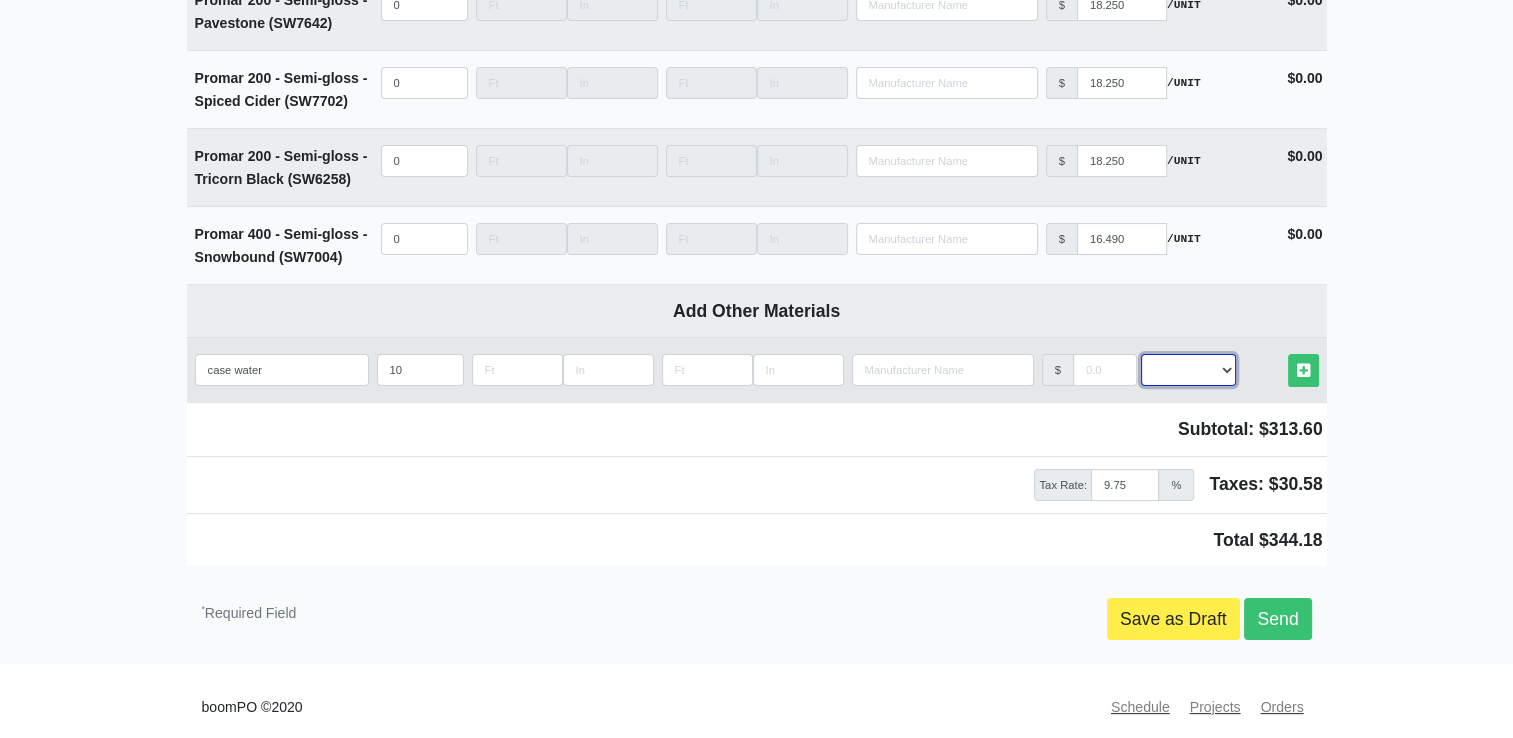 select on "2" 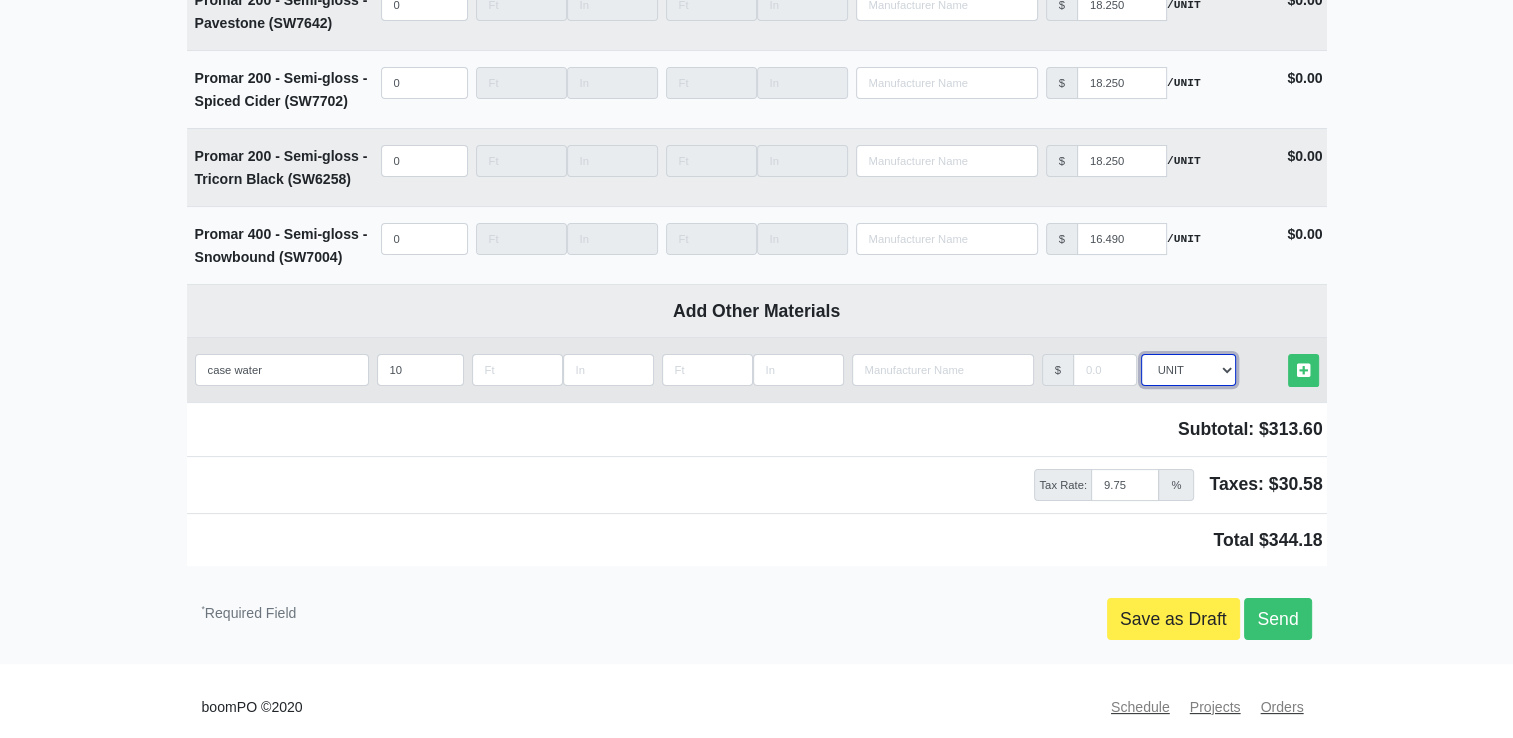click on "Select an Option!   UNIT   MLF   LF   MSQFT   SQFT" at bounding box center [1188, 370] 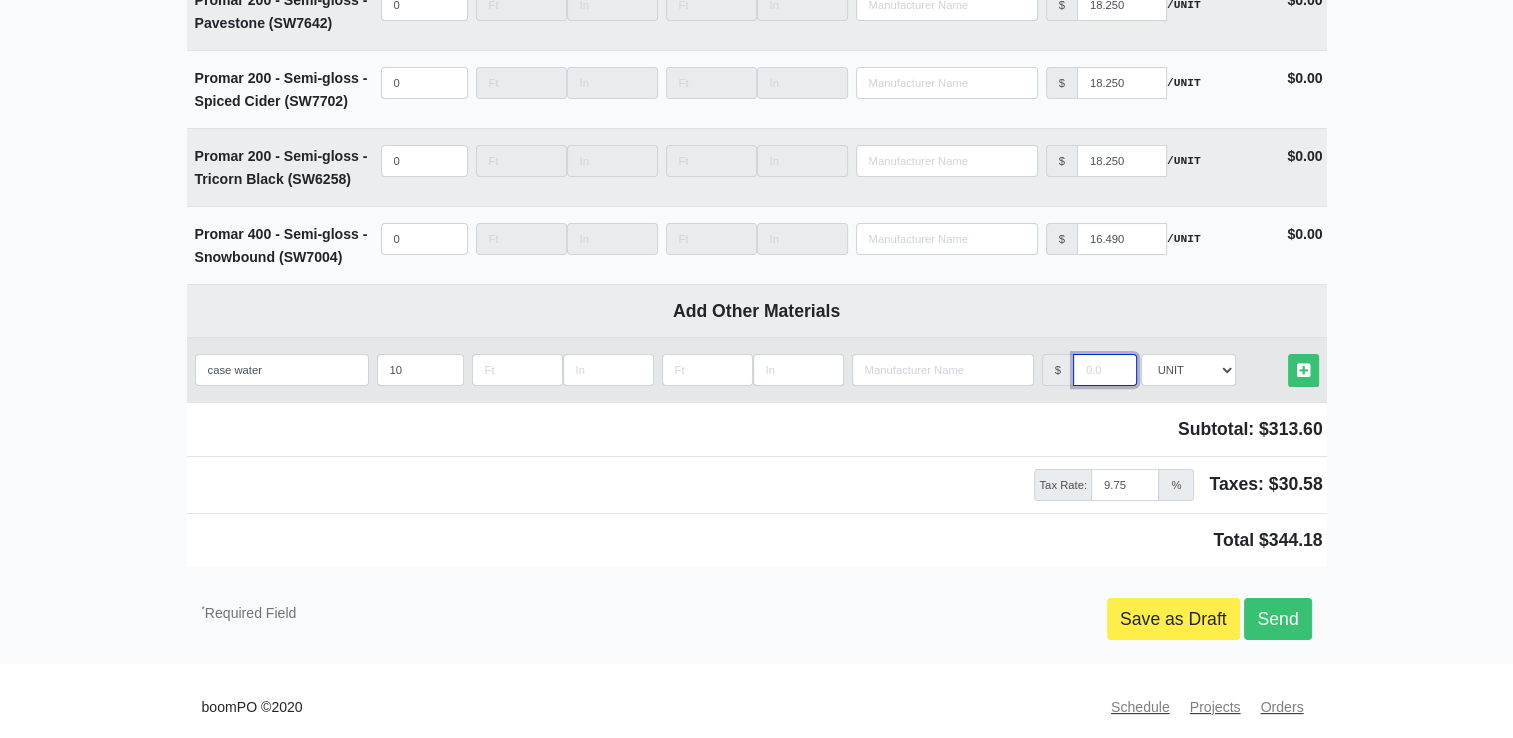 click at bounding box center (1105, 370) 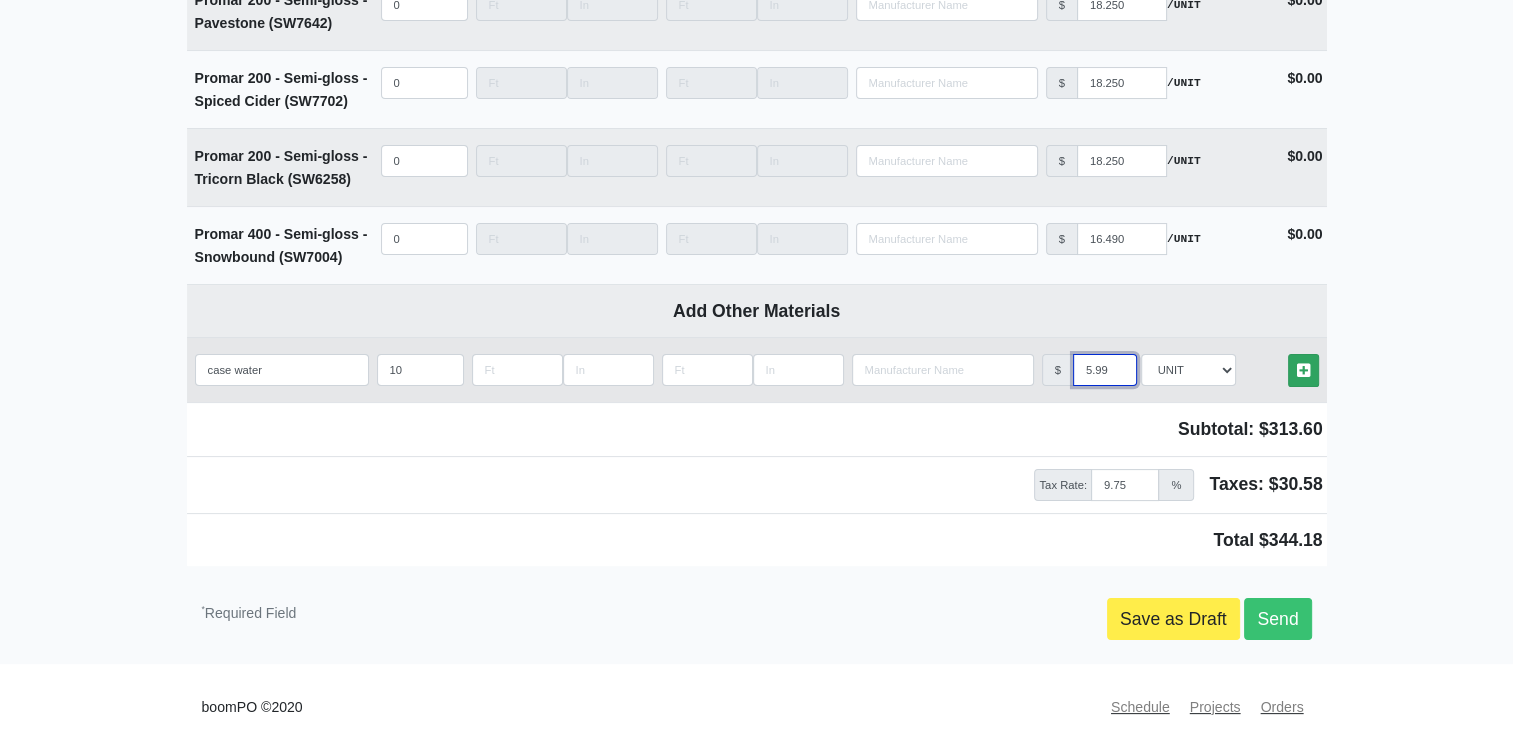 type on "5.99" 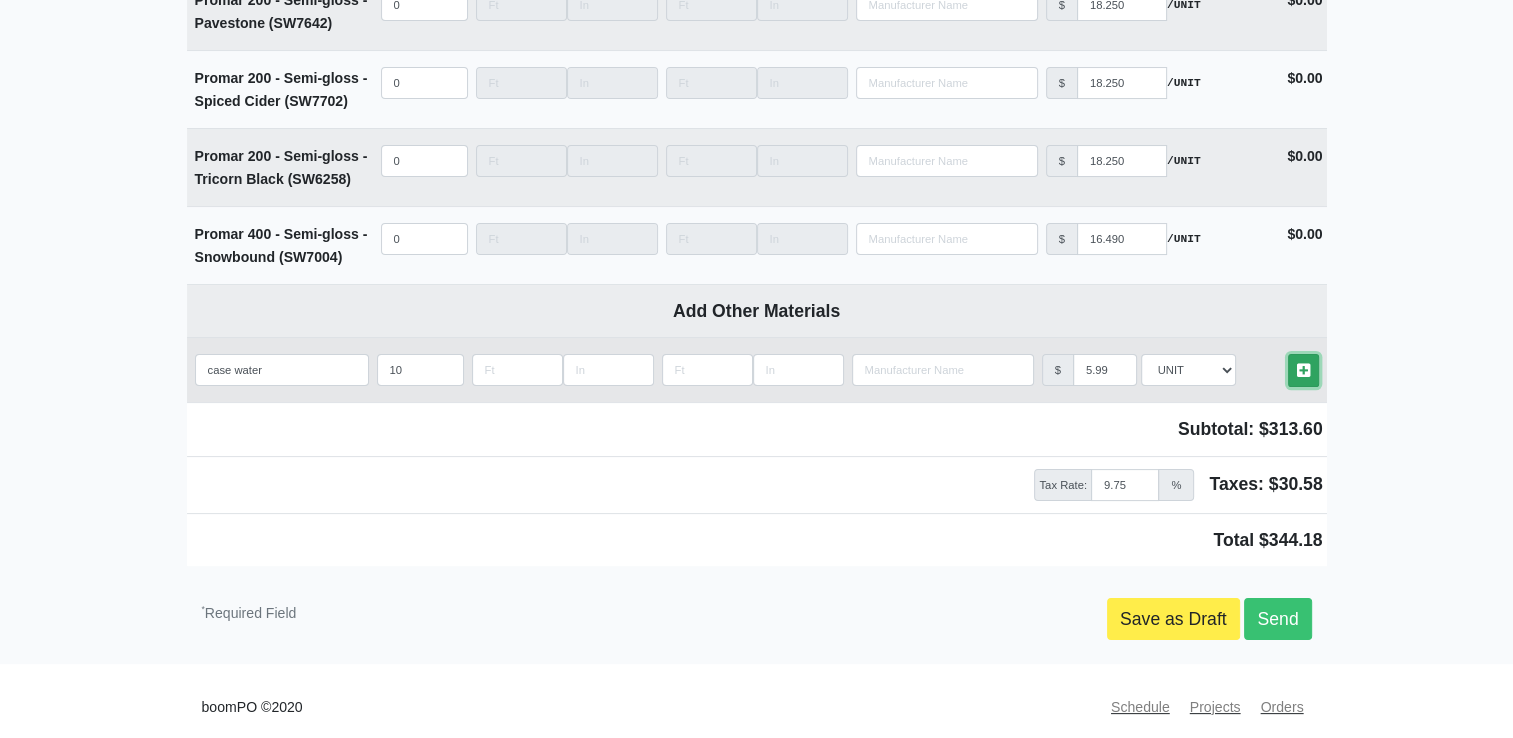 click at bounding box center [1303, 370] 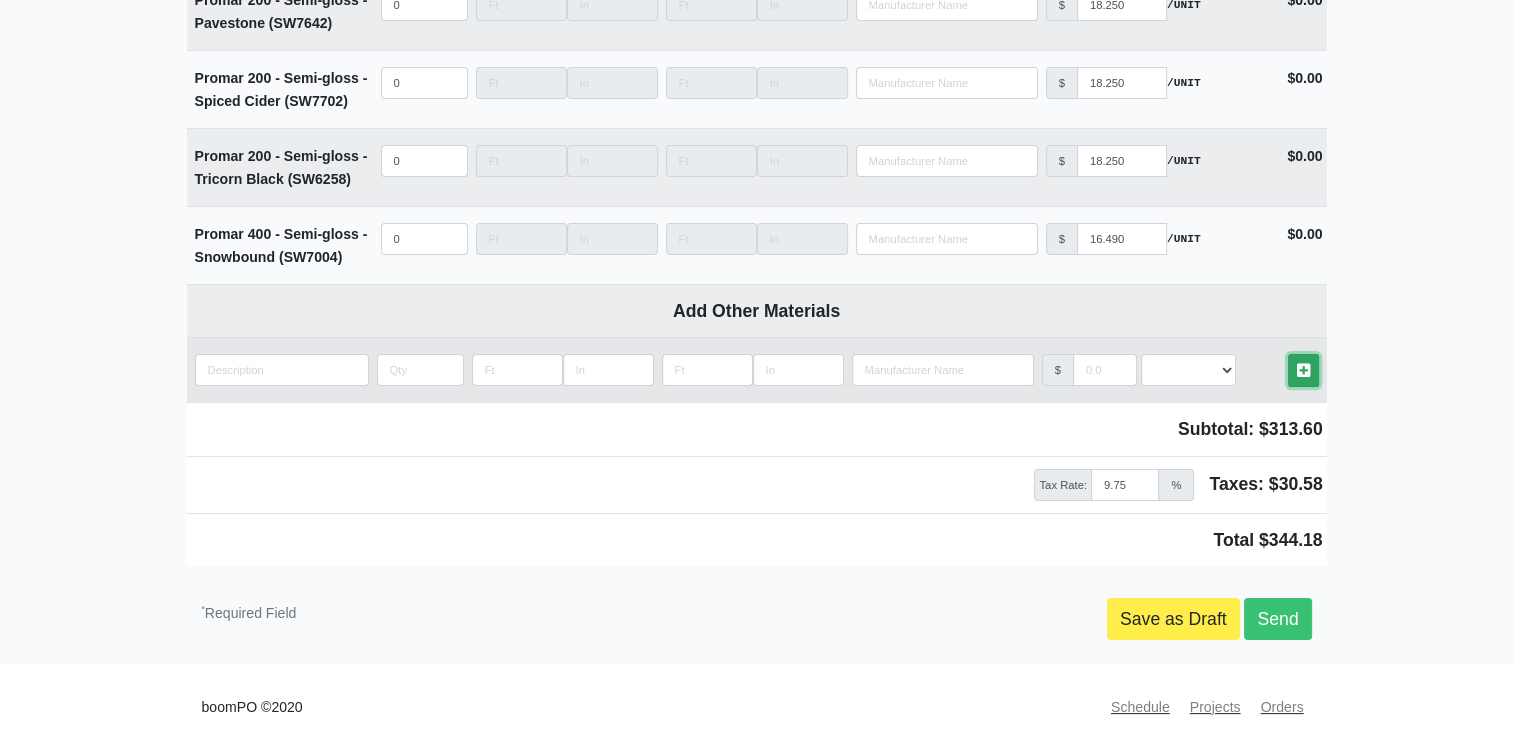 scroll, scrollTop: 7928, scrollLeft: 0, axis: vertical 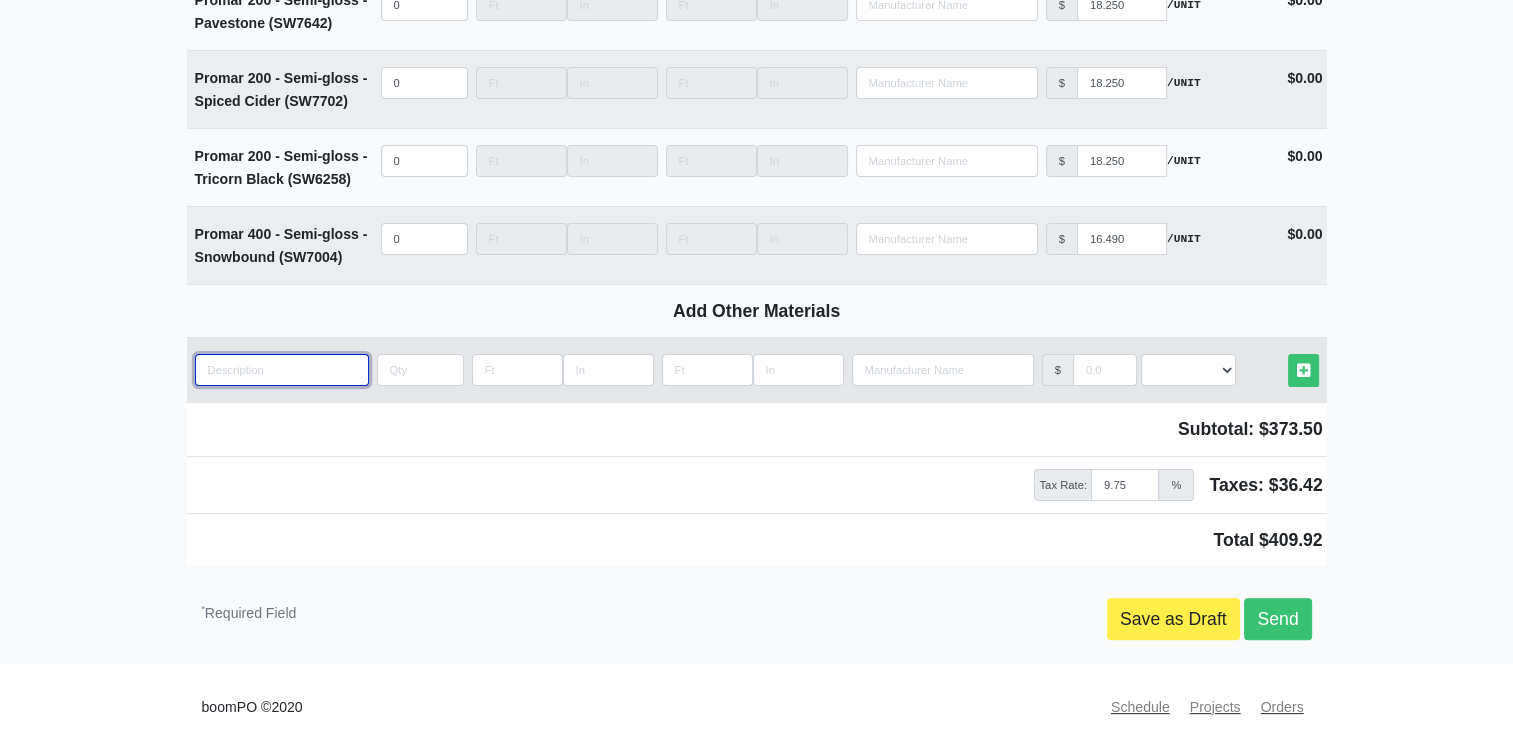 click at bounding box center (282, 370) 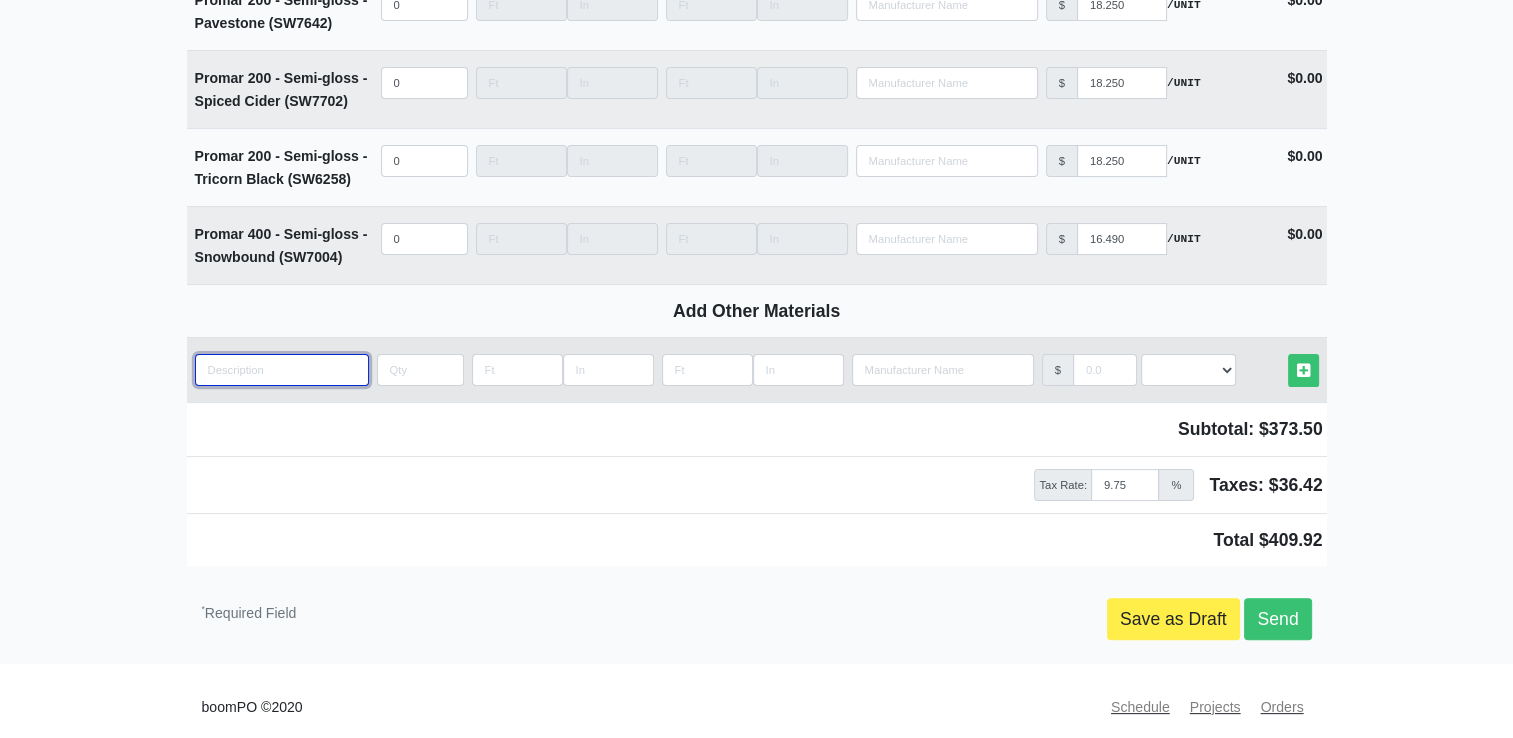 type on "S" 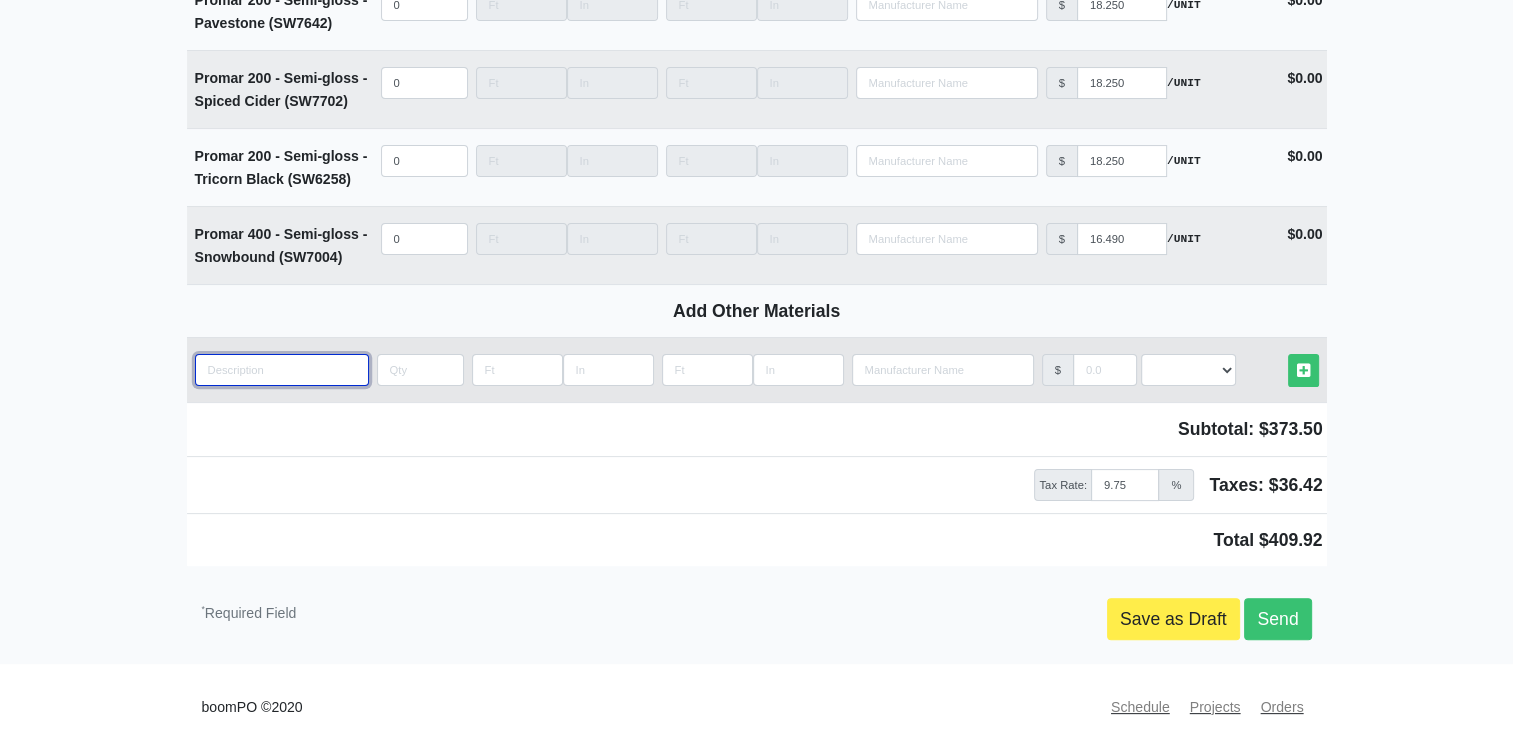 select 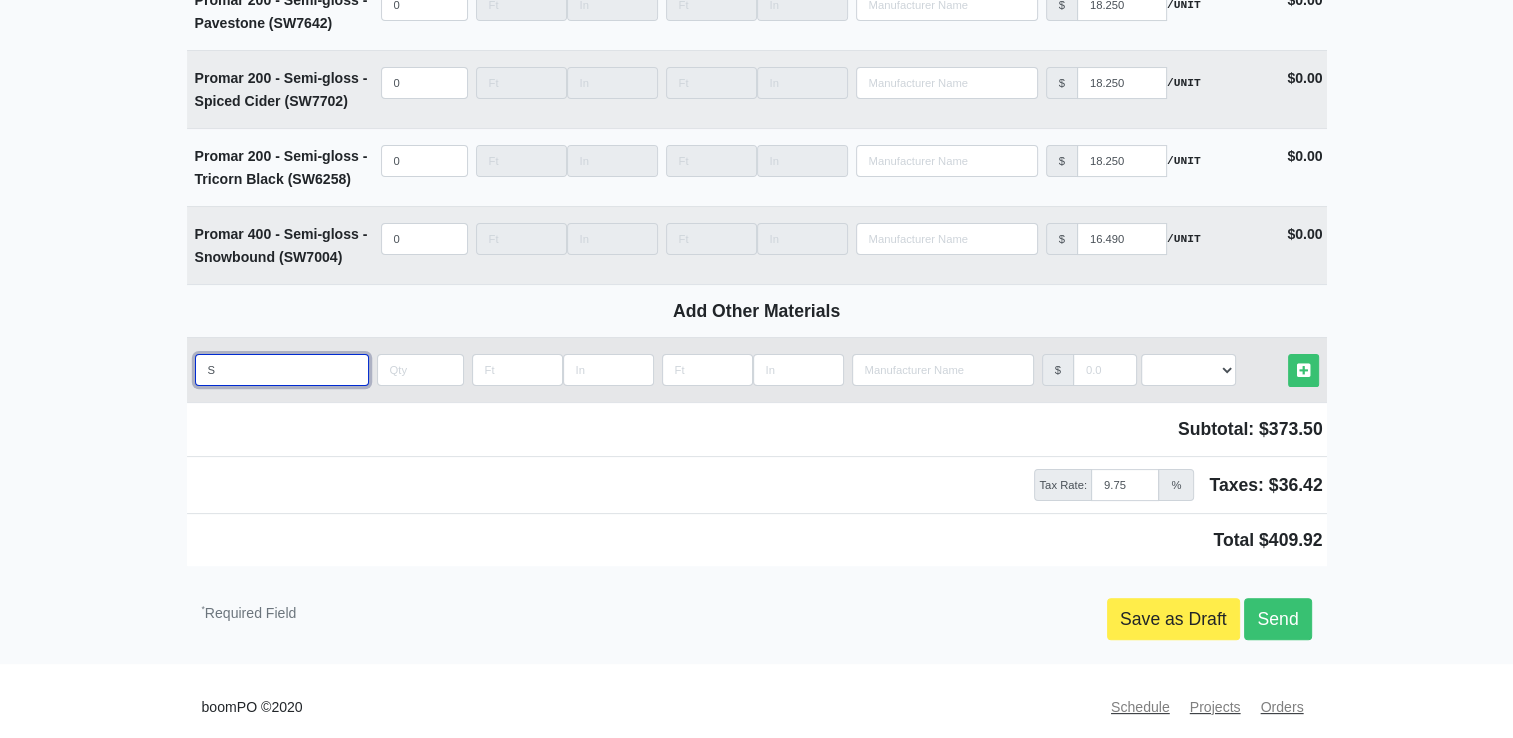 type on "SH" 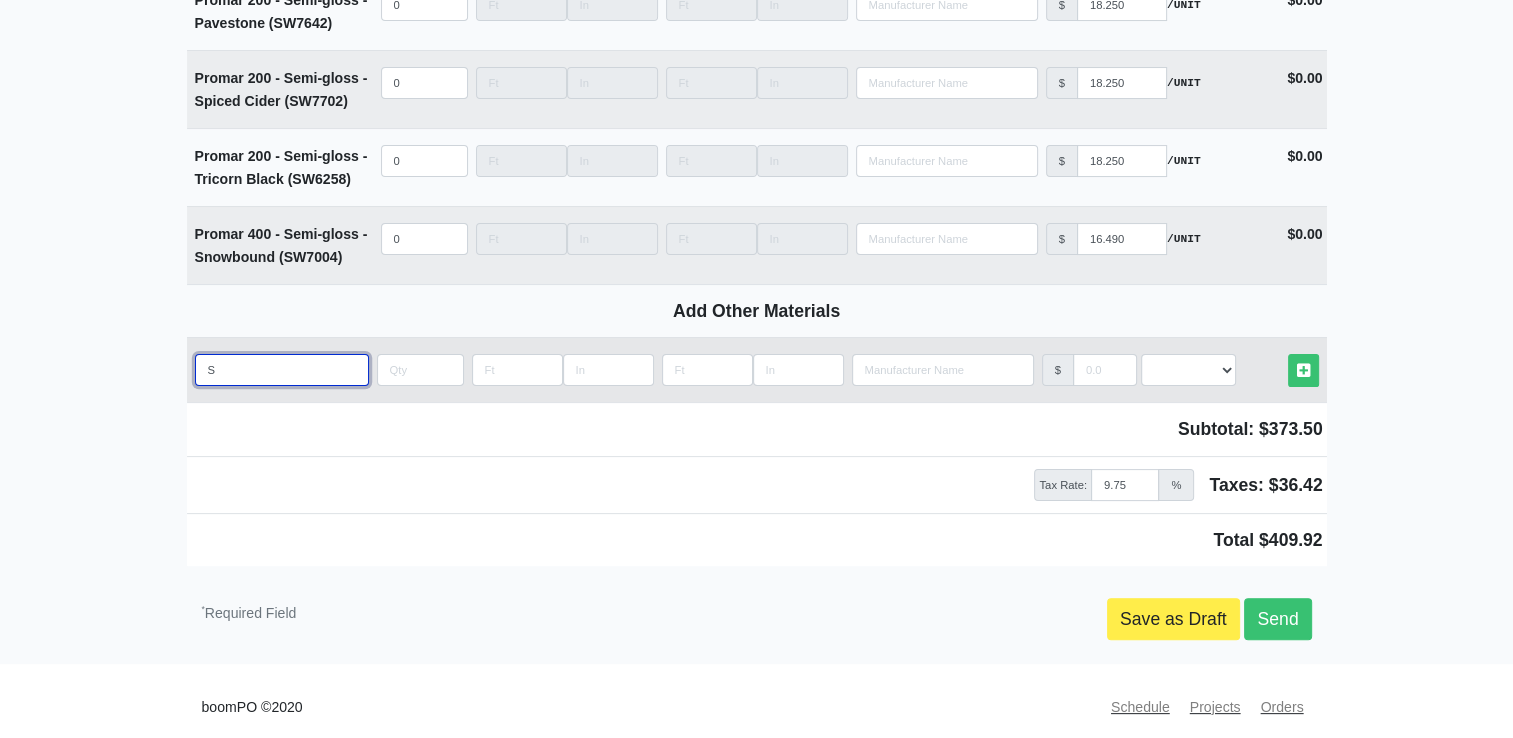 select 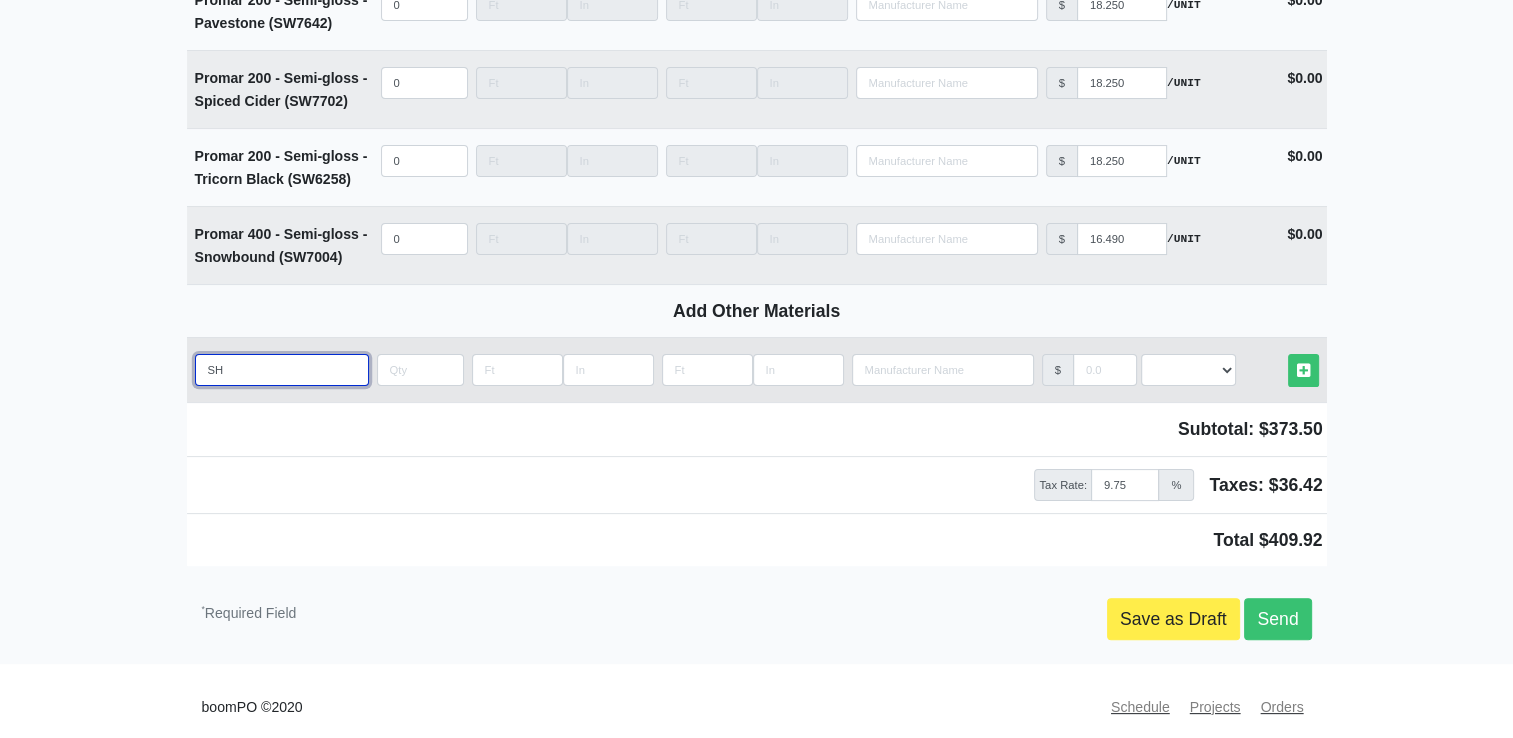 type on "SHe" 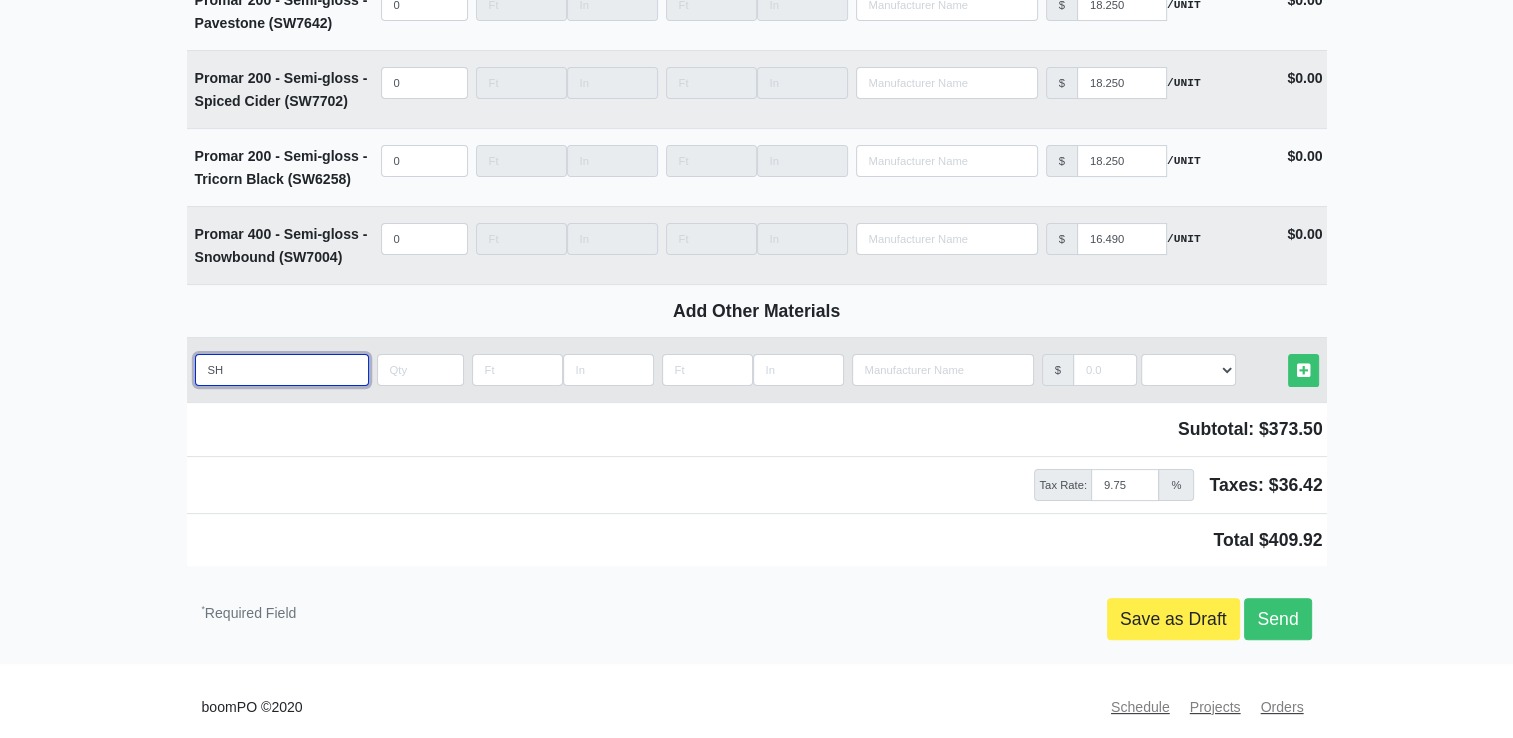 select 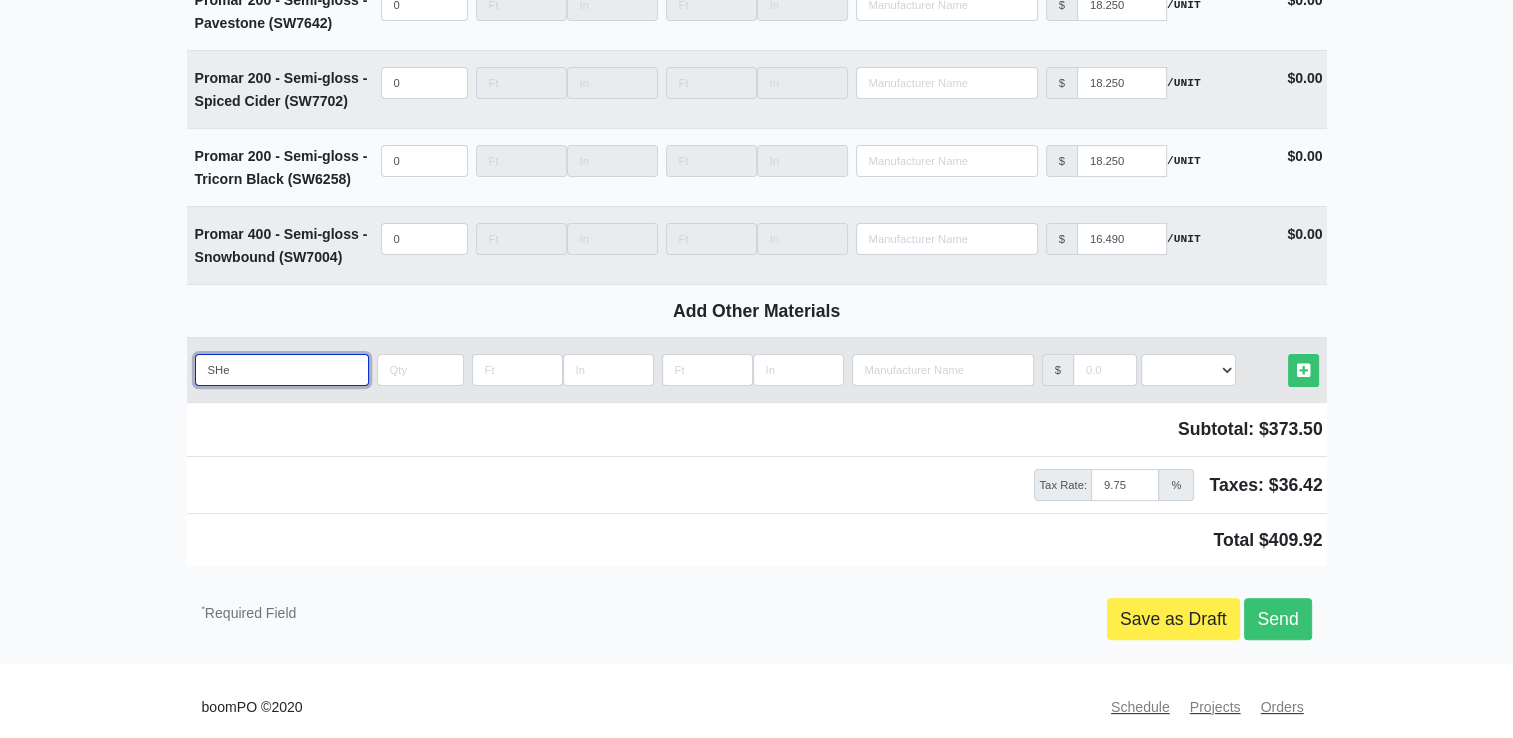 type on "SHer" 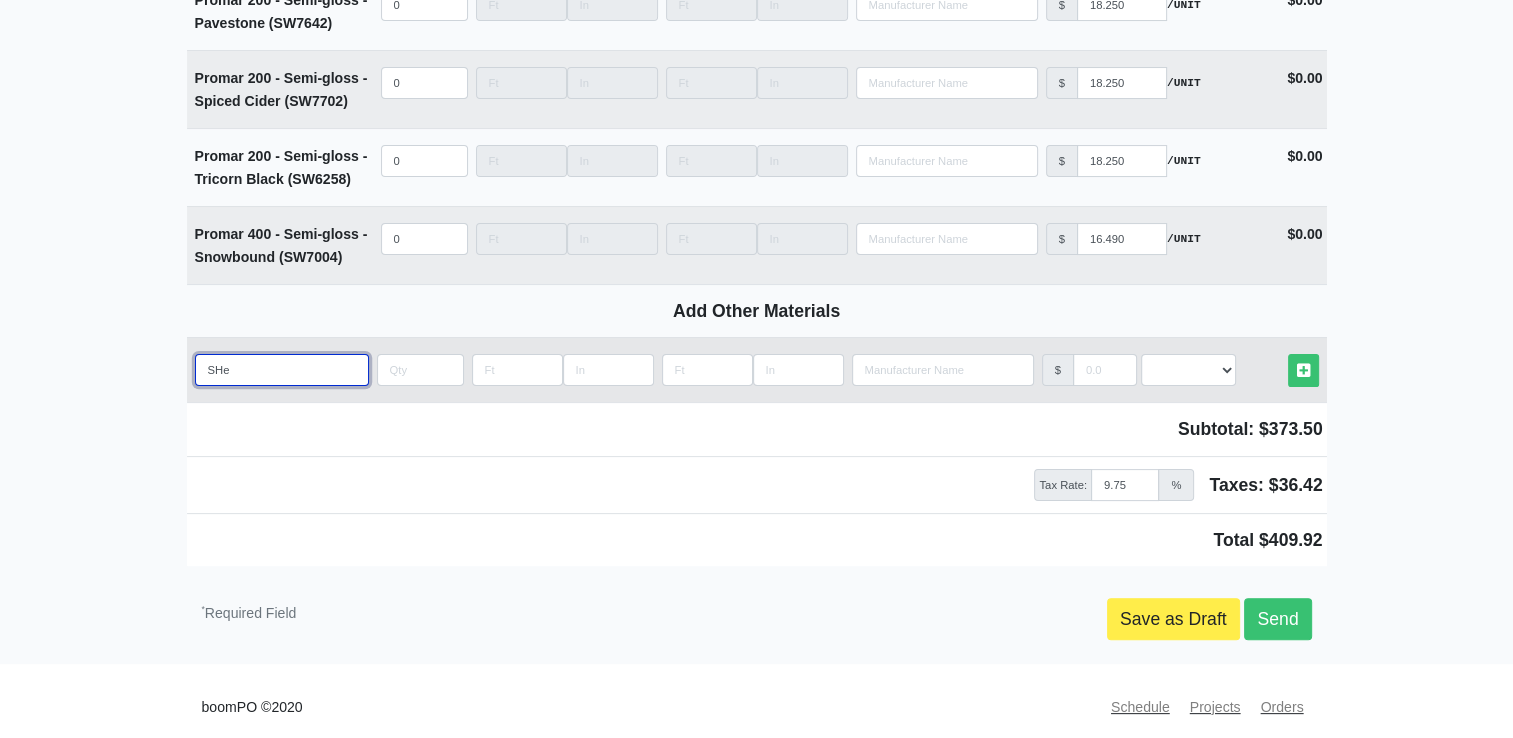 select 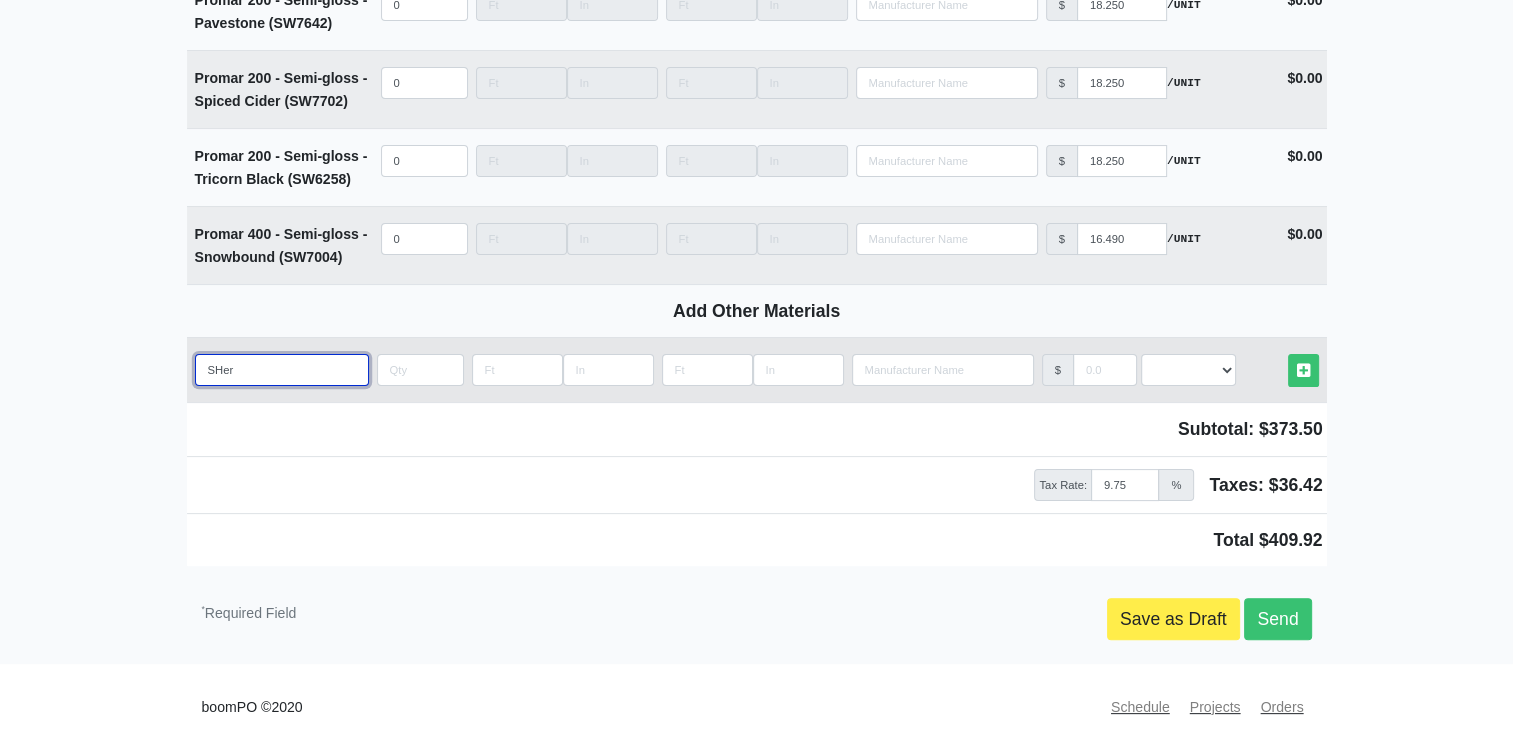 type 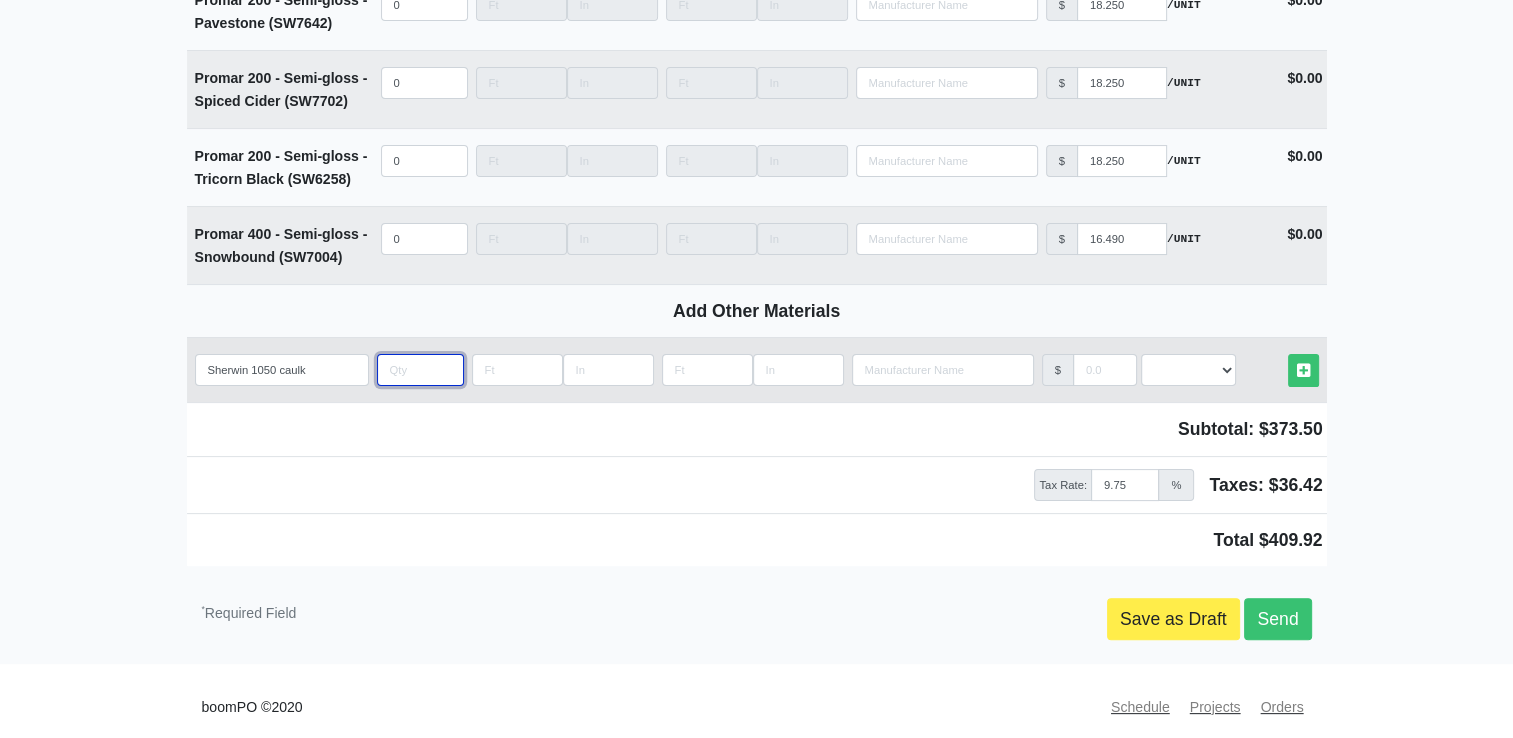 click at bounding box center [420, 370] 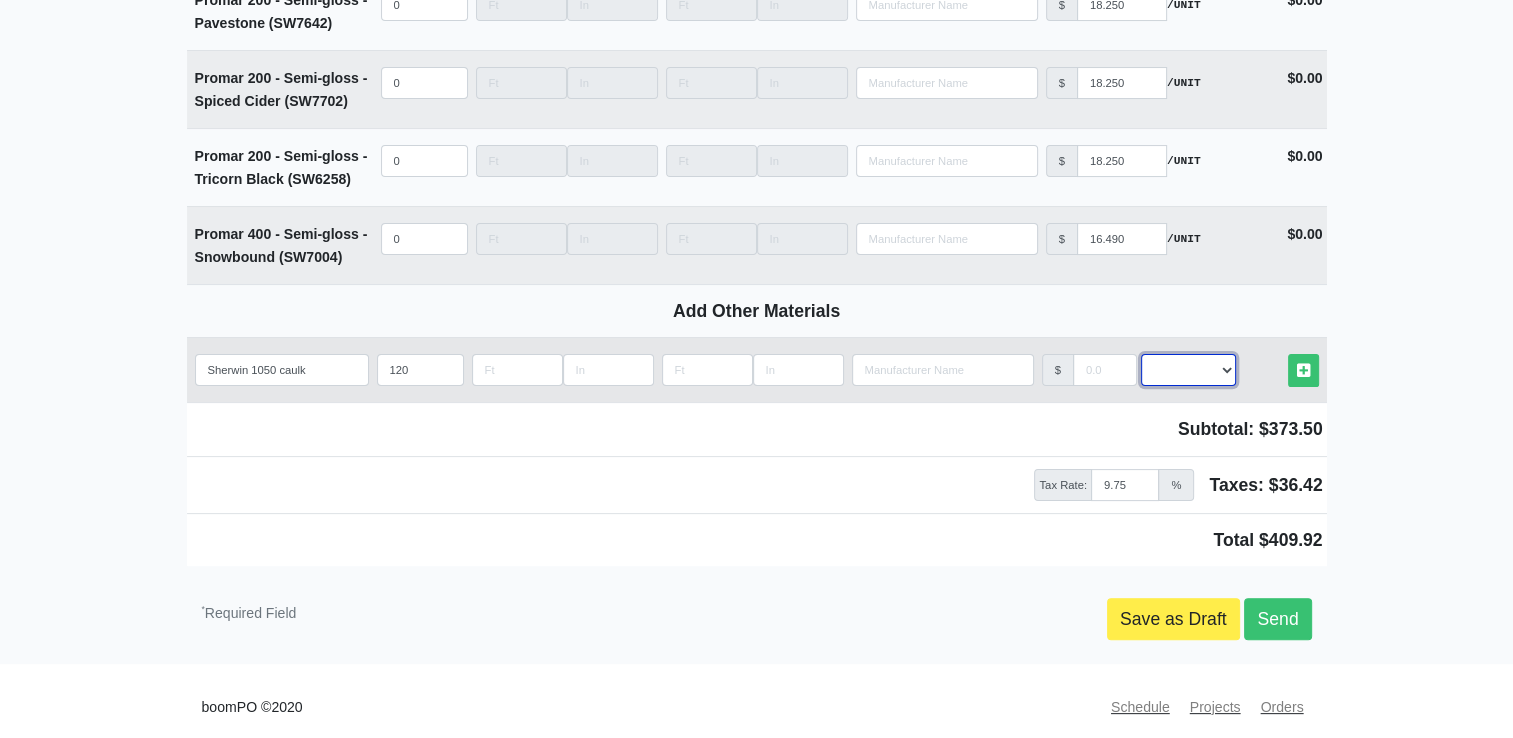 click on "Select an Option!   UNIT   MLF   LF   MSQFT   SQFT" at bounding box center [1188, 370] 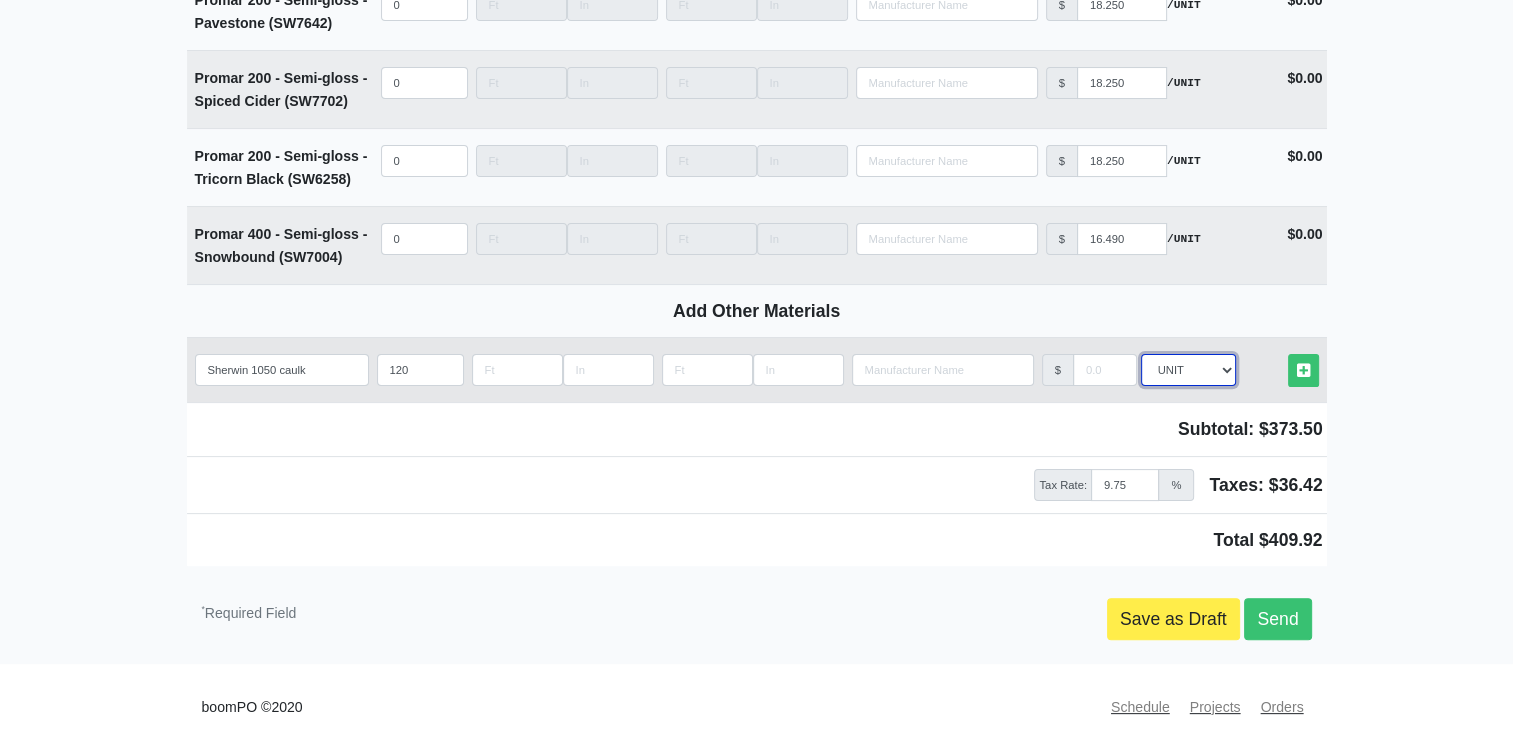 click on "Select an Option!   UNIT   MLF   LF   MSQFT   SQFT" at bounding box center [1188, 370] 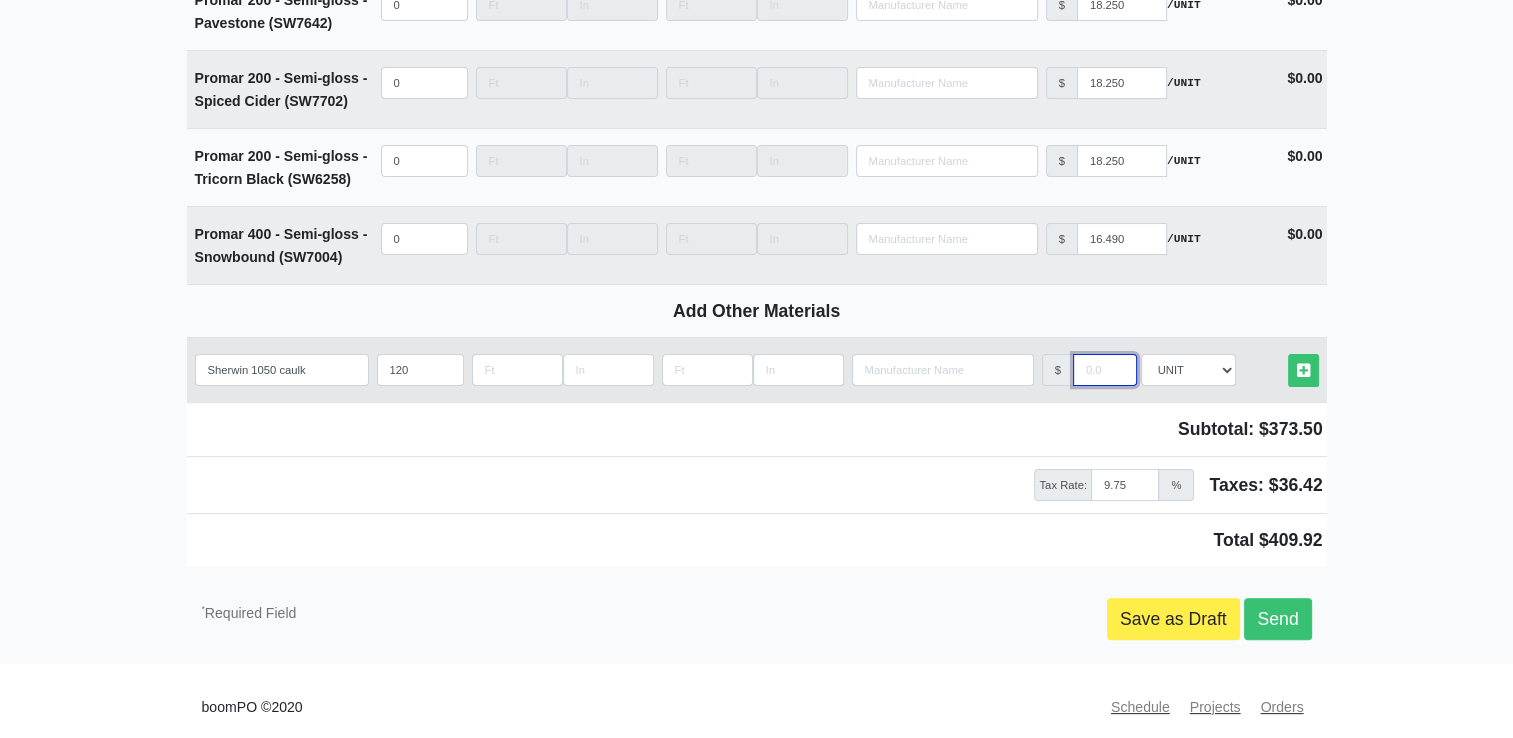 click at bounding box center [1105, 370] 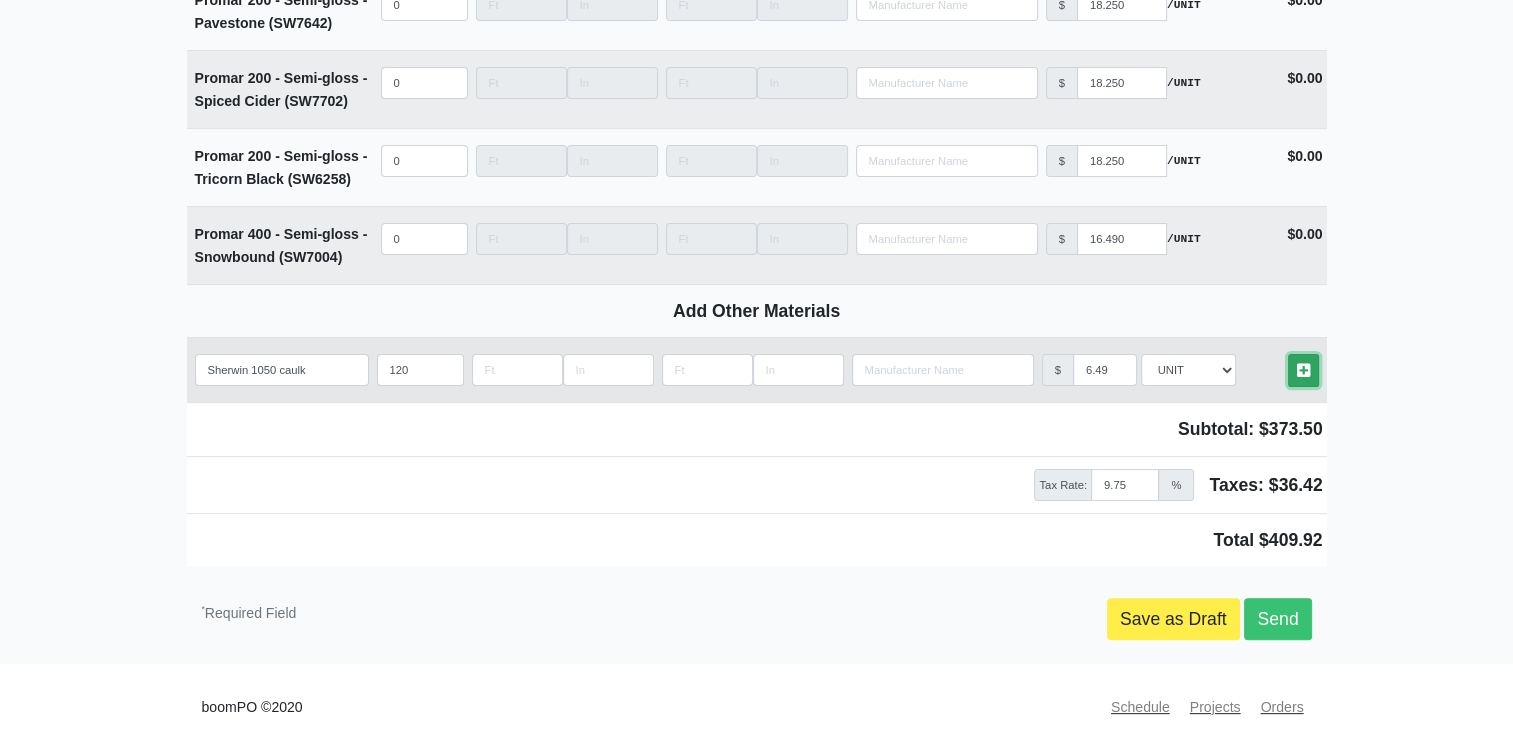click on "Other Materials" at bounding box center [1303, 370] 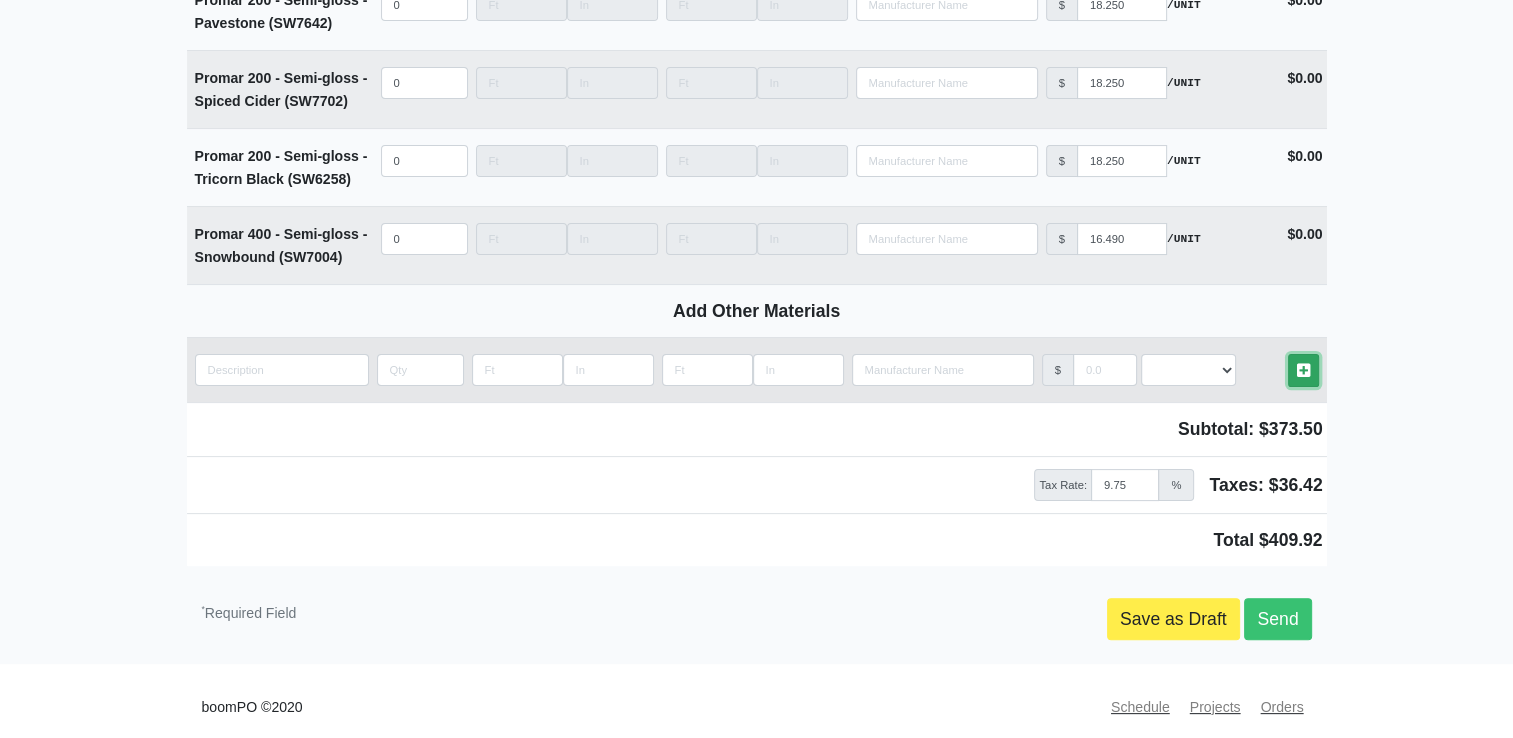 scroll, scrollTop: 7992, scrollLeft: 0, axis: vertical 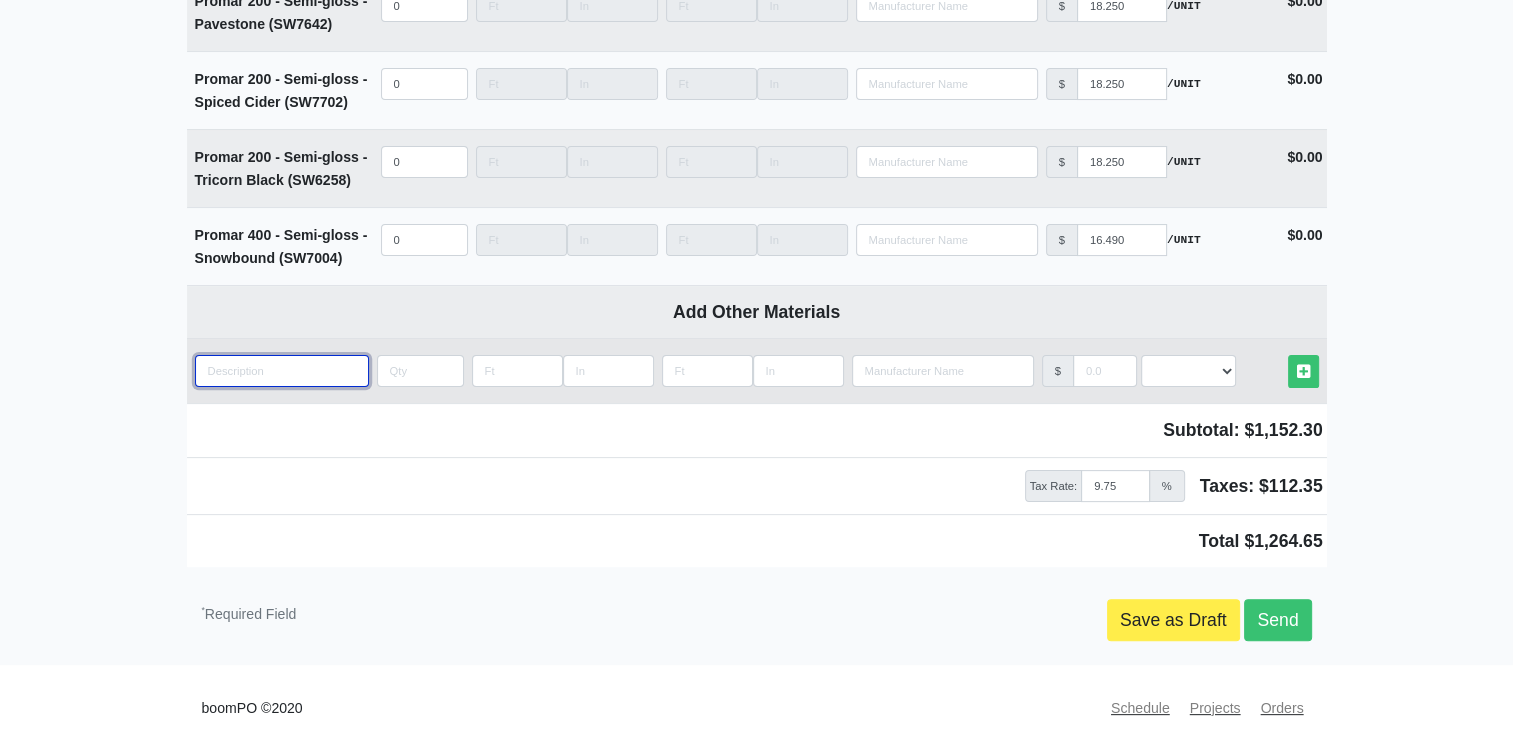 click at bounding box center [282, 371] 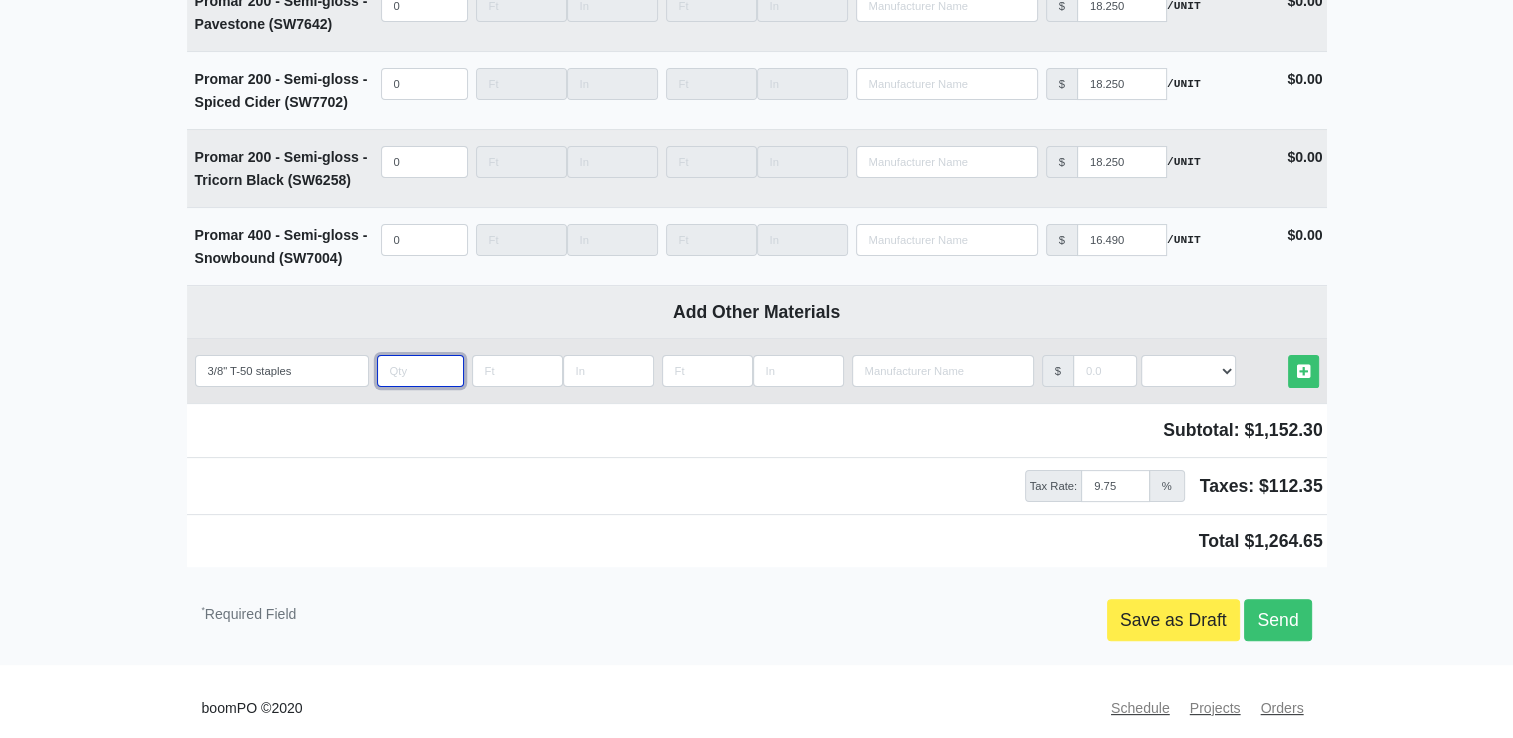 click at bounding box center [420, 371] 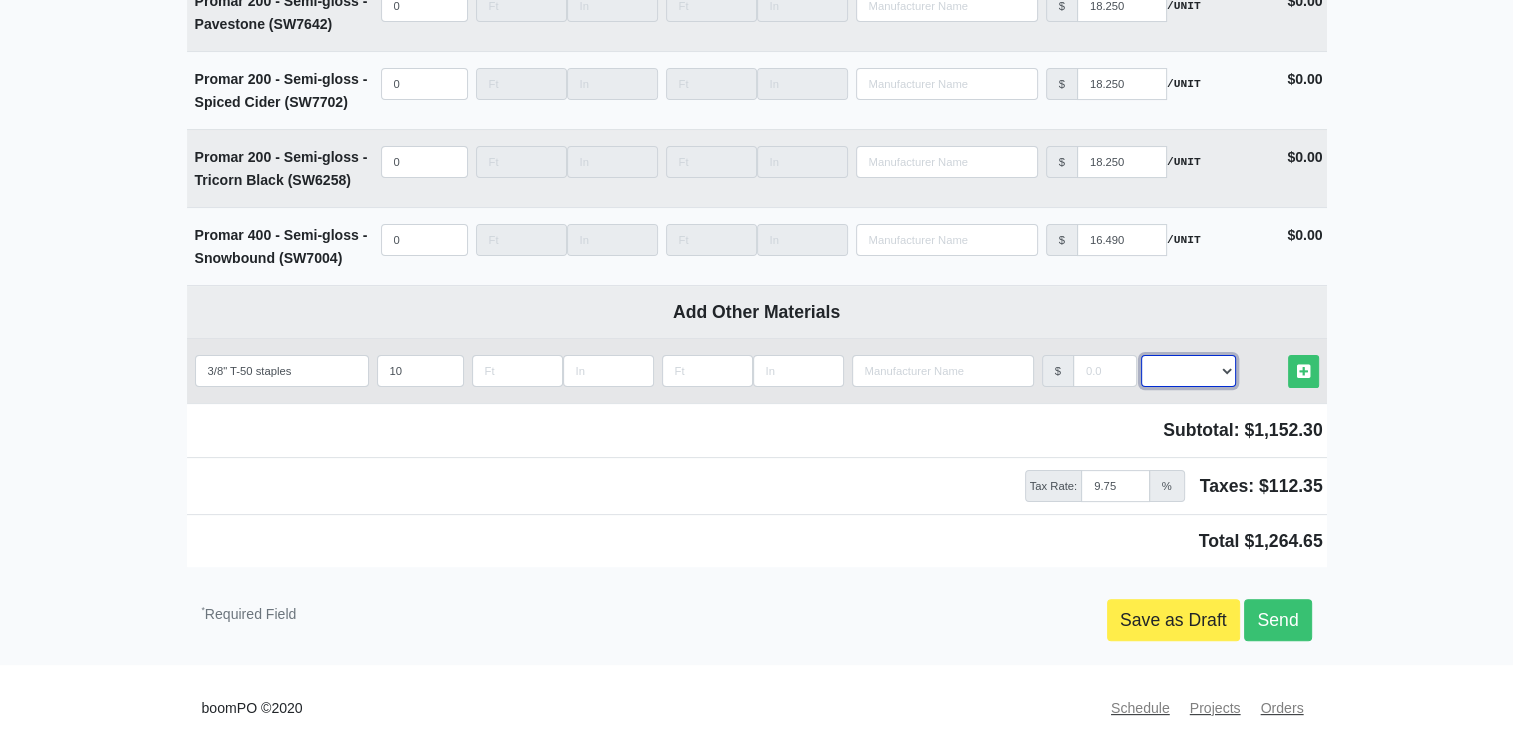 click on "Select an Option!   UNIT   MLF   LF   MSQFT   SQFT" at bounding box center [1188, 371] 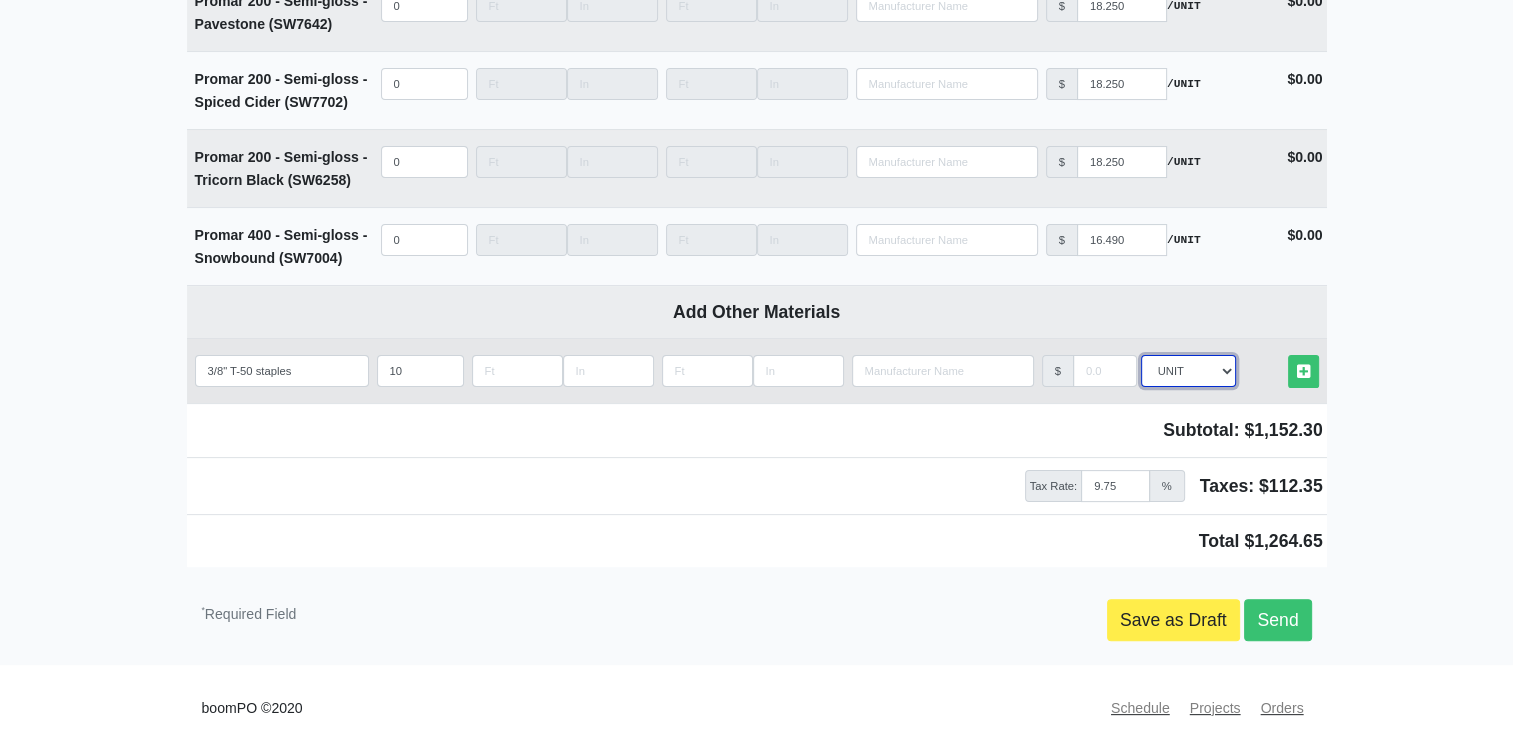 click on "Select an Option!   UNIT   MLF   LF   MSQFT   SQFT" at bounding box center [1188, 371] 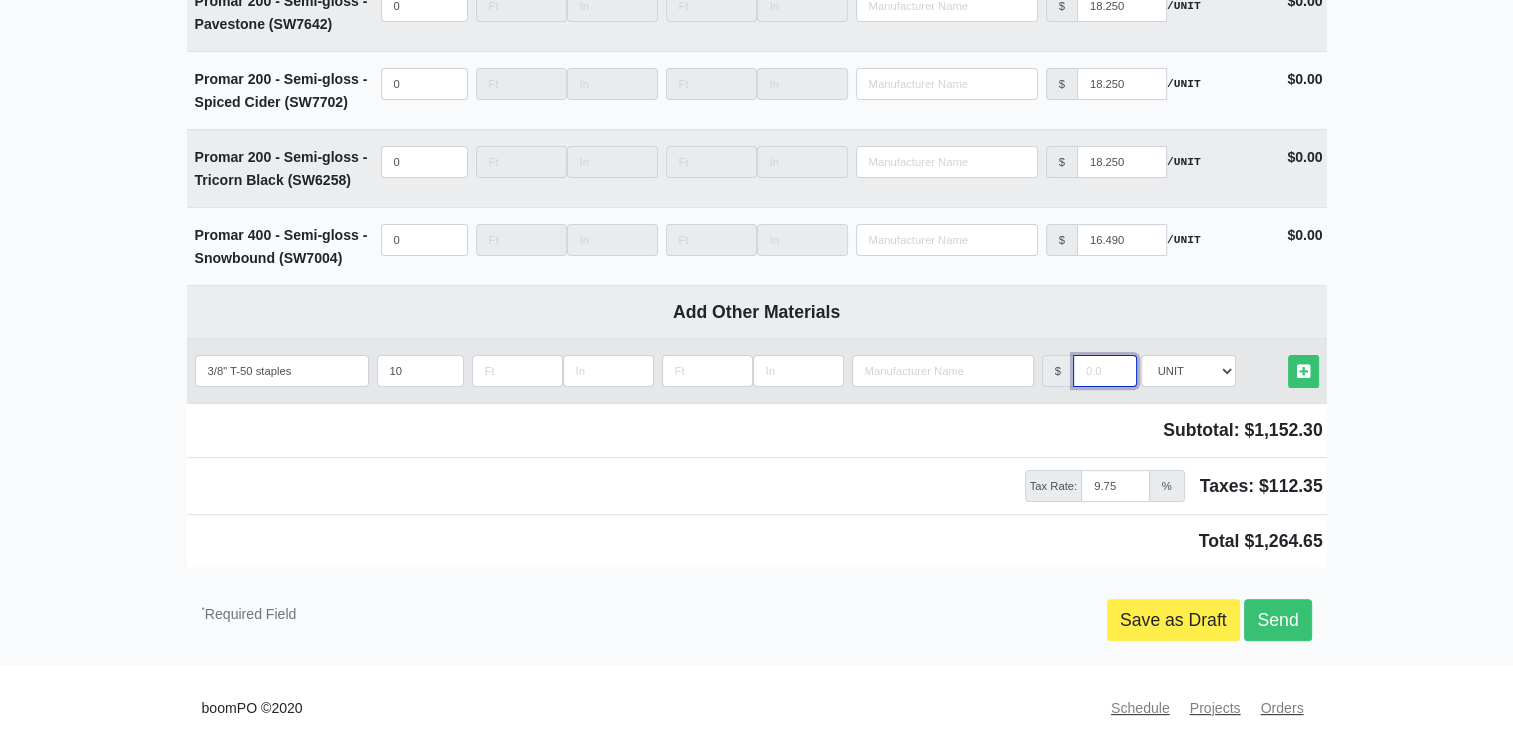 click at bounding box center (1105, 371) 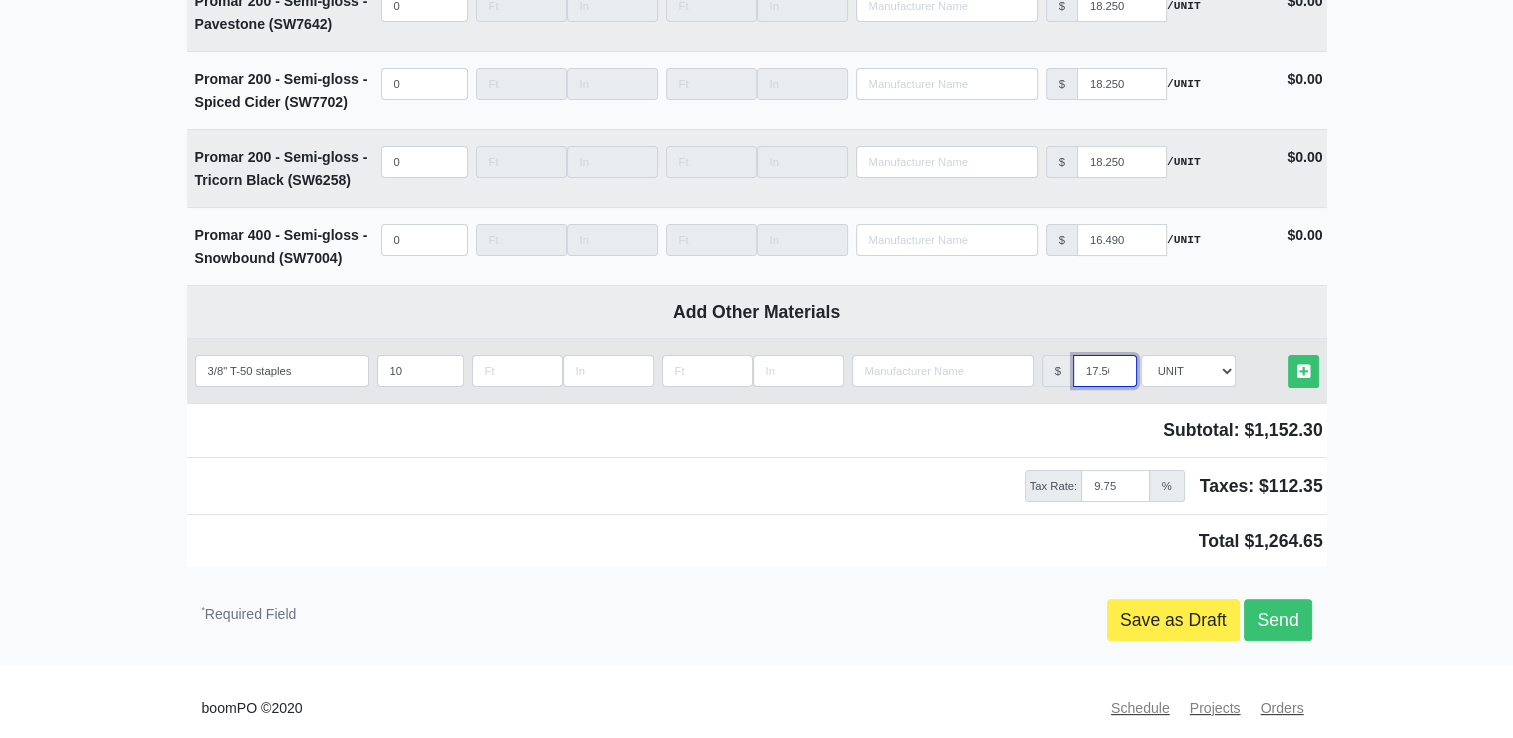 scroll, scrollTop: 0, scrollLeft: 4, axis: horizontal 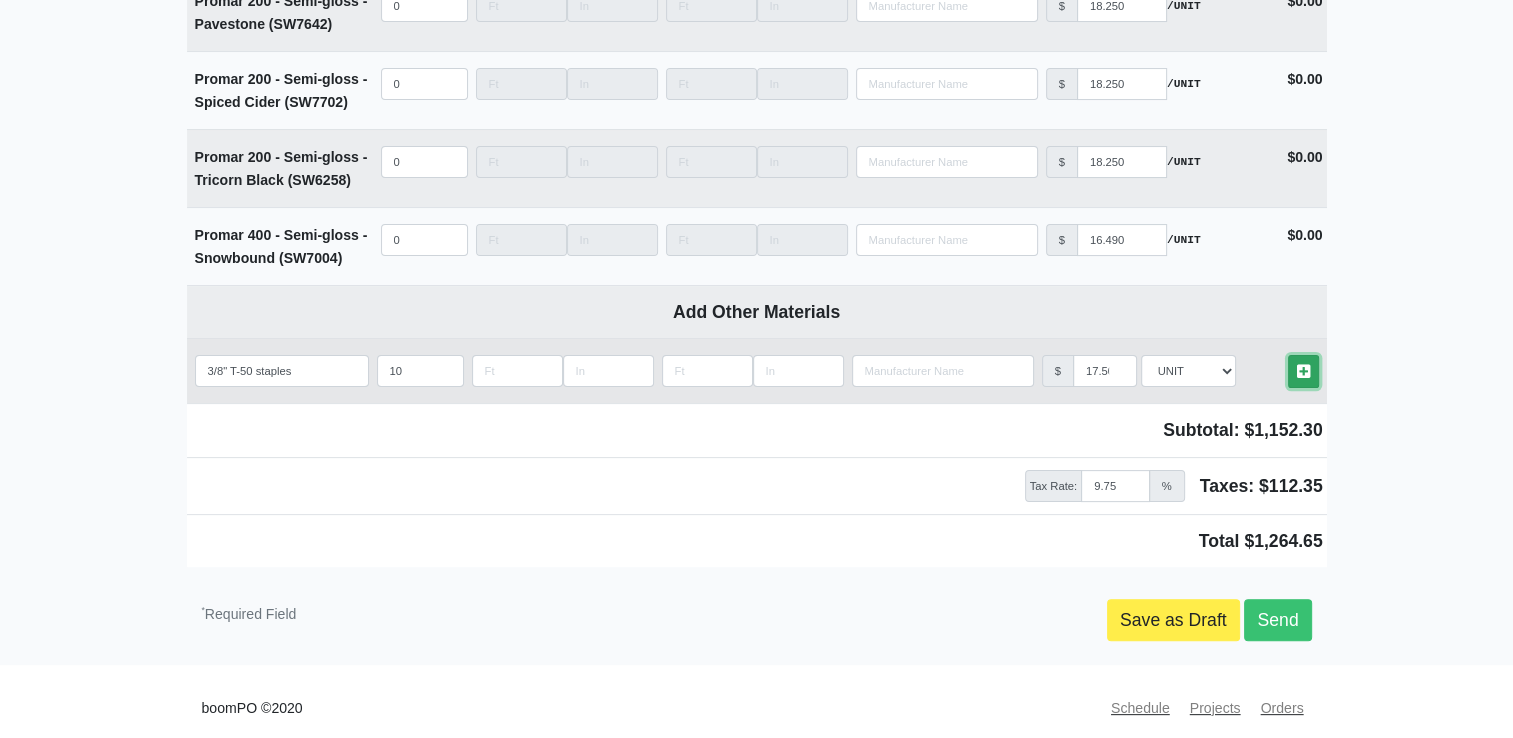 click at bounding box center [1303, 371] 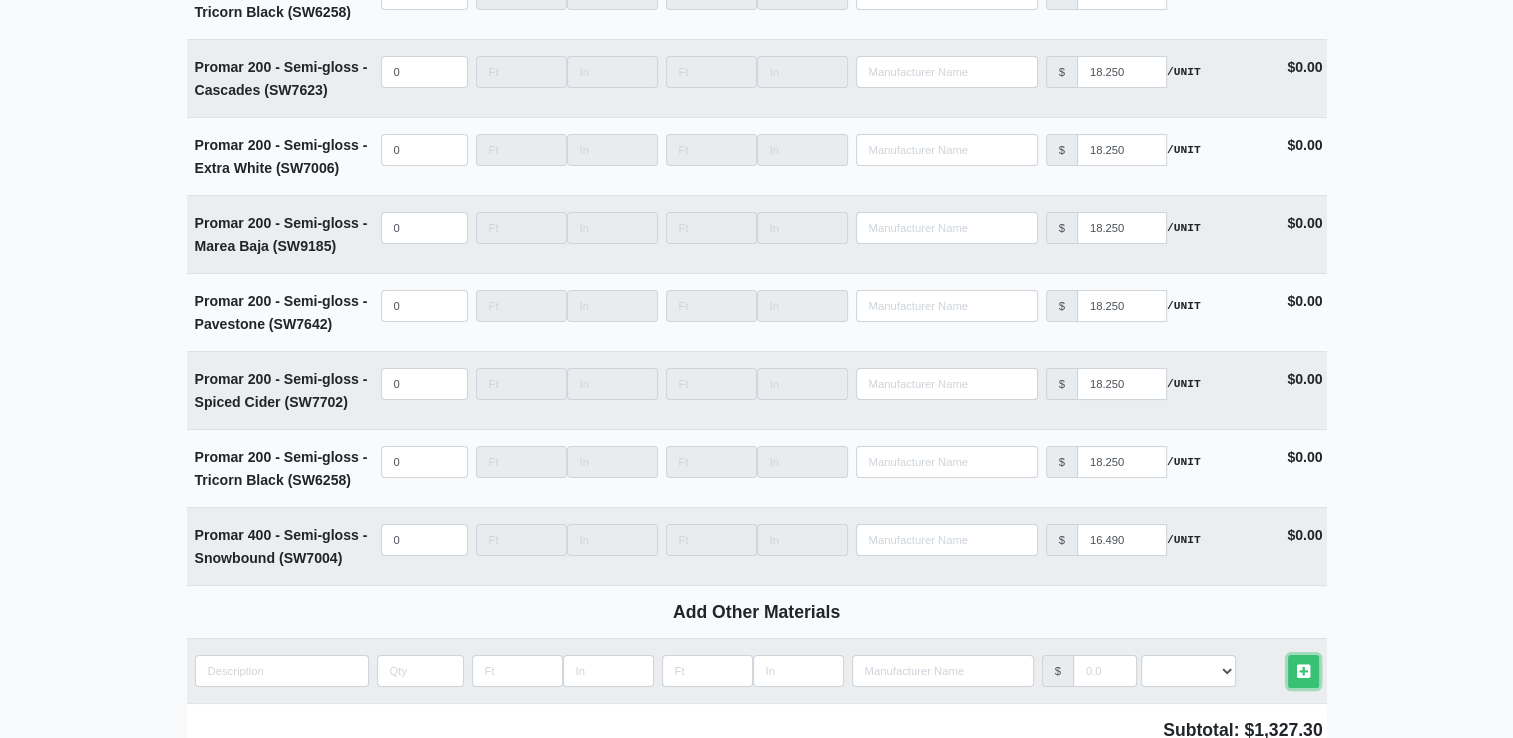 scroll, scrollTop: 8057, scrollLeft: 0, axis: vertical 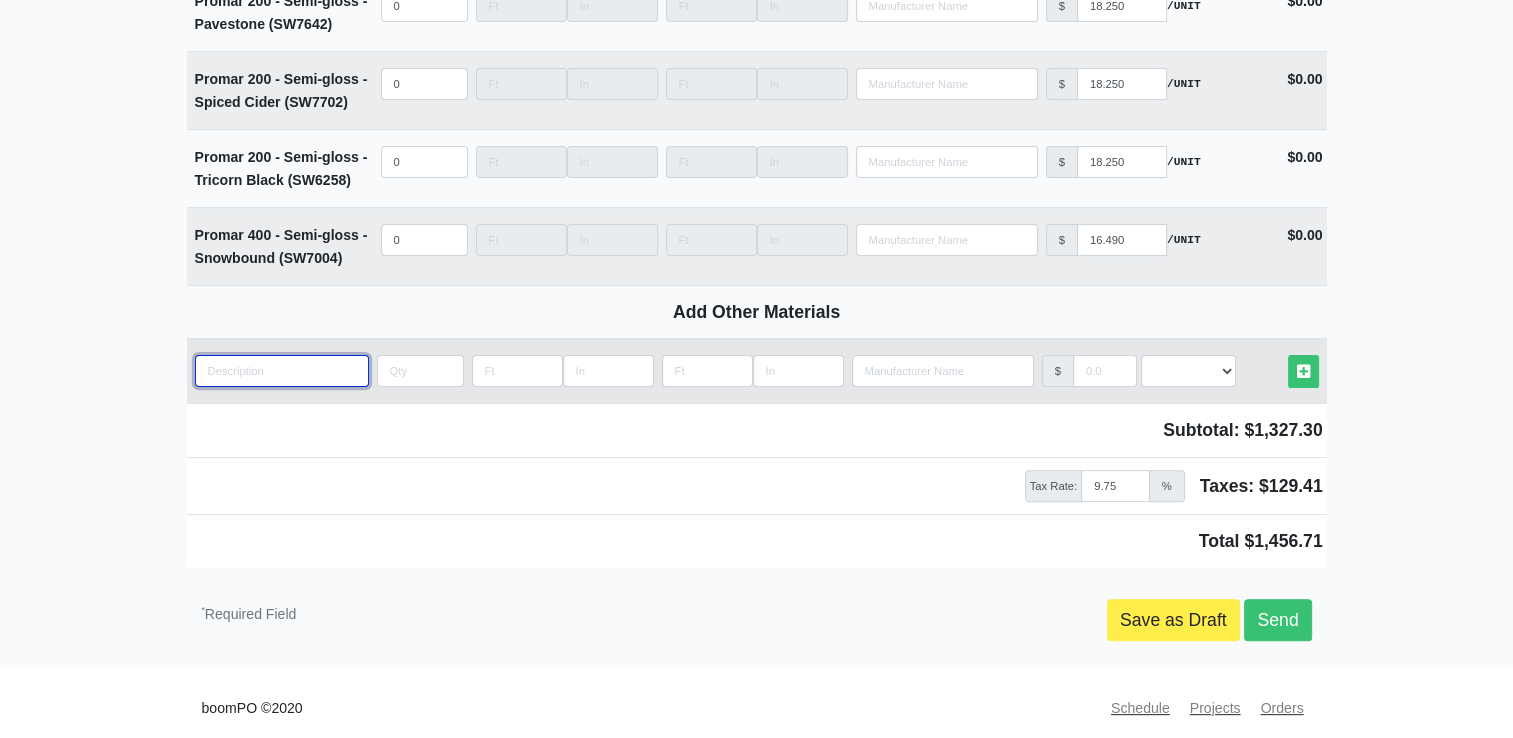 click at bounding box center [282, 371] 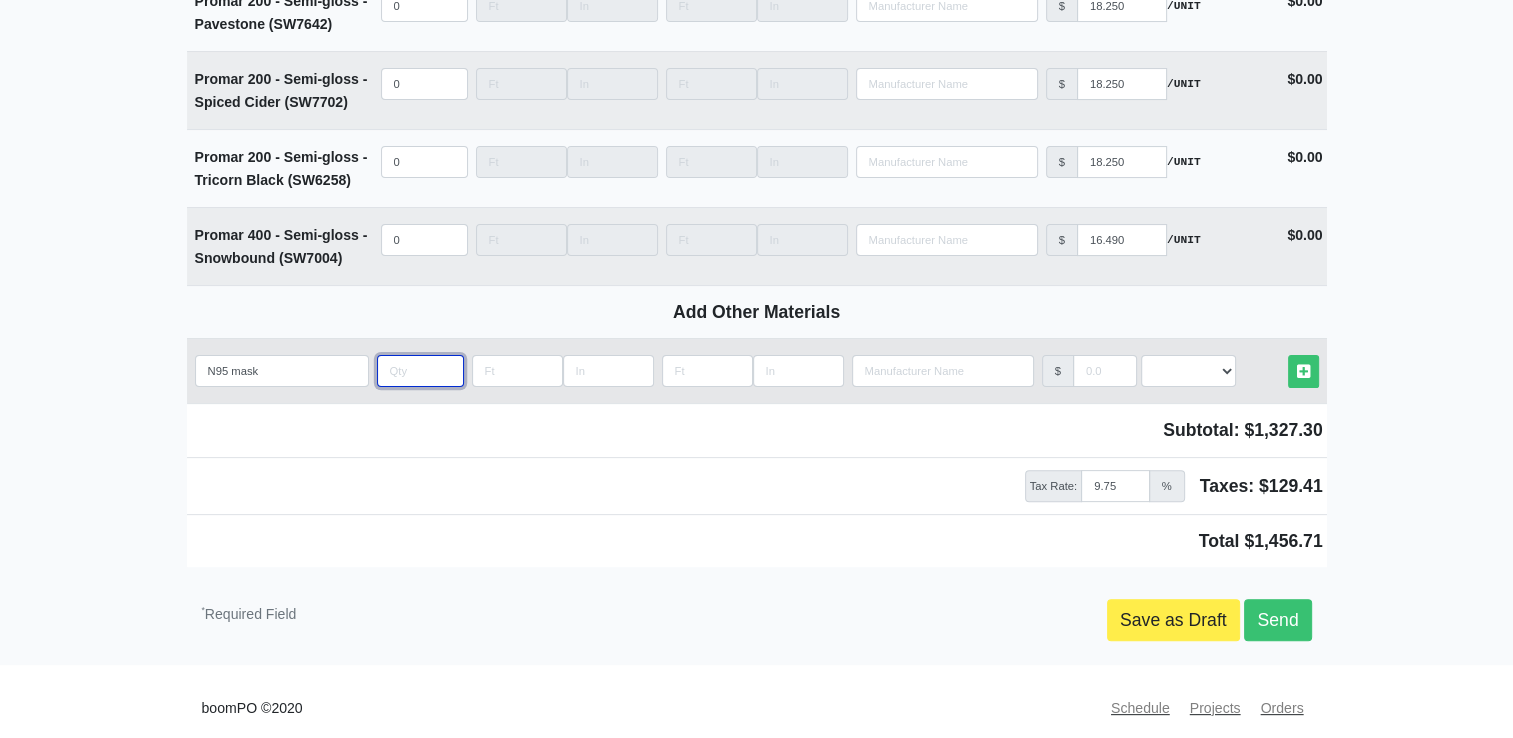 click at bounding box center (420, 371) 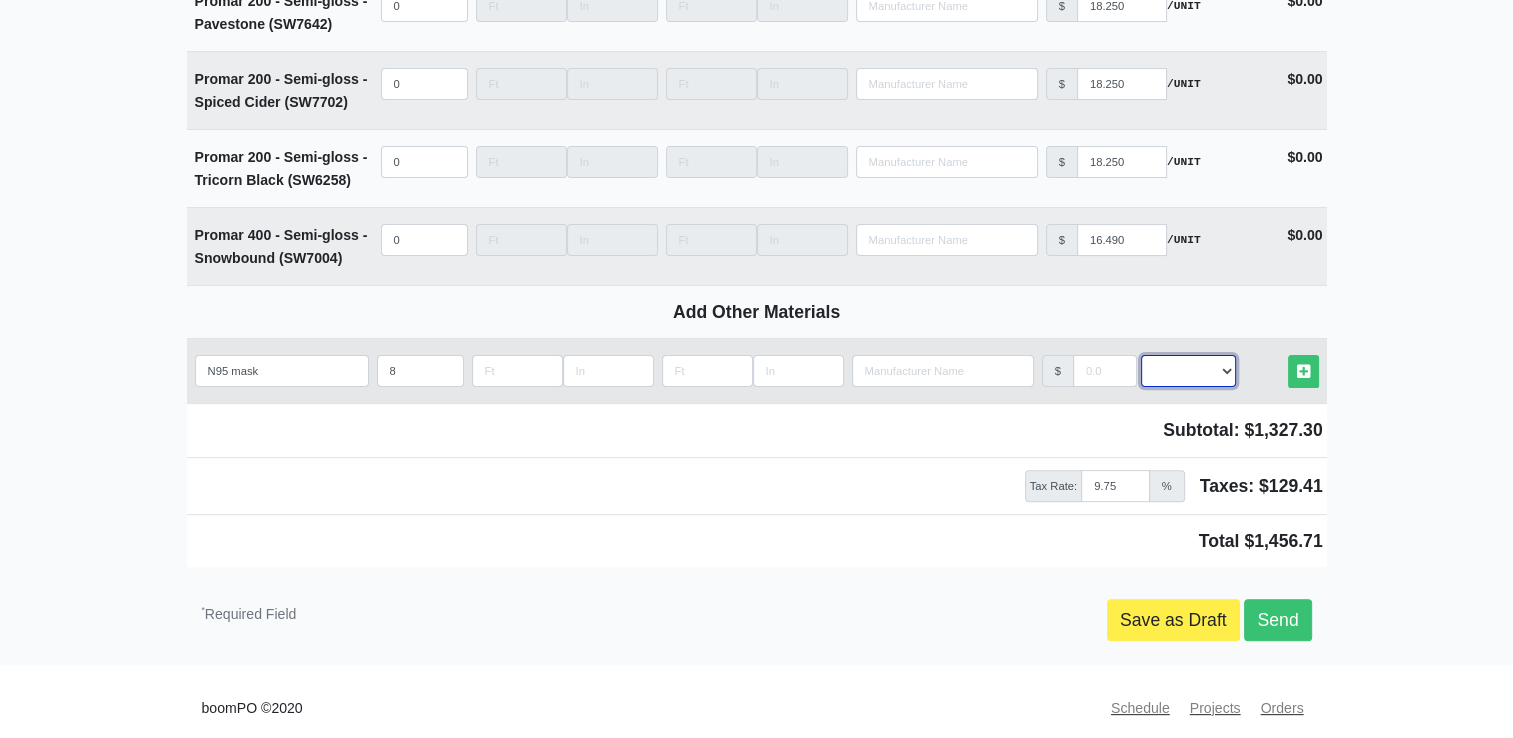 drag, startPoint x: 1166, startPoint y: 364, endPoint x: 1164, endPoint y: 377, distance: 13.152946 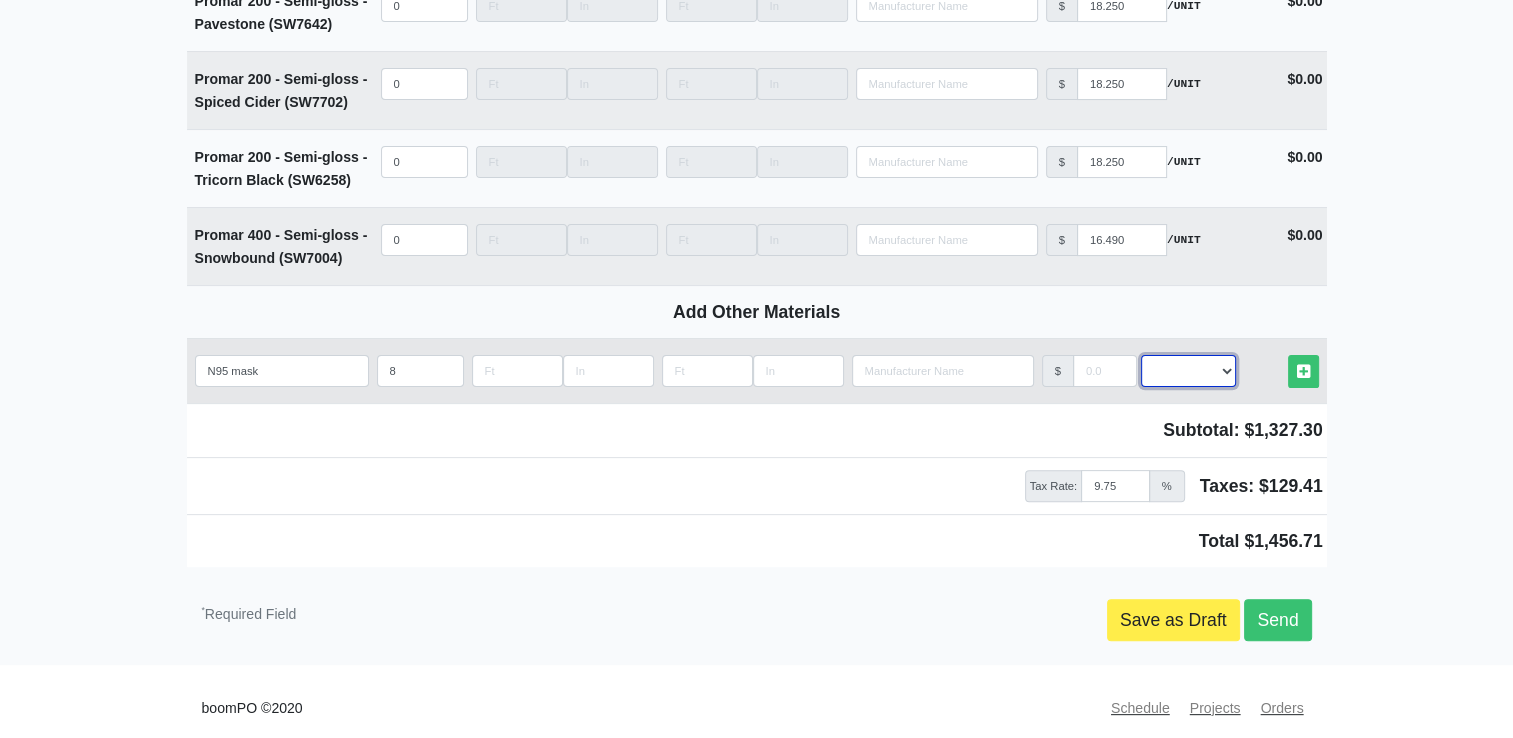 click on "Select an Option!   UNIT   MLF   LF   MSQFT   SQFT" at bounding box center [1188, 371] 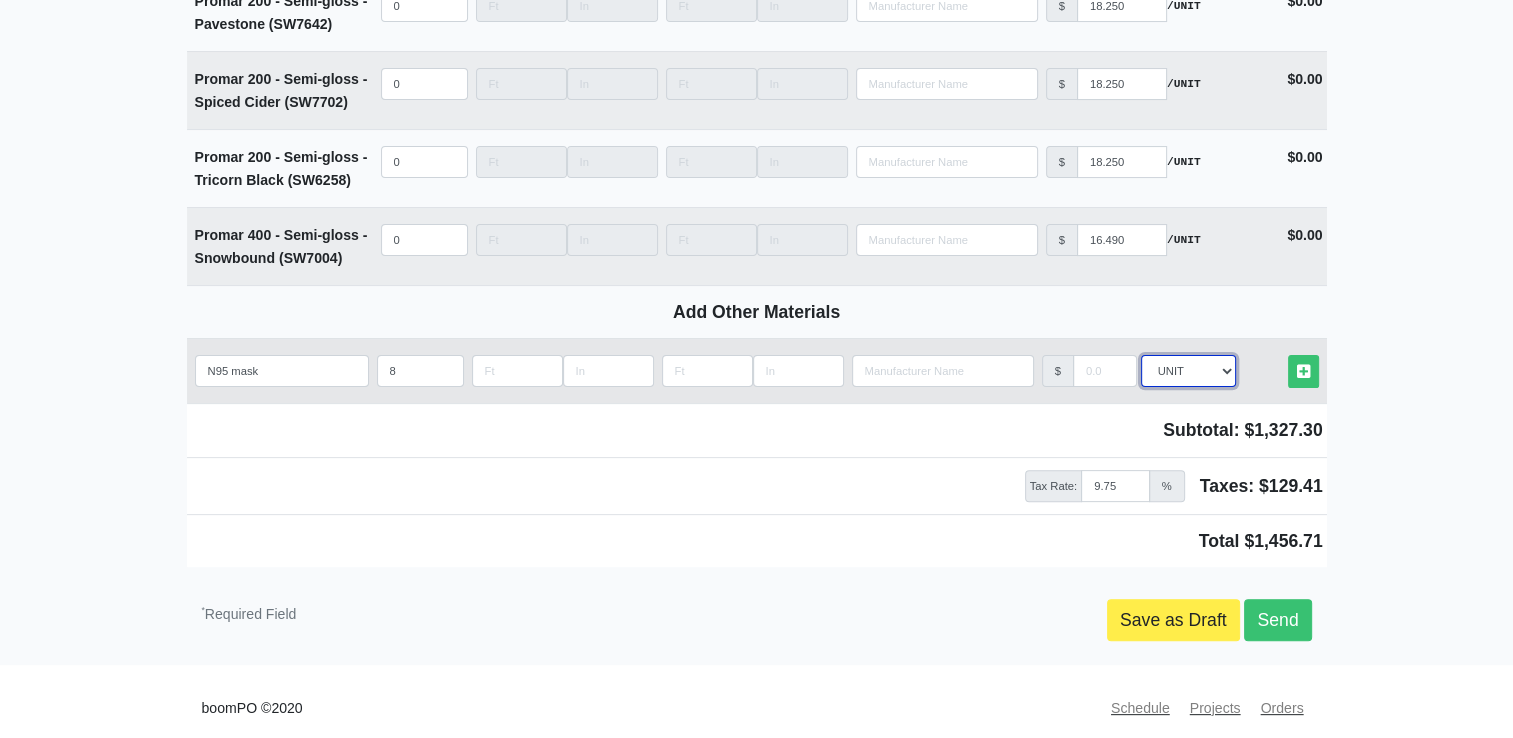 click on "Select an Option!   UNIT   MLF   LF   MSQFT   SQFT" at bounding box center [1188, 371] 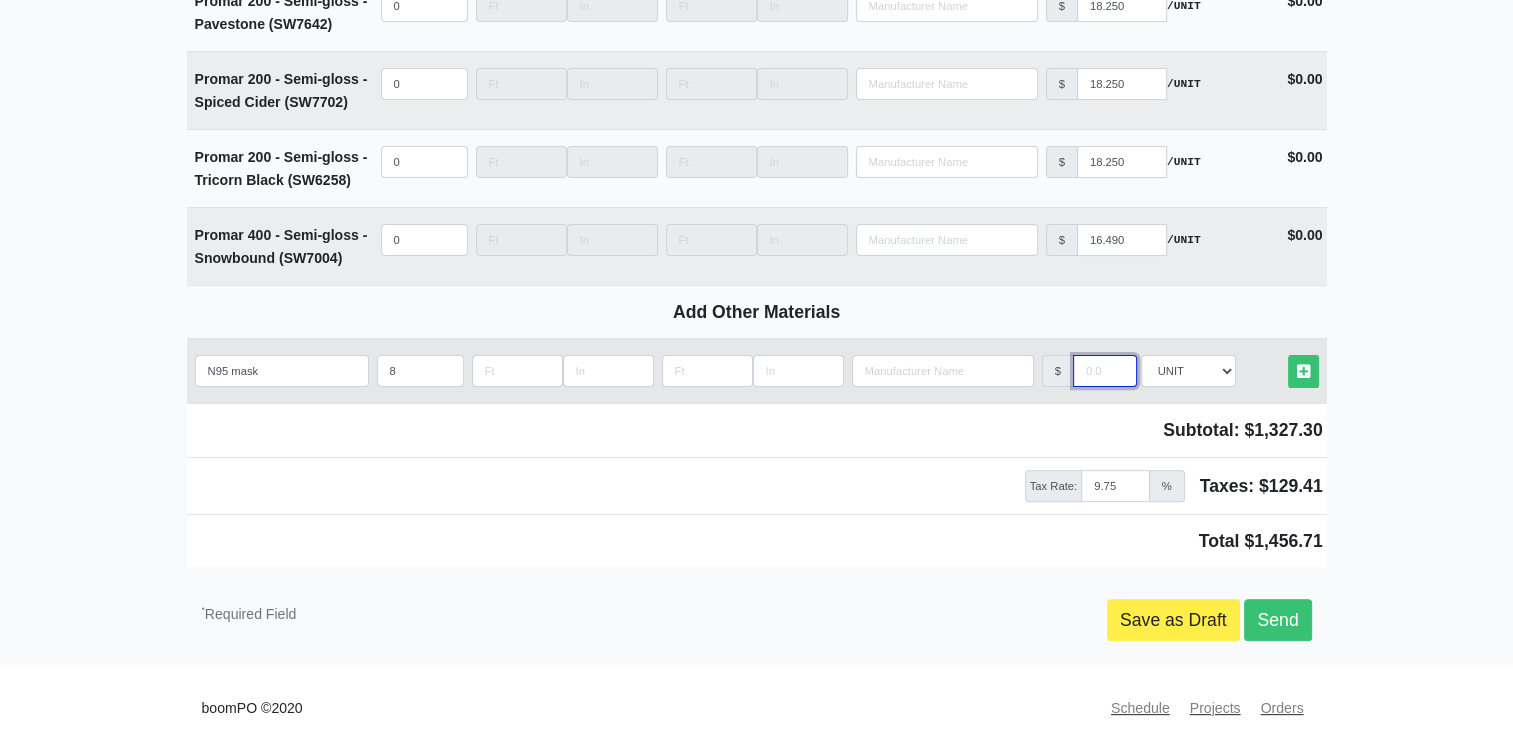 click at bounding box center [1105, 371] 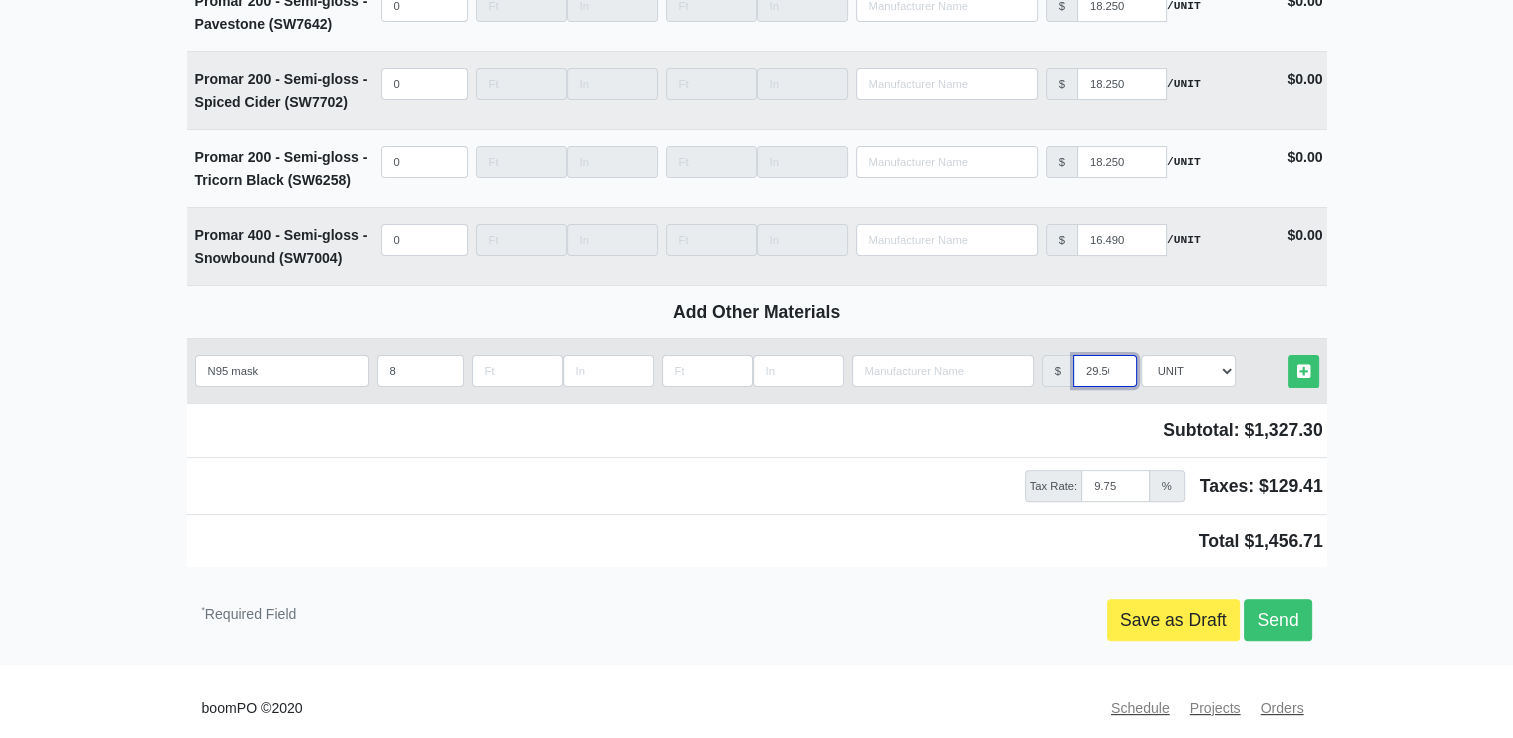 scroll, scrollTop: 0, scrollLeft: 4, axis: horizontal 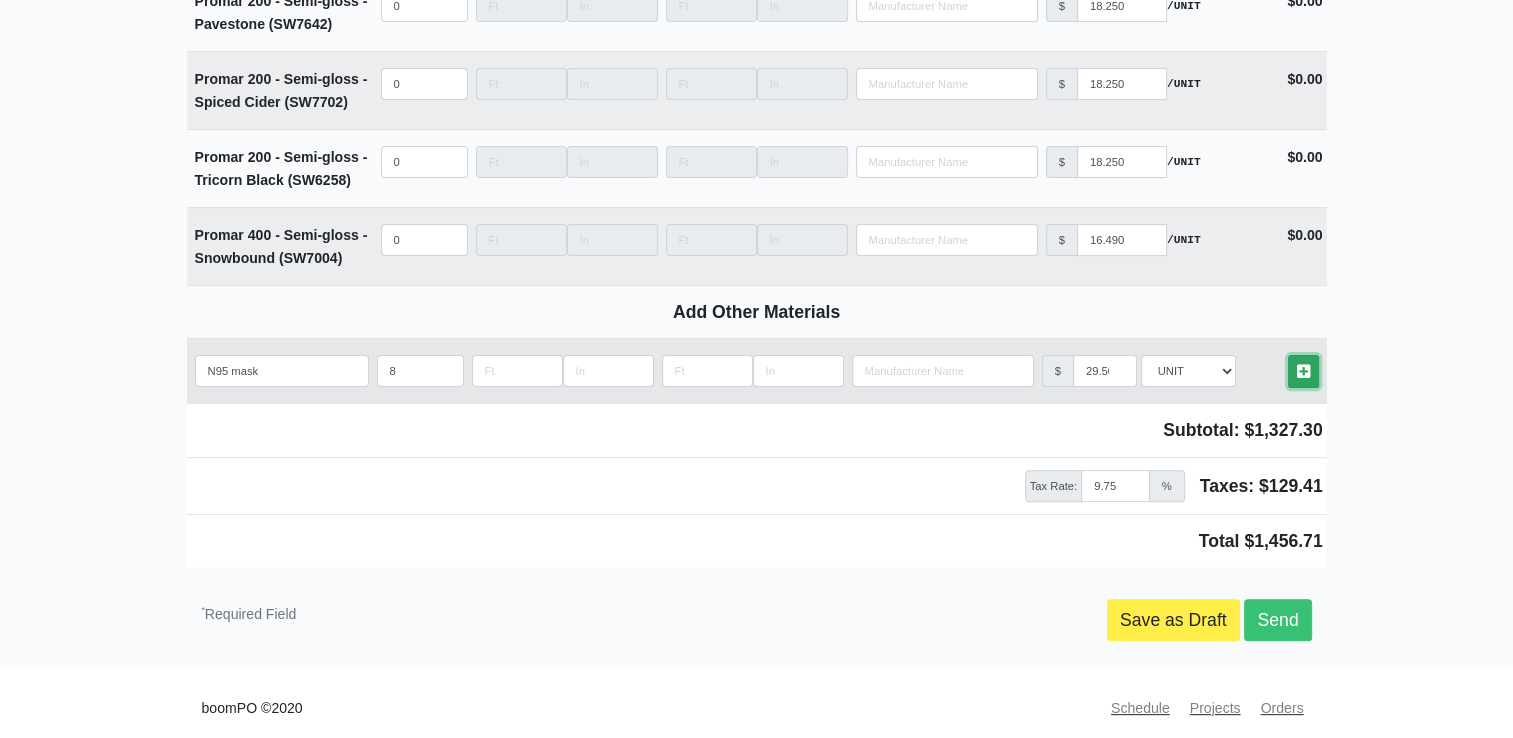 click on "Other Materials" at bounding box center (1303, 371) 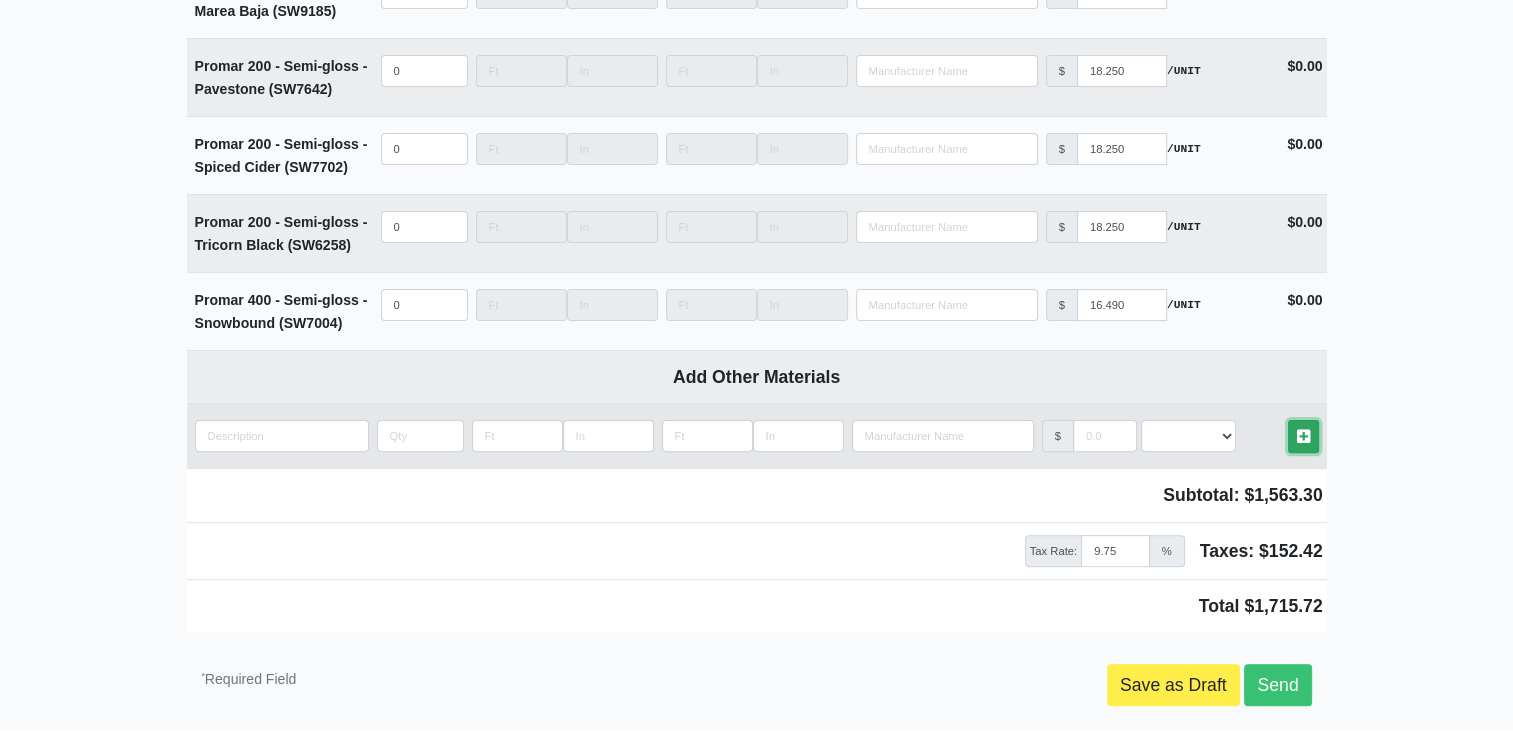 scroll, scrollTop: 8122, scrollLeft: 0, axis: vertical 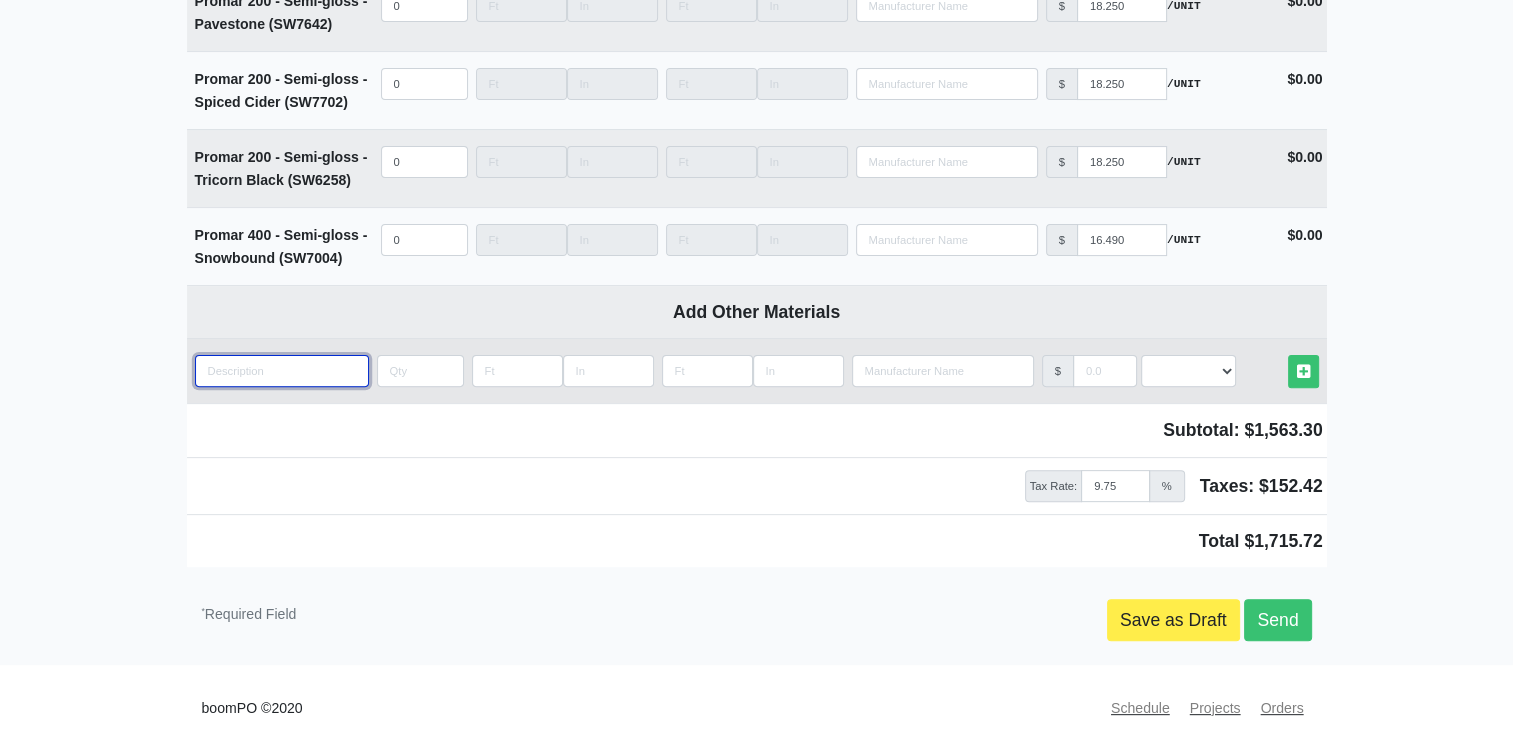 click at bounding box center [282, 371] 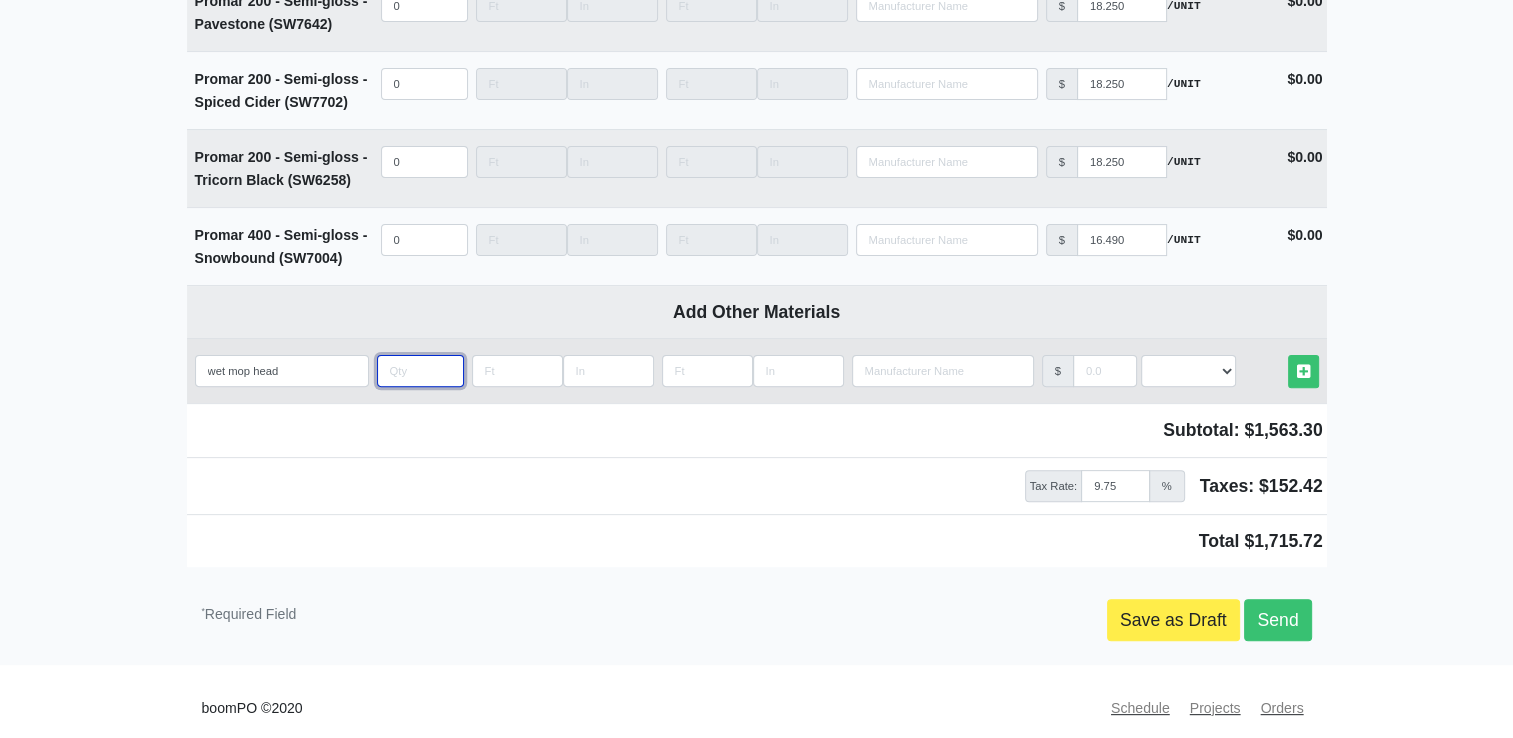 click at bounding box center (420, 371) 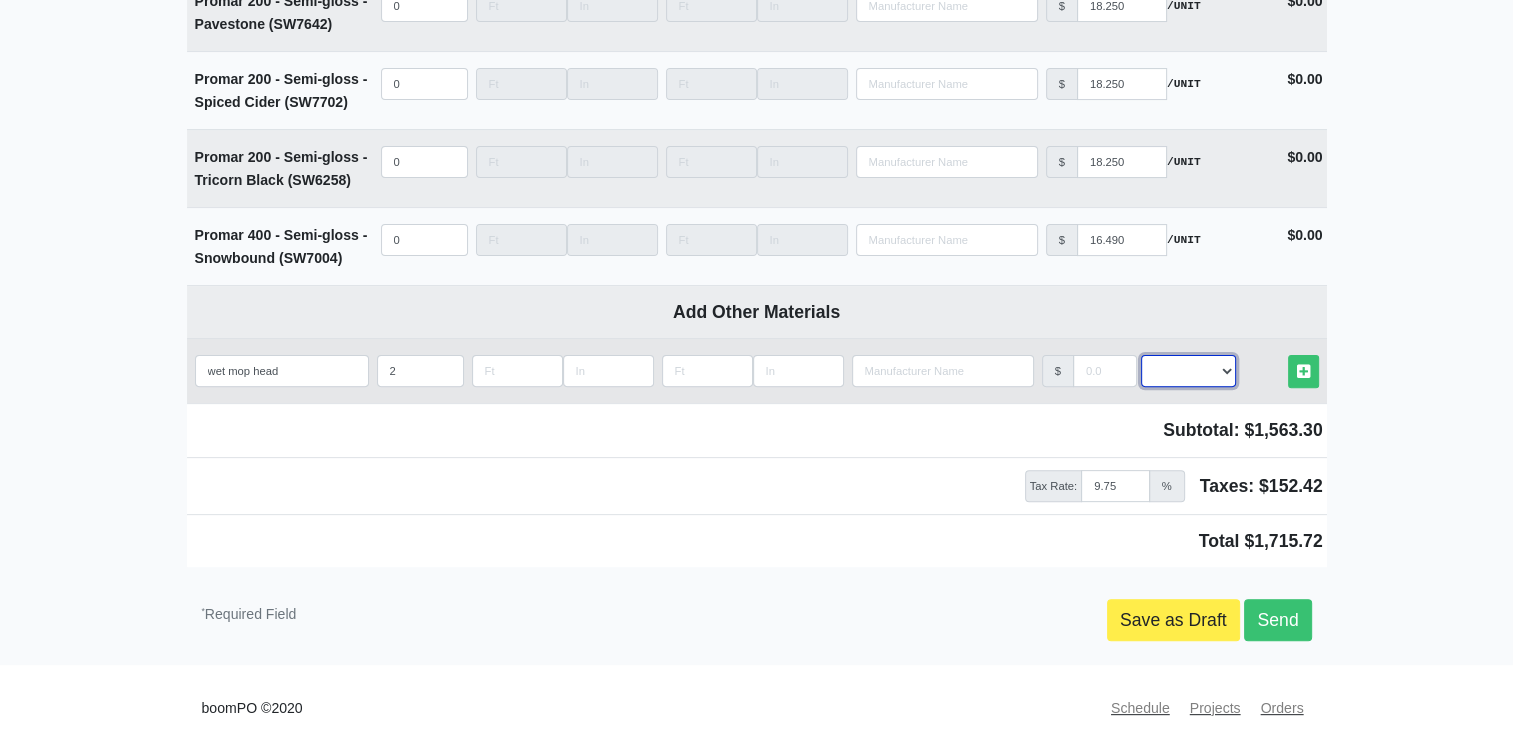 click on "Select an Option!   UNIT   MLF   LF   MSQFT   SQFT" at bounding box center [1188, 371] 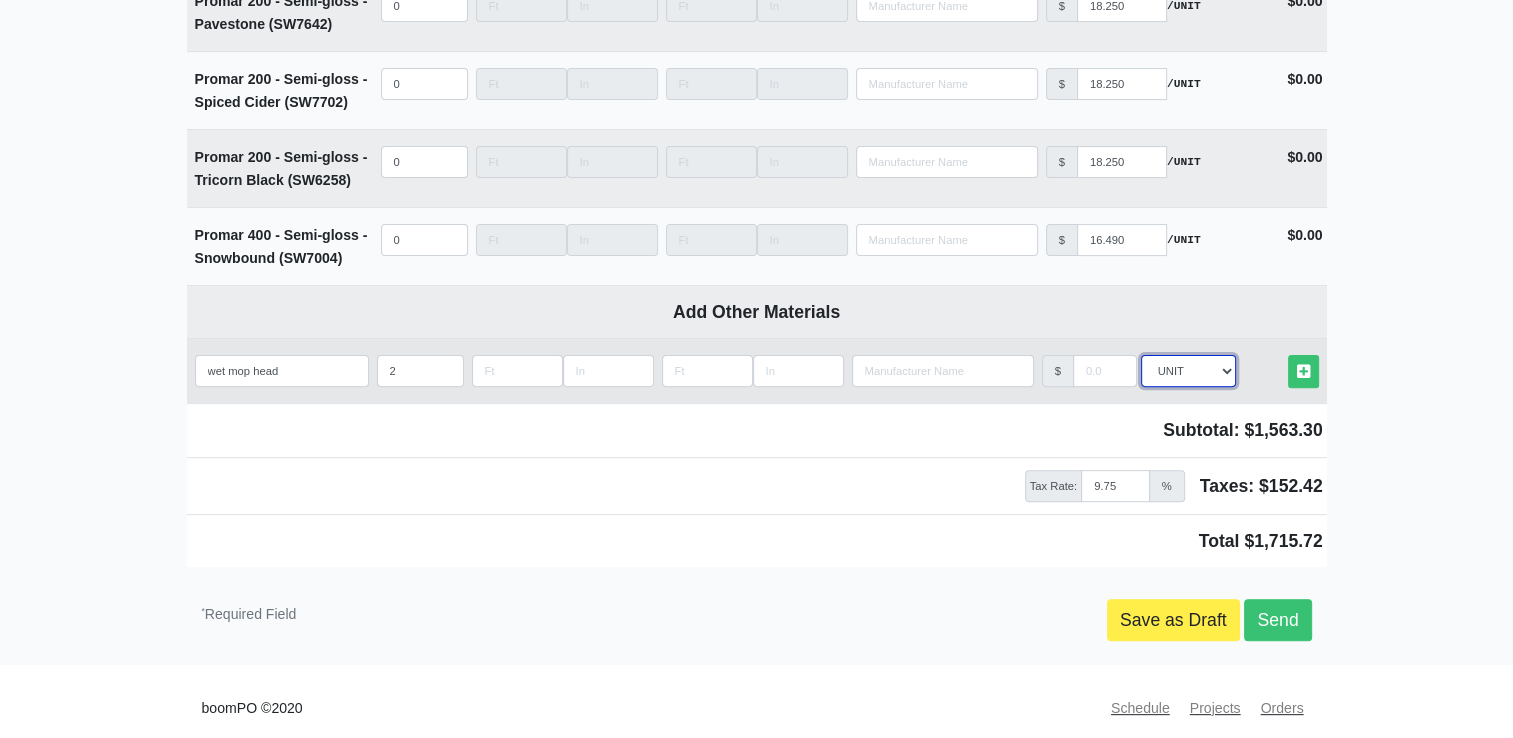 click on "Select an Option!   UNIT   MLF   LF   MSQFT   SQFT" at bounding box center [1188, 371] 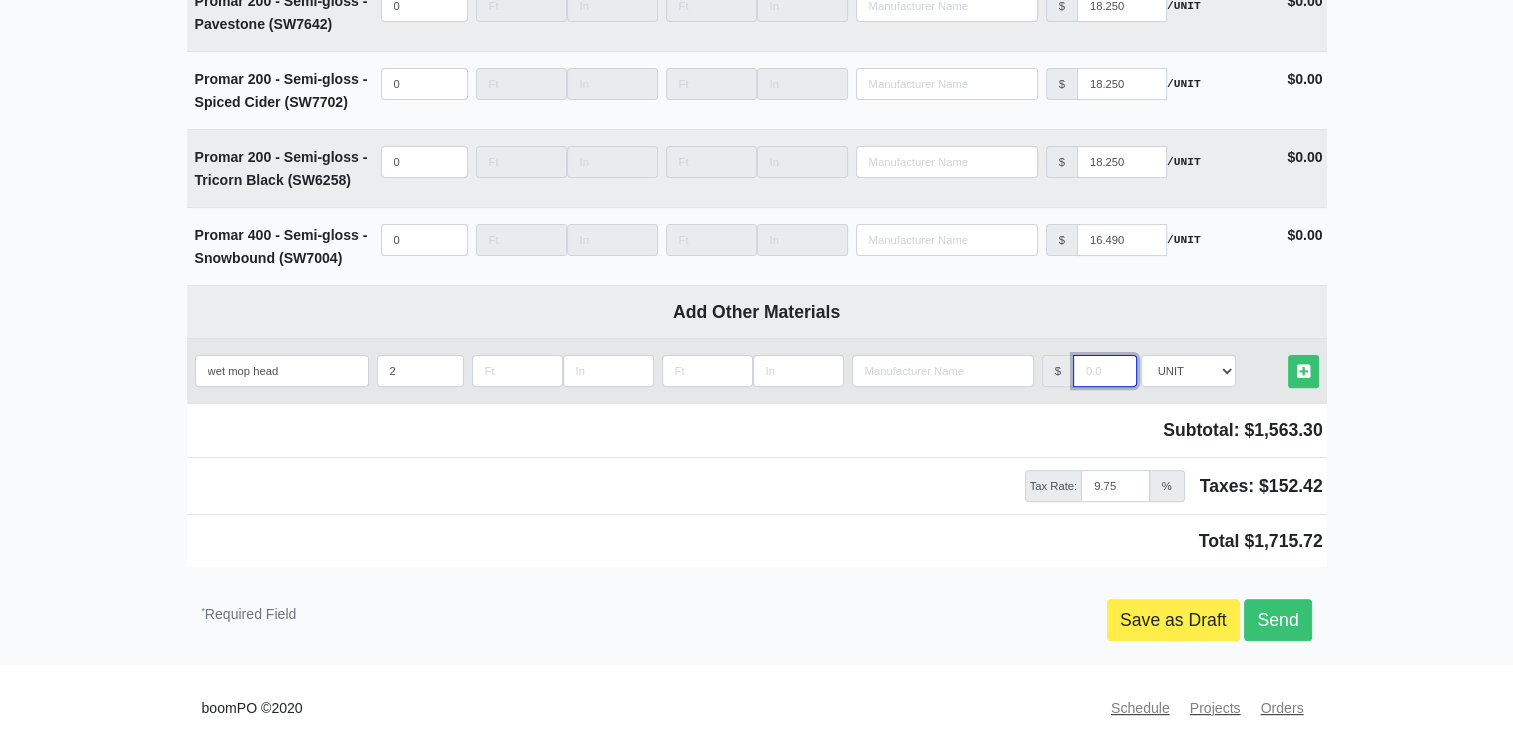 click at bounding box center (1105, 371) 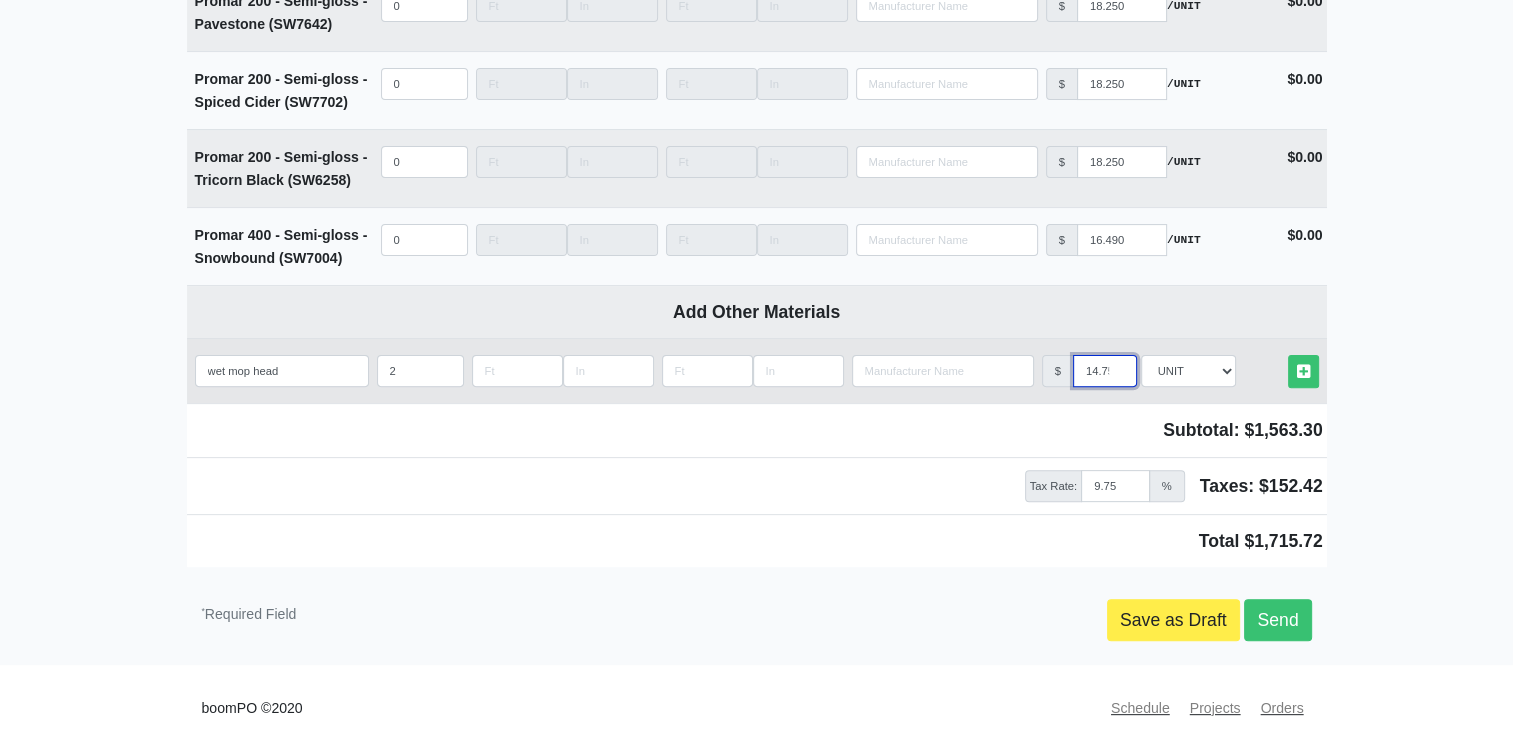 scroll, scrollTop: 0, scrollLeft: 4, axis: horizontal 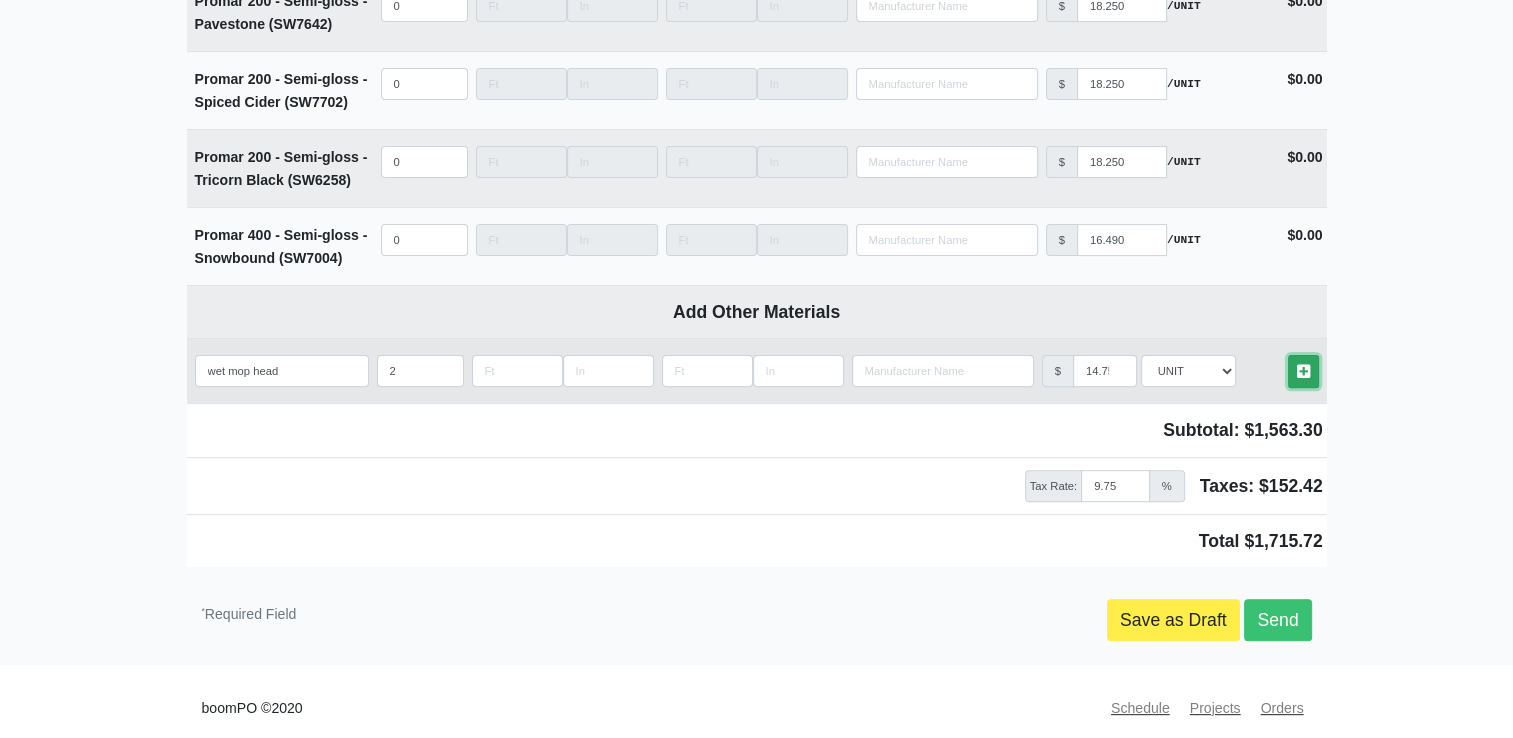 click at bounding box center (1303, 371) 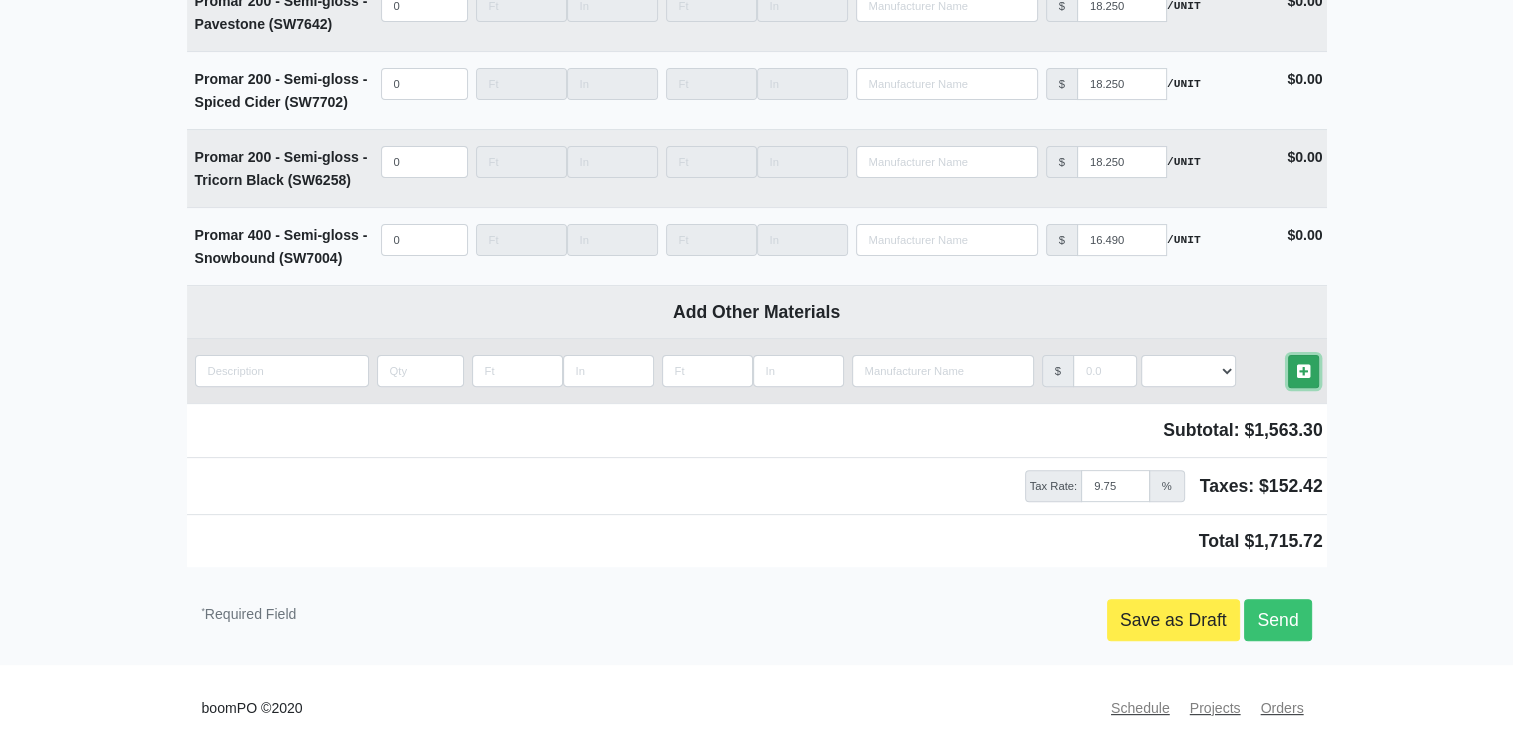 scroll, scrollTop: 8187, scrollLeft: 0, axis: vertical 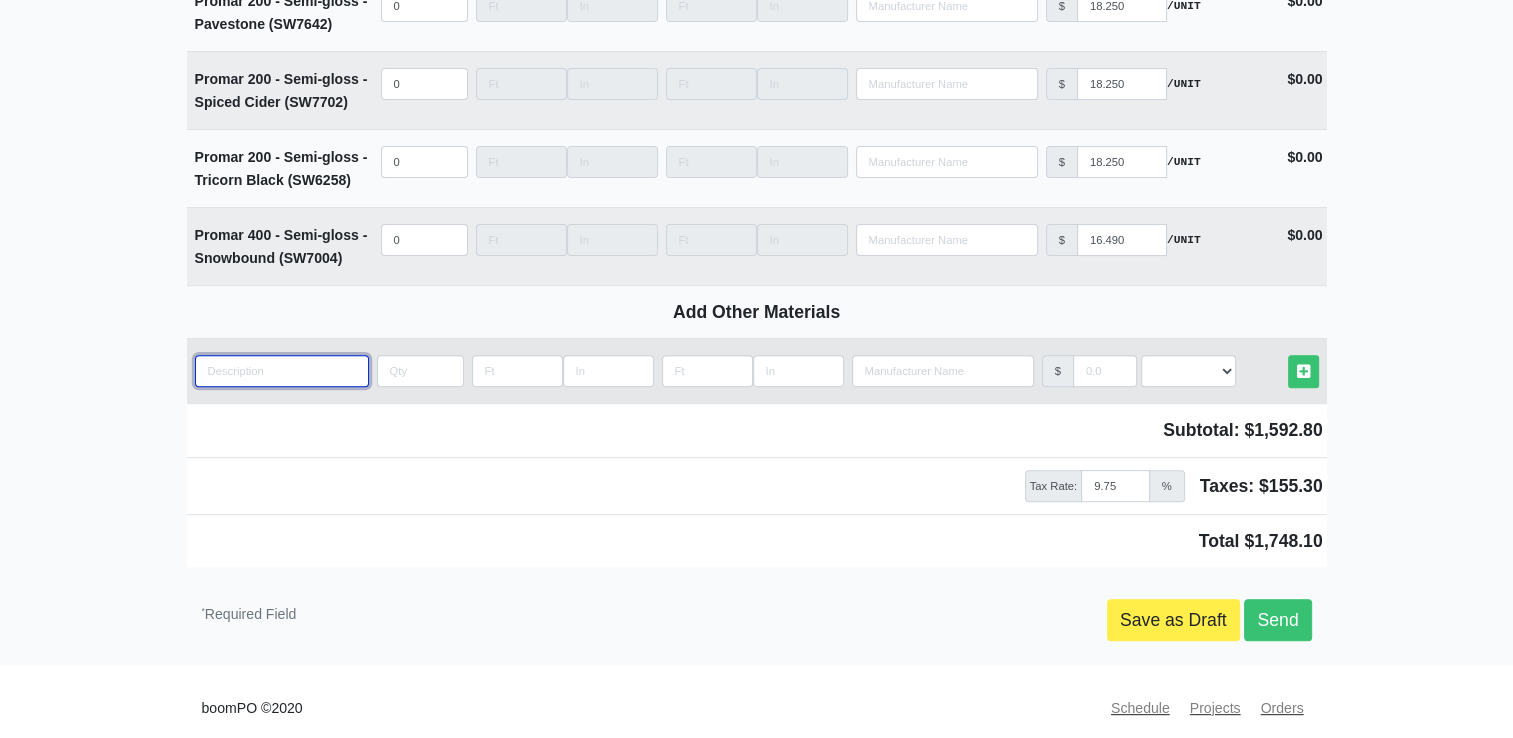 click at bounding box center [282, 371] 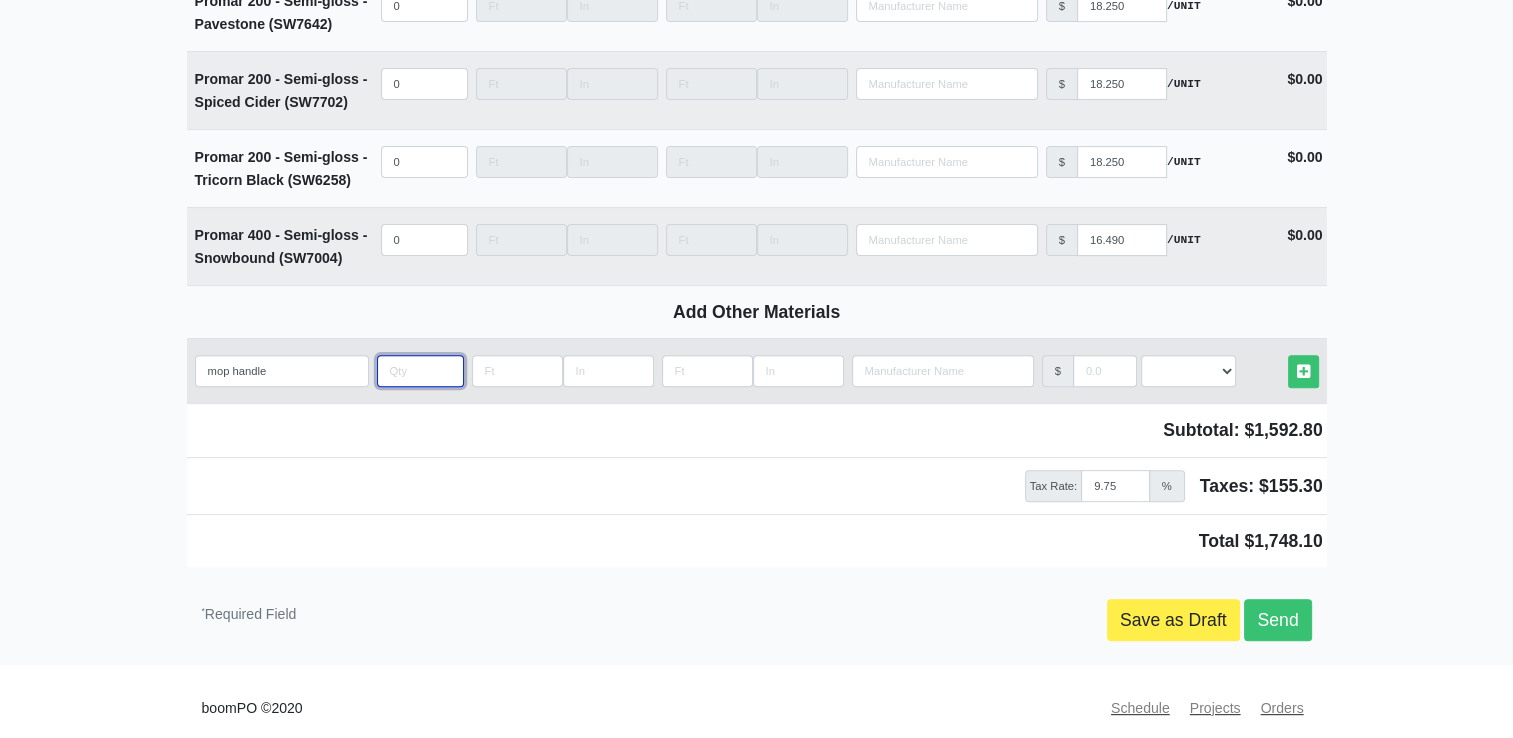 click at bounding box center (420, 371) 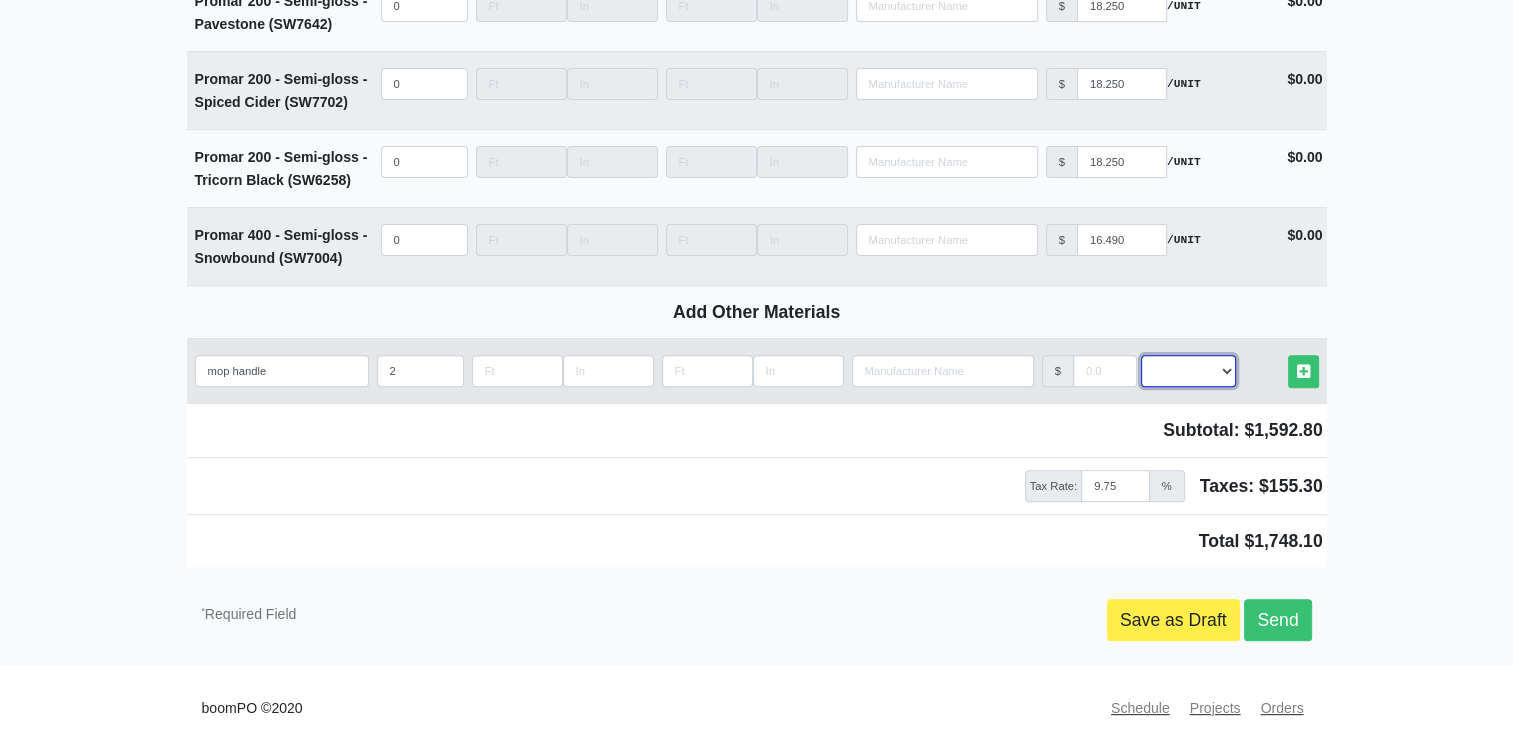click on "Select an Option!   UNIT   MLF   LF   MSQFT   SQFT" at bounding box center (1188, 371) 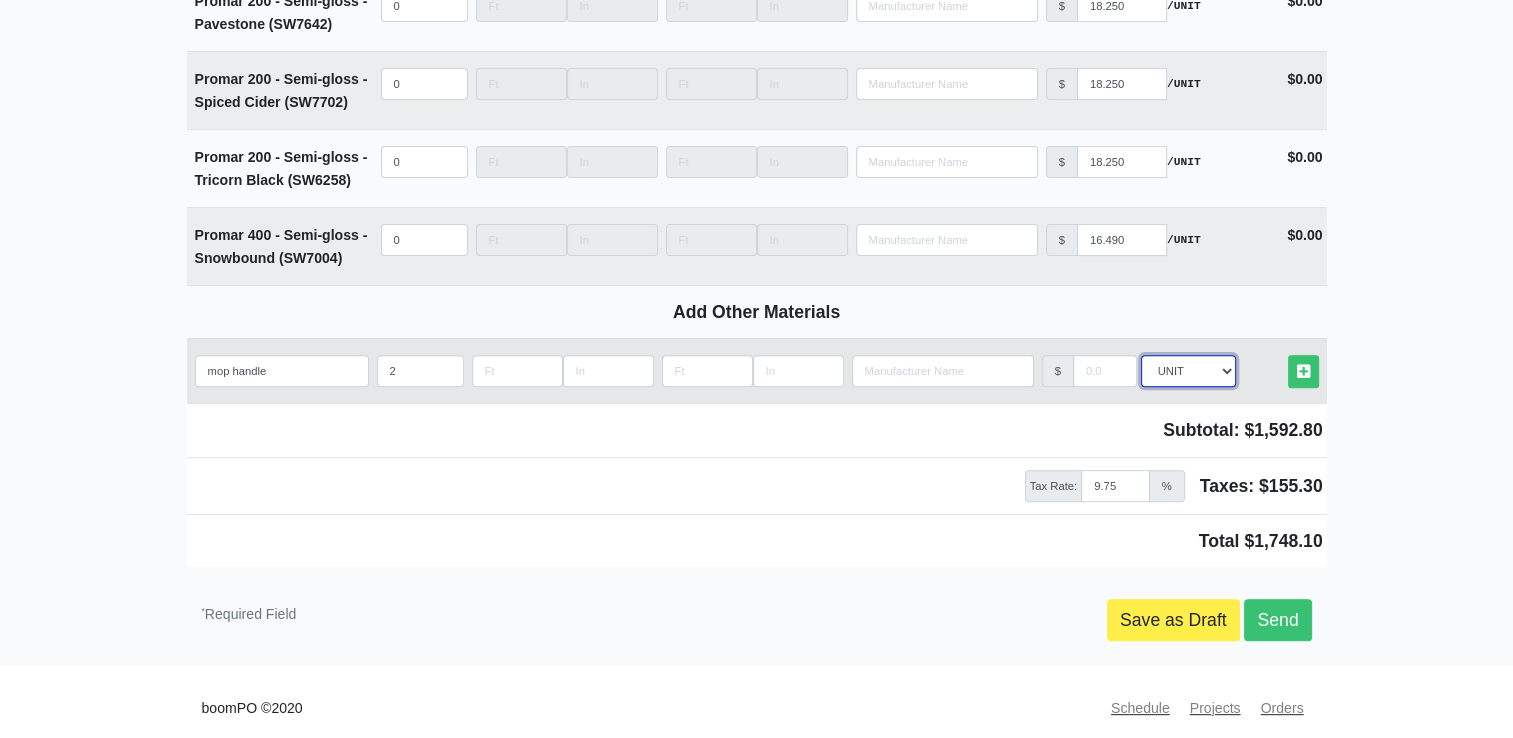 click on "Select an Option!   UNIT   MLF   LF   MSQFT   SQFT" at bounding box center [1188, 371] 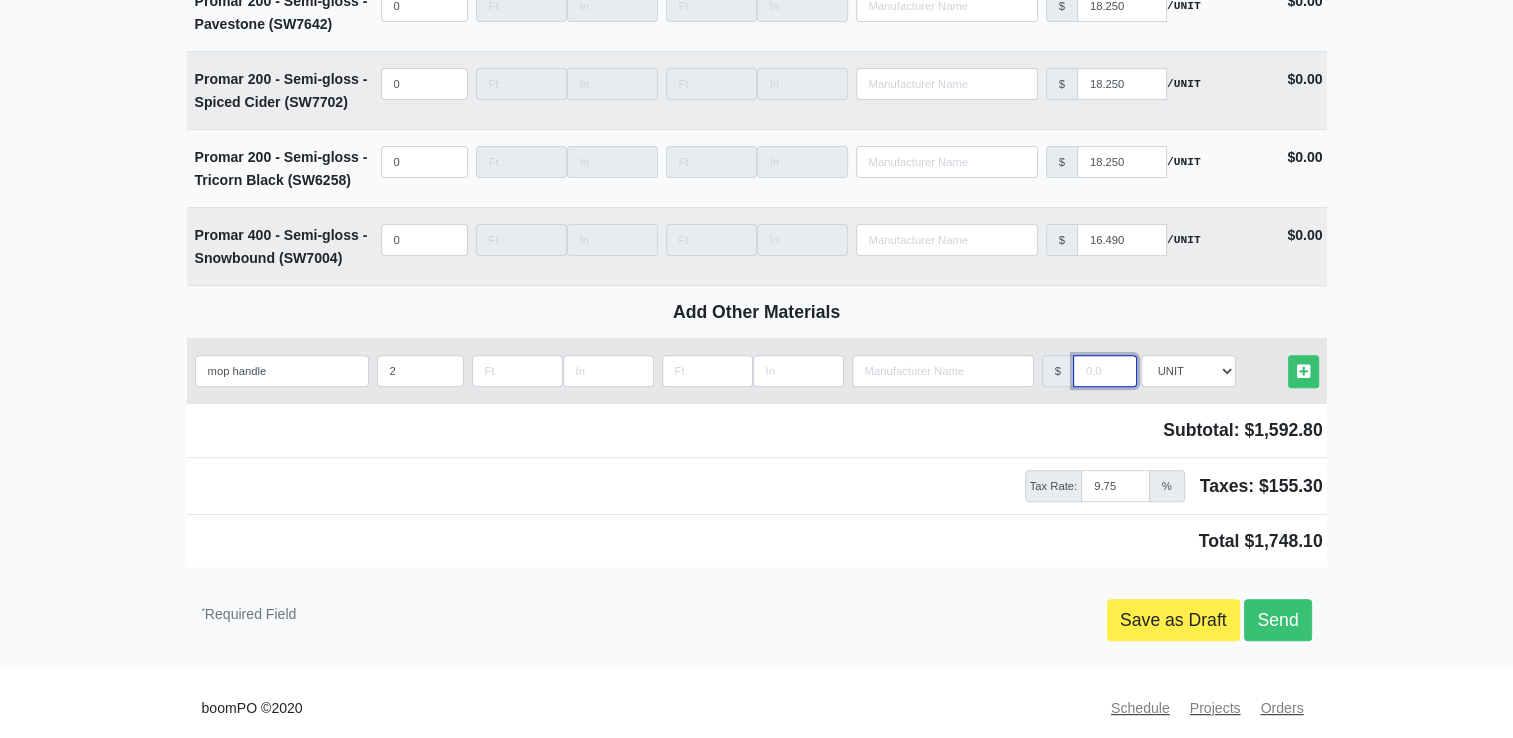 click at bounding box center (1105, 371) 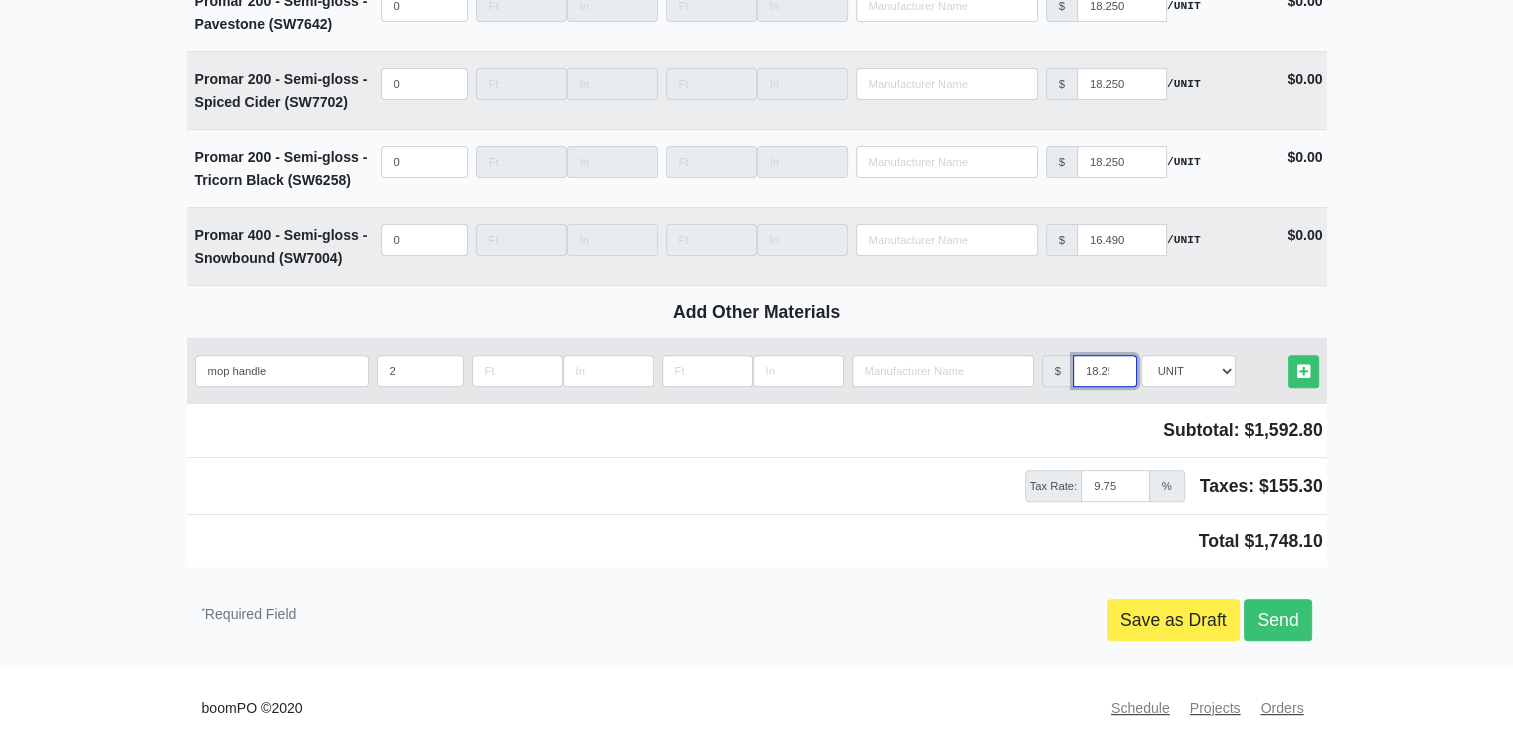 scroll, scrollTop: 0, scrollLeft: 4, axis: horizontal 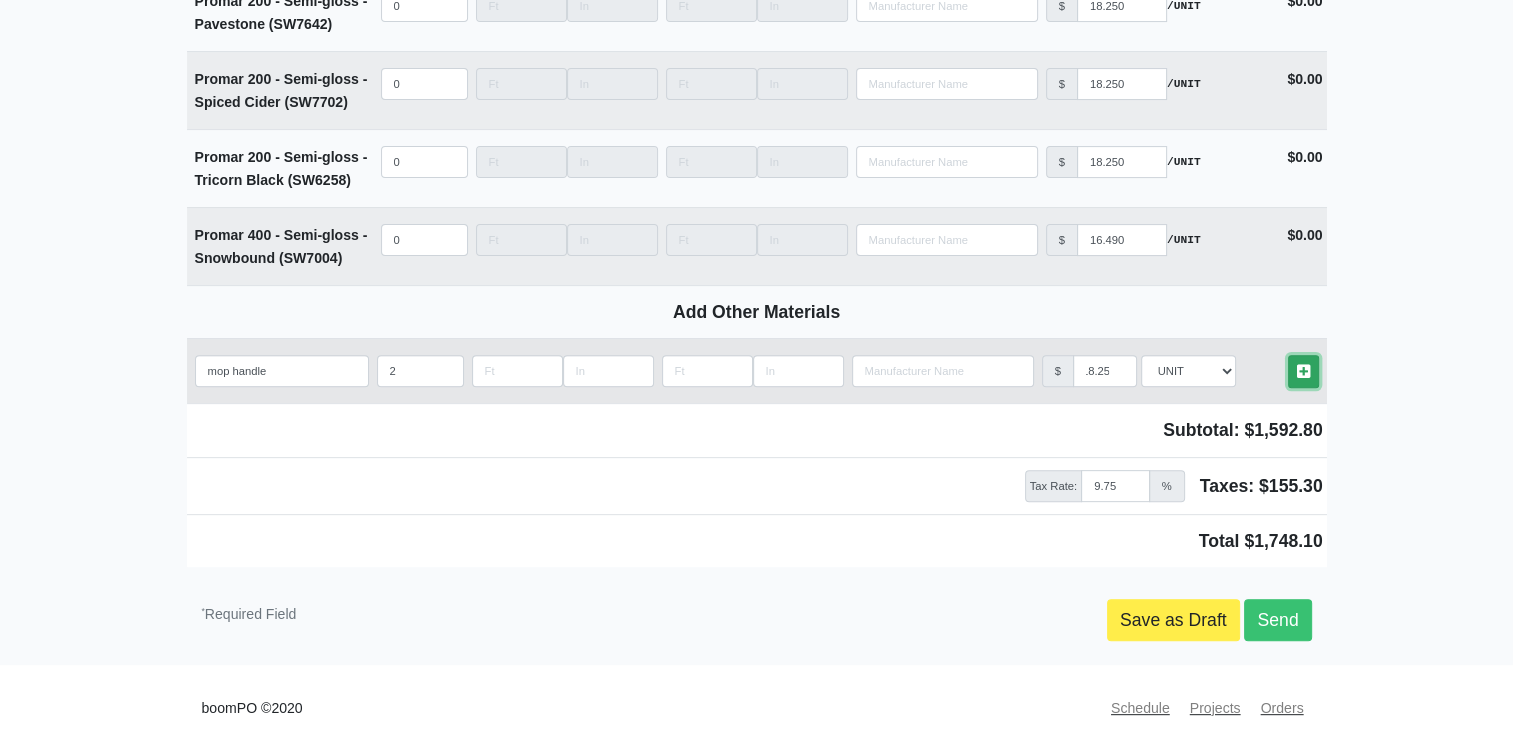 click on "Other Materials" at bounding box center [1303, 371] 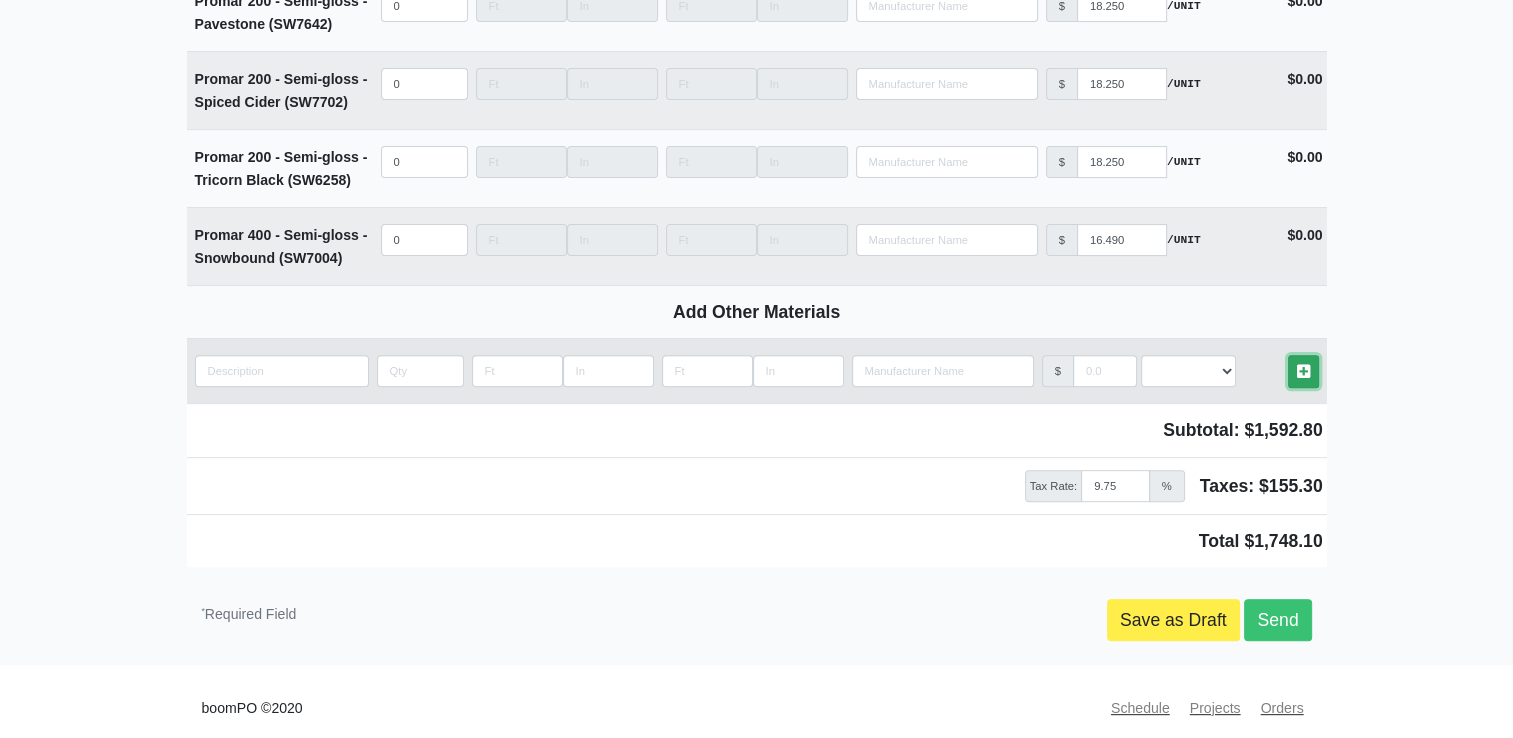 scroll, scrollTop: 0, scrollLeft: 0, axis: both 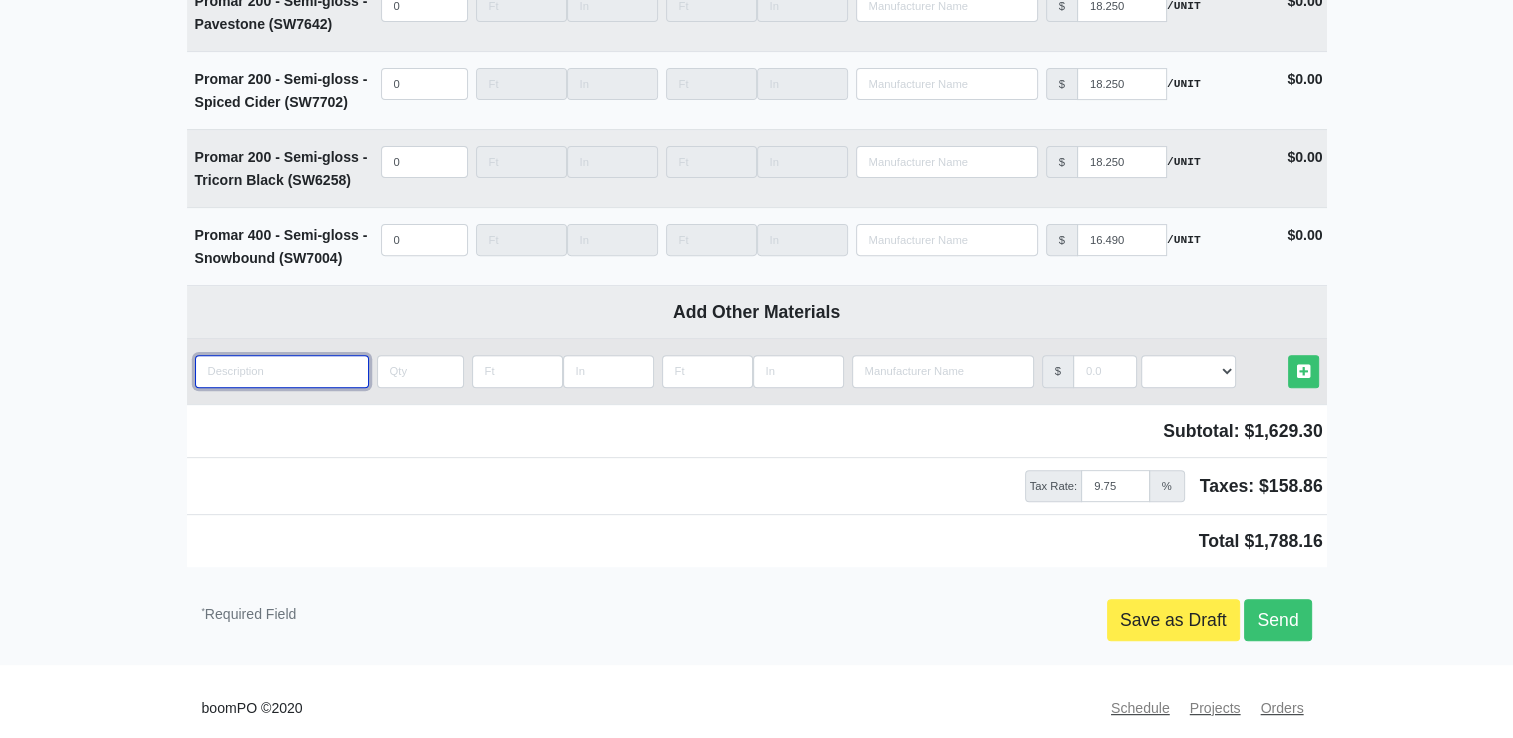 click at bounding box center (282, 371) 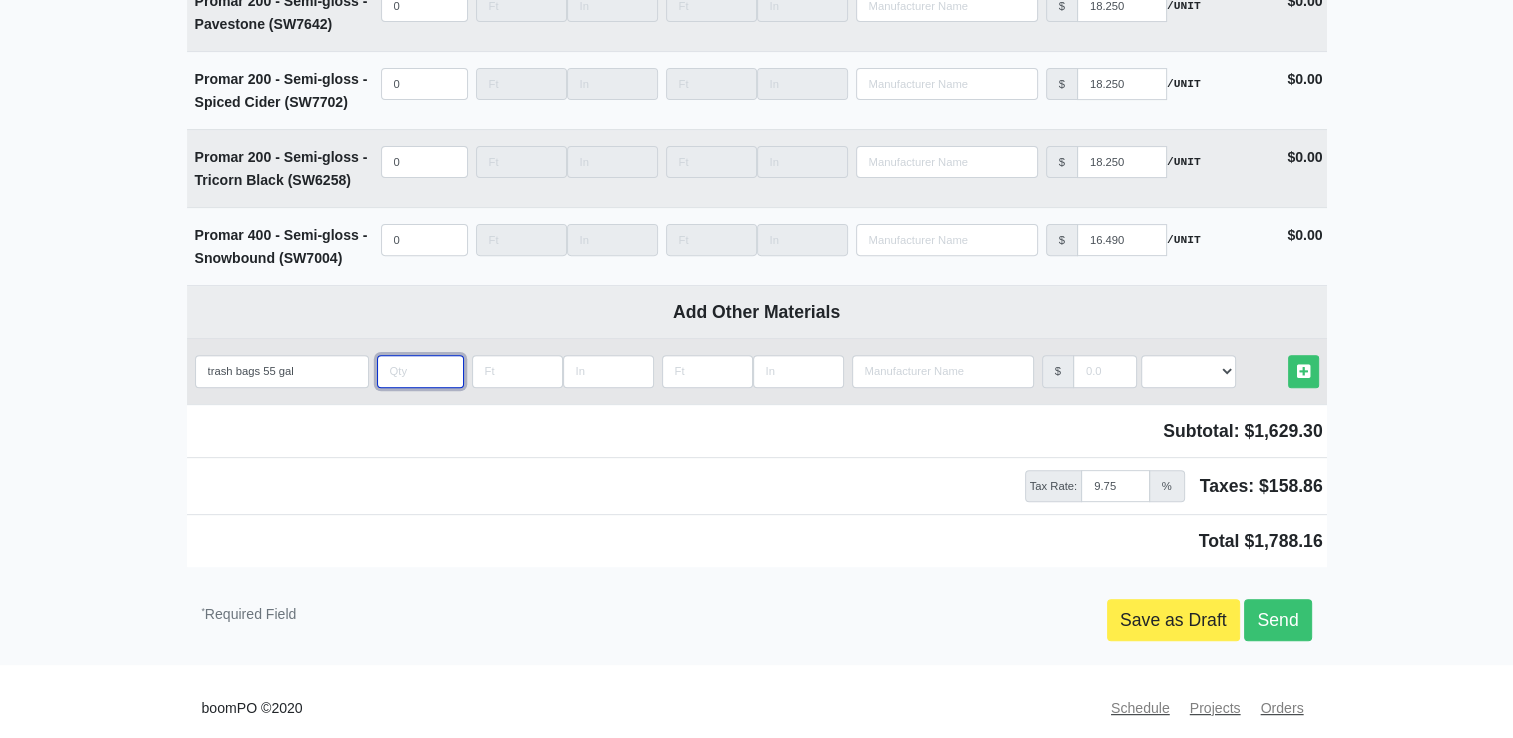 click at bounding box center (420, 371) 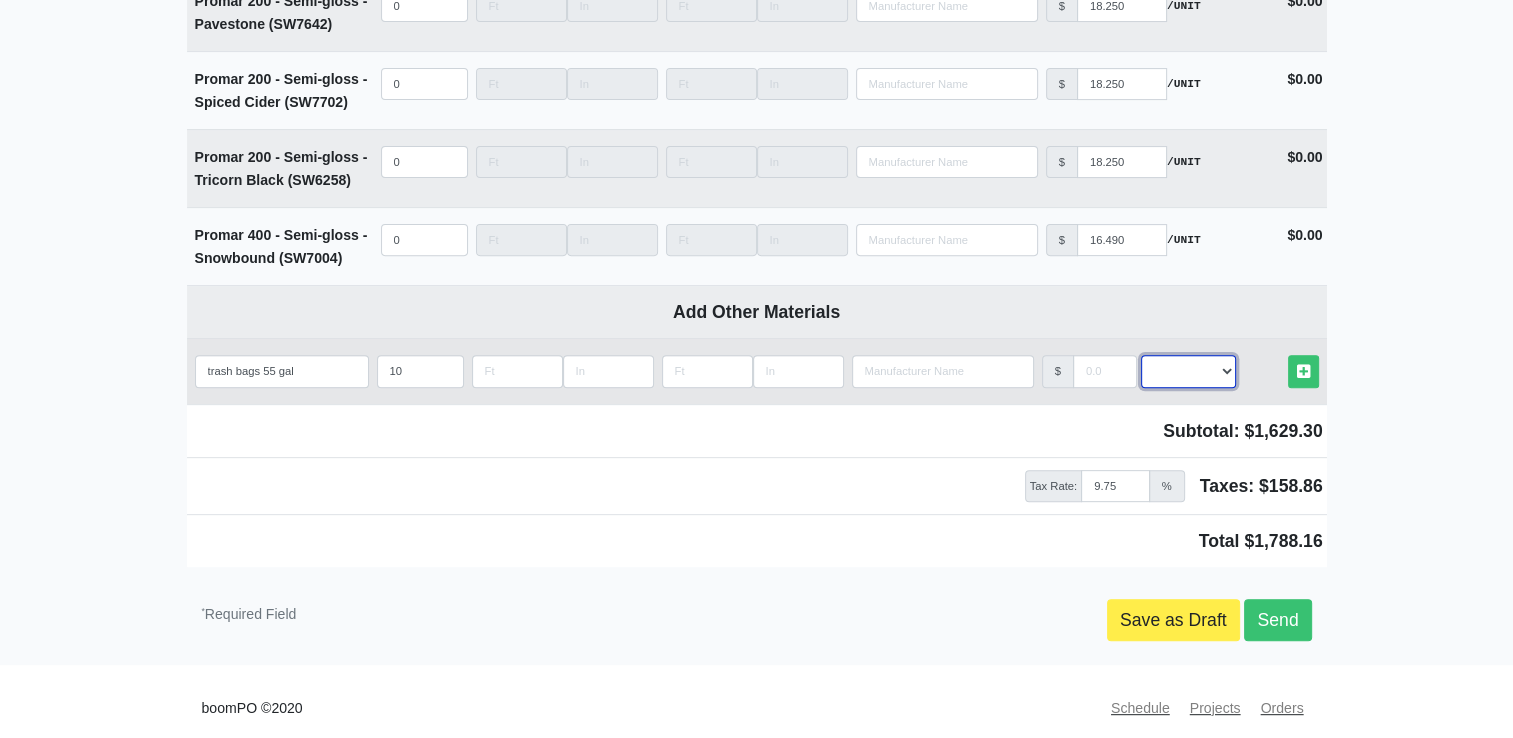 click on "Select an Option!   UNIT   MLF   LF   MSQFT   SQFT" at bounding box center [1188, 371] 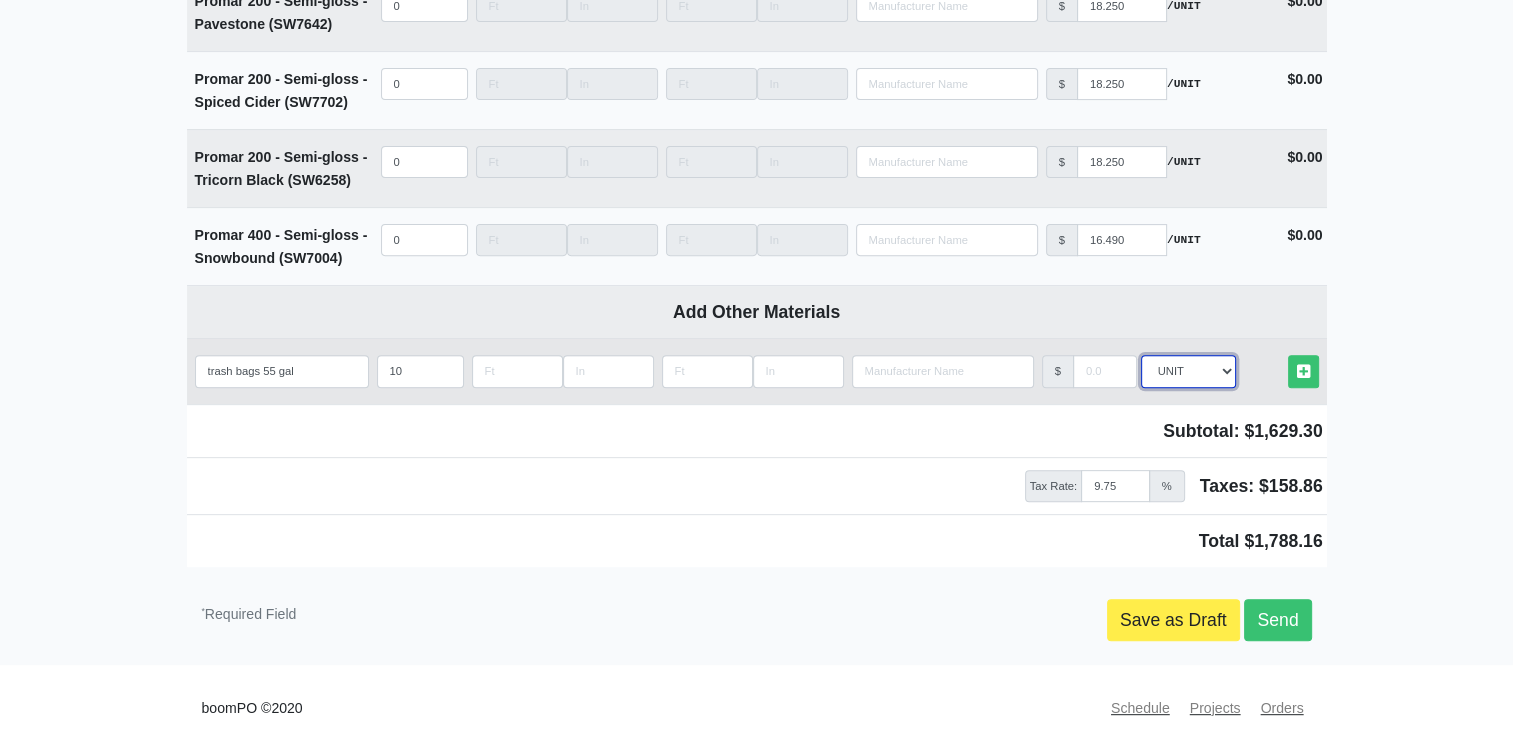click on "Select an Option!   UNIT   MLF   LF   MSQFT   SQFT" at bounding box center [1188, 371] 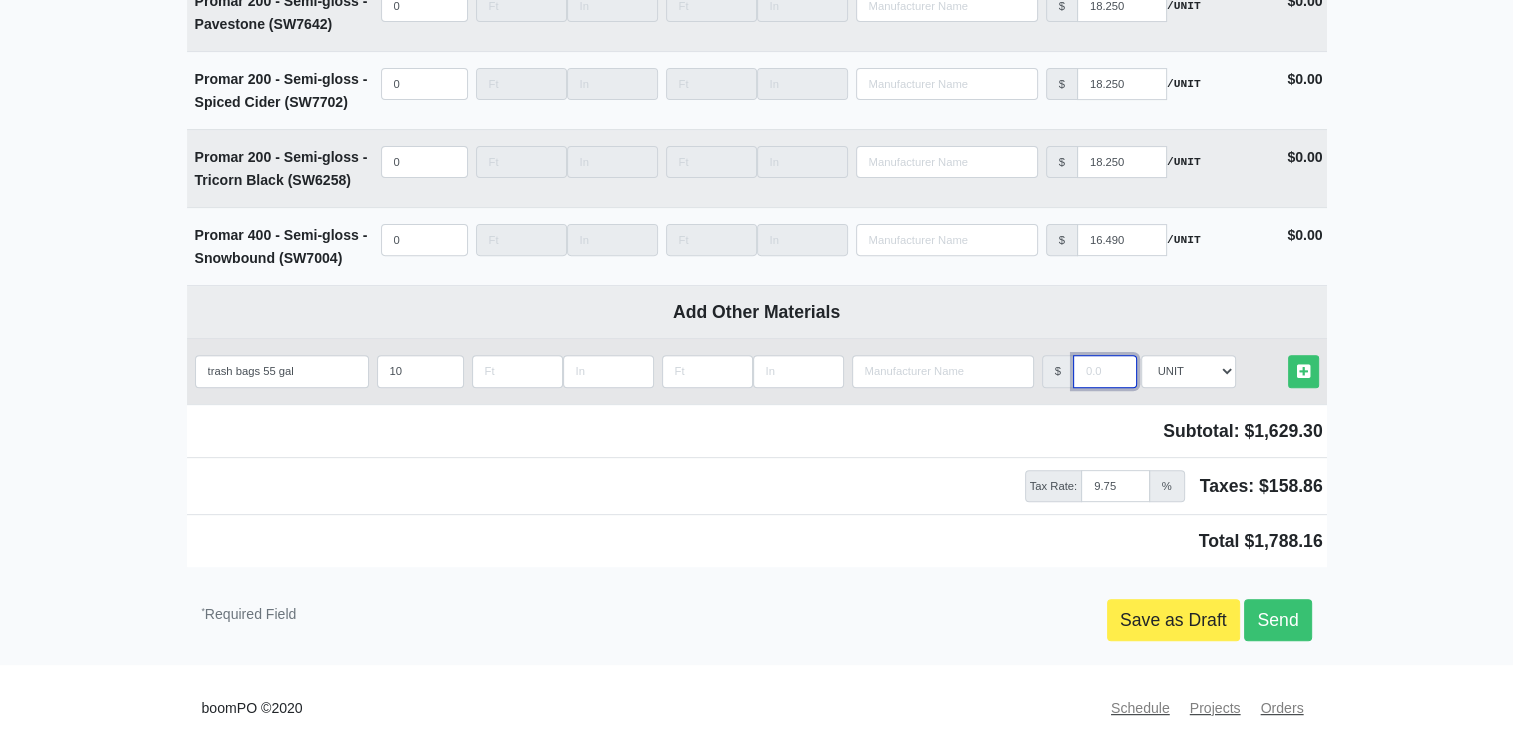 click at bounding box center [1105, 371] 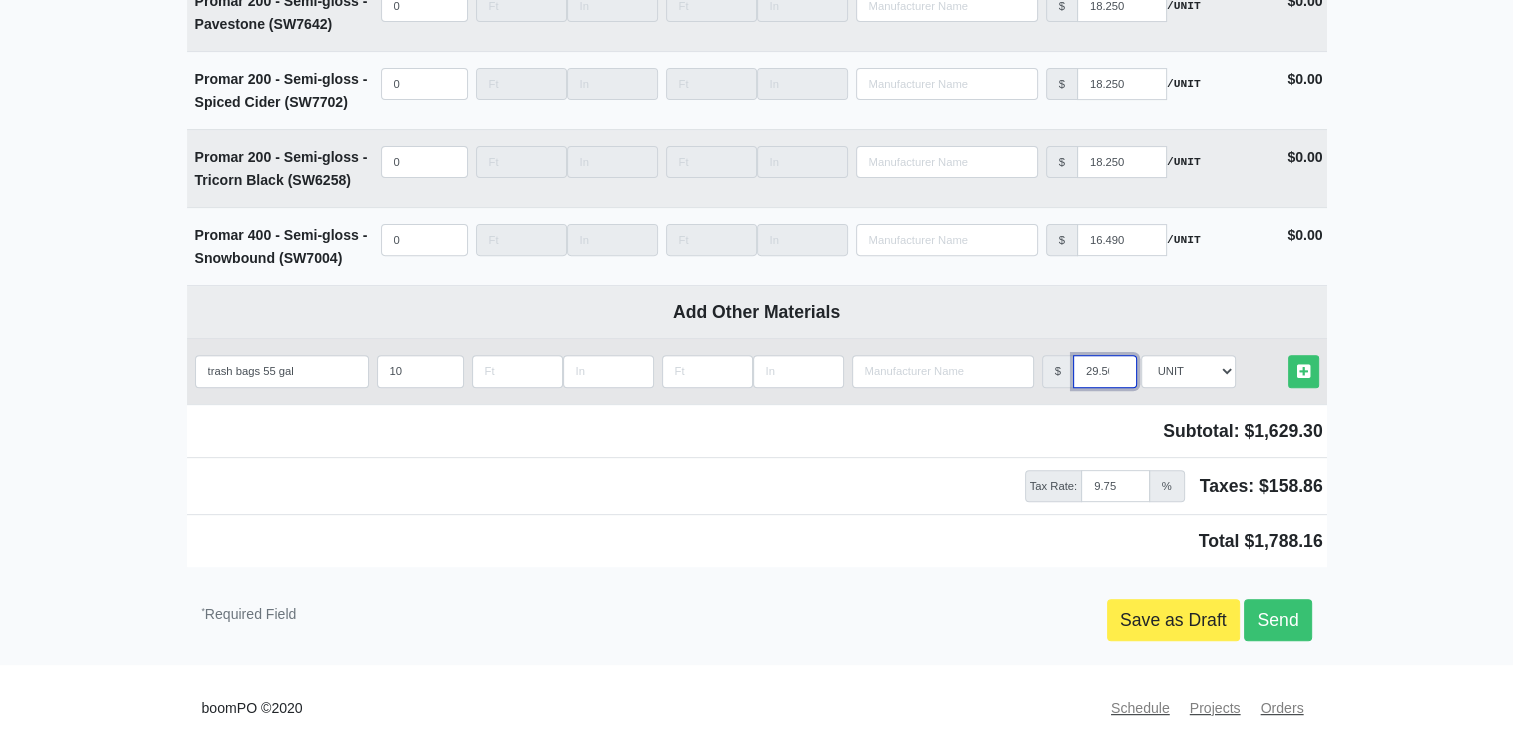 scroll, scrollTop: 0, scrollLeft: 4, axis: horizontal 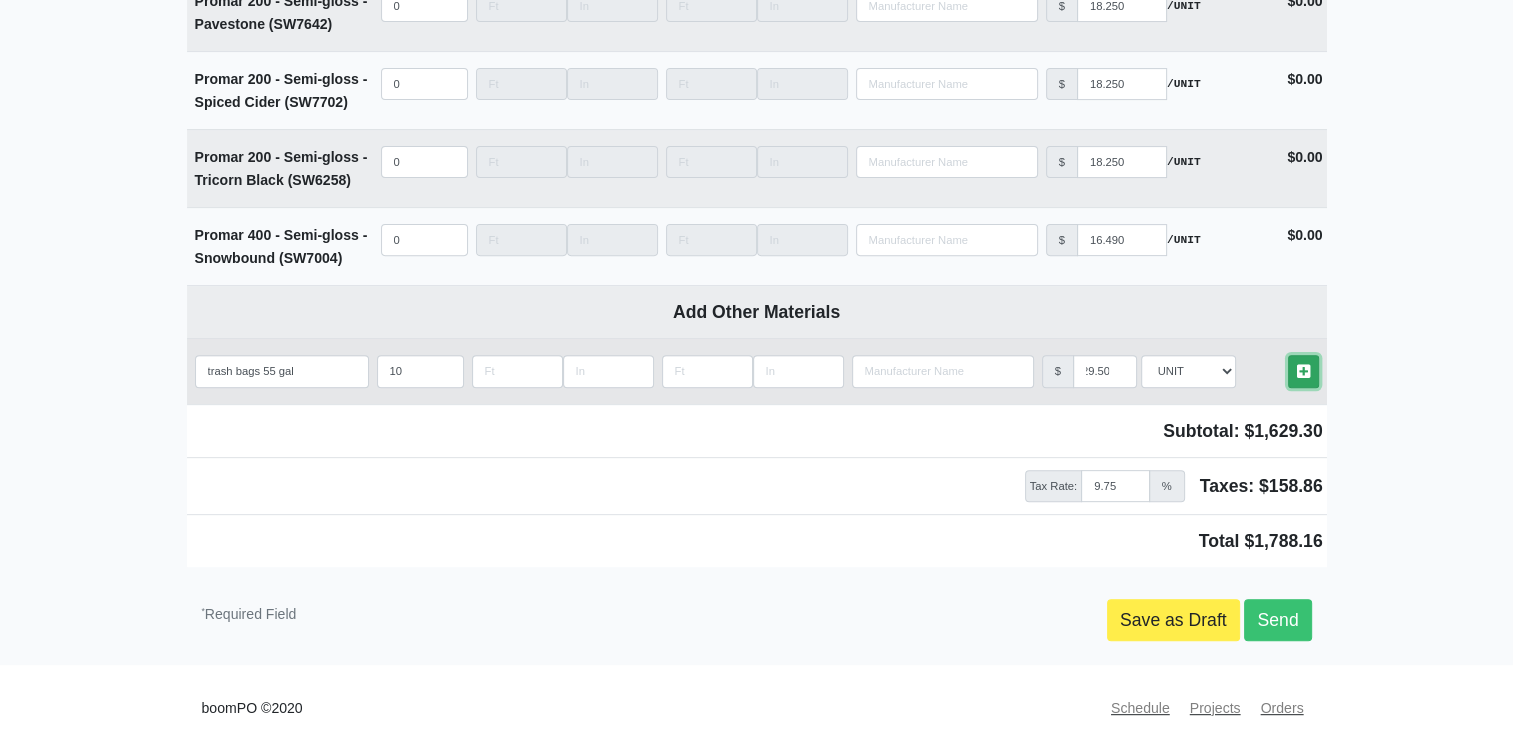click at bounding box center (1303, 371) 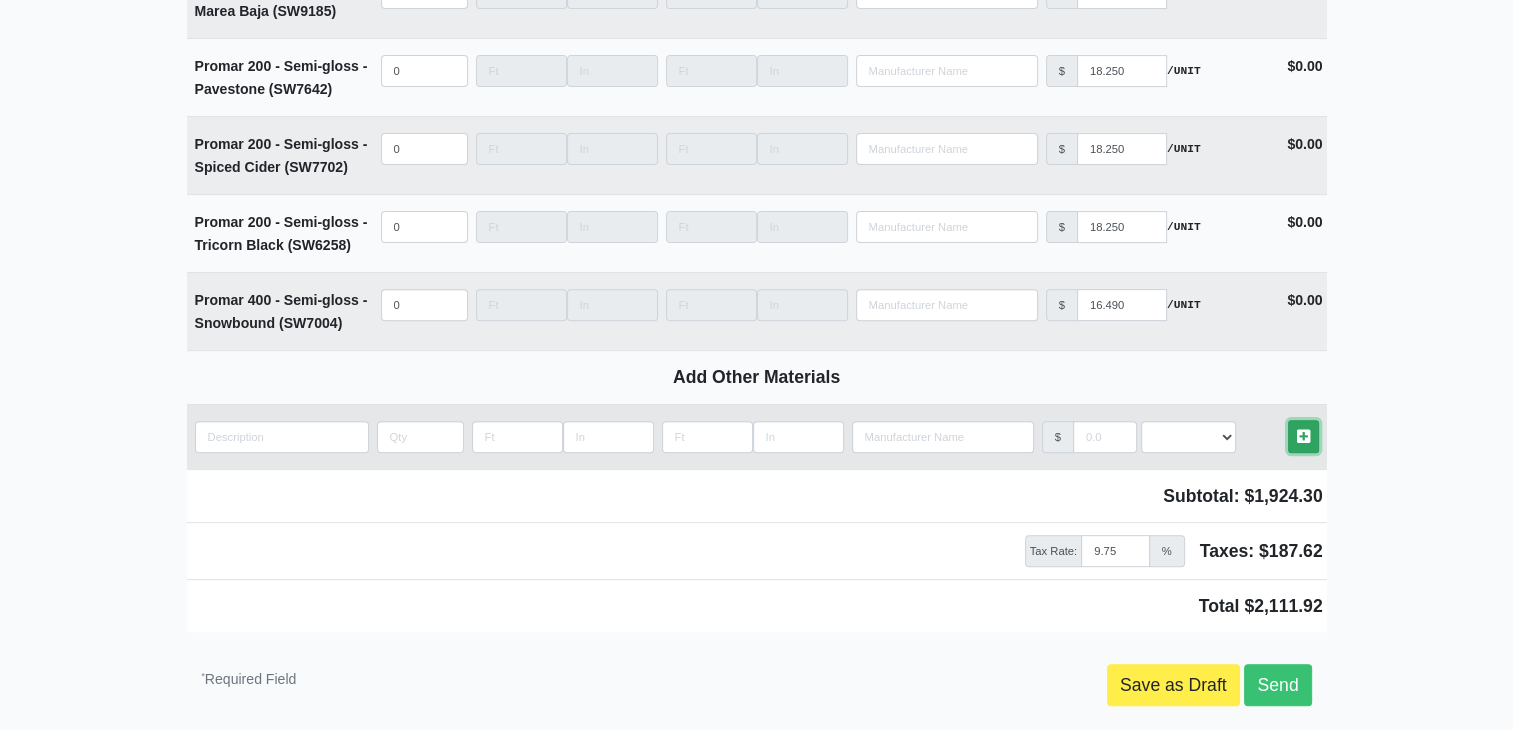 scroll, scrollTop: 0, scrollLeft: 0, axis: both 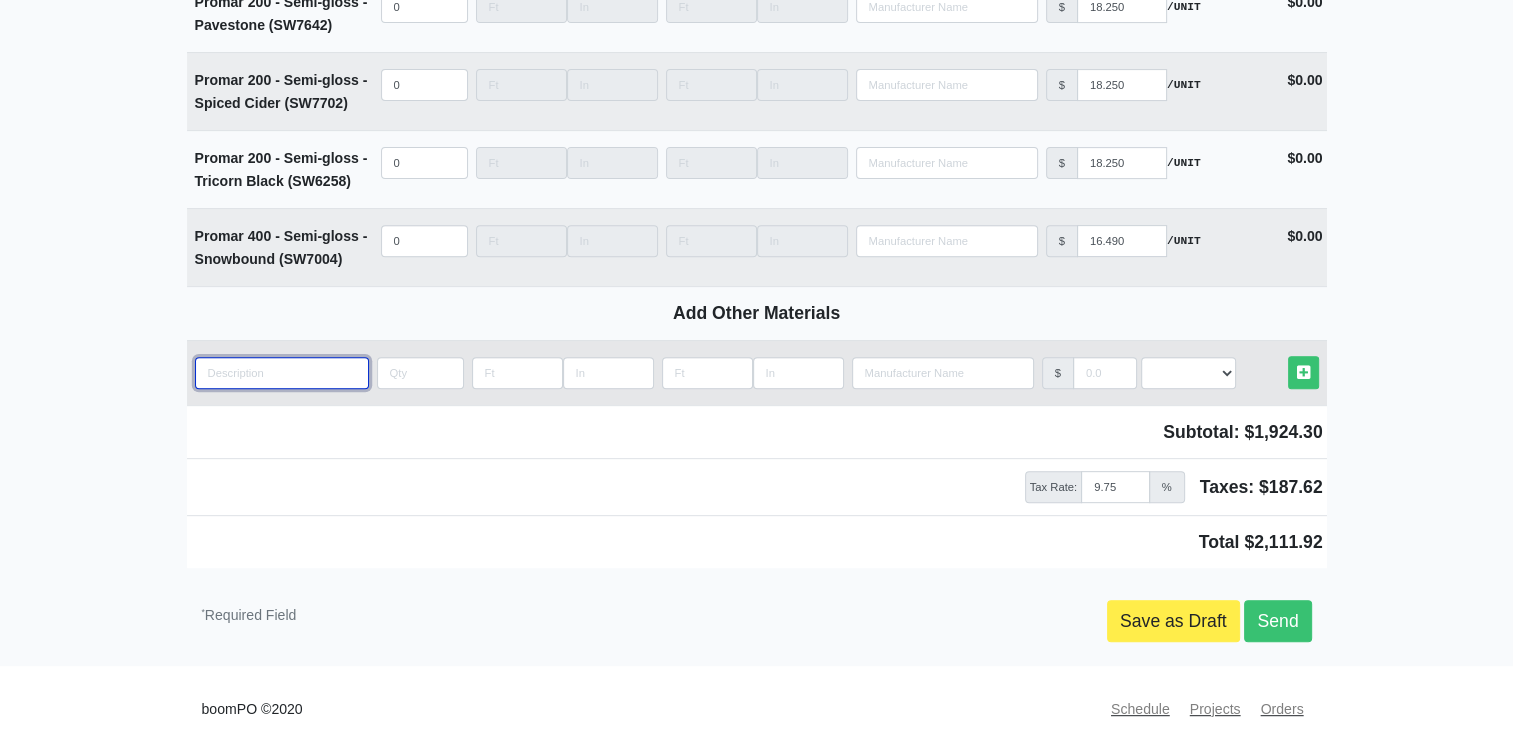 click at bounding box center [282, 373] 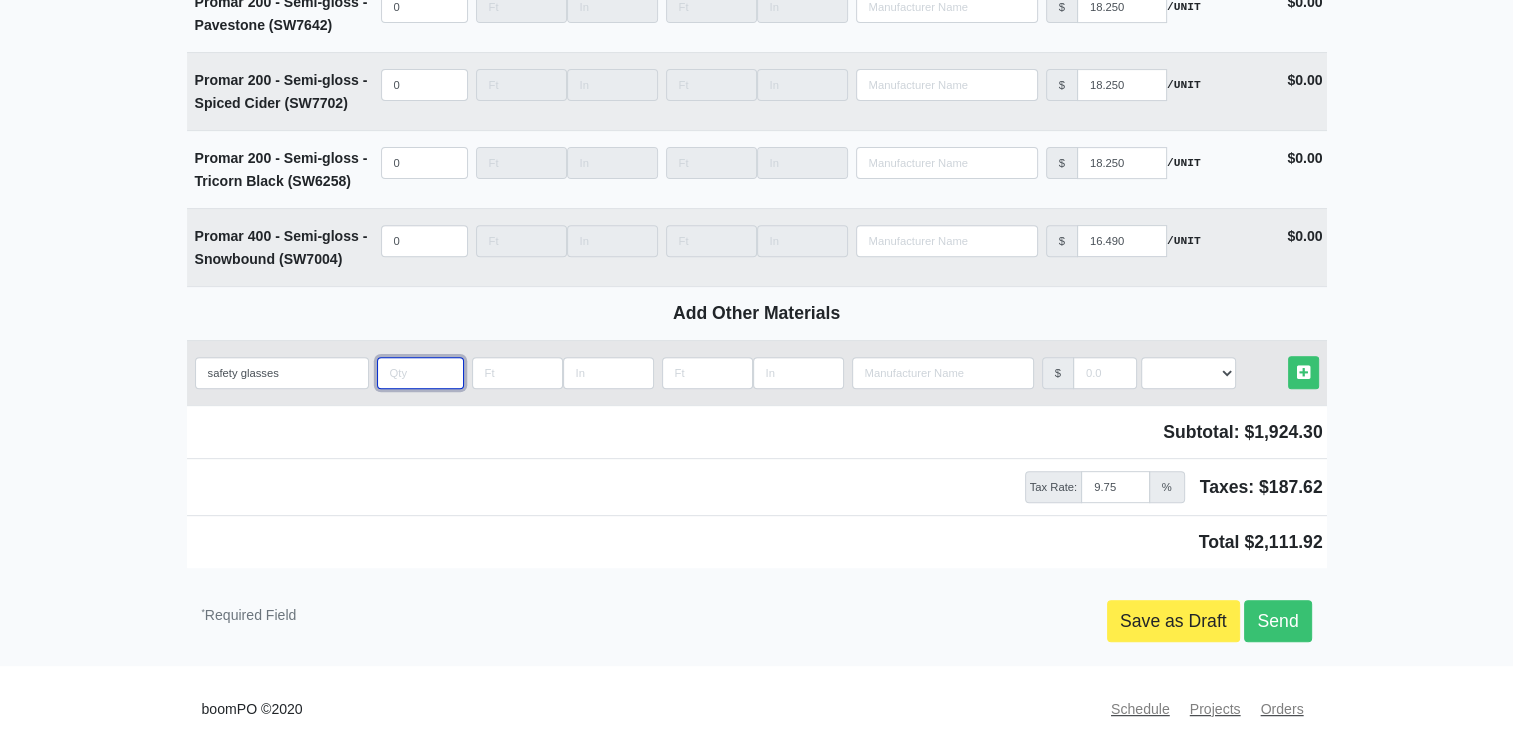click at bounding box center [420, 373] 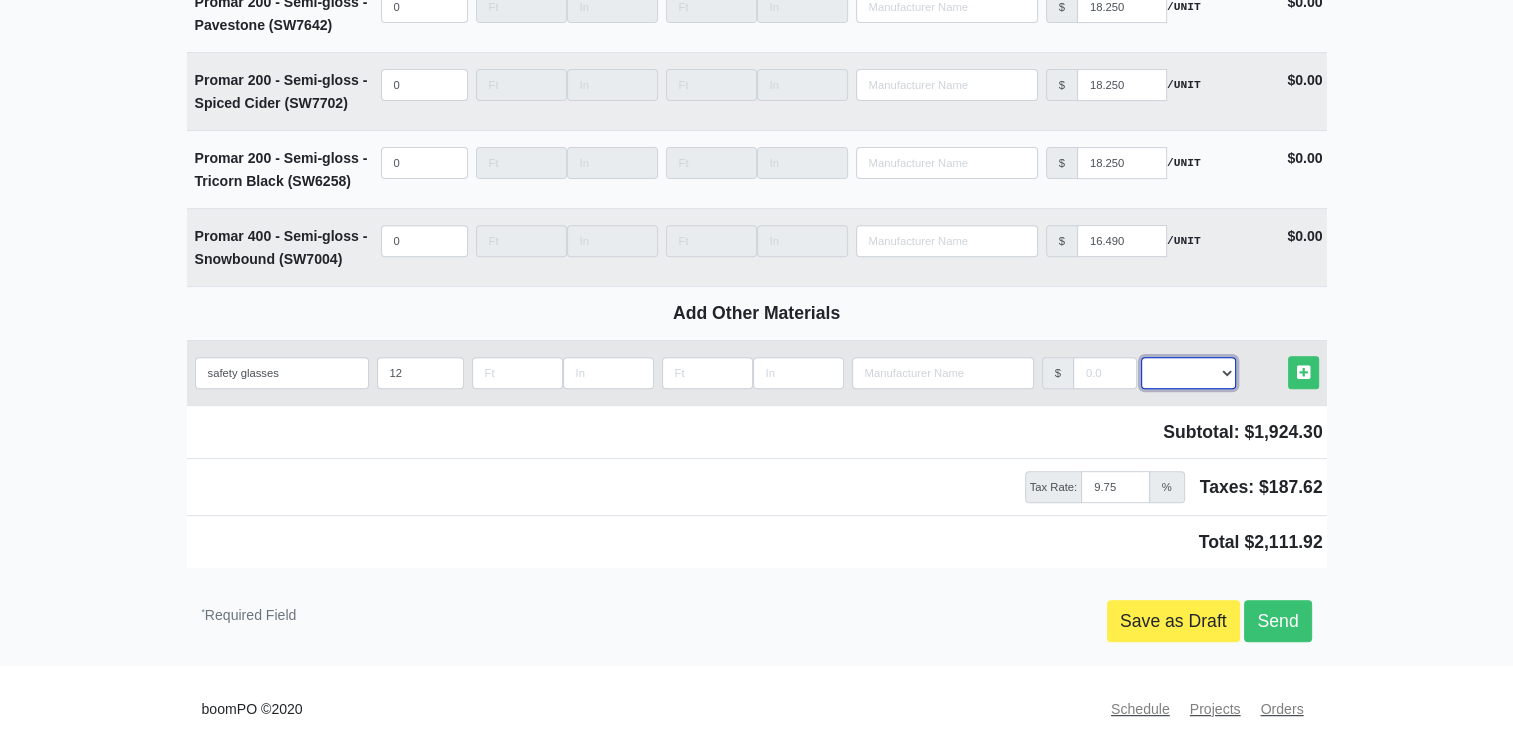 click on "Select an Option!   UNIT   MLF   LF   MSQFT   SQFT" at bounding box center (1188, 373) 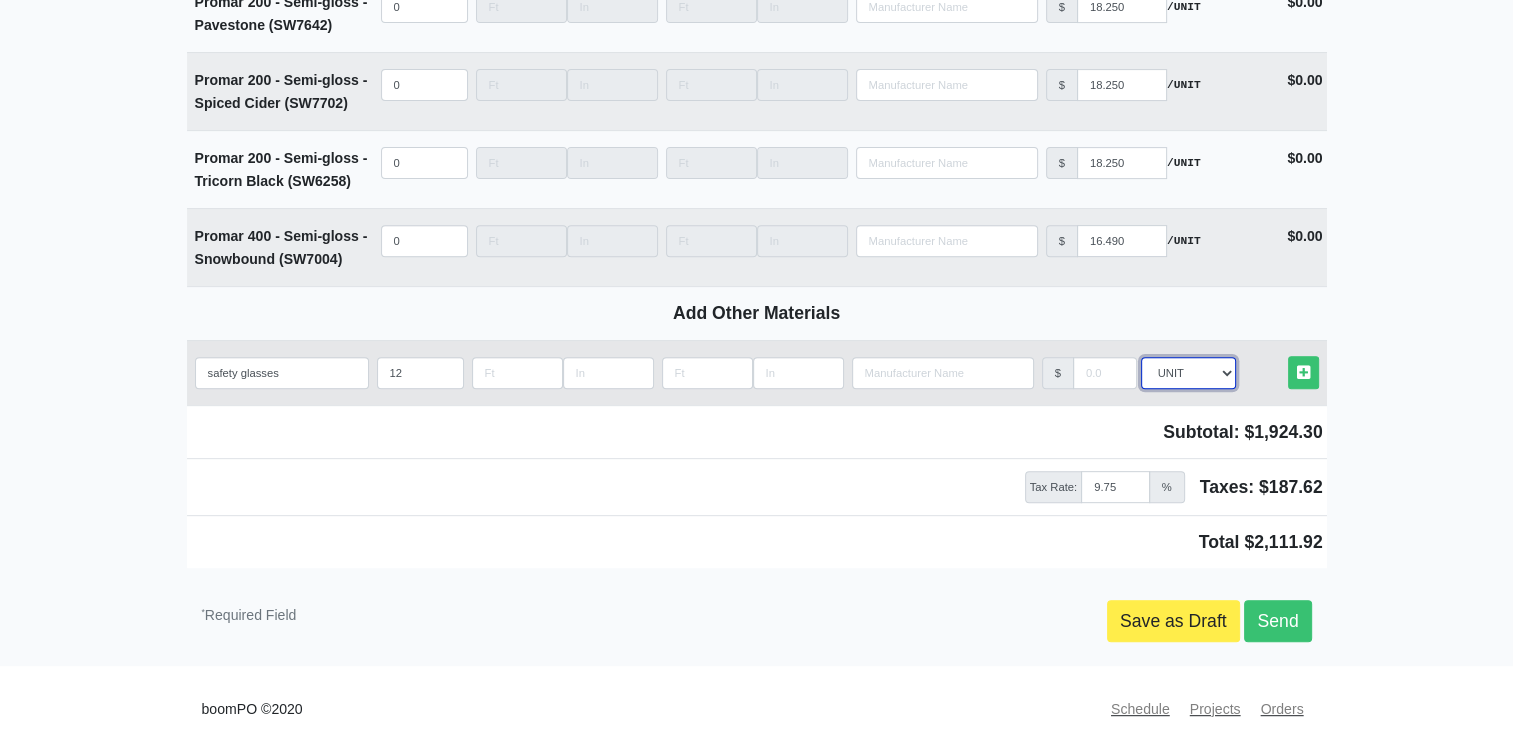 click on "Select an Option!   UNIT   MLF   LF   MSQFT   SQFT" at bounding box center [1188, 373] 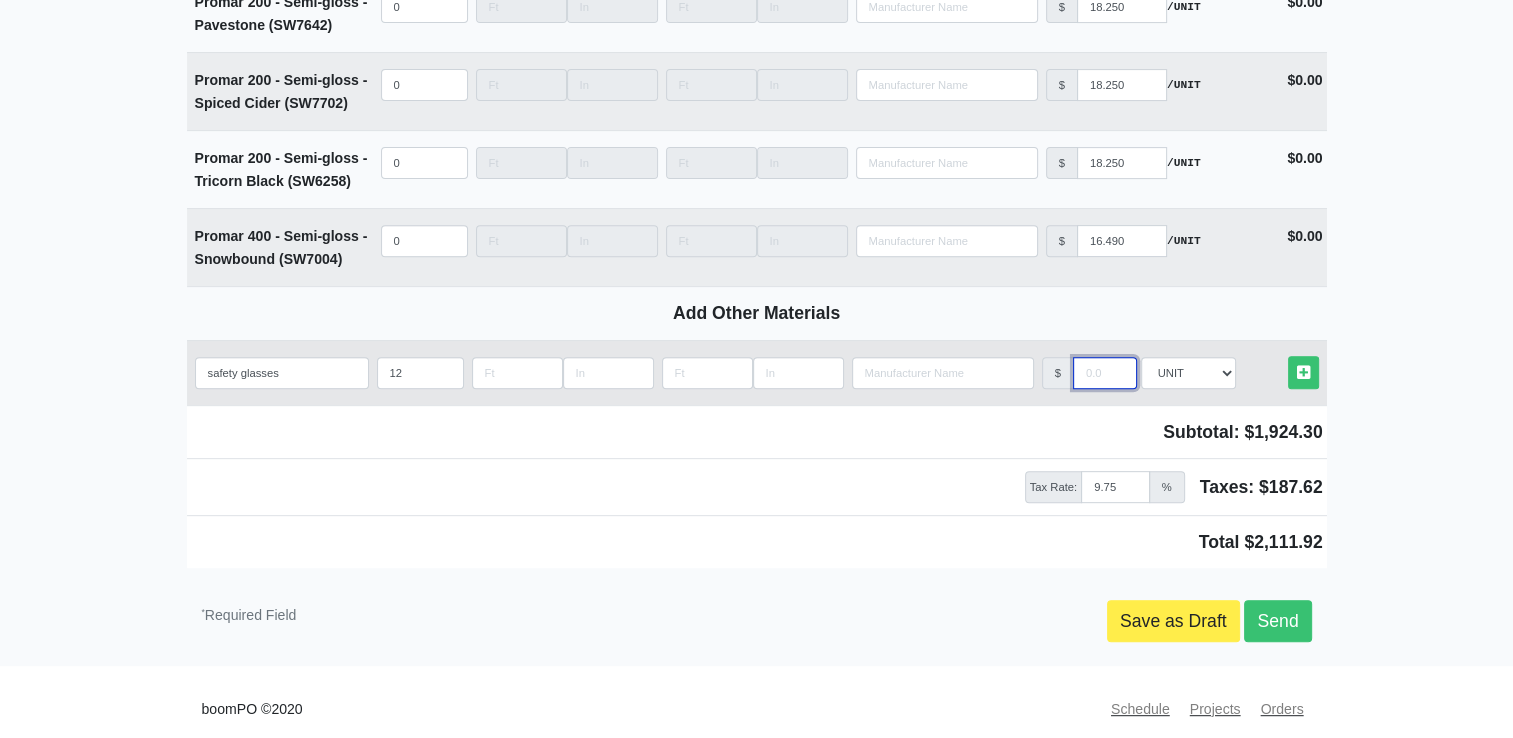 click at bounding box center (1105, 373) 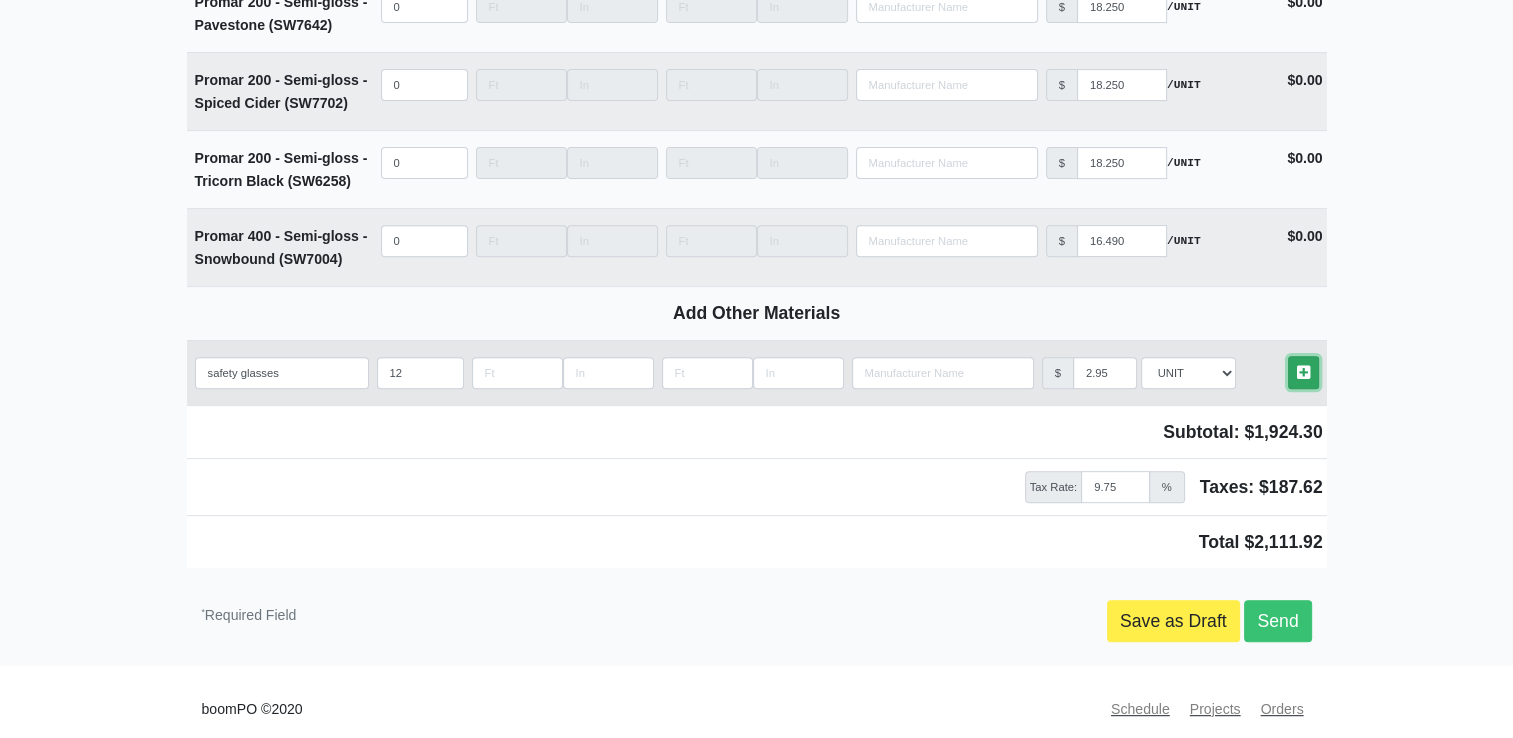 click on "Other Materials" at bounding box center [1303, 372] 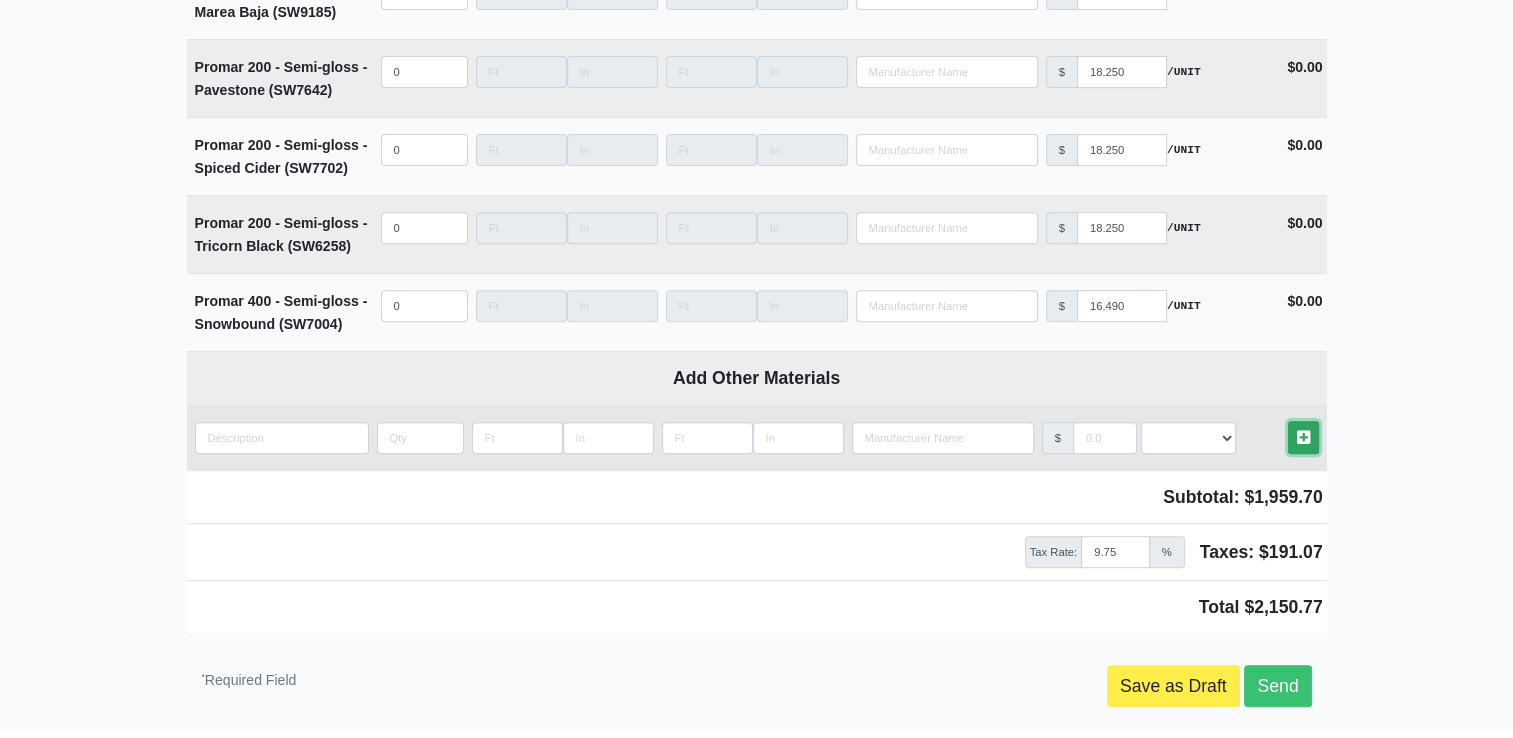 scroll, scrollTop: 8381, scrollLeft: 0, axis: vertical 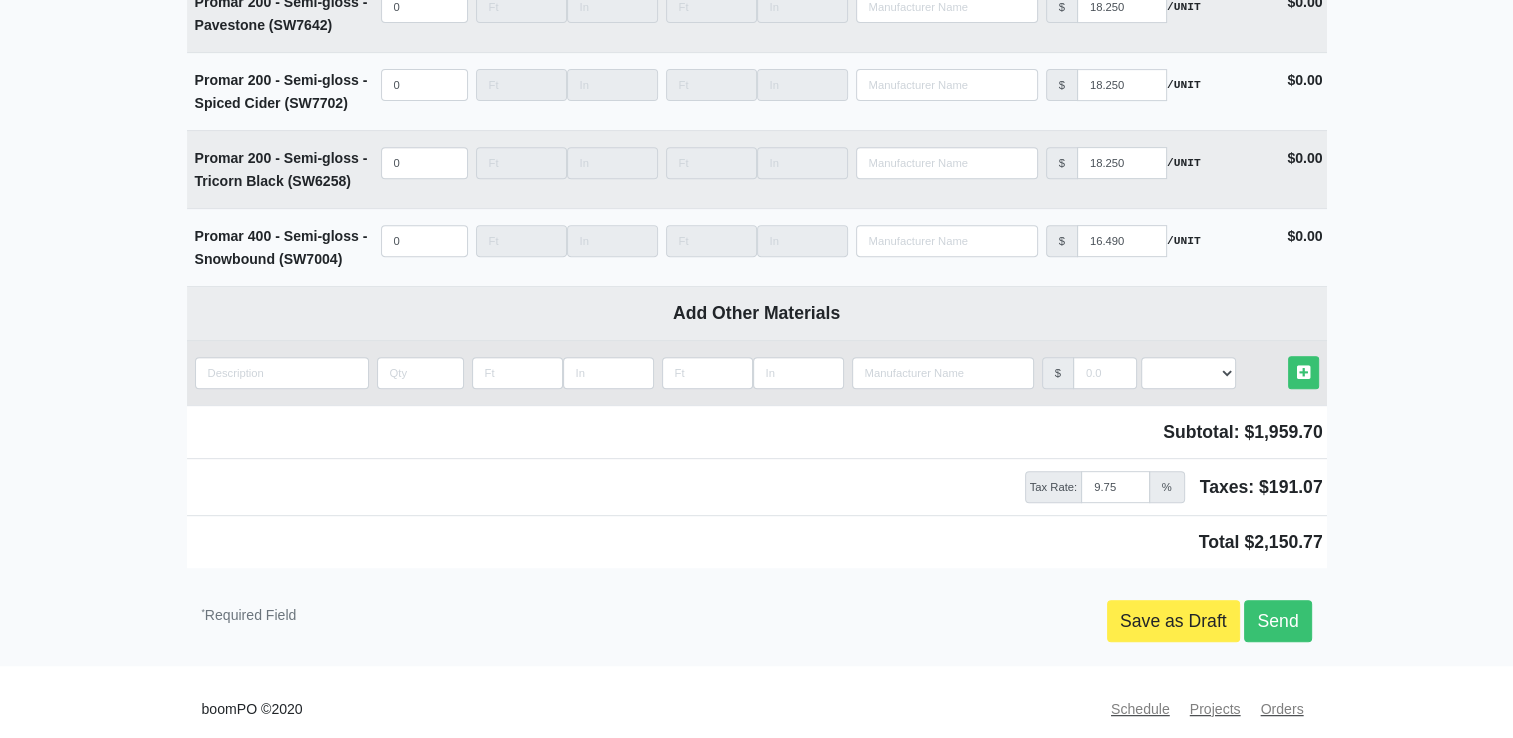 click on "Add Custom Material" at bounding box center [282, 373] 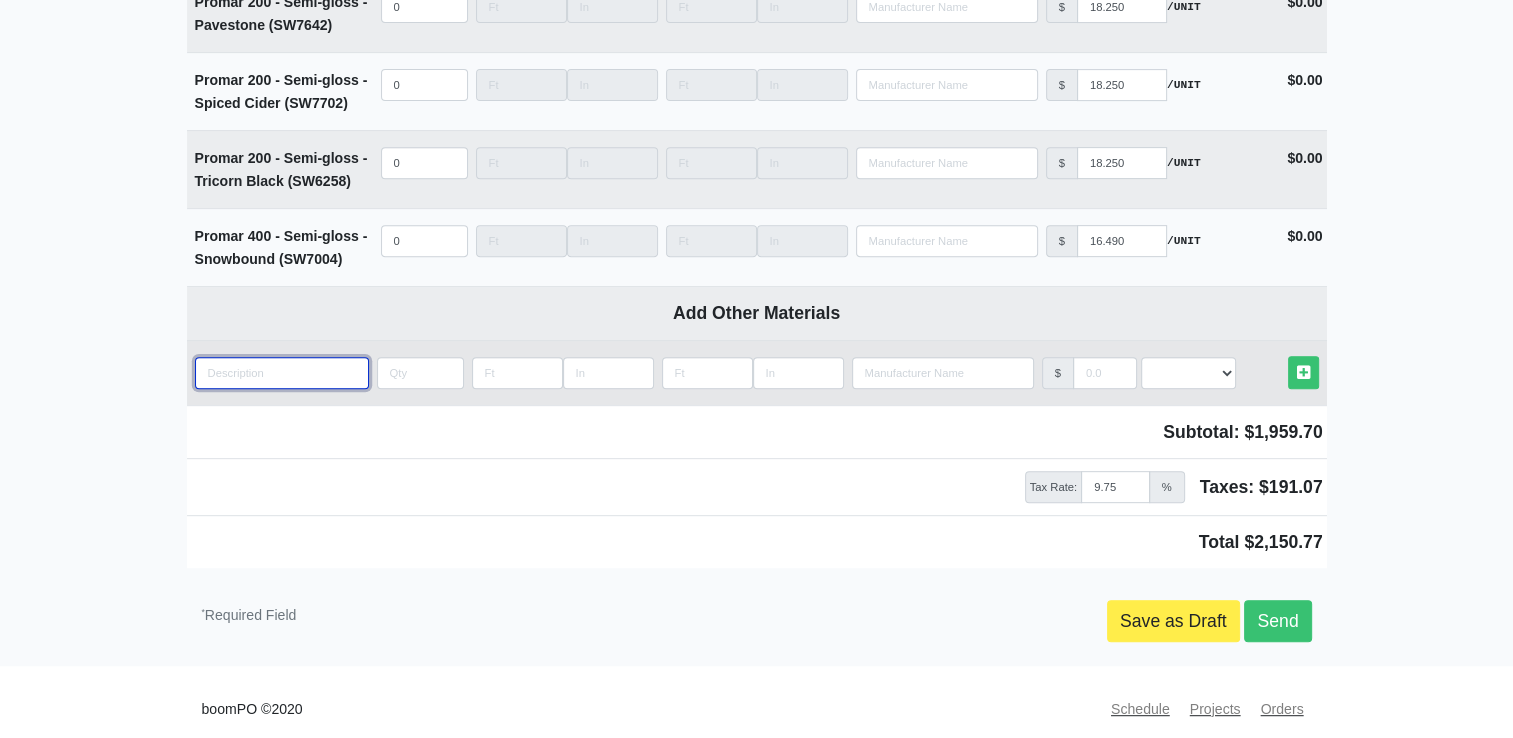 click at bounding box center (282, 373) 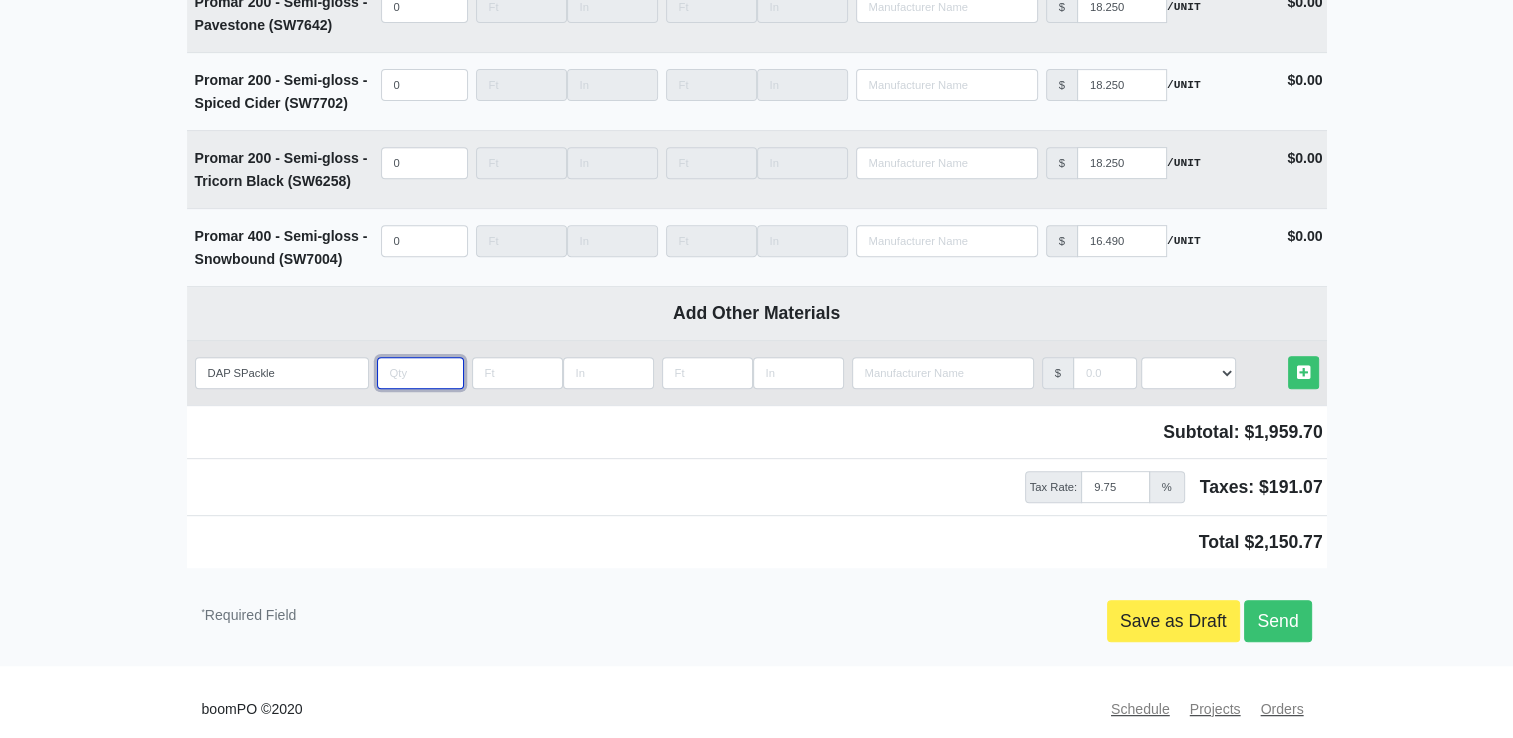 click at bounding box center [420, 373] 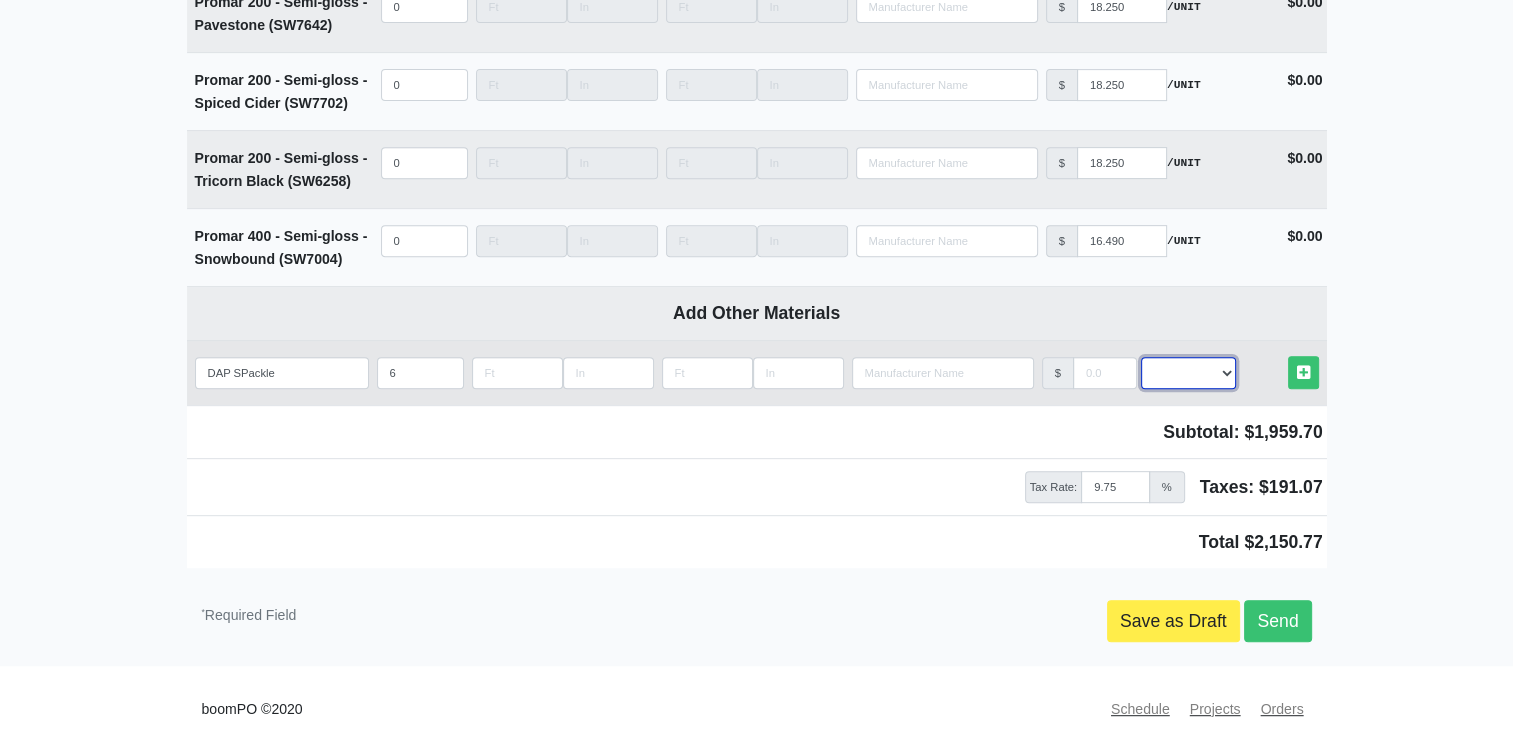 drag, startPoint x: 1200, startPoint y: 358, endPoint x: 1192, endPoint y: 365, distance: 10.630146 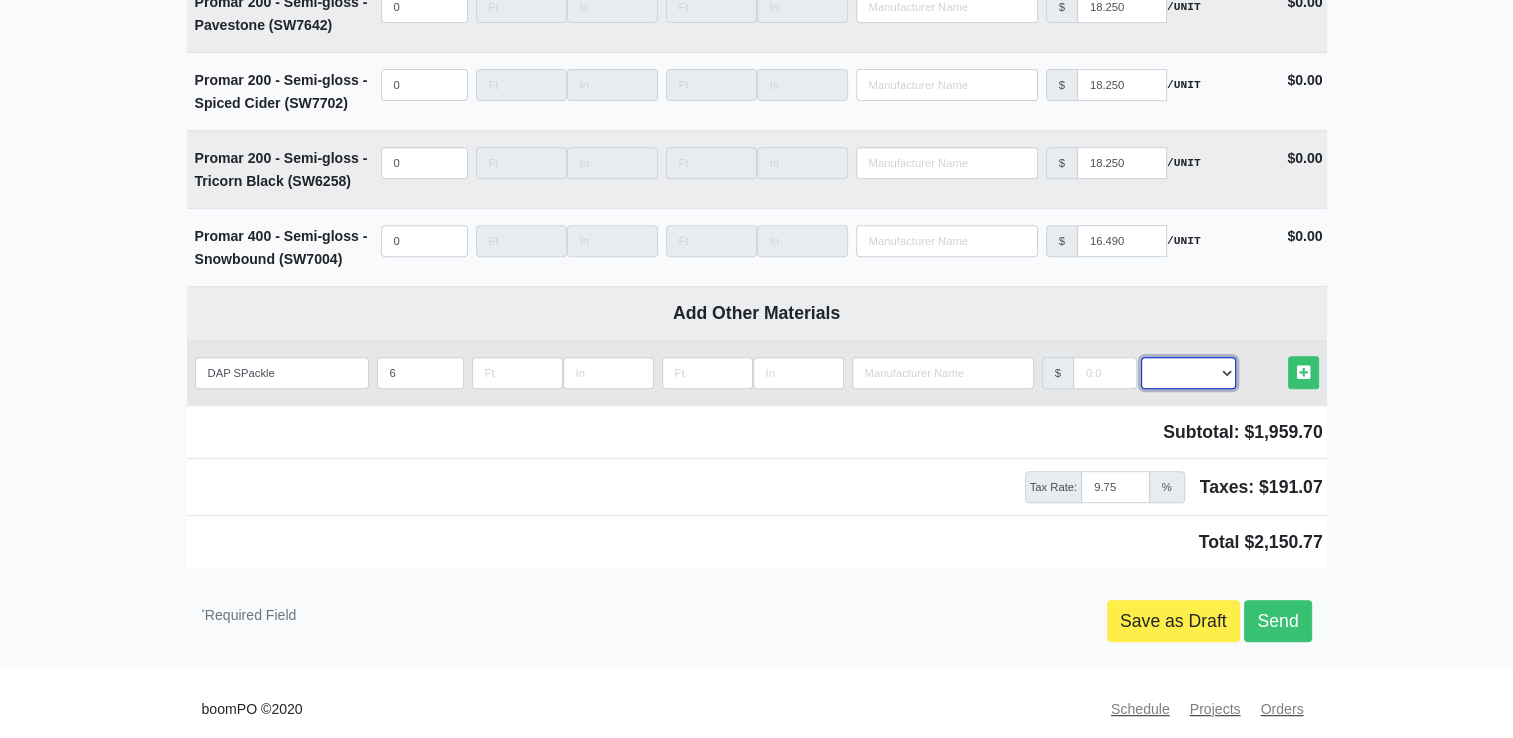 click on "Select an Option!   UNIT   MLF   LF   MSQFT   SQFT" at bounding box center [1188, 373] 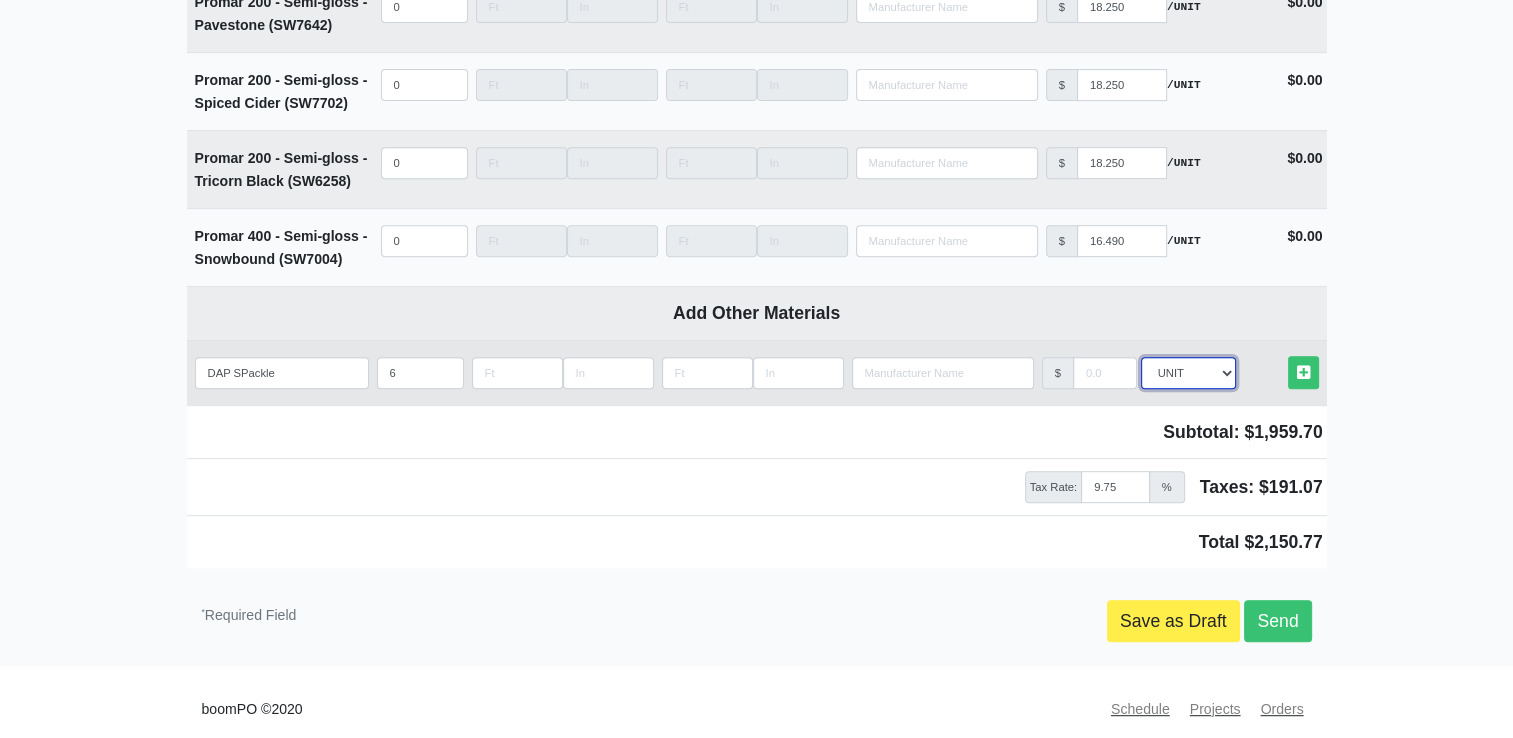 click on "Select an Option!   UNIT   MLF   LF   MSQFT   SQFT" at bounding box center (1188, 373) 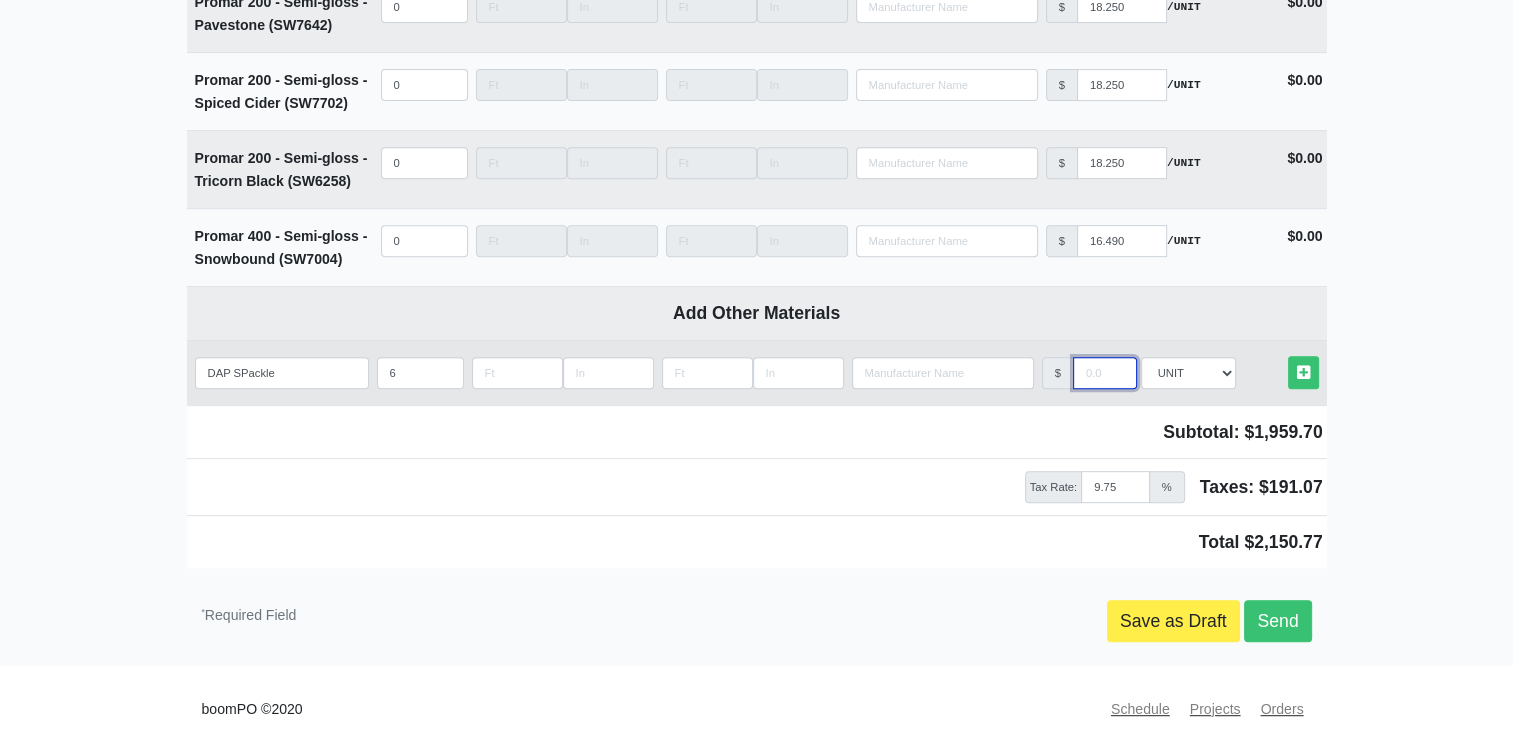 click at bounding box center [1105, 373] 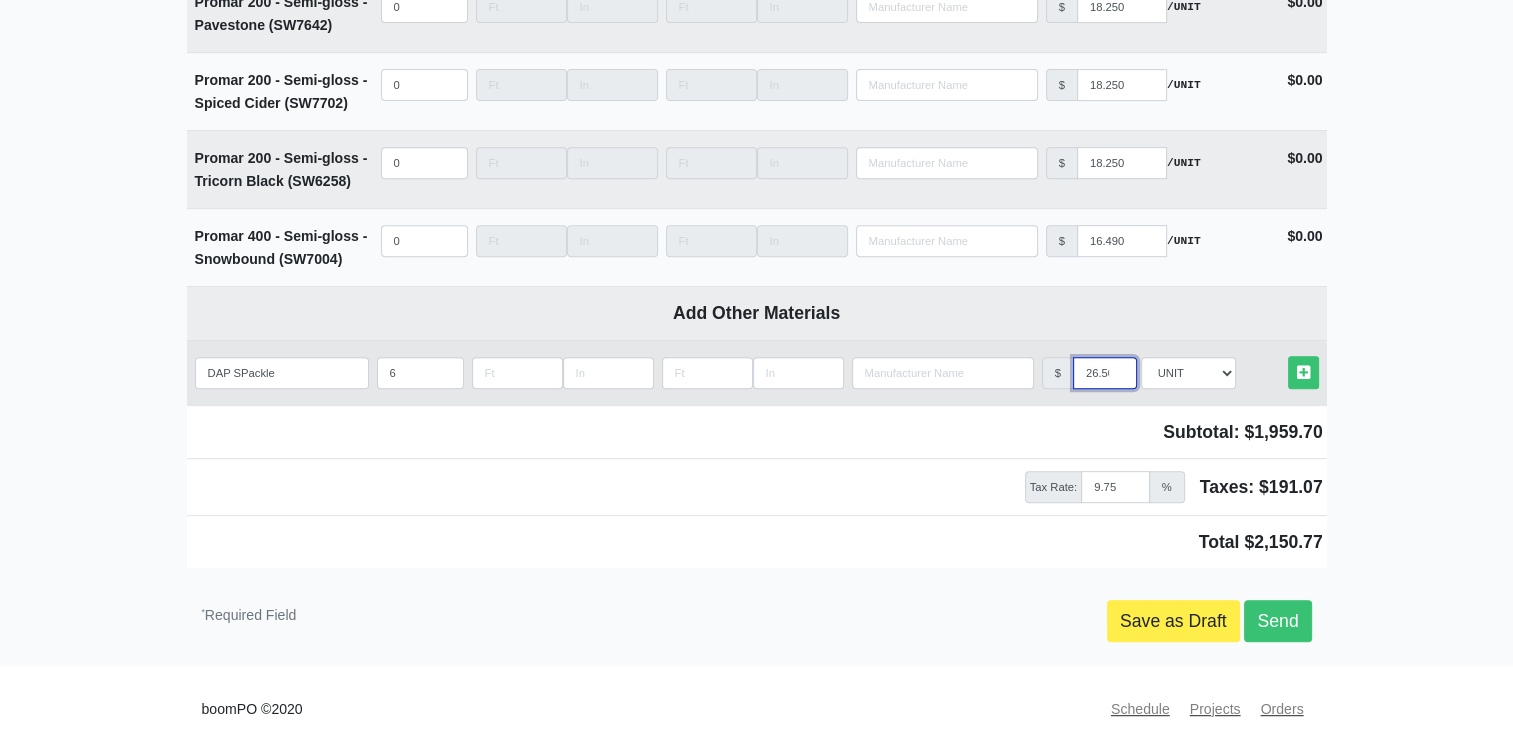 scroll, scrollTop: 0, scrollLeft: 4, axis: horizontal 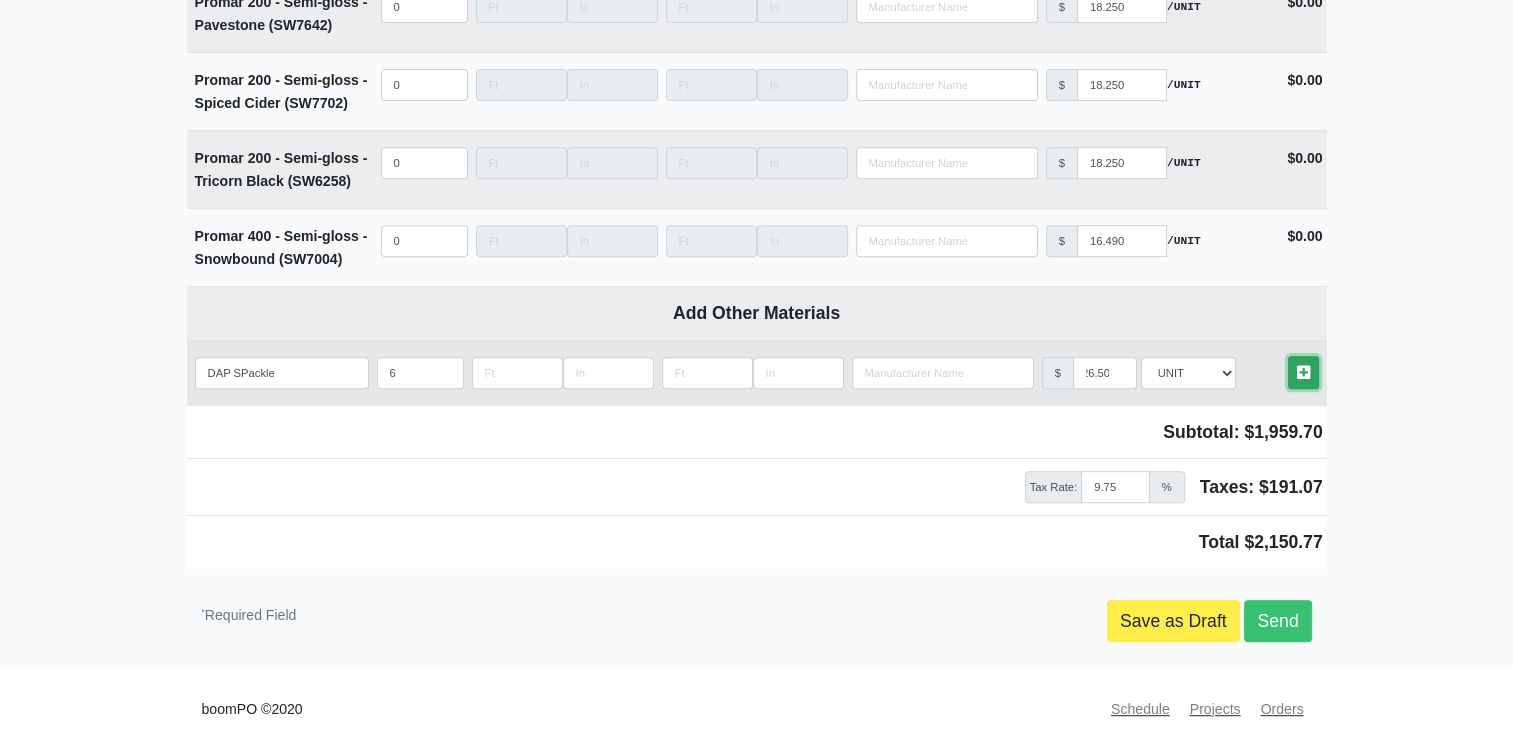 click at bounding box center [1303, 372] 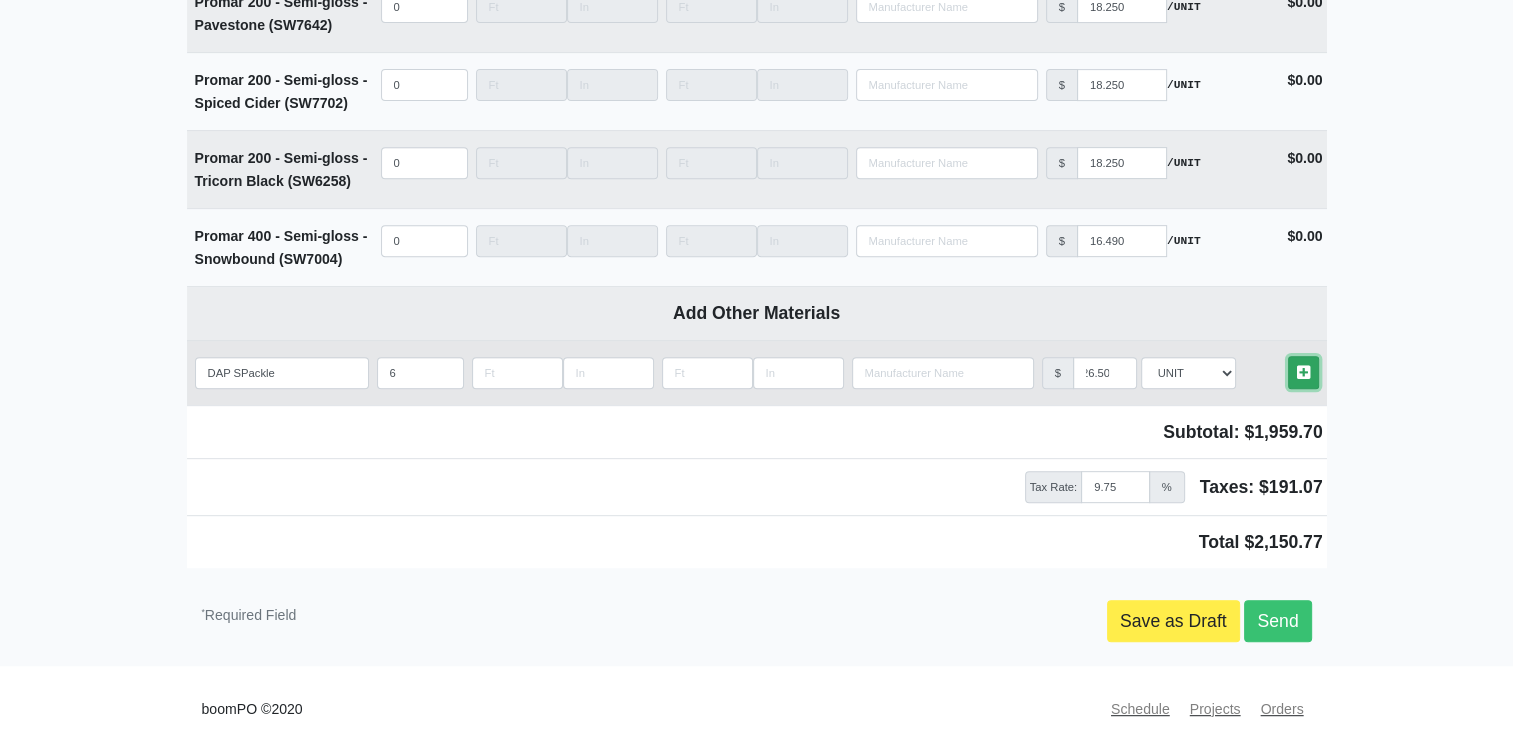 scroll, scrollTop: 0, scrollLeft: 0, axis: both 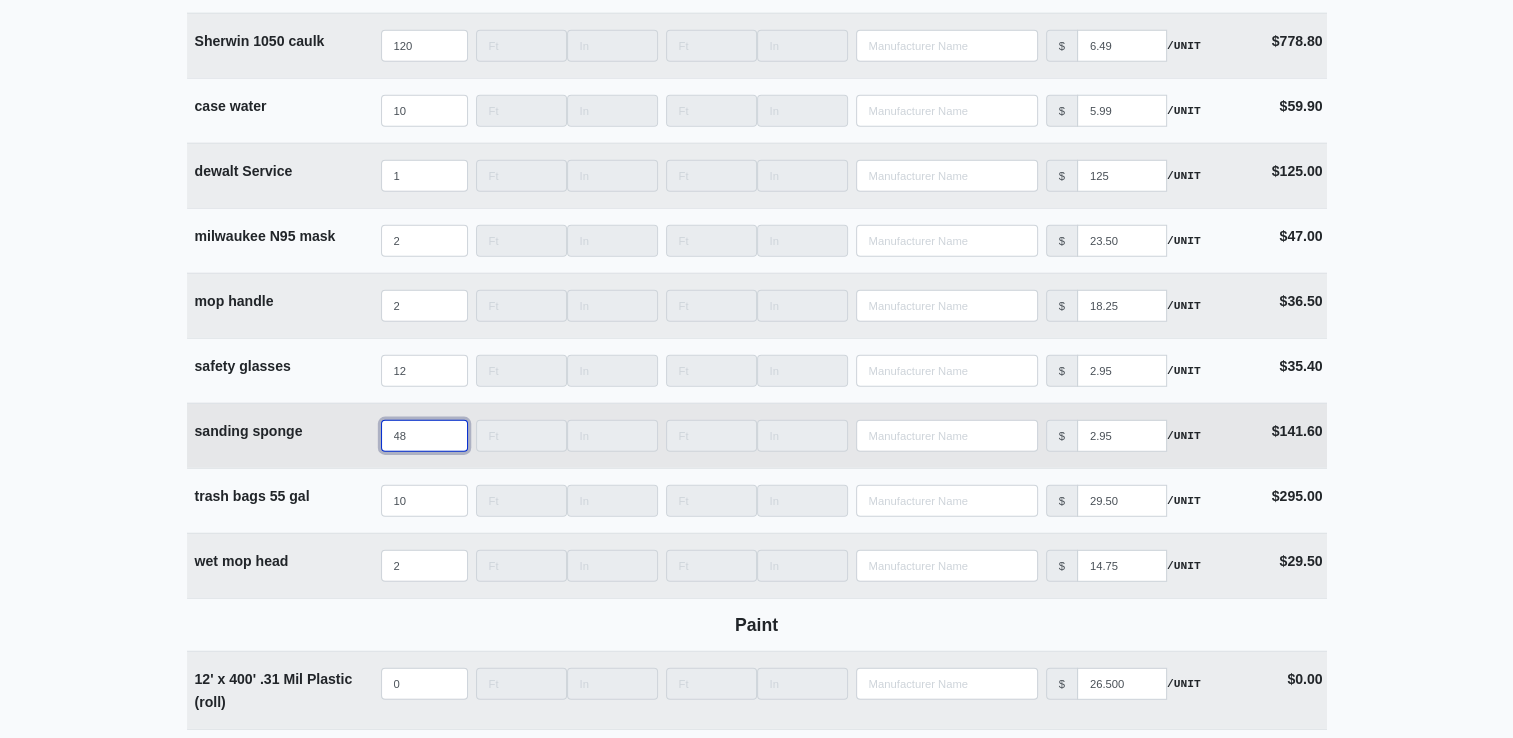 click on "48" at bounding box center (424, 436) 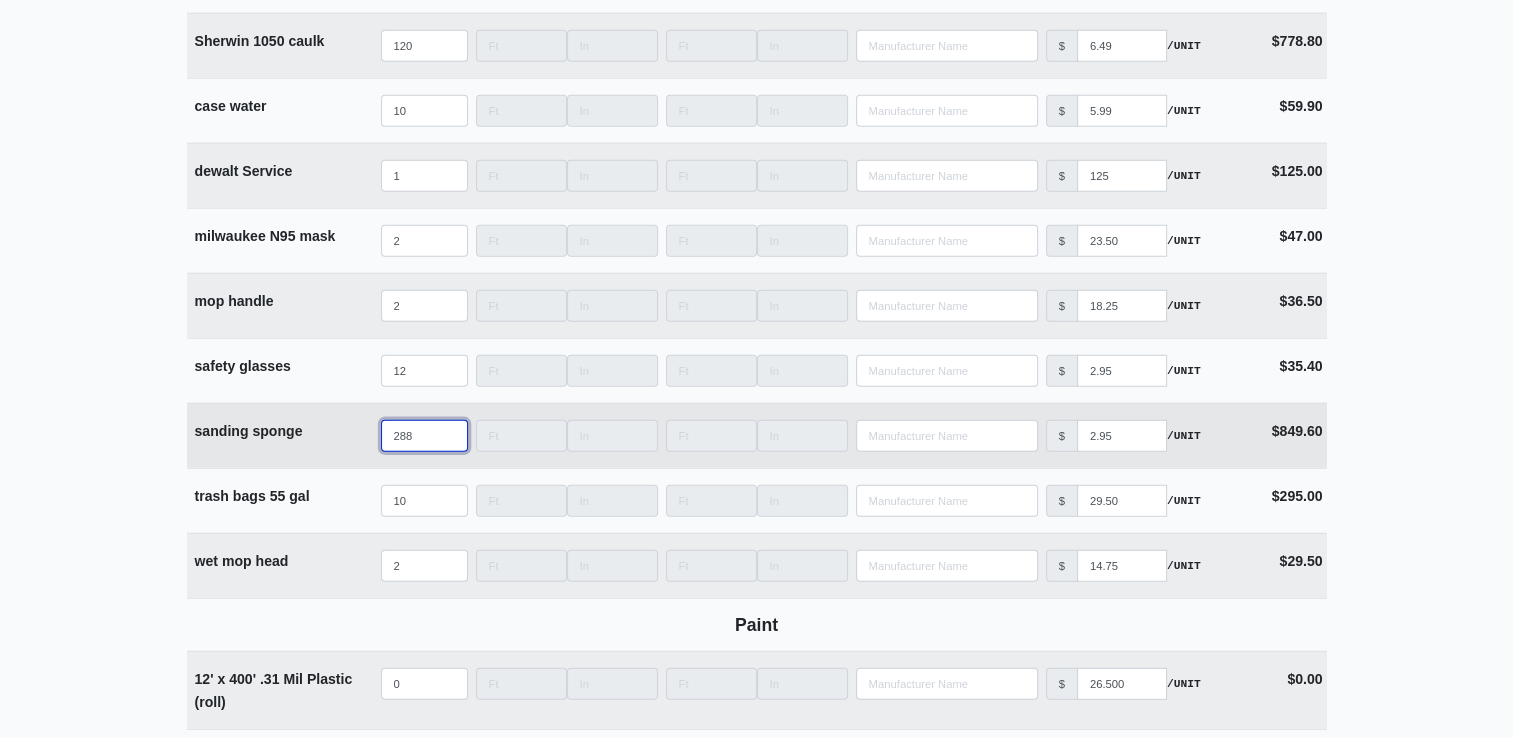 scroll, scrollTop: 5146, scrollLeft: 0, axis: vertical 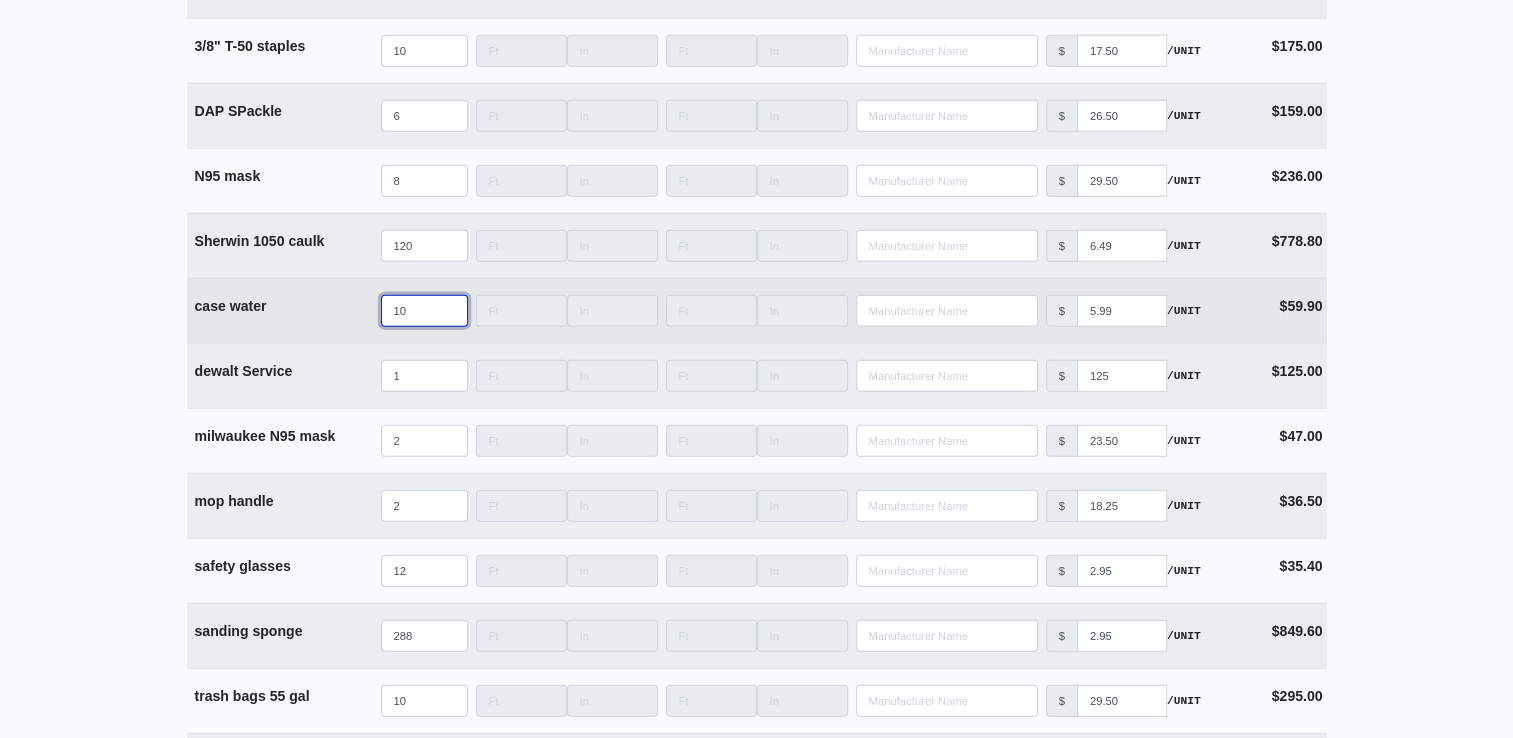 click on "10" at bounding box center (424, 311) 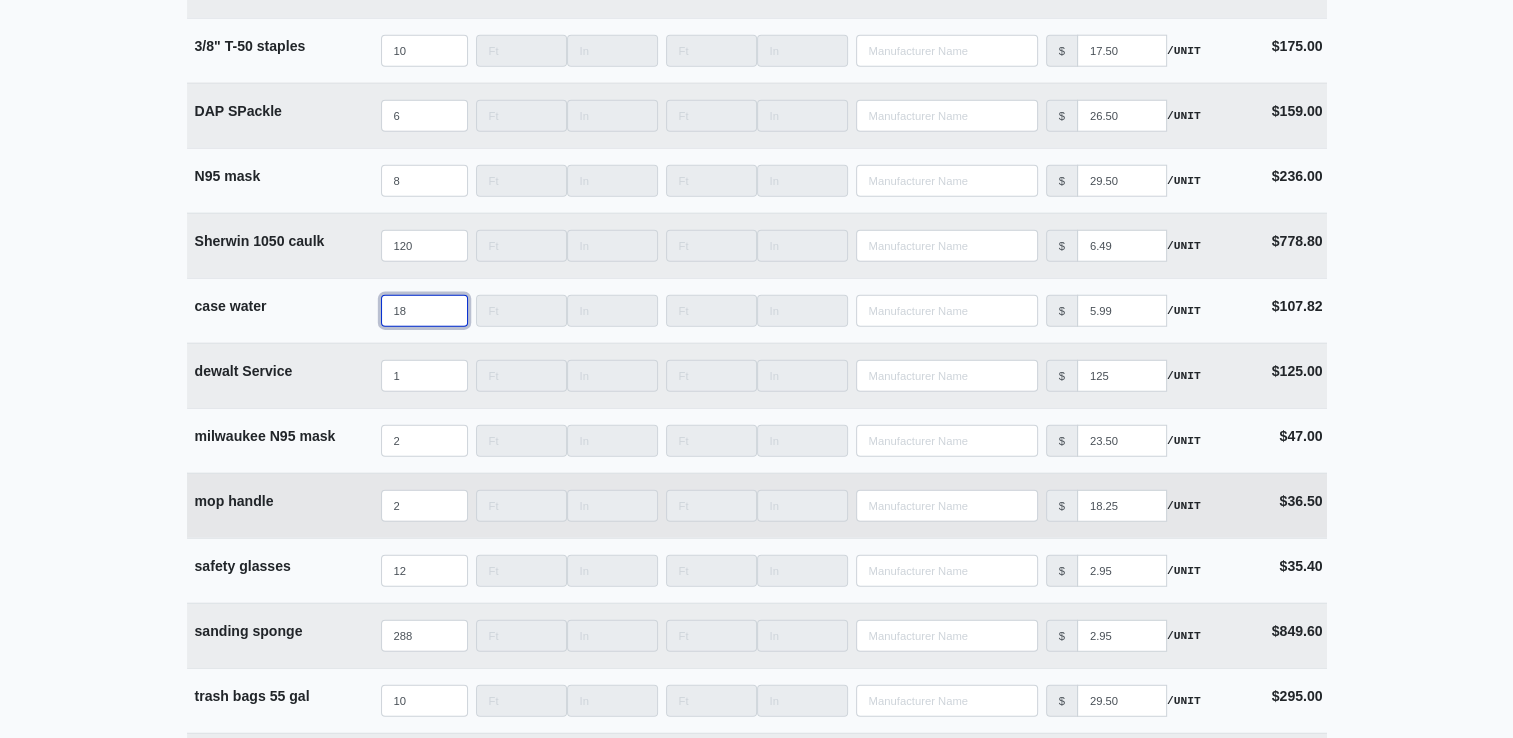 scroll, scrollTop: 4946, scrollLeft: 0, axis: vertical 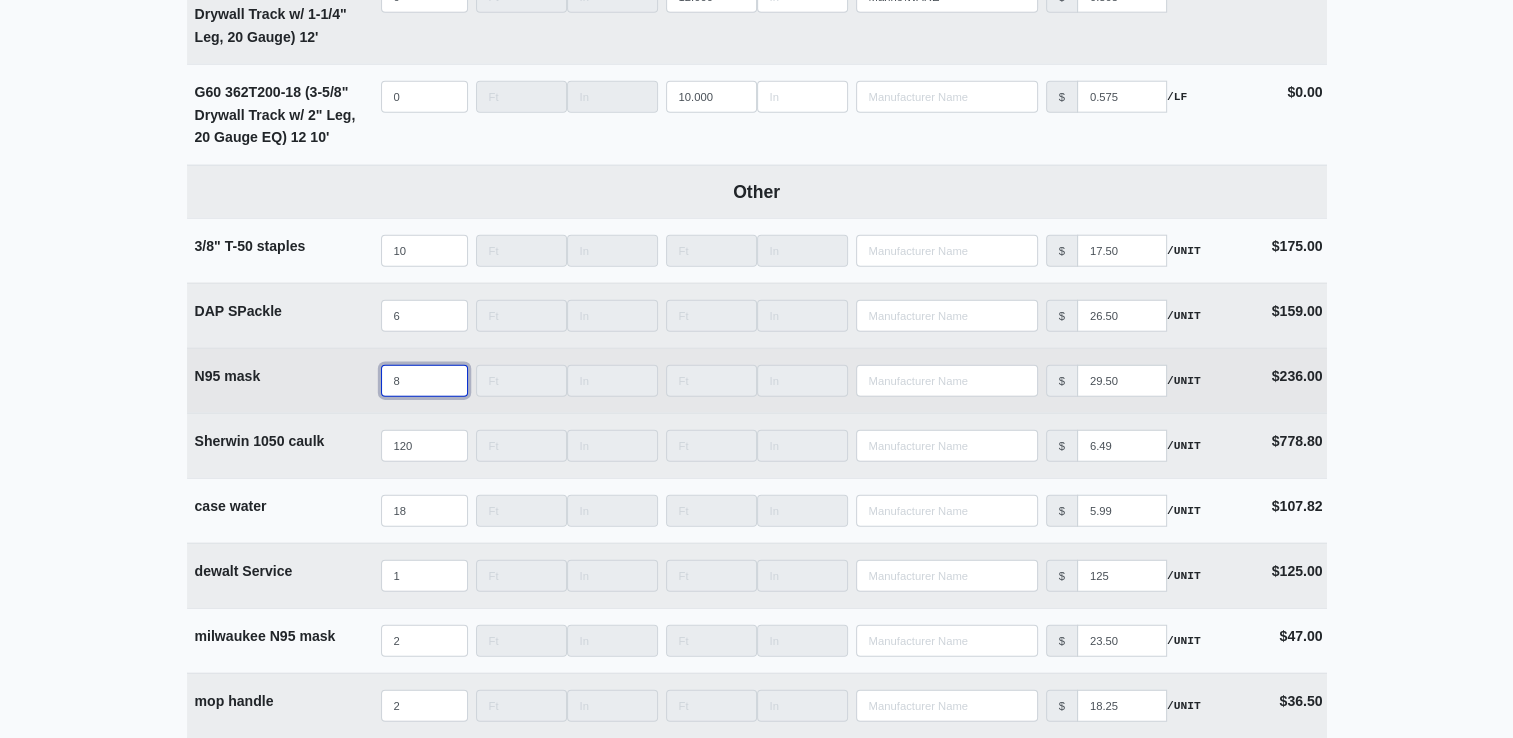 click on "8" at bounding box center [424, 381] 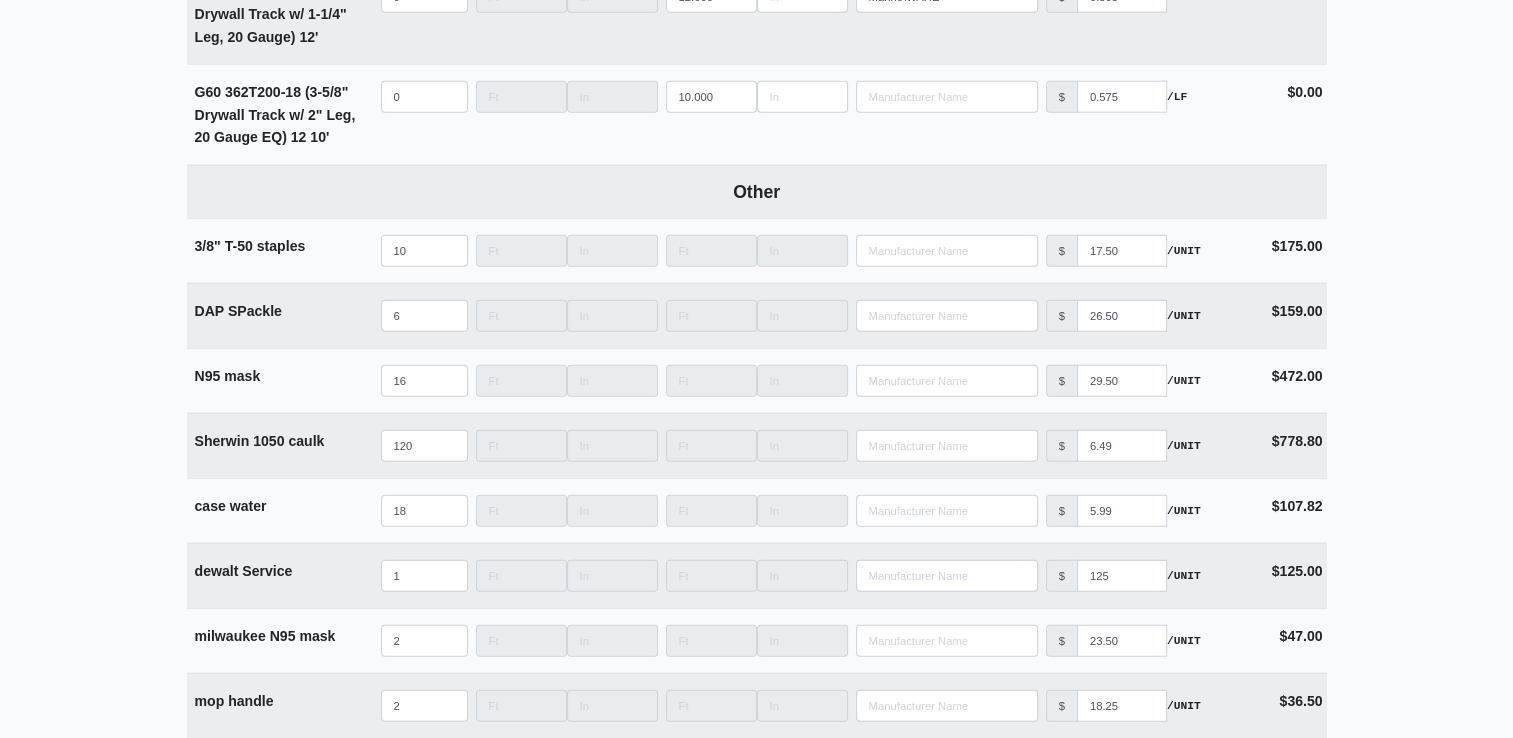 click on "Supplier *   Select one...   L&W Supply - Nashville, TN (Cowan St.) Benefast - Nashville, TN Sherwin-Williams - Nashville, TN Rew Materials - Nashville, TN     Building *   Multiple Buildings   Floor *   Multiple Floors   Description *   Finishing Materials   Delivery Date *   2025-08-04   Delivery Notes   already delivered   Files   Upload files associated with the order.           Description   Quantity   Width   Length   Manufacturer   Unit Price   Cost   Materials   Acoustical Ceilings   6' Hanger Wire w/ 1" Pin and Clip (12 Gauge) (Bundle/100)        Qty   0   Width       Length       Manufacturer         No Results   Price   $   85.000   /UNIT   Cost $0.00 Angle Molding 144" x 7/8"      12'   Qty   0   Width       Length   12.000     Manufacturer         No Results   Price   $   0.550   /LF   Cost $0.00 Caulk   1050 Painter's Caulk        Qty   0   Width       Length       Manufacturer         No Results   Price   $   2.370   /UNIT   Cost $0.00 Acoustical Caulk (20oz Sausage)        Qty   0" at bounding box center [756, -339] 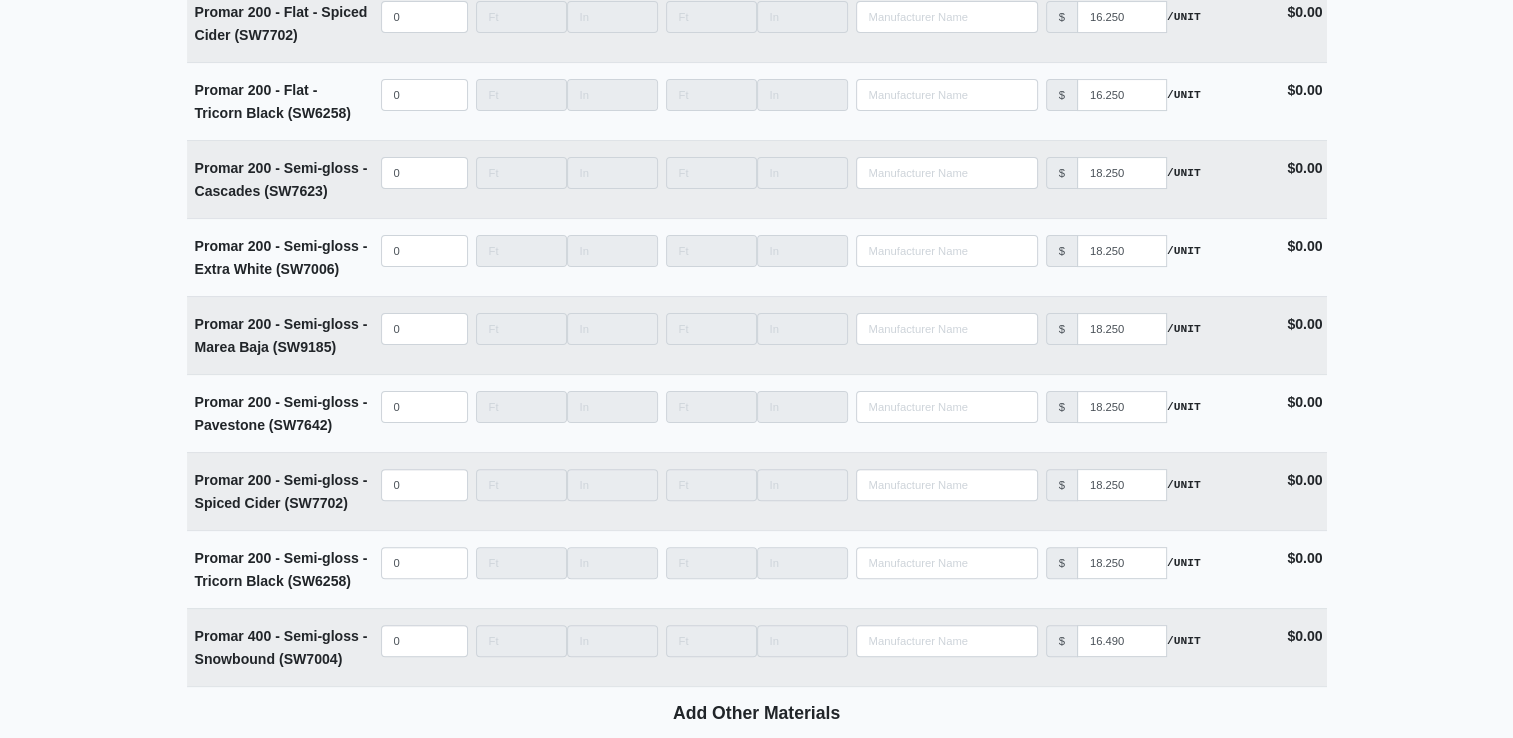 scroll, scrollTop: 8446, scrollLeft: 0, axis: vertical 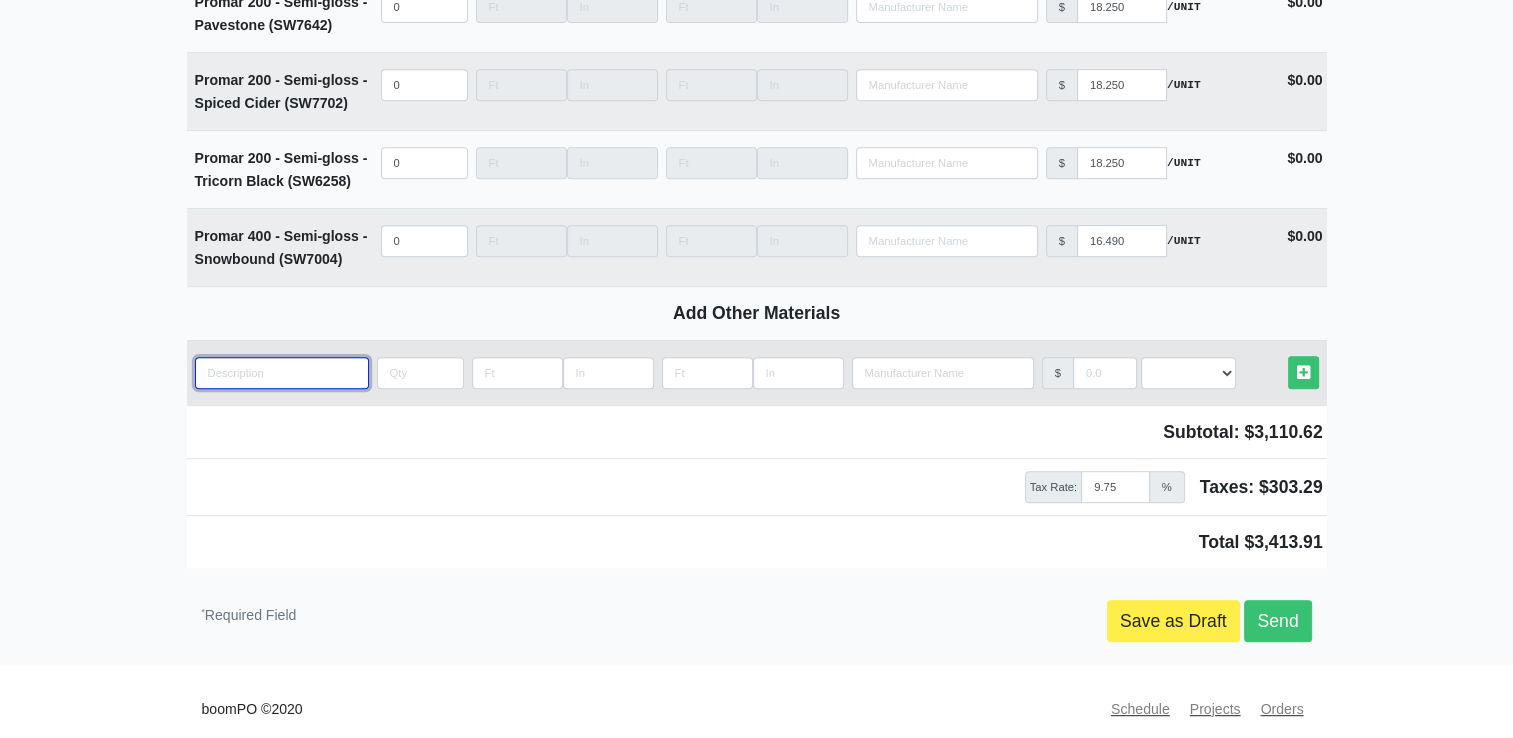 click at bounding box center [282, 373] 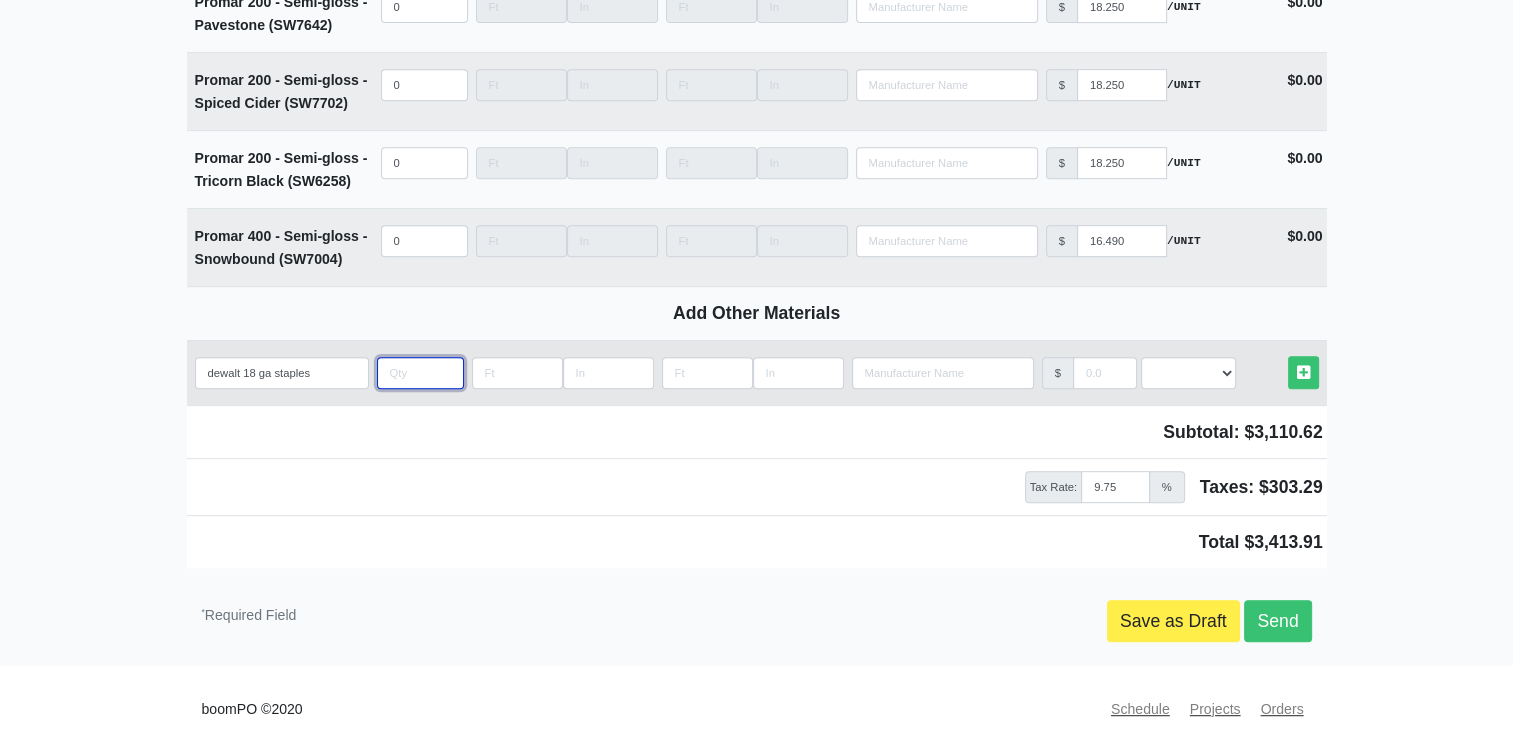 click at bounding box center [420, 373] 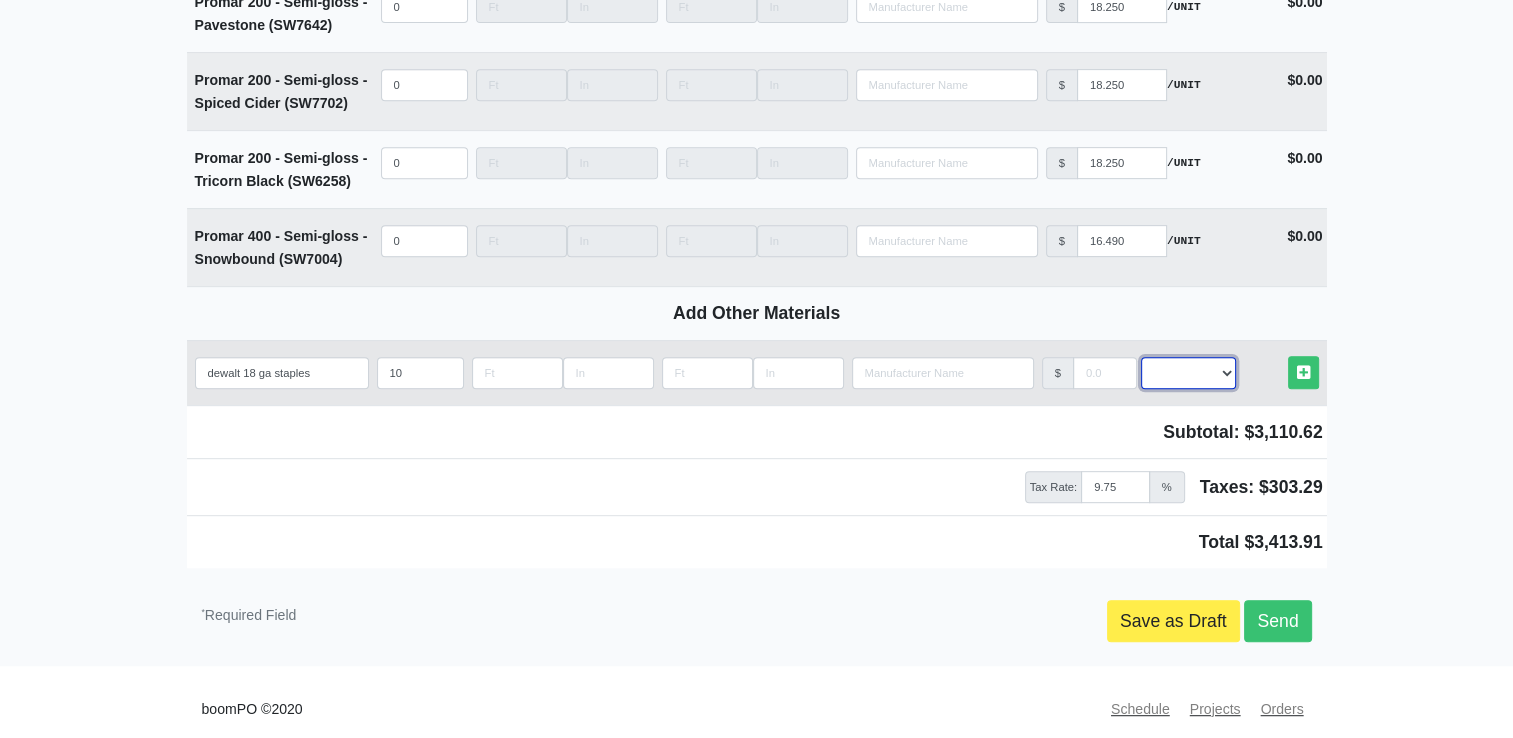 click on "Select an Option!   UNIT   MLF   LF   MSQFT   SQFT" at bounding box center (1188, 373) 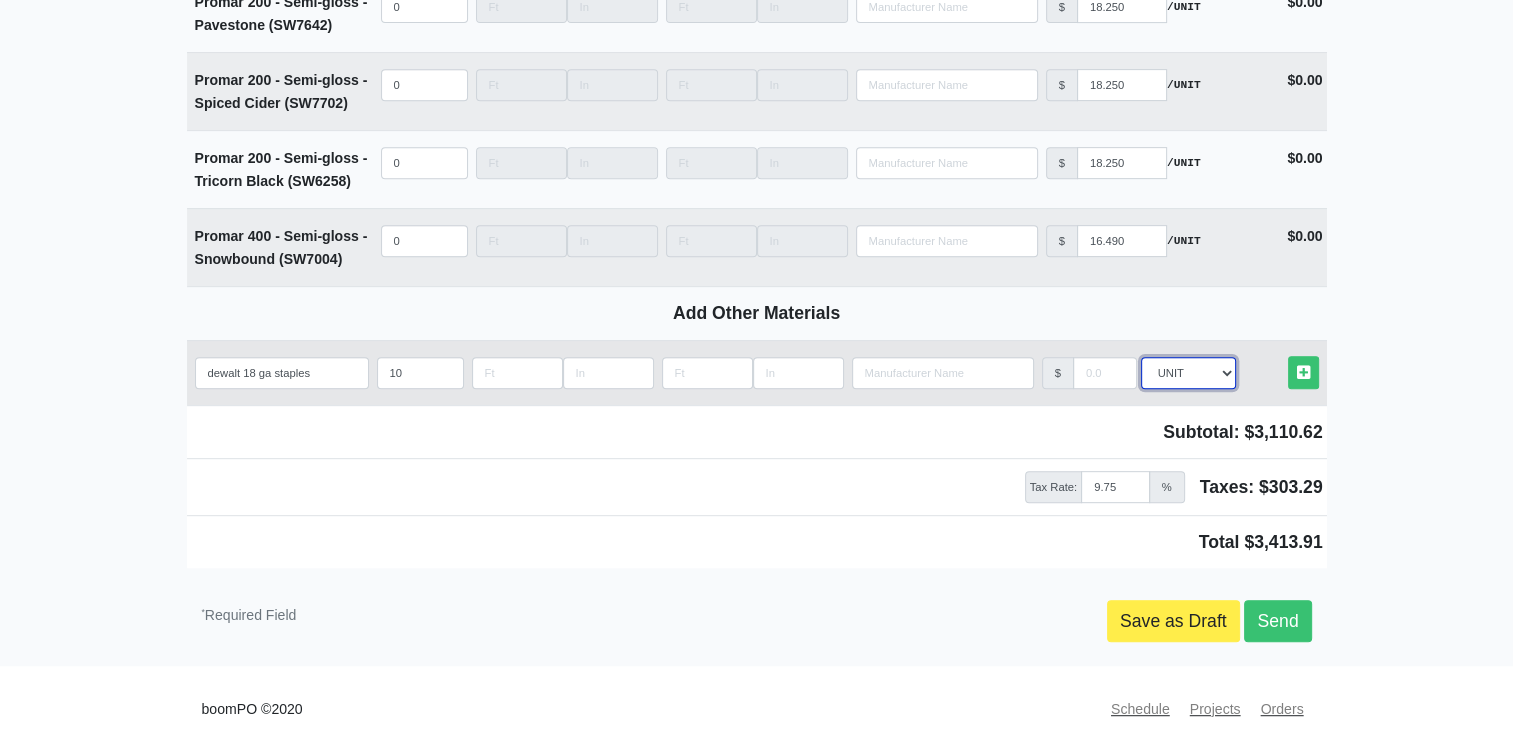 click on "Select an Option!   UNIT   MLF   LF   MSQFT   SQFT" at bounding box center [1188, 373] 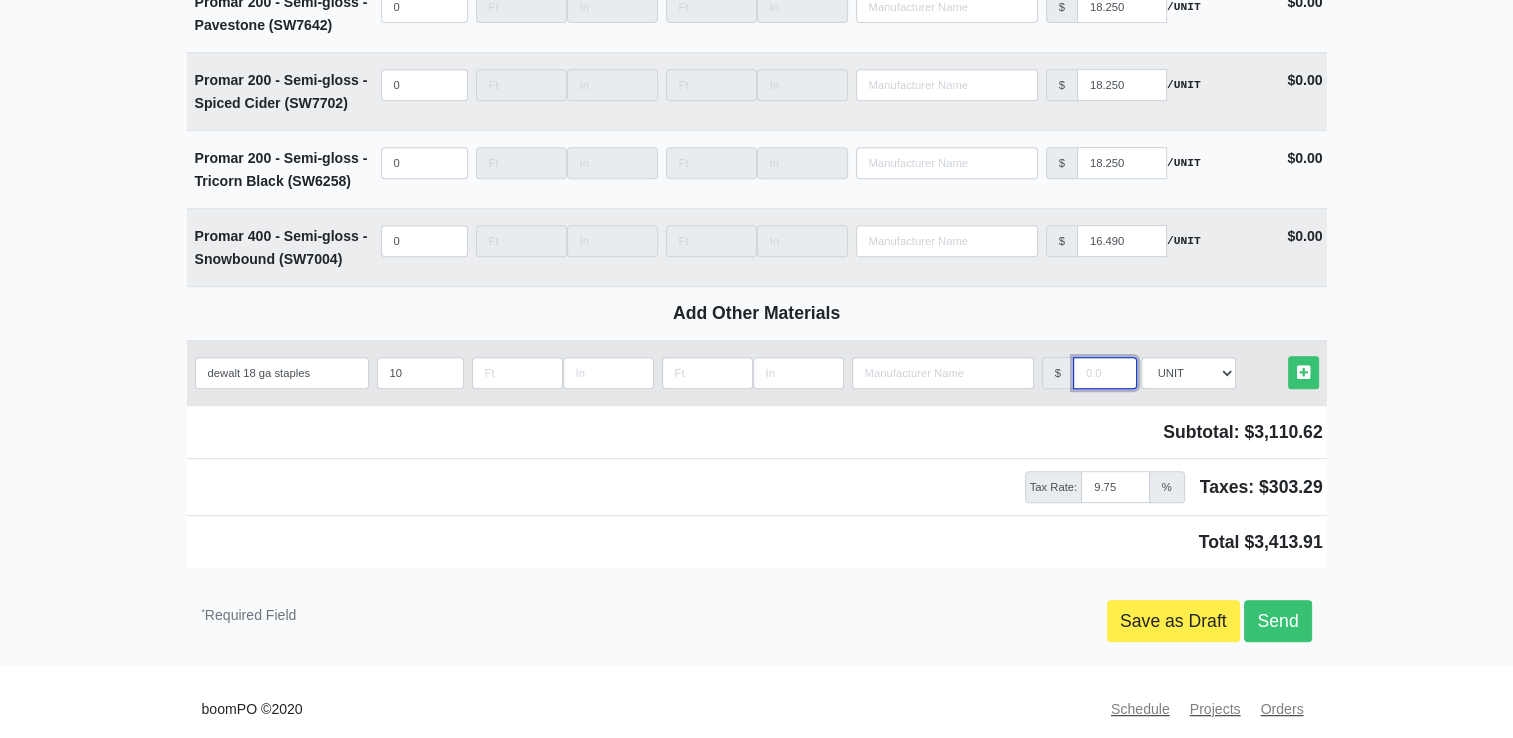 click at bounding box center [1105, 373] 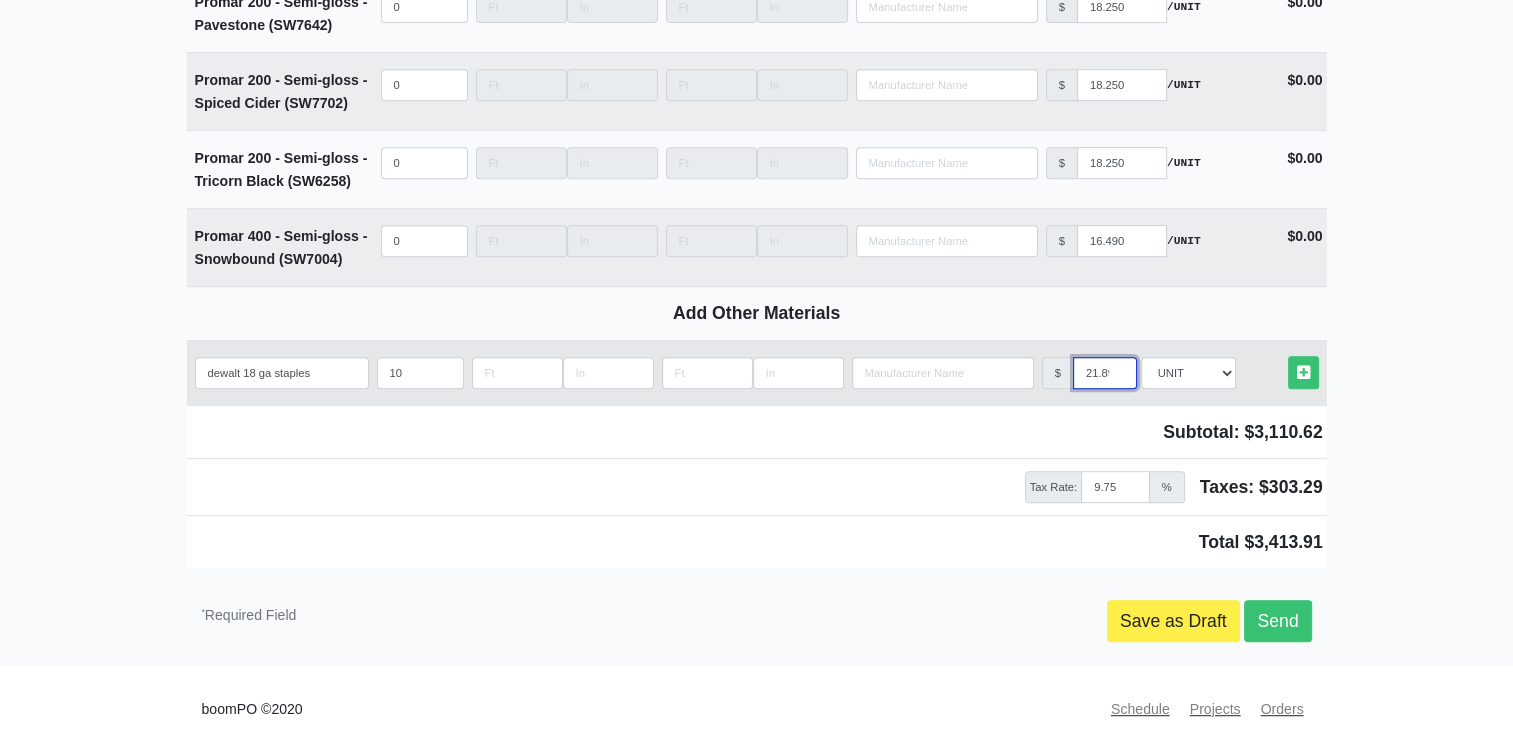 scroll, scrollTop: 0, scrollLeft: 4, axis: horizontal 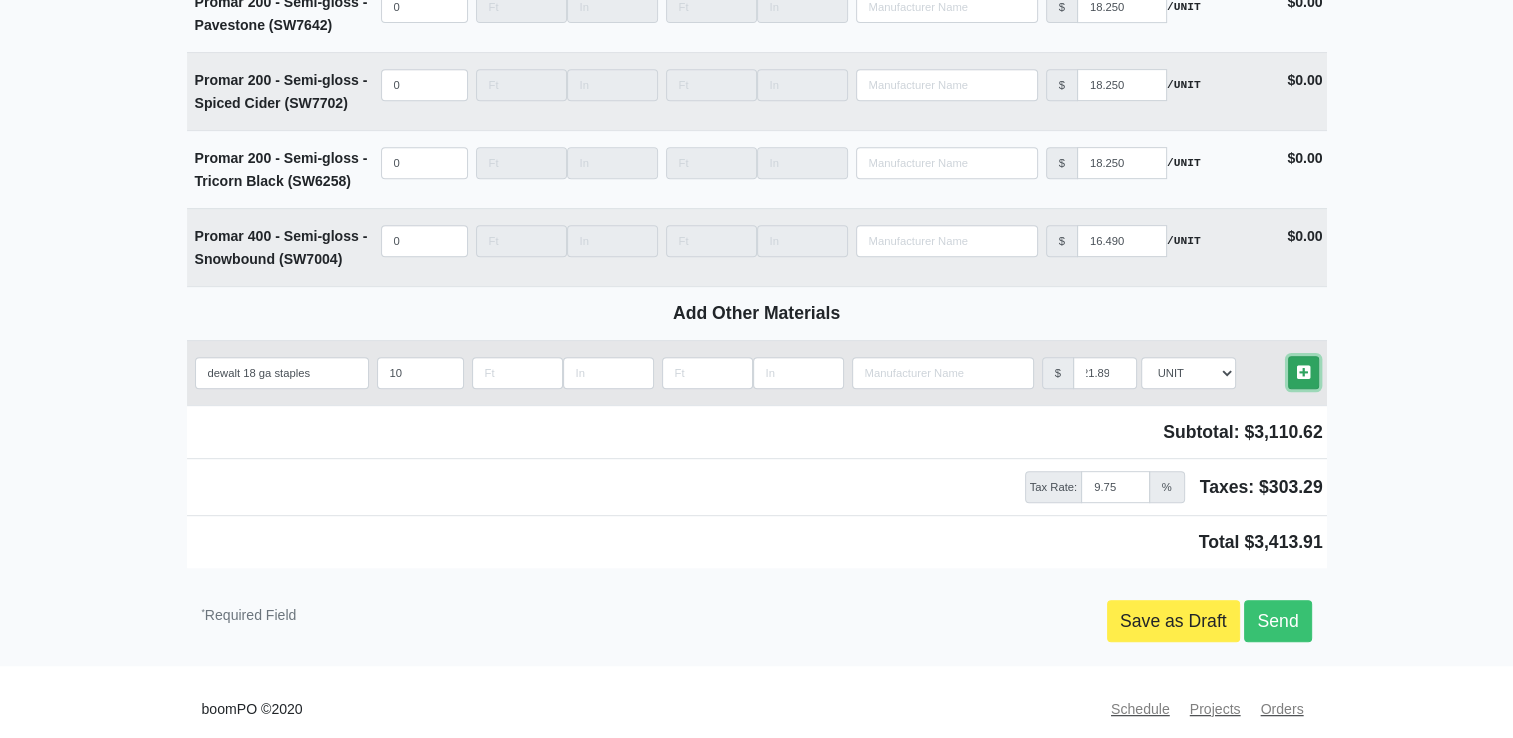 click on "Other Materials" at bounding box center [1303, 372] 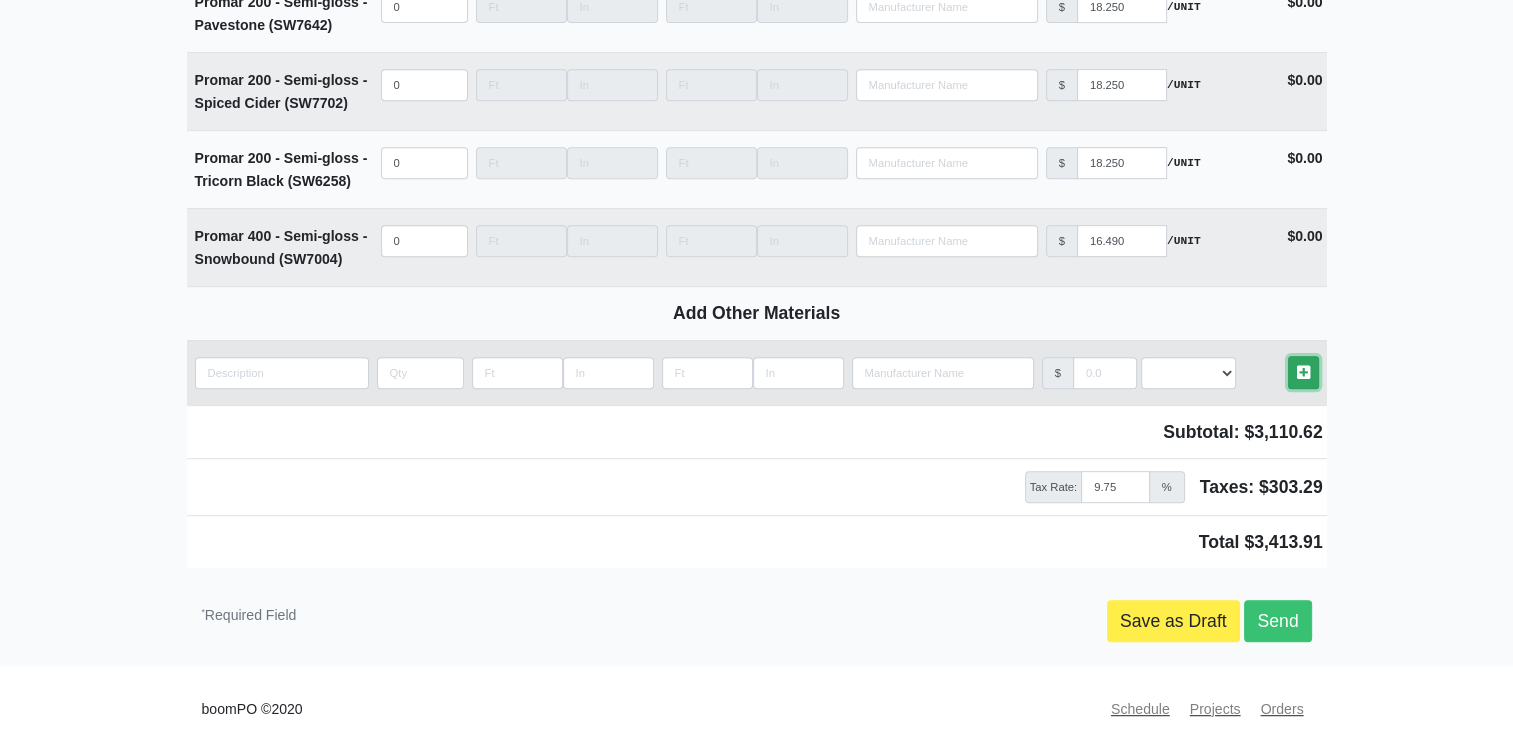 scroll, scrollTop: 0, scrollLeft: 0, axis: both 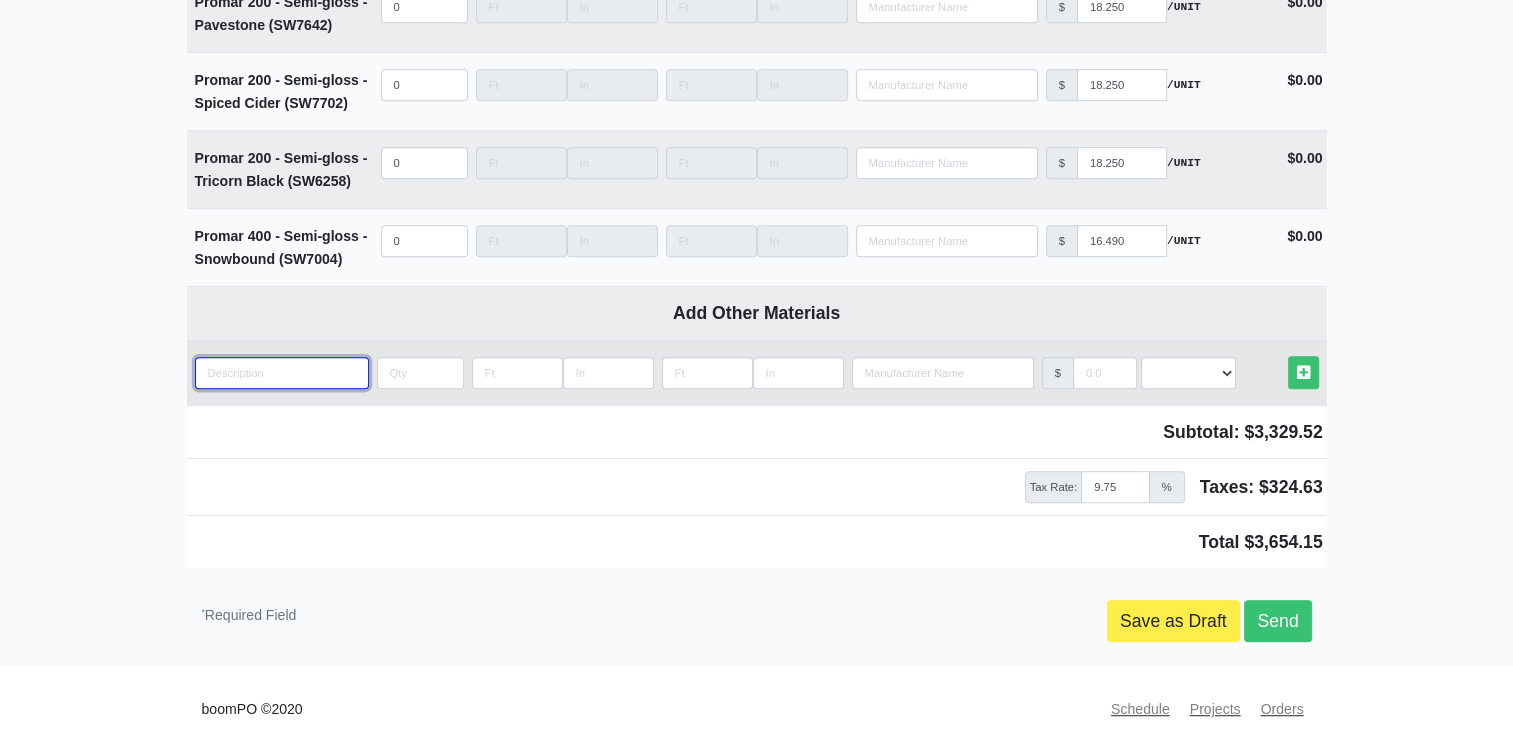 click at bounding box center (282, 373) 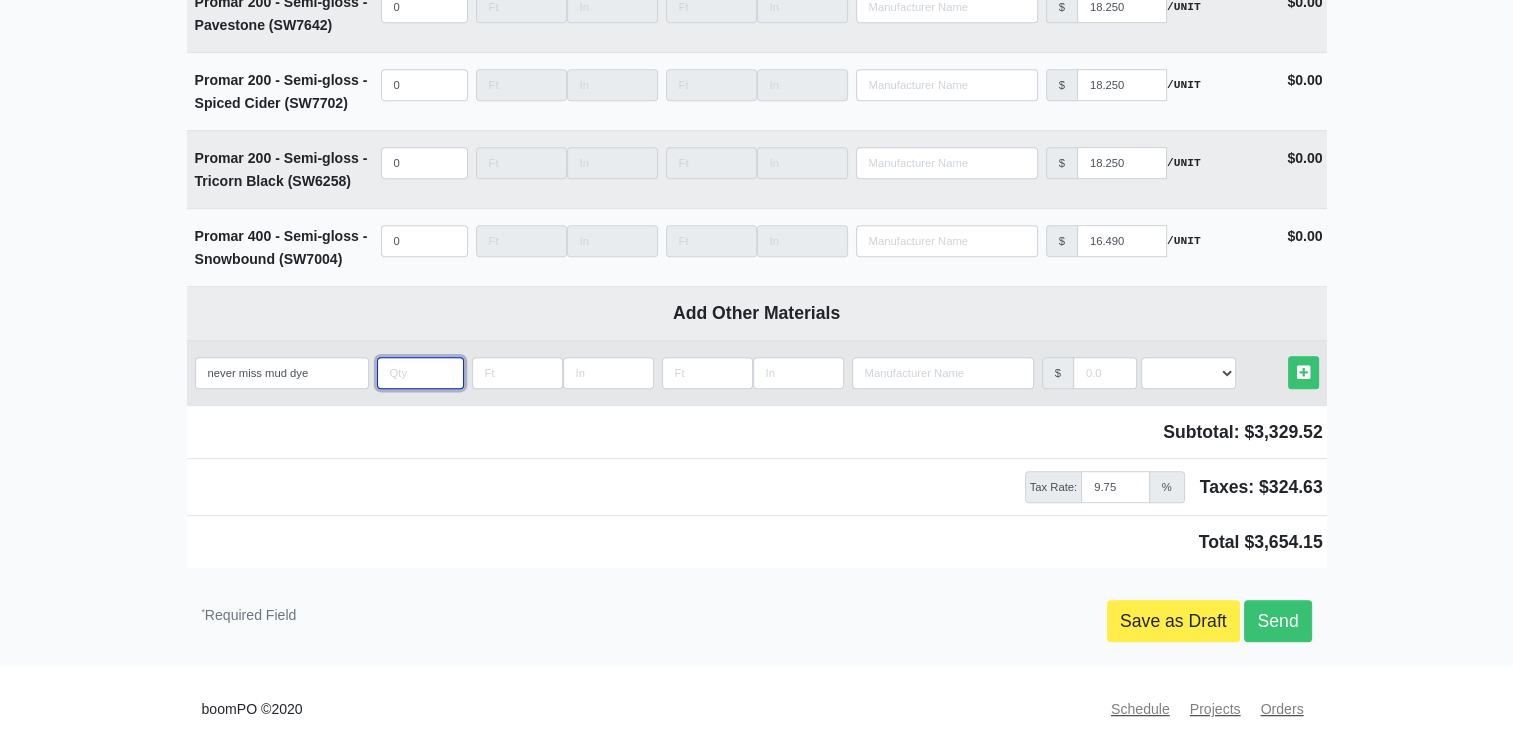 click at bounding box center [420, 373] 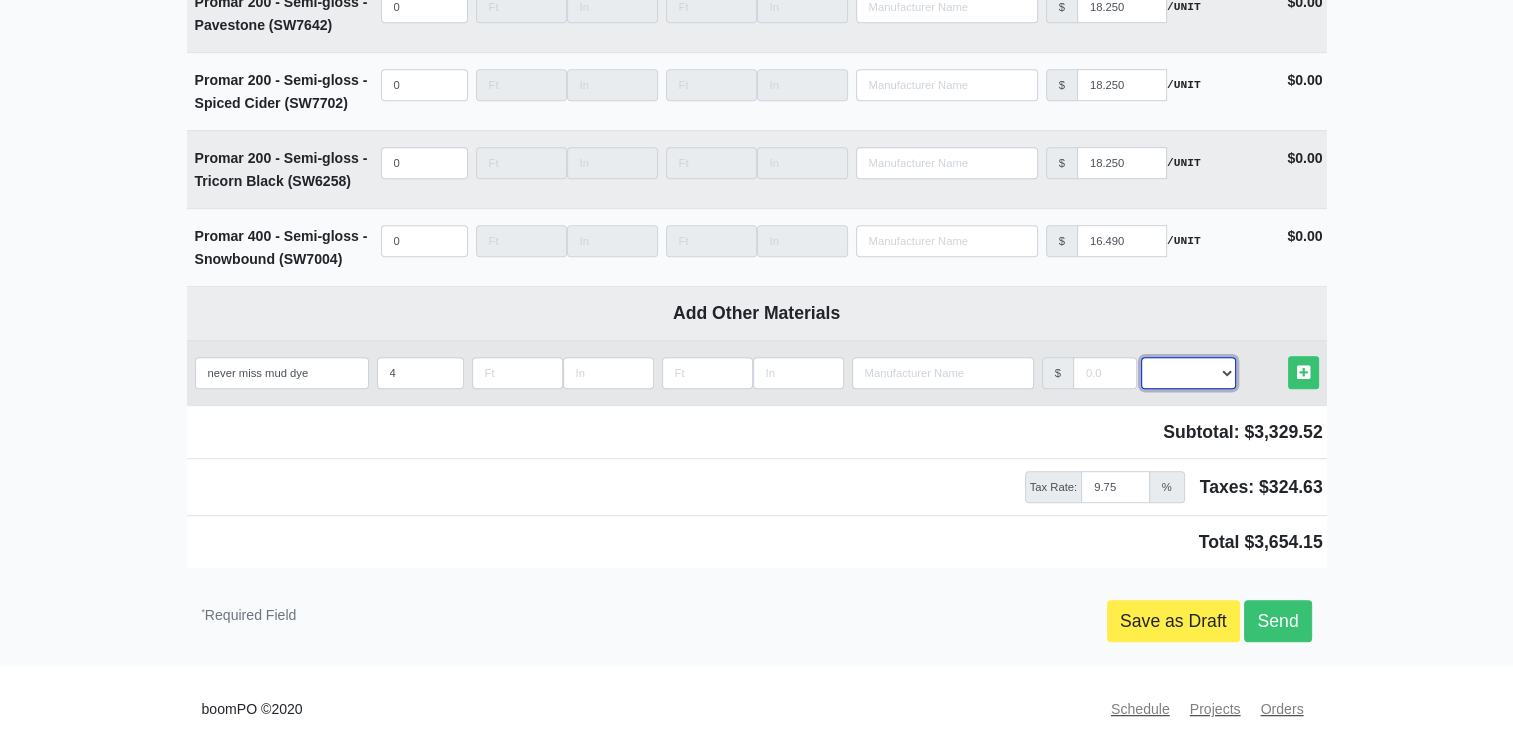 drag, startPoint x: 1164, startPoint y: 354, endPoint x: 1164, endPoint y: 367, distance: 13 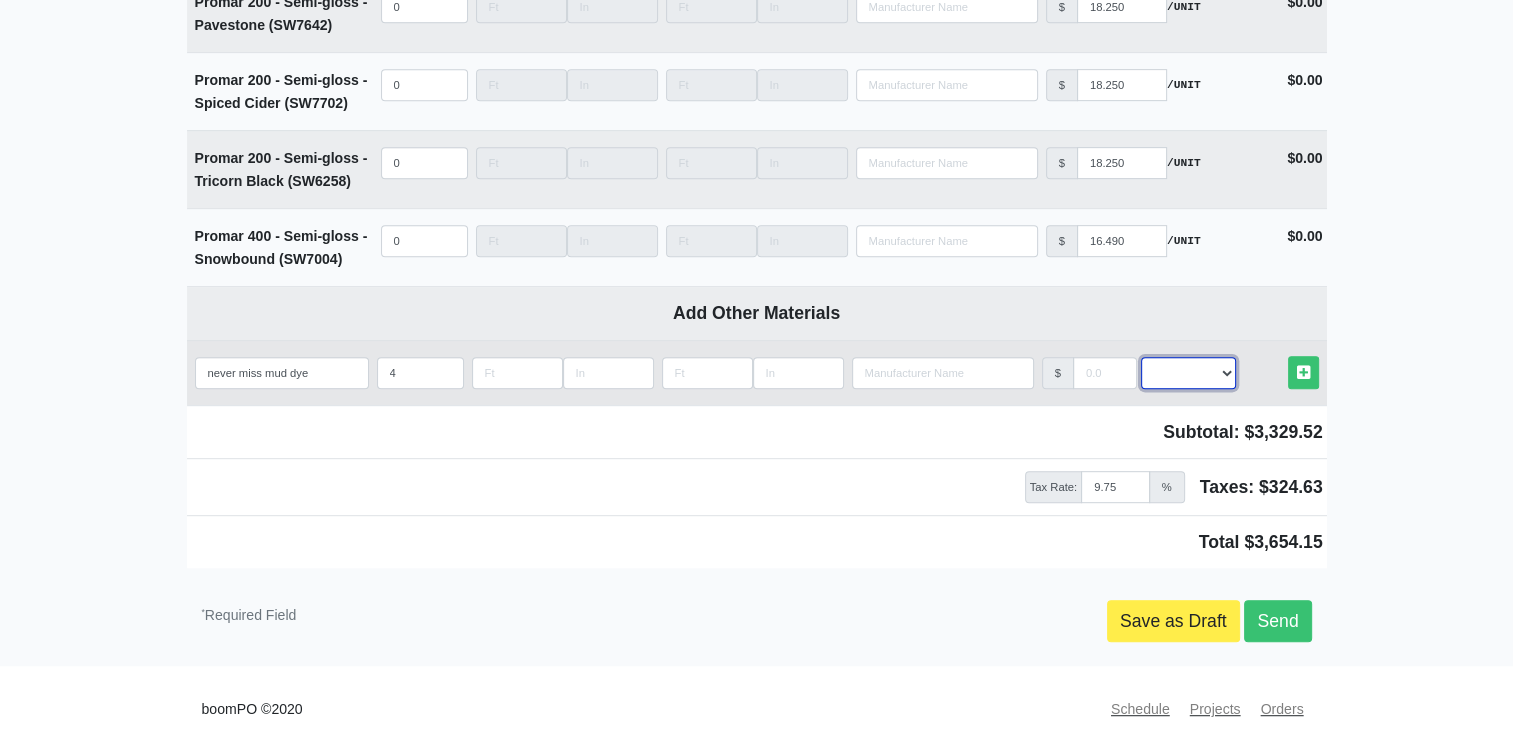 click on "Select an Option!   UNIT   MLF   LF   MSQFT   SQFT" at bounding box center [1188, 373] 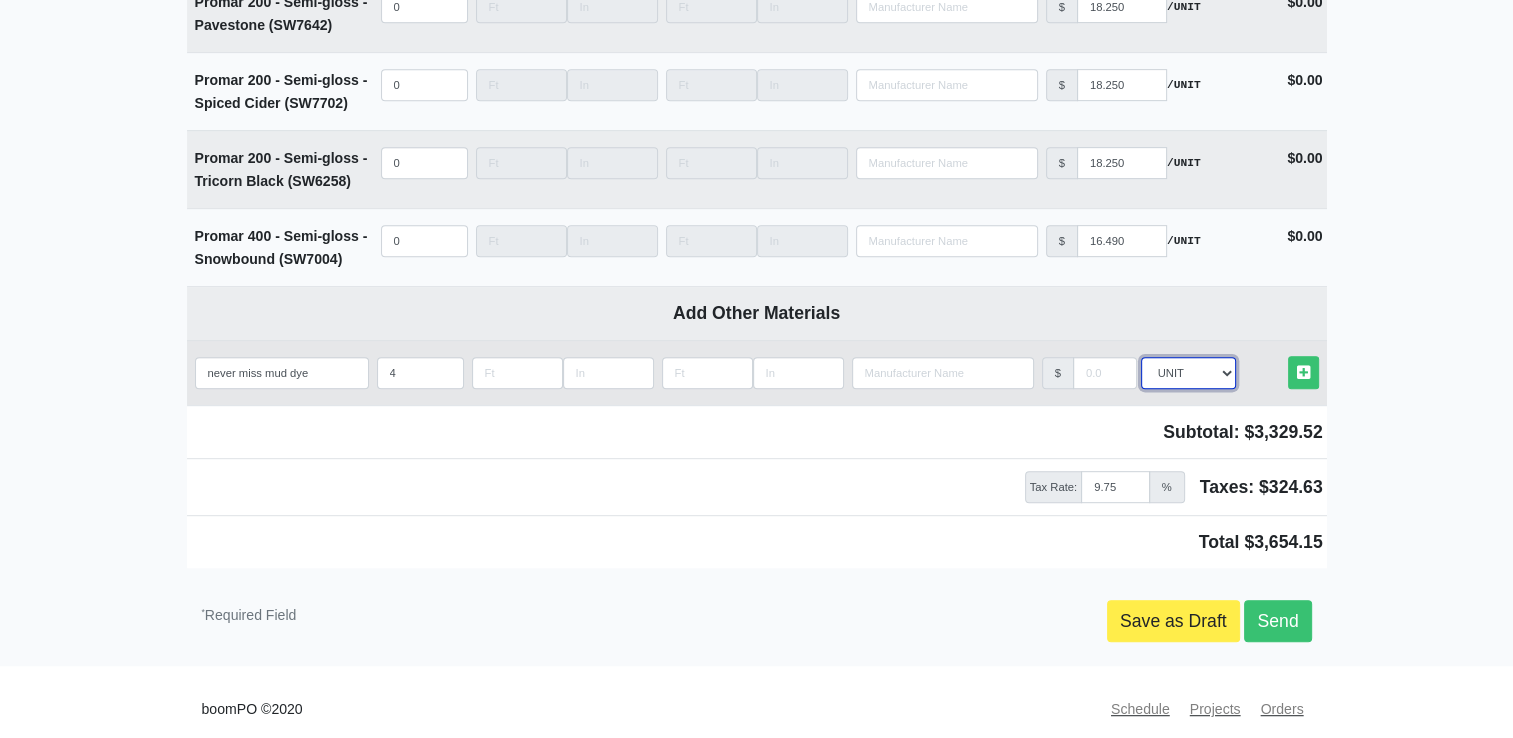 click on "Select an Option!   UNIT   MLF   LF   MSQFT   SQFT" at bounding box center [1188, 373] 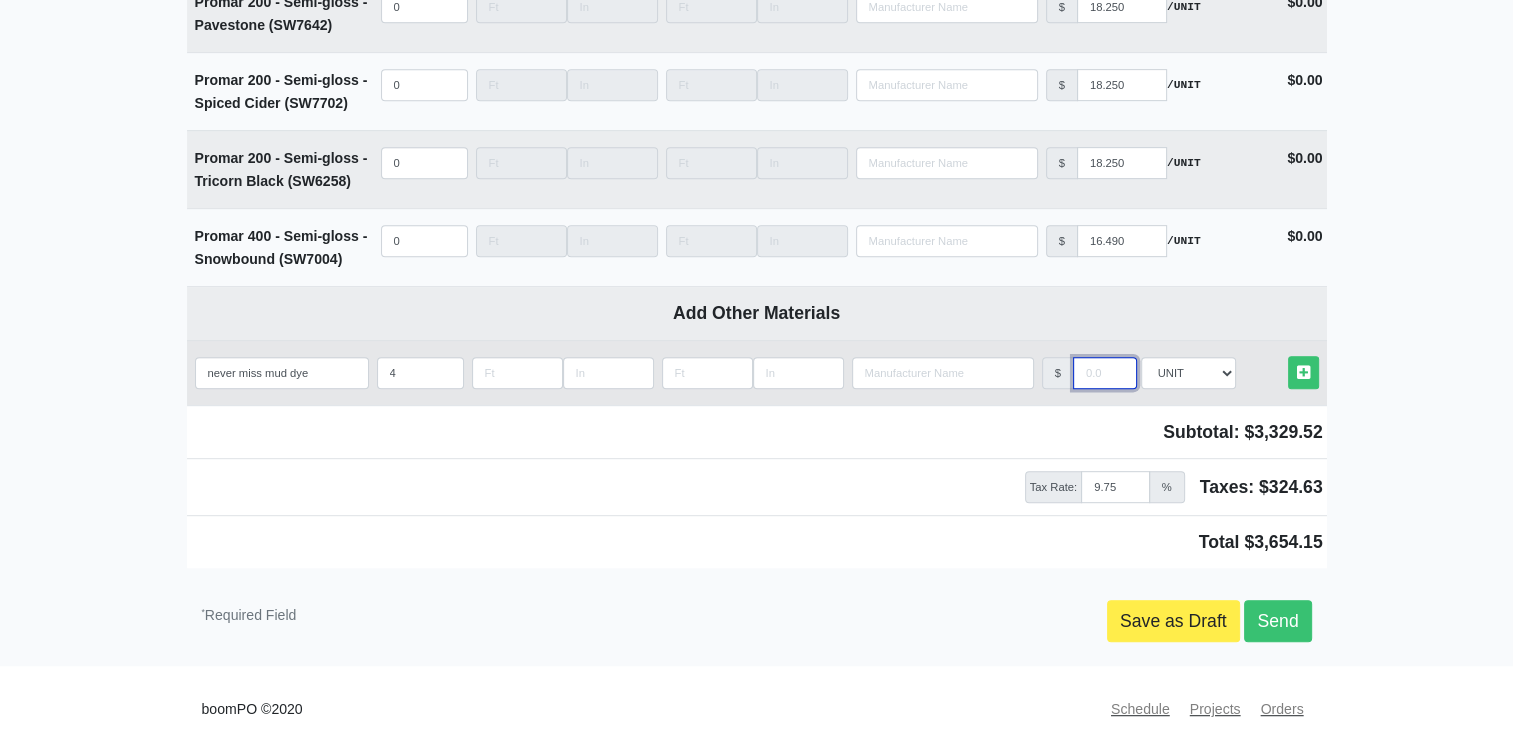 click at bounding box center (1105, 373) 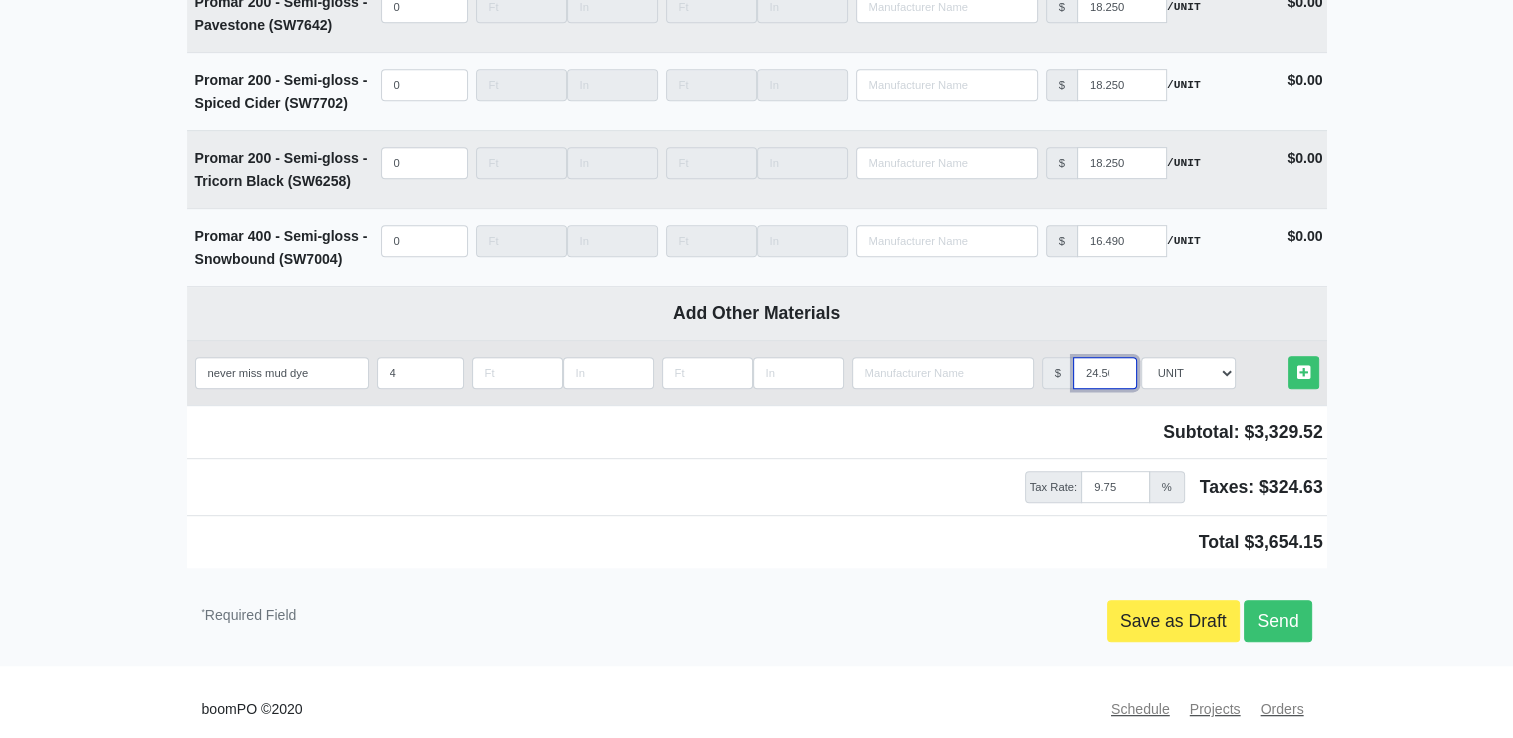 scroll, scrollTop: 0, scrollLeft: 4, axis: horizontal 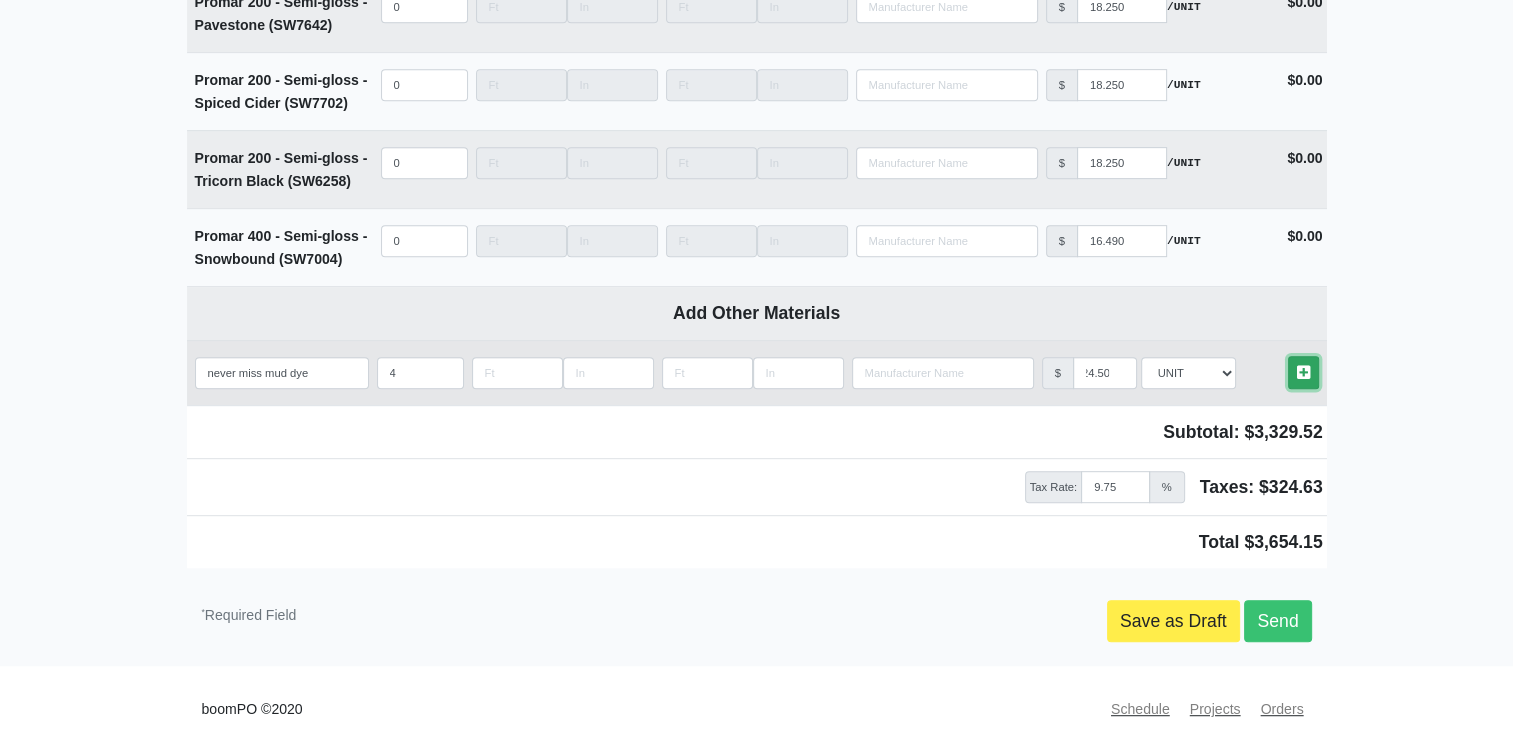 click on "Other Materials" at bounding box center (1303, 372) 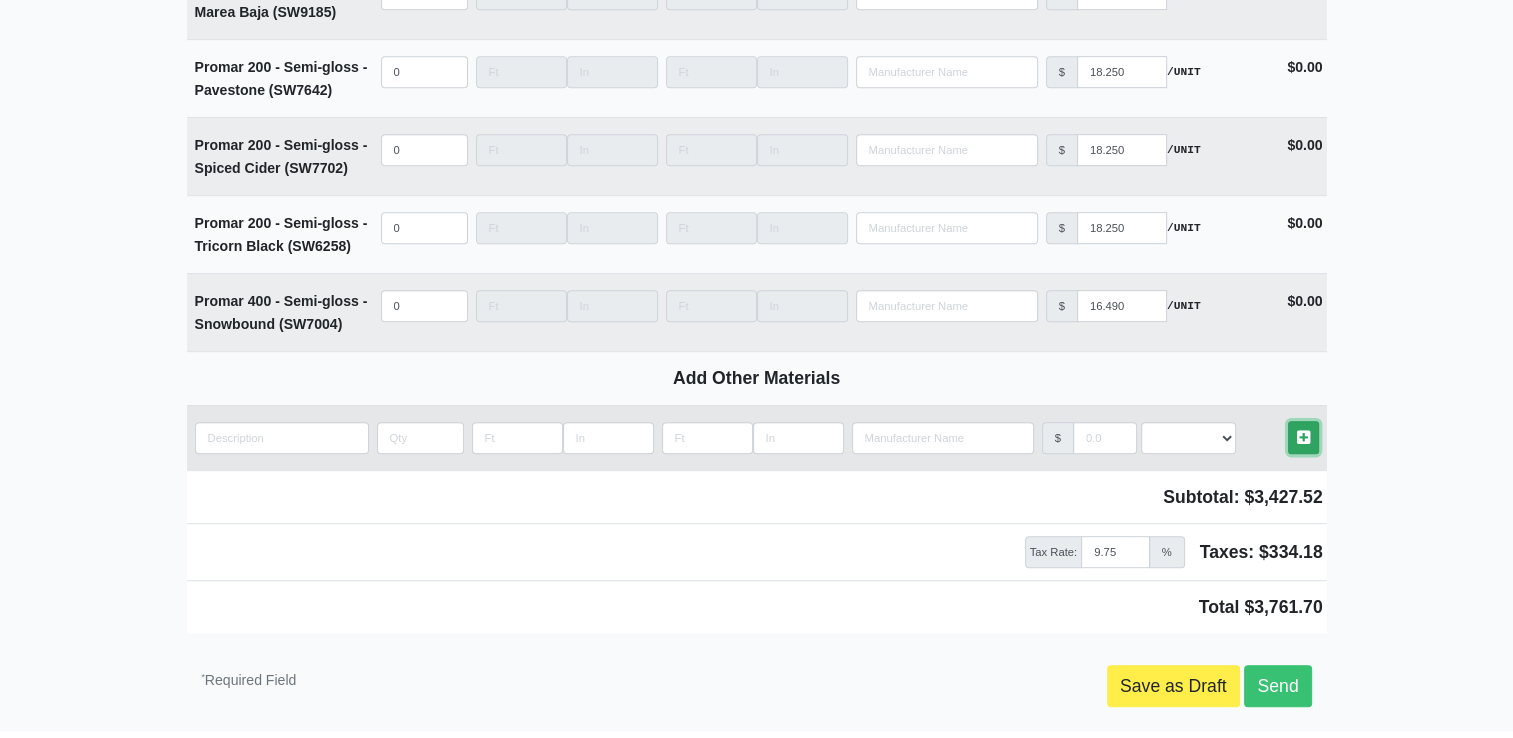 scroll, scrollTop: 0, scrollLeft: 0, axis: both 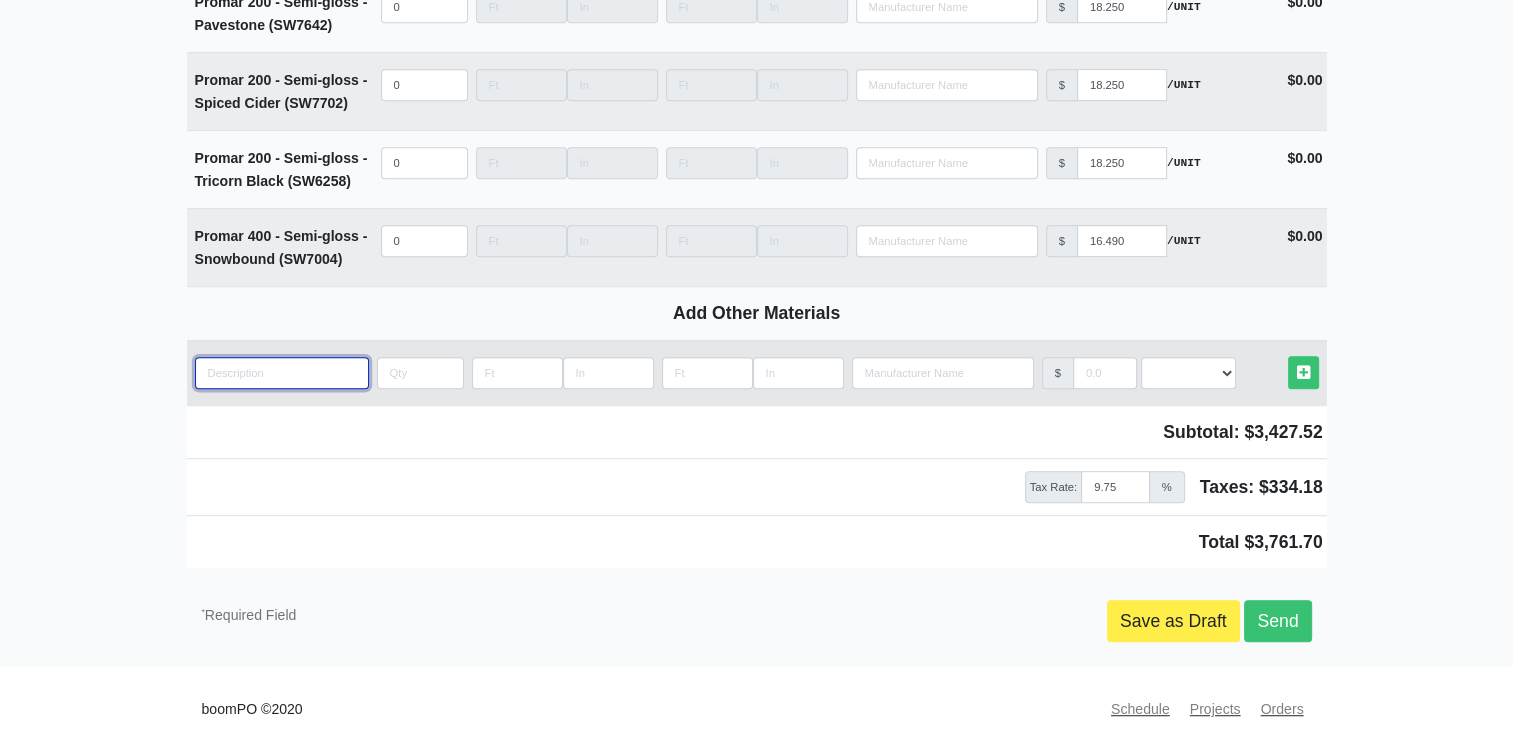 click at bounding box center (282, 373) 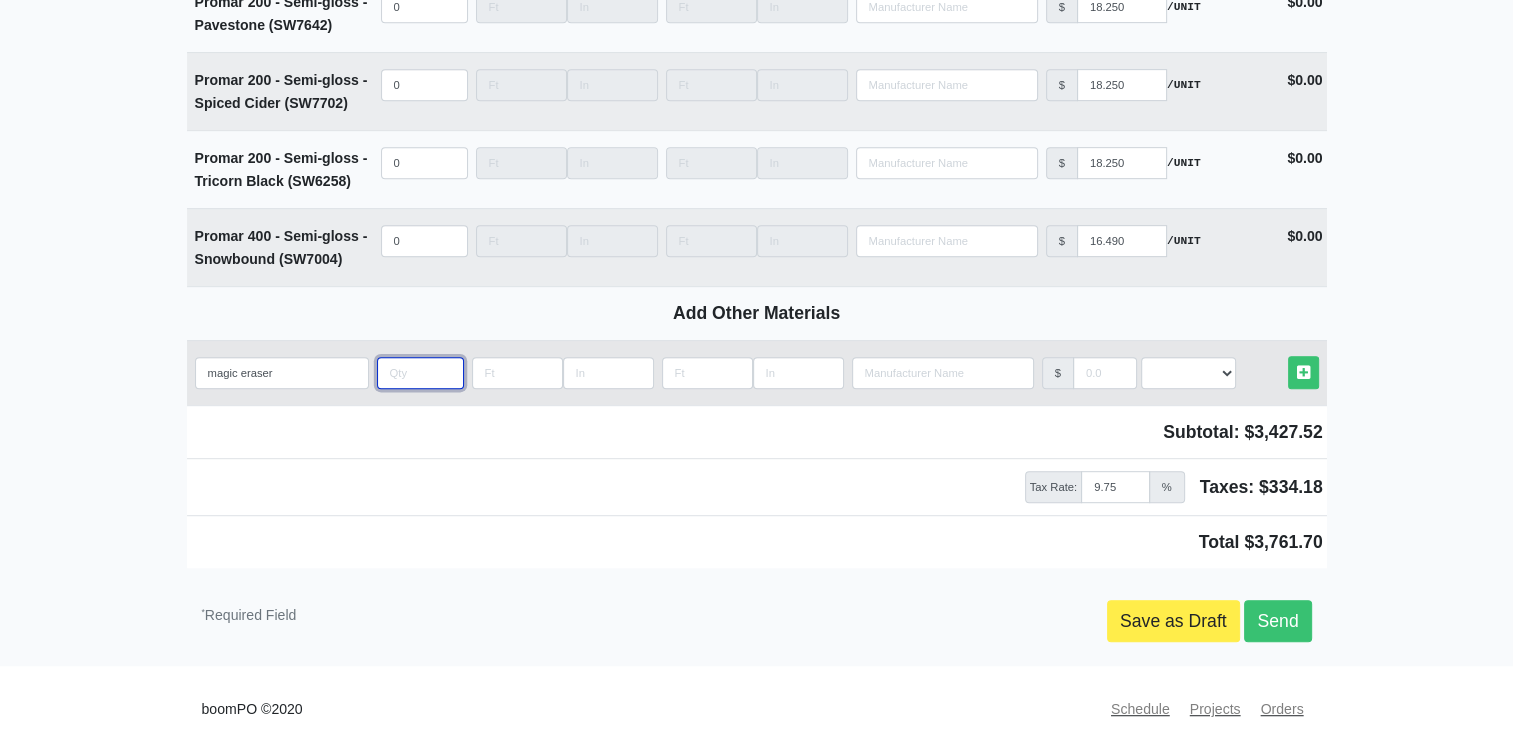 click at bounding box center [420, 373] 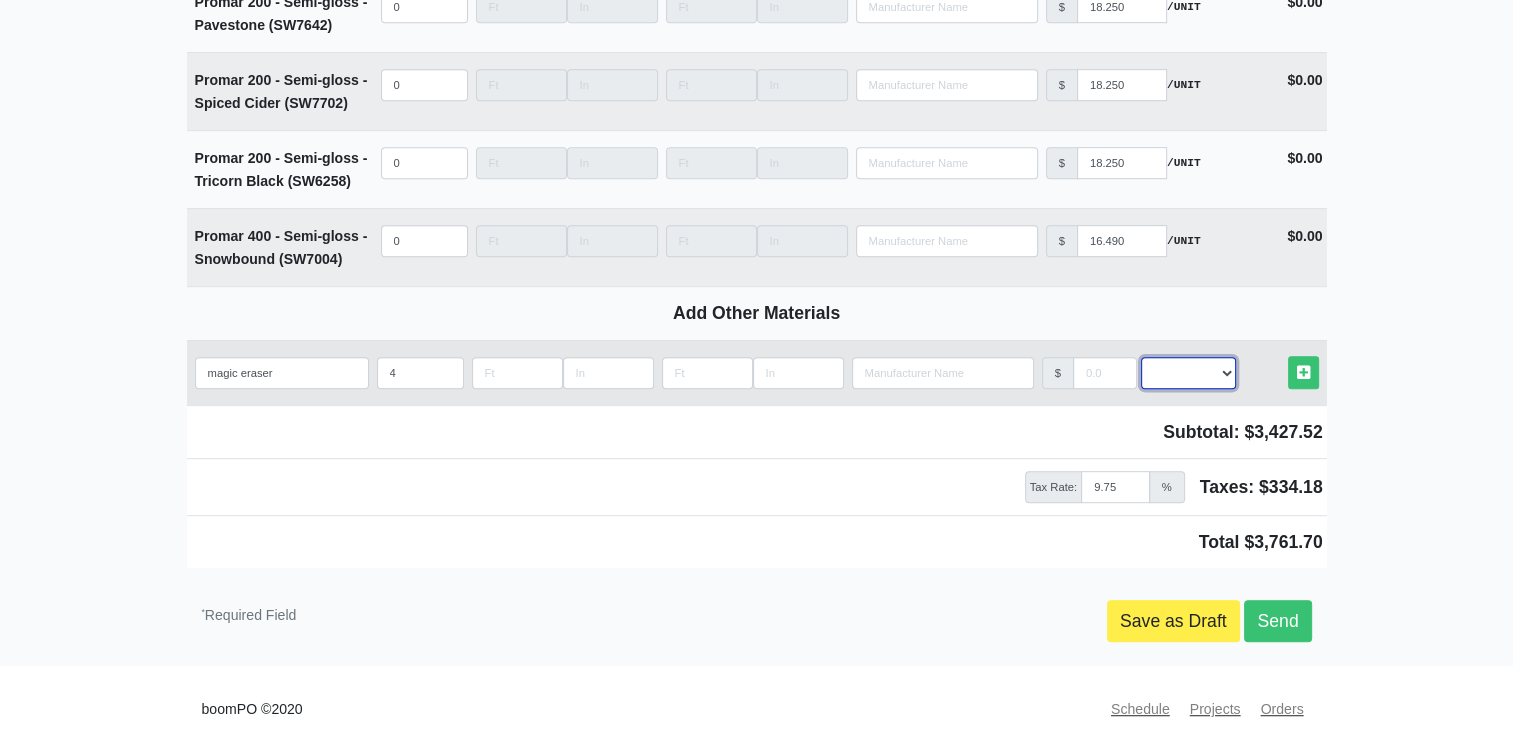 click on "Select an Option!   UNIT   MLF   LF   MSQFT   SQFT" at bounding box center [1188, 373] 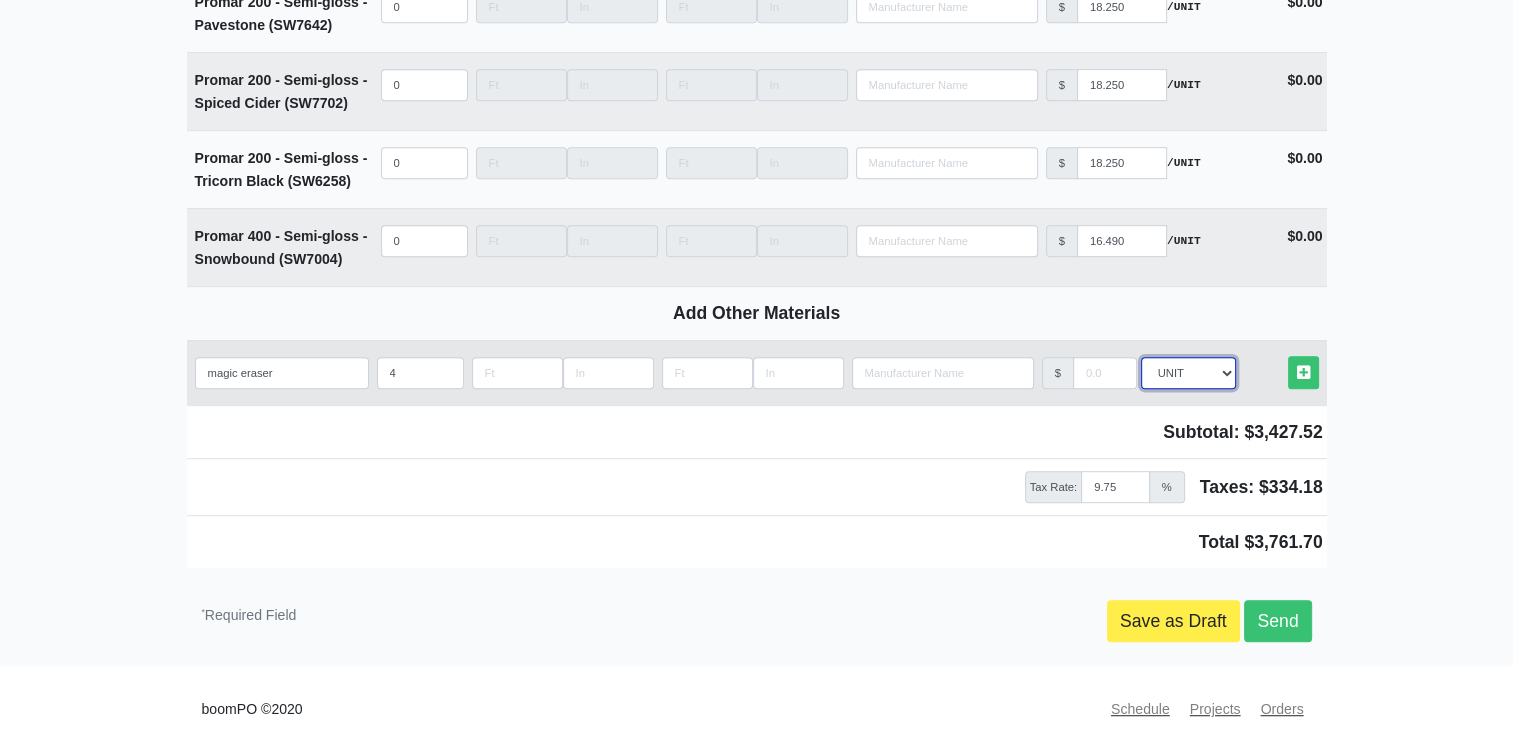 click on "Select an Option!   UNIT   MLF   LF   MSQFT   SQFT" at bounding box center (1188, 373) 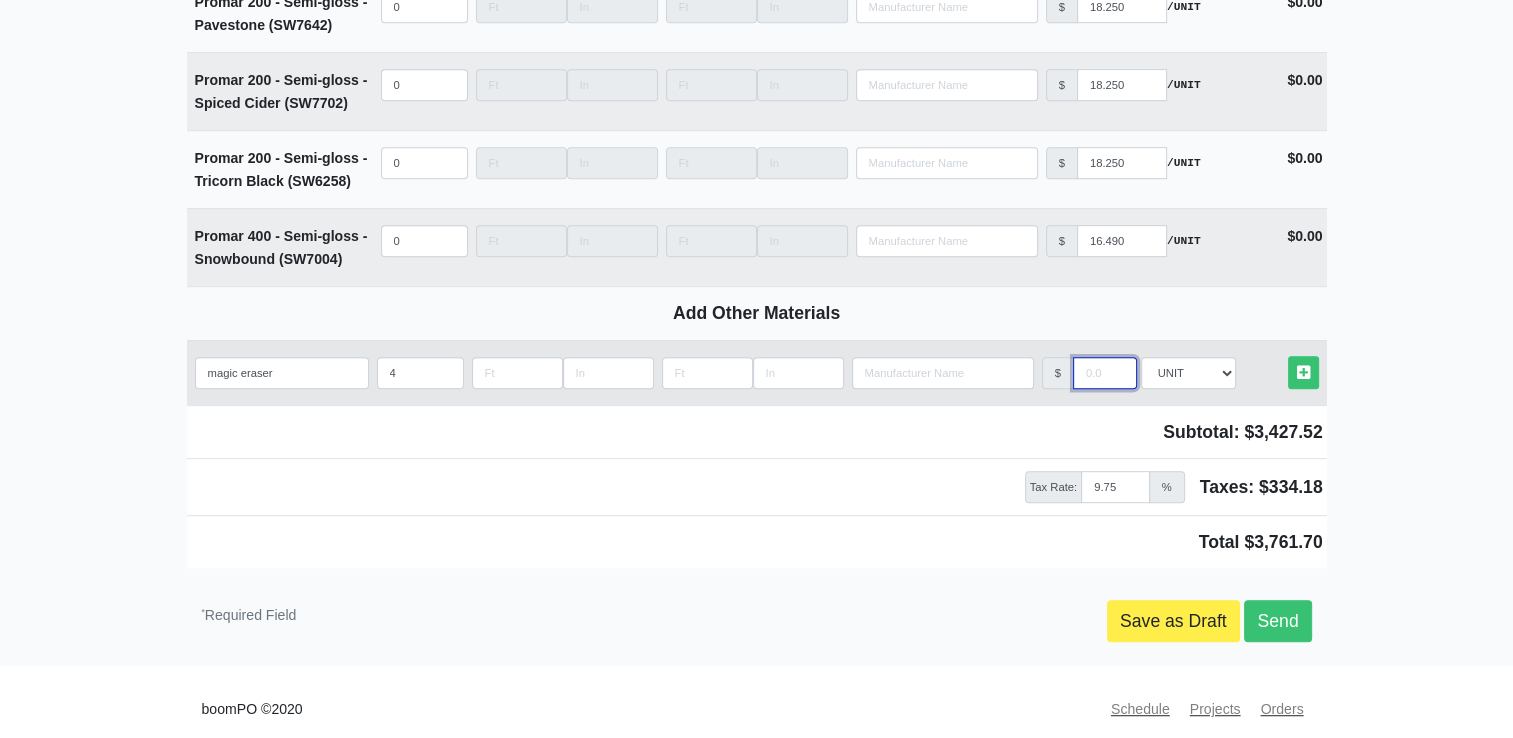 click at bounding box center (1105, 373) 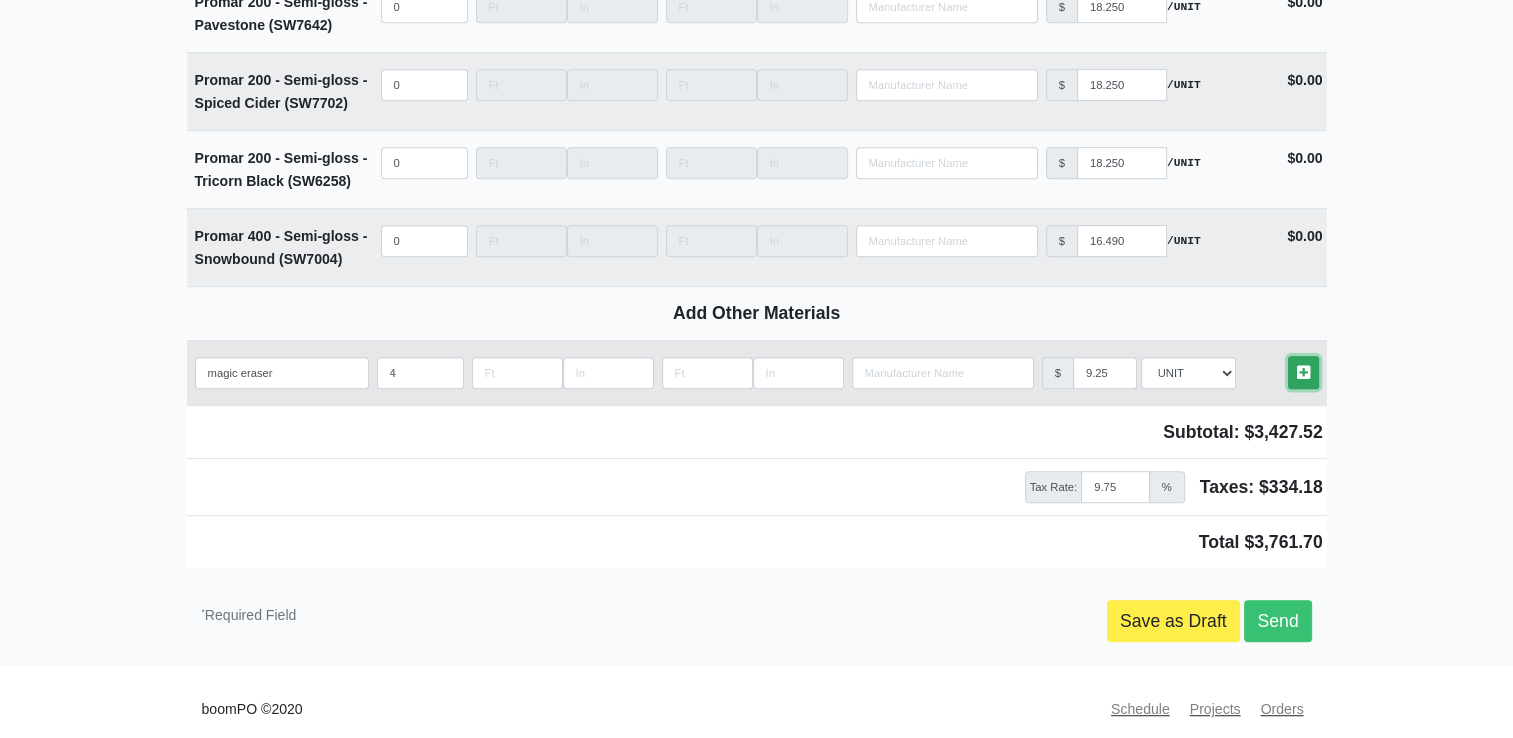 click at bounding box center [1303, 372] 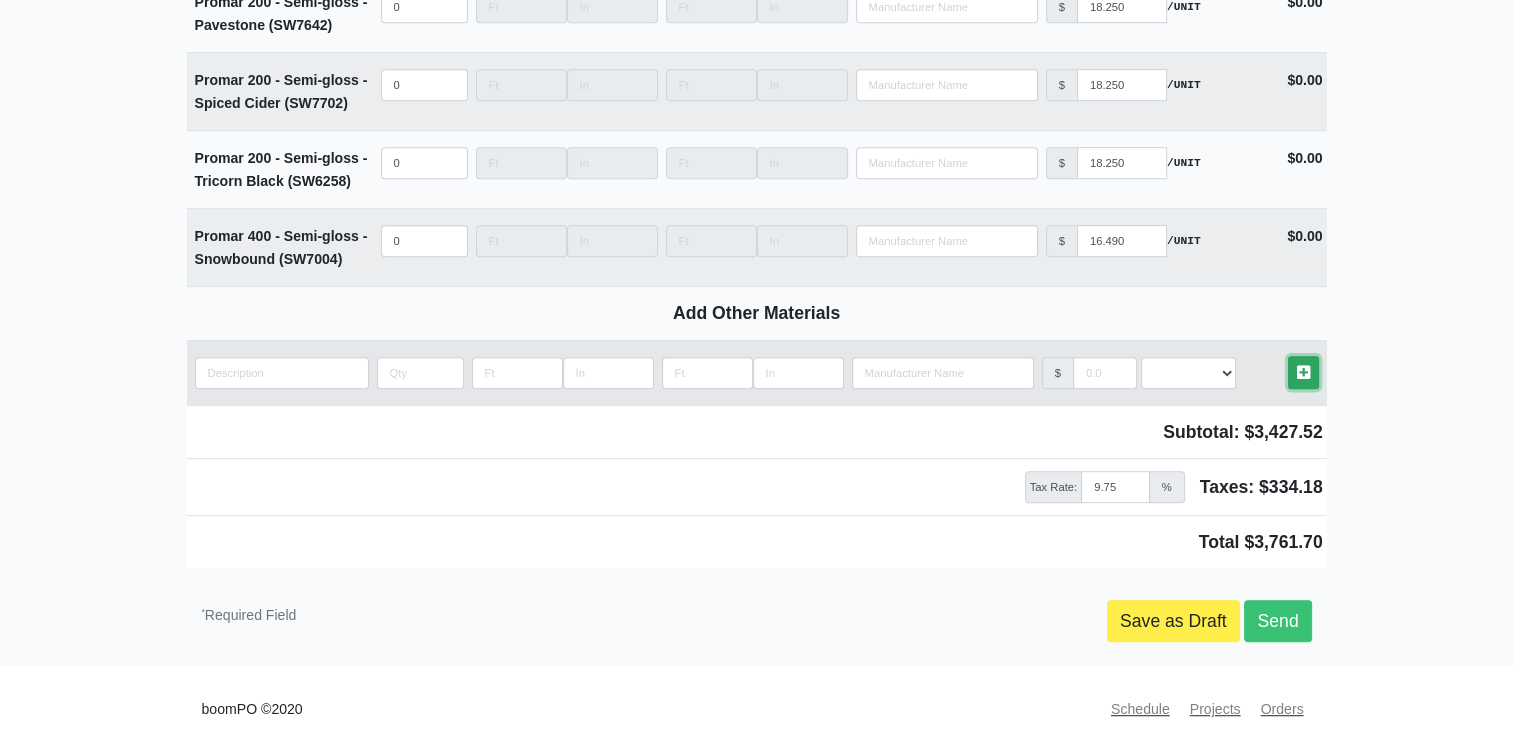 scroll, scrollTop: 8640, scrollLeft: 0, axis: vertical 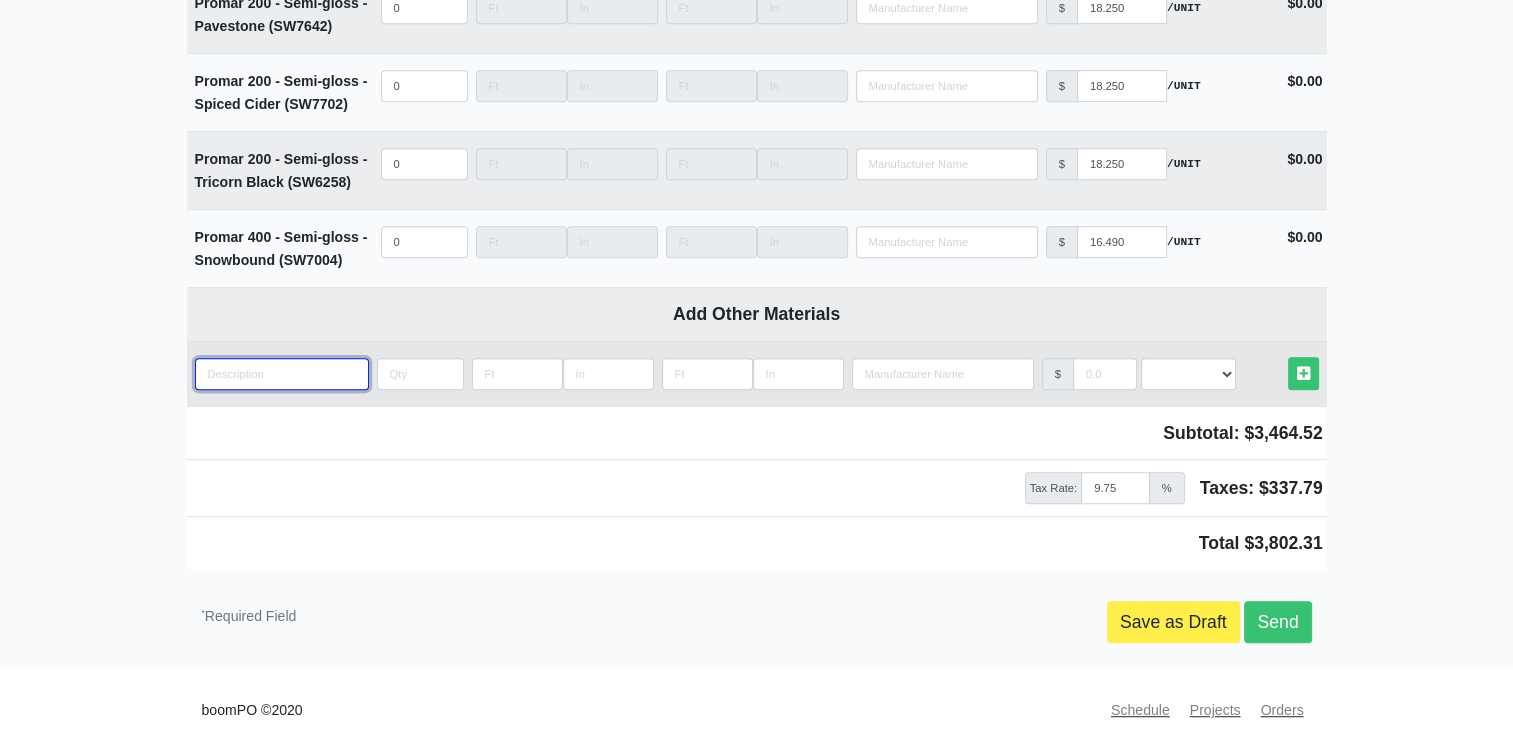 click at bounding box center [282, 374] 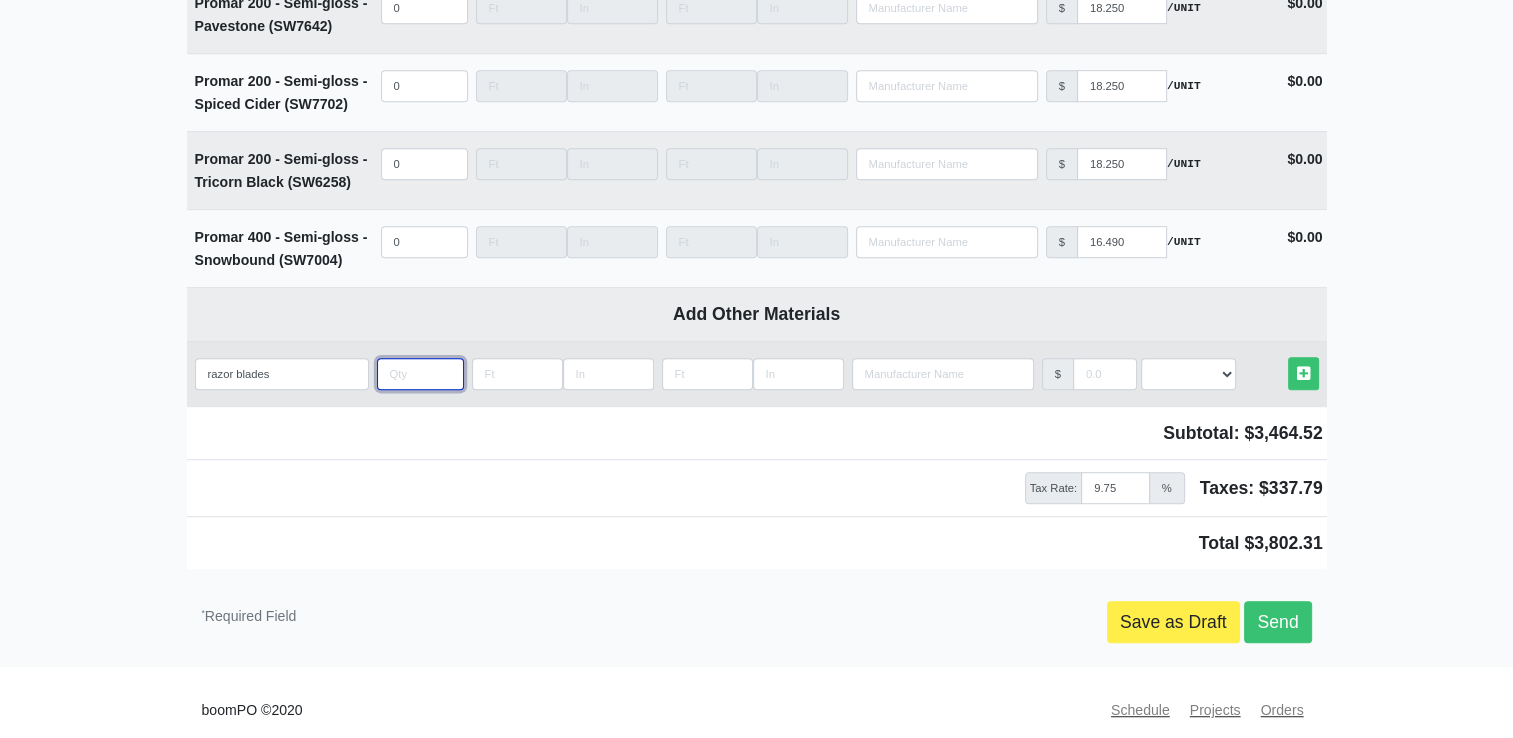 click at bounding box center [420, 374] 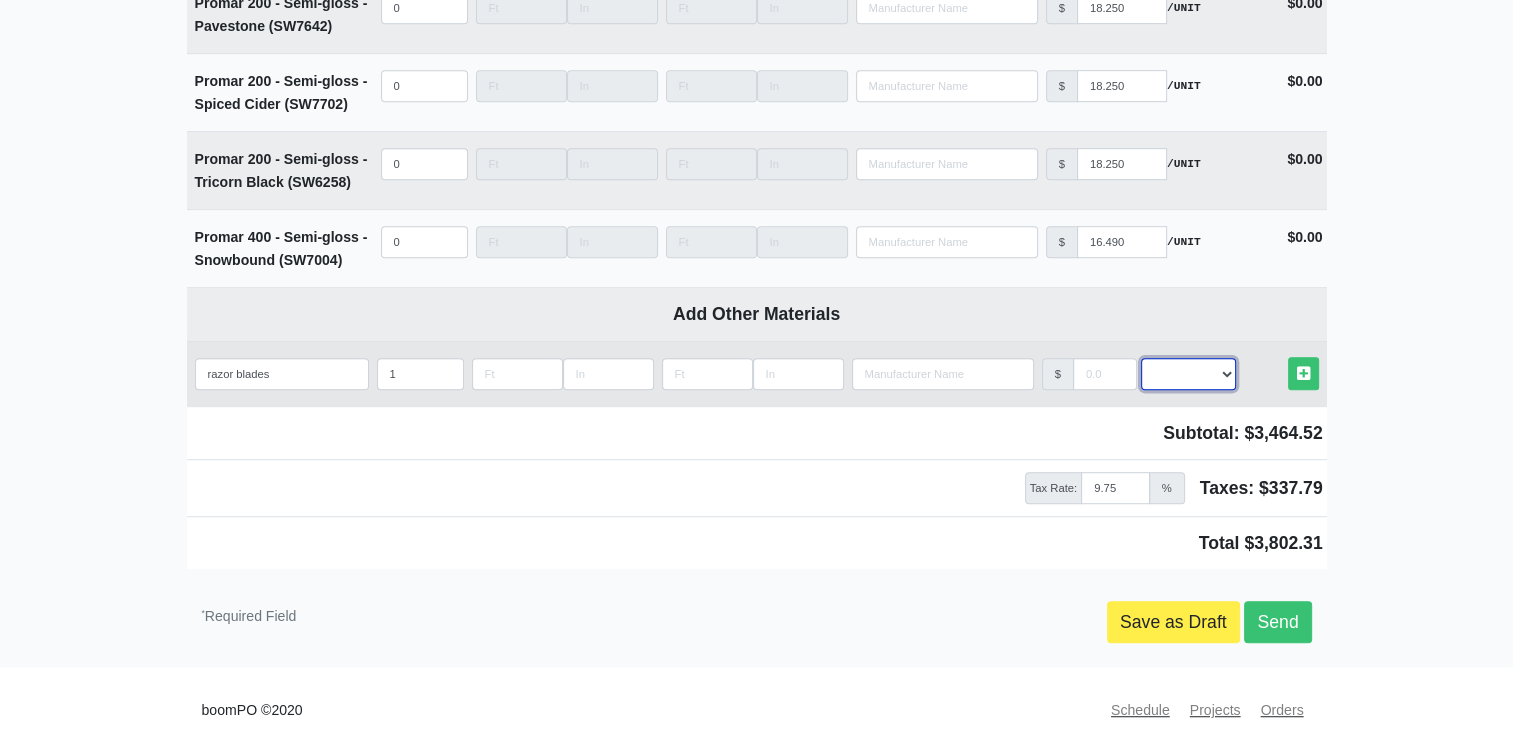 click on "Select an Option!   UNIT   MLF   LF   MSQFT   SQFT" at bounding box center [1188, 374] 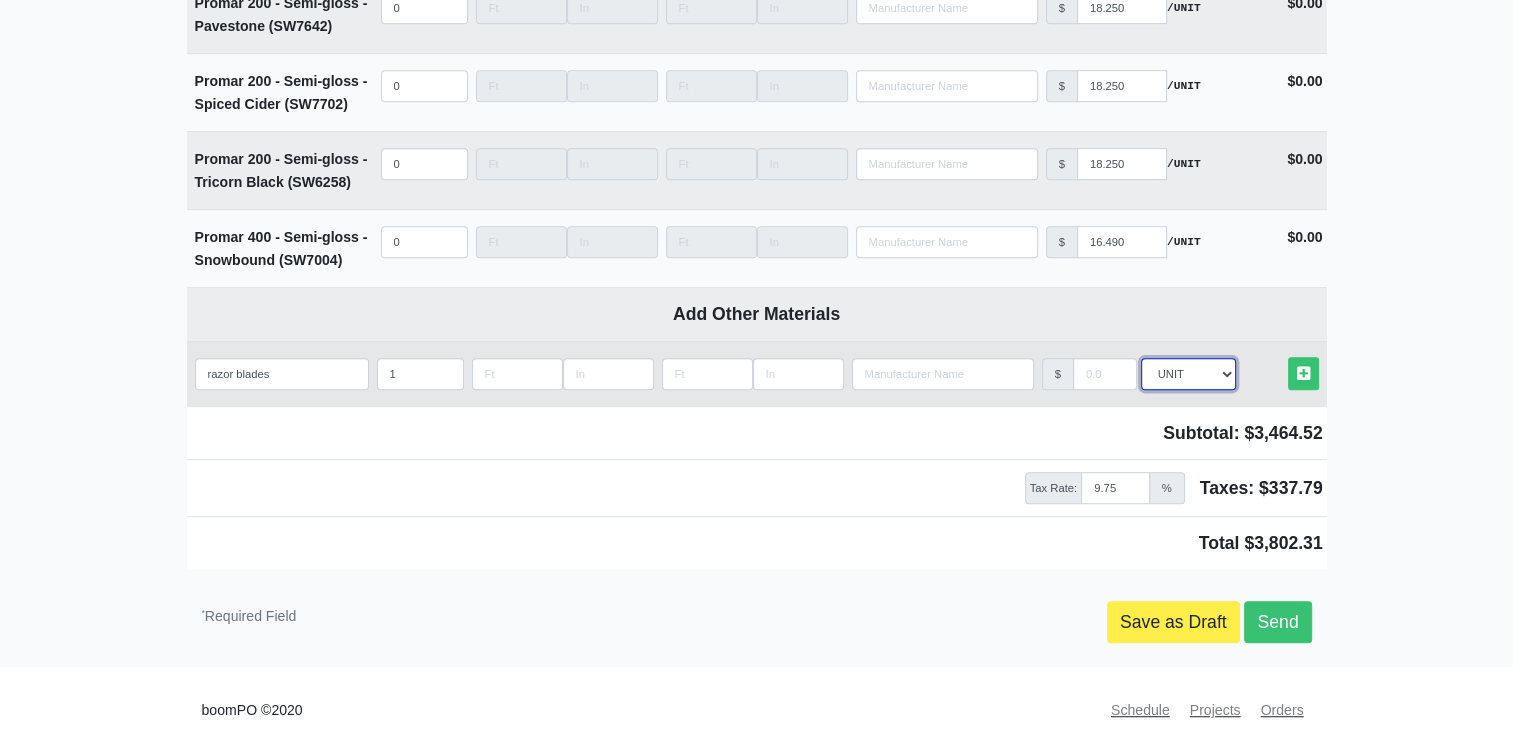 click on "Select an Option!   UNIT   MLF   LF   MSQFT   SQFT" at bounding box center [1188, 374] 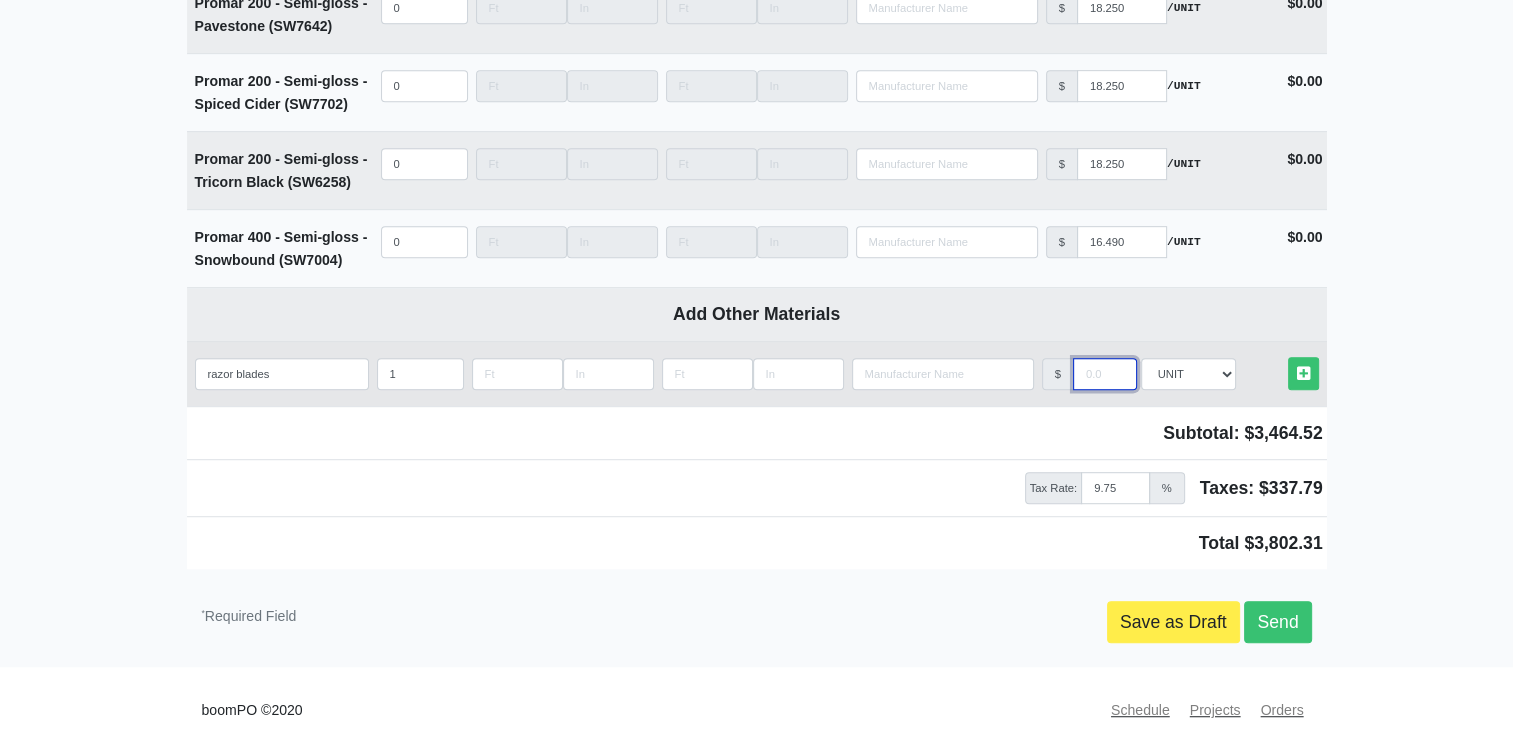 click at bounding box center (1105, 374) 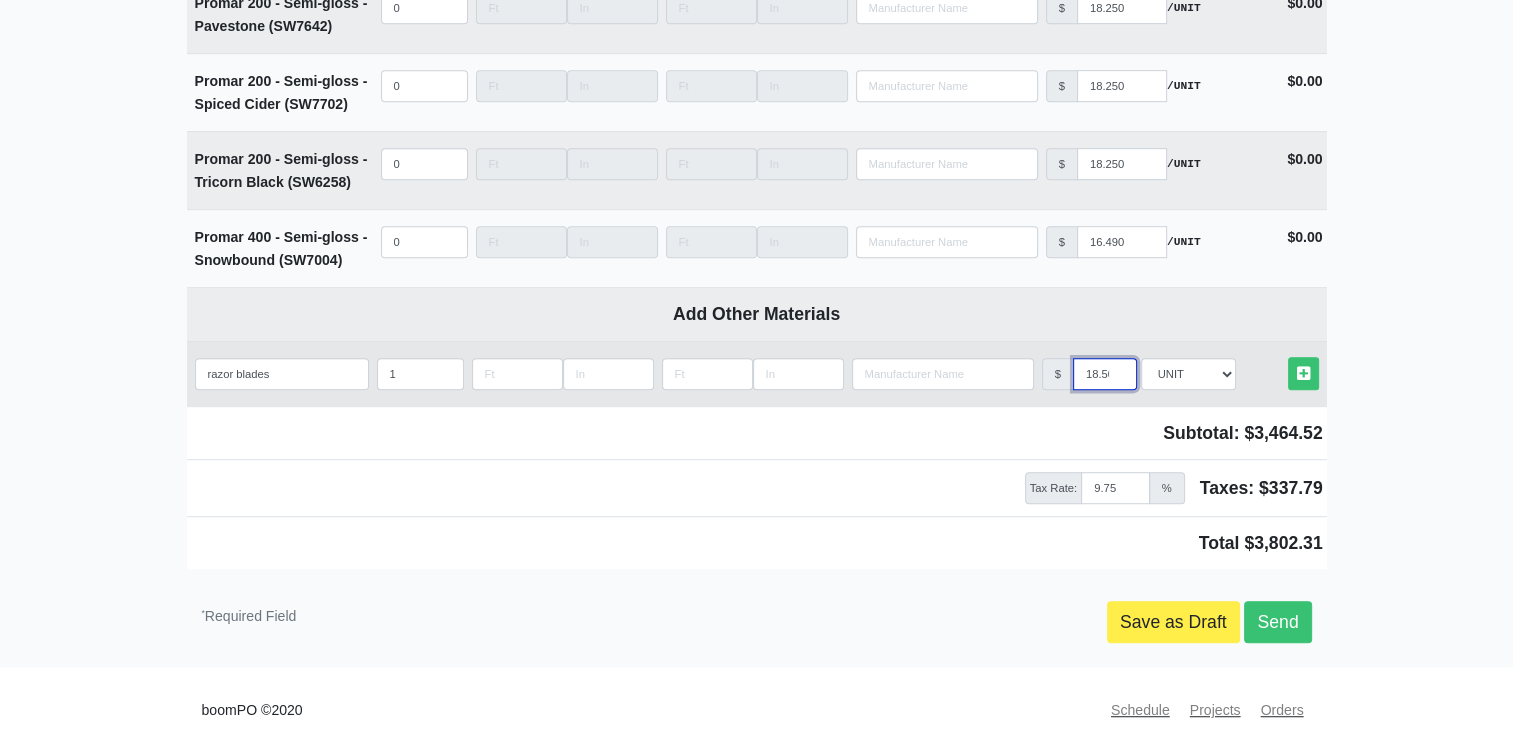 scroll, scrollTop: 0, scrollLeft: 4, axis: horizontal 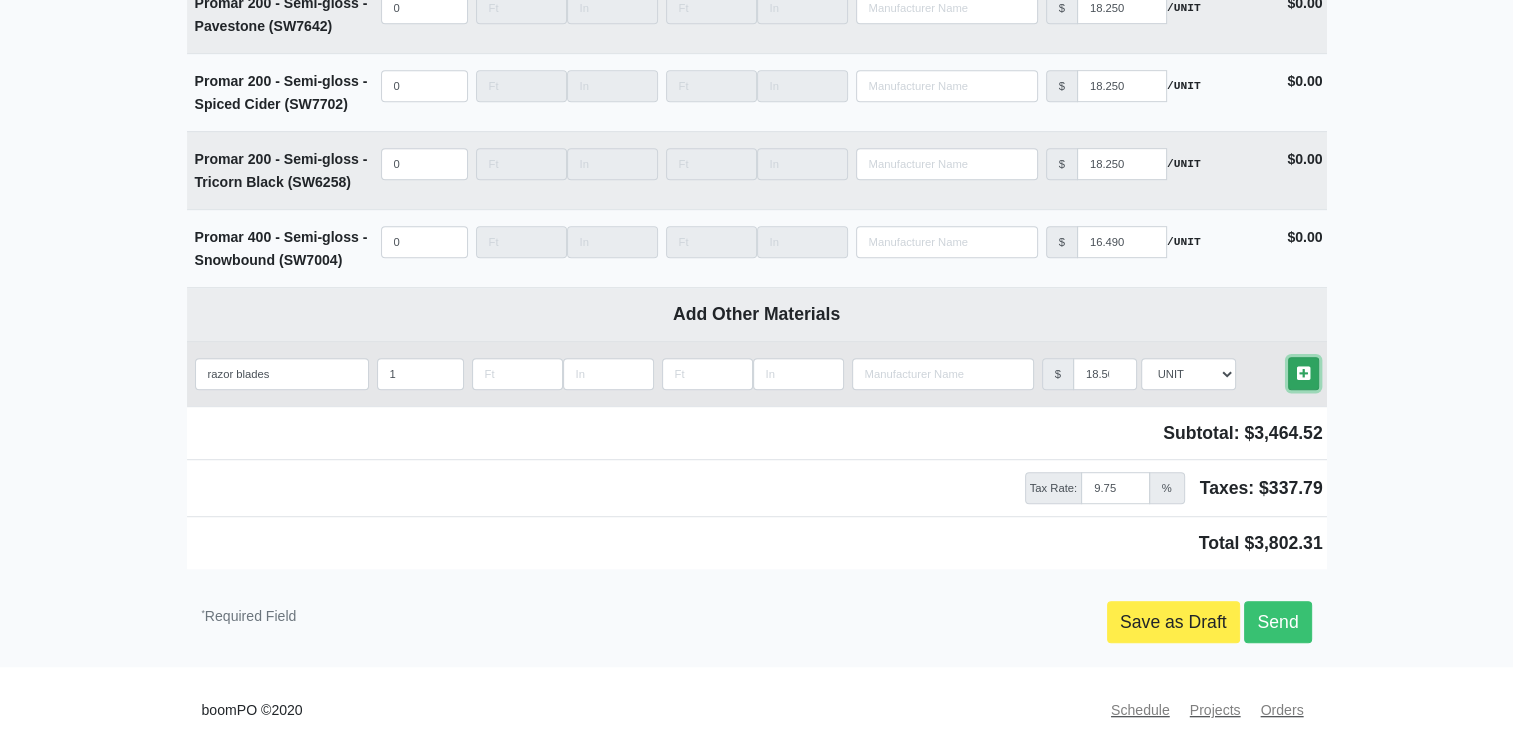 click on "Other Materials" at bounding box center (1303, 373) 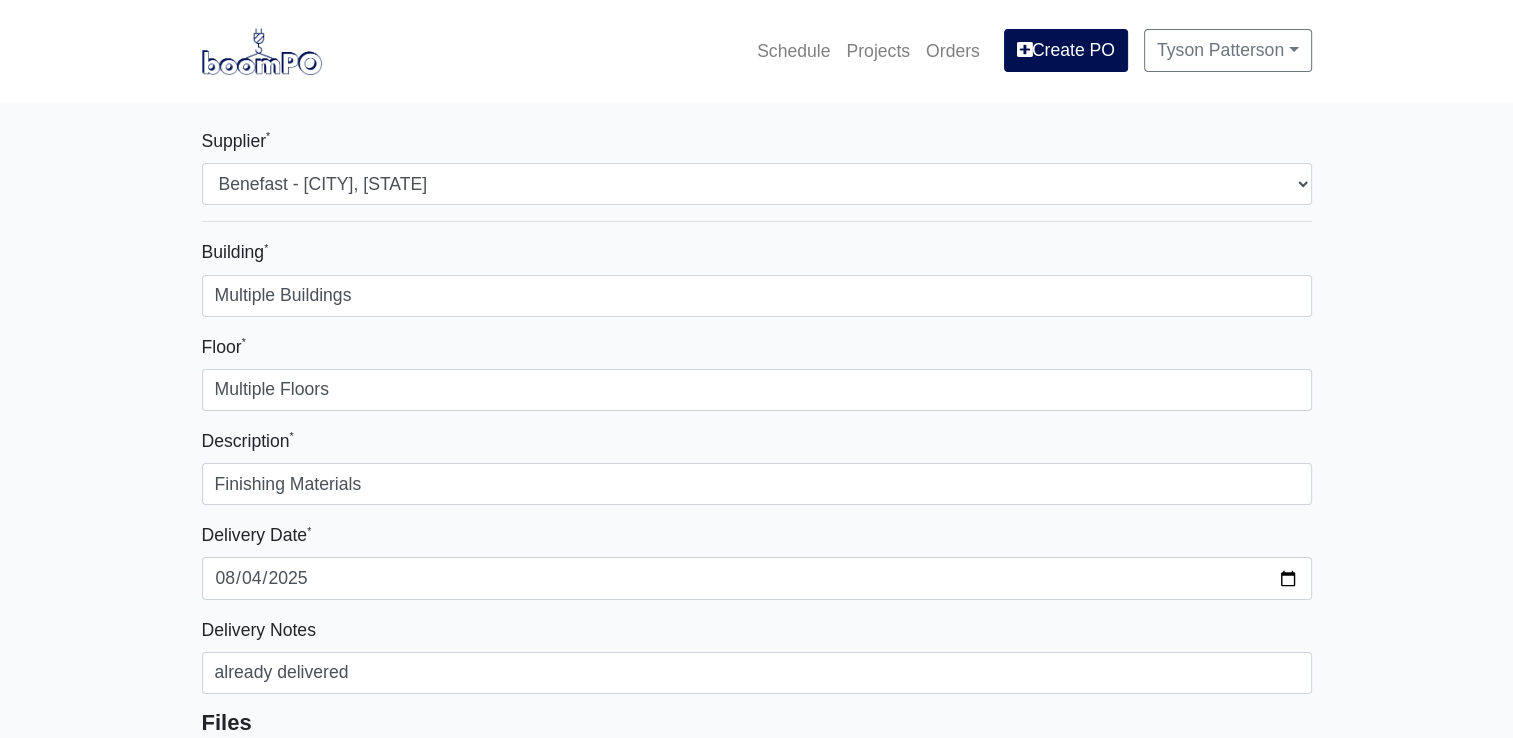 scroll, scrollTop: 100, scrollLeft: 0, axis: vertical 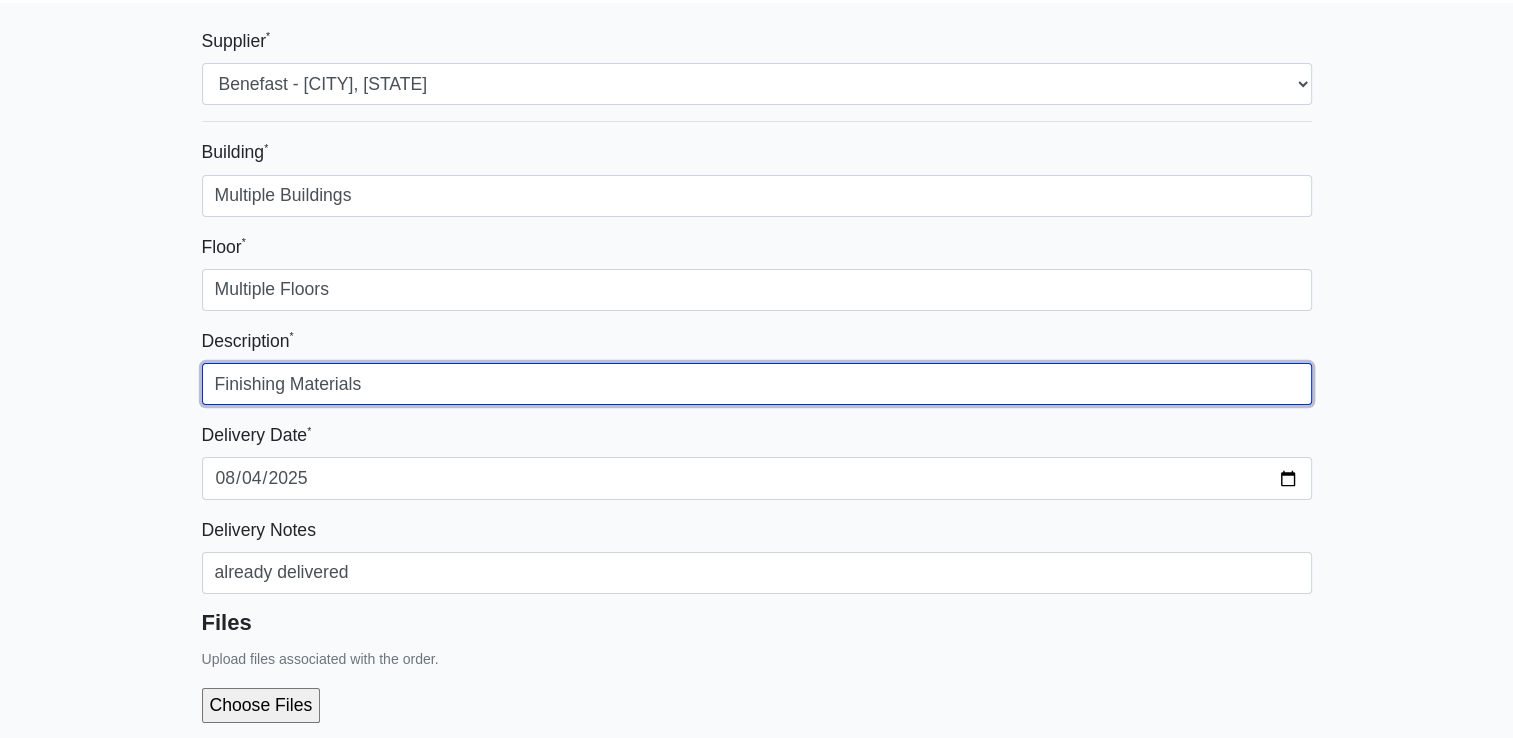click on "Finishing Materials" at bounding box center [757, 384] 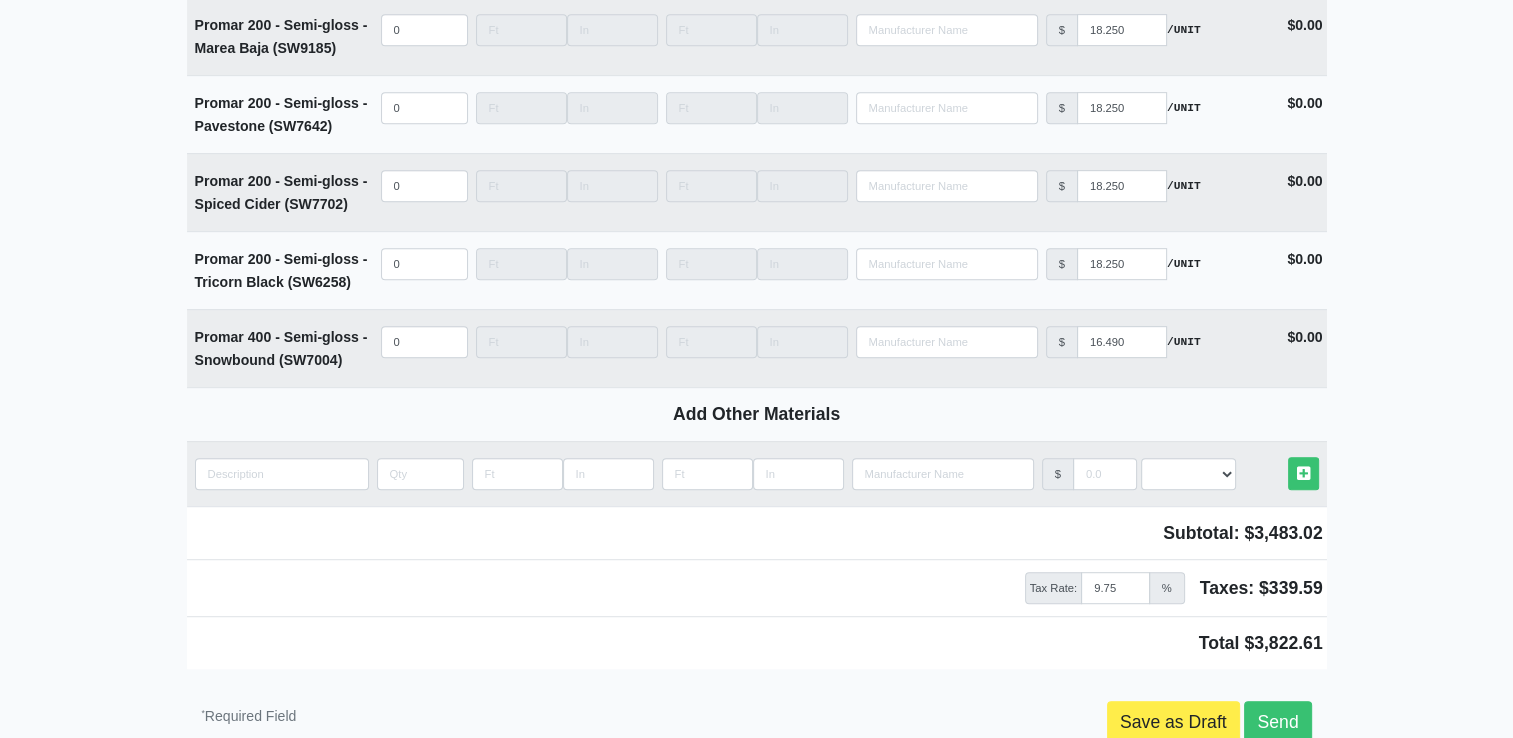 scroll, scrollTop: 8705, scrollLeft: 0, axis: vertical 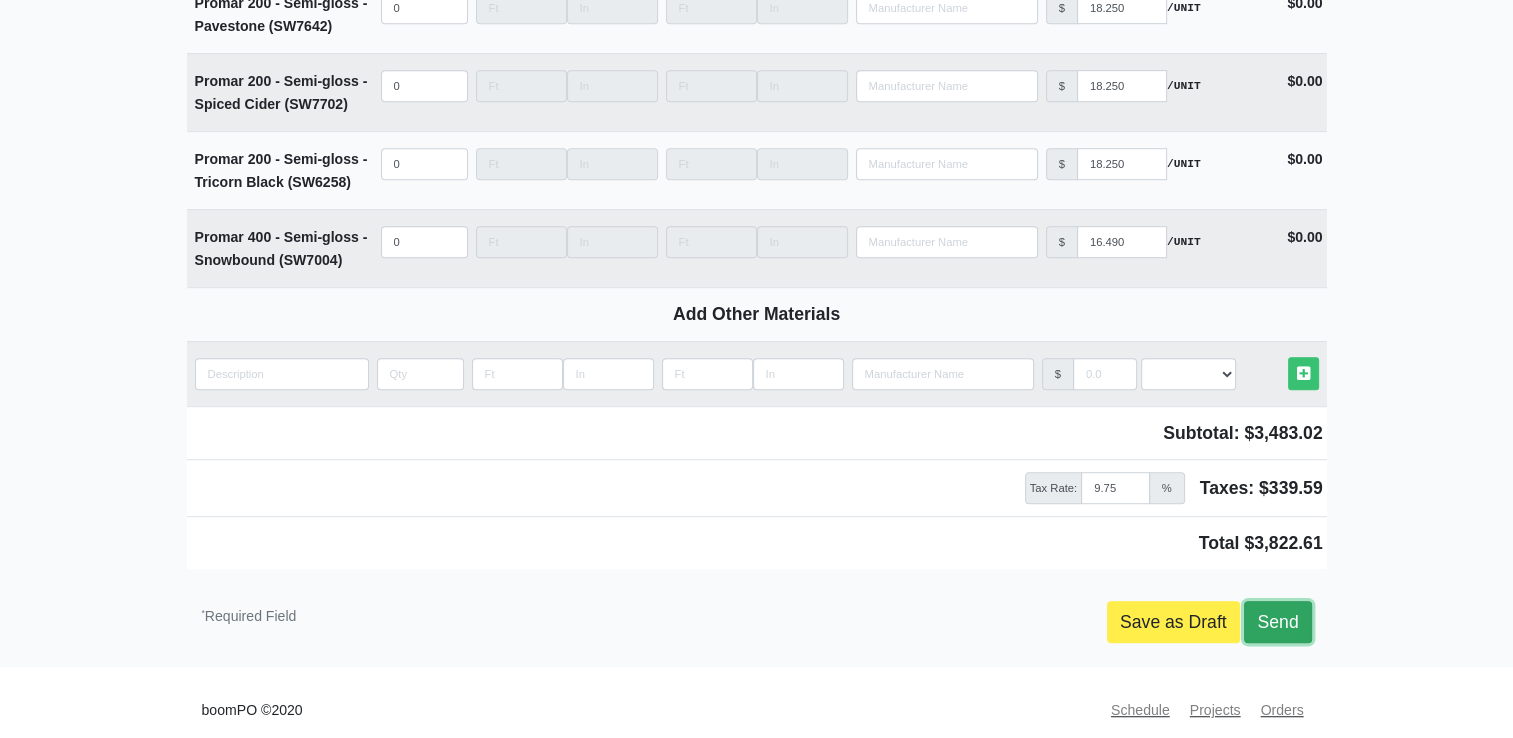 click on "Send" at bounding box center (1277, 622) 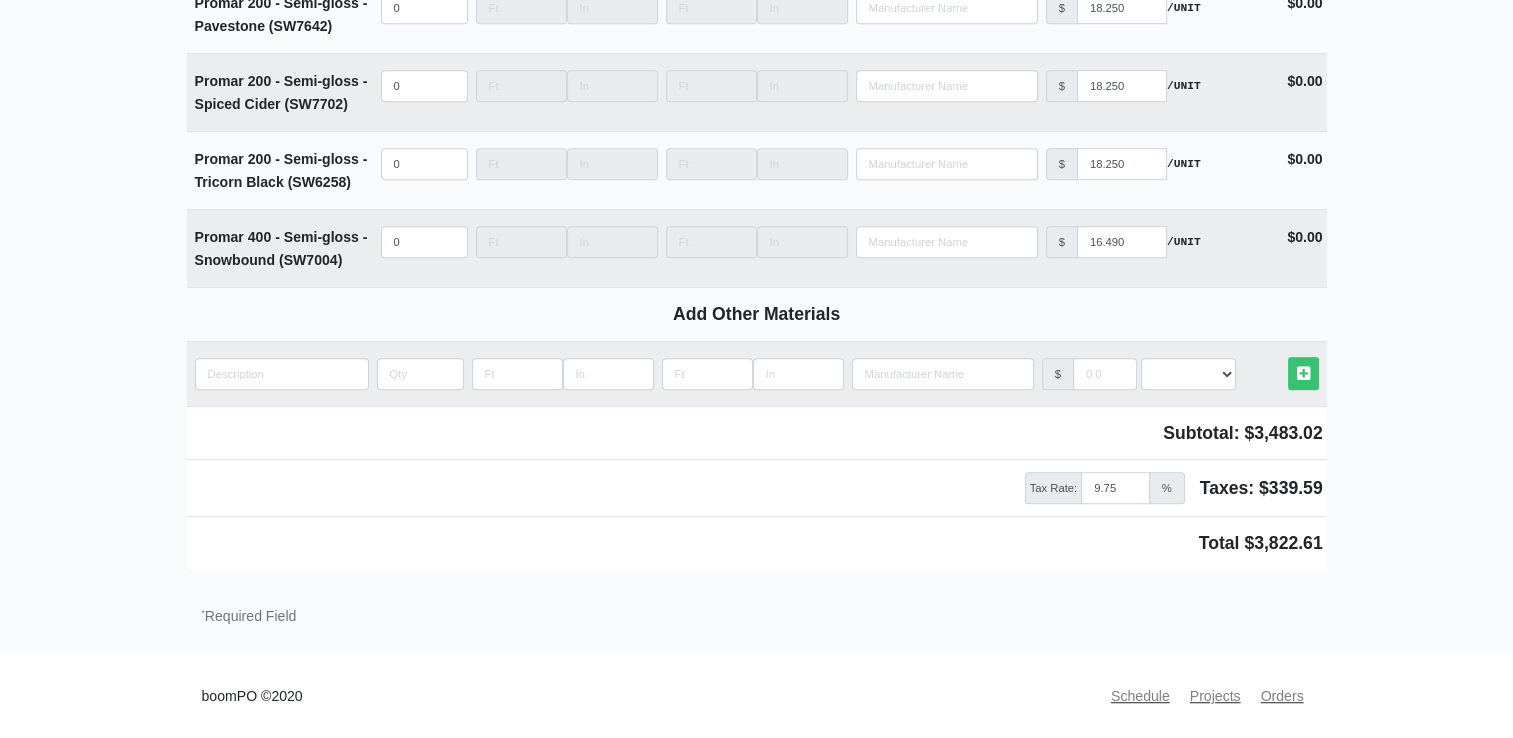 scroll, scrollTop: 8692, scrollLeft: 0, axis: vertical 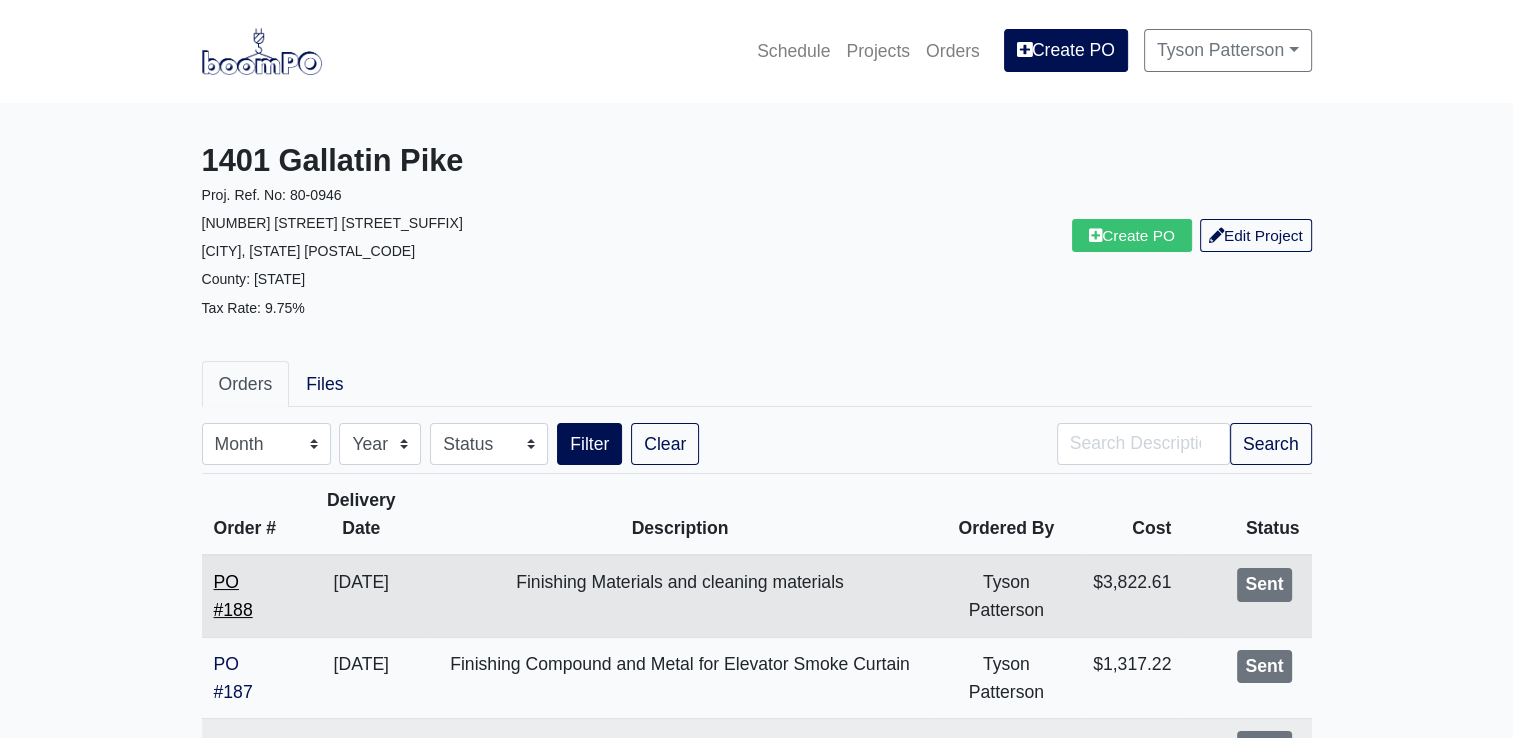 click on "PO #188" at bounding box center [233, 596] 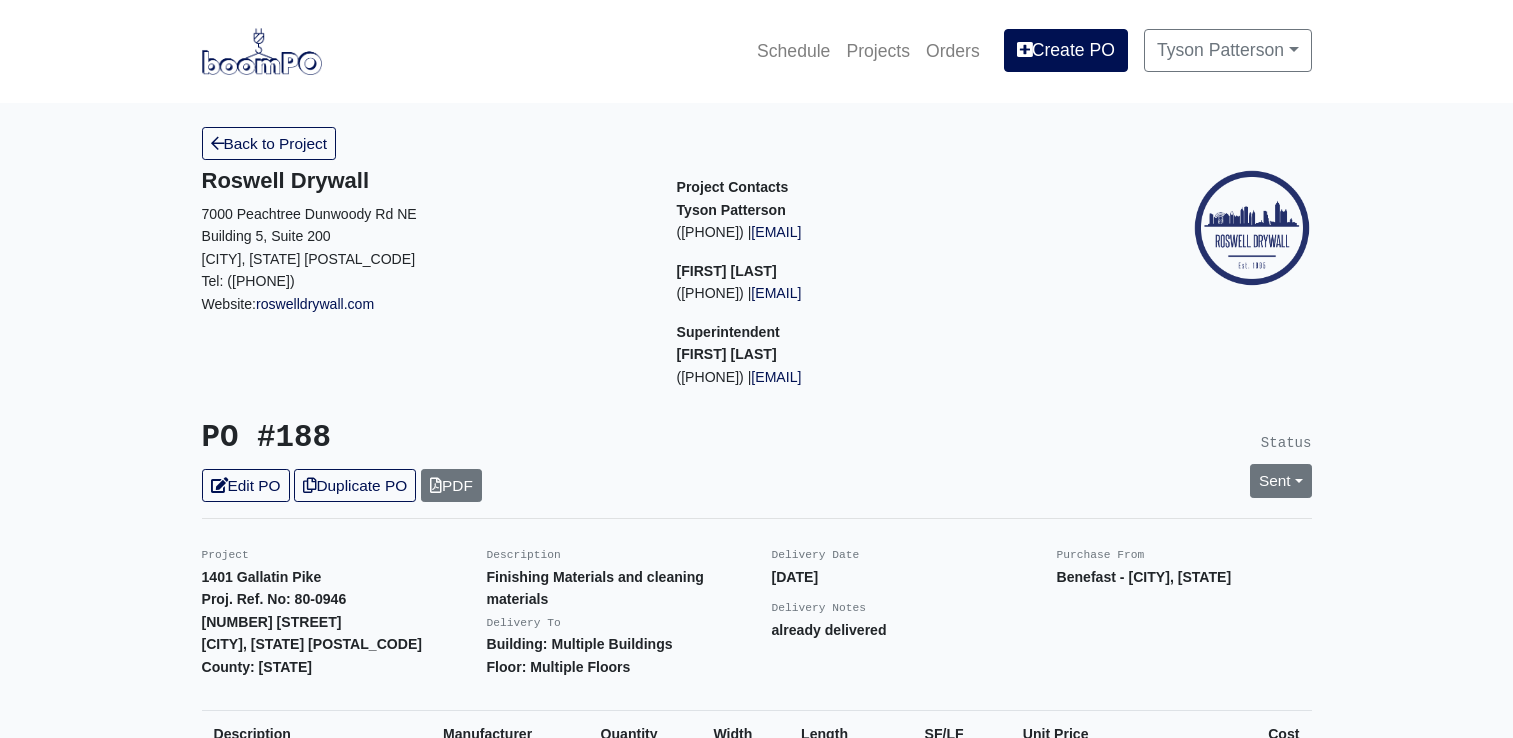 scroll, scrollTop: 0, scrollLeft: 0, axis: both 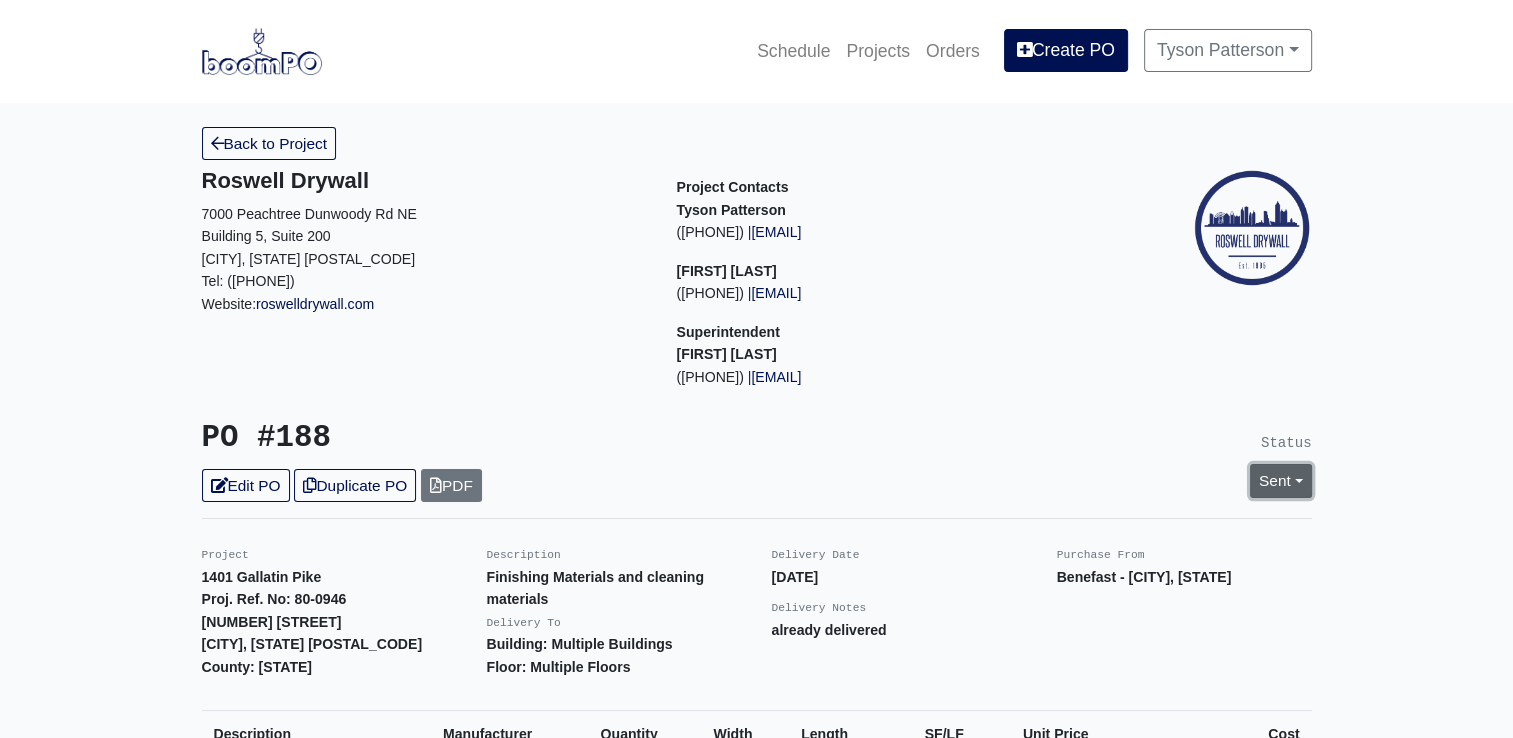 click on "Sent" at bounding box center [1281, 480] 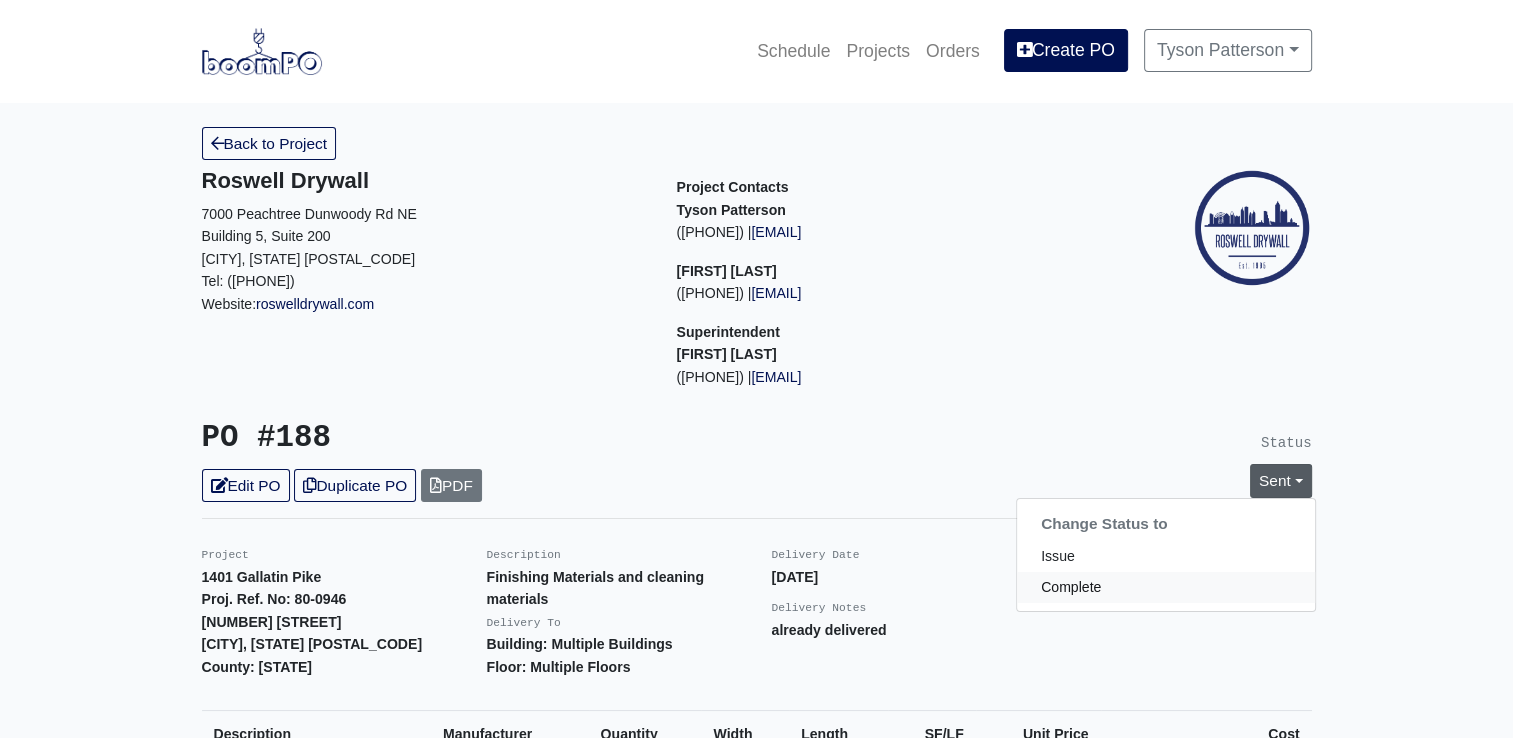 click on "Complete" at bounding box center [1166, 587] 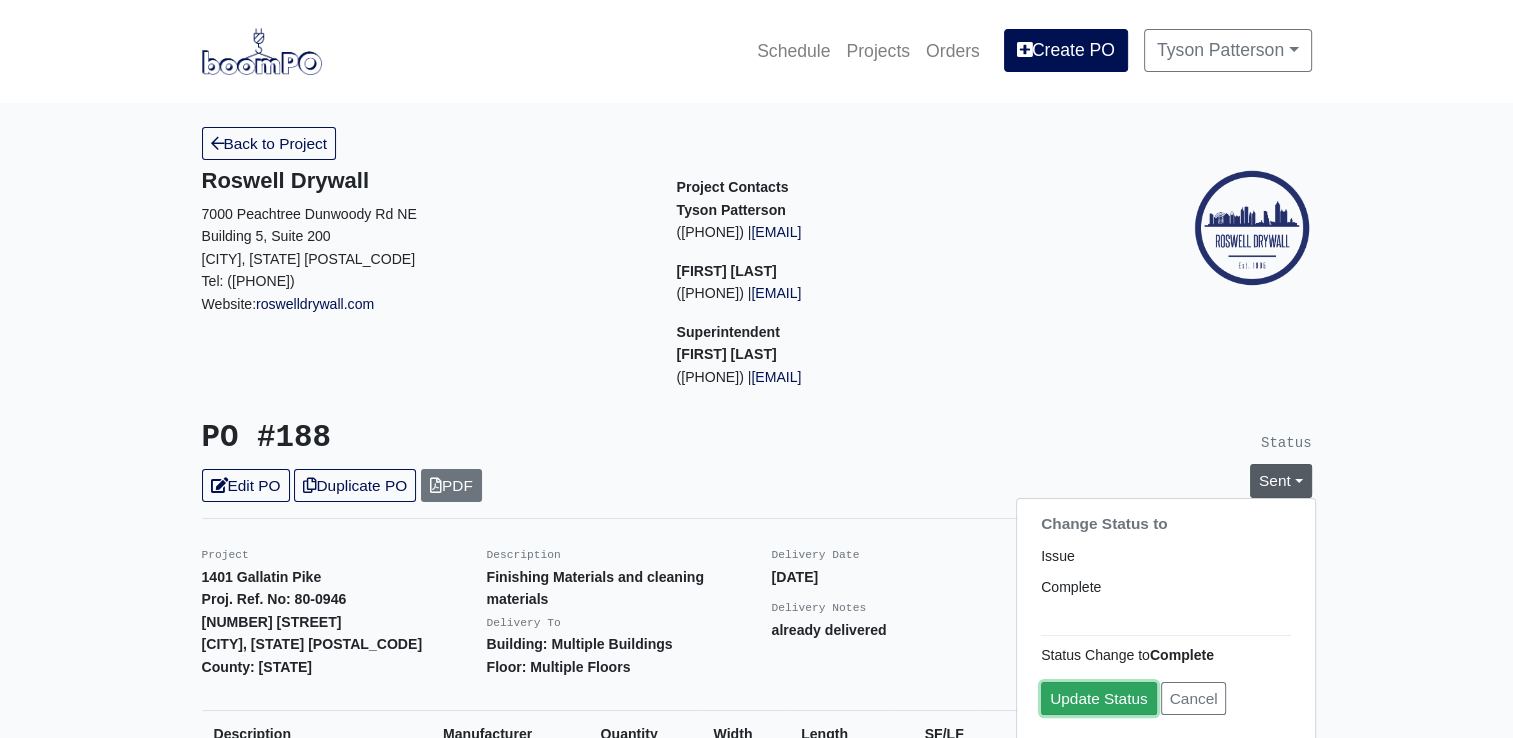 click on "Update Status" at bounding box center (1099, 698) 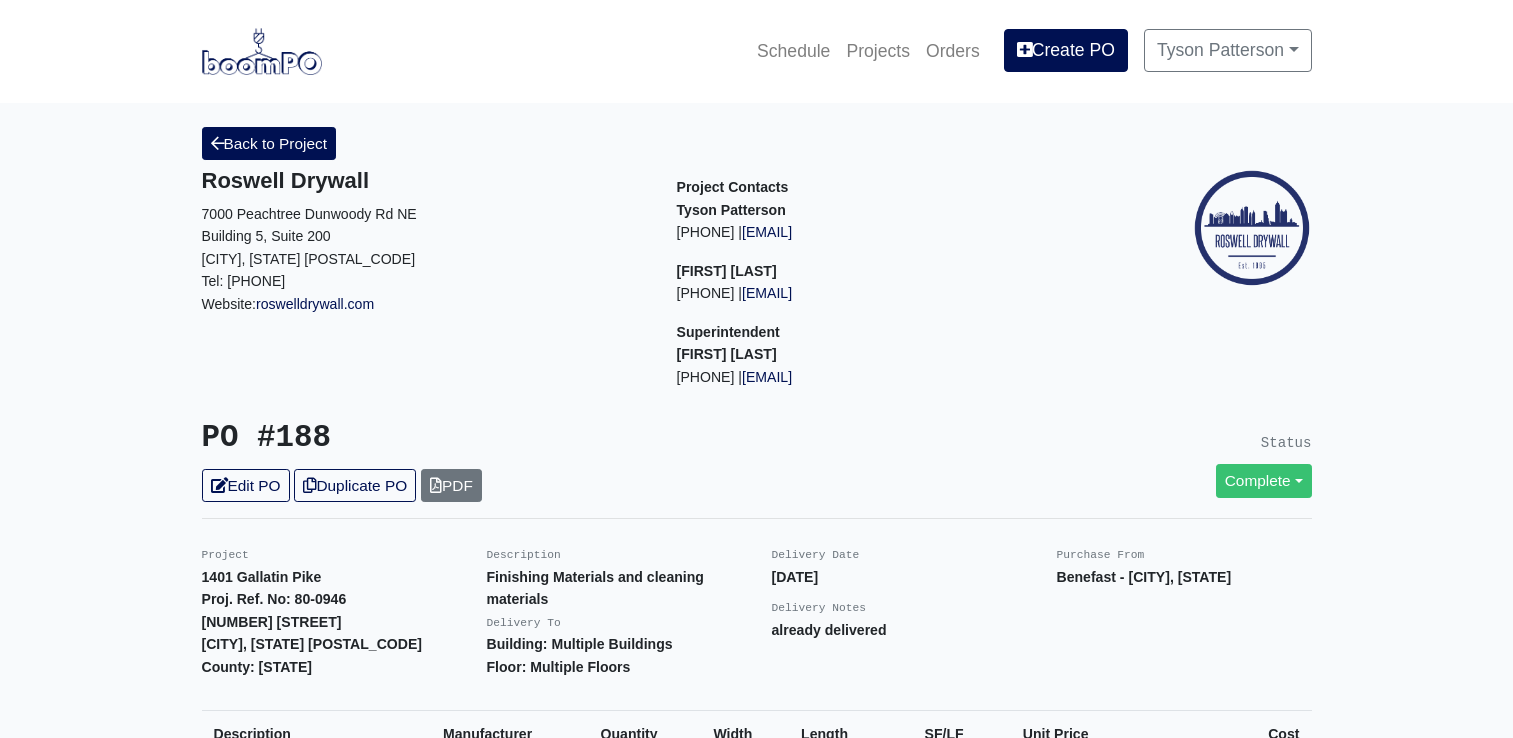 scroll, scrollTop: 0, scrollLeft: 0, axis: both 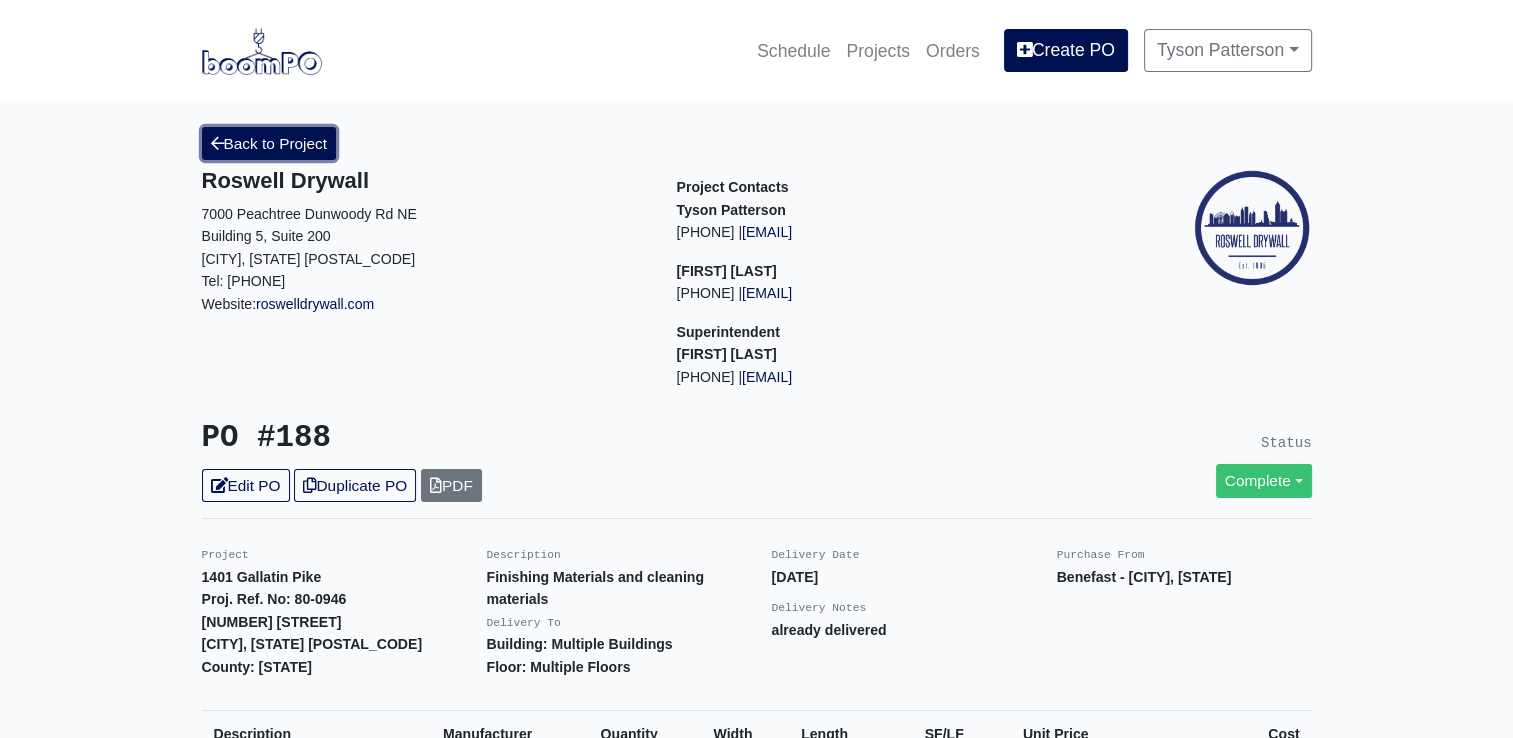 click on "Back to Project" at bounding box center [269, 143] 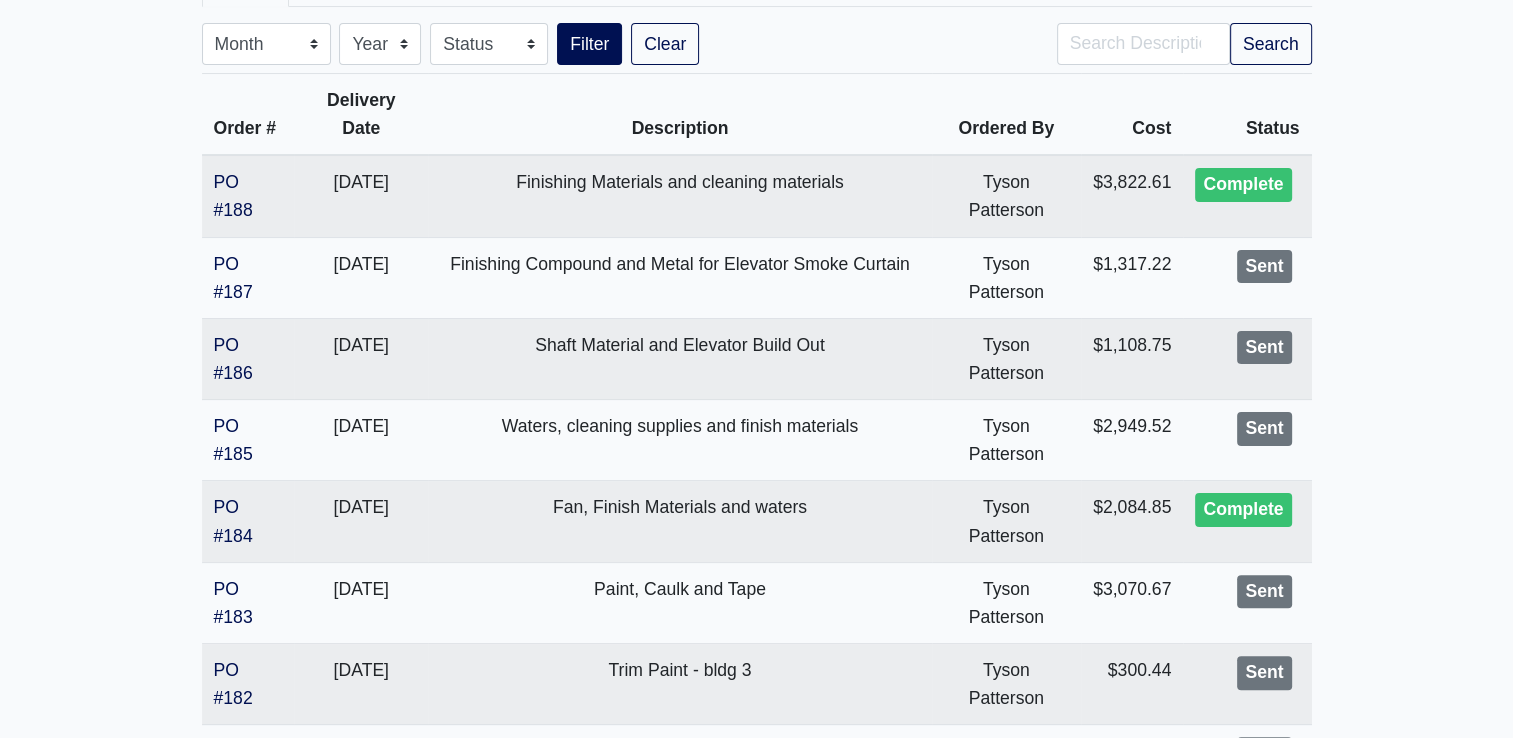 scroll, scrollTop: 0, scrollLeft: 0, axis: both 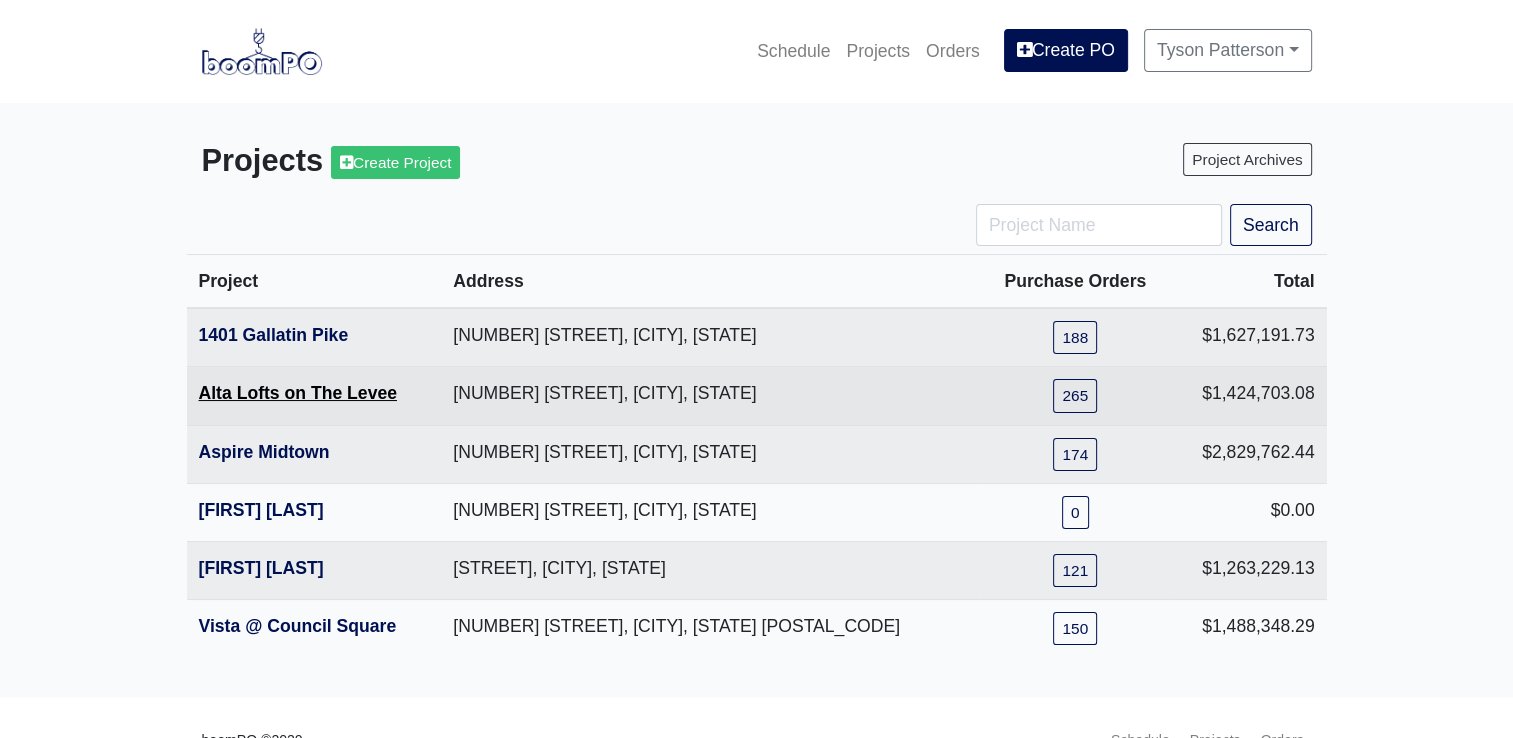click on "Alta Lofts on The Levee" at bounding box center (298, 393) 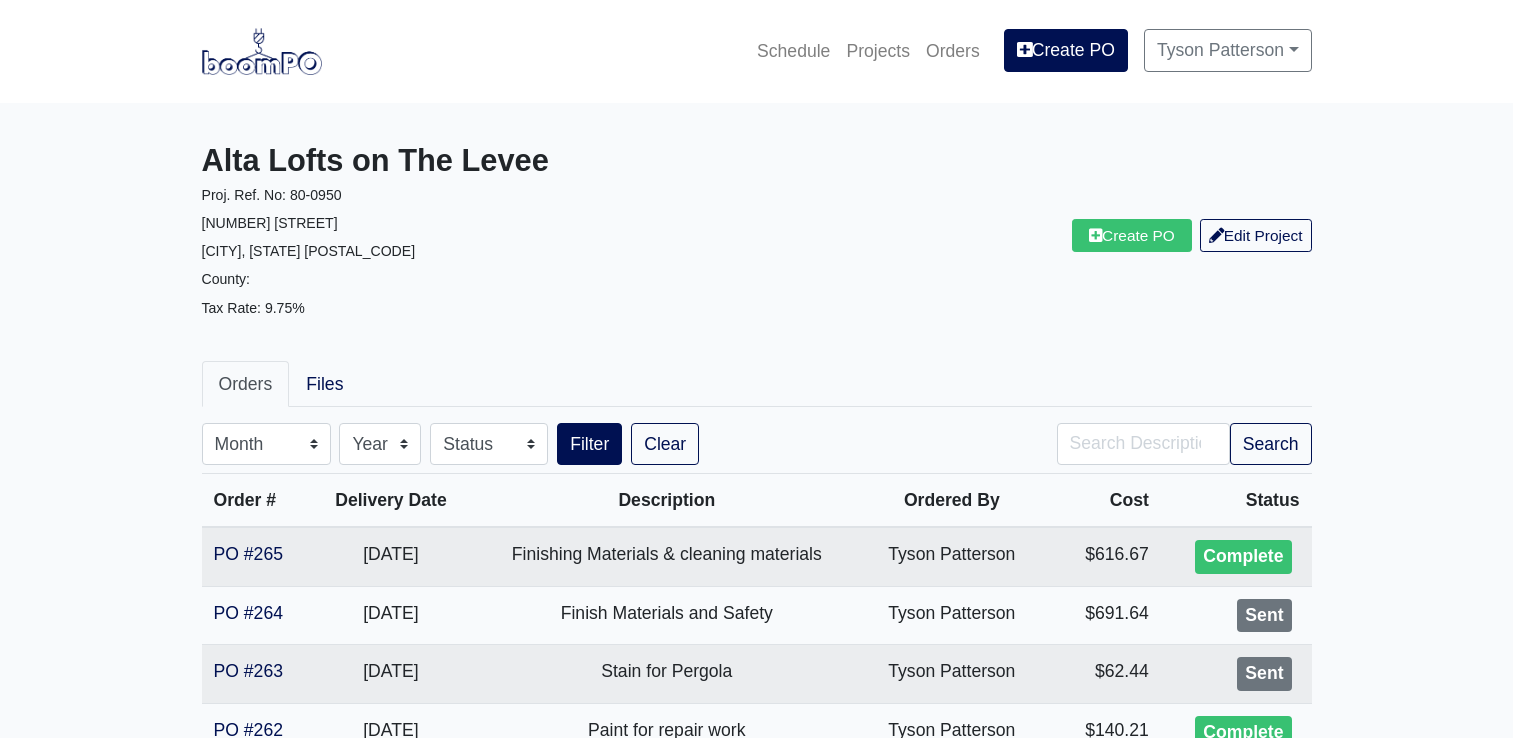 scroll, scrollTop: 0, scrollLeft: 0, axis: both 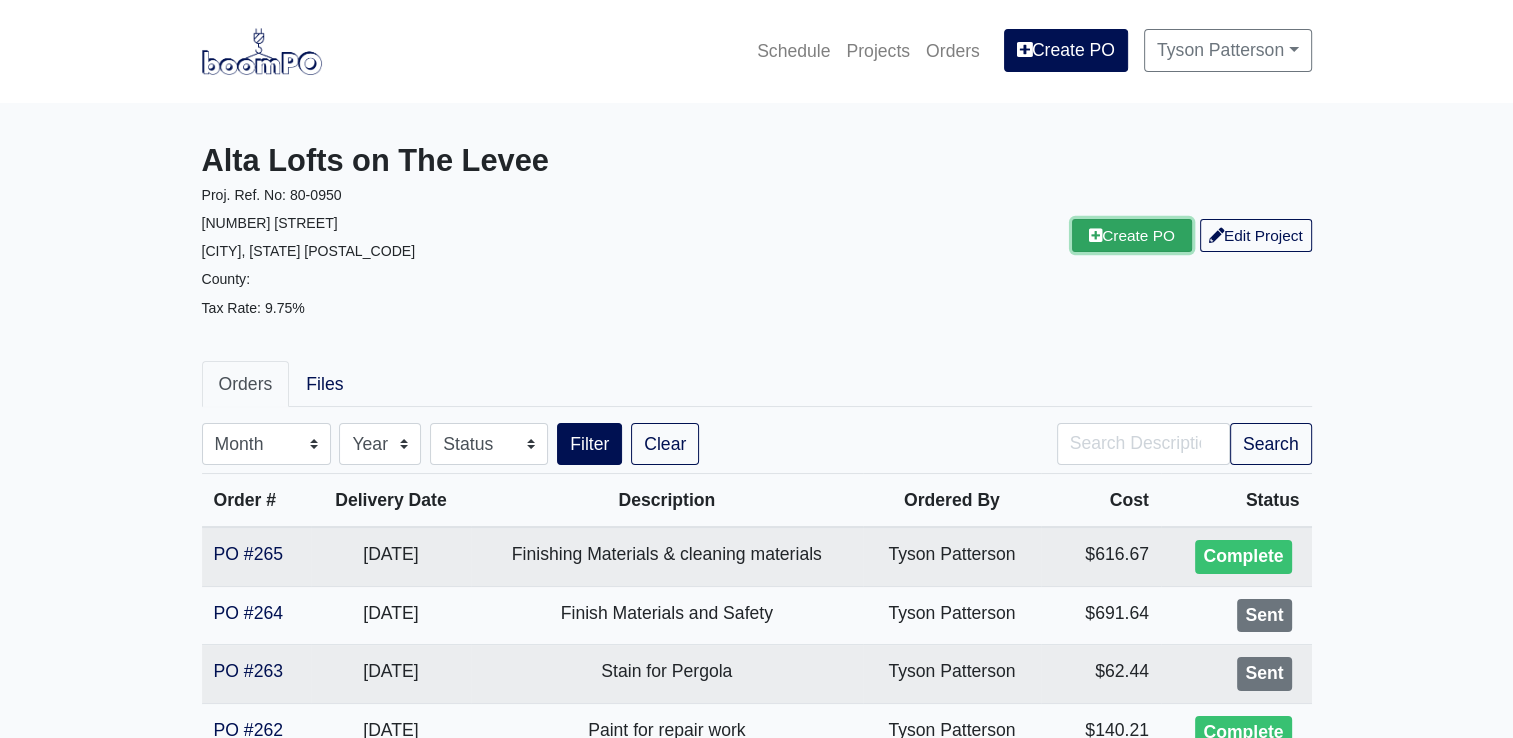 click on "Create PO" at bounding box center (1132, 235) 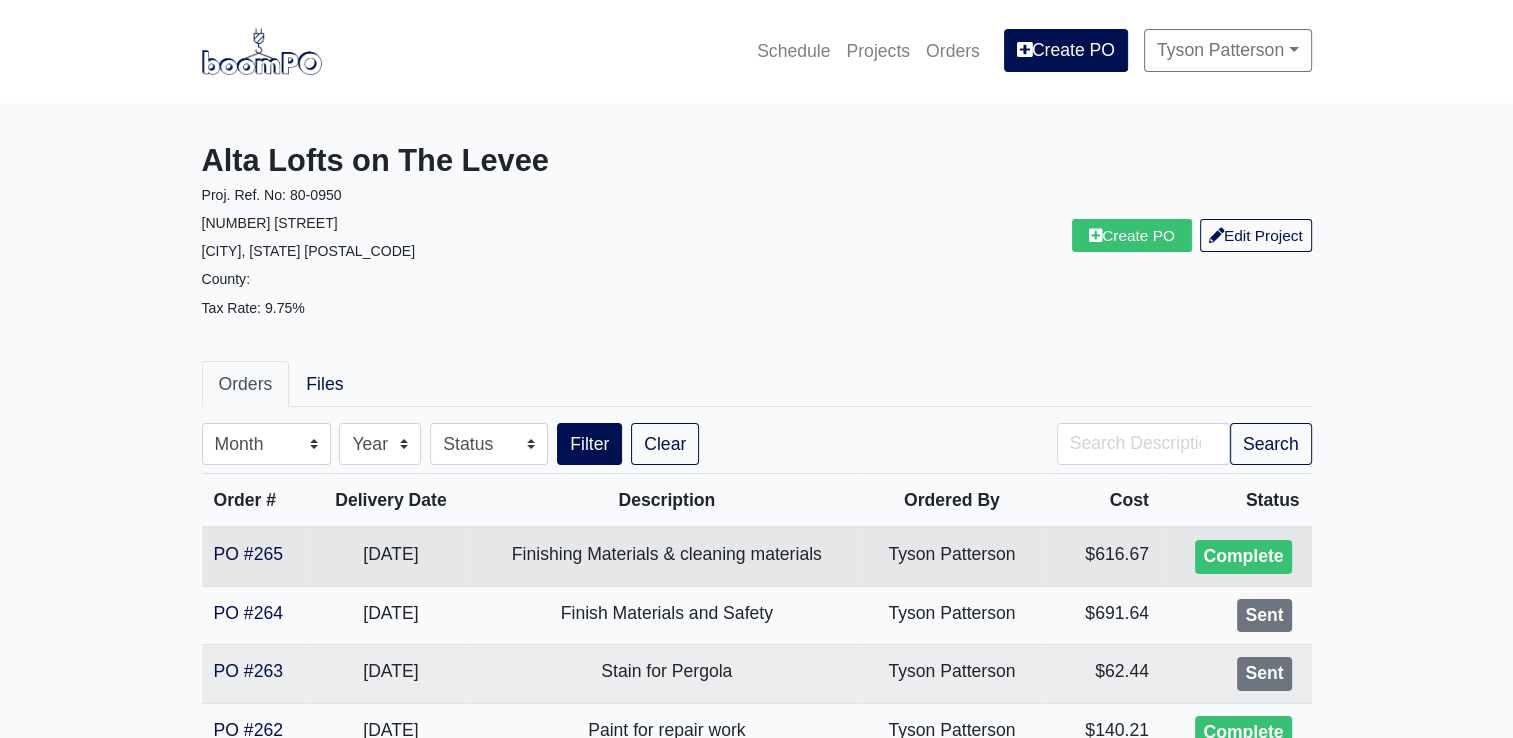 scroll, scrollTop: 100, scrollLeft: 0, axis: vertical 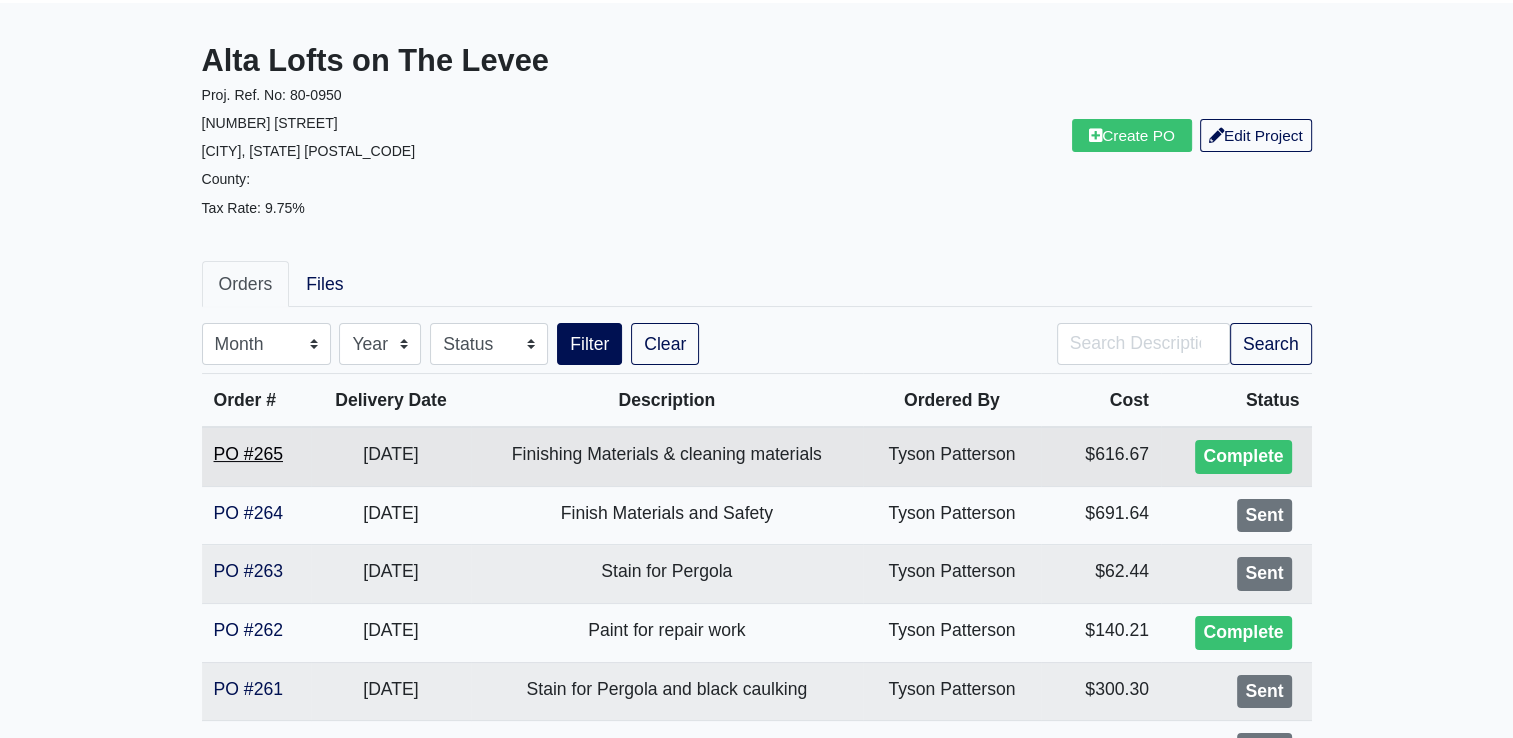 click on "PO #265" at bounding box center [248, 454] 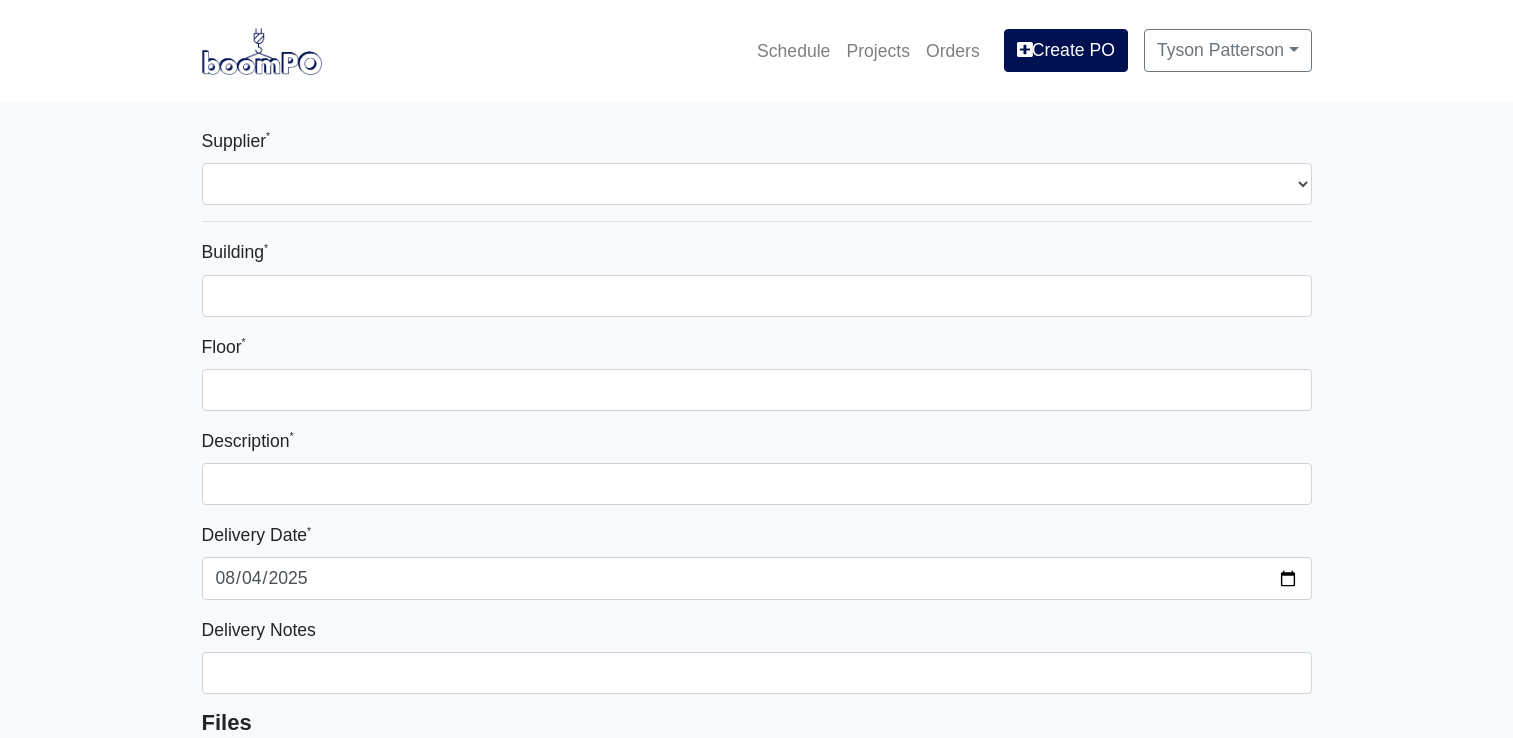 select 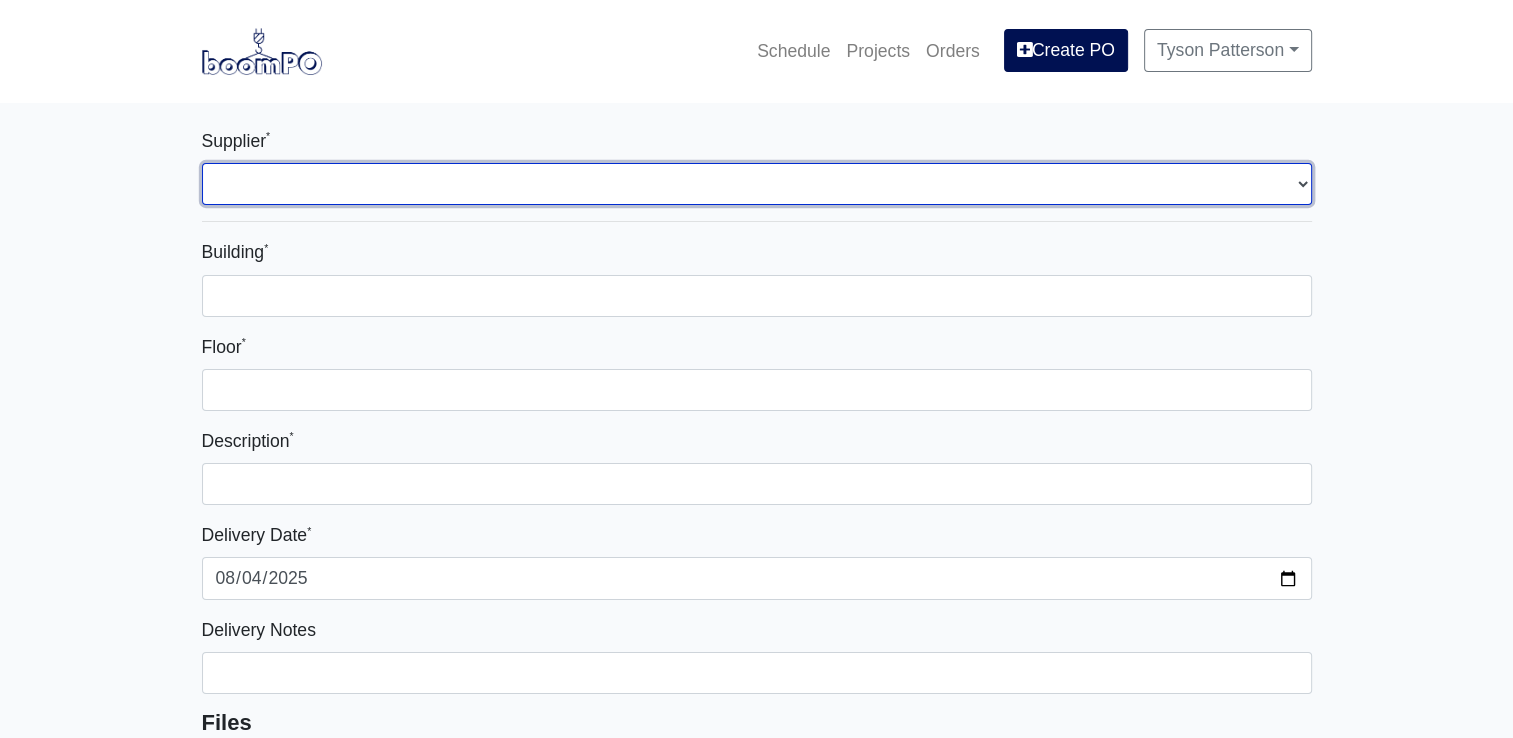 click on "Select one...   L&W Supply - Nashville, TN (Cowan St.) Benefast - Nashville, TN Sherwin-Williams - Nashville, TN" at bounding box center (757, 184) 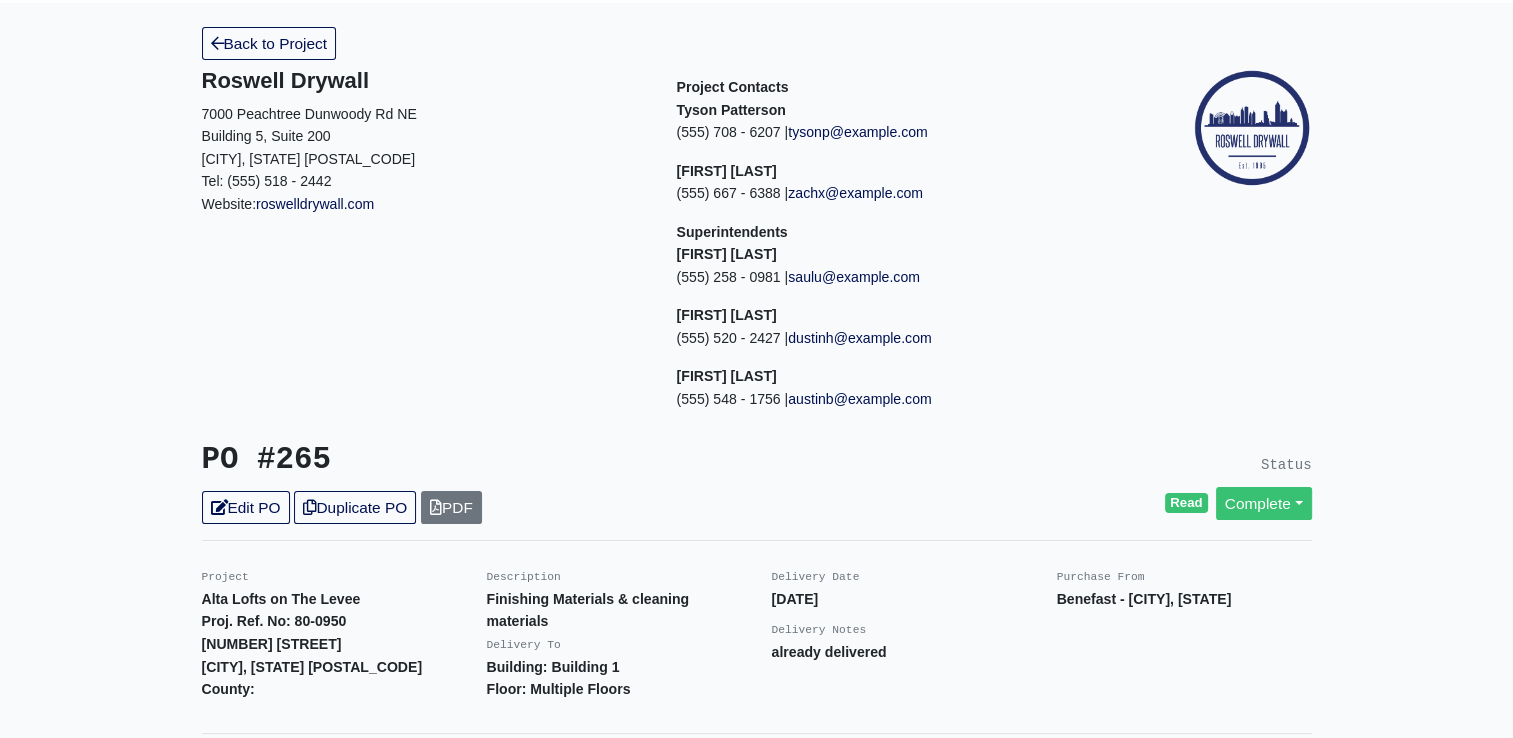 scroll, scrollTop: 0, scrollLeft: 0, axis: both 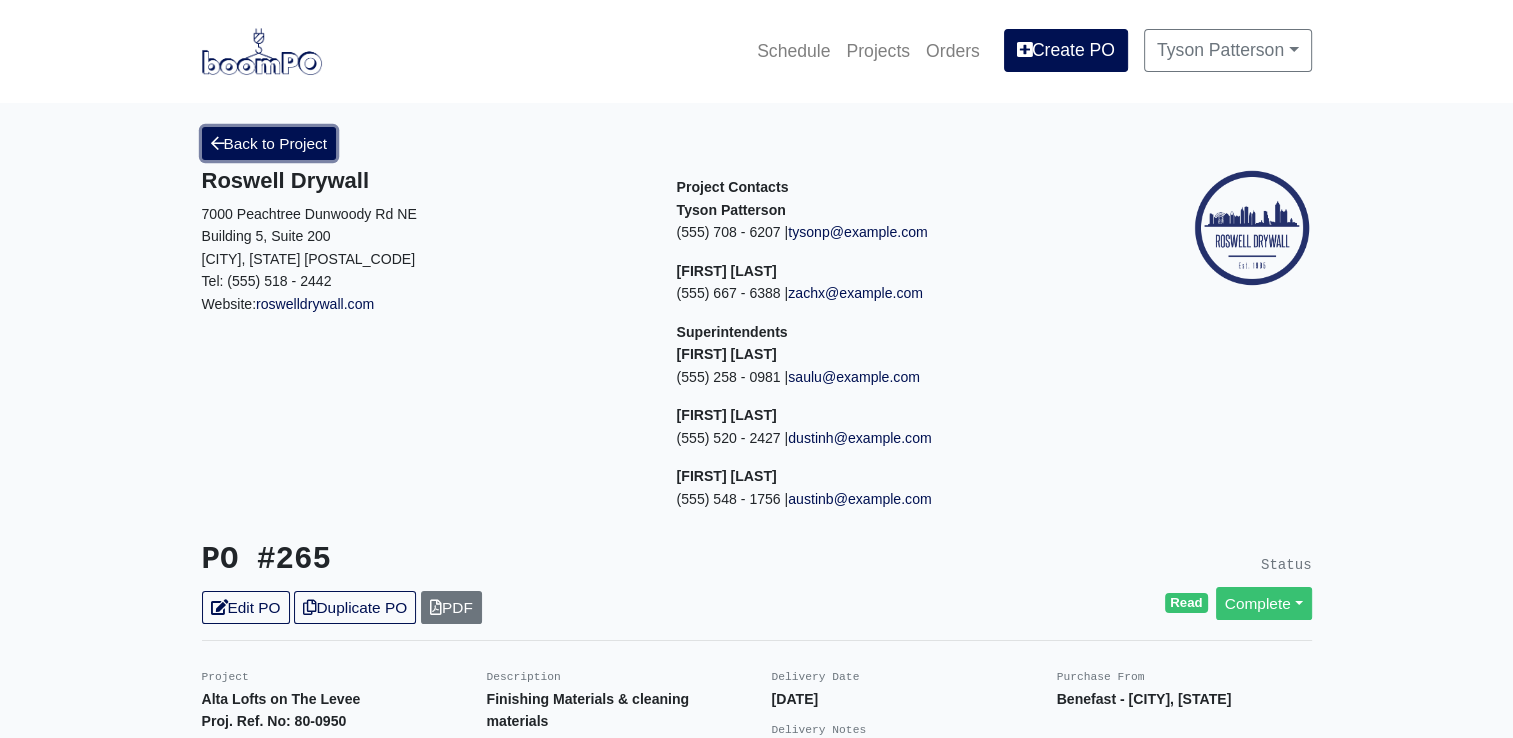 click on "Back to Project" at bounding box center [269, 143] 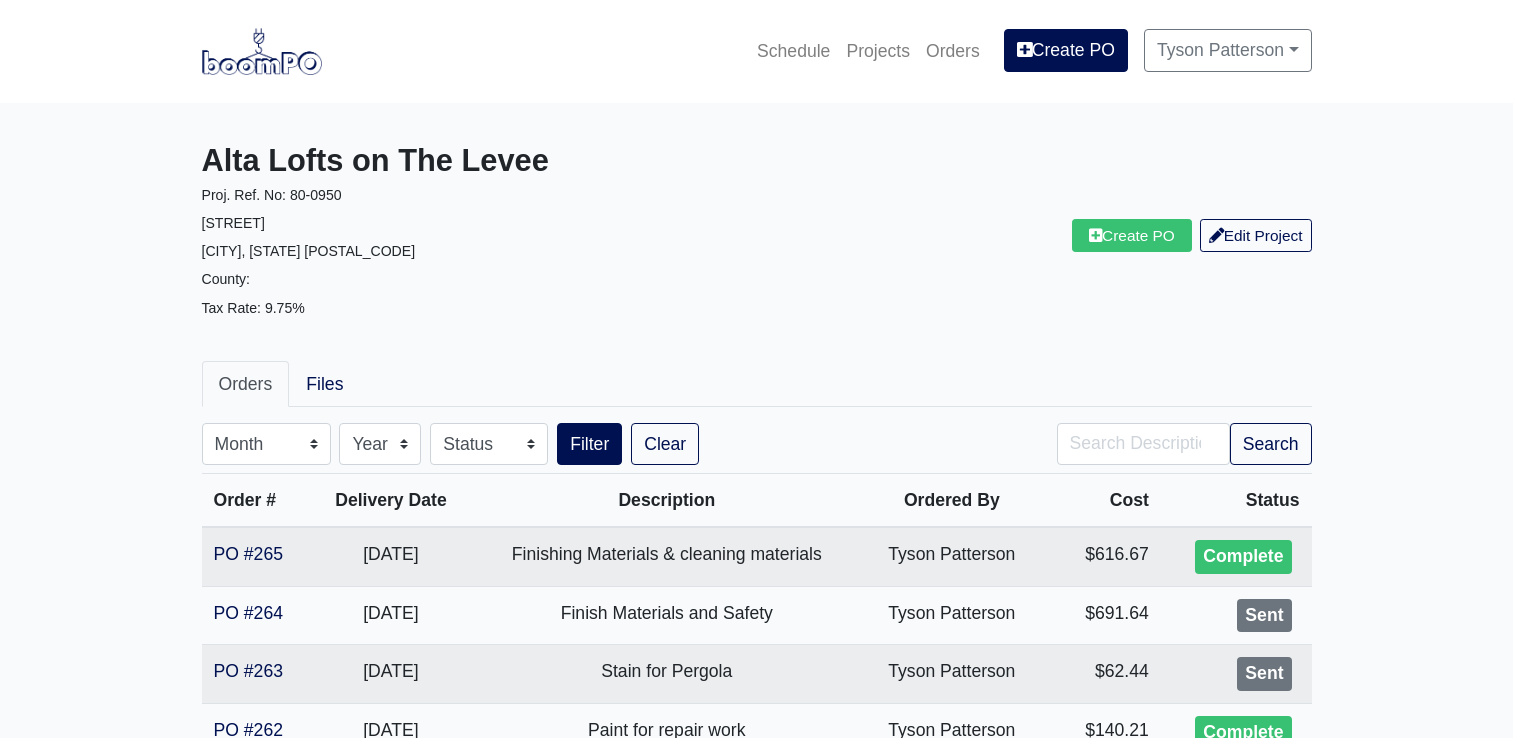 scroll, scrollTop: 0, scrollLeft: 0, axis: both 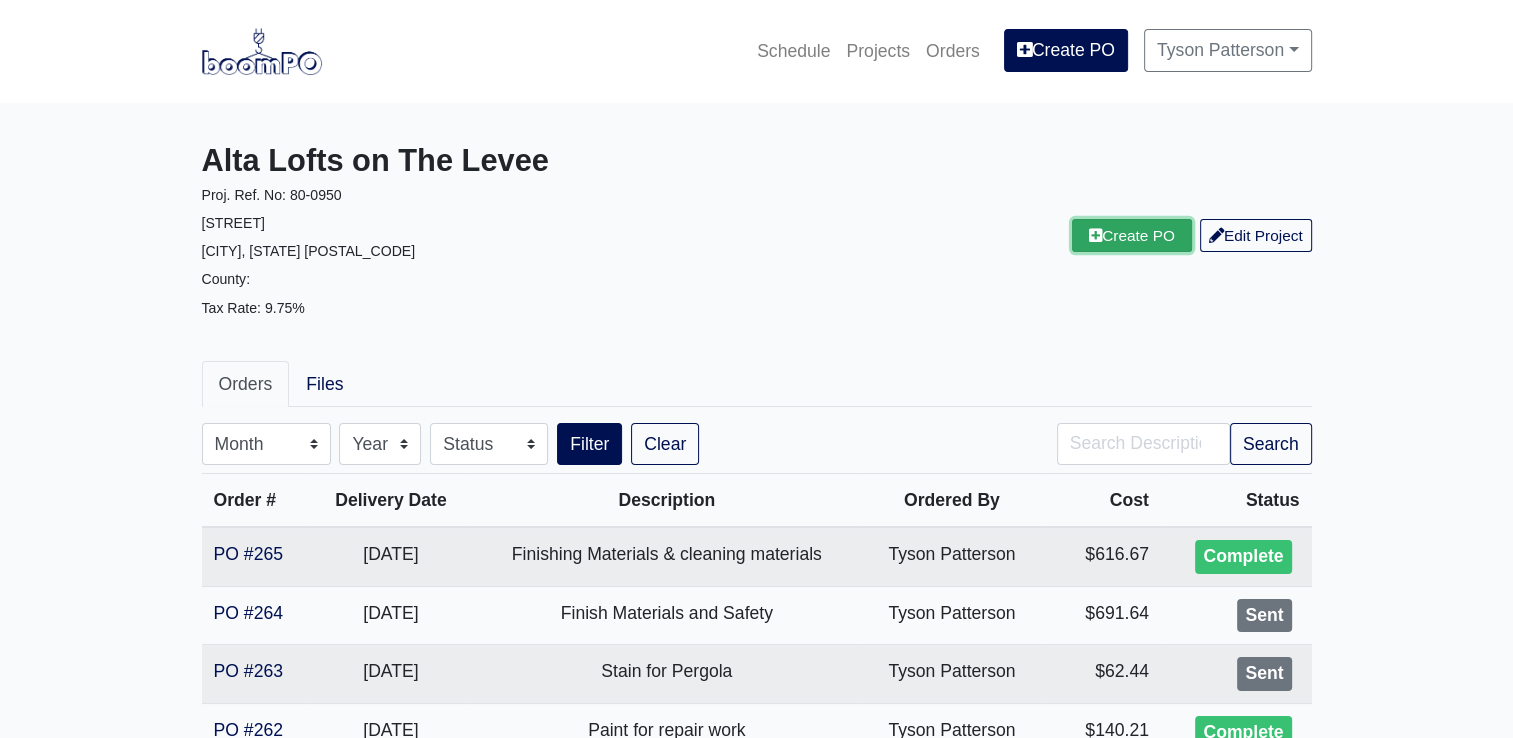 click on "Create PO" at bounding box center [1132, 235] 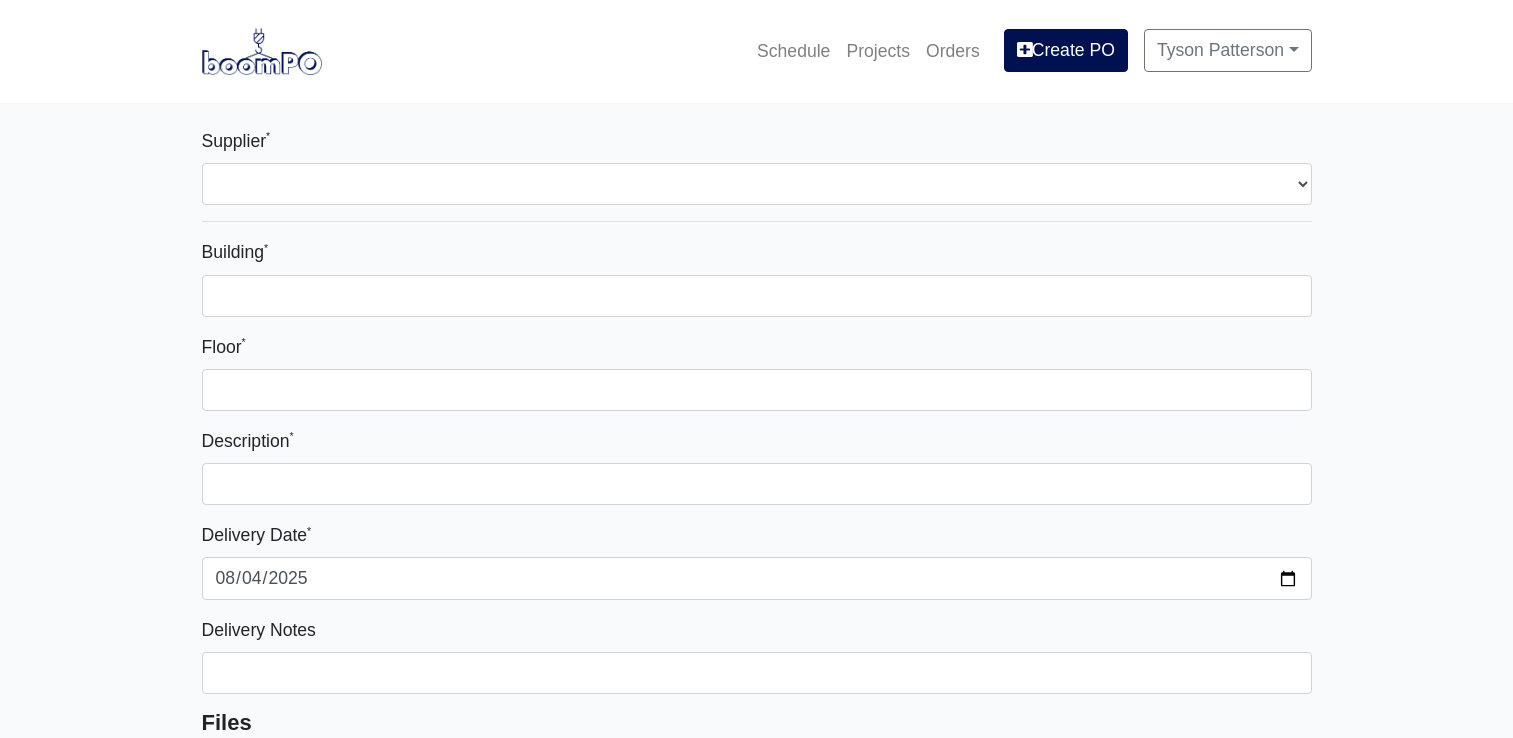 select 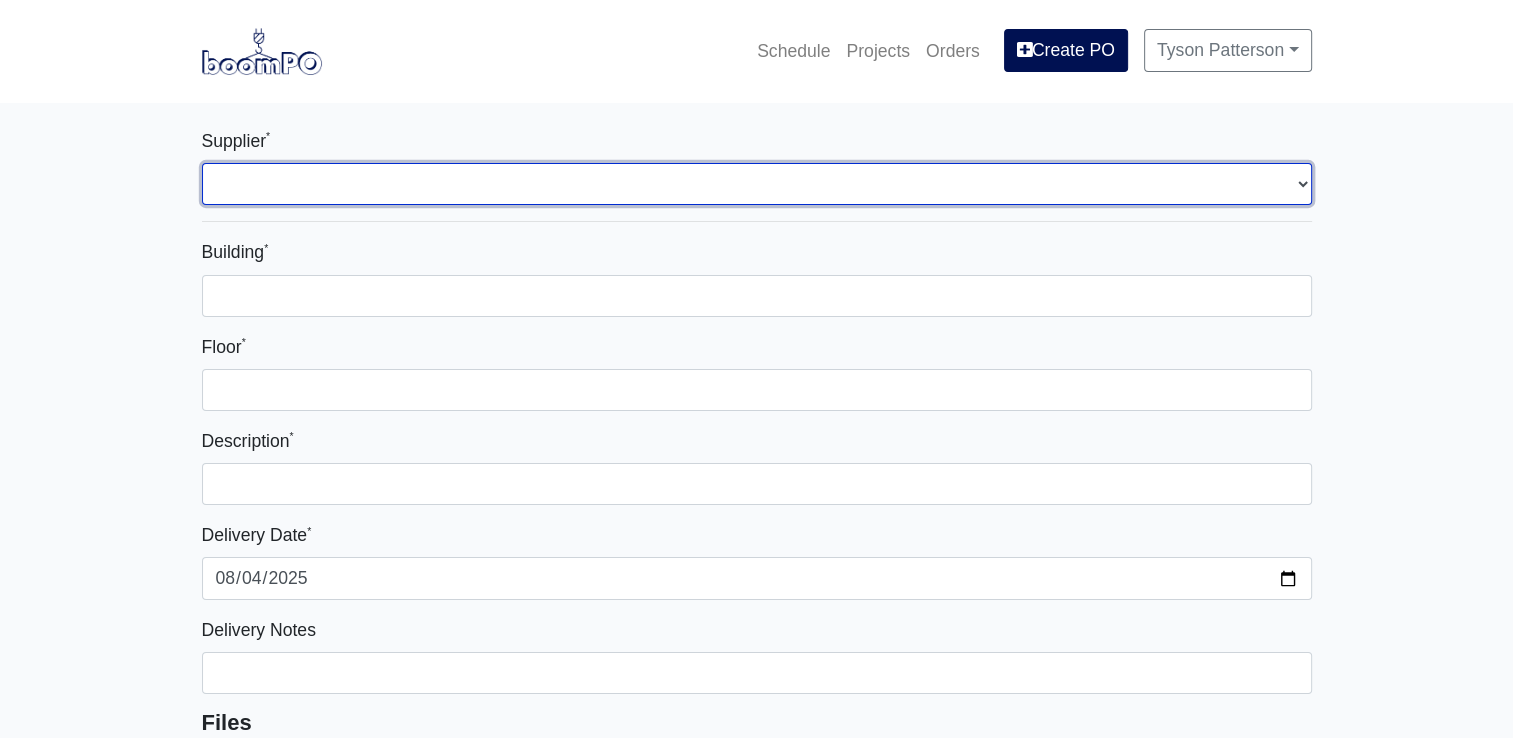 click on "Select one...   [COMPANY] - [CITY], [STATE] ([STREET]) [COMPANY] - [CITY], [STATE] [COMPANY] - [CITY], [STATE]" at bounding box center [757, 184] 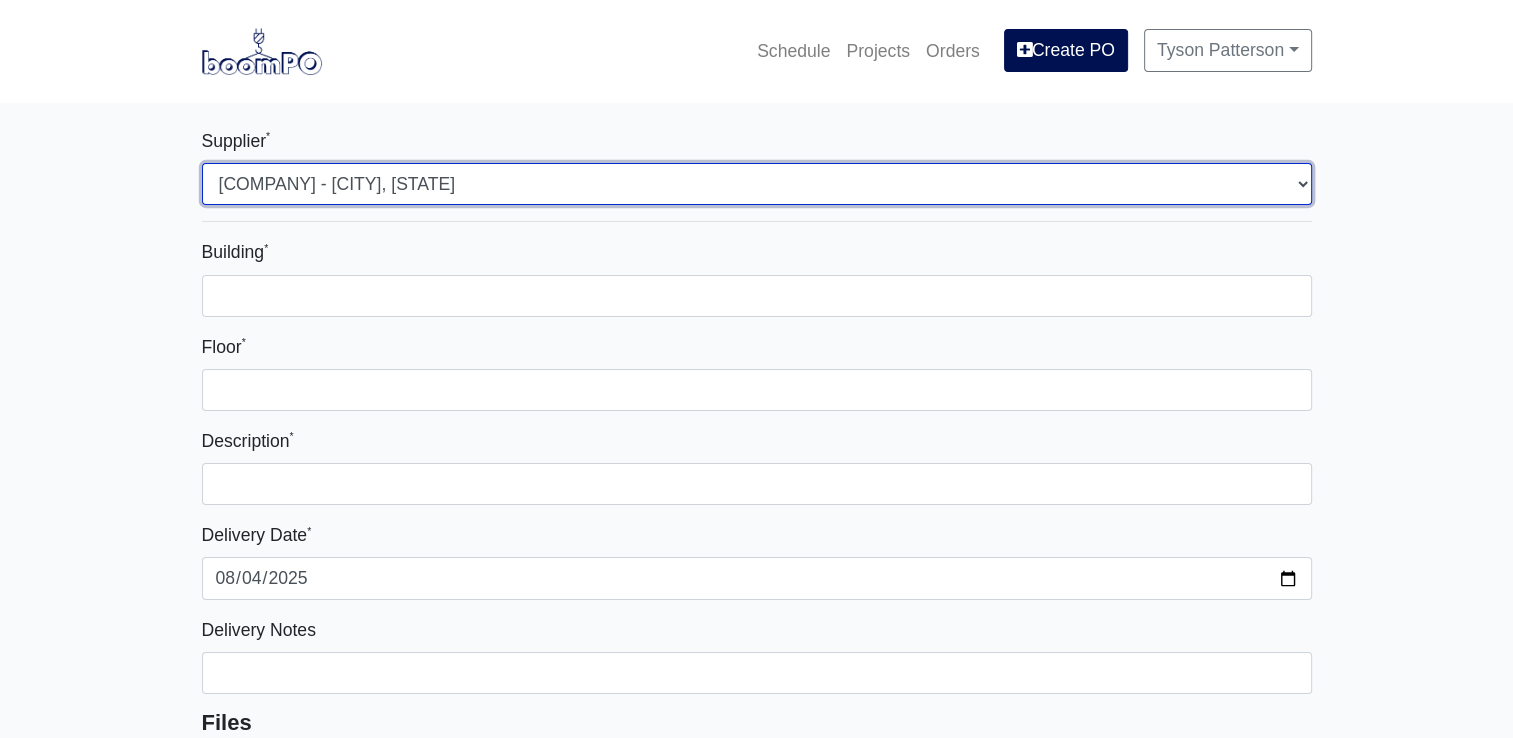 click on "Select one...   L&W Supply - Nashville, TN (Cowan St.) Benefast - Nashville, TN Sherwin-Williams - Nashville, TN" at bounding box center [757, 184] 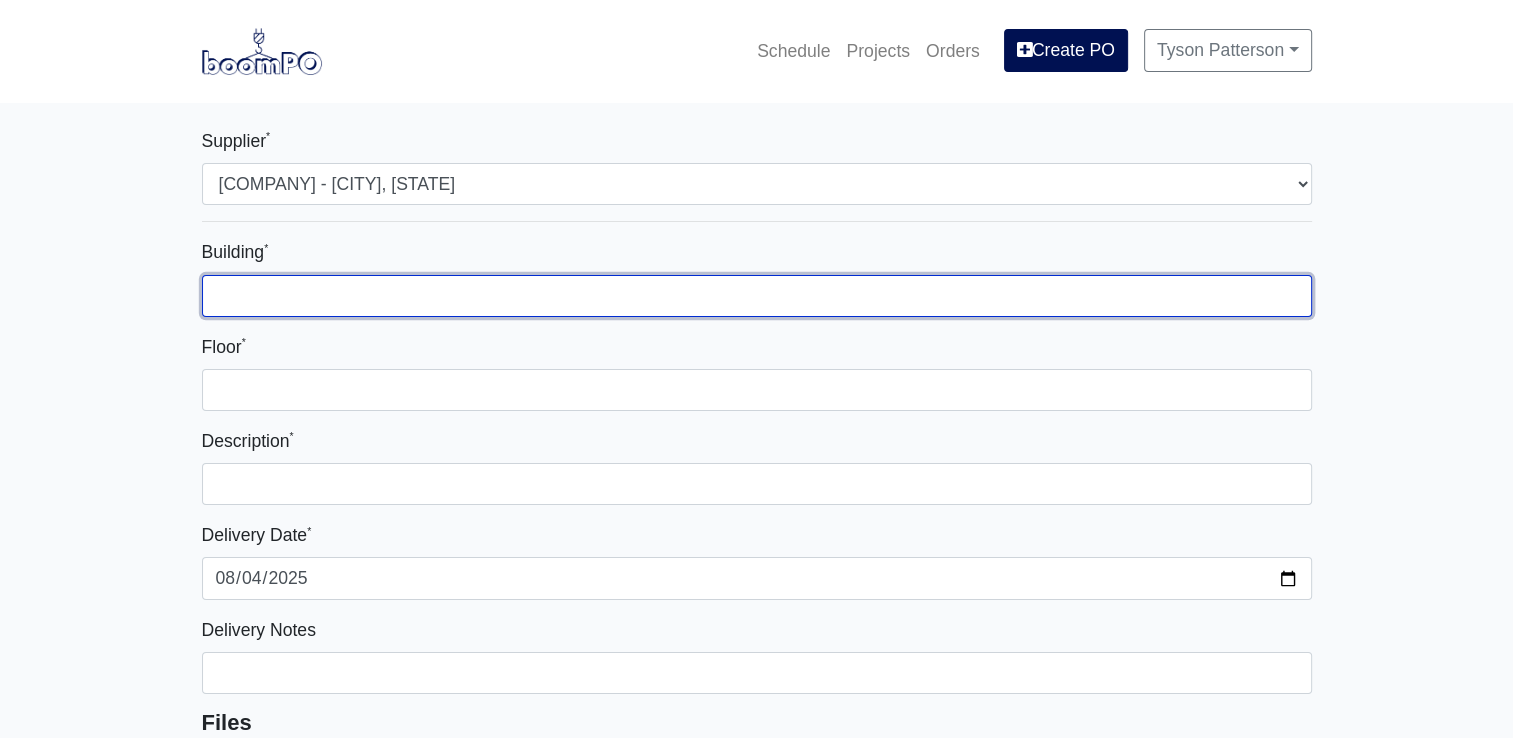 click on "Building *" at bounding box center (757, 296) 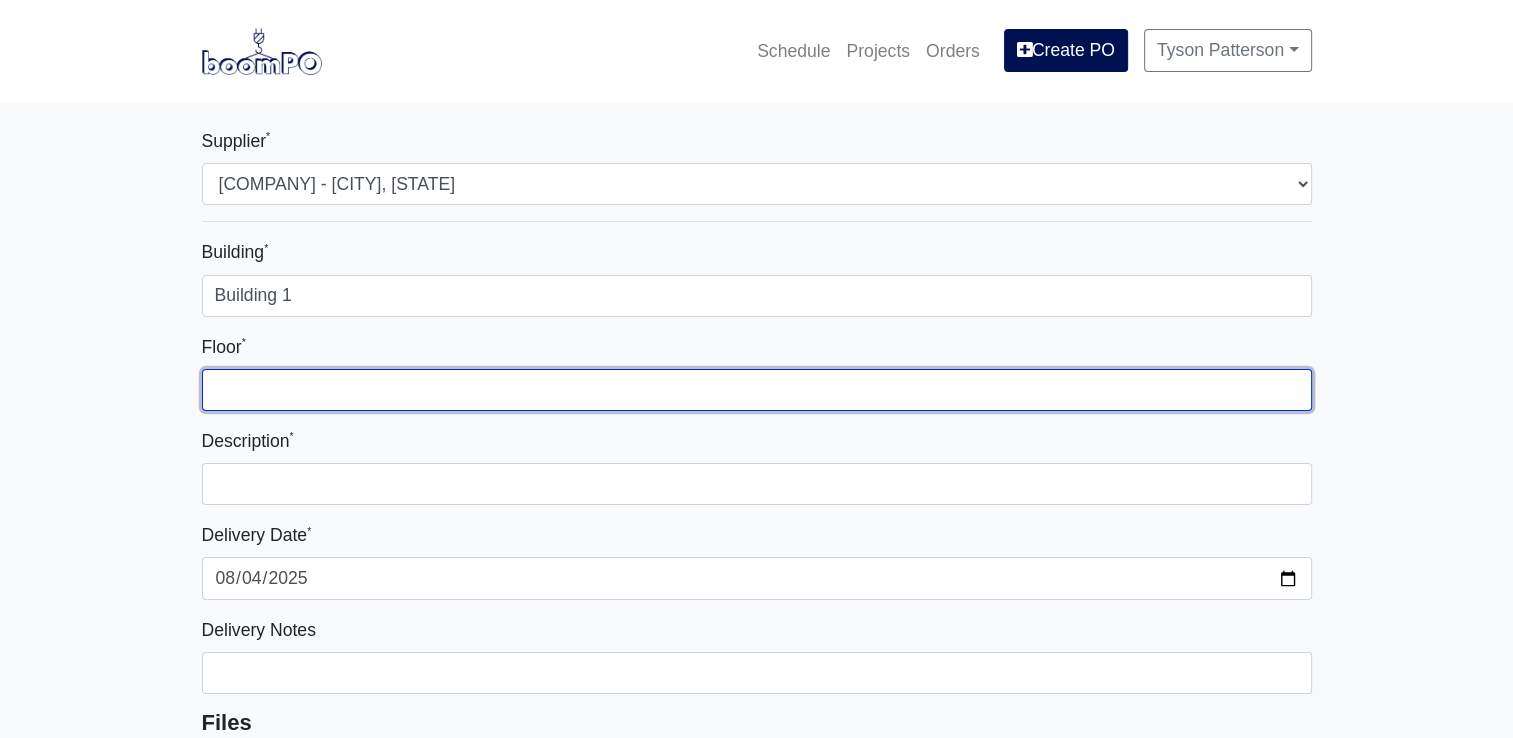 click on "Floor *" at bounding box center [757, 390] 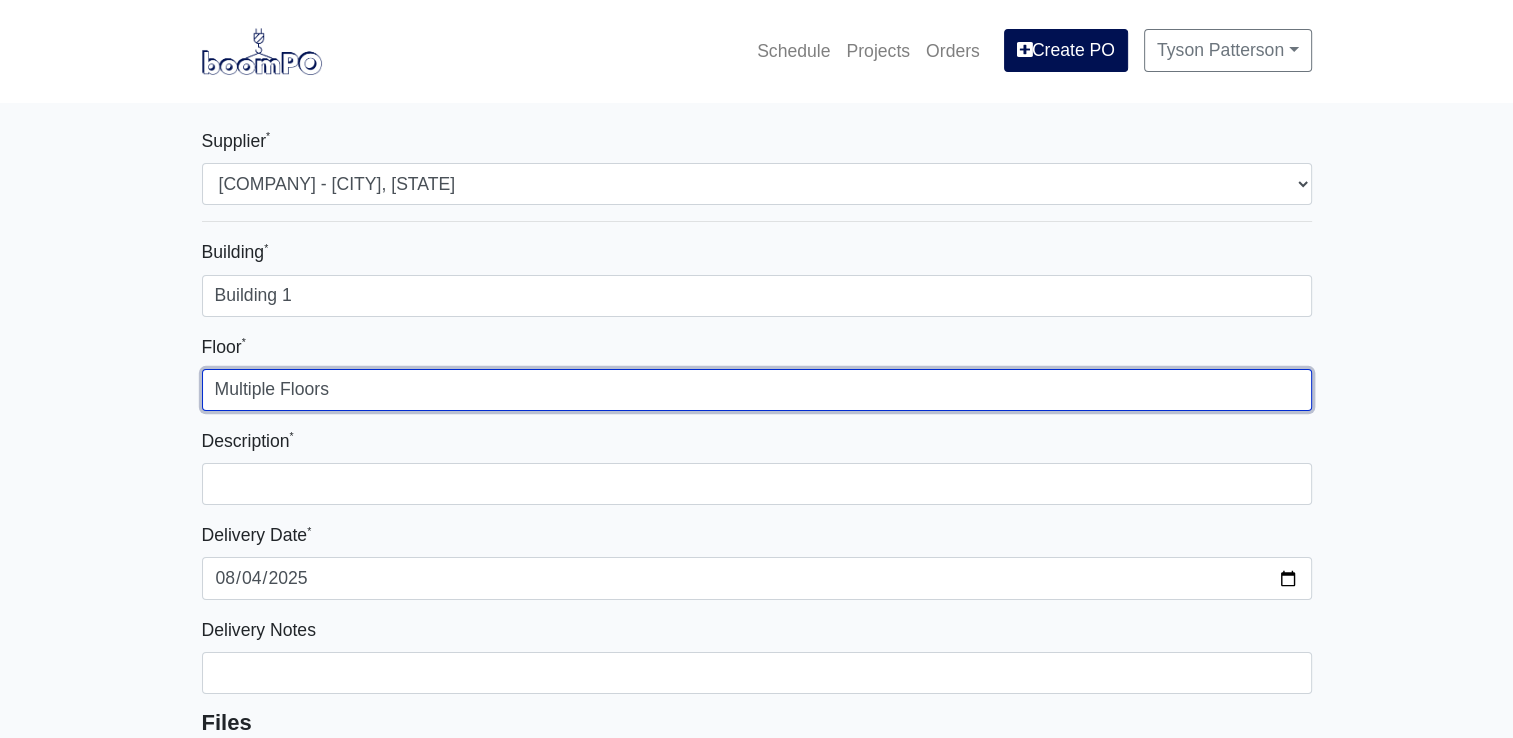 scroll, scrollTop: 200, scrollLeft: 0, axis: vertical 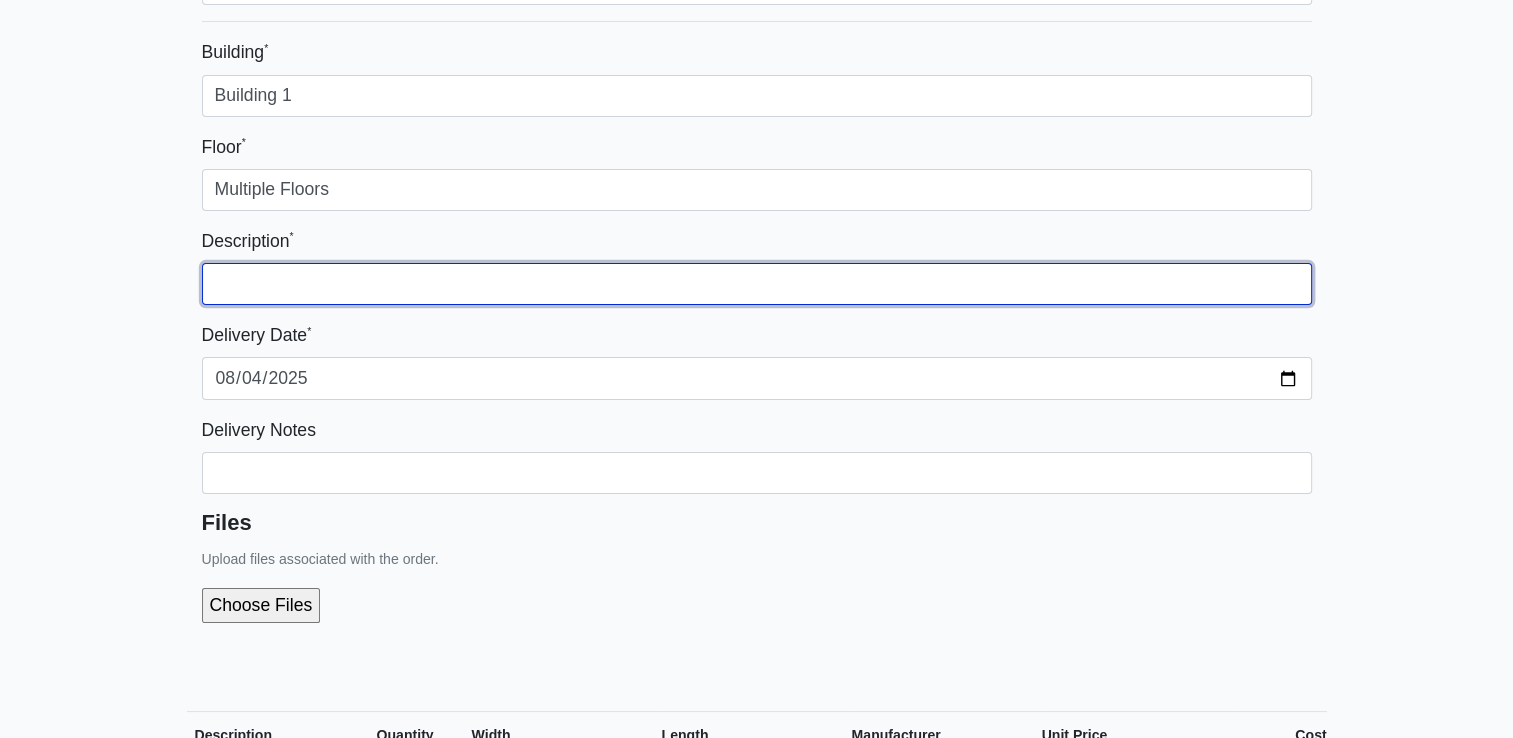 click at bounding box center (757, 284) 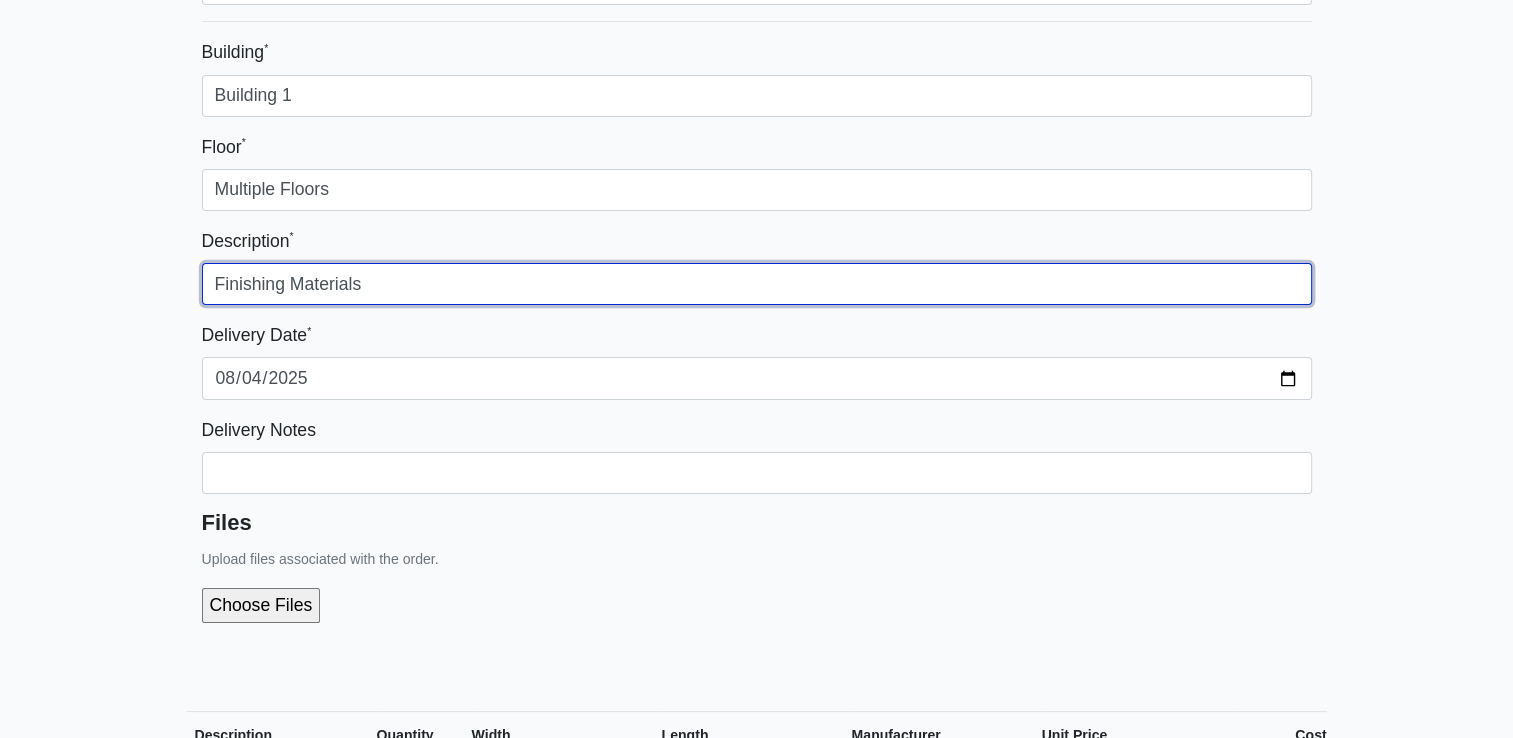 type on "Finishing Materials" 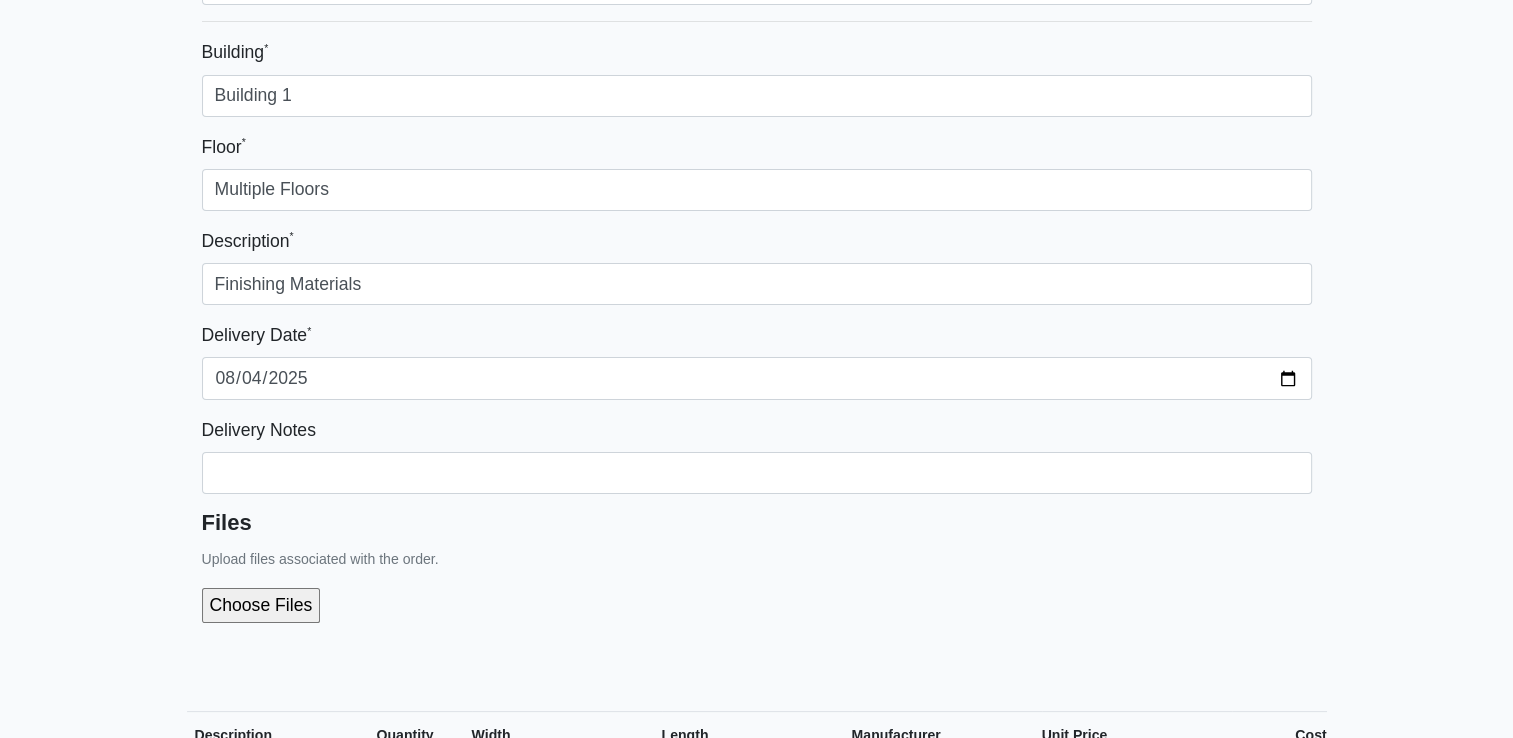 click on "Supplier *   Select one...   L&W Supply - Nashville, TN (Cowan St.) Benefast - Nashville, TN Sherwin-Williams - Nashville, TN     Building *   Building 1   Floor *   Multiple Floors   Description *   Finishing Materials   Delivery Date *   2025-08-04   Delivery Notes     Files   Upload files associated with the order.           Description   Quantity   Width   Length   Manufacturer   Unit Price   Cost   Materials   Caulk   Acoustical Sealant (20oz Sausage)        Qty   0   Width       Length       Manufacturer         No Results   Price   $   4.000   /UNIT   Cost $0.00 1050 Painter's Caulk        Qty   0   Width       Length       Manufacturer         No Results   Price   $   2.370   /UNIT   Cost $0.00 Fire Caulk (20oz Sausage)        Qty   0   Width       Length       Manufacturer         No Results   Price   $   2.000   /UNIT   Cost $0.00 Powerhouse Caulking (black)        Qty   0   Width       Length       Manufacturer         No Results   Price   $   3.900   /UNIT   Cost $0.00 Channel       12'" at bounding box center (756, 5006) 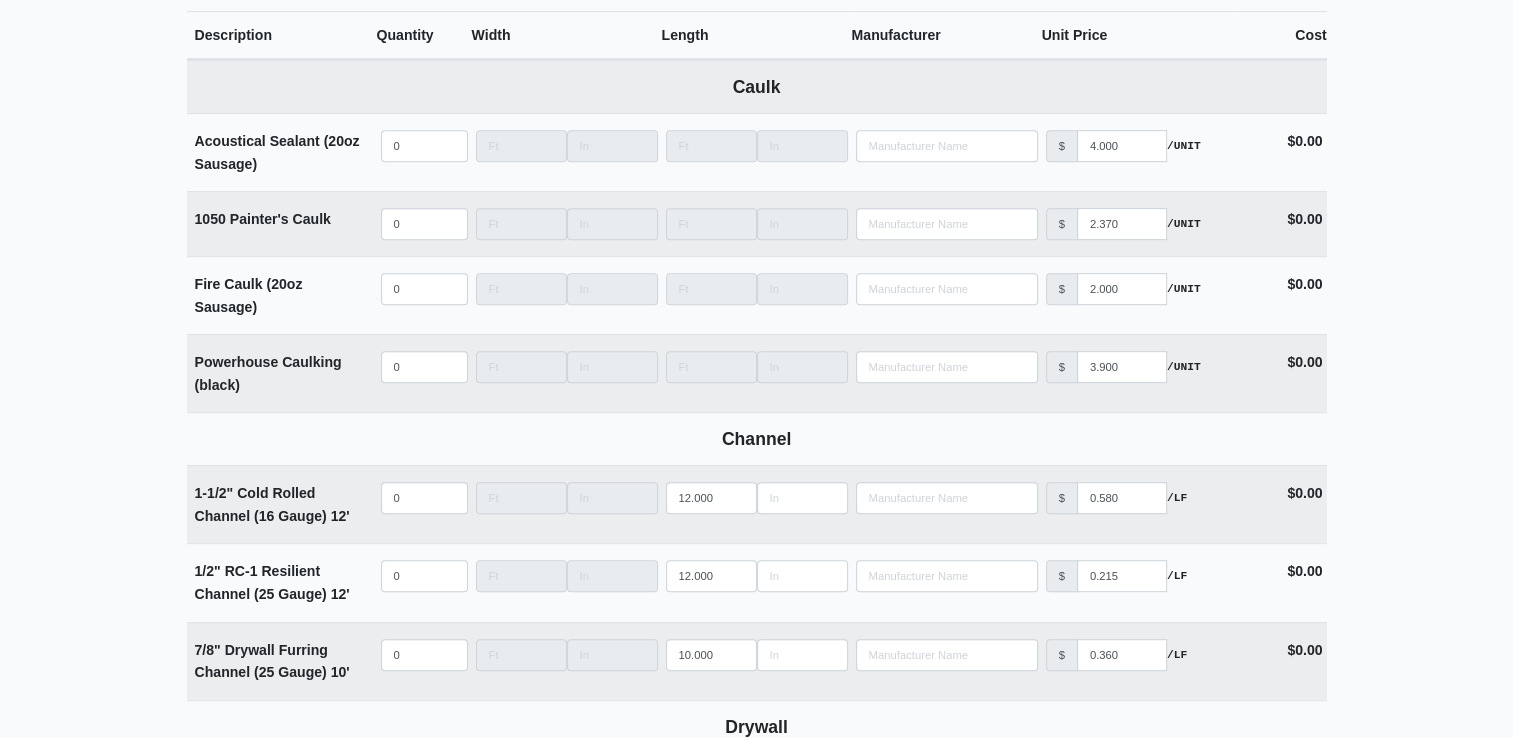 scroll, scrollTop: 400, scrollLeft: 0, axis: vertical 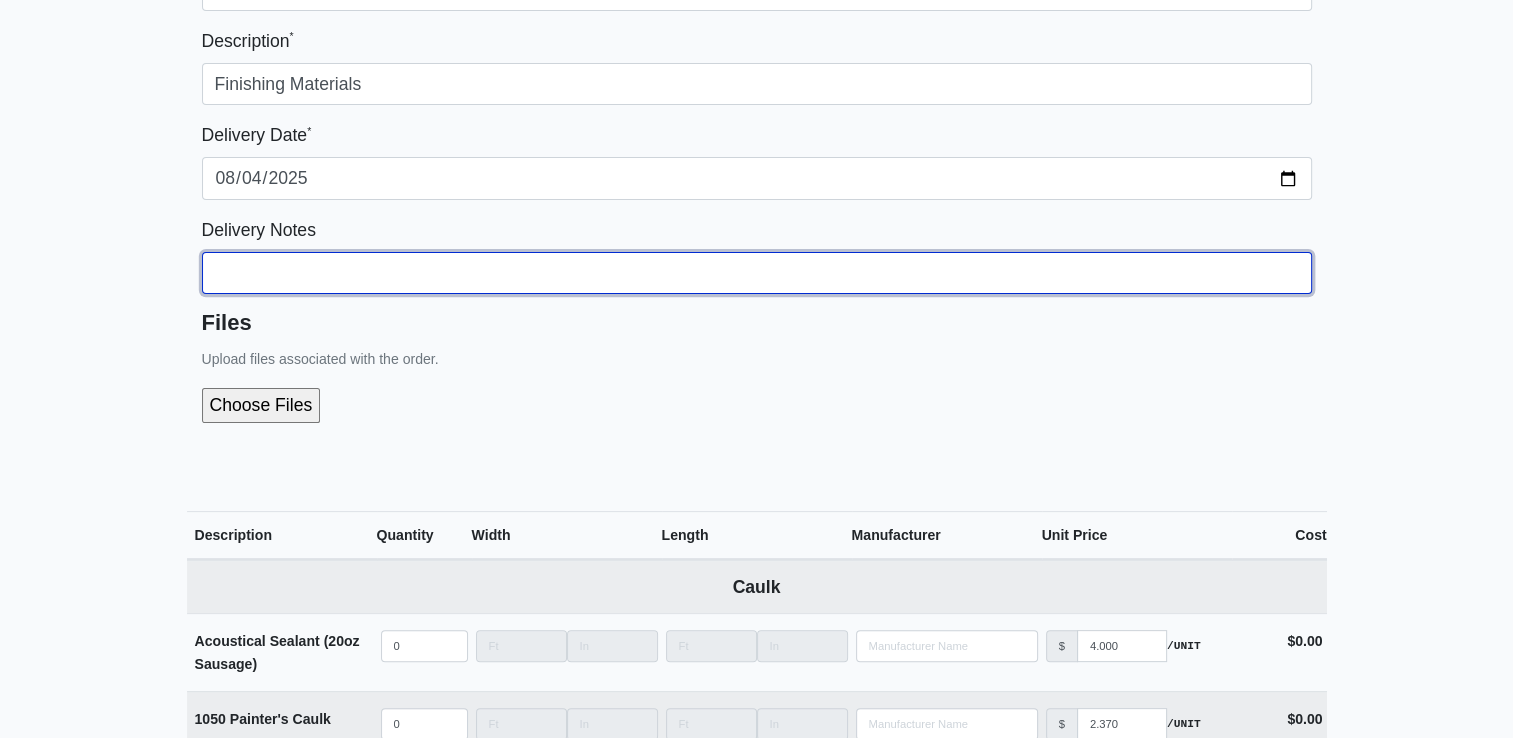 click on "Building *" at bounding box center [757, -104] 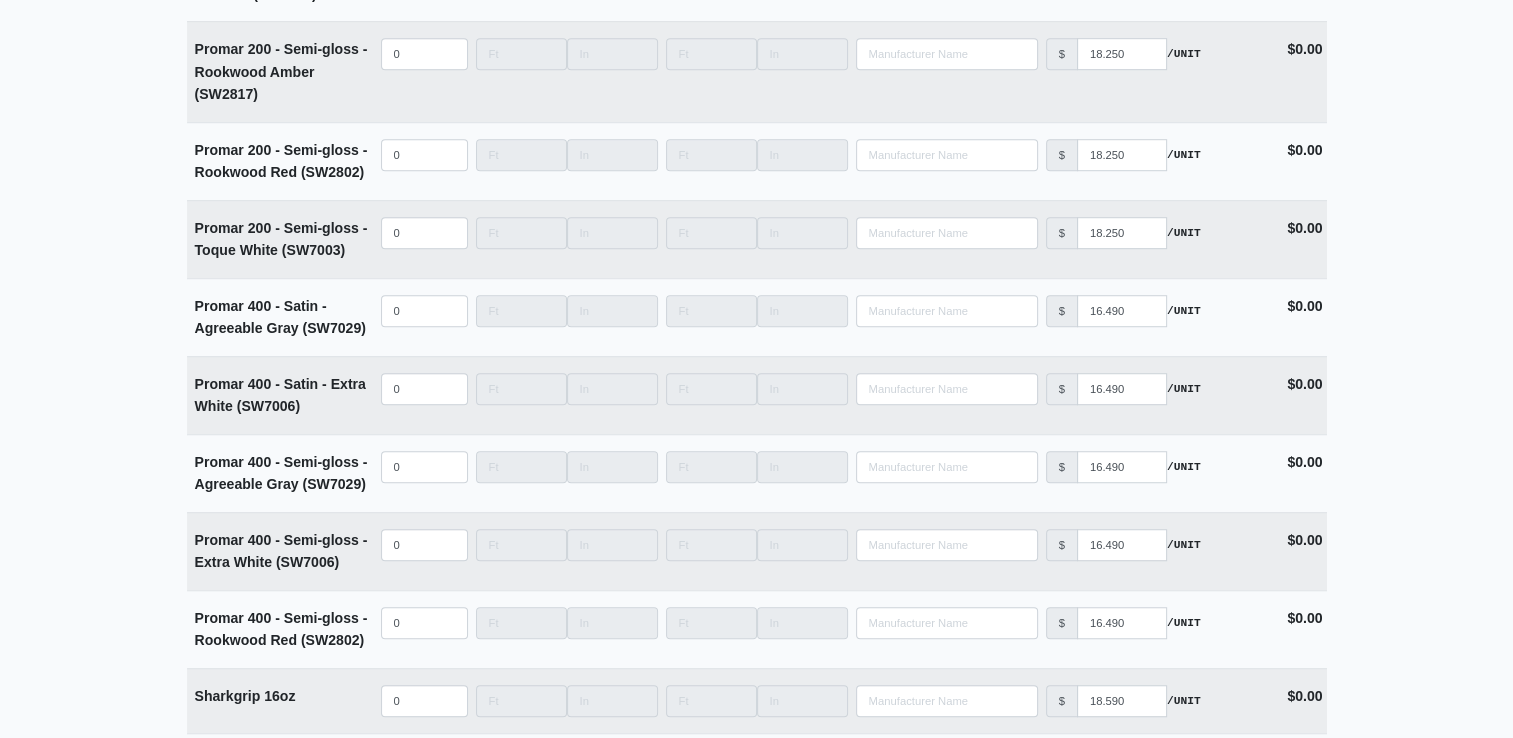 scroll, scrollTop: 9640, scrollLeft: 0, axis: vertical 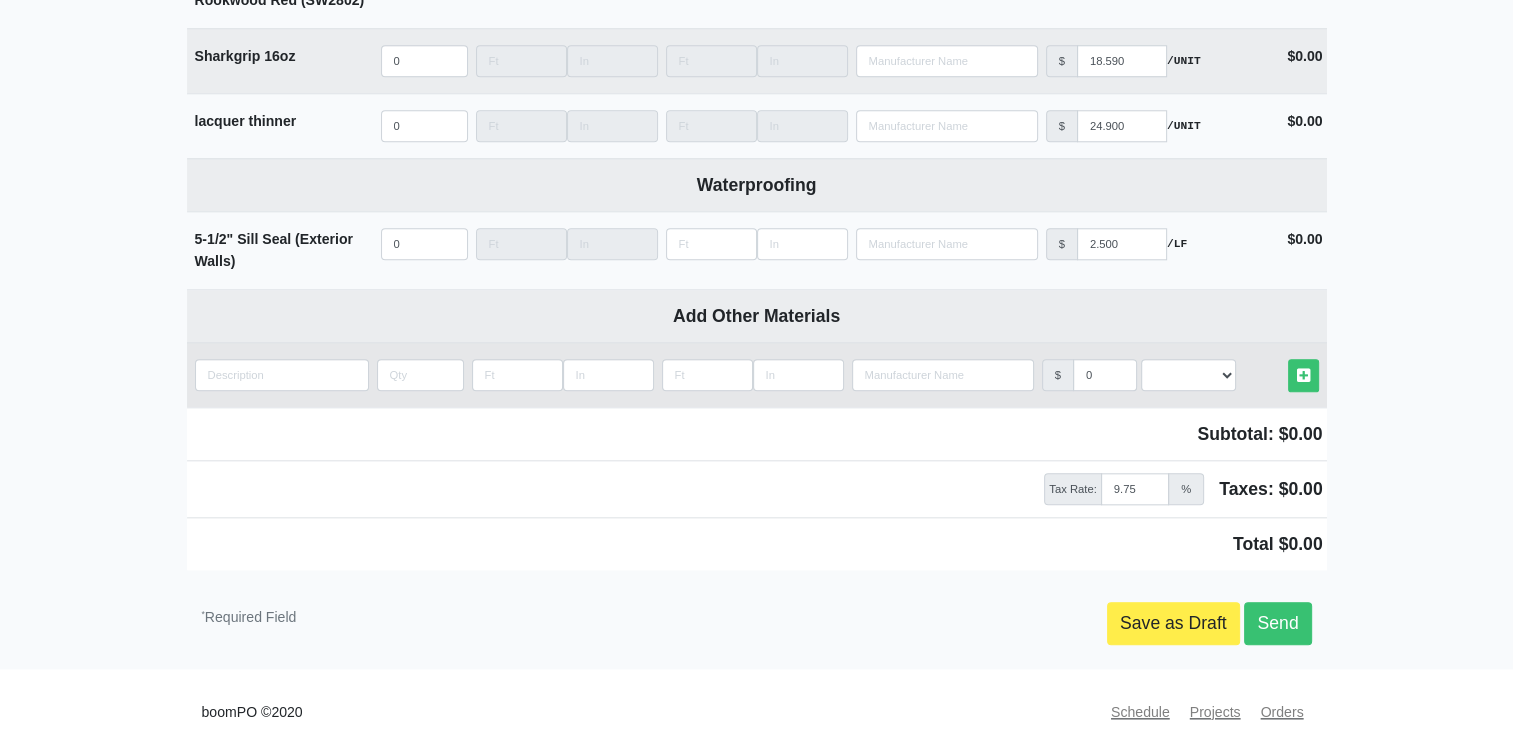 type on "already delivered" 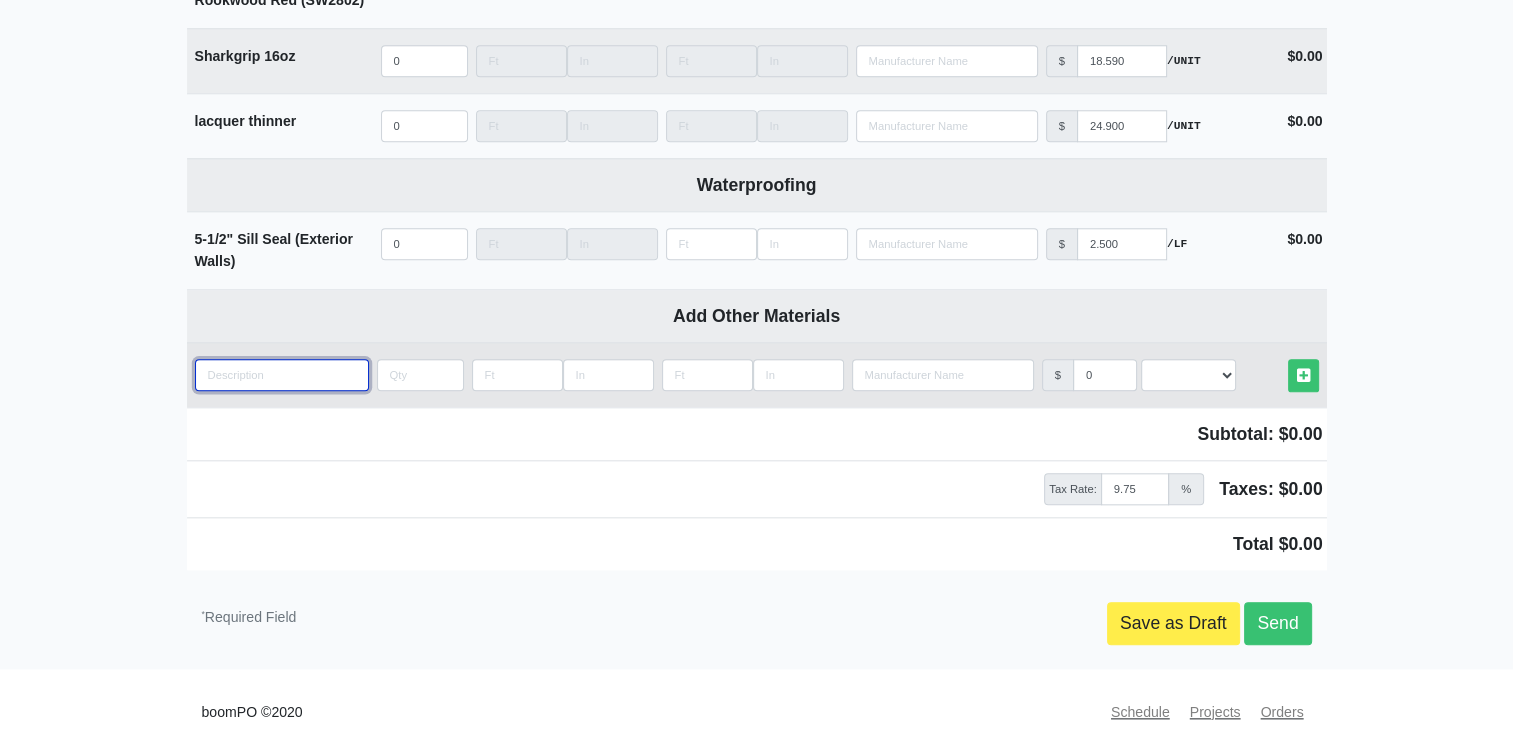 click at bounding box center [282, 375] 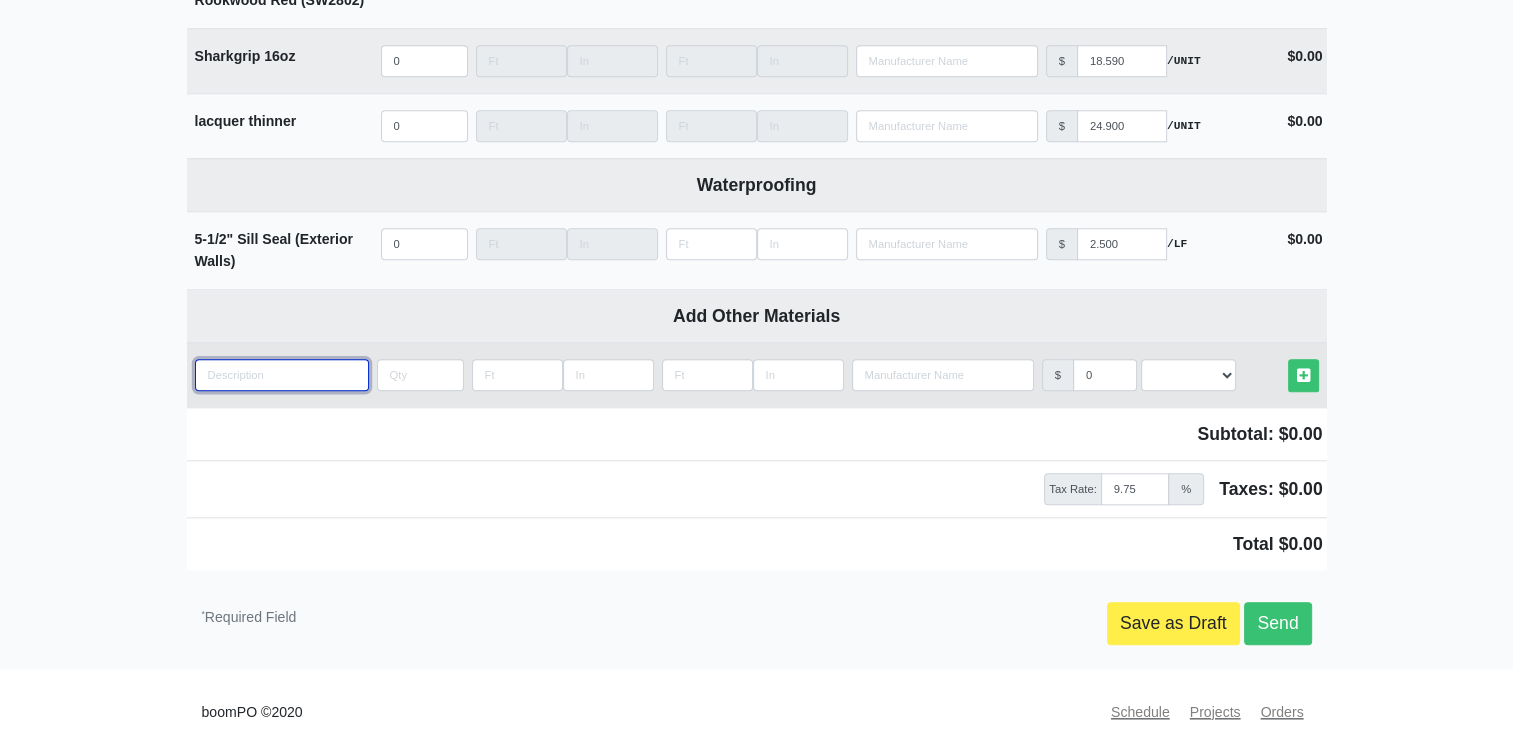 type on "b" 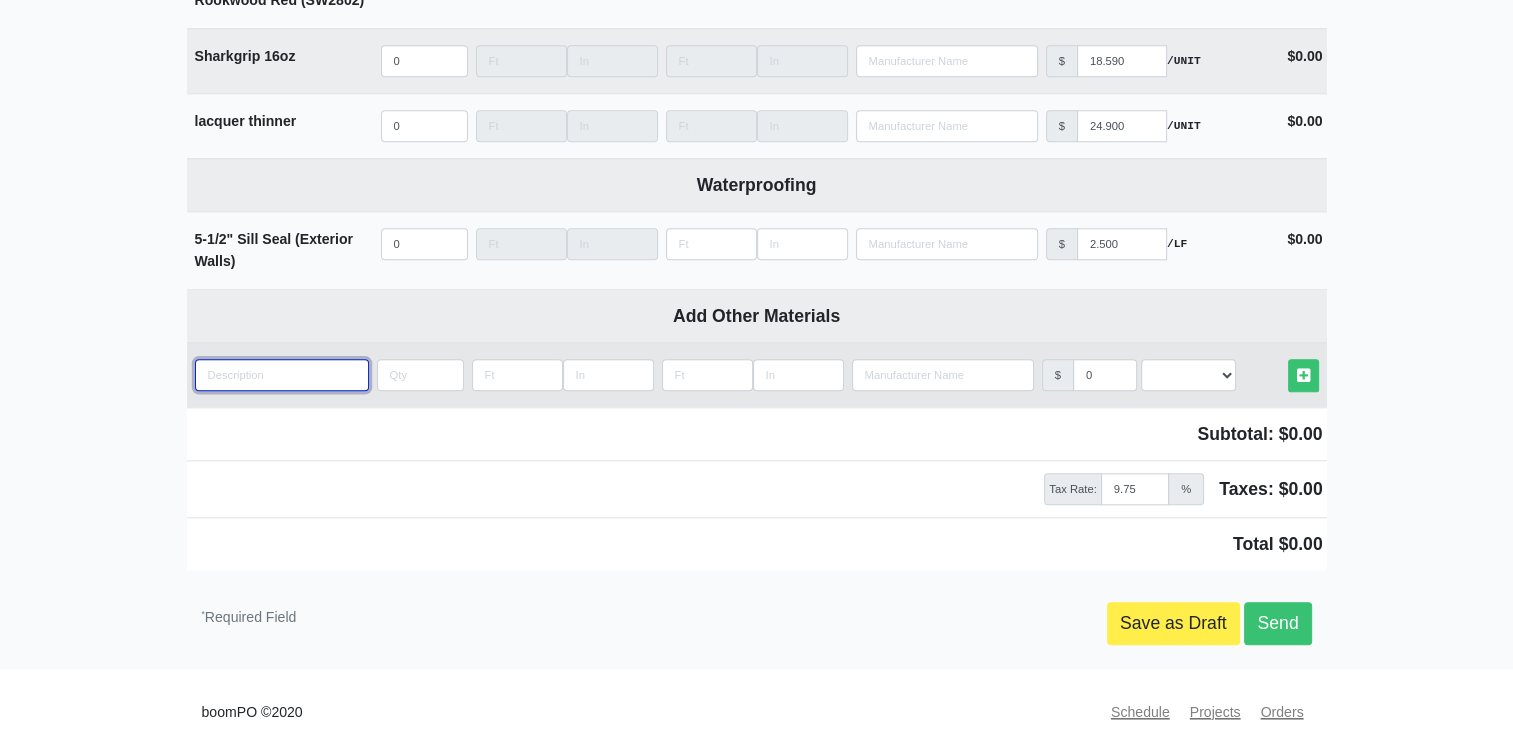 select 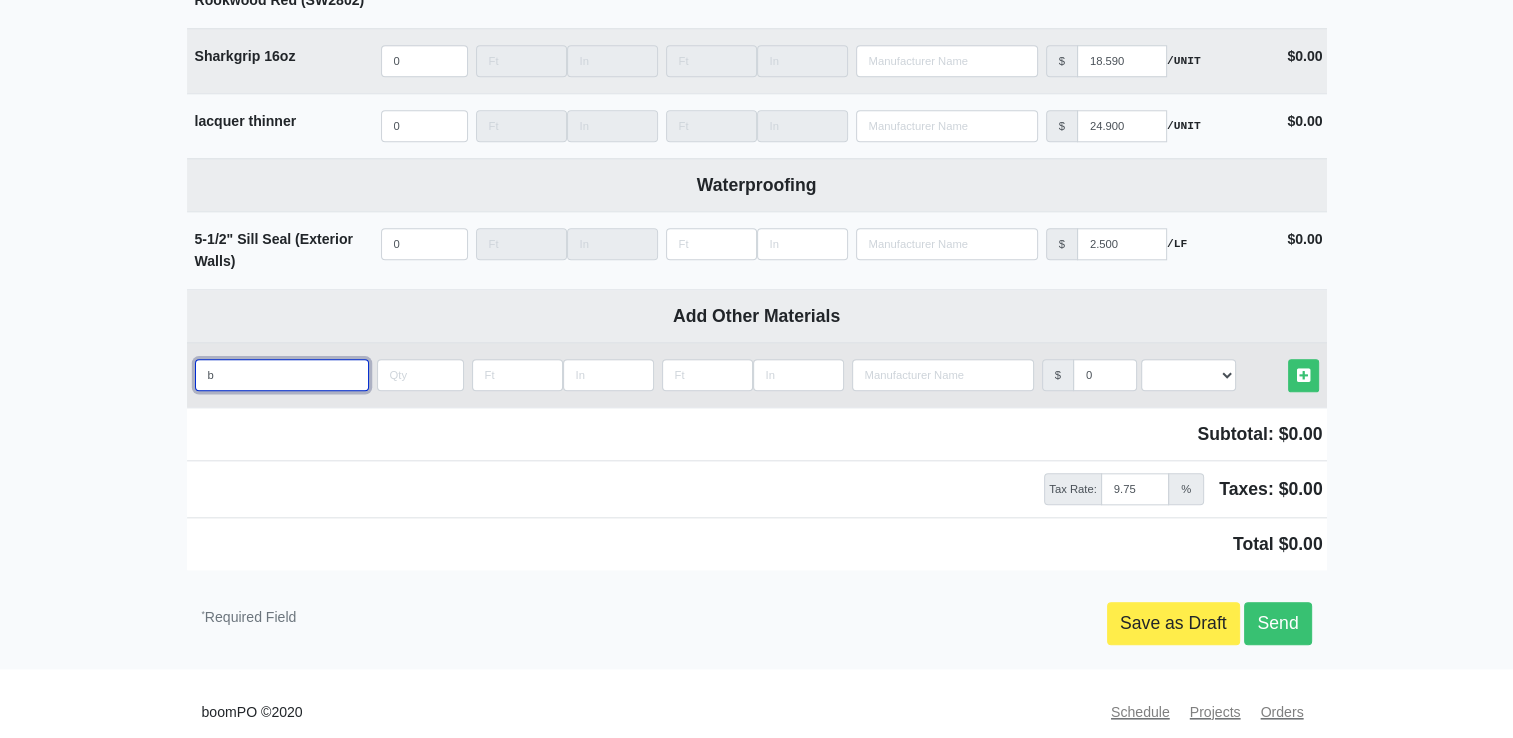 type on "bo" 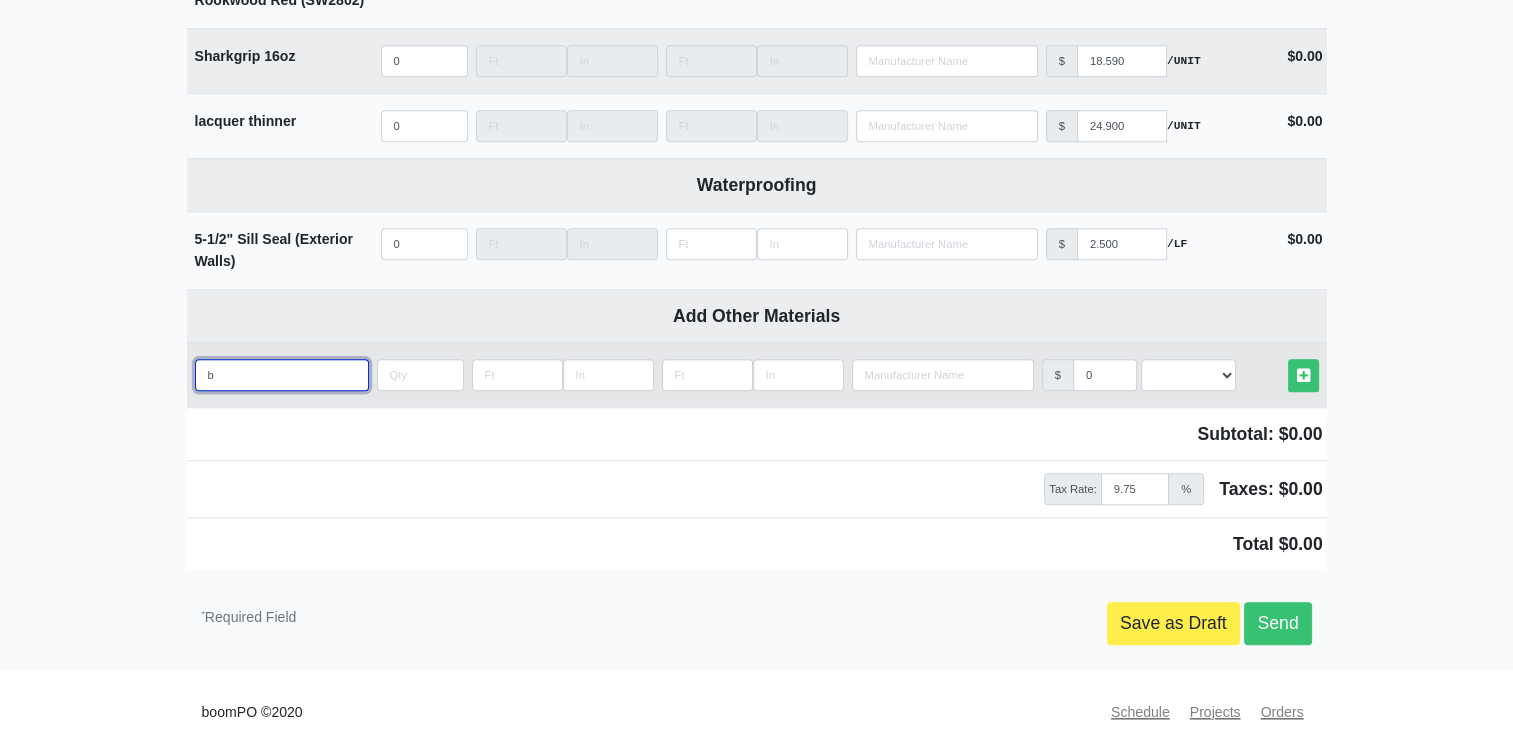select 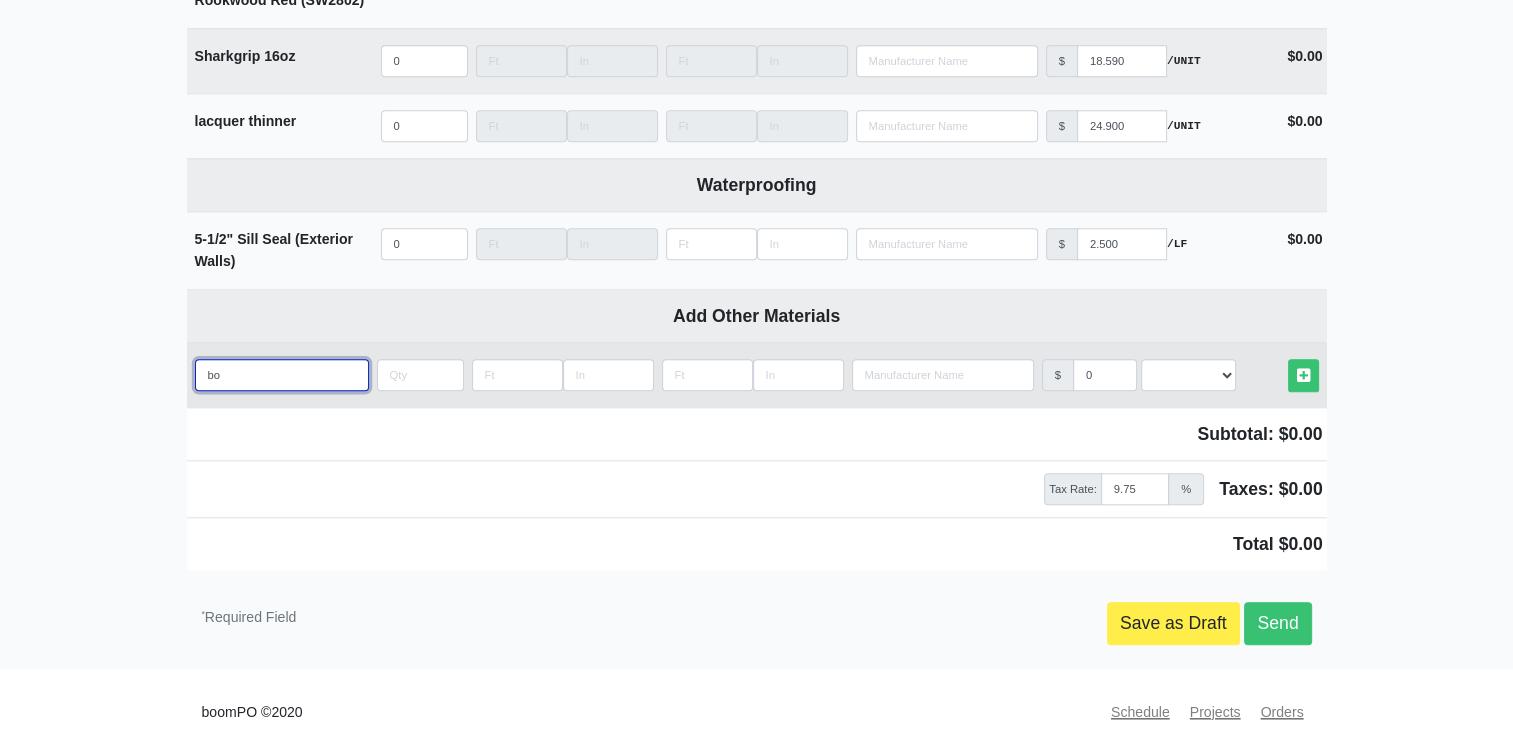 type on "bot" 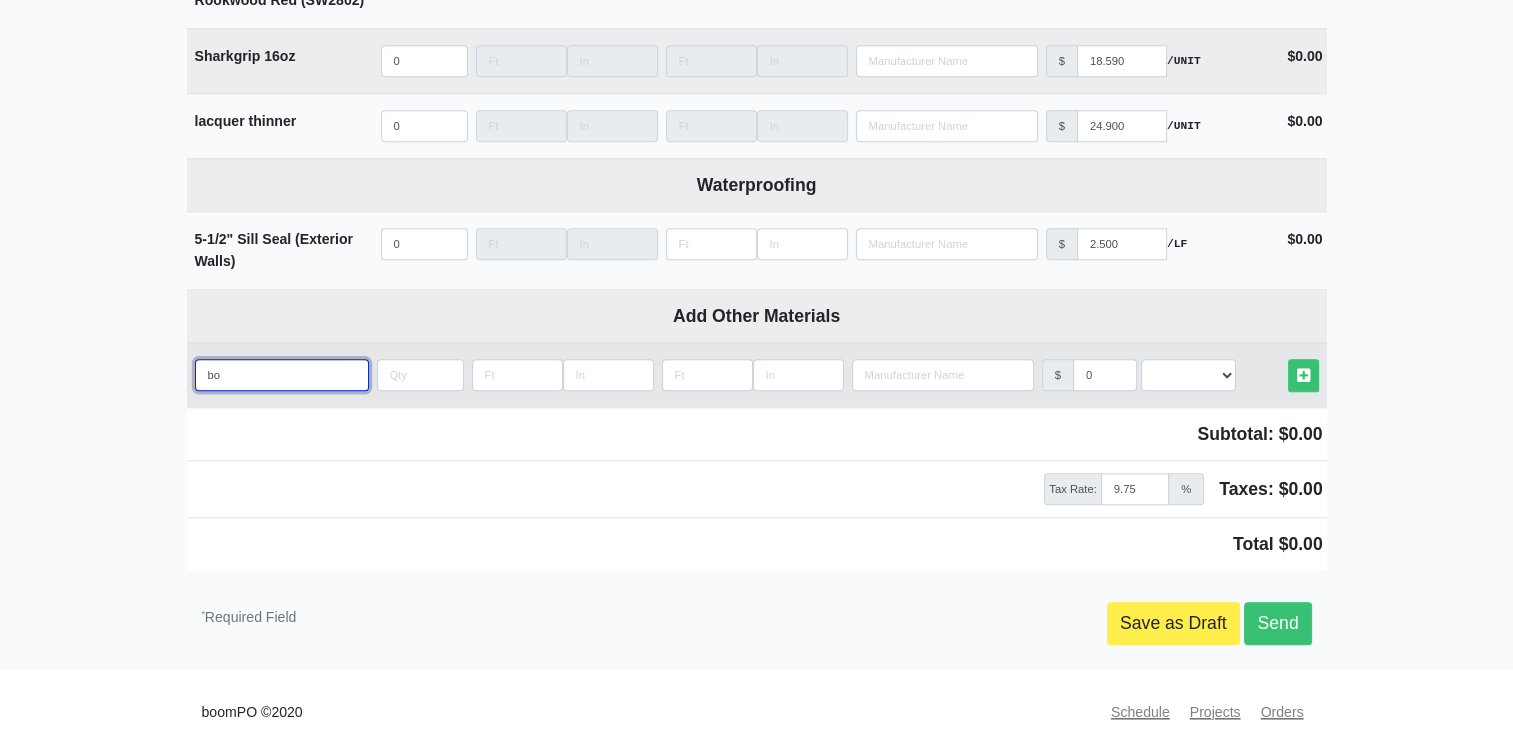 select 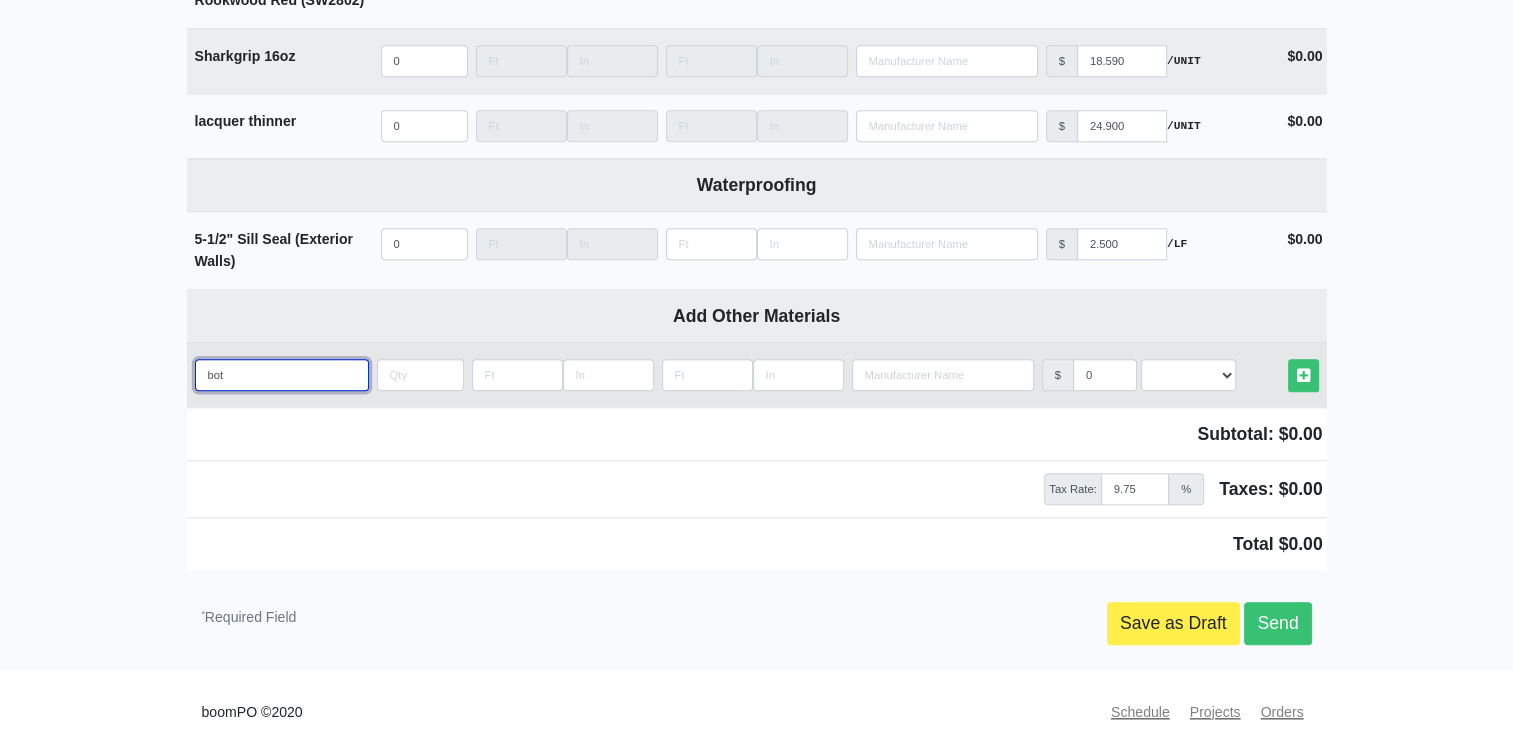 type on "bott" 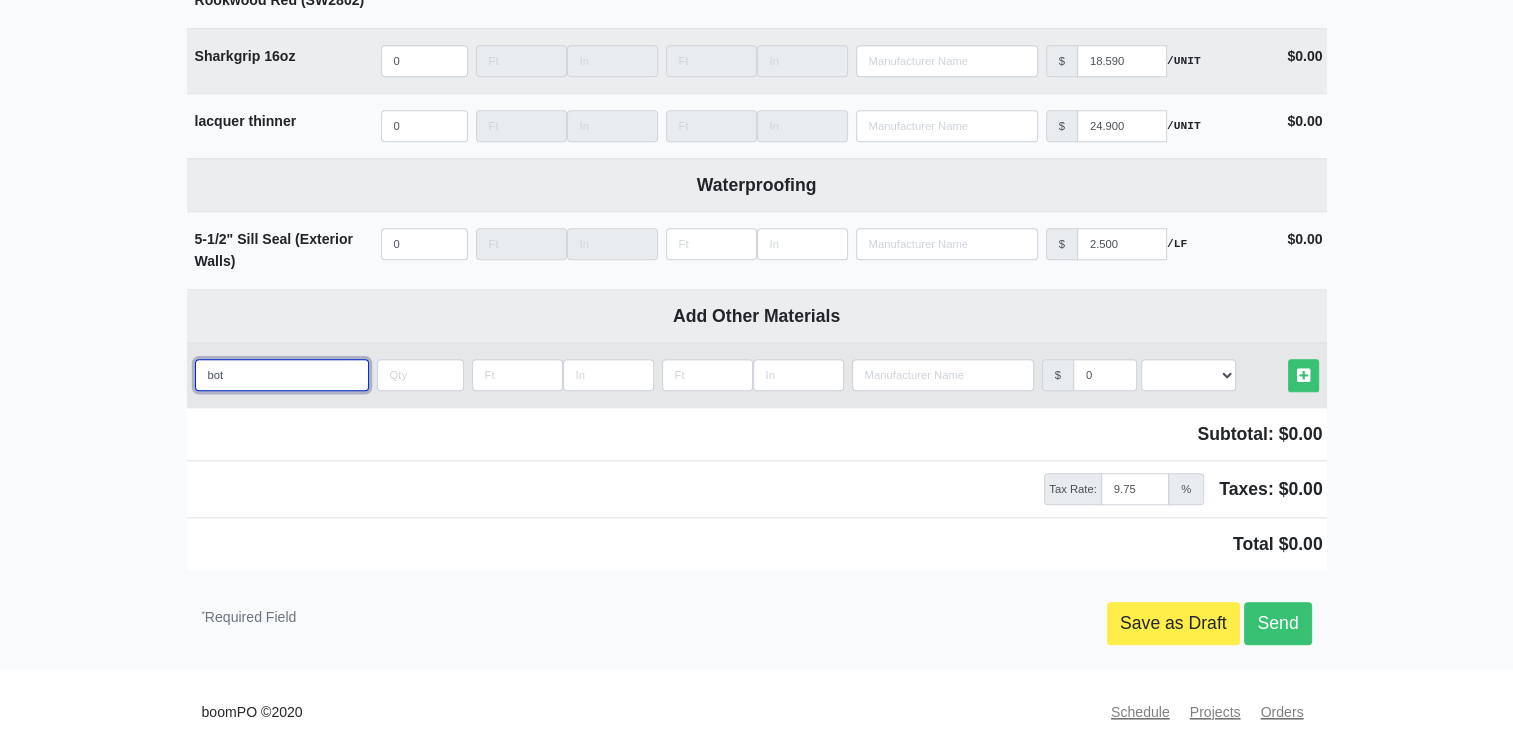 select 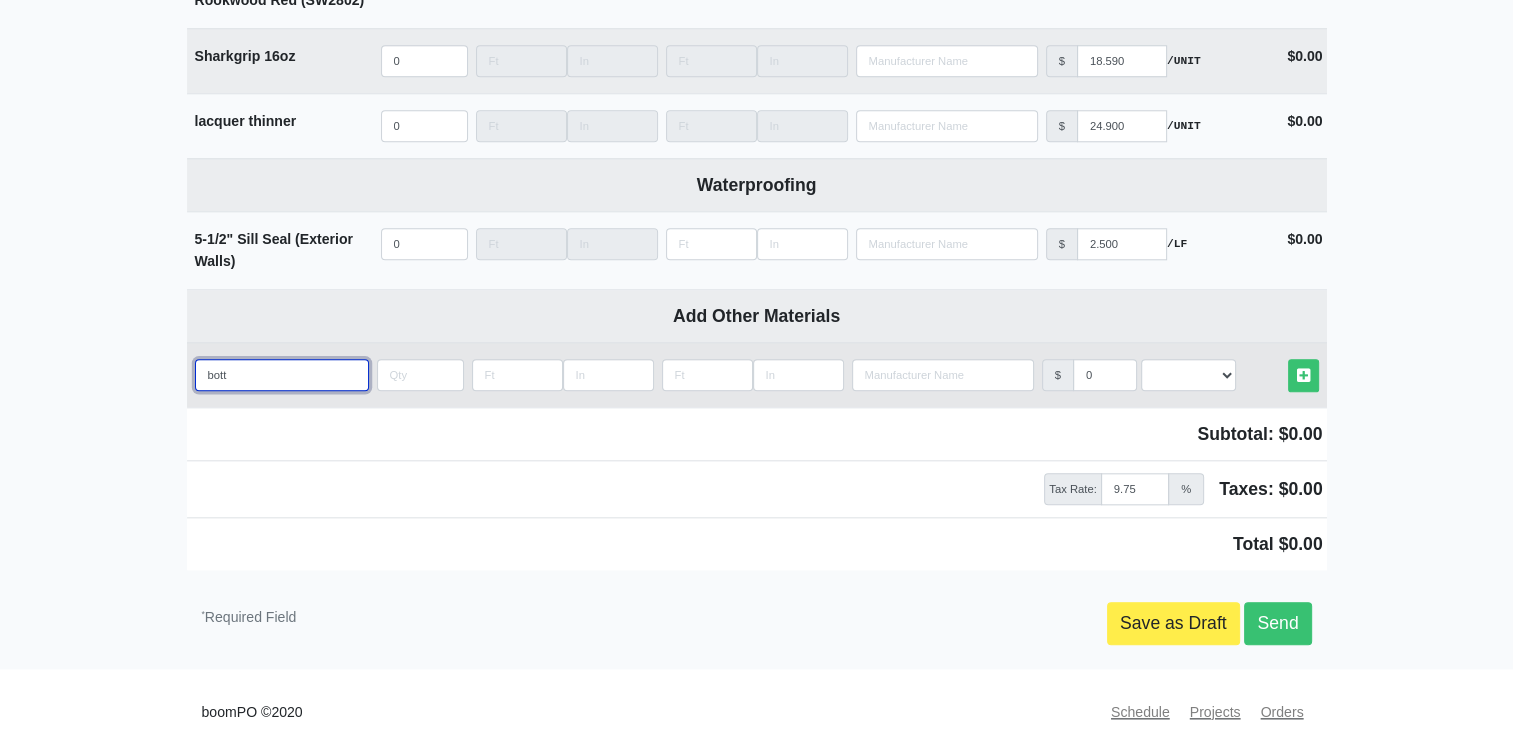 type on "bottl" 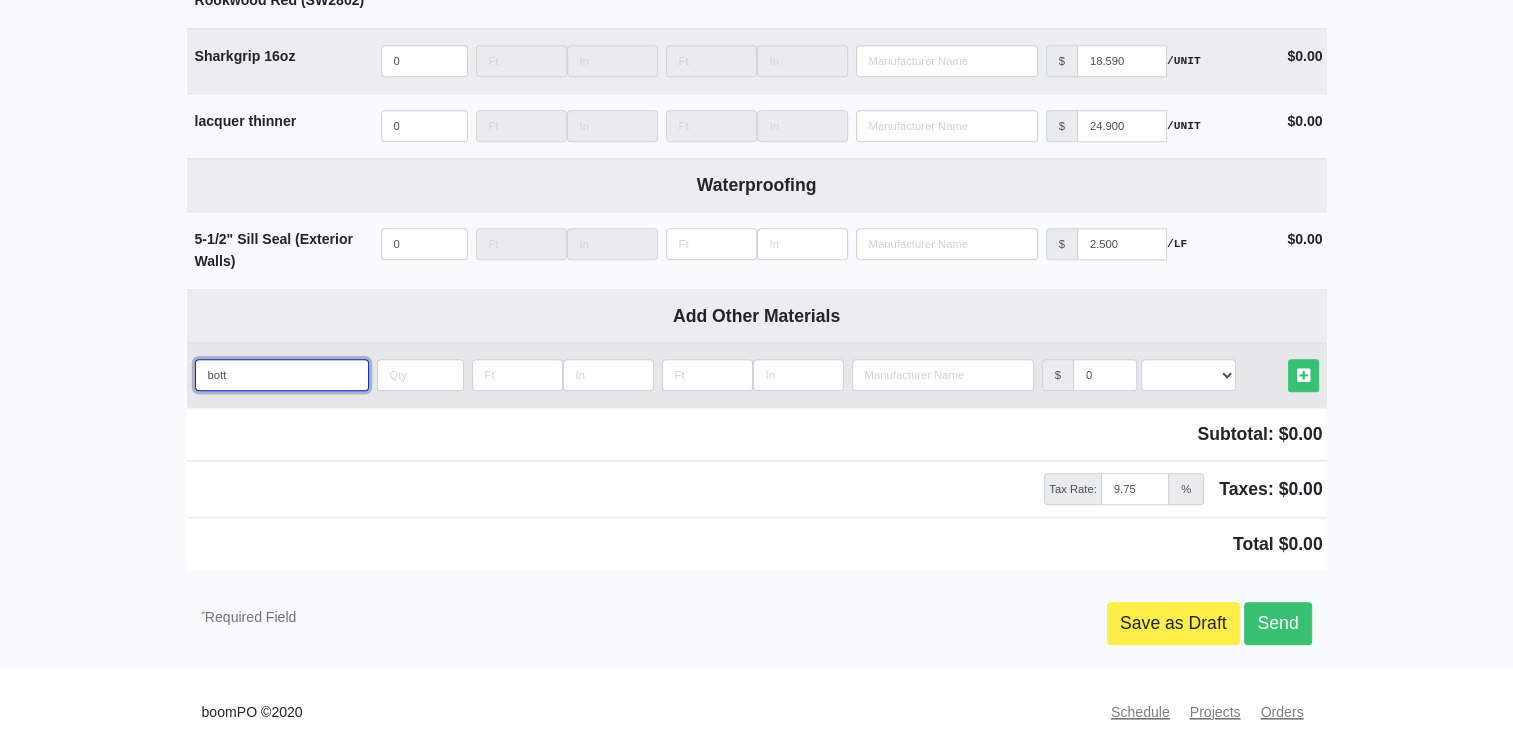 select 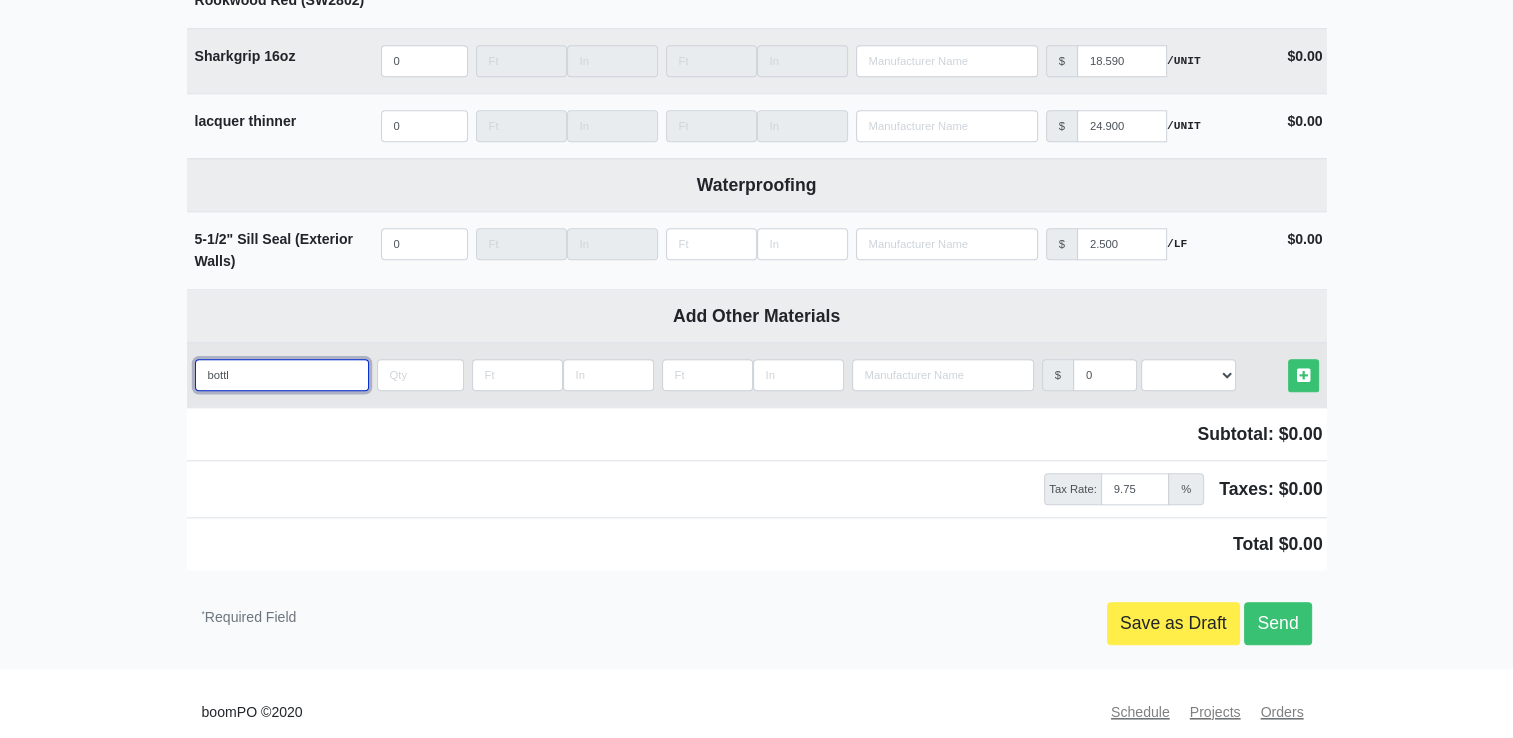 type on "bottle" 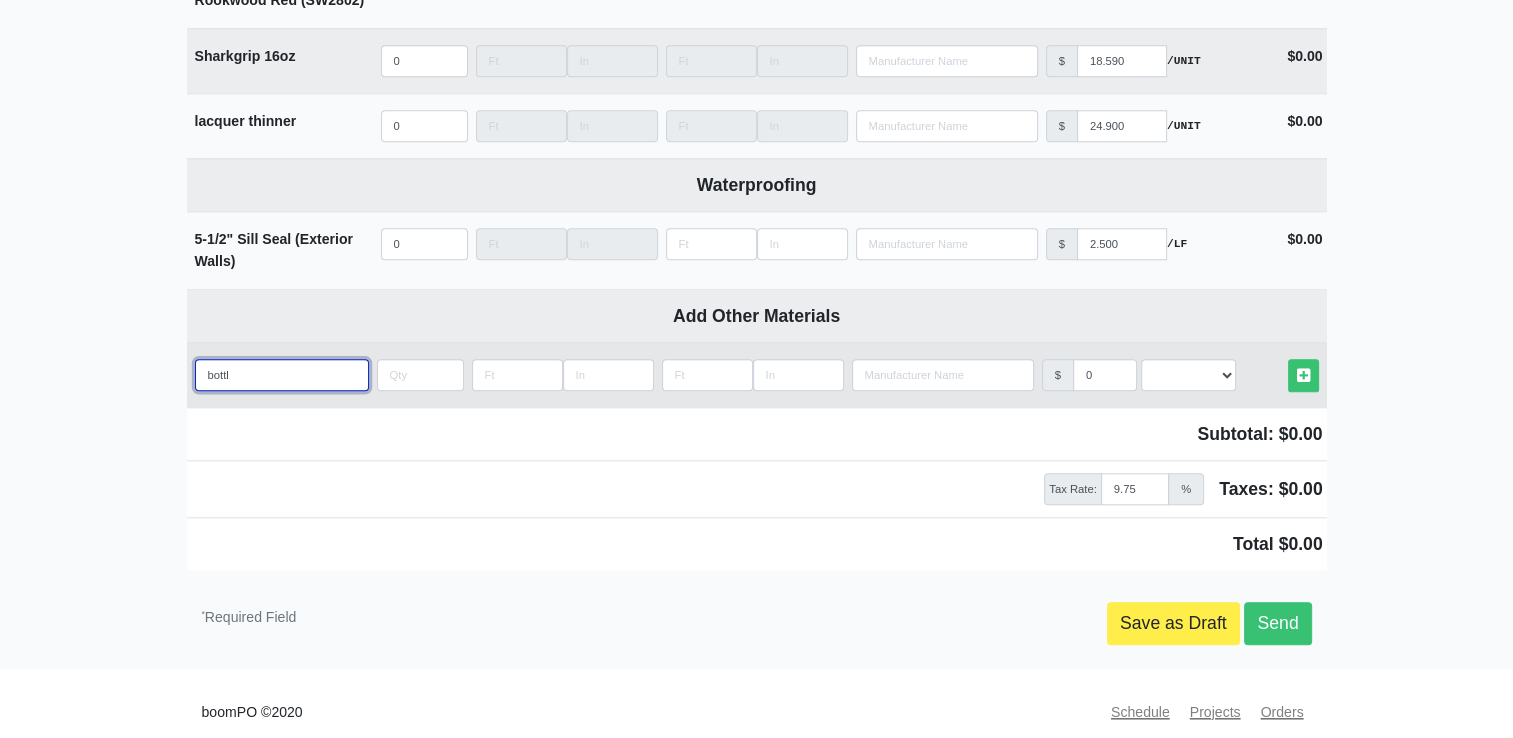 select 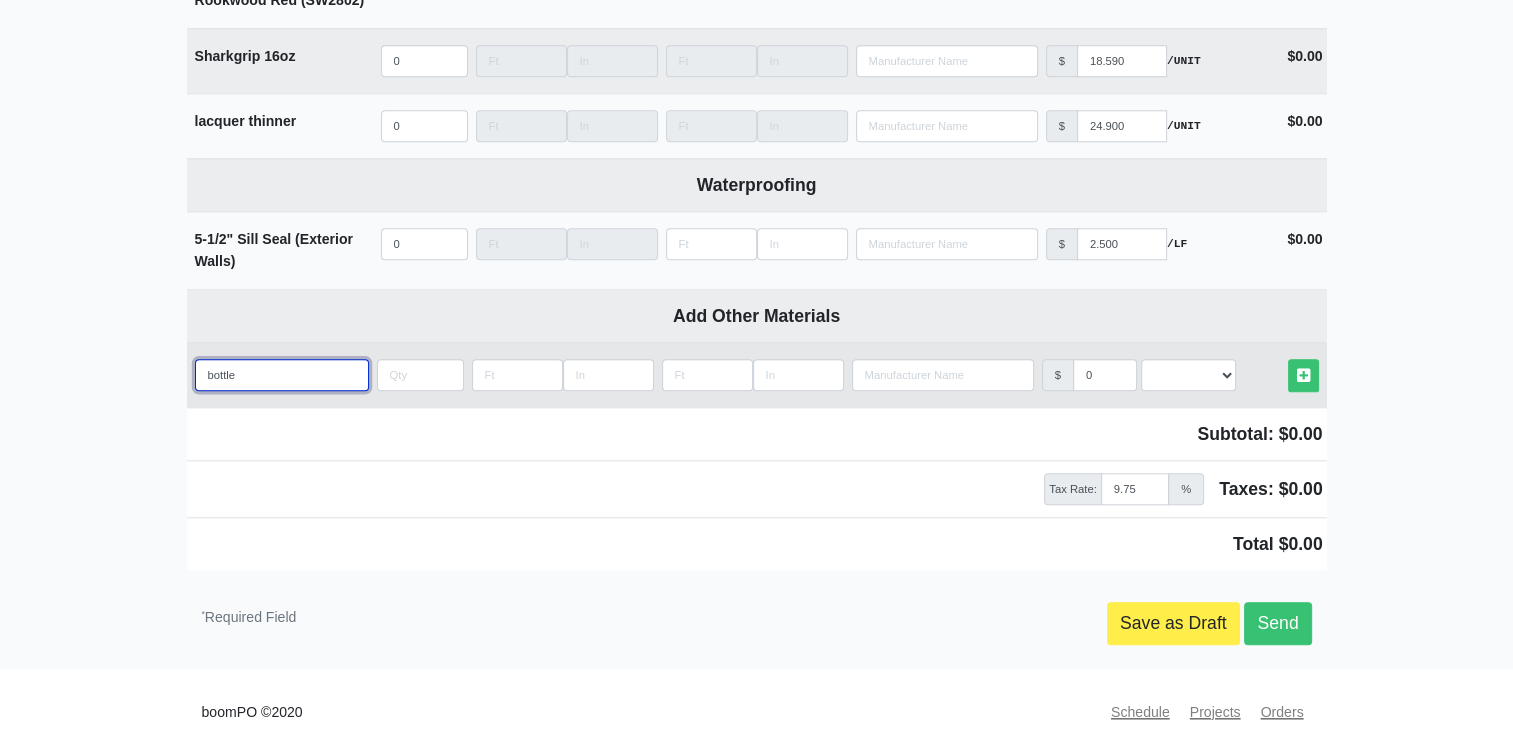 type on "bottle" 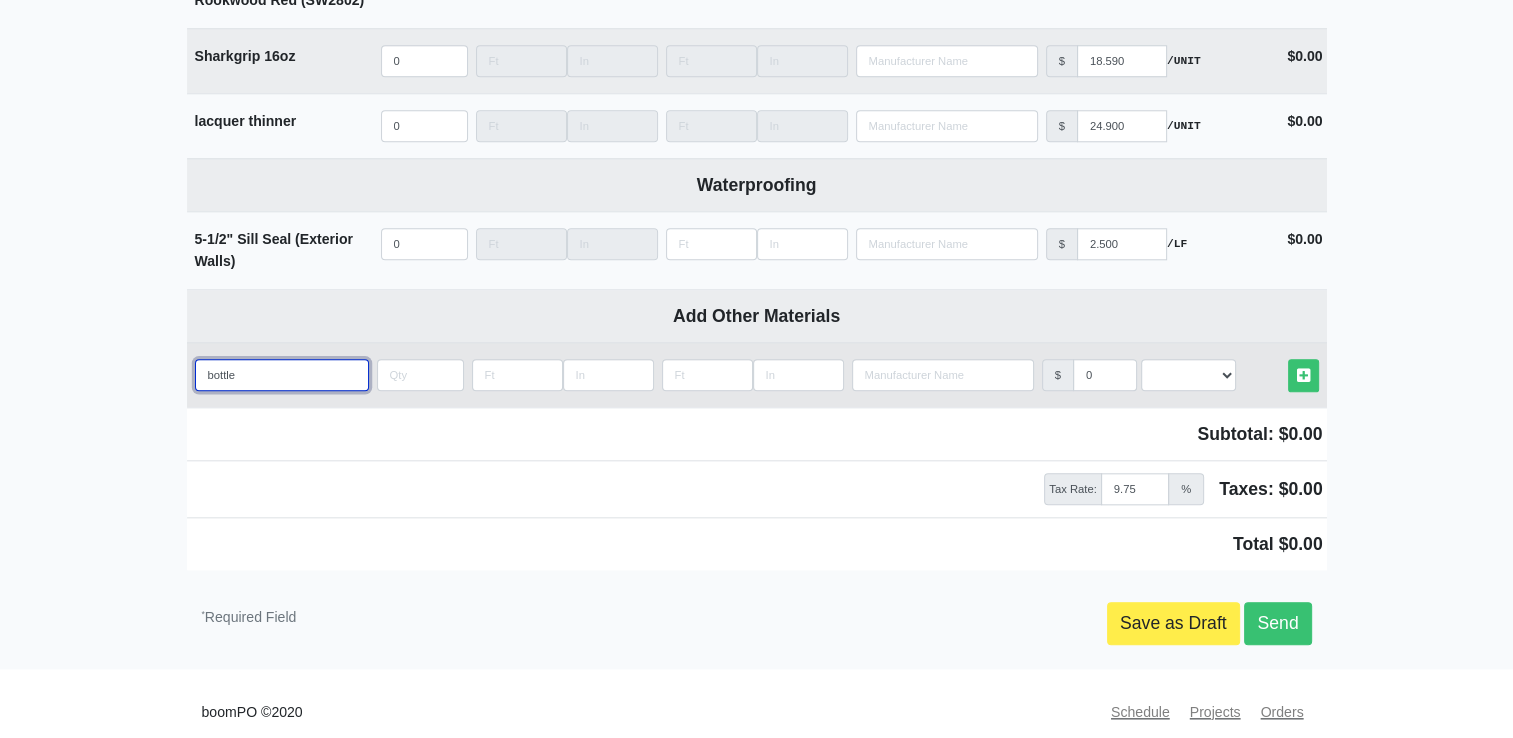 select 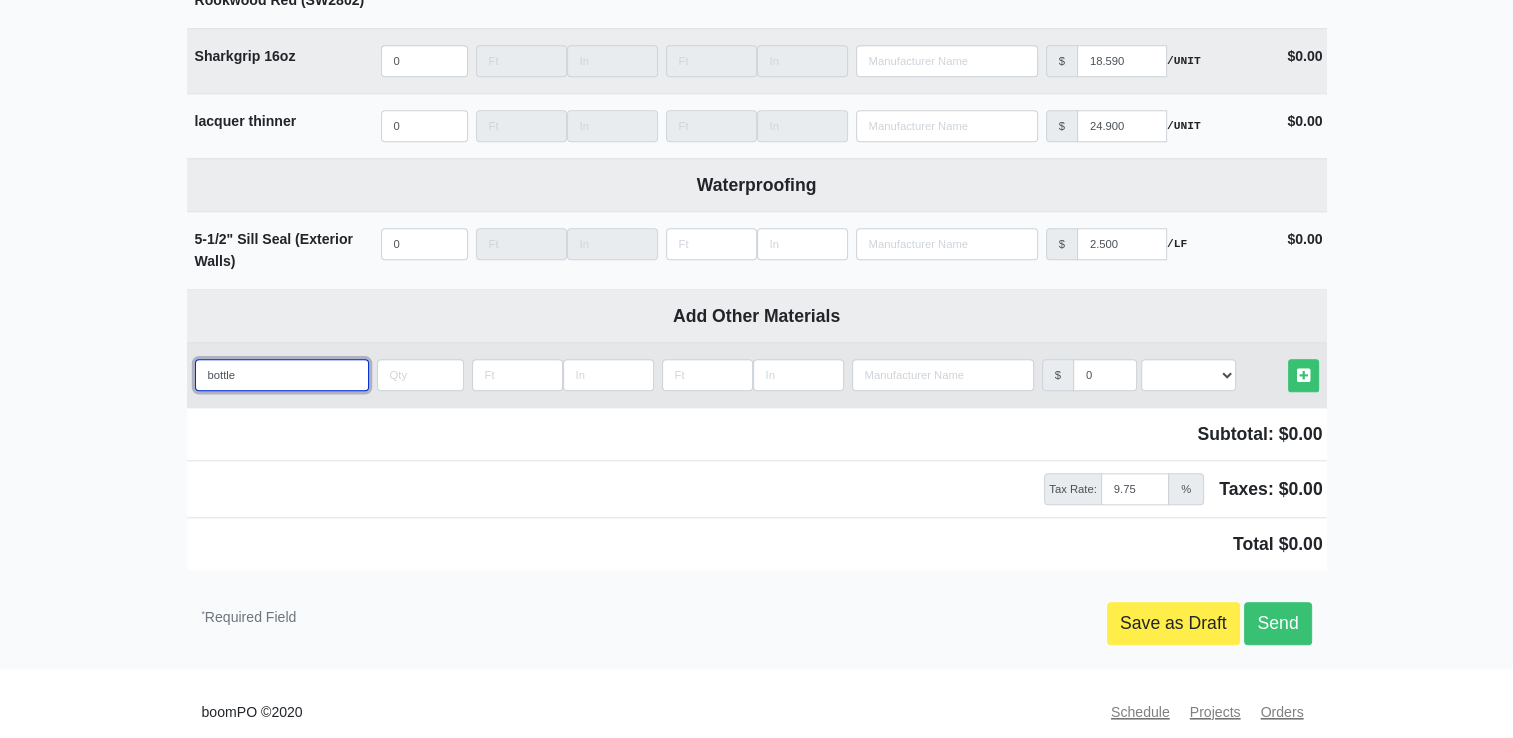 type on "bottle w" 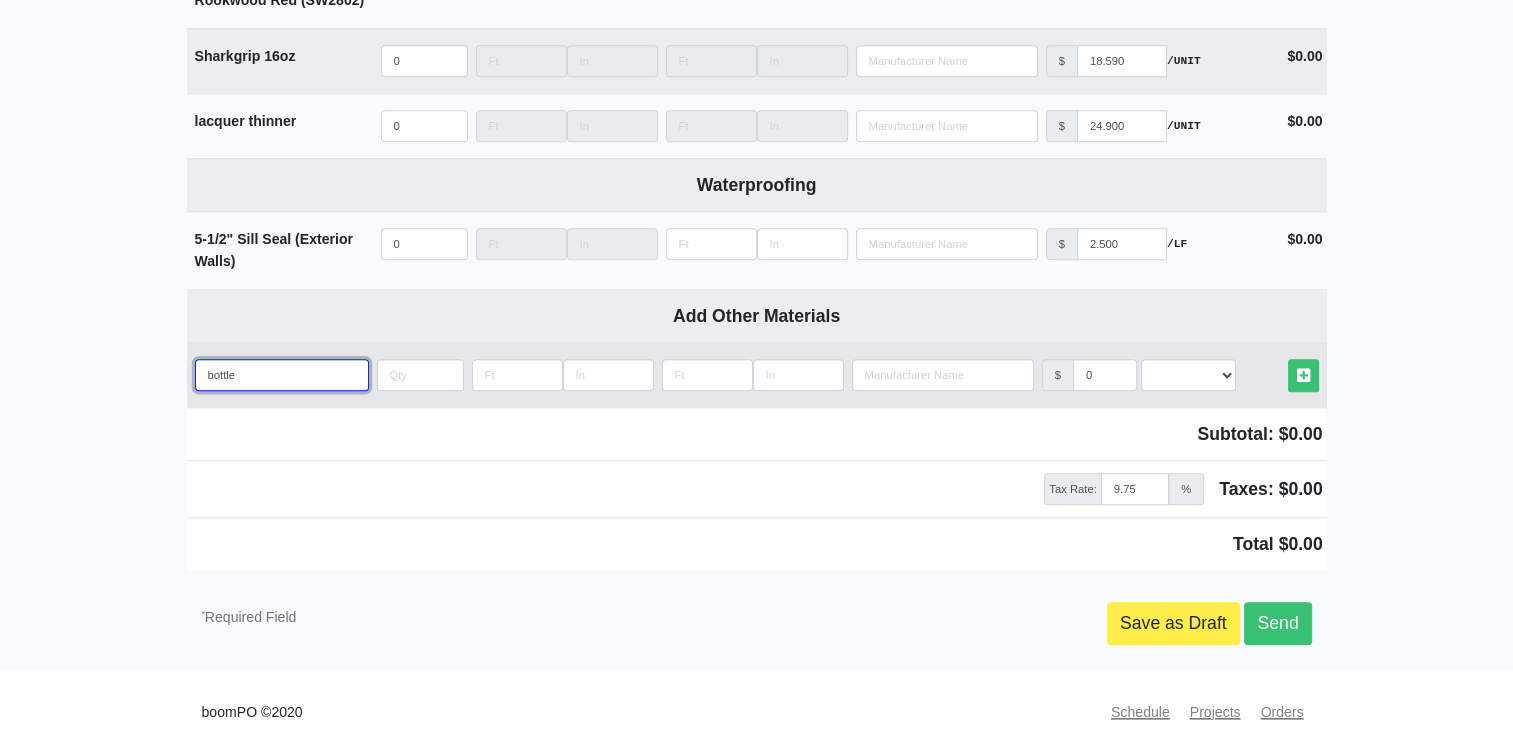 select 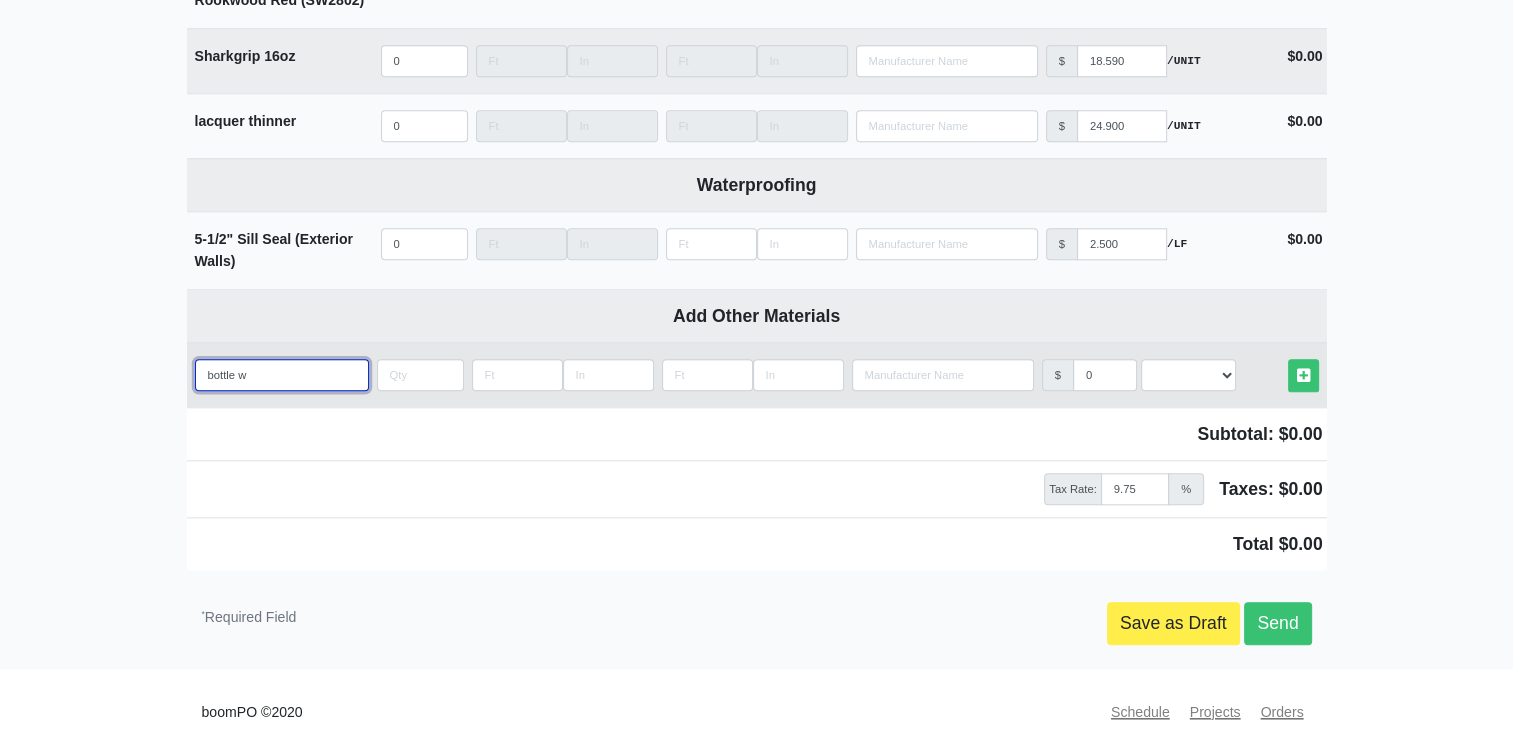 type on "bottle wa" 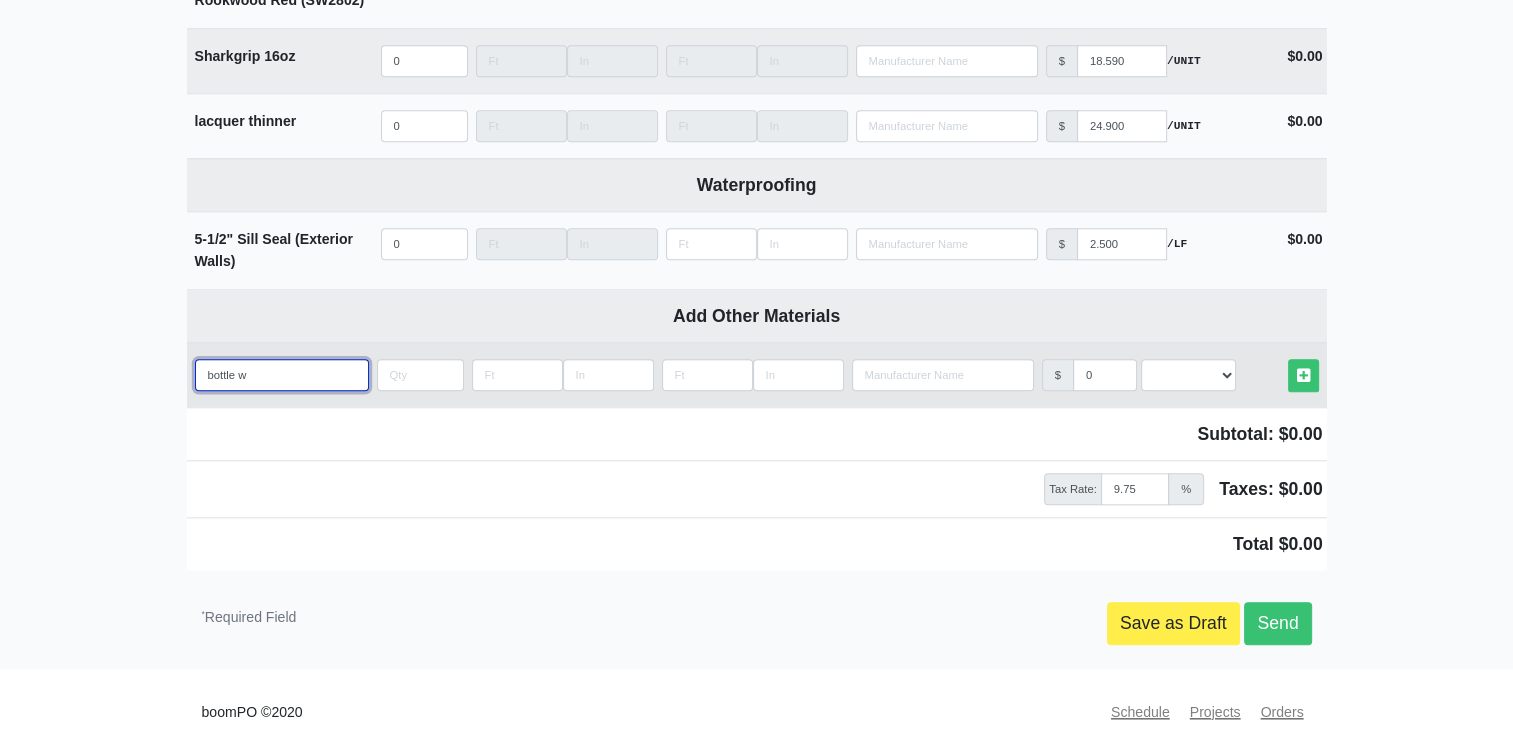 select 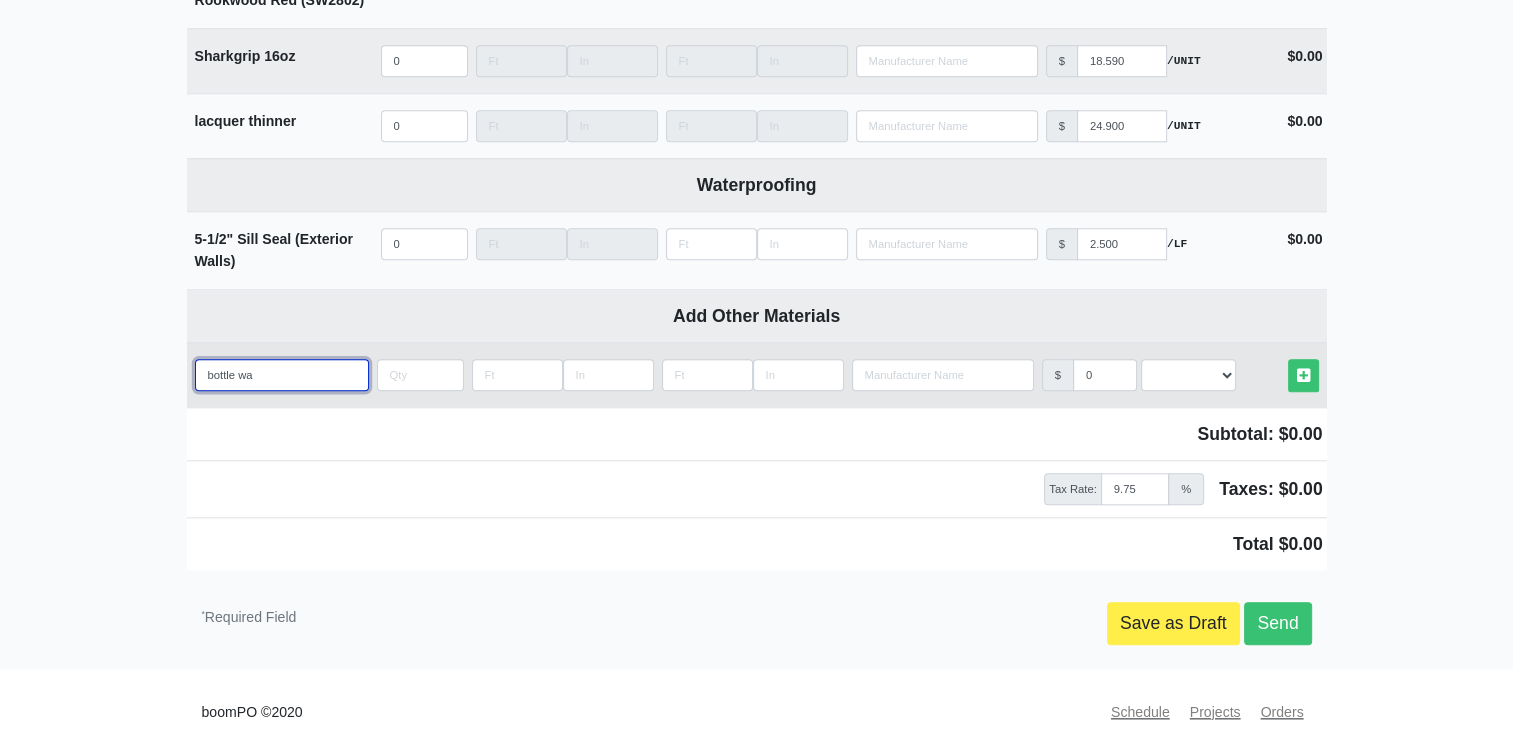 type on "bottle wat" 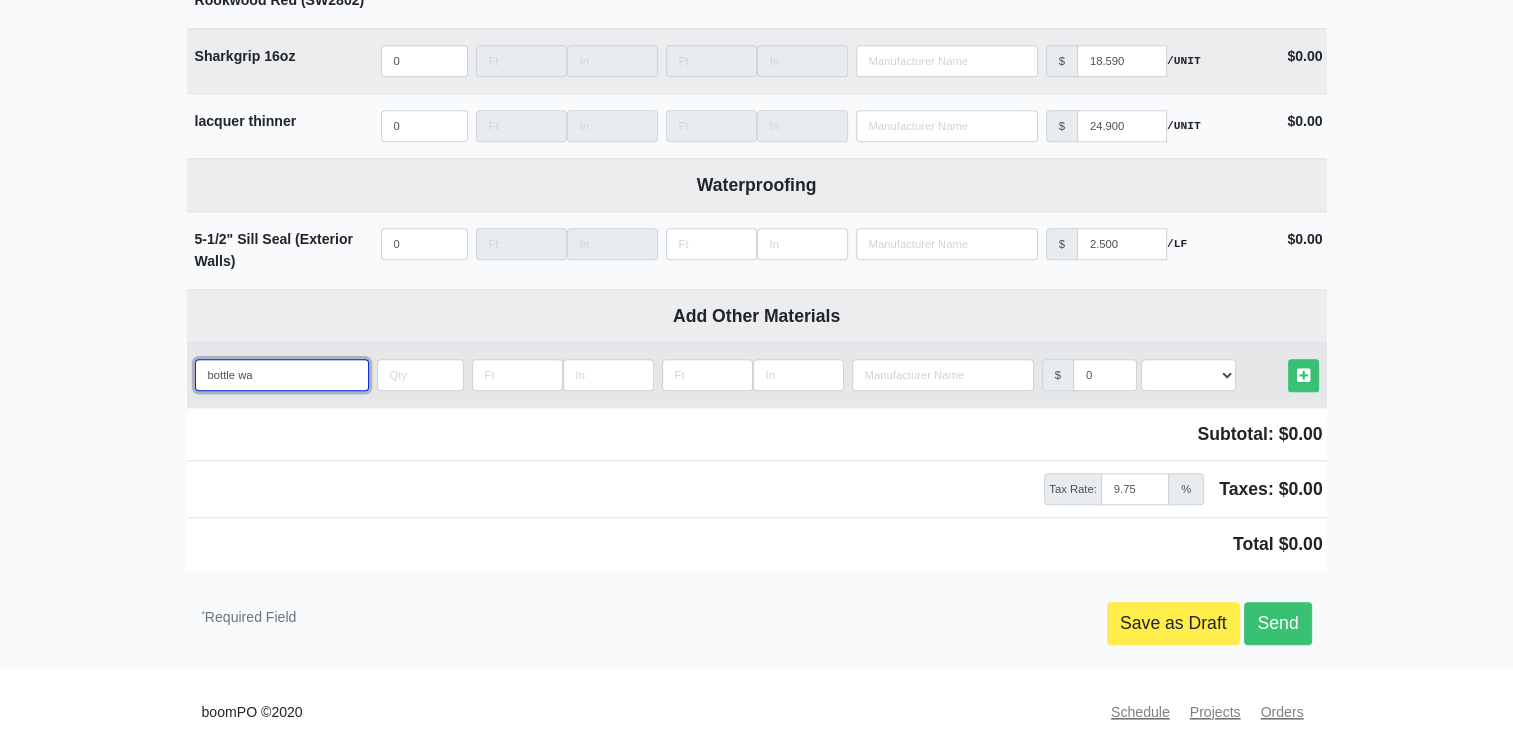 select 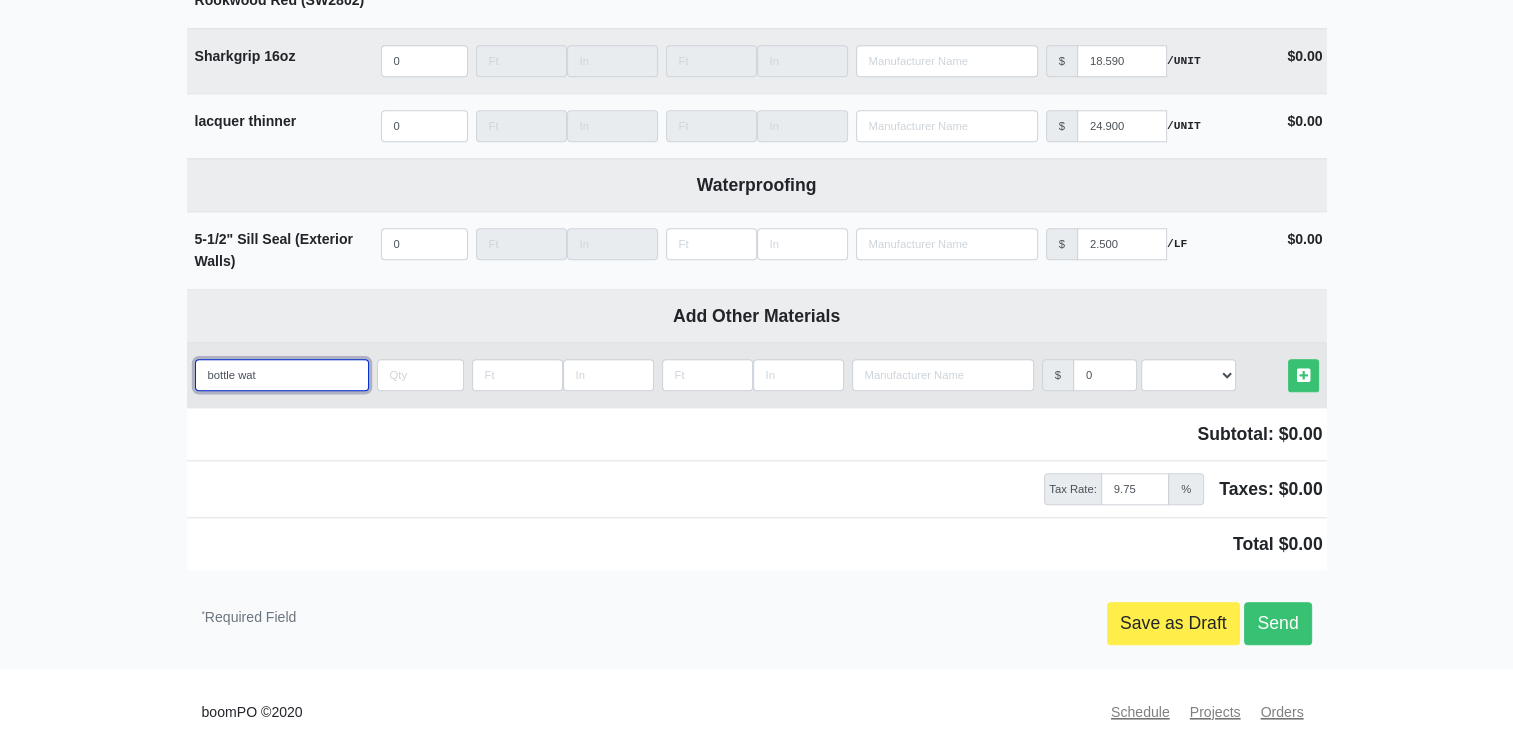 type on "bottle wate" 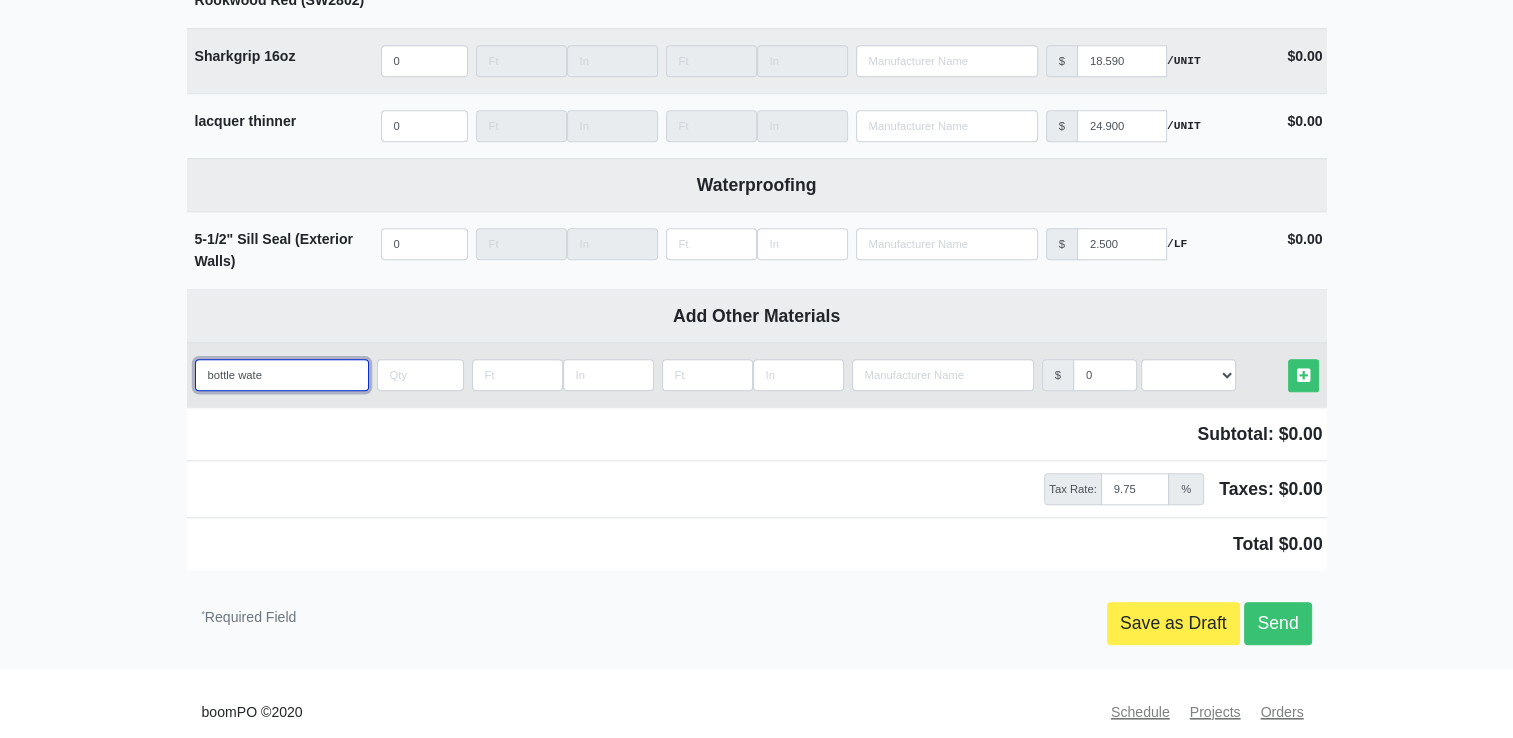 select 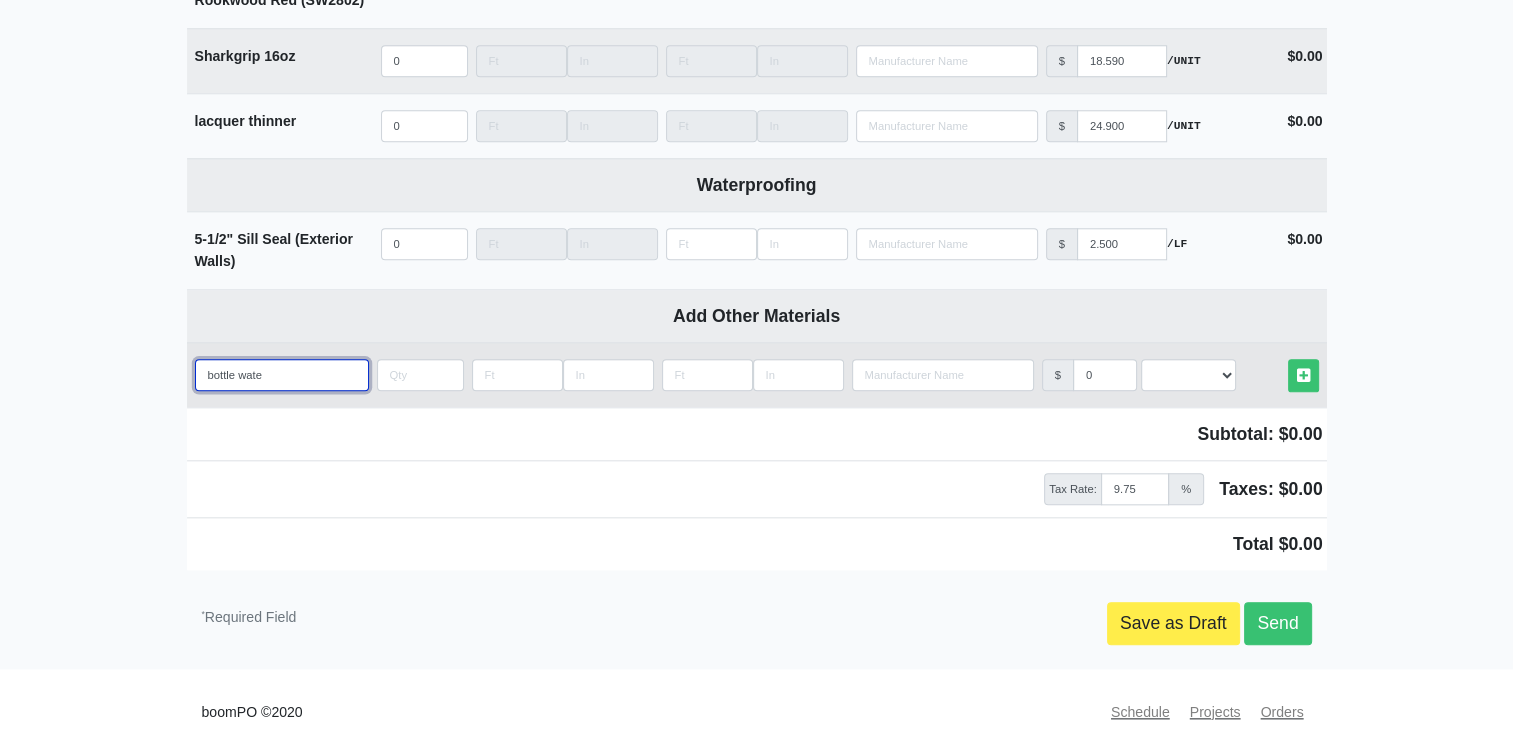 type on "bottle water" 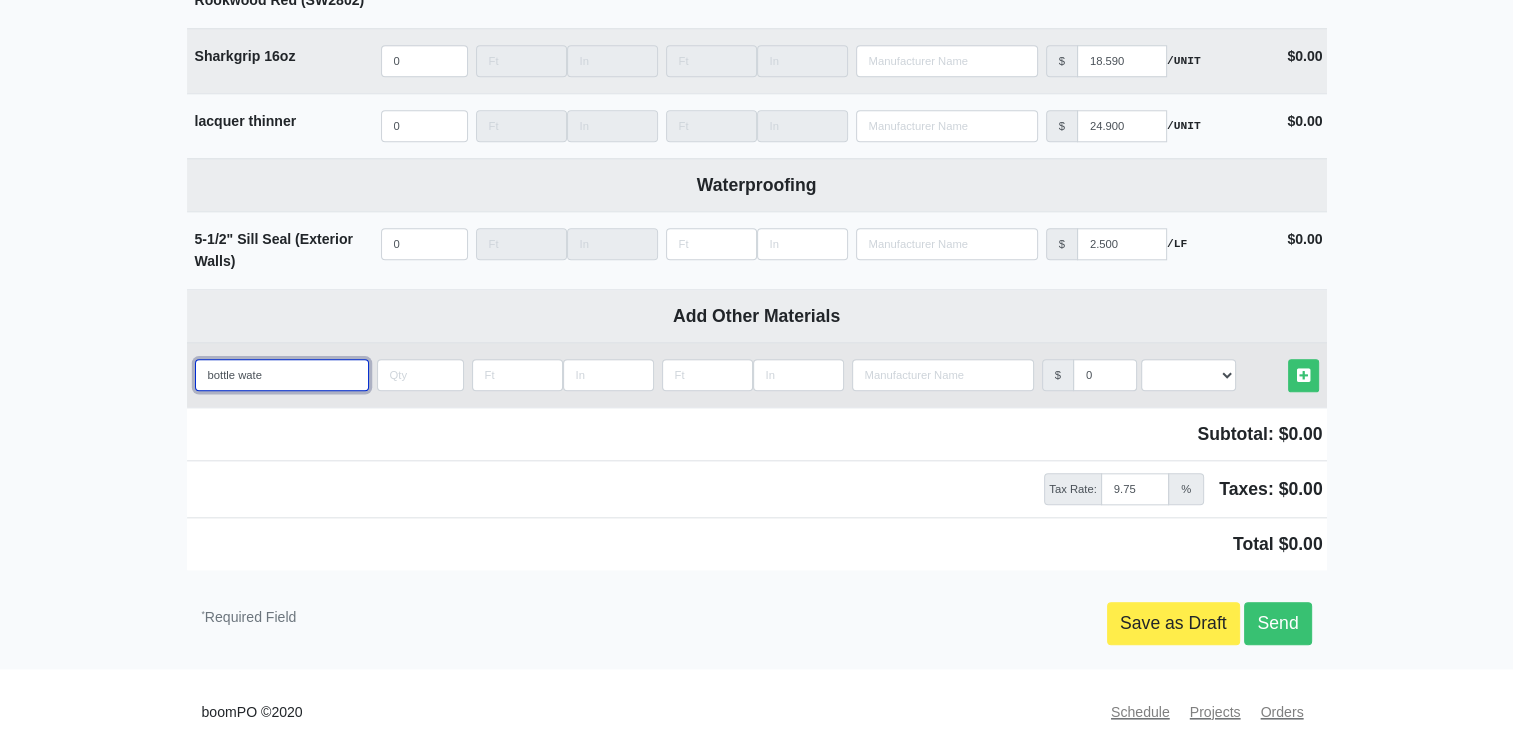 select 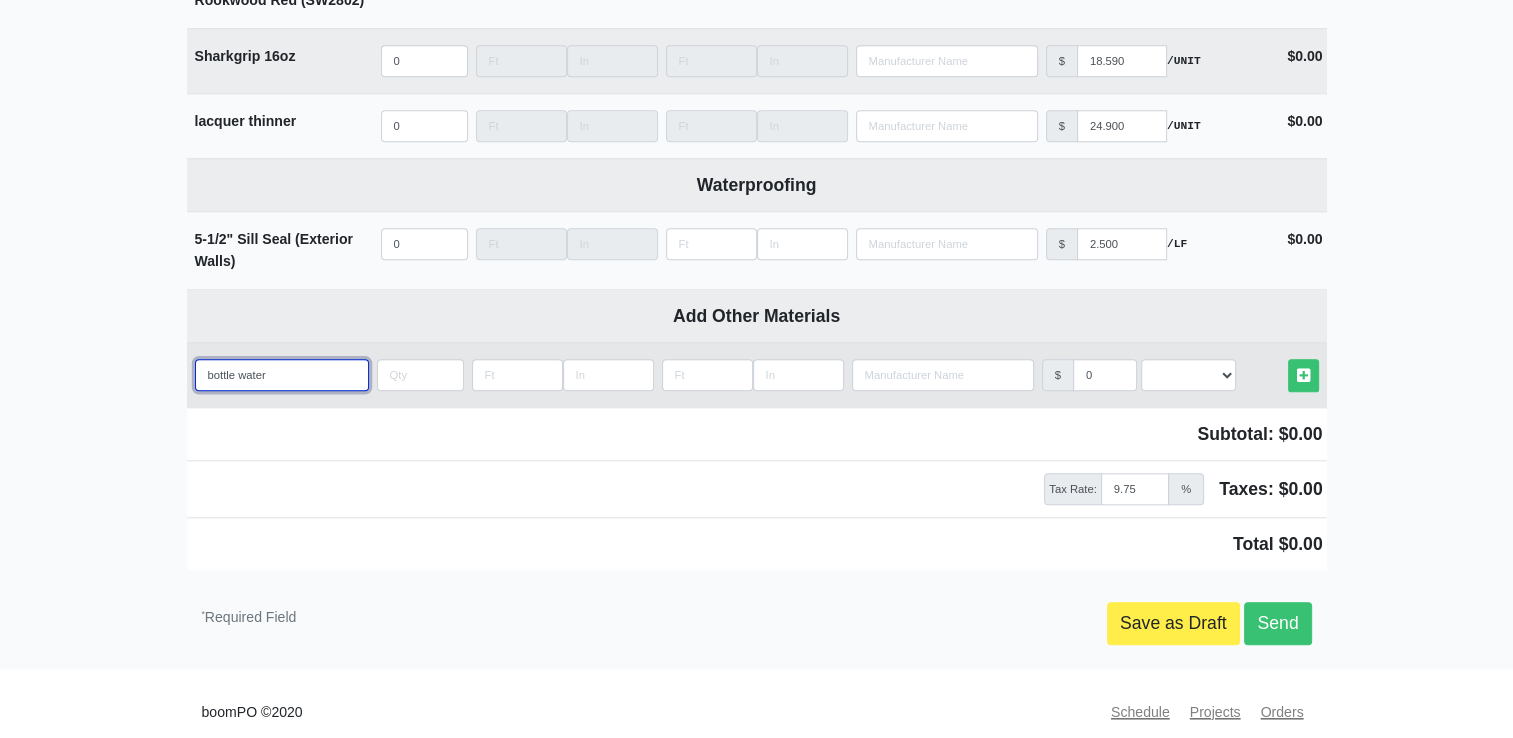 type on "bottle water" 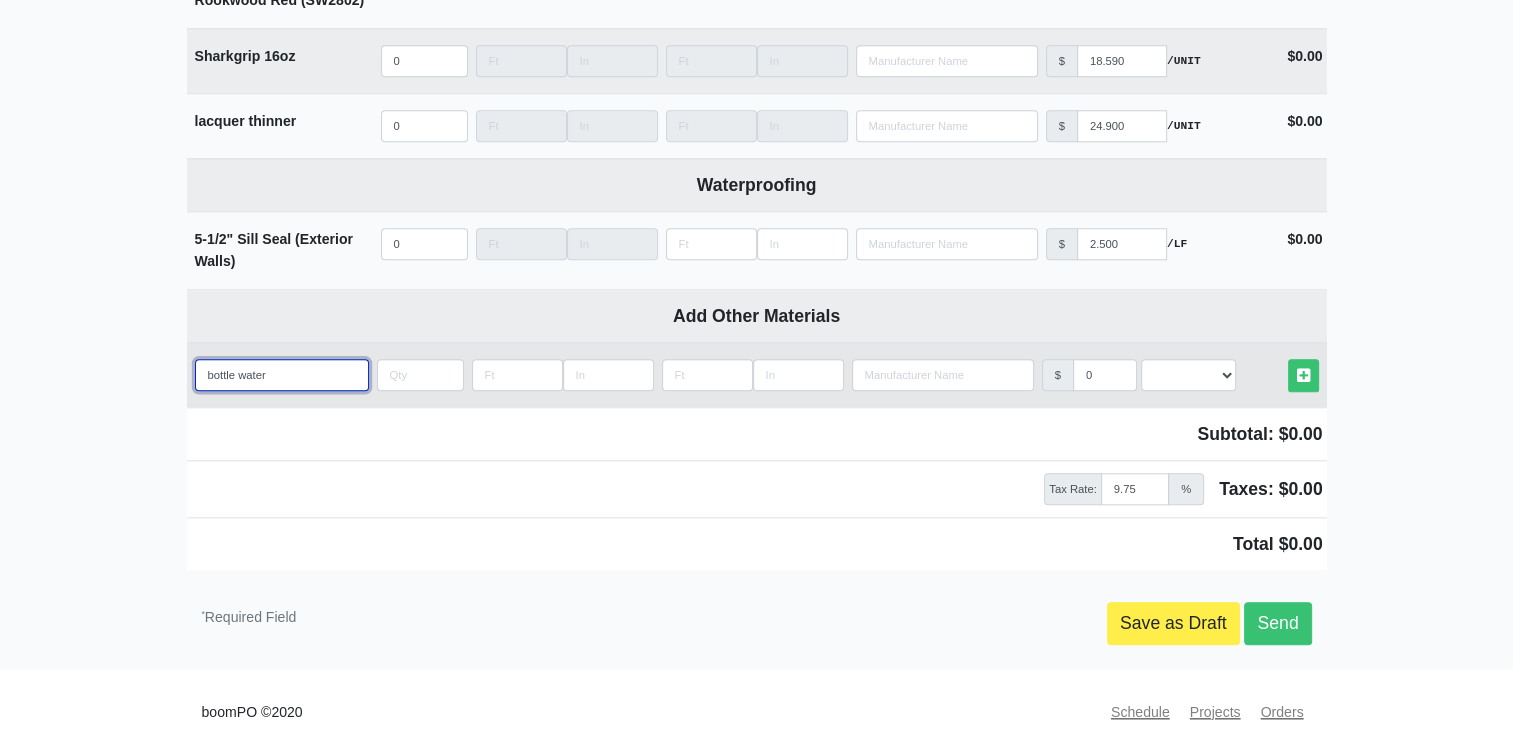 select 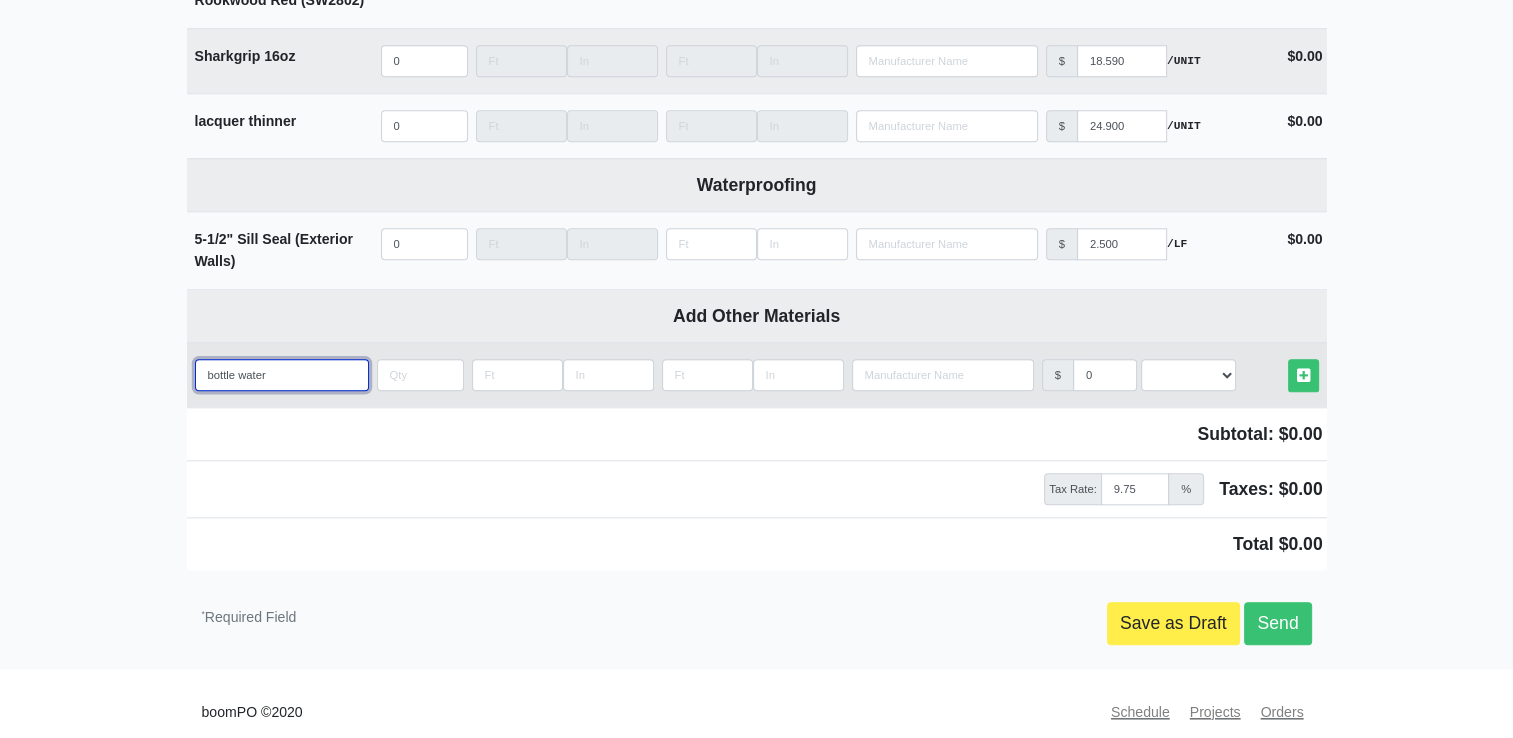 type on "bottle water" 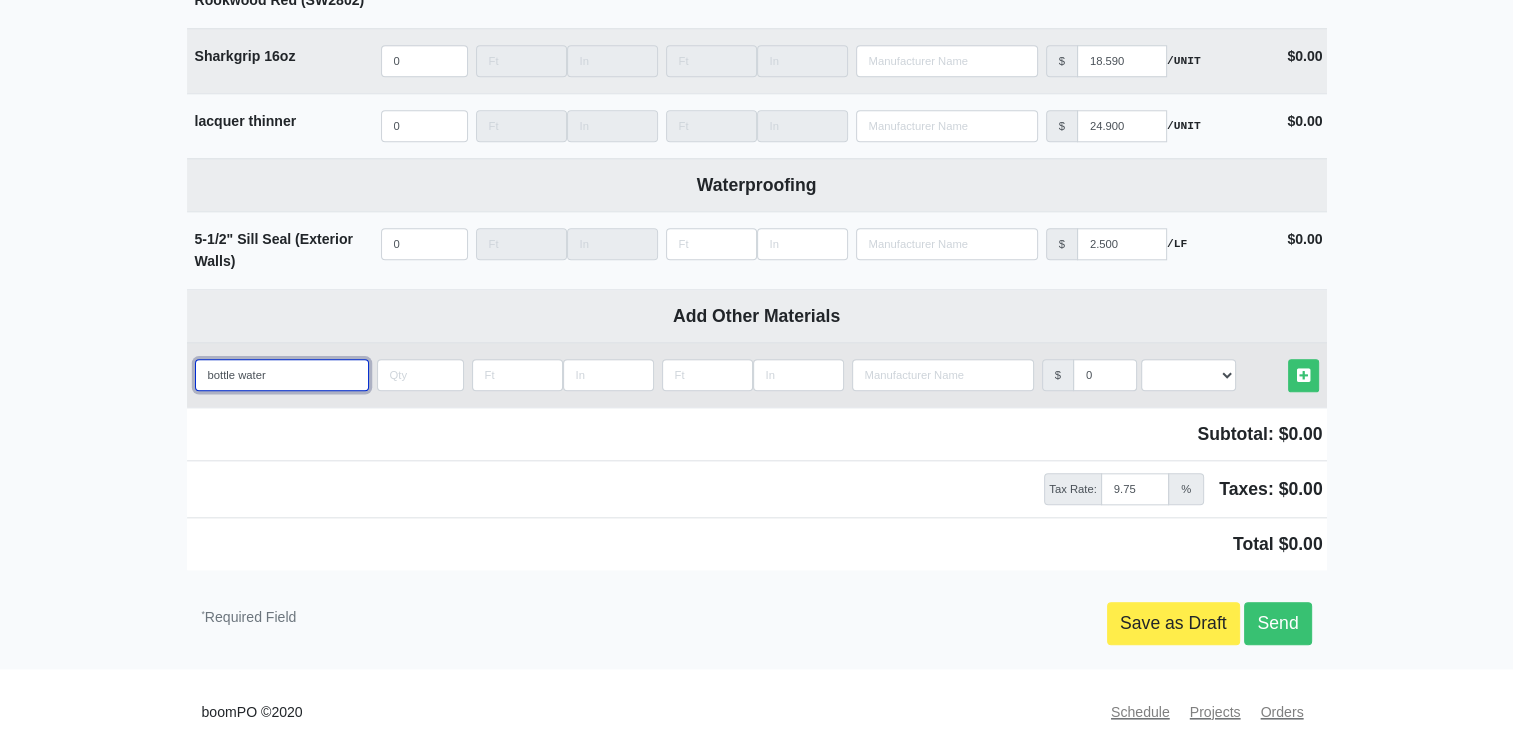 select 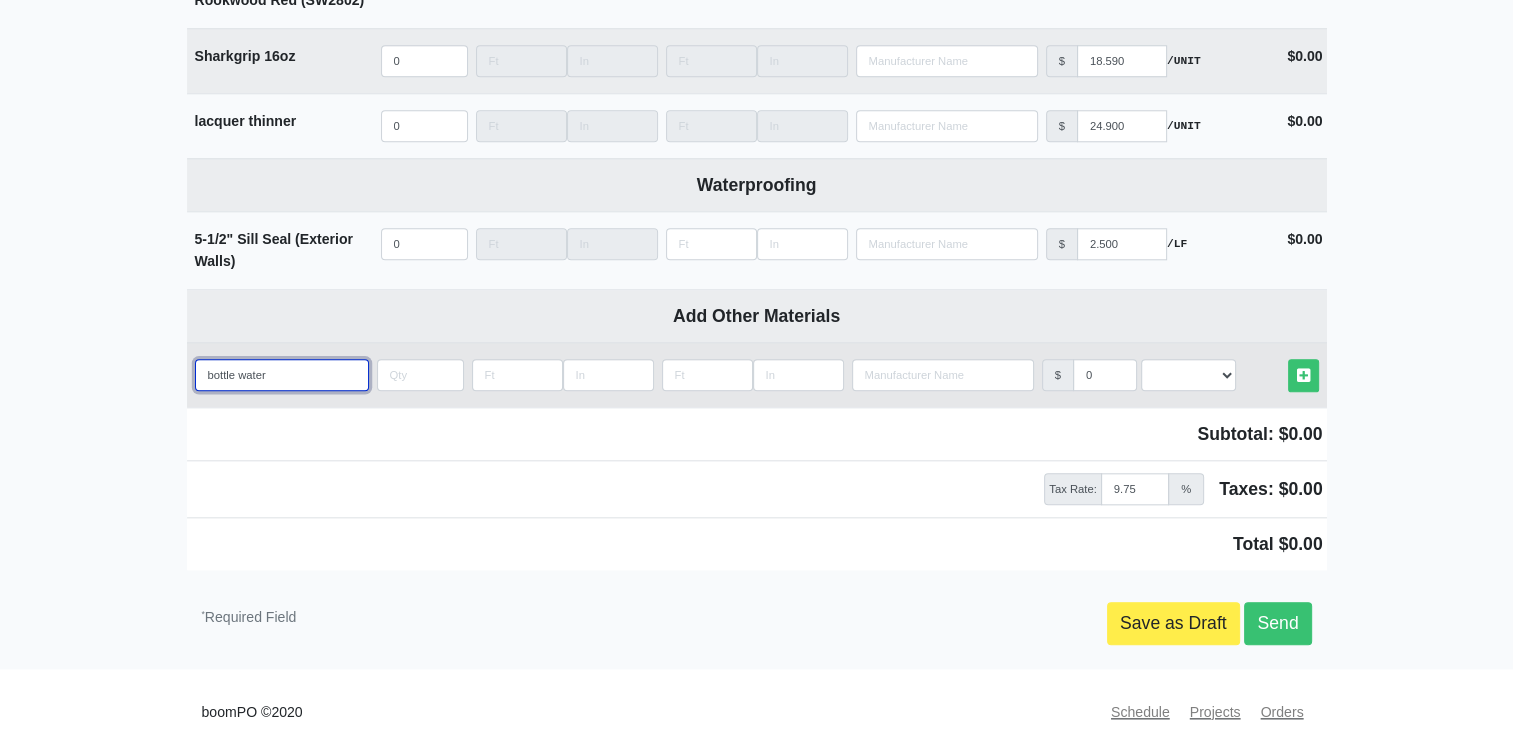 type on "bottle wate" 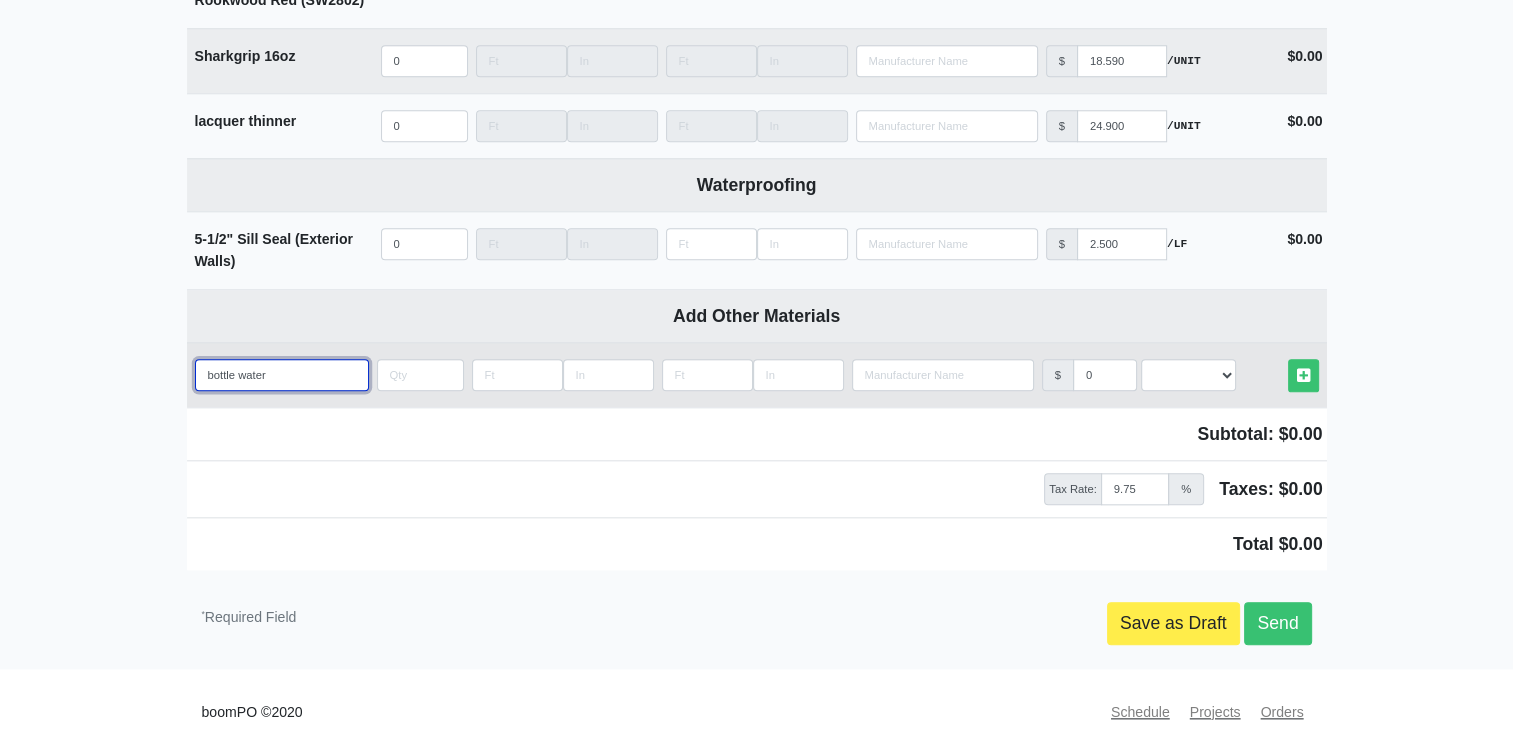 select 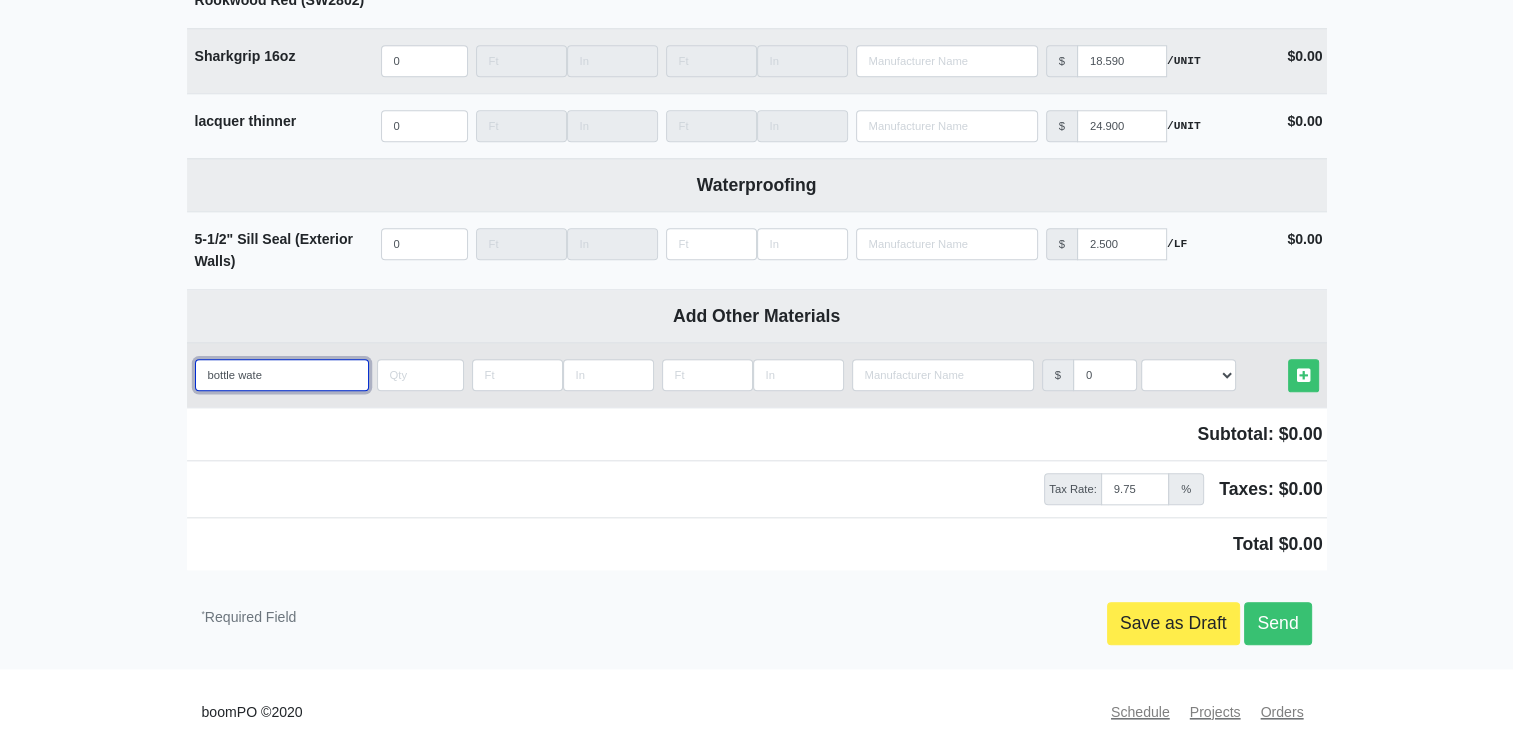 type on "bottle wat" 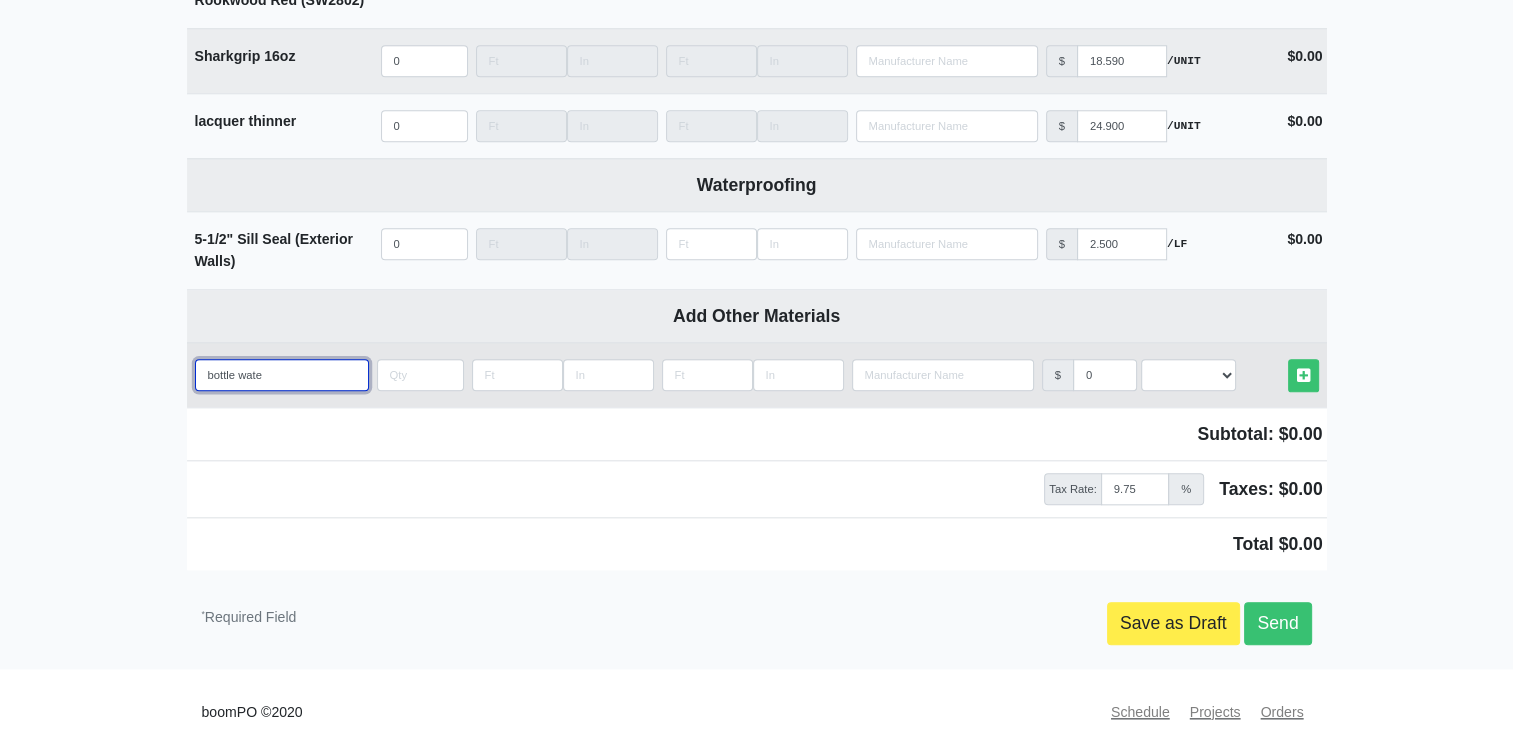 select 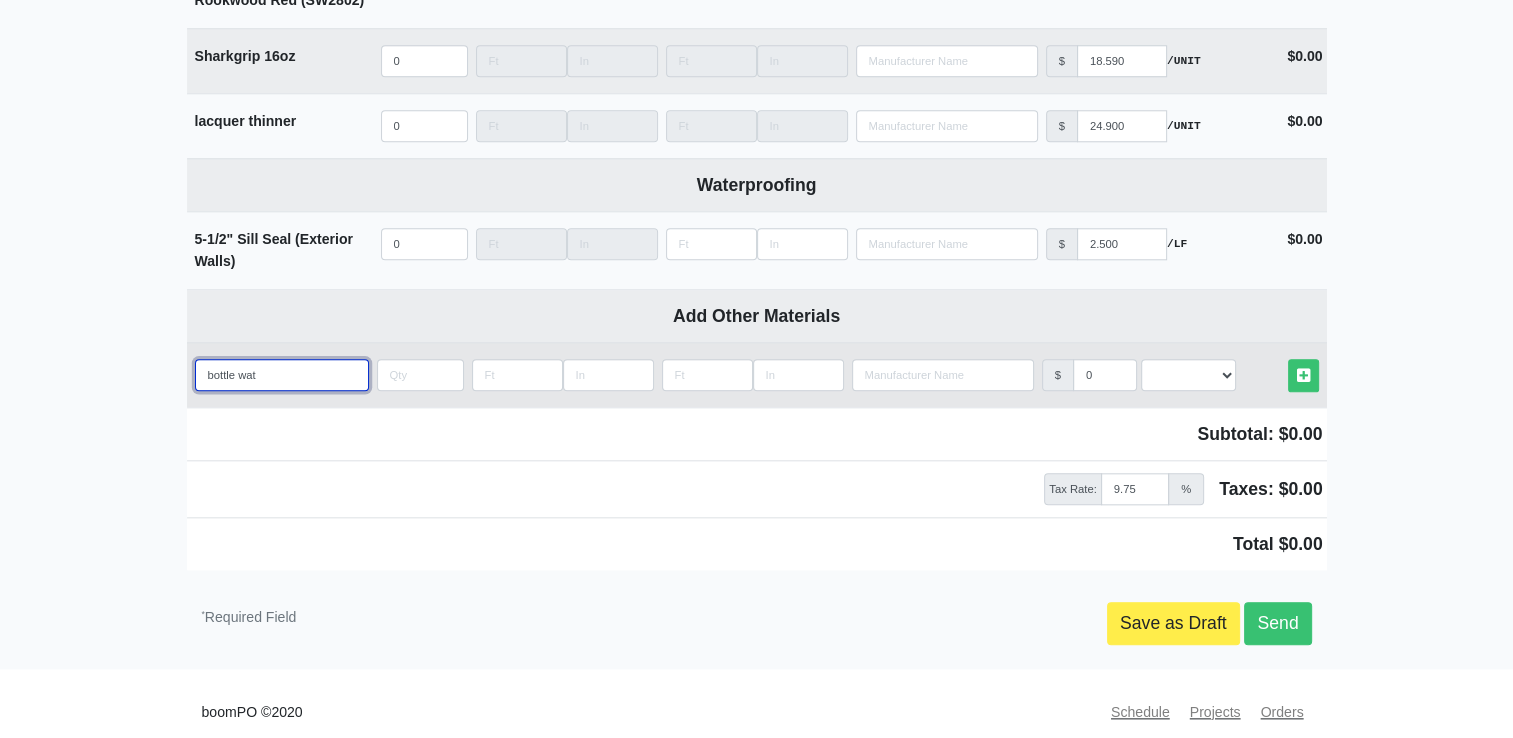 type on "bottle wa" 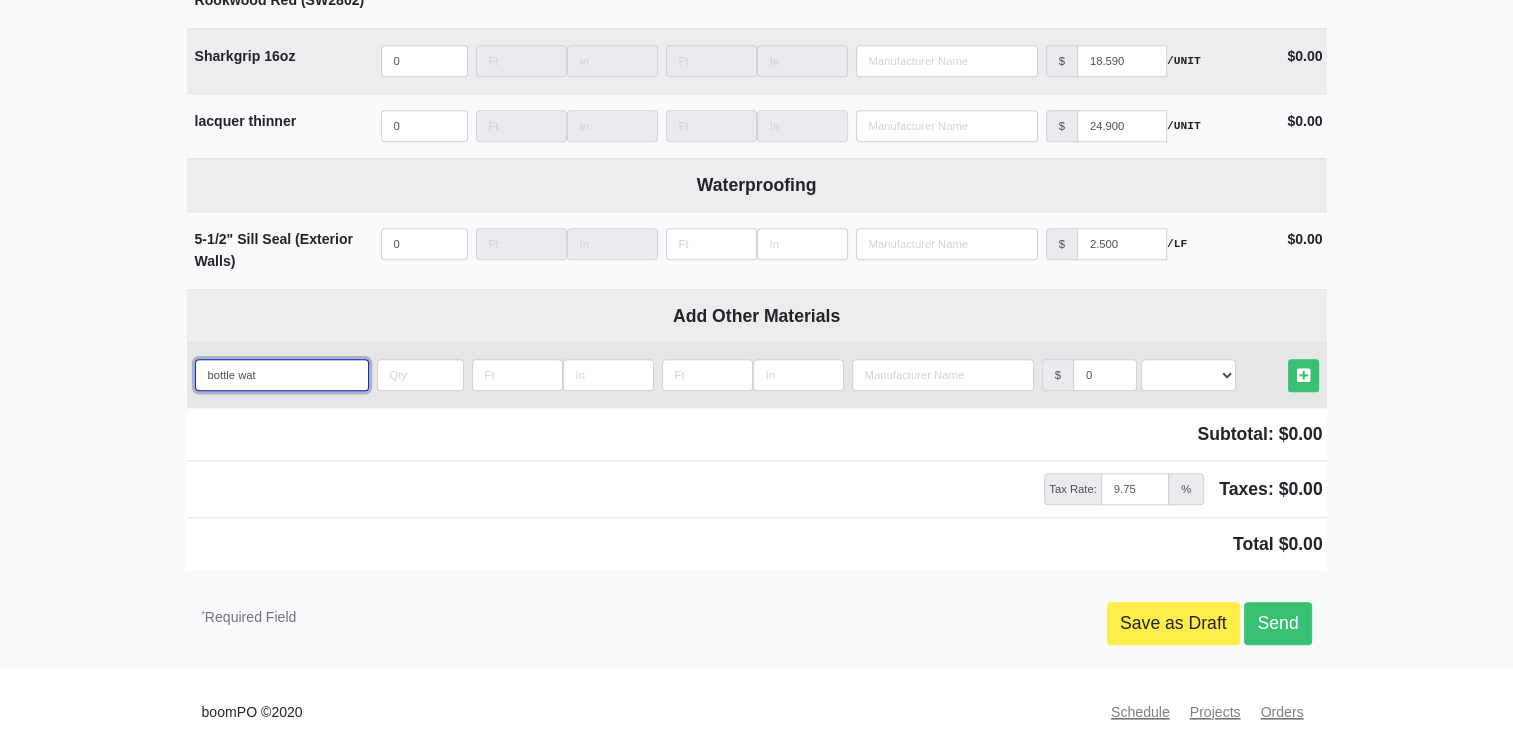 select 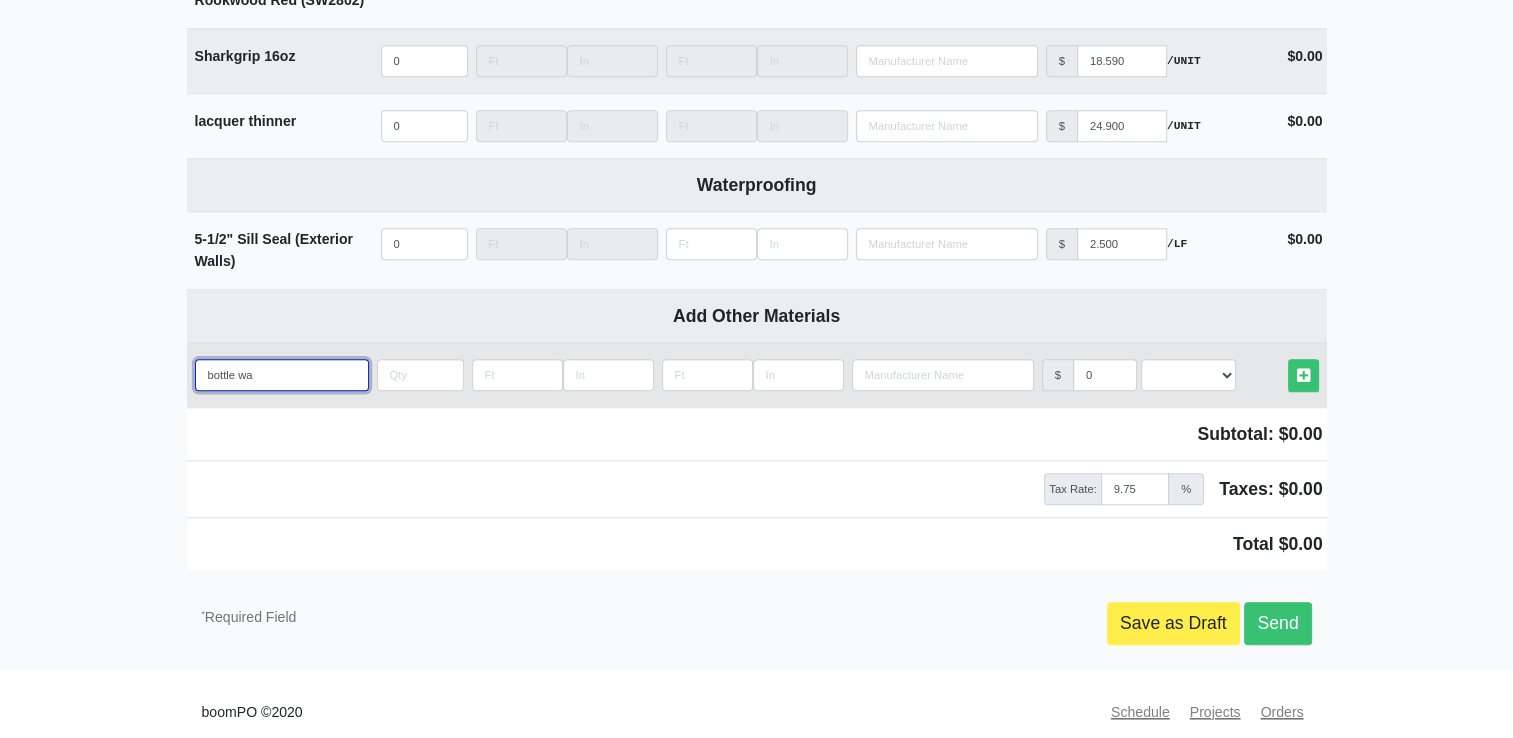 type on "bottle w" 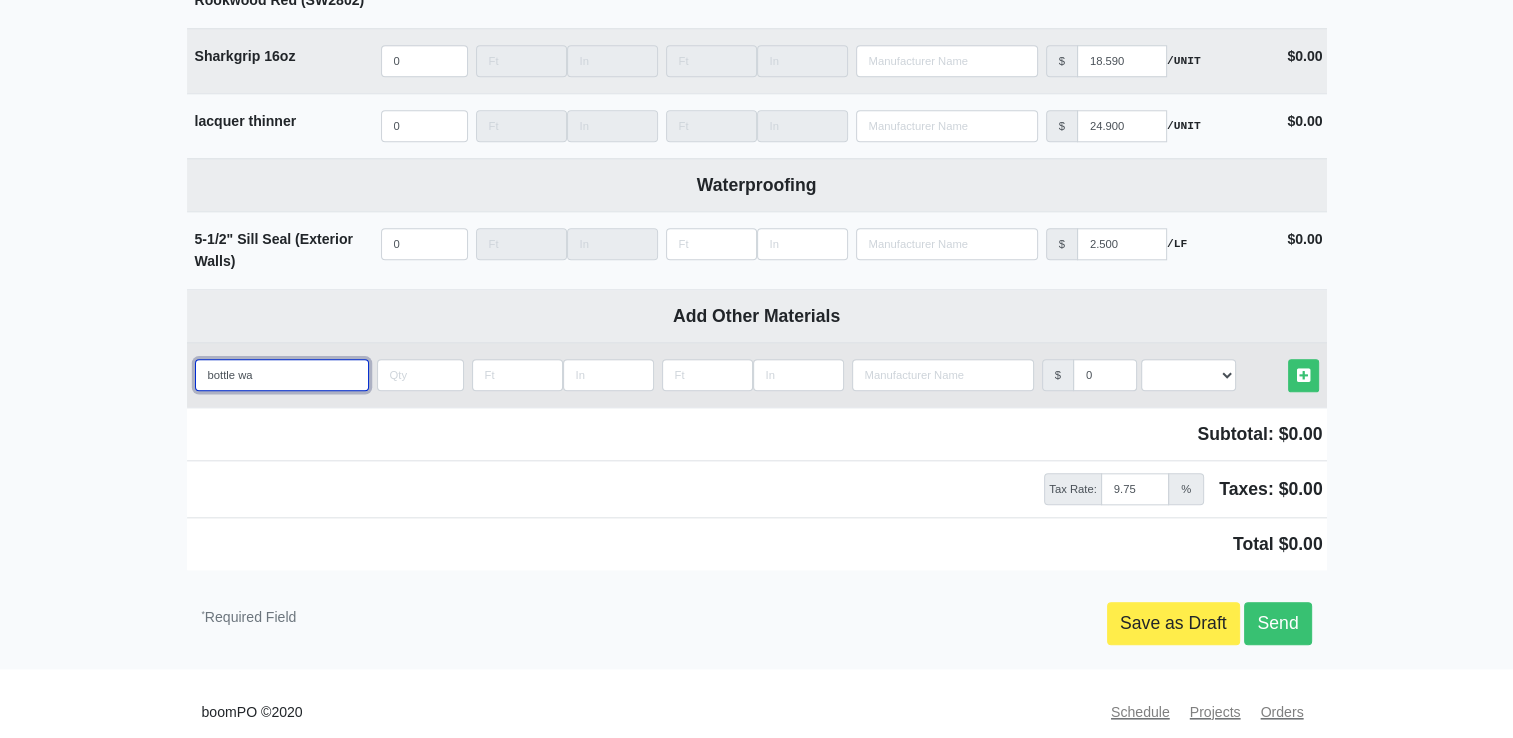 select 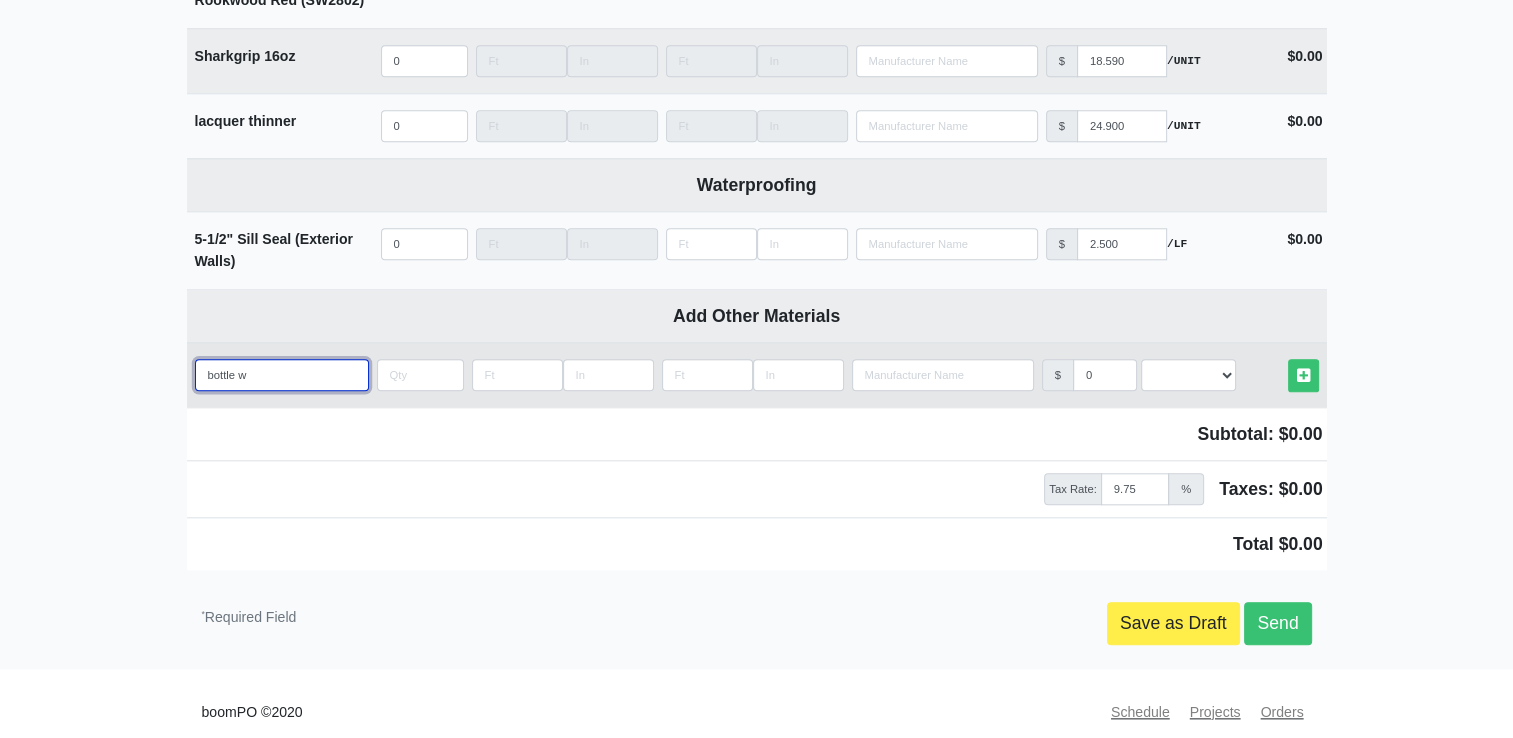 type on "bottle" 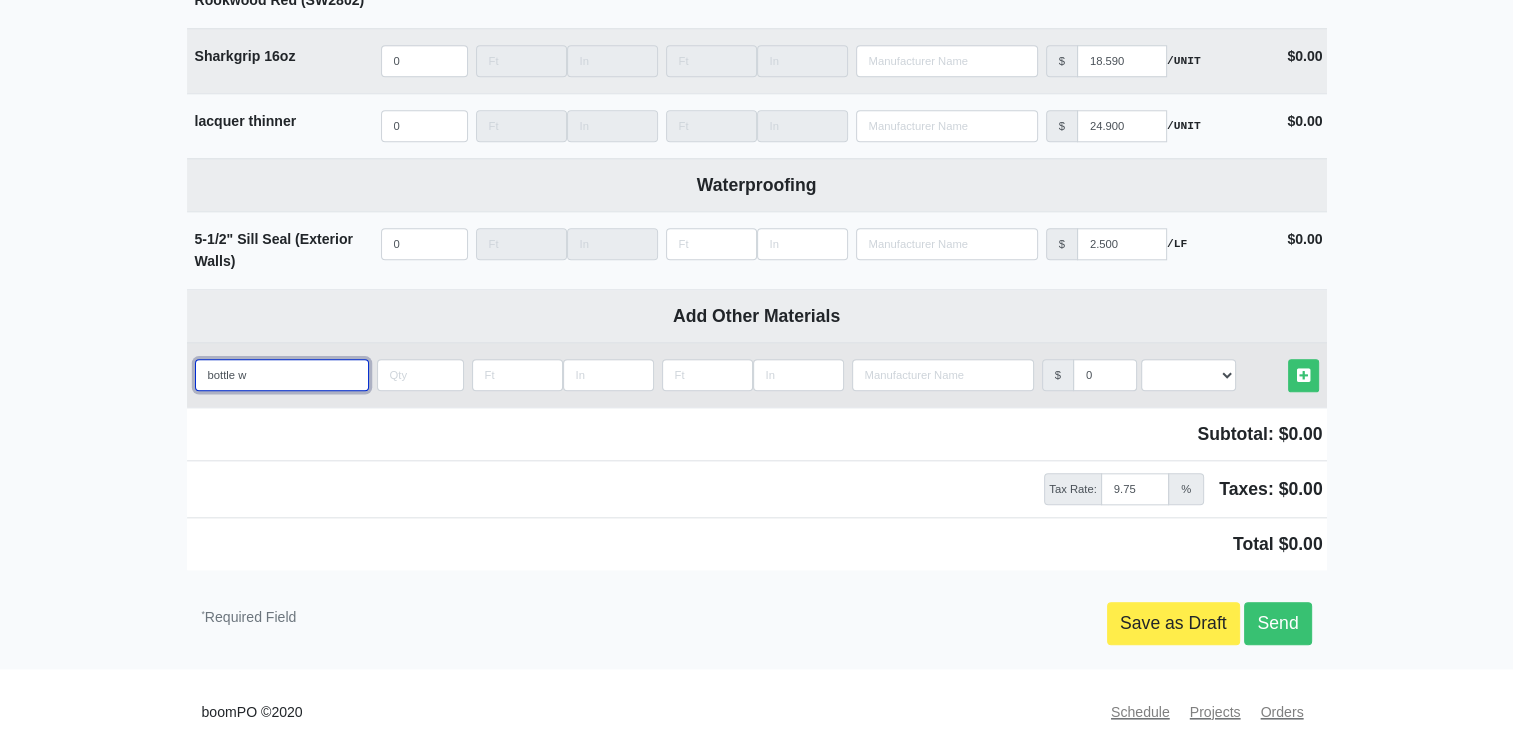 select 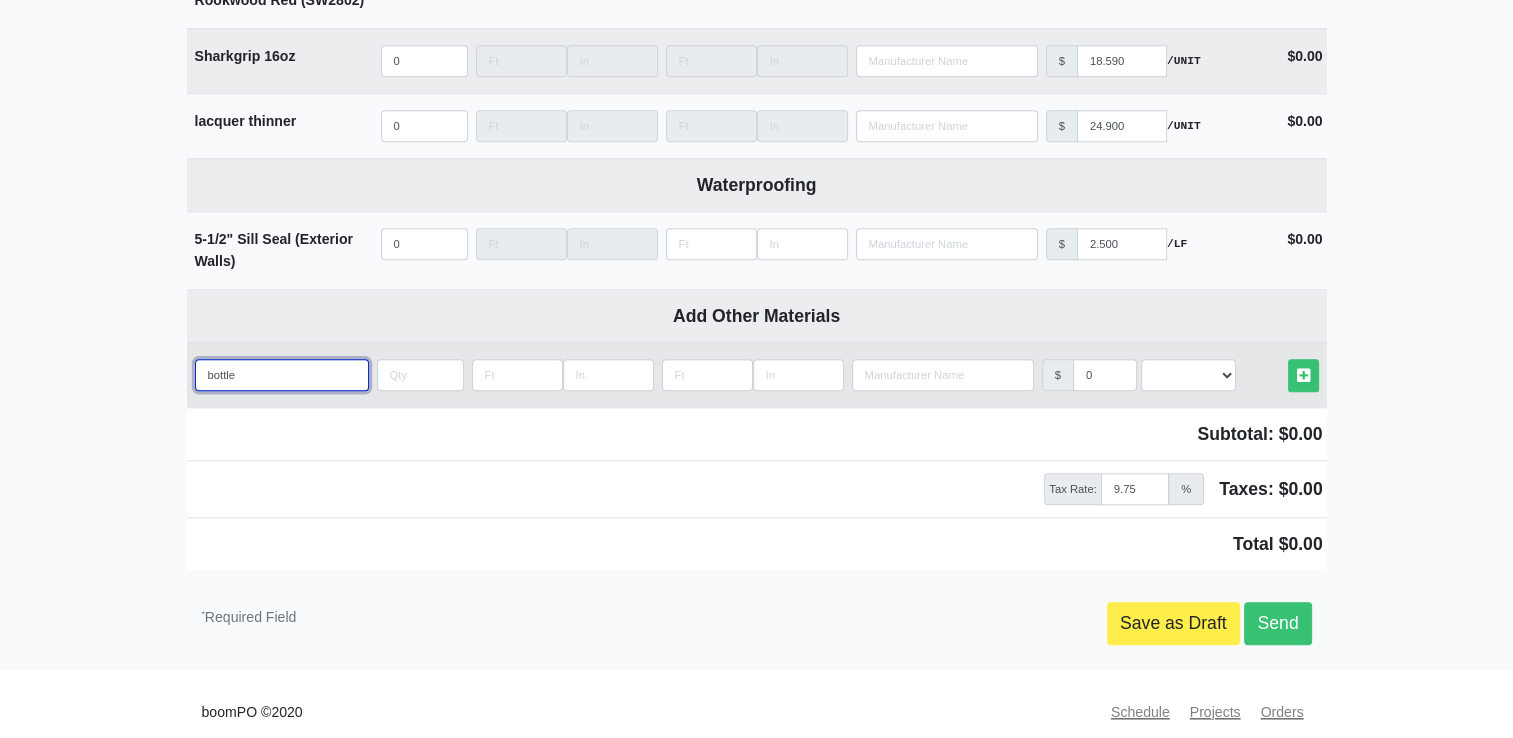 type on "bottle" 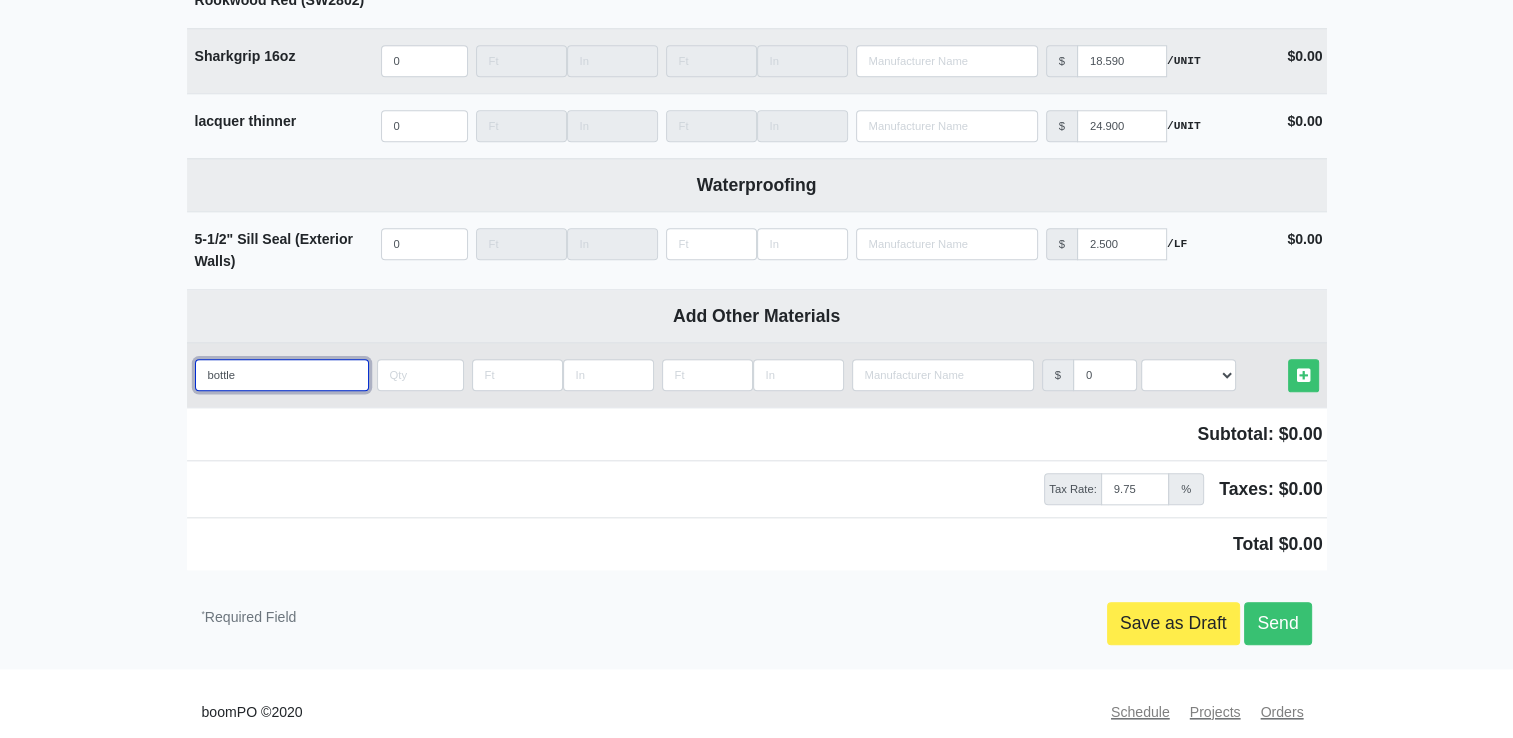 select 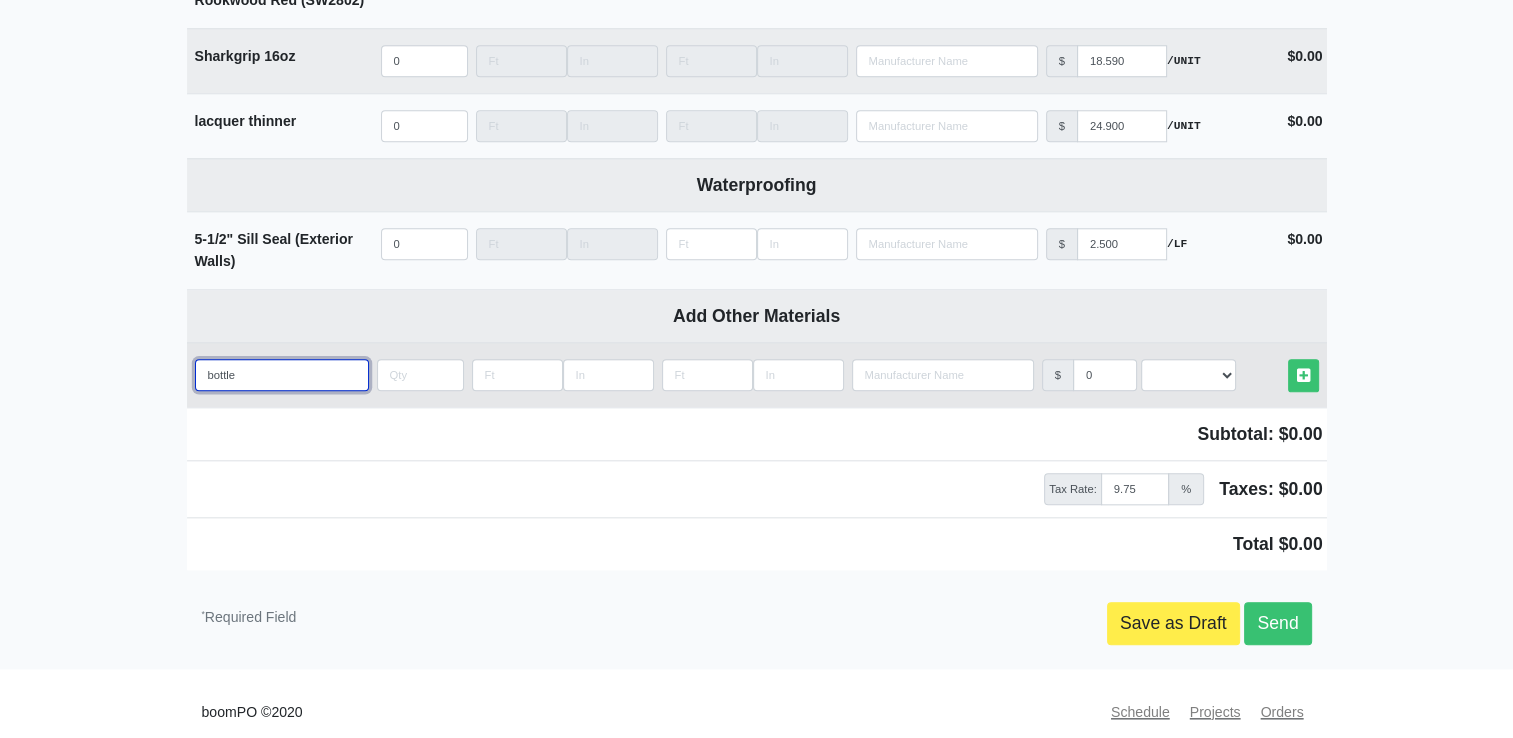 type on "bottl" 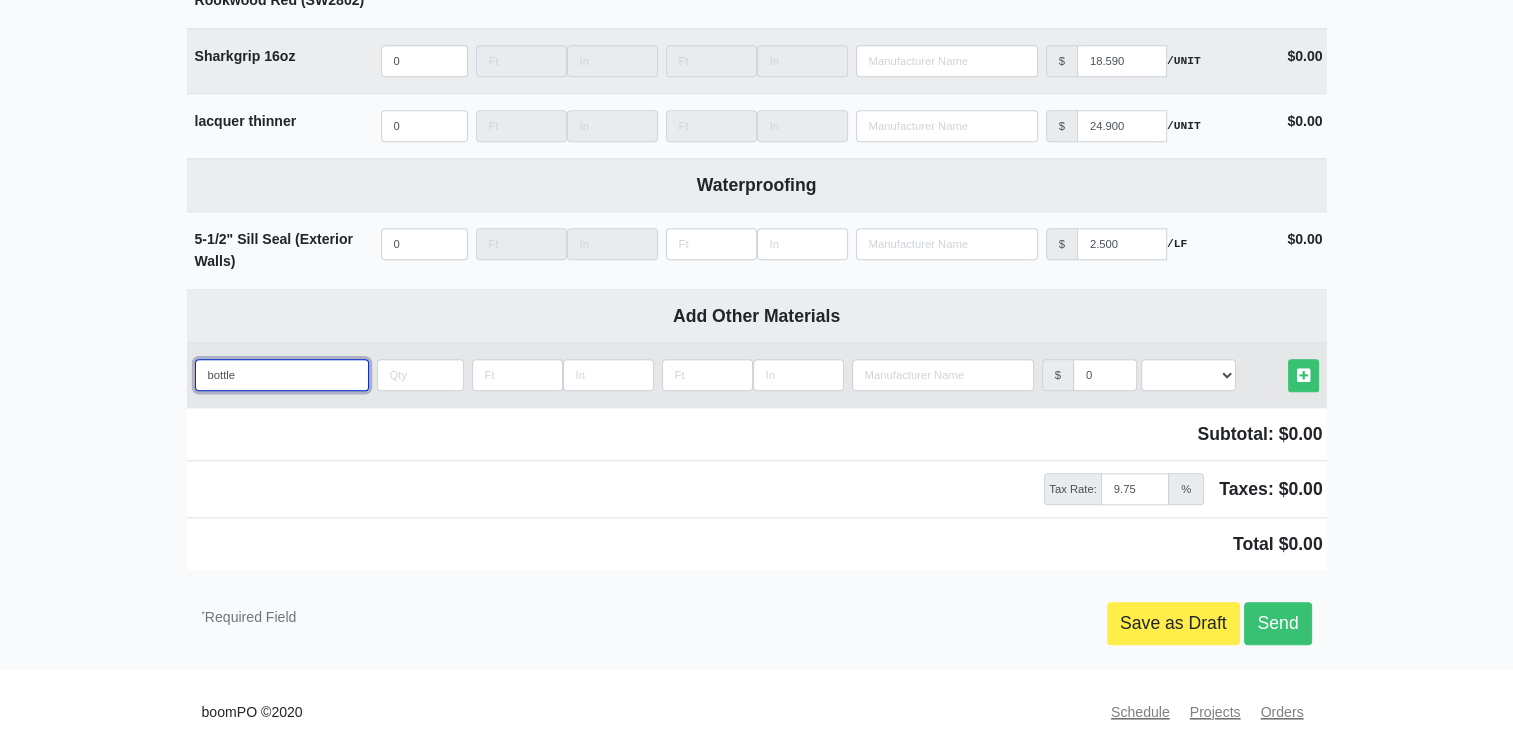 select 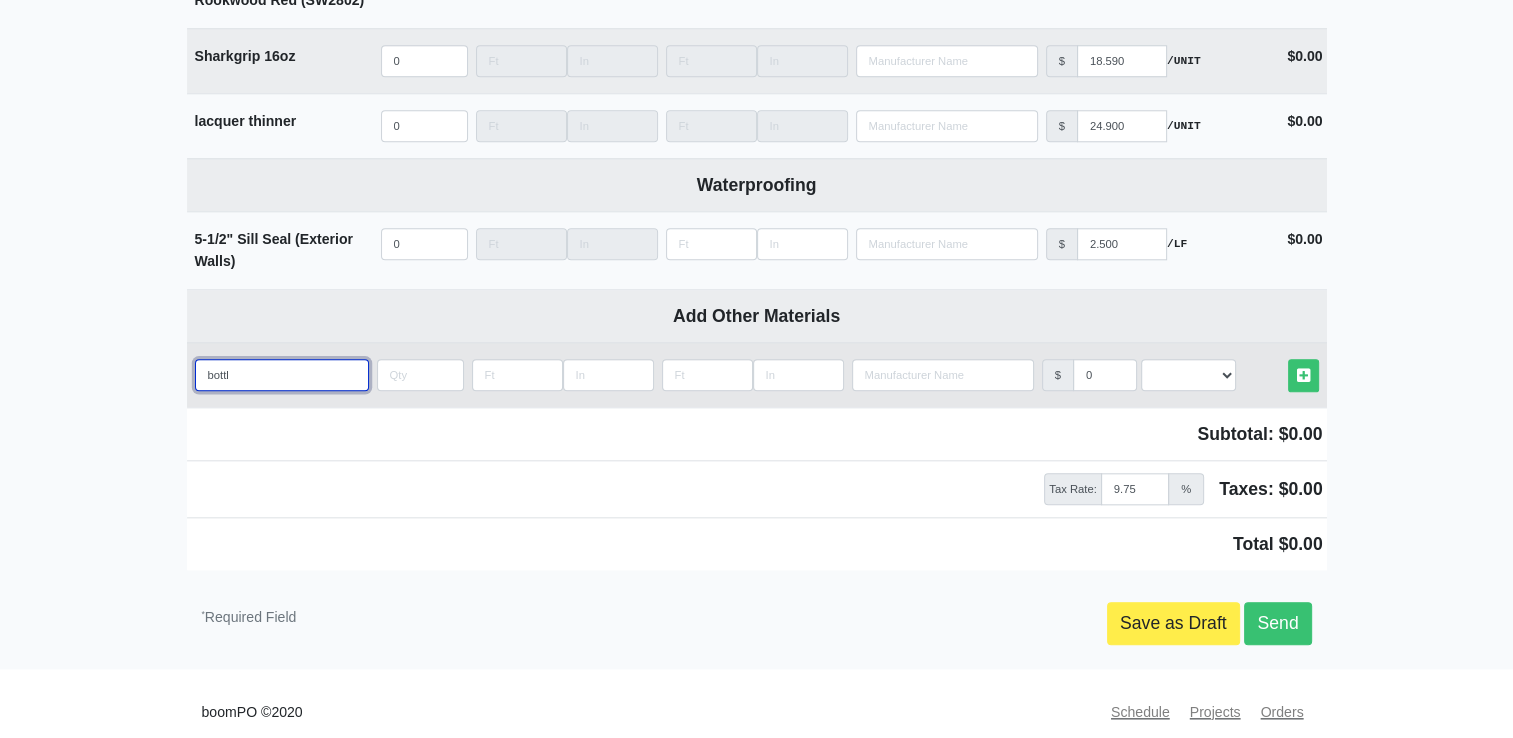 type on "bott" 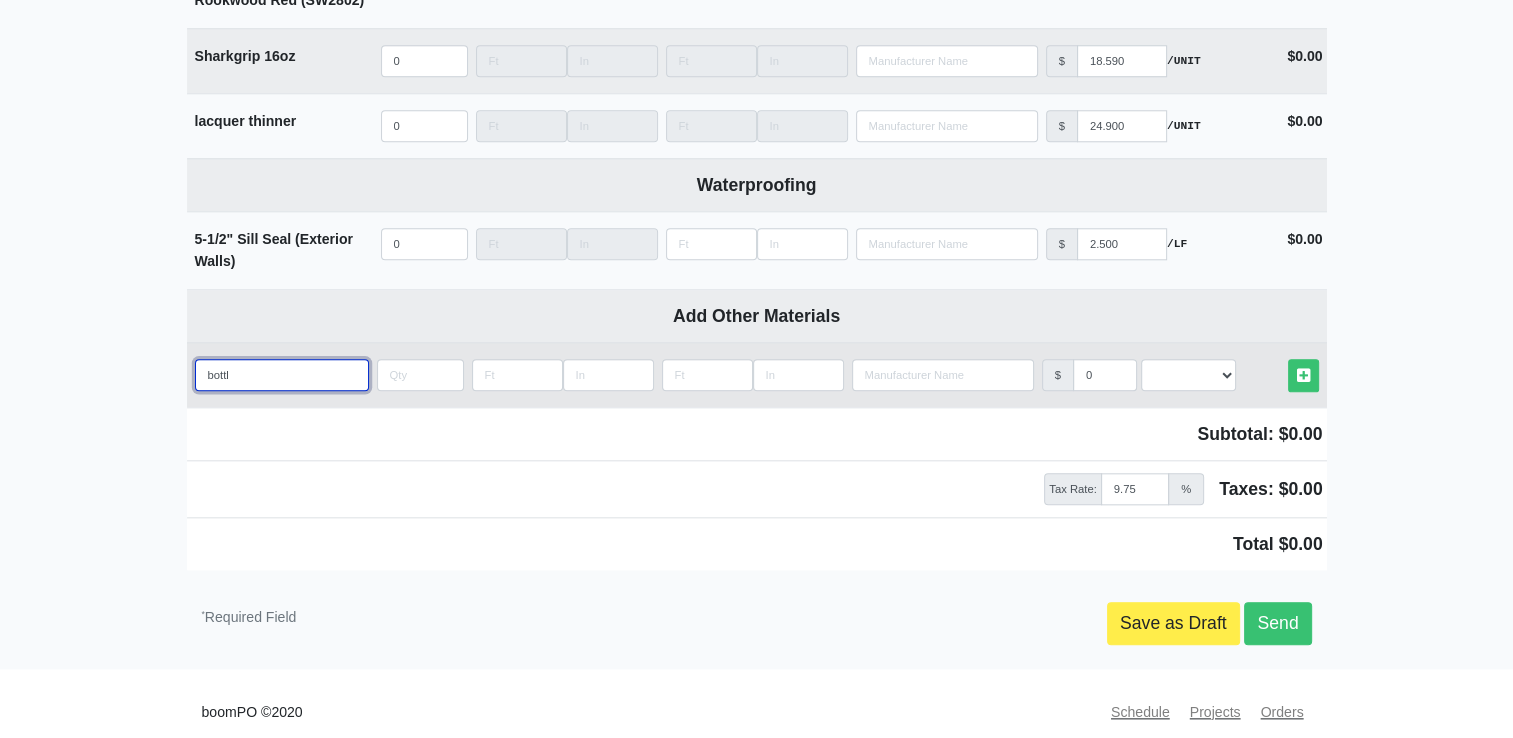 select 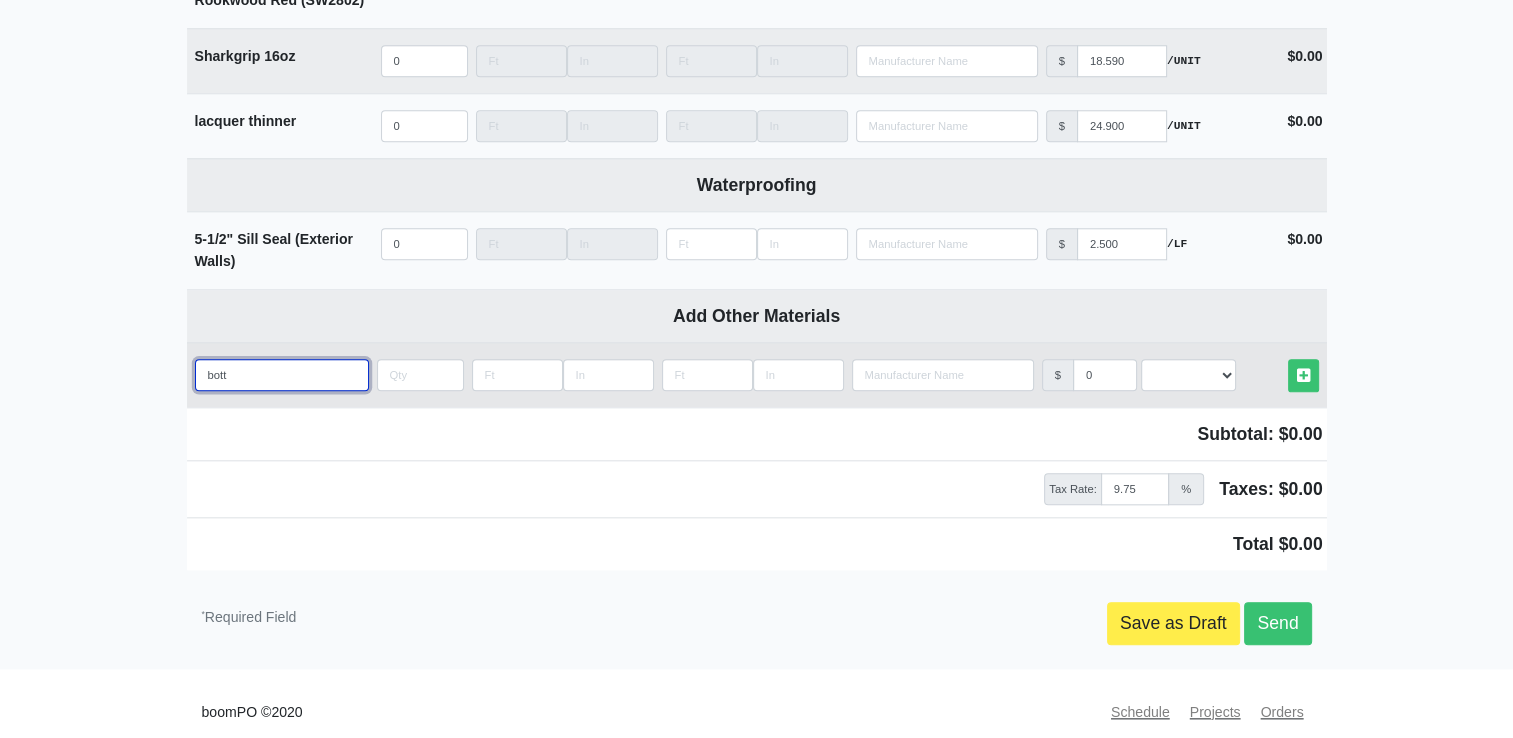 type on "bot" 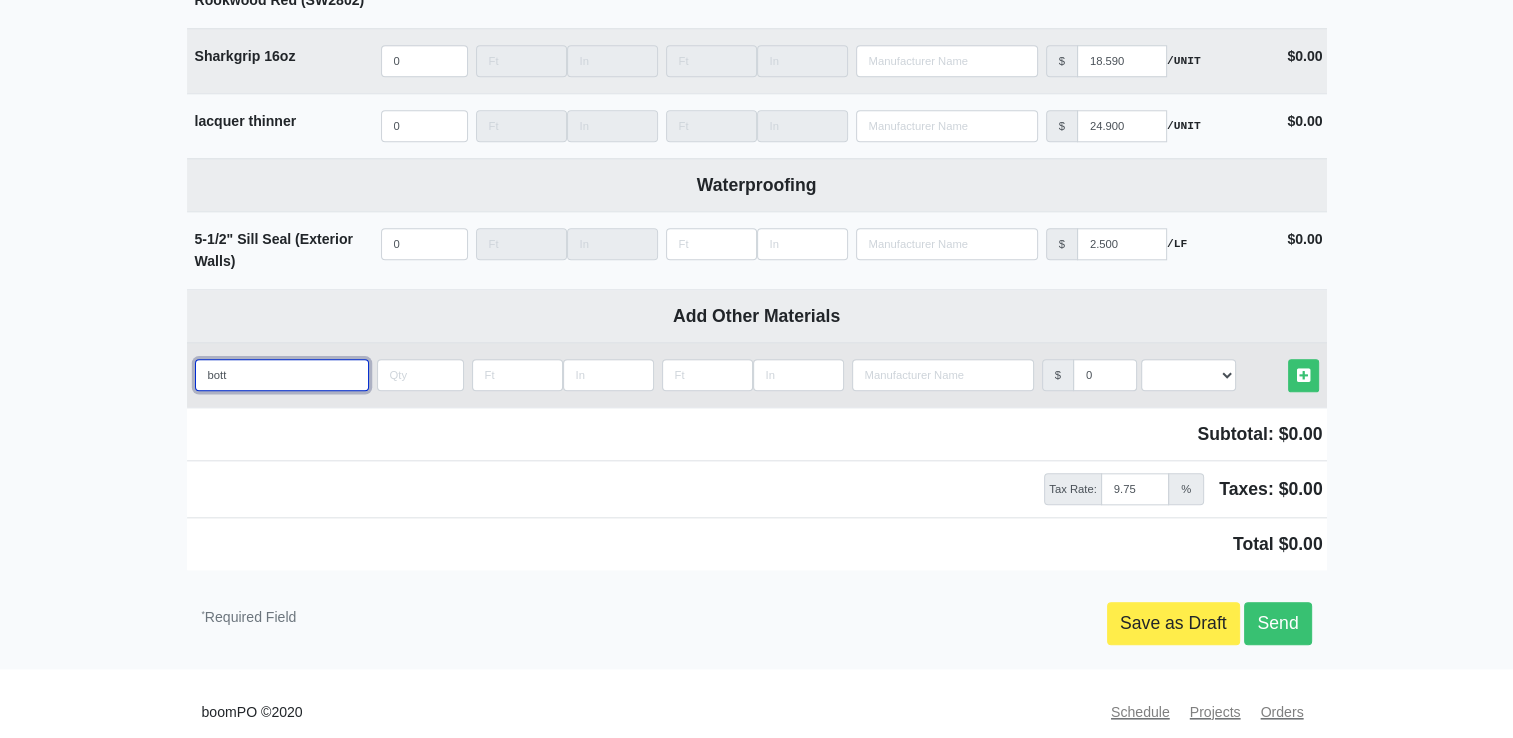 select 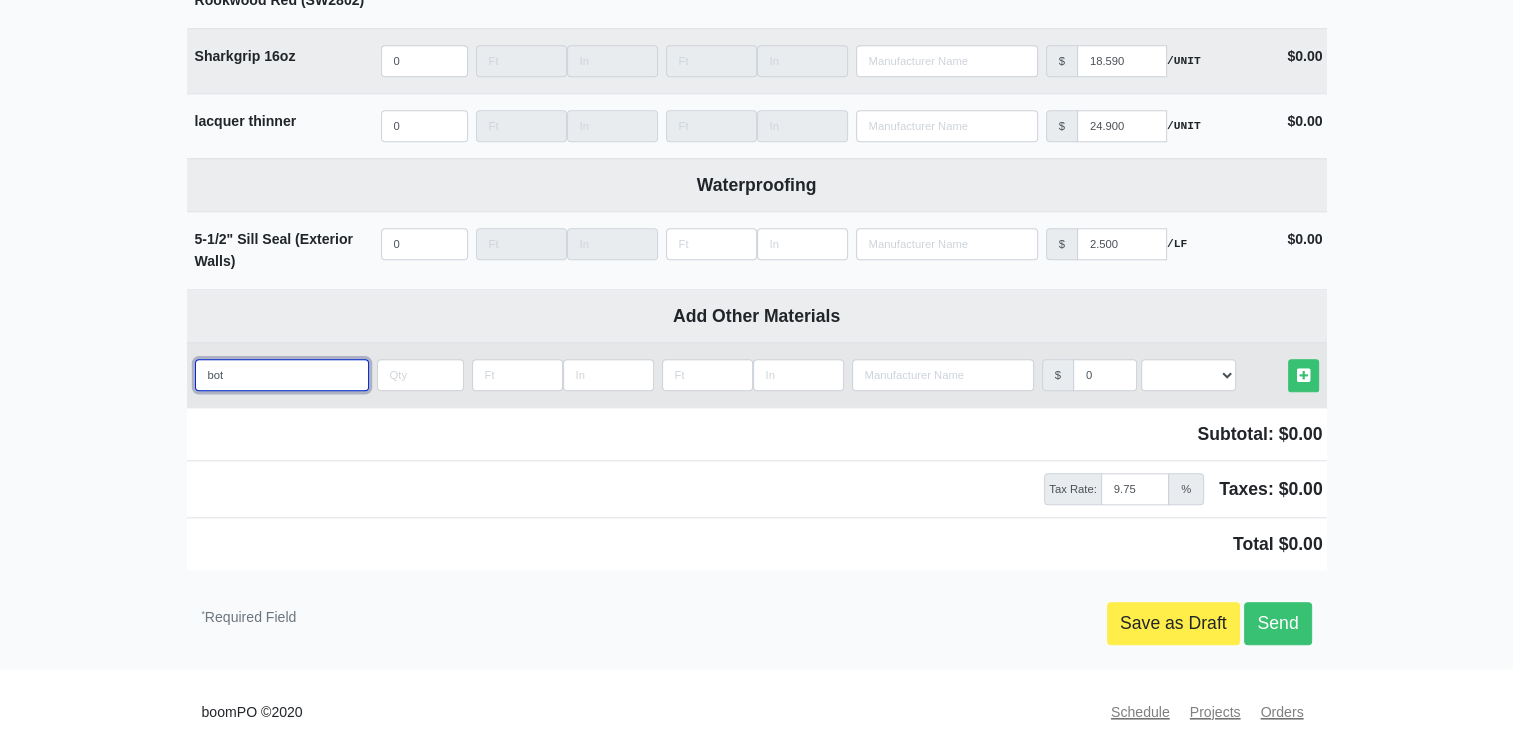 type on "bo" 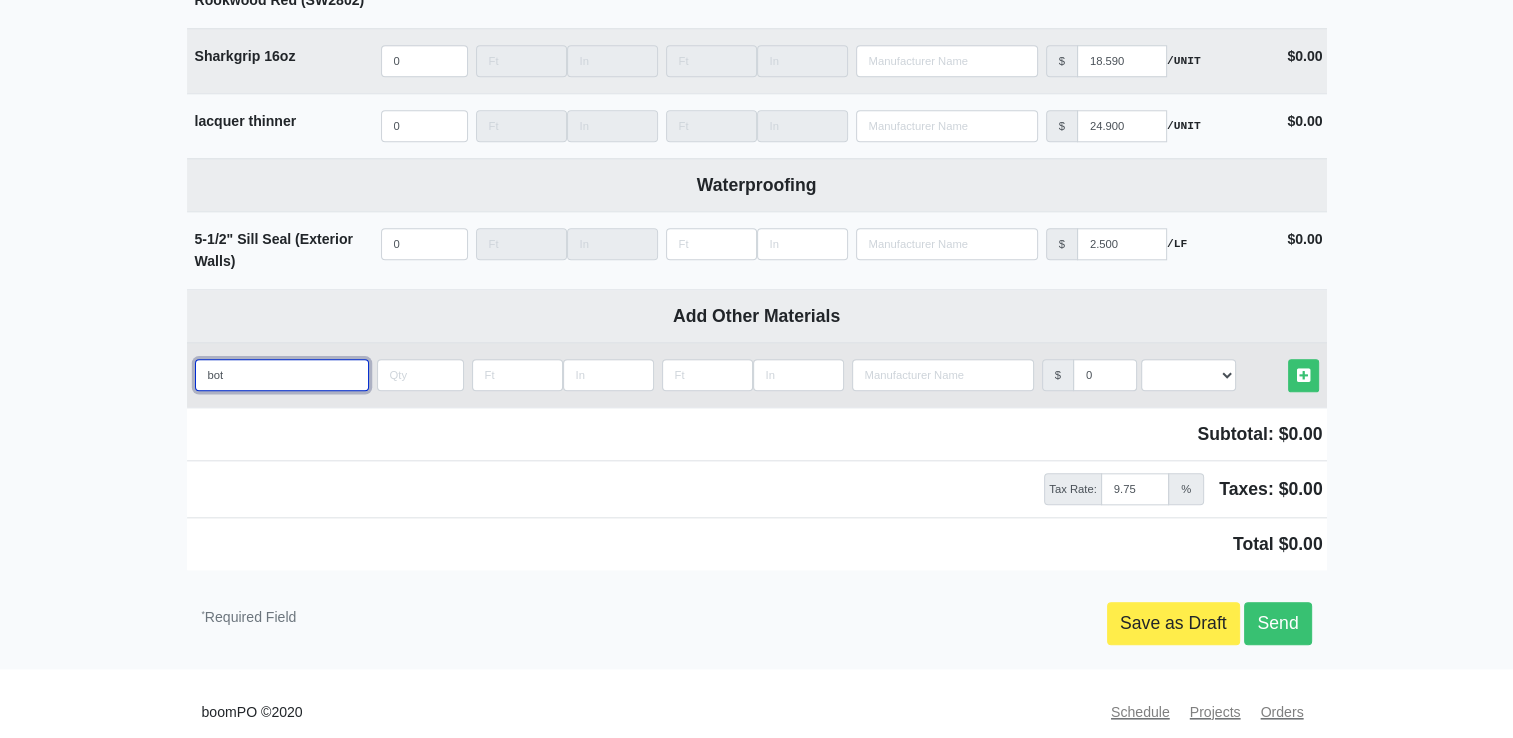 select 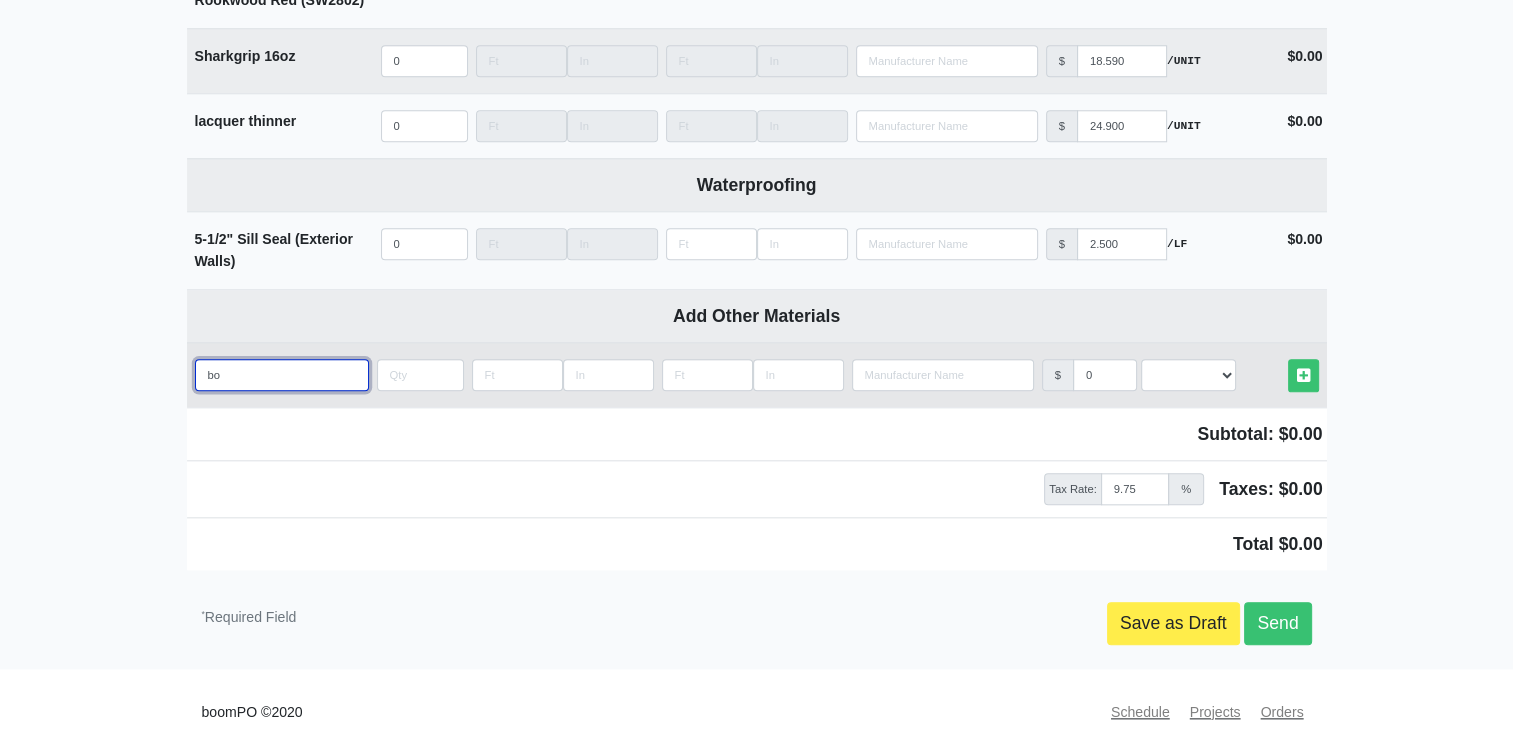 type on "b" 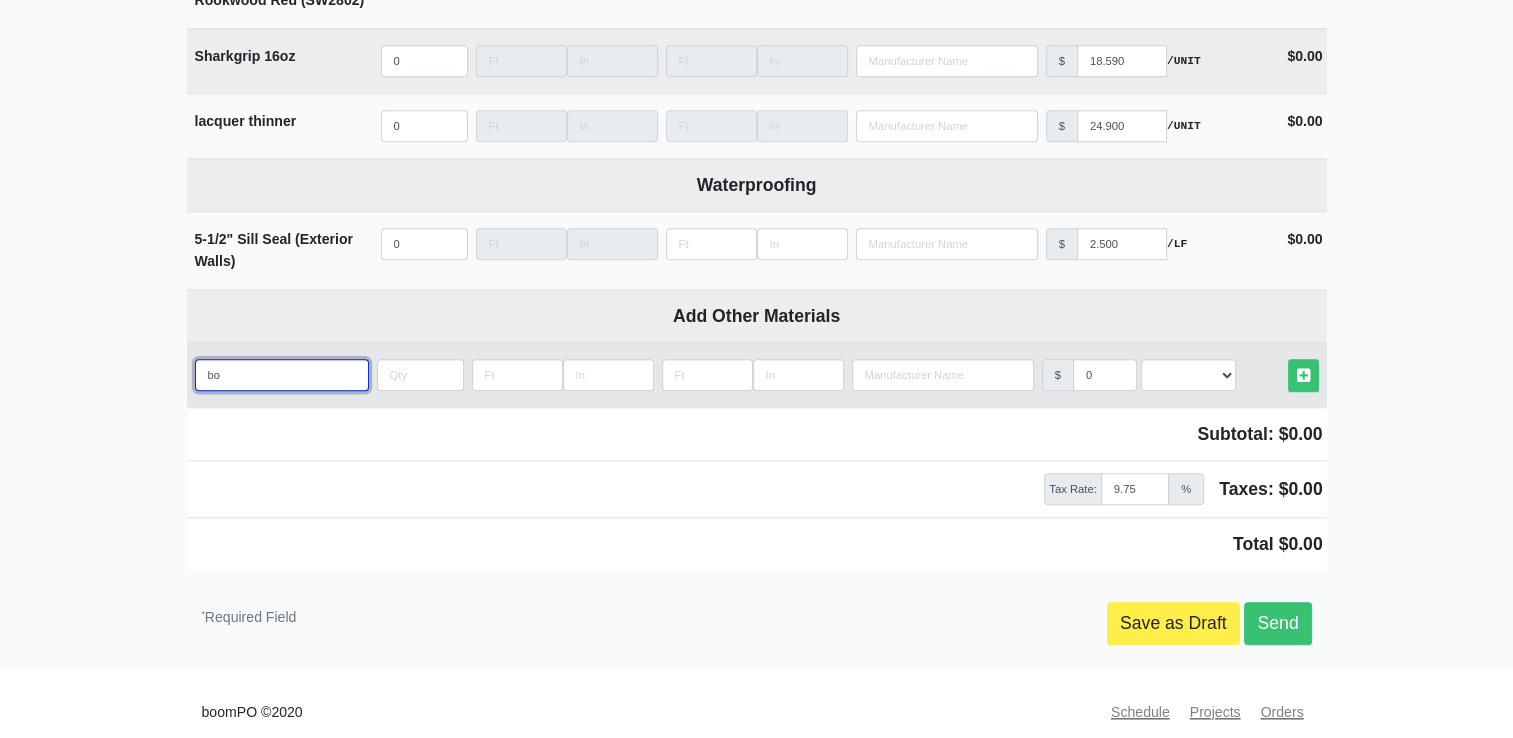 select 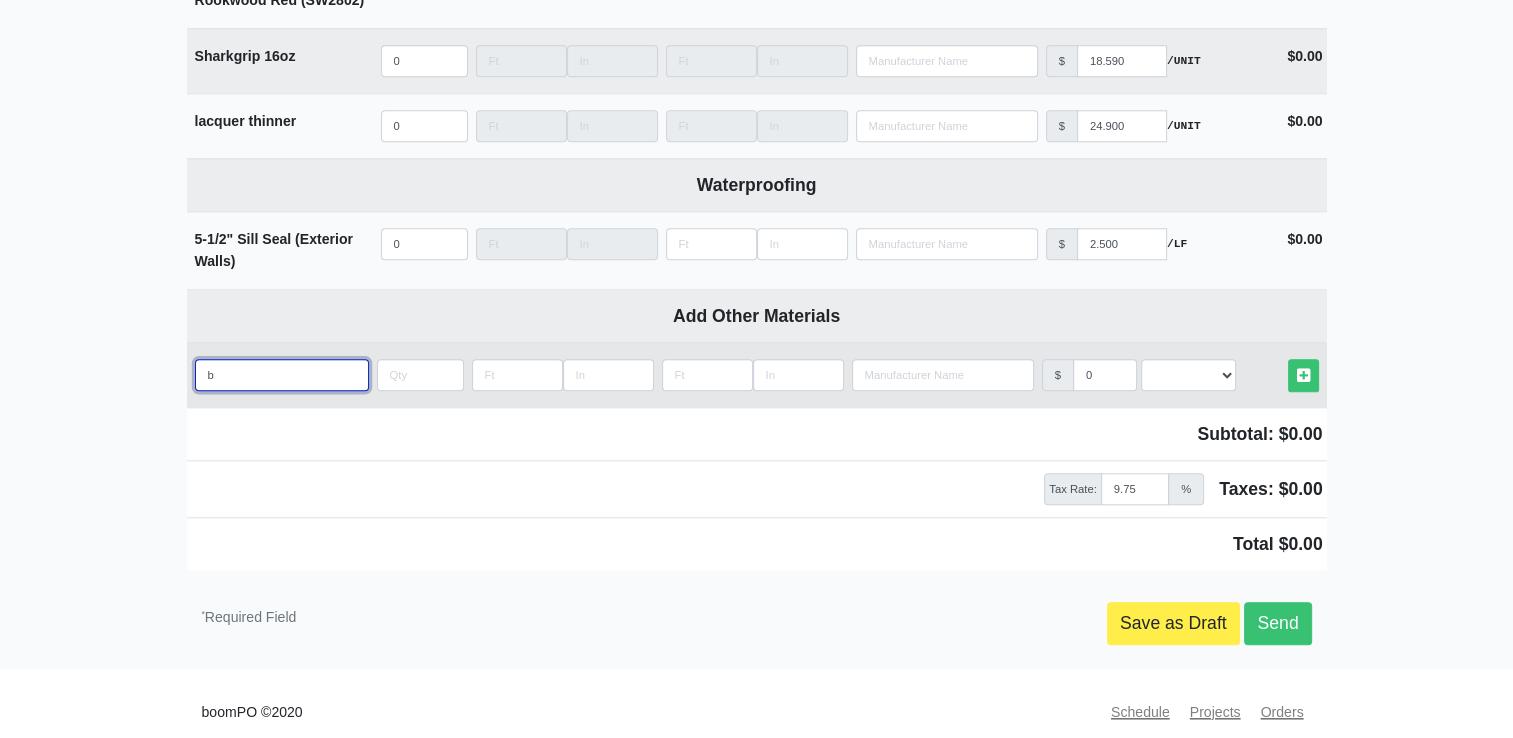 type 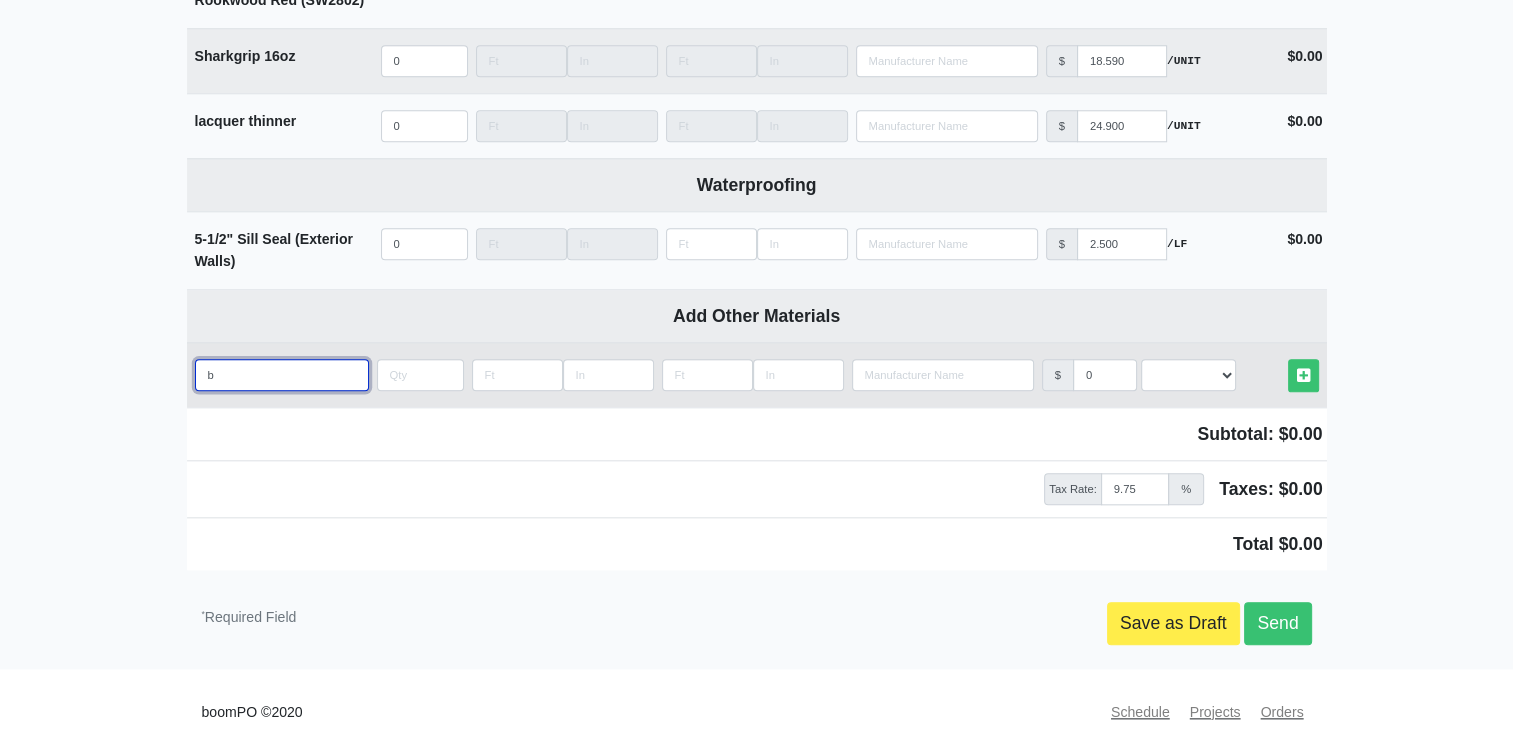 select 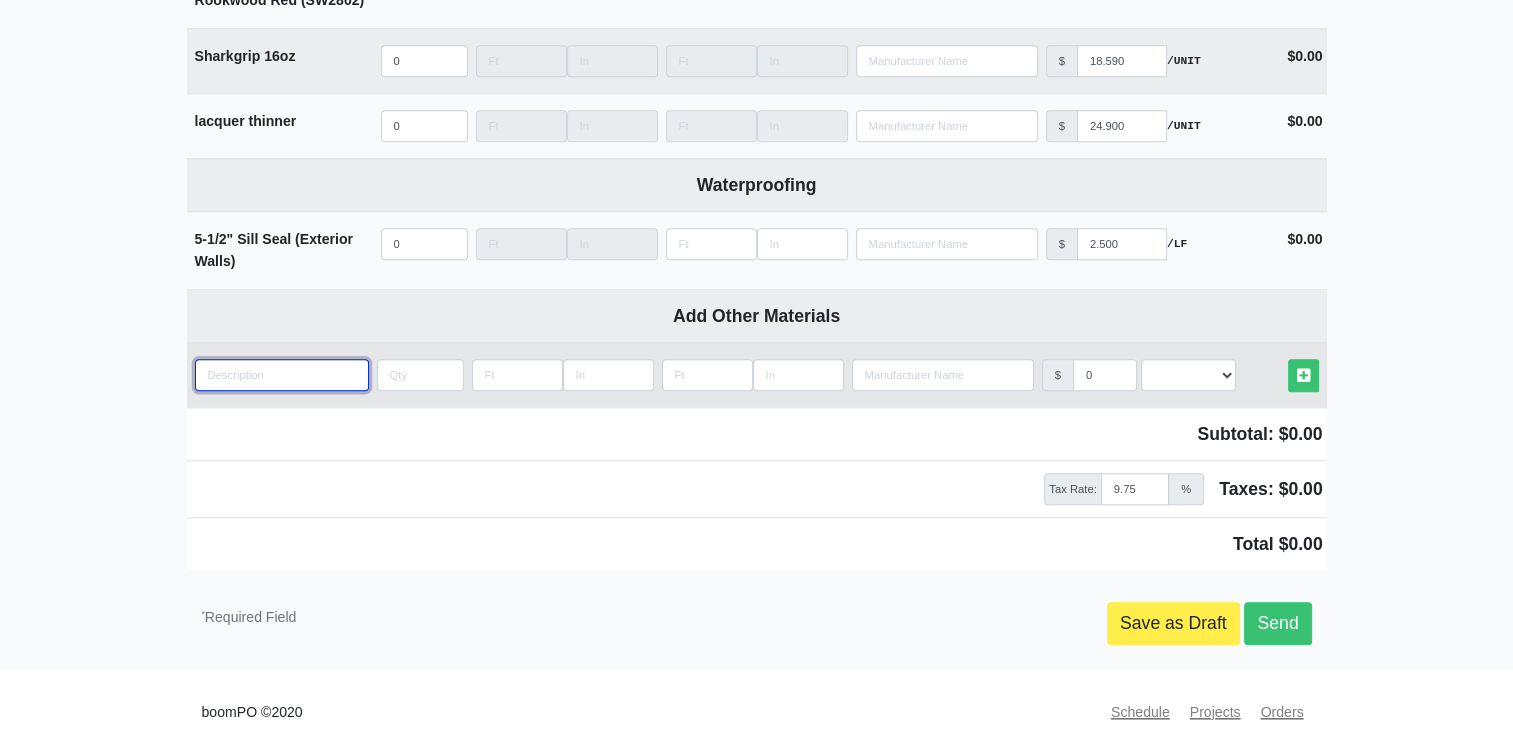 type on "c" 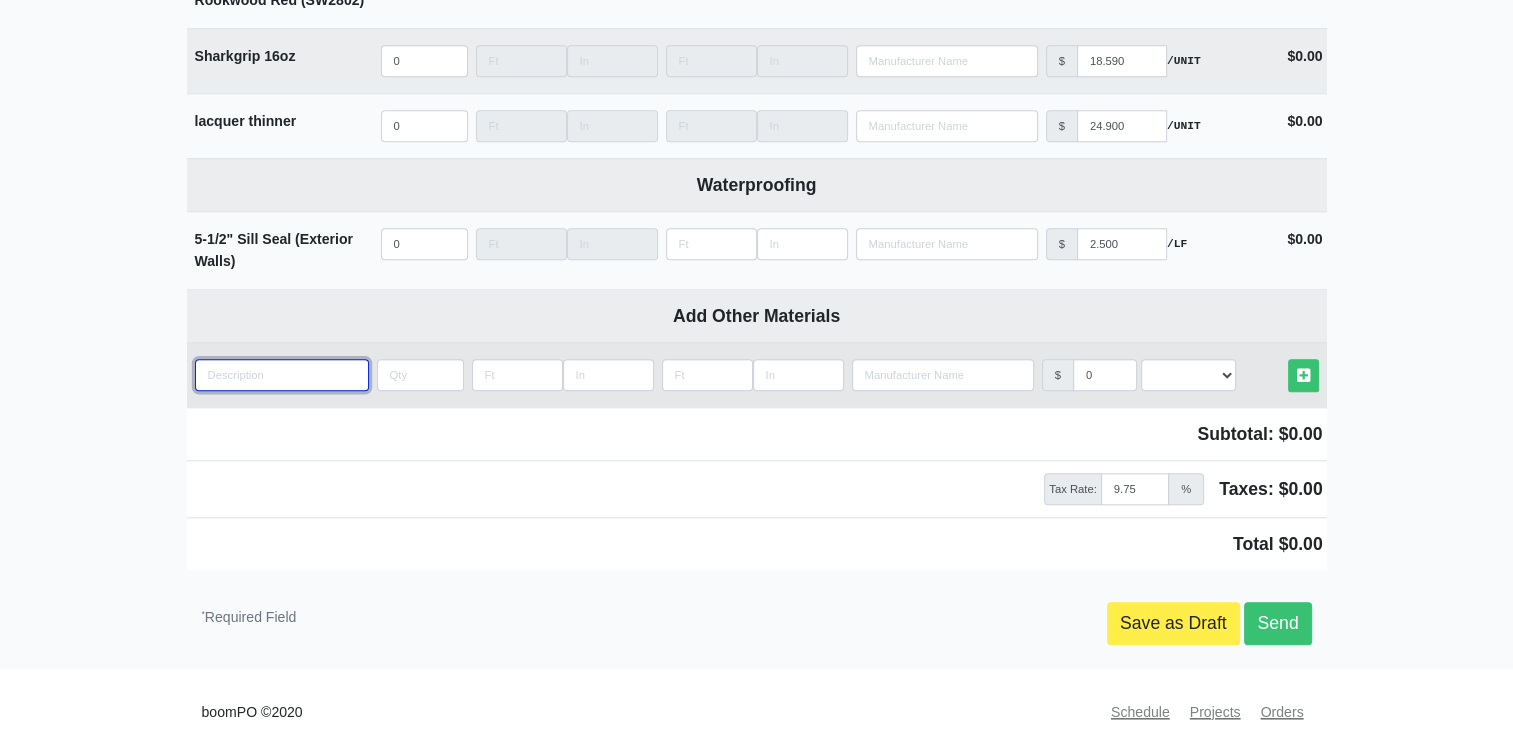 select 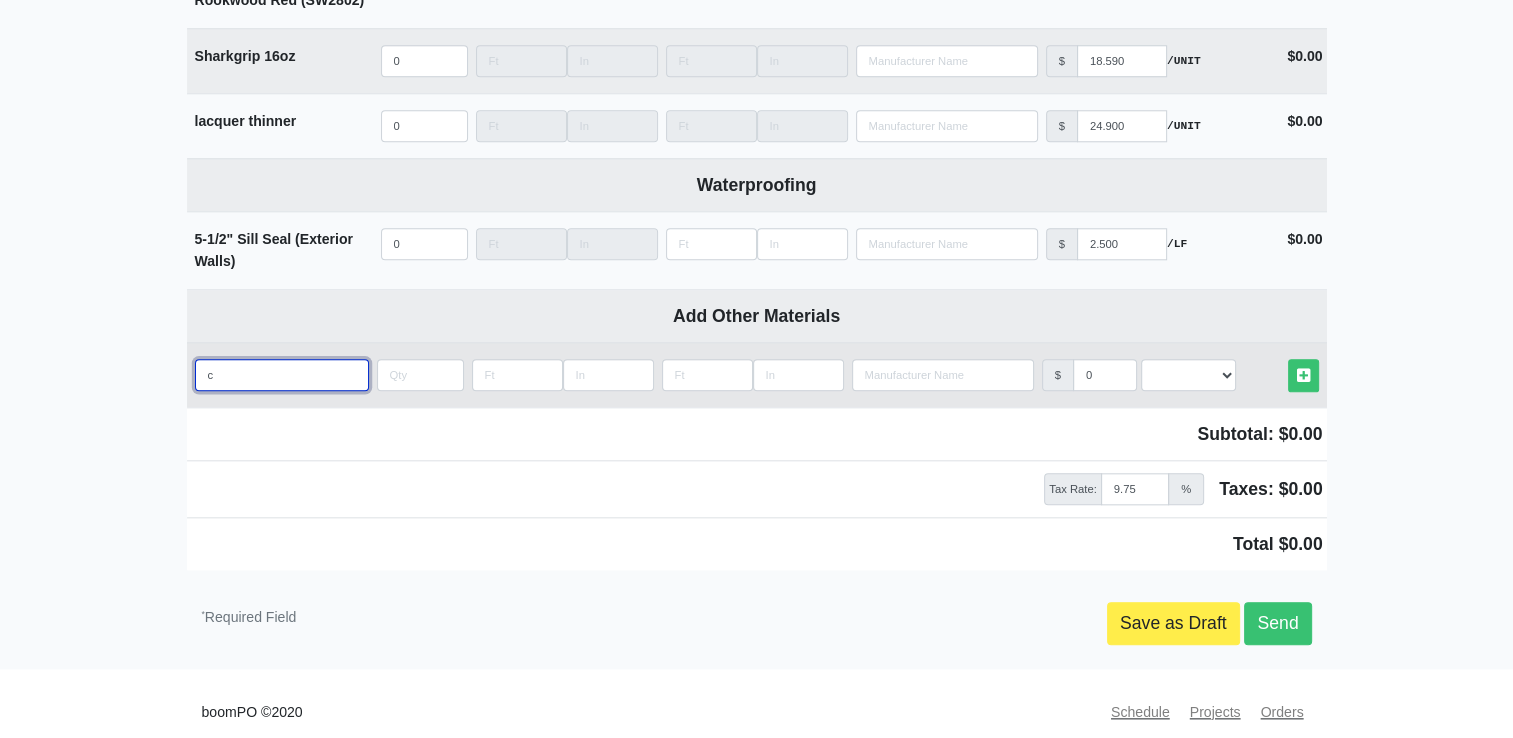type on "ca" 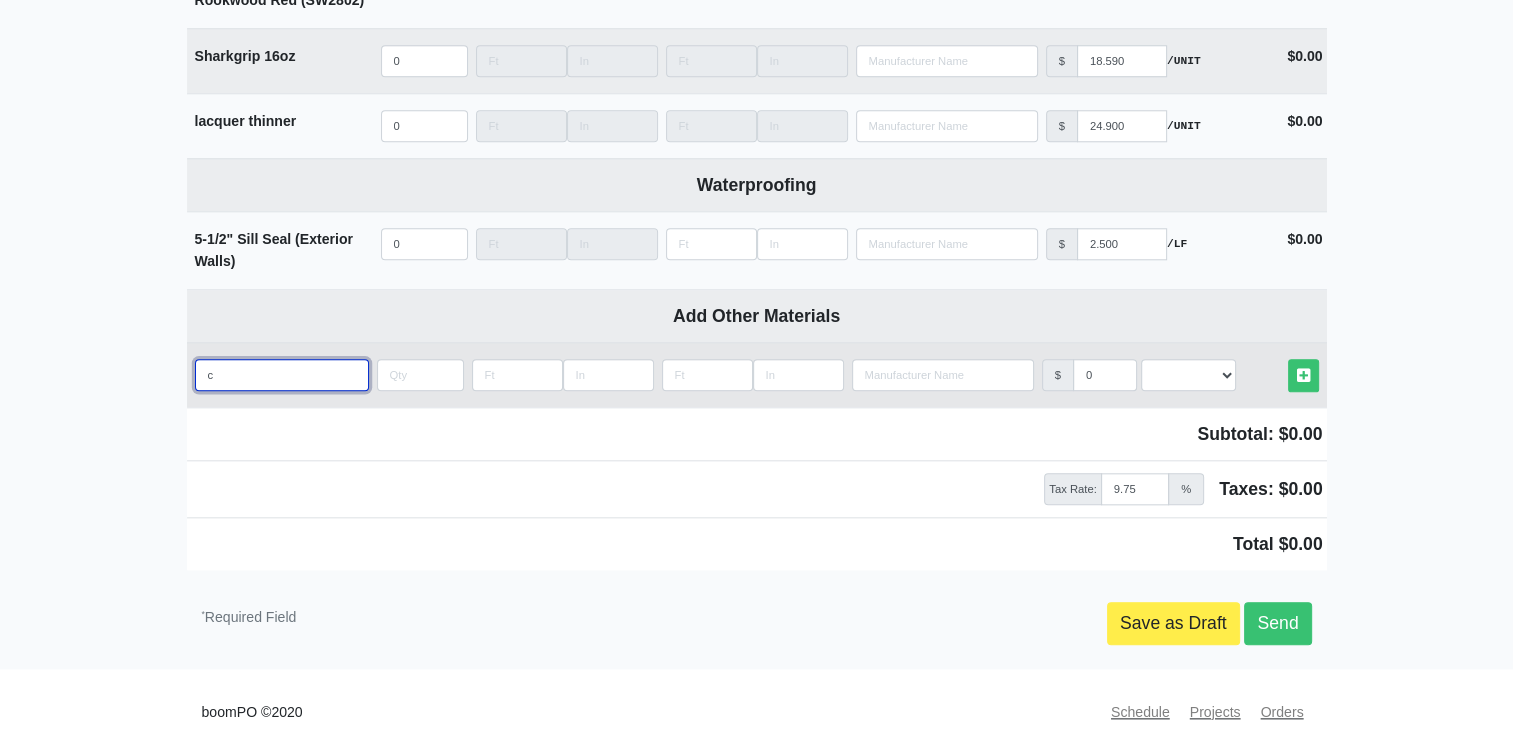 select 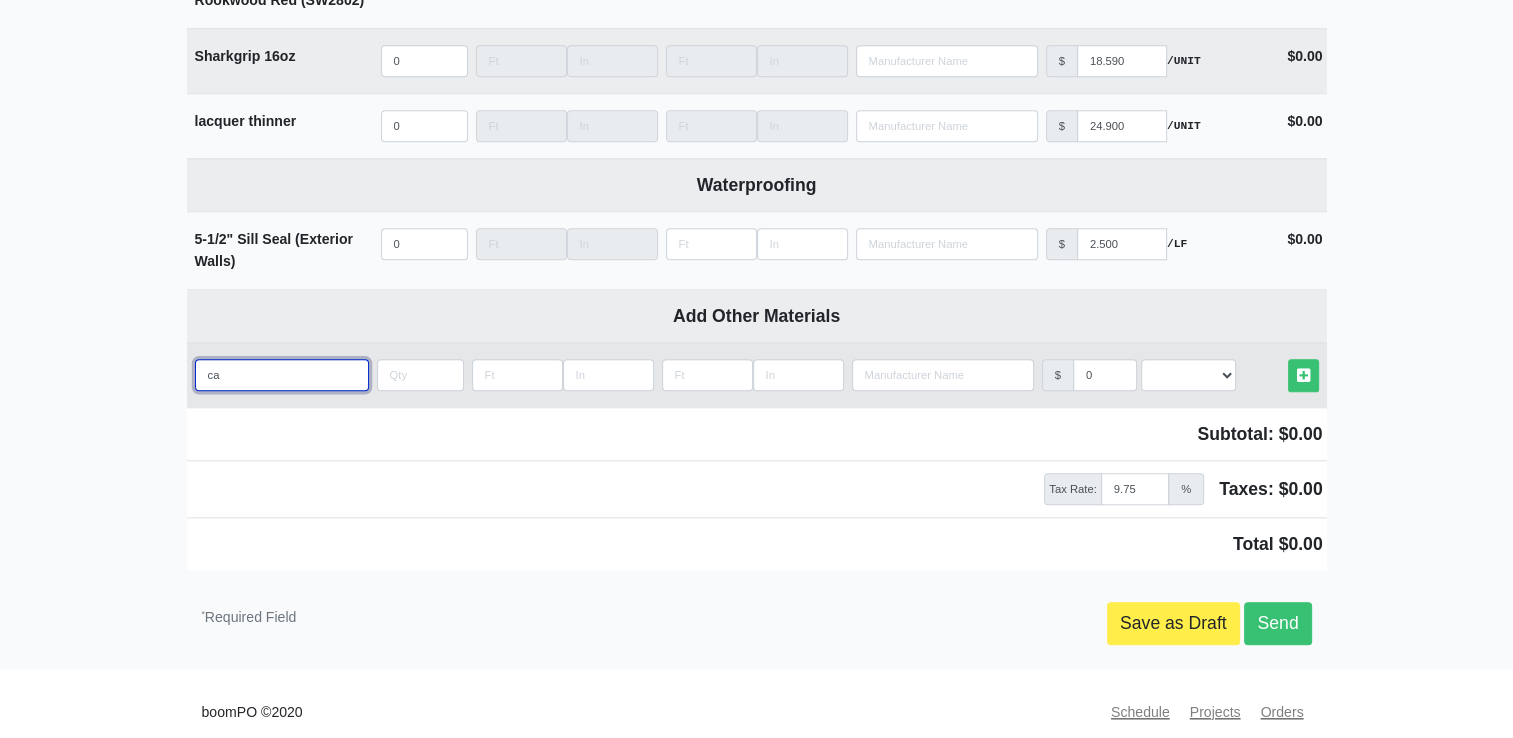 type on "cas" 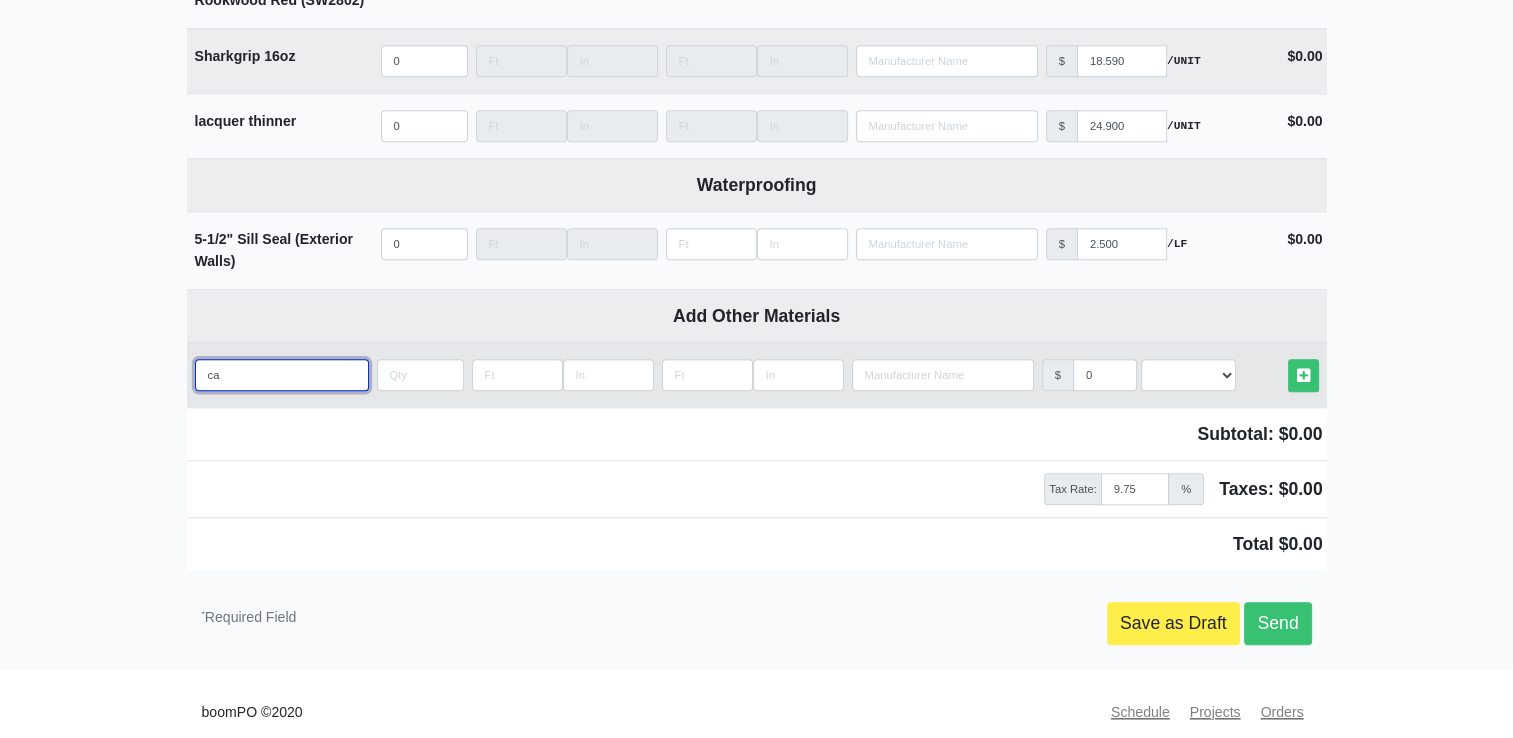 select 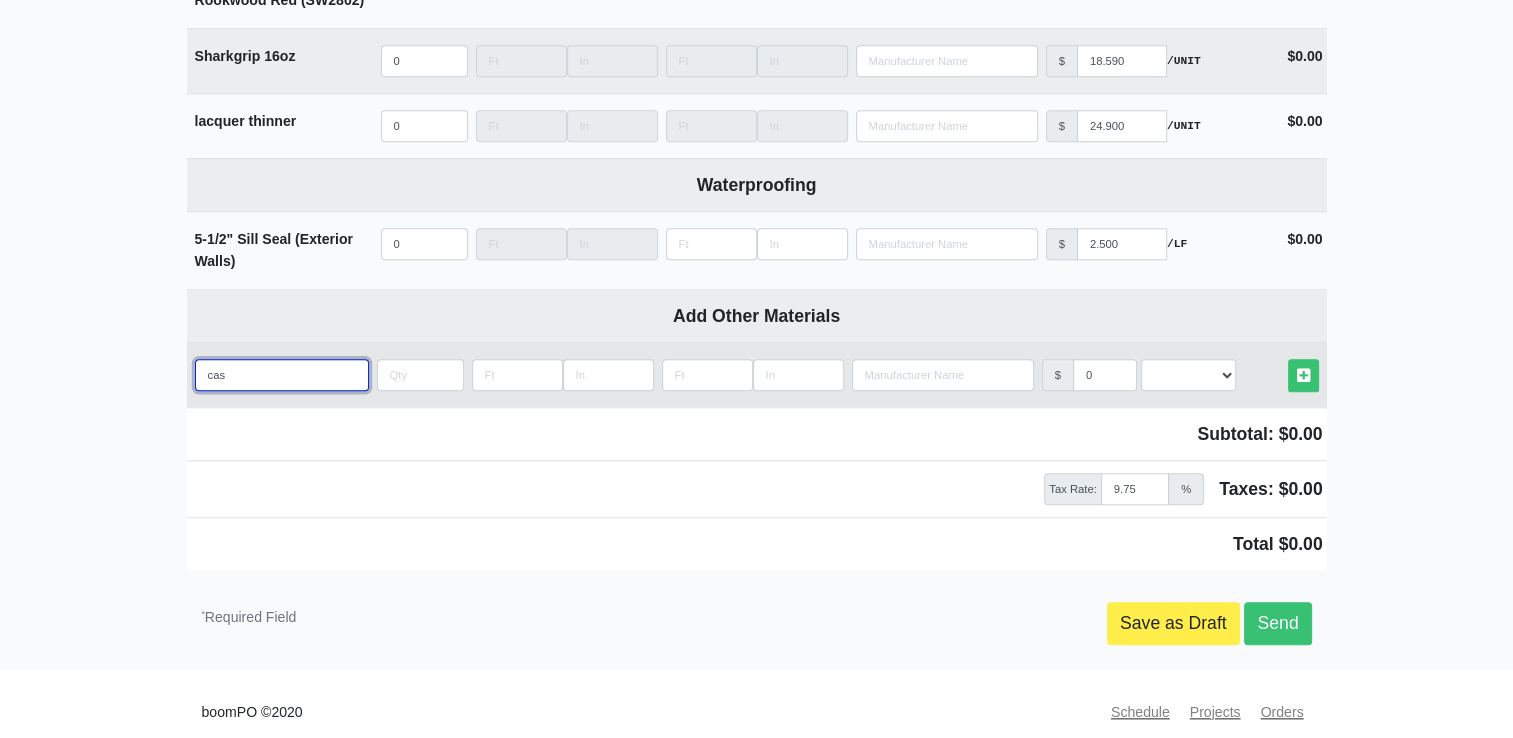 type on "case" 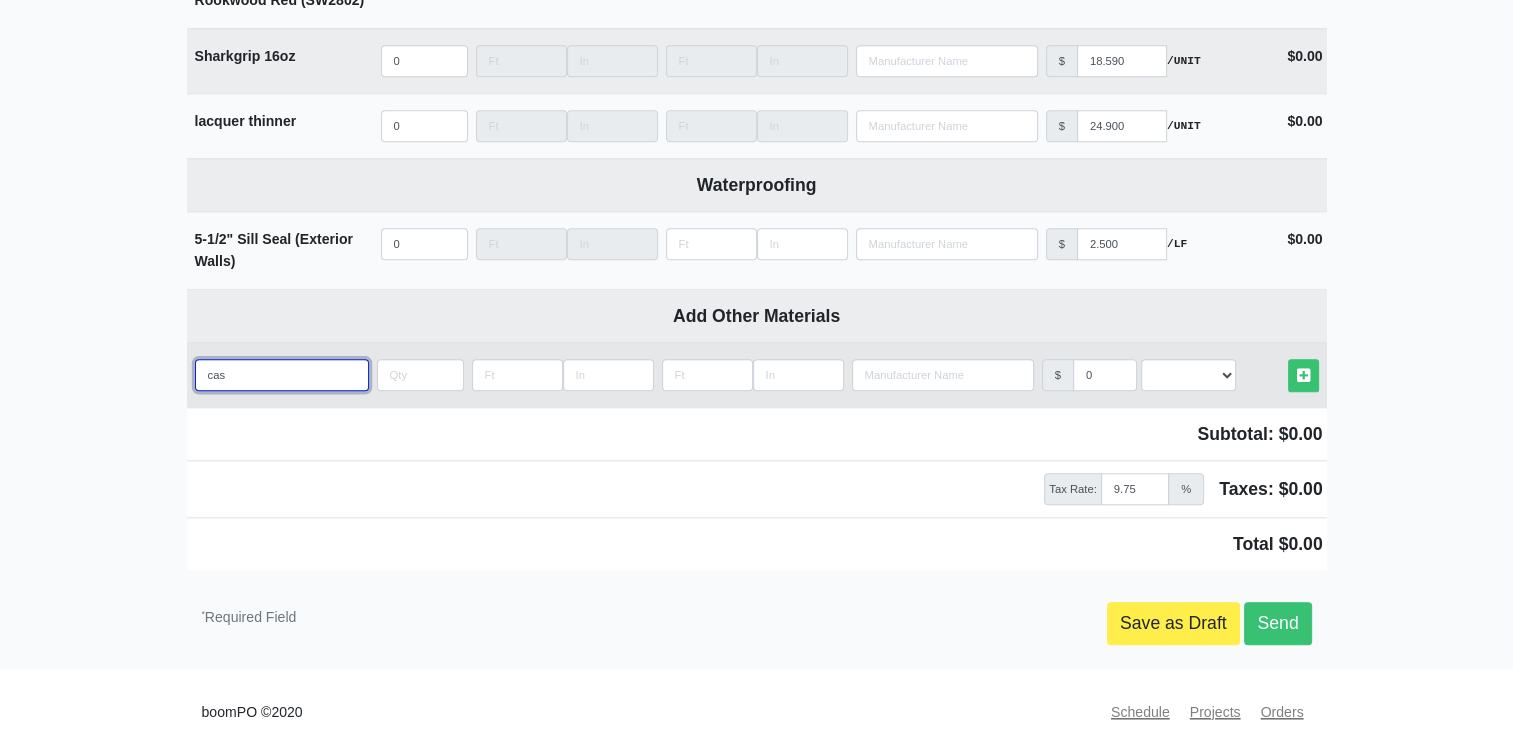 select 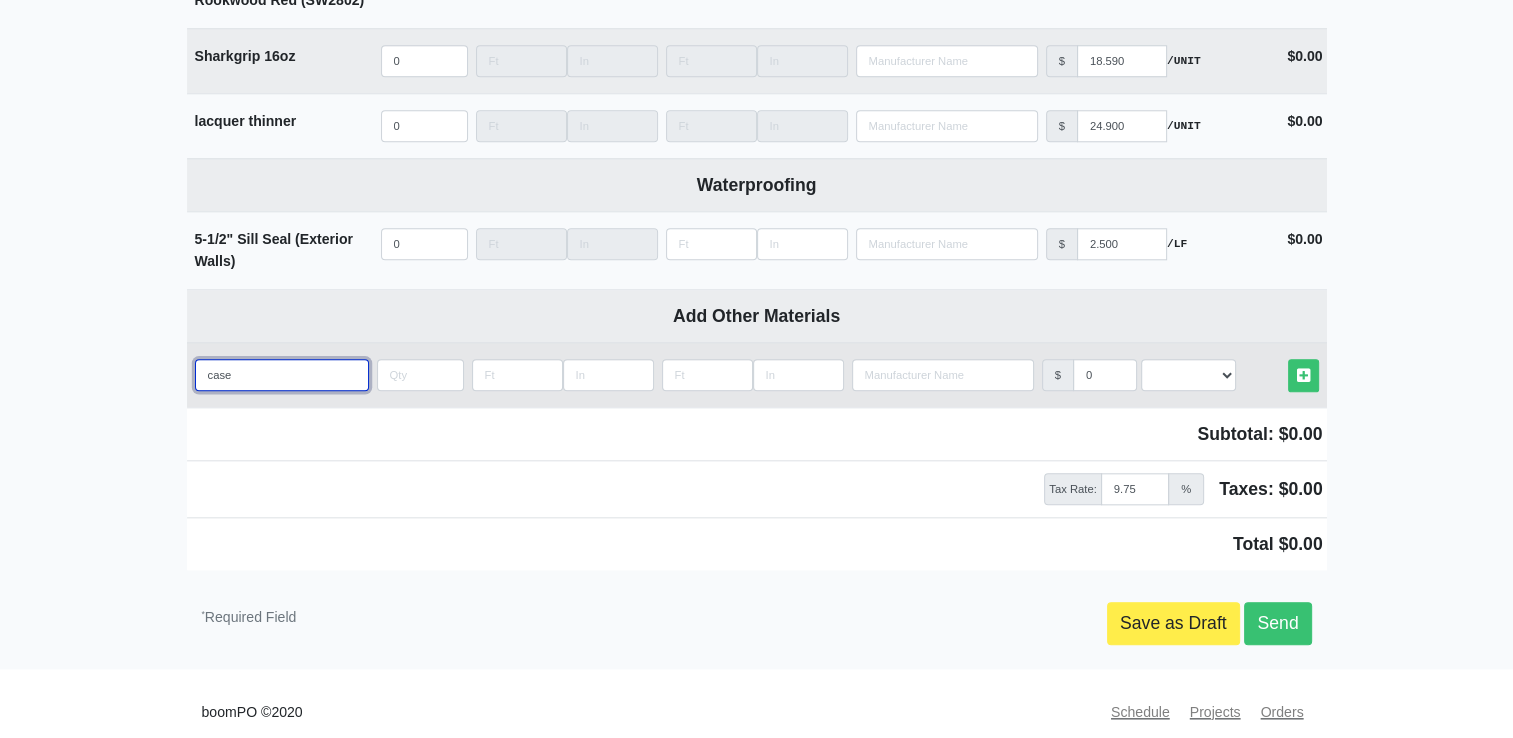 type on "case" 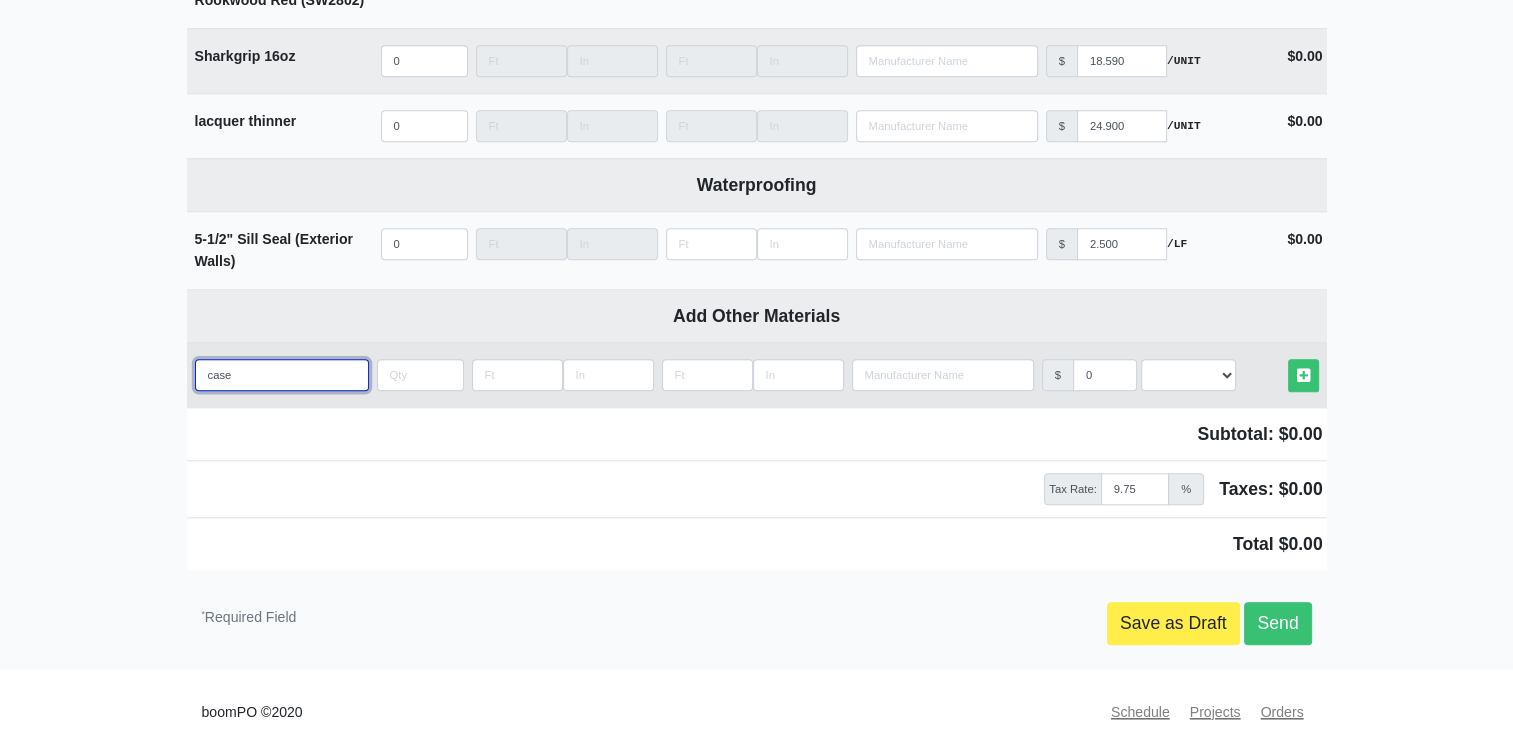 select 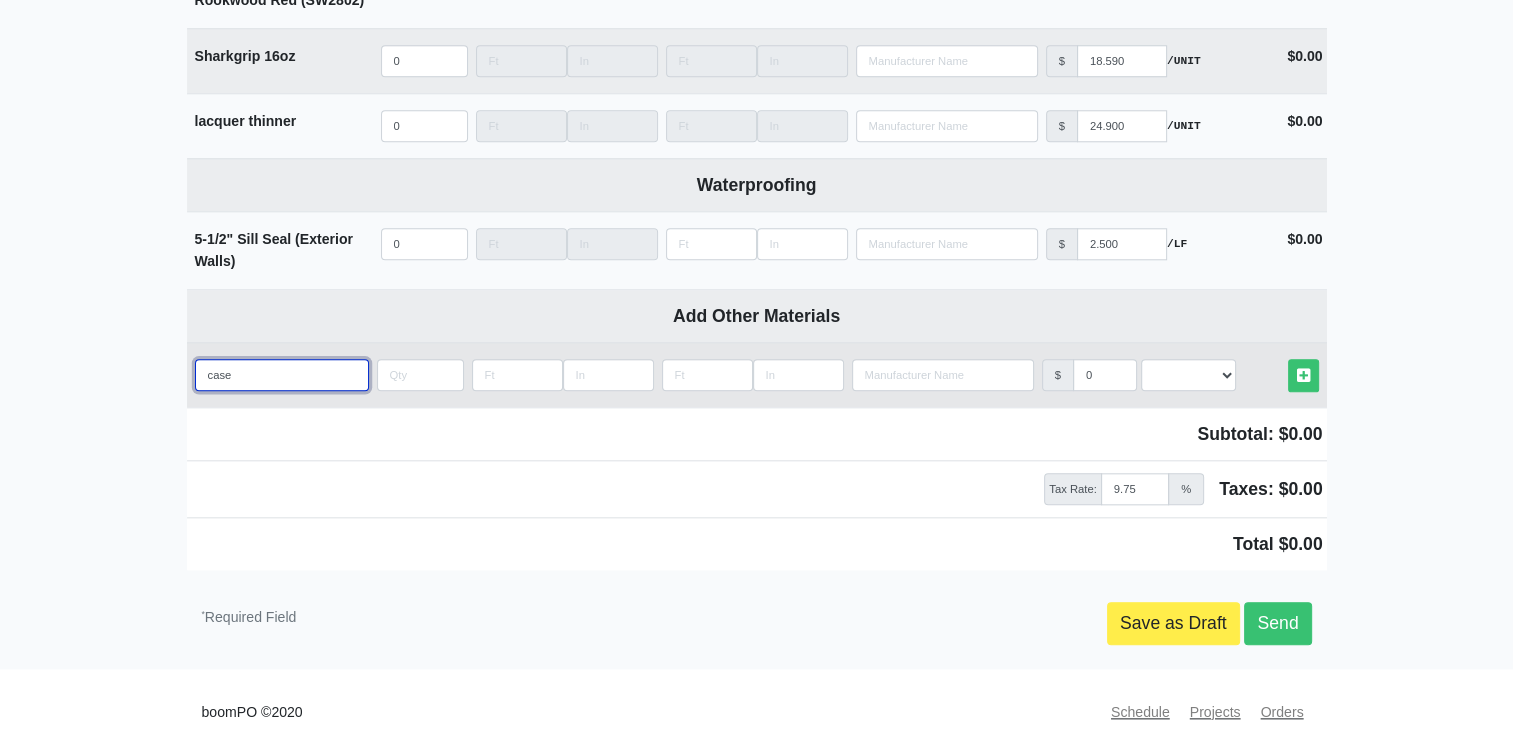type on "case w" 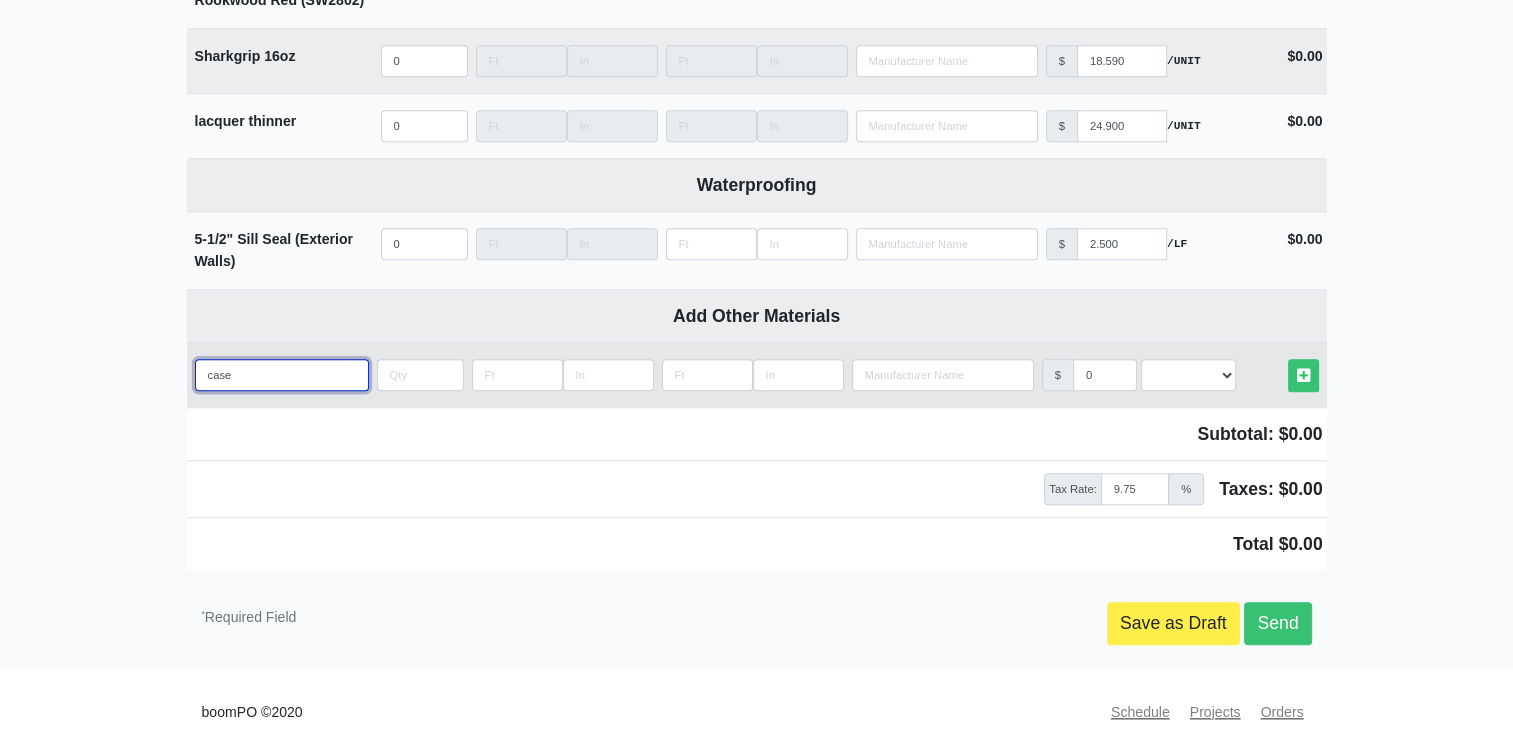select 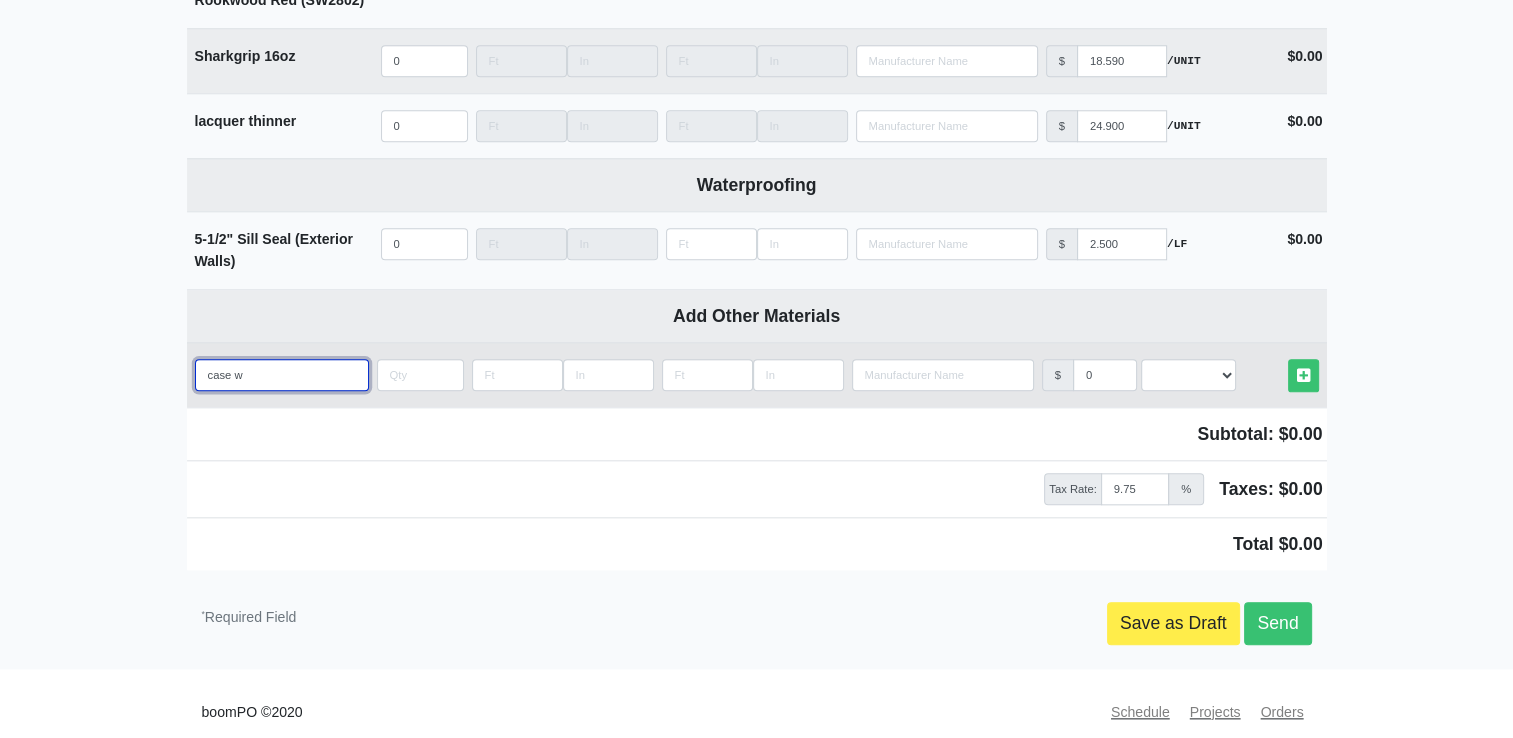 type on "case wa" 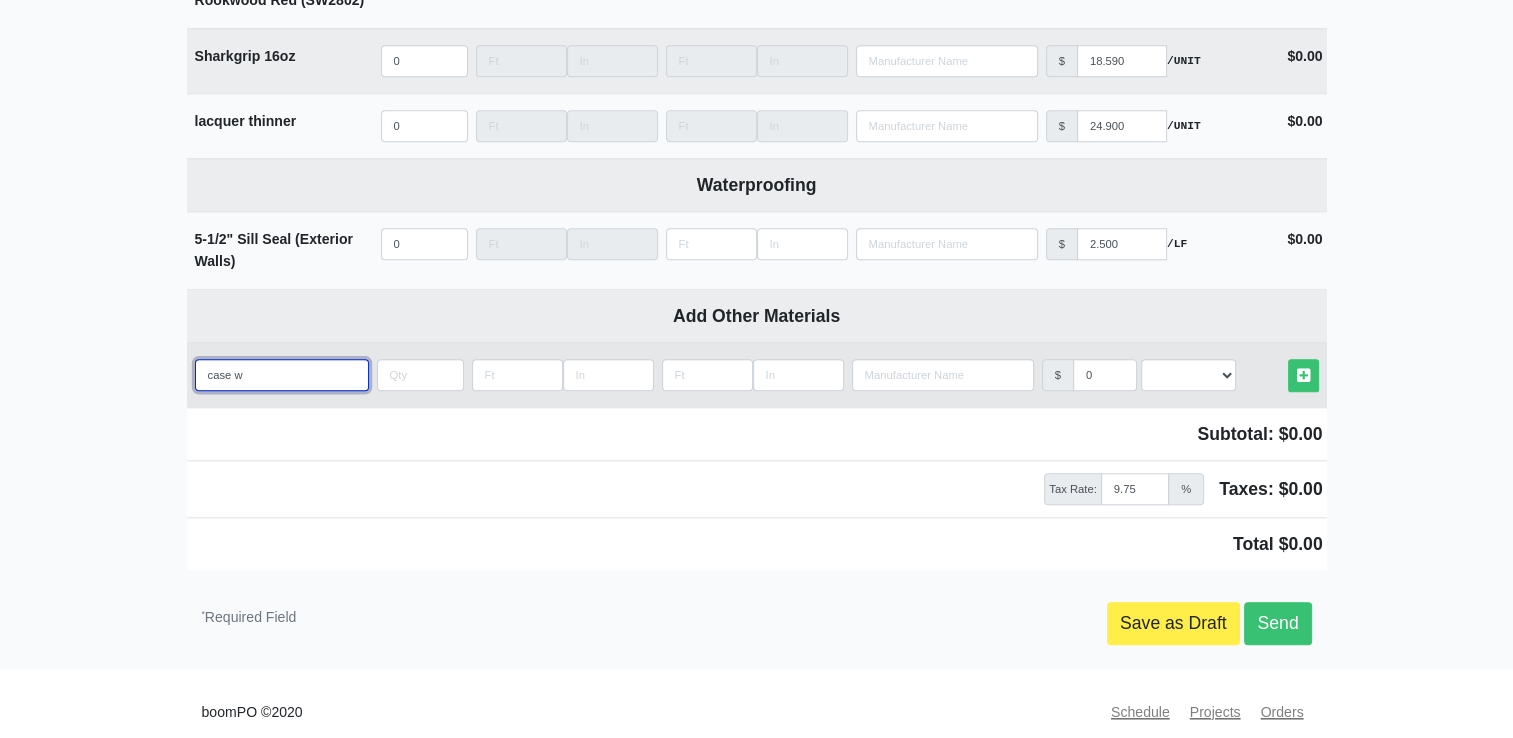 select 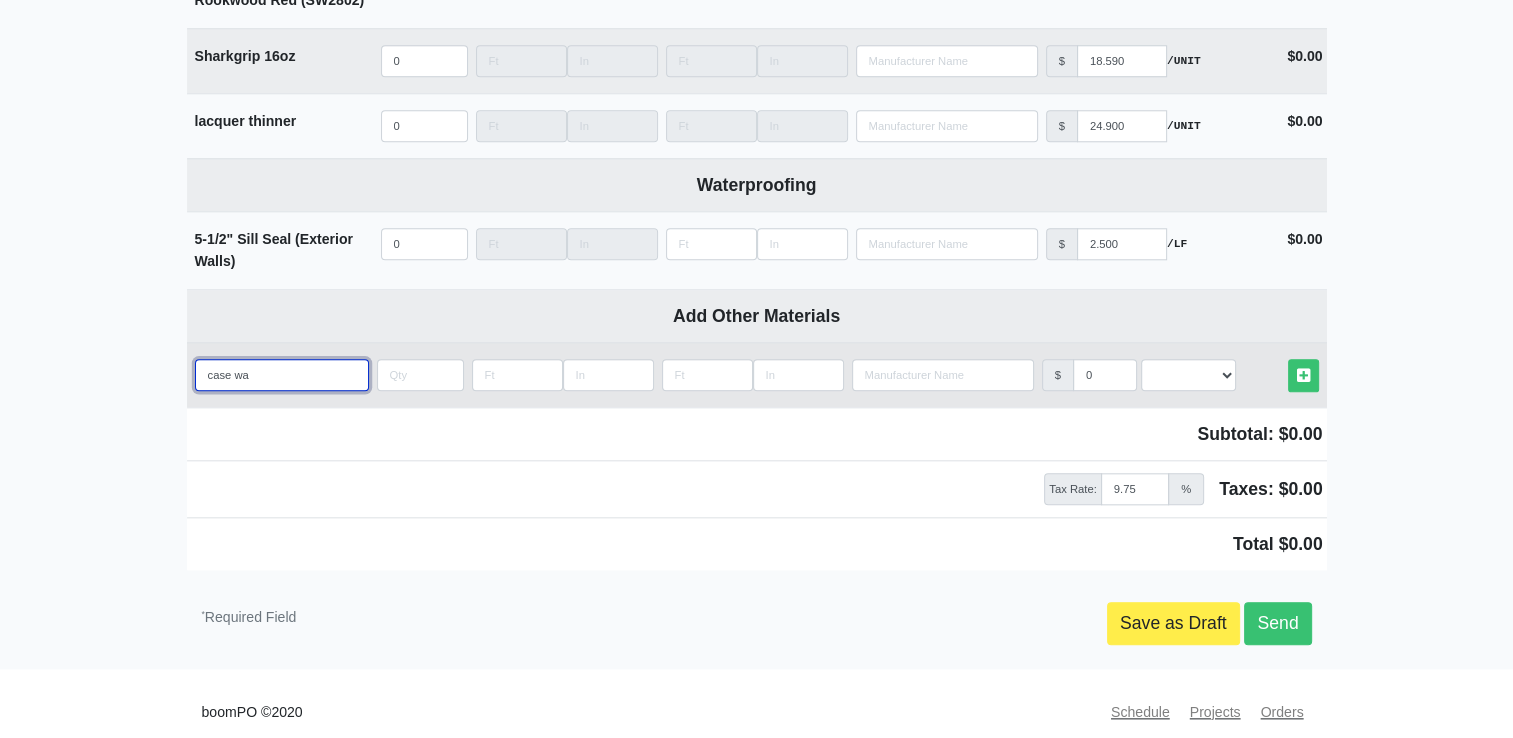 type on "case wat" 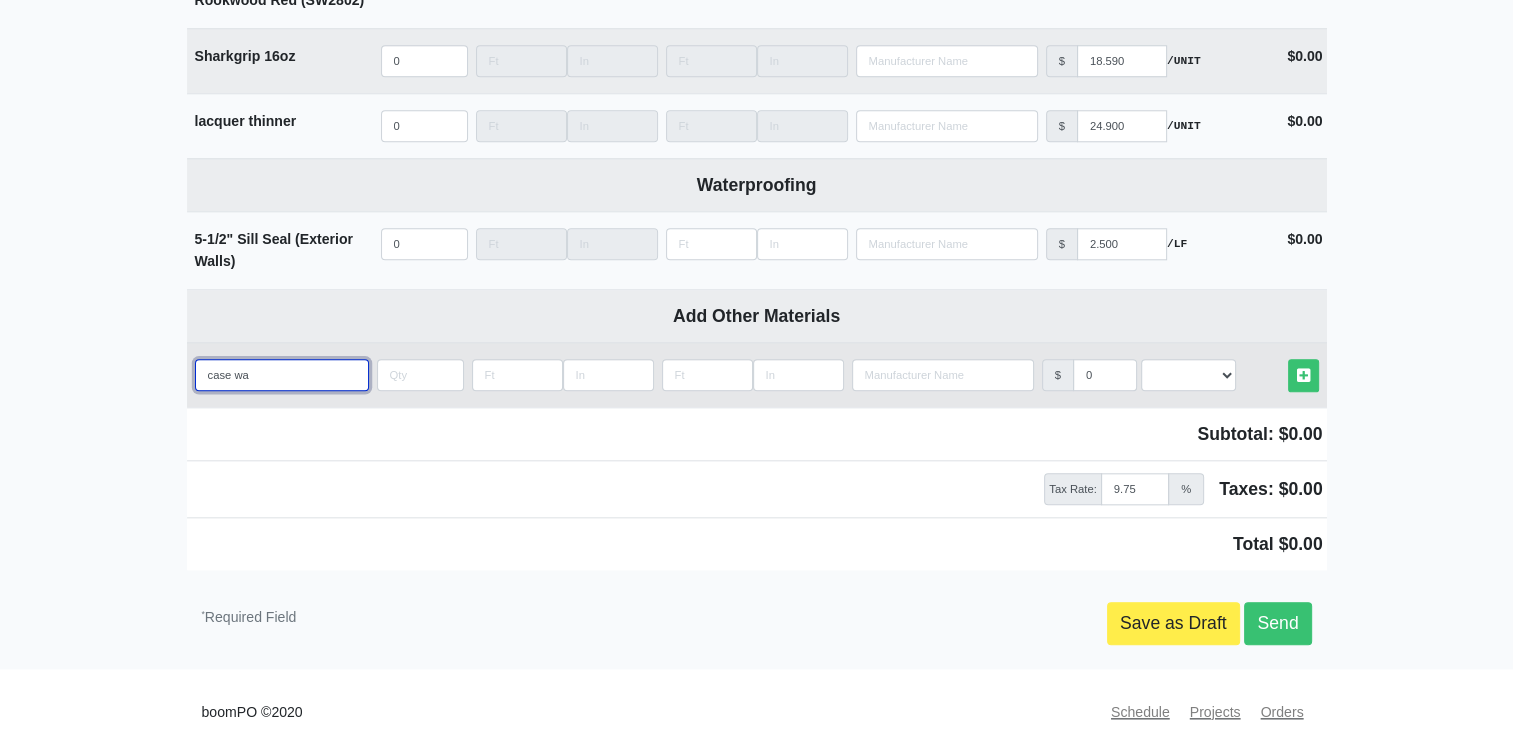 select 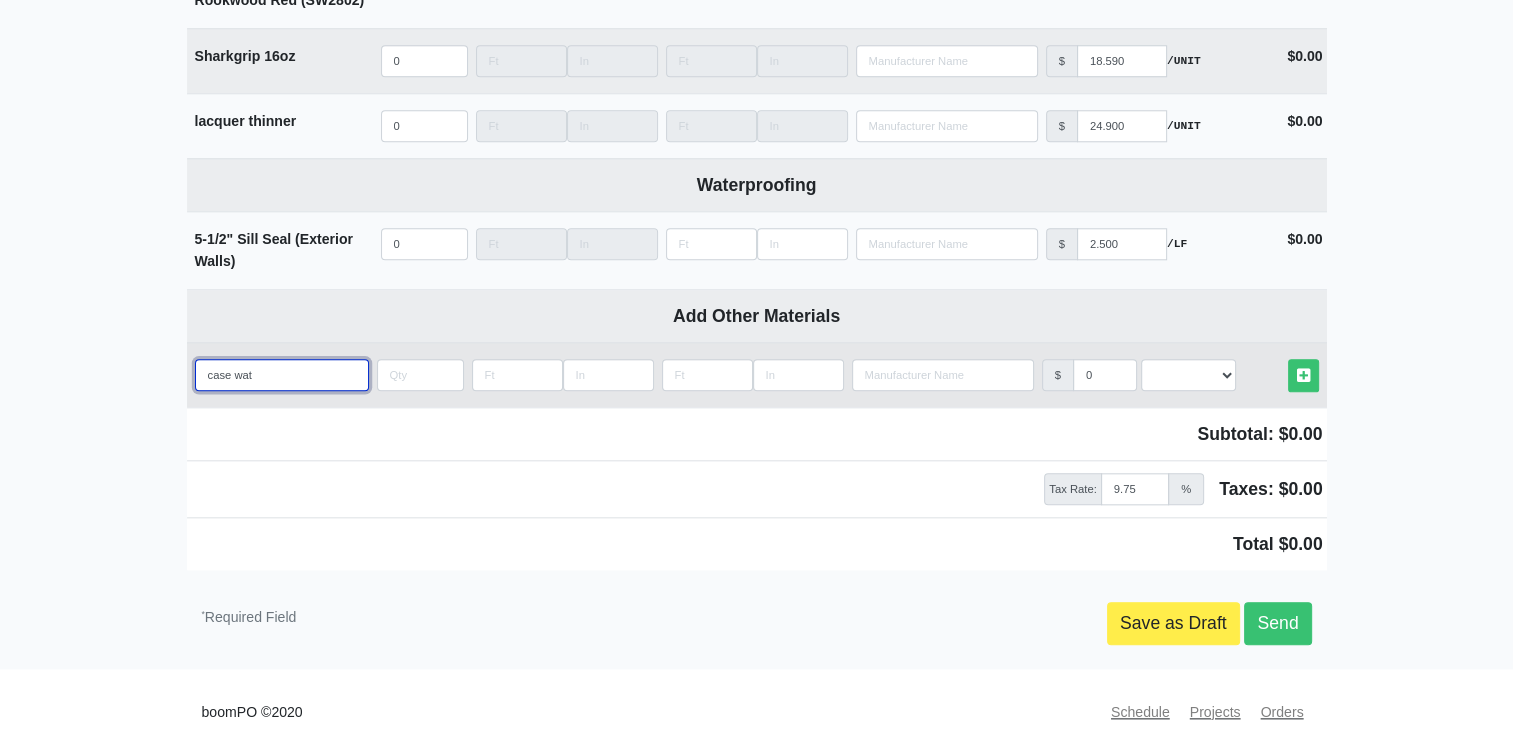 type on "case wate" 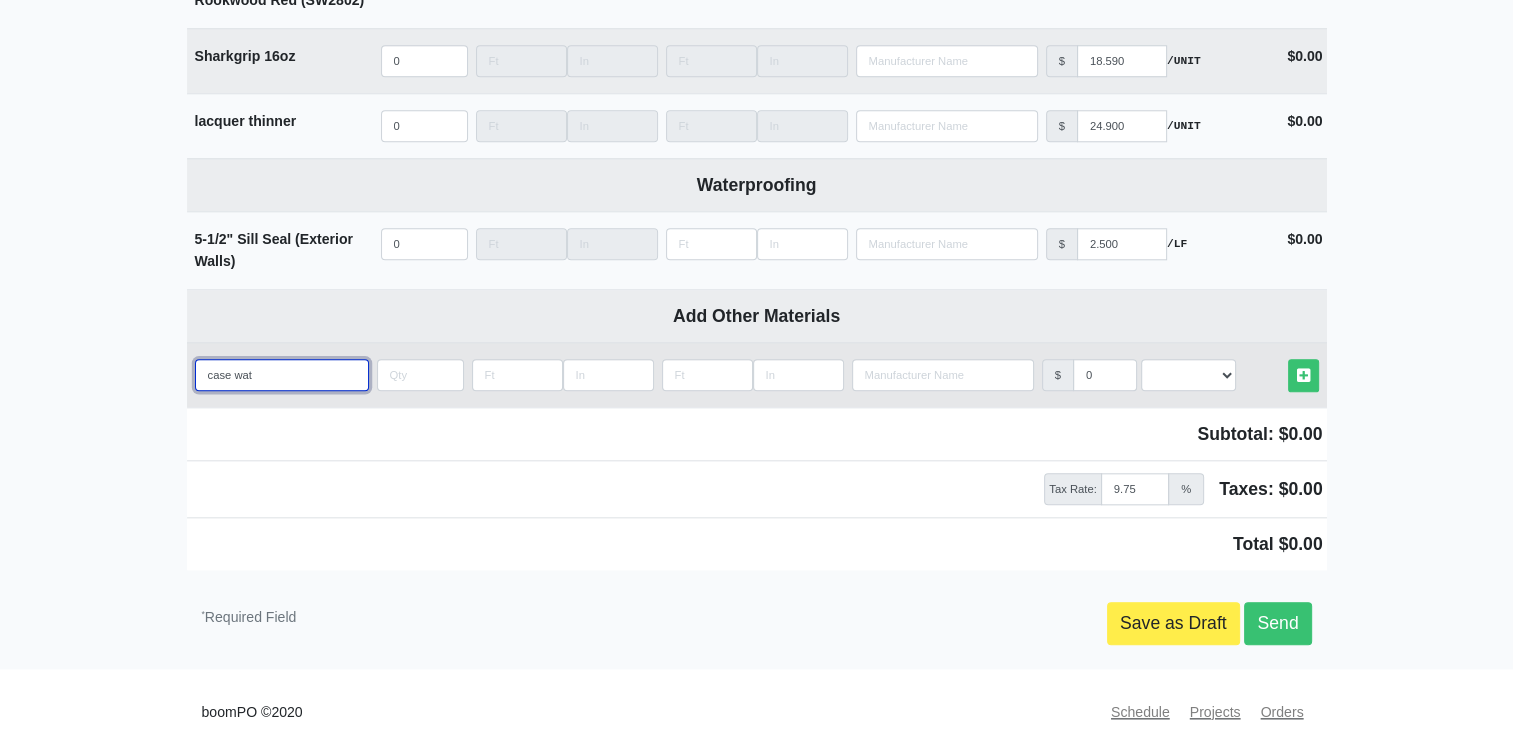 select 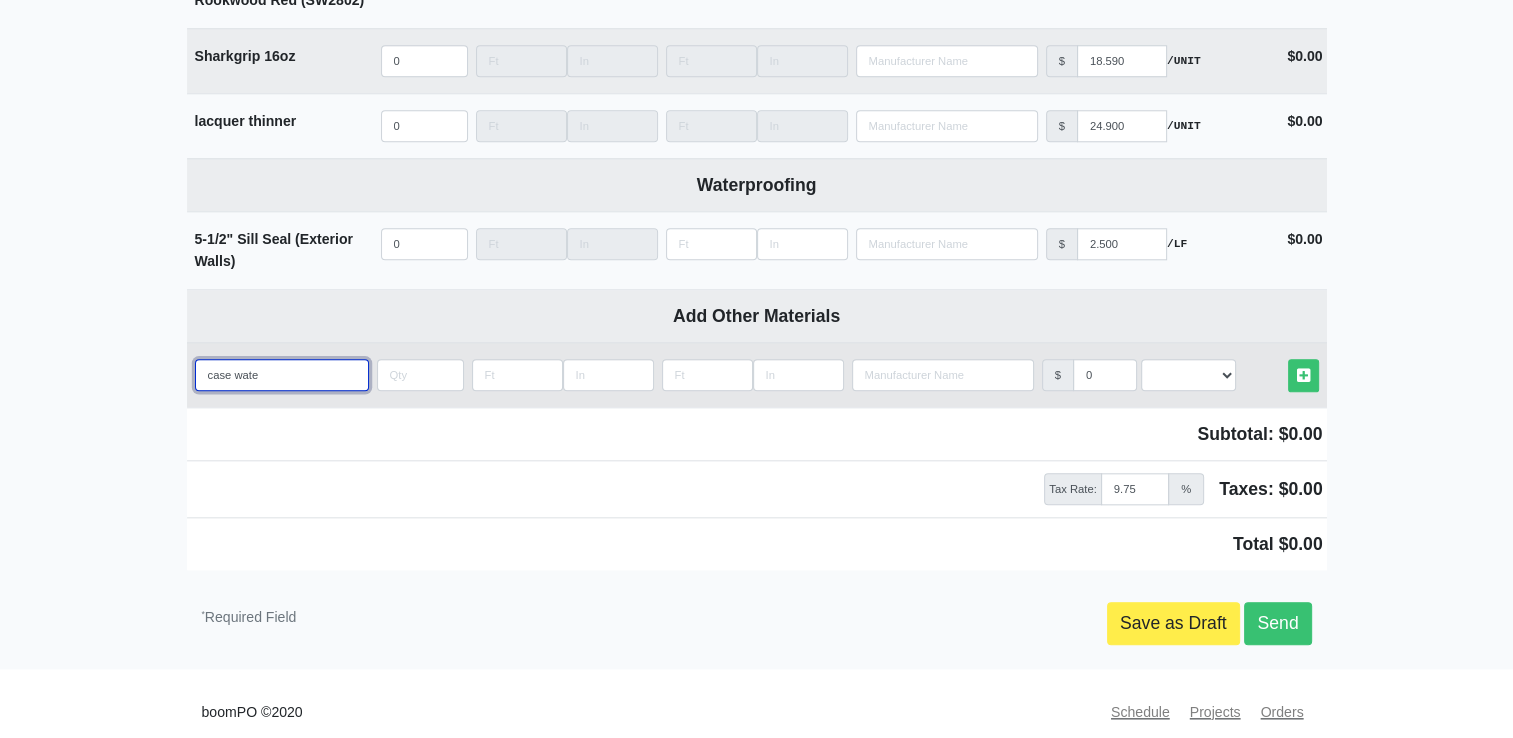 type on "case water" 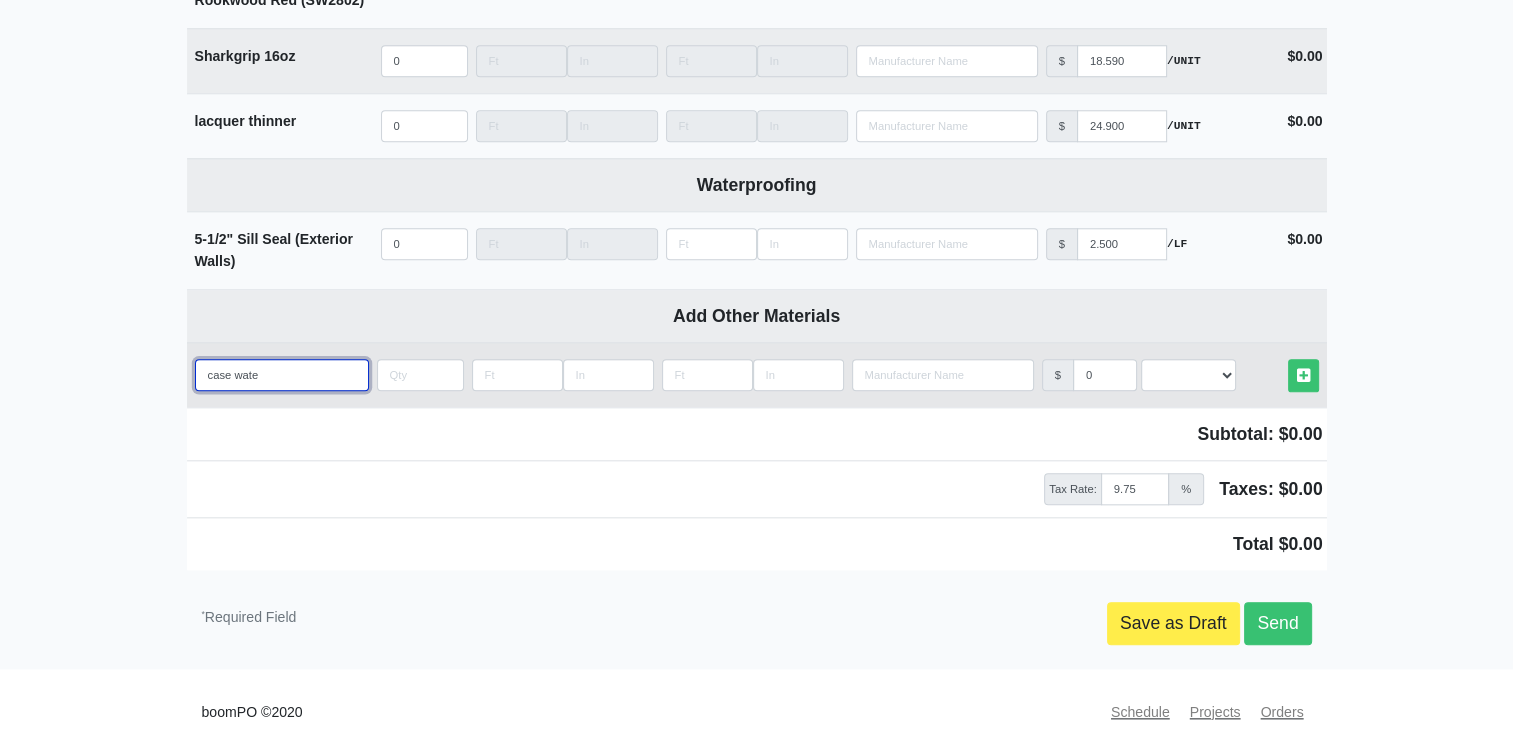 select 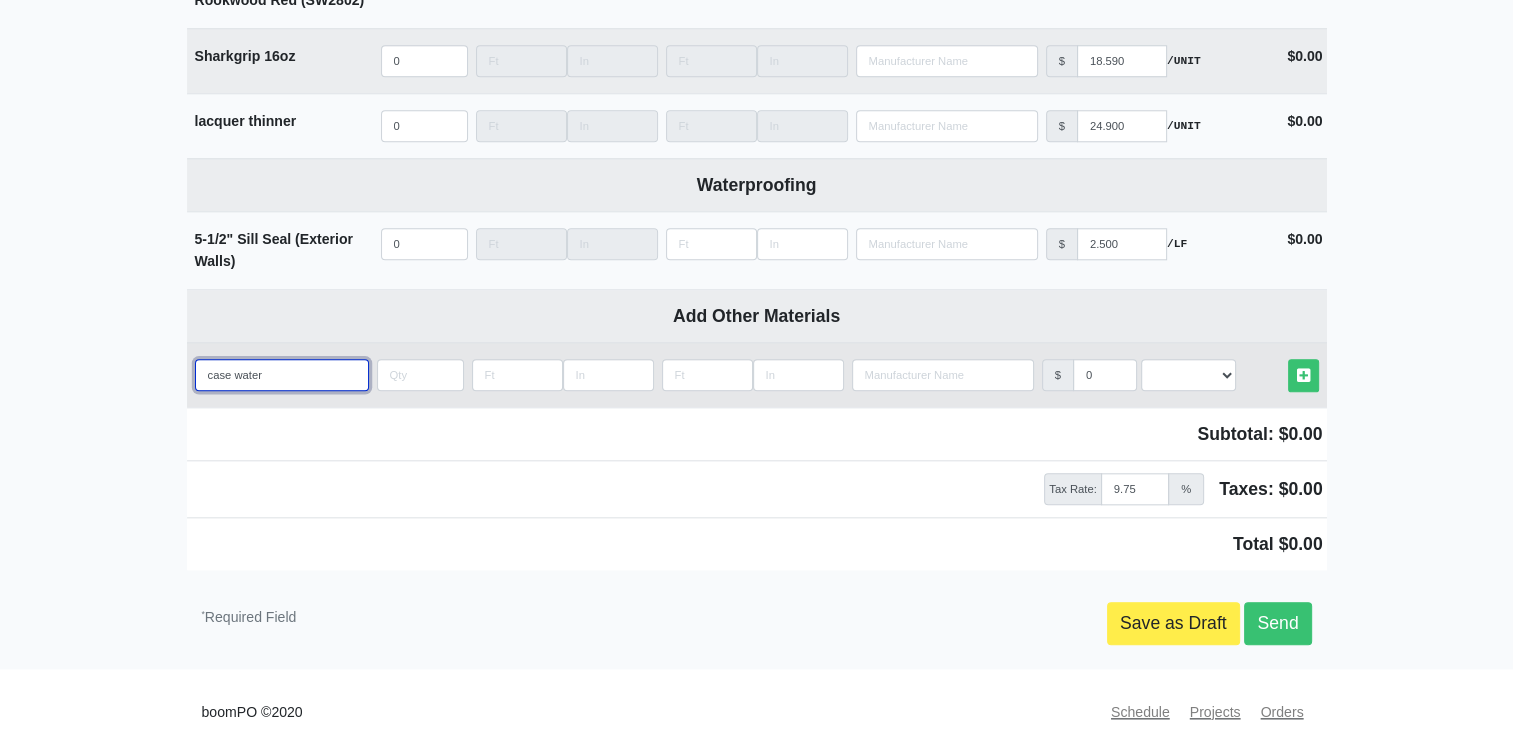 type on "case water" 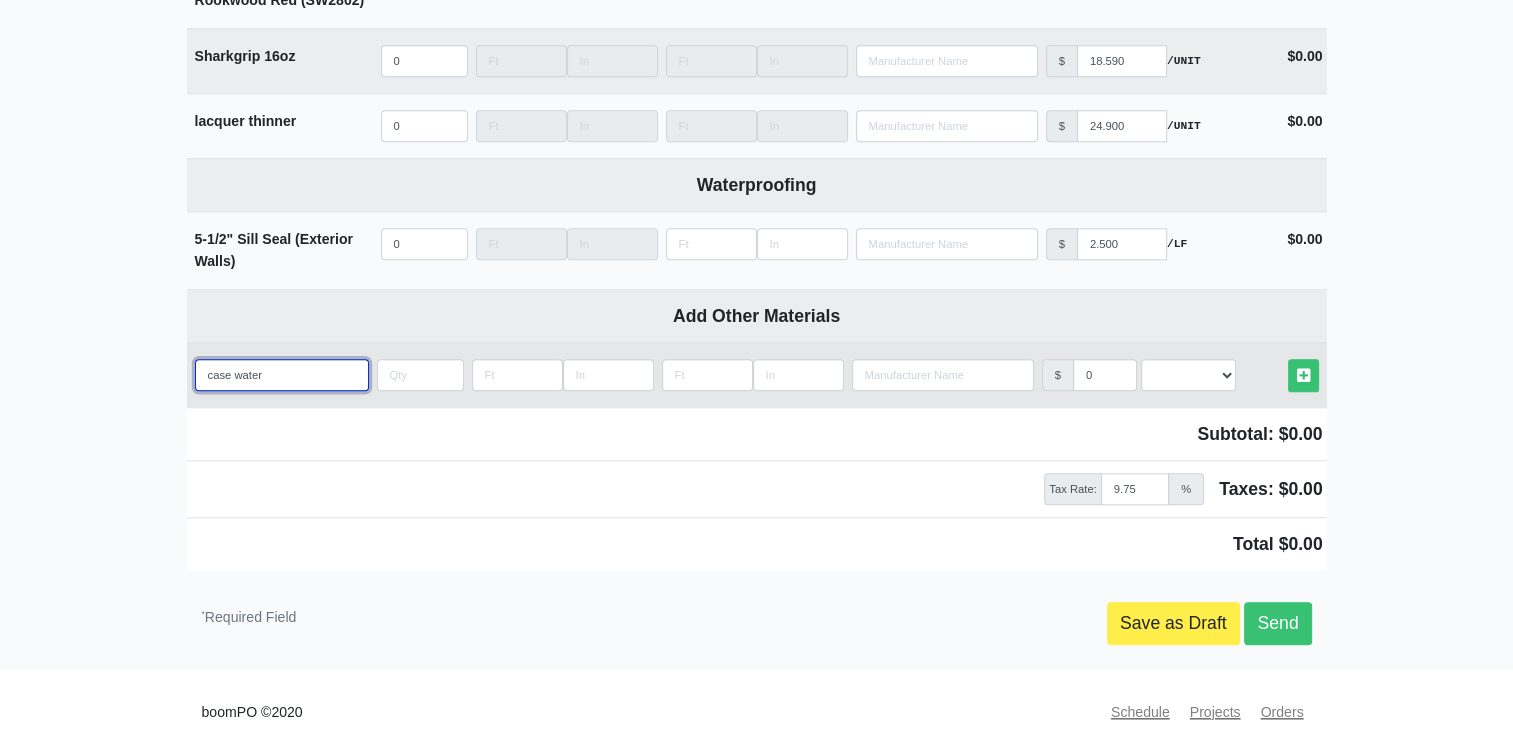 select 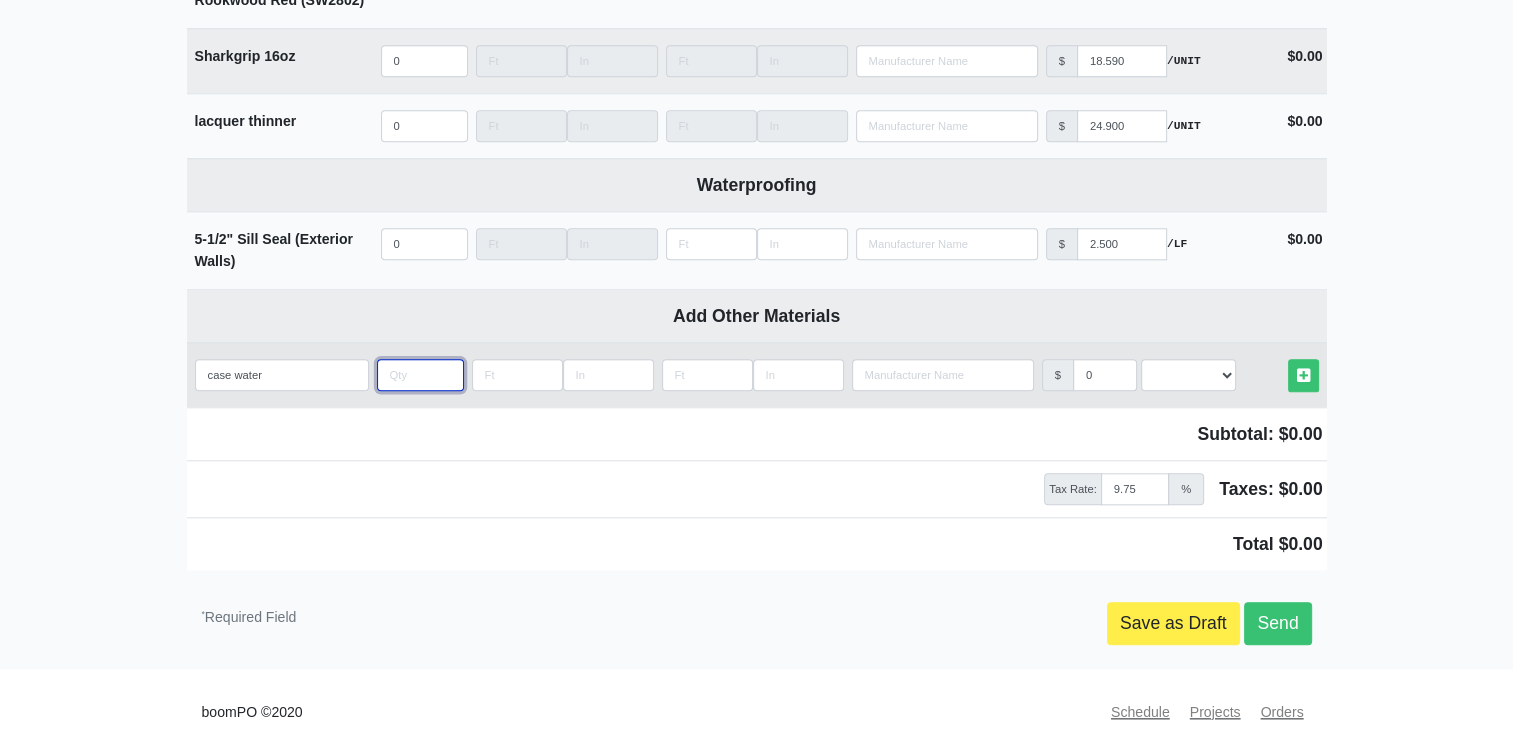 click at bounding box center [420, 375] 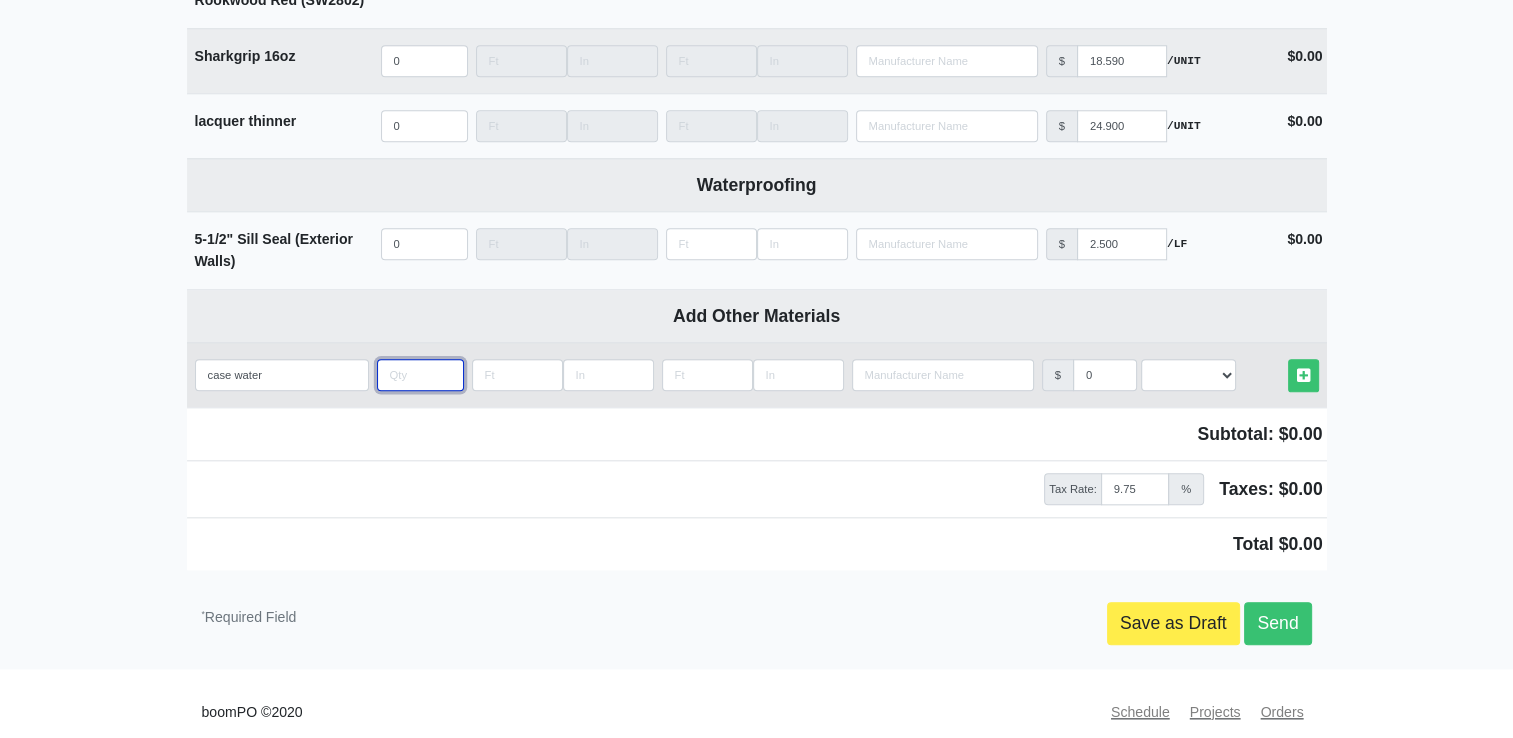 type on "1" 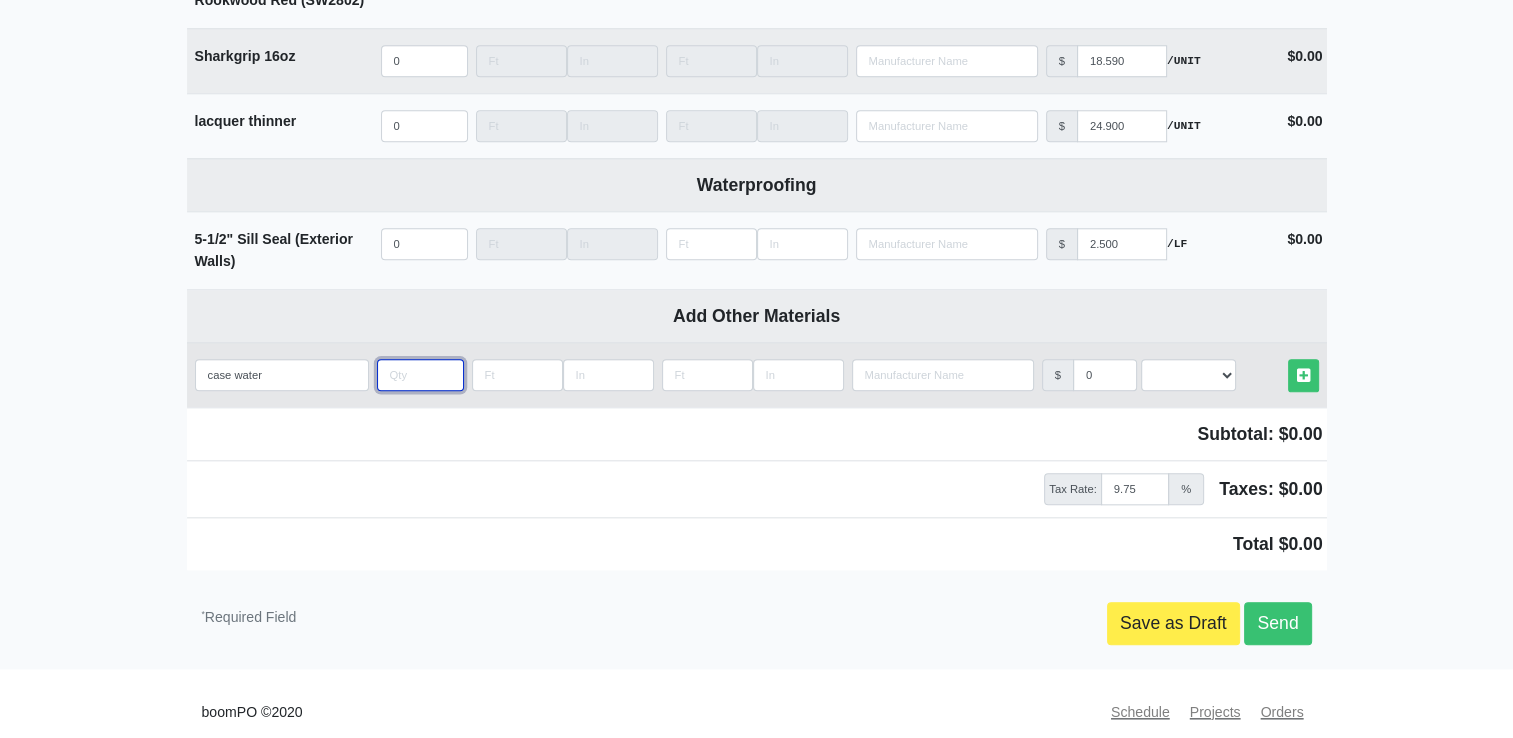 select 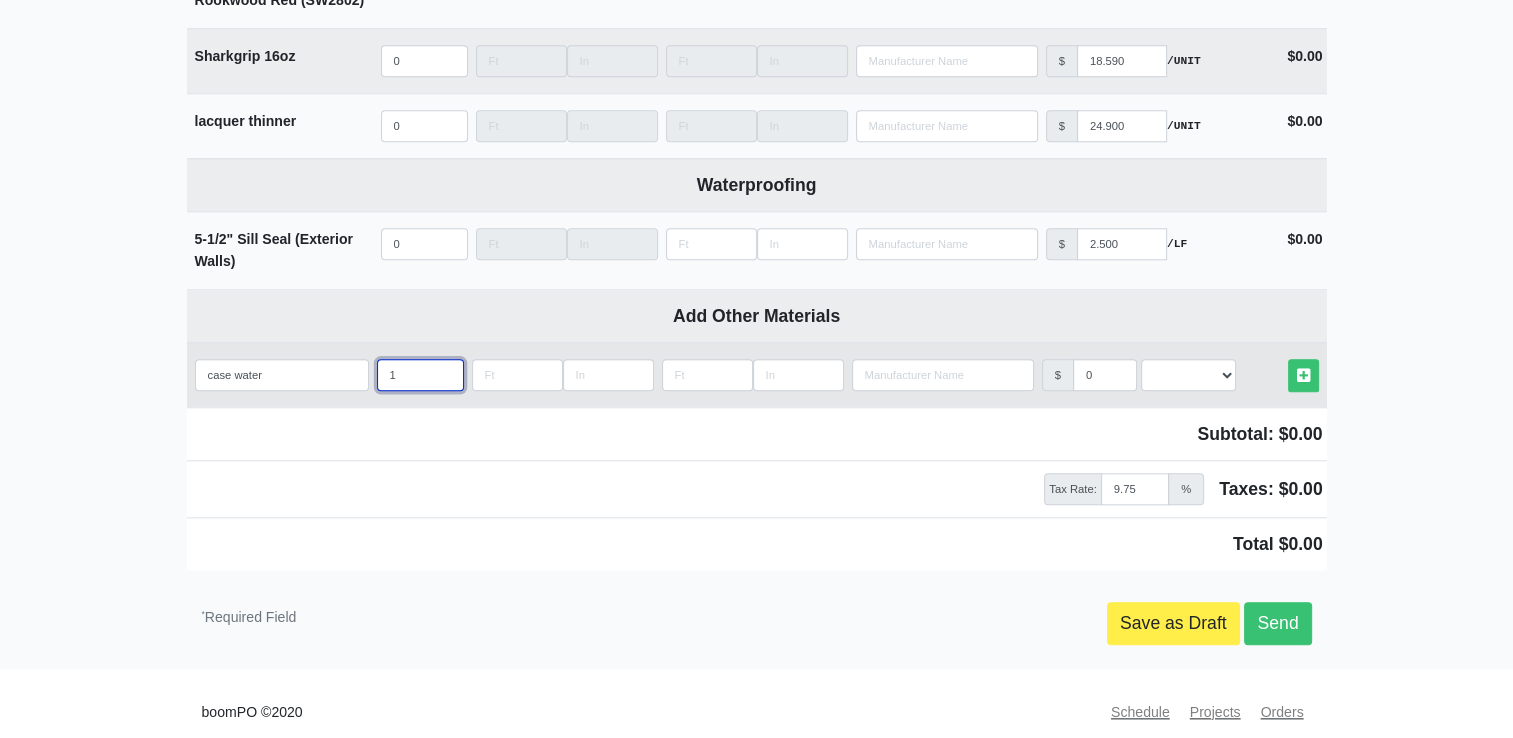 type on "10" 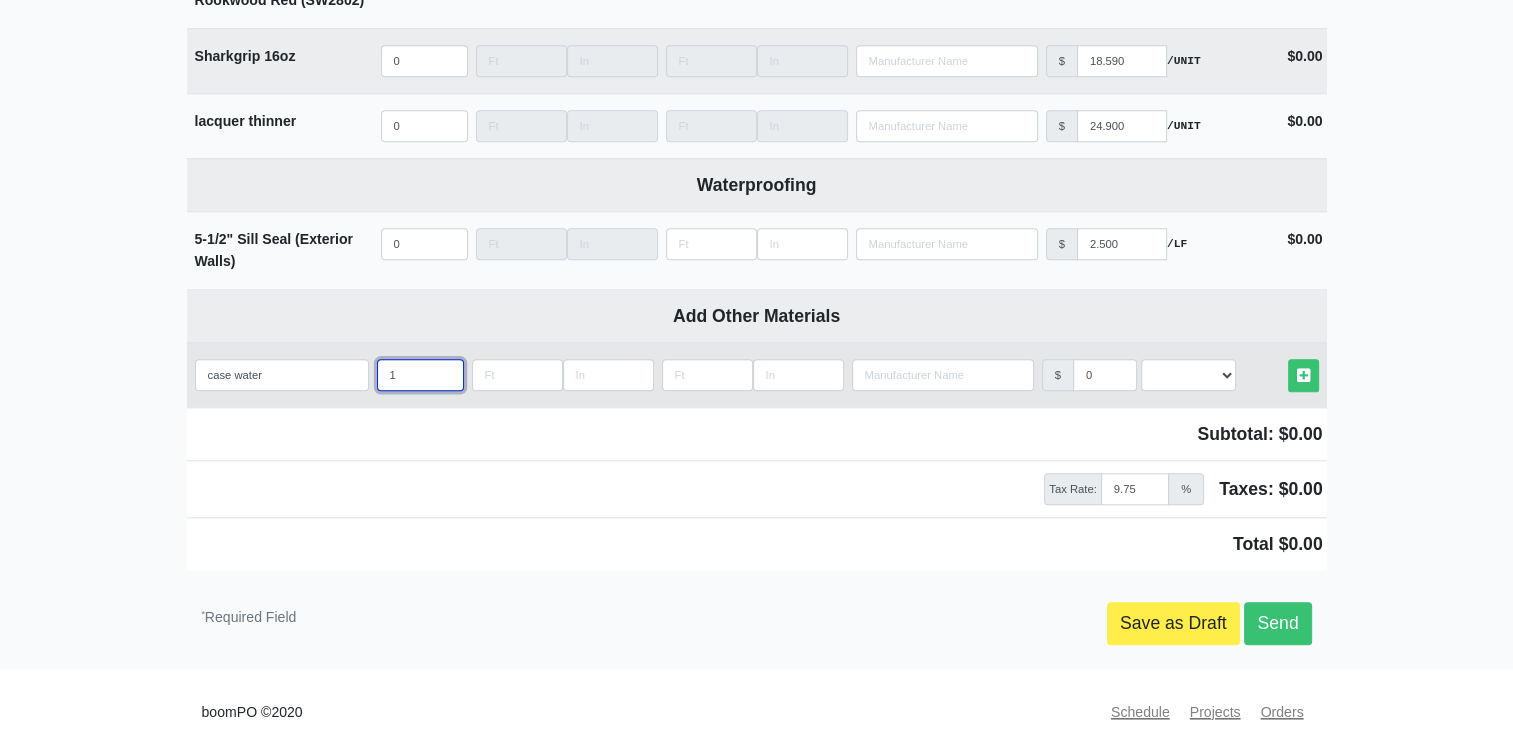 select 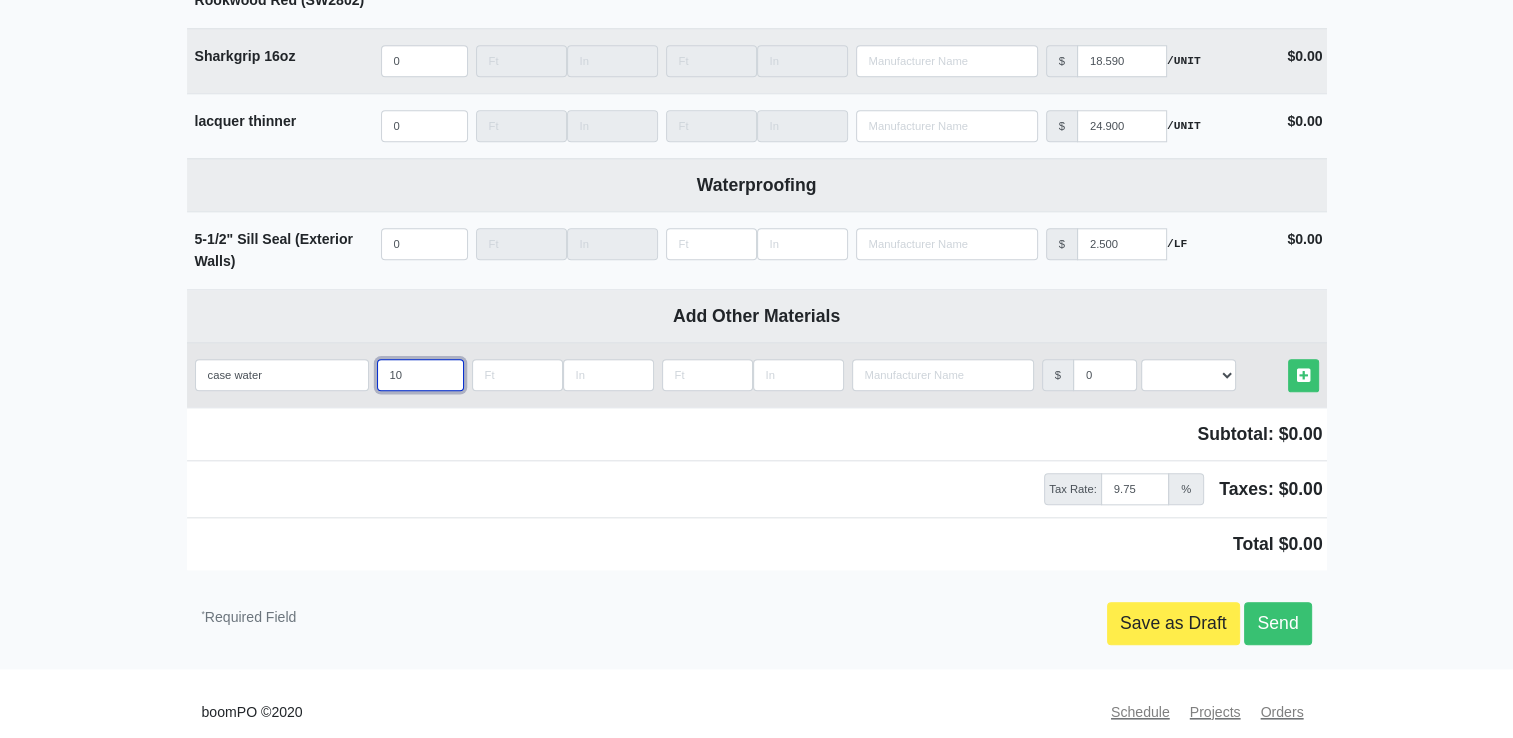 type on "10" 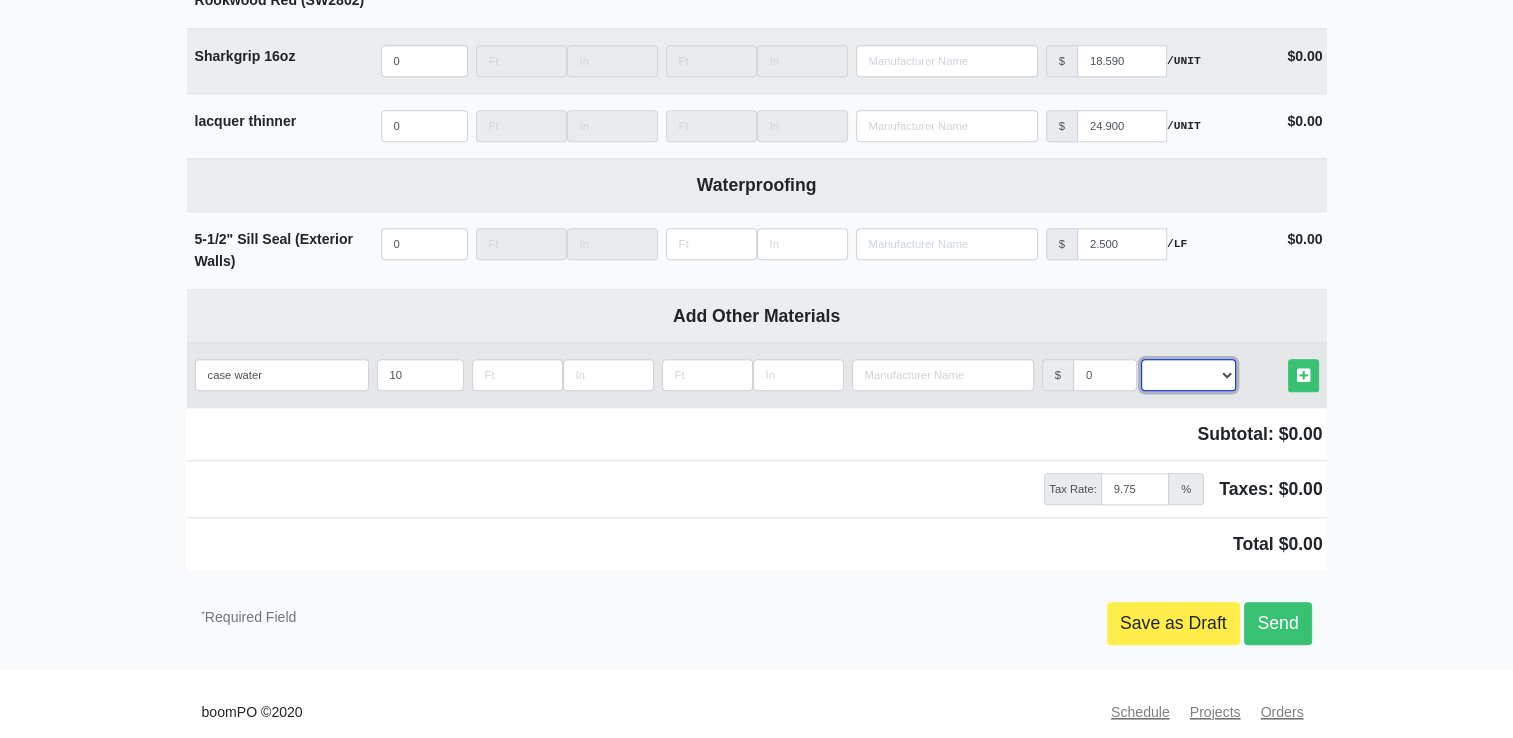 click on "Select an Option!   UNIT   MLF   LF   MSQFT   SQFT" at bounding box center (1188, 375) 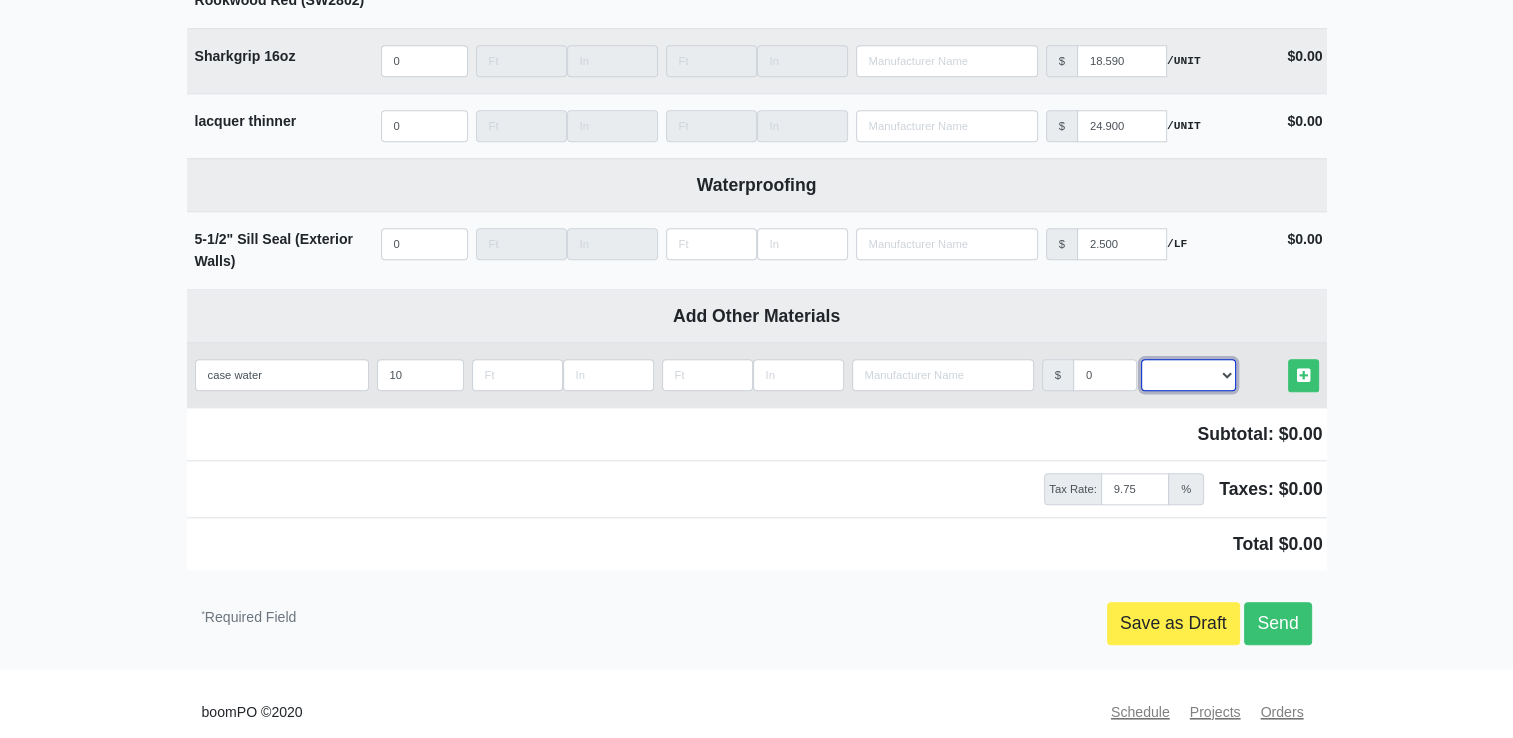 select on "2" 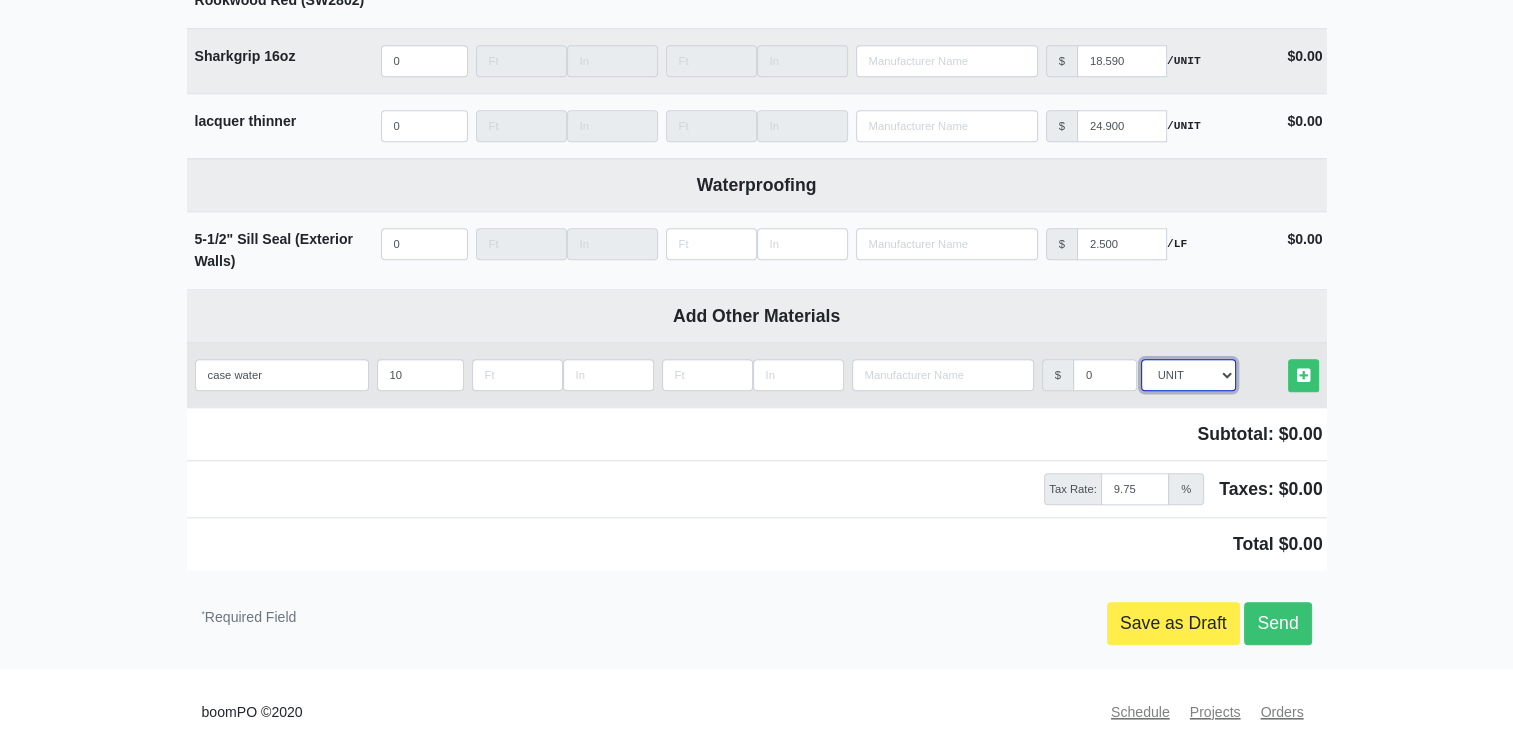 click on "Select an Option!   UNIT   MLF   LF   MSQFT   SQFT" at bounding box center [1188, 375] 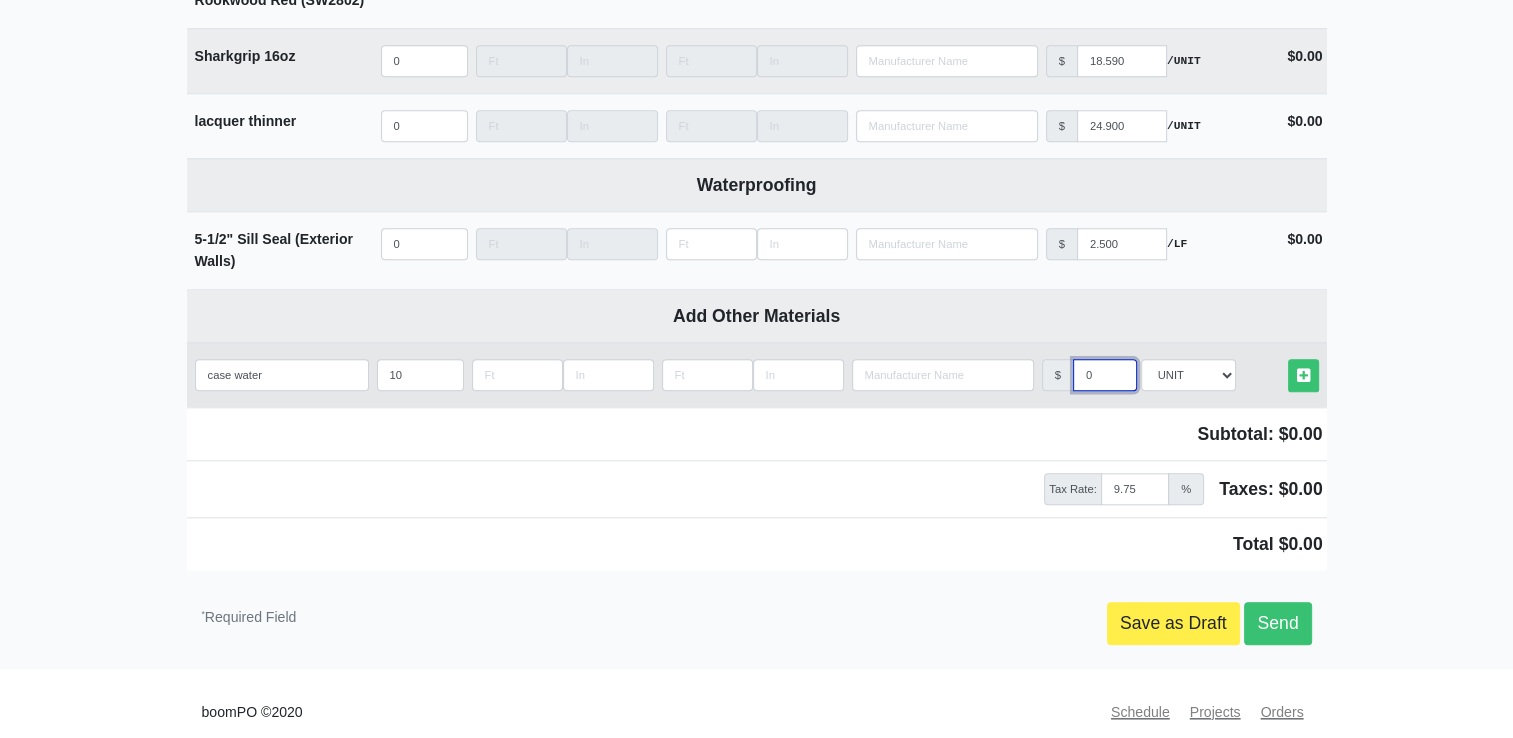 click on "0" at bounding box center [1105, 375] 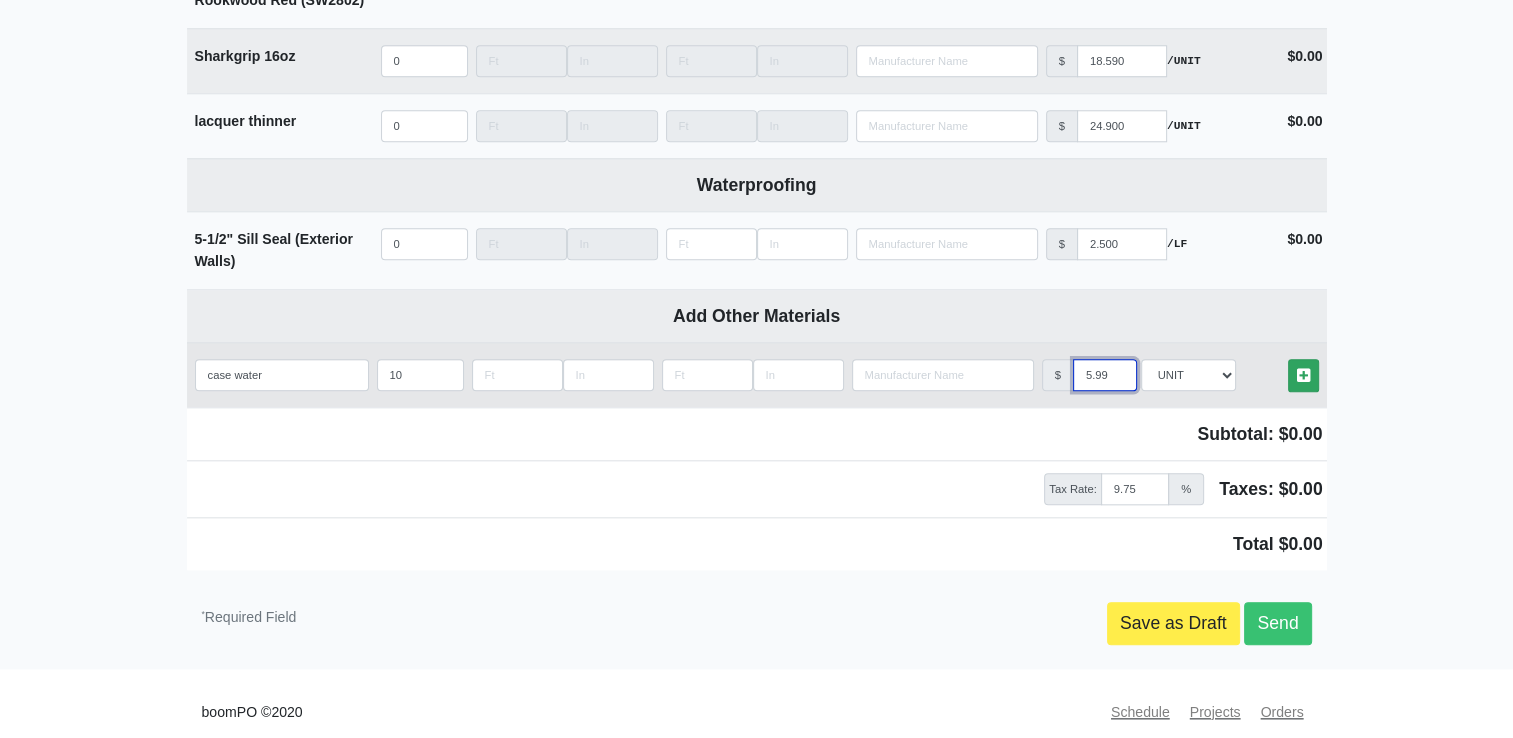 type on "5.99" 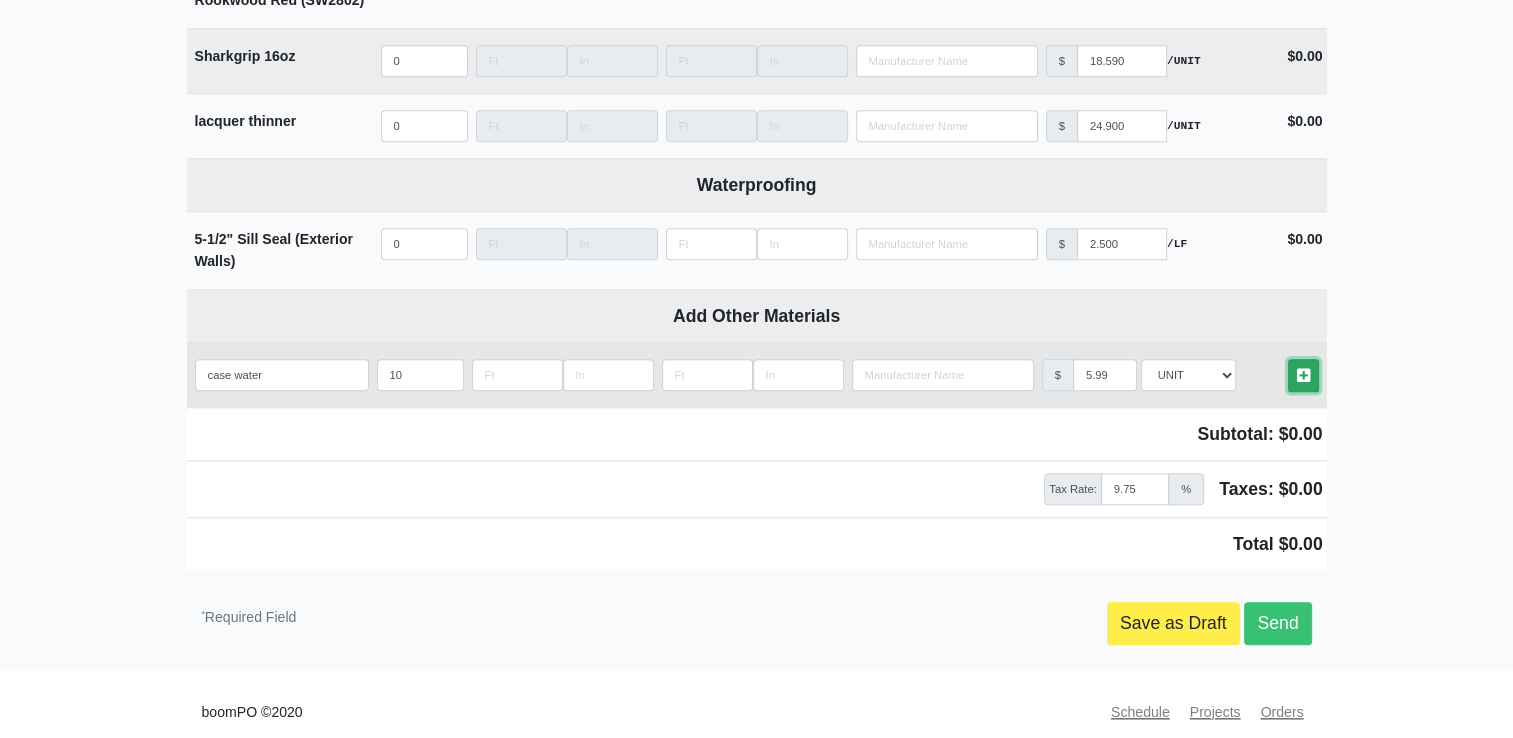 click on "Other Materials" at bounding box center [1303, 375] 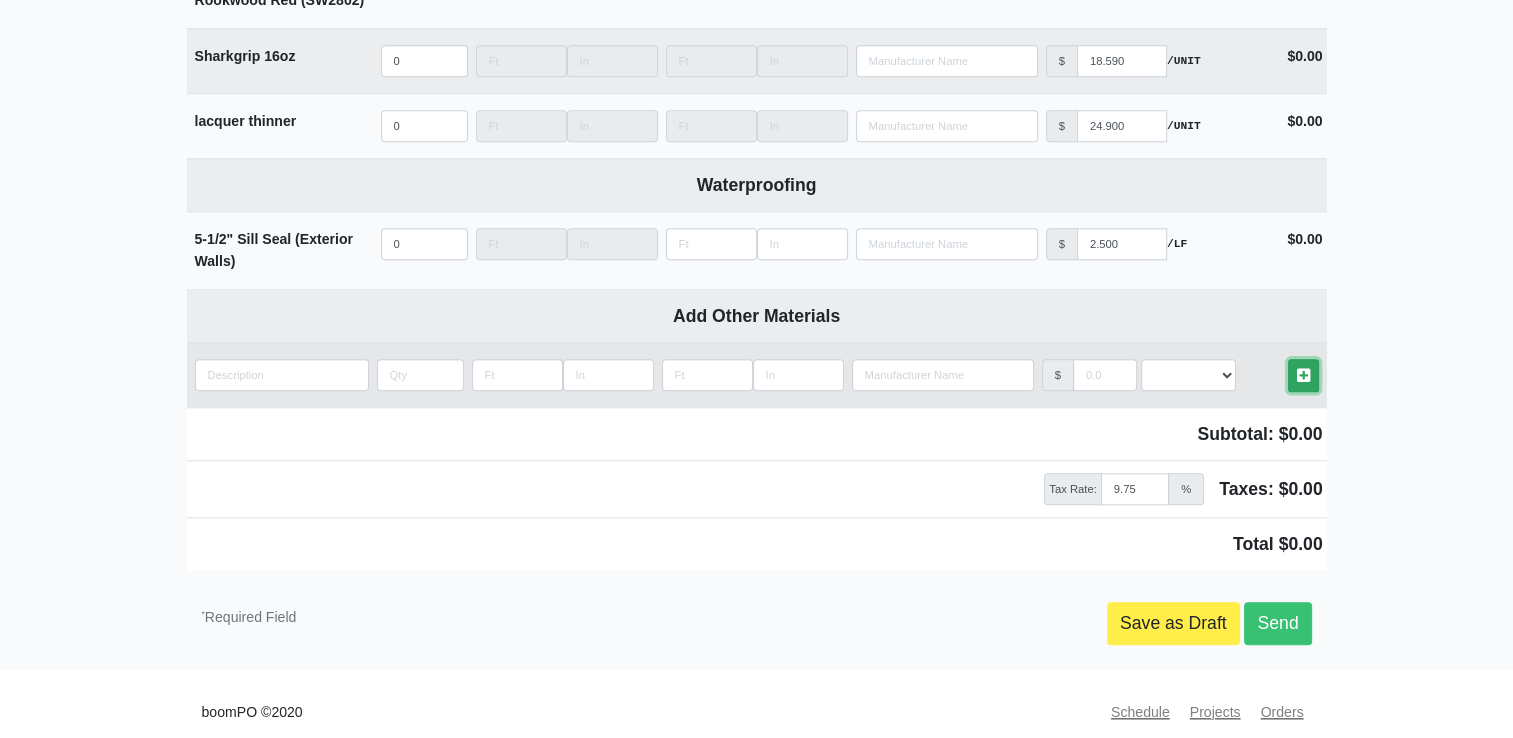 scroll, scrollTop: 9759, scrollLeft: 0, axis: vertical 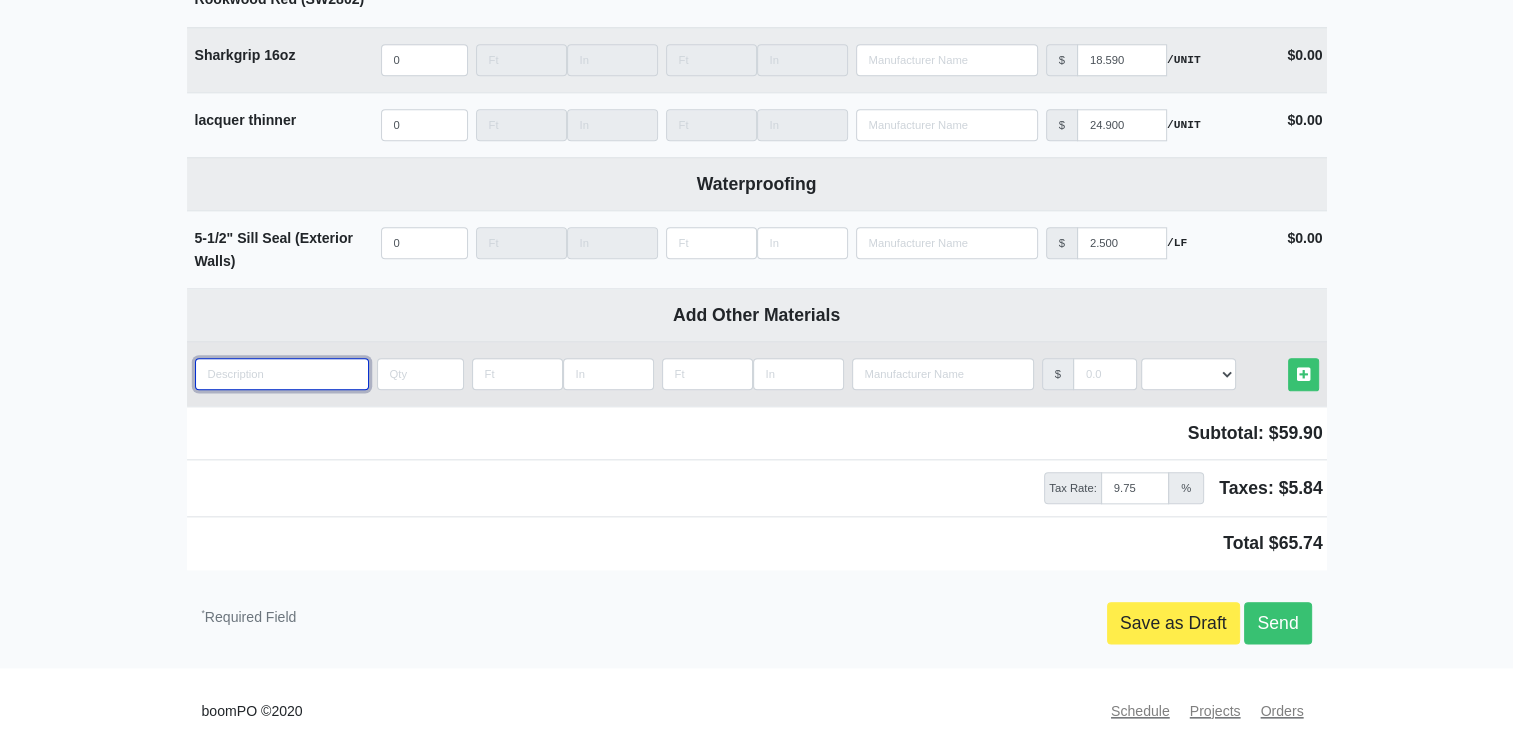 click at bounding box center (282, 374) 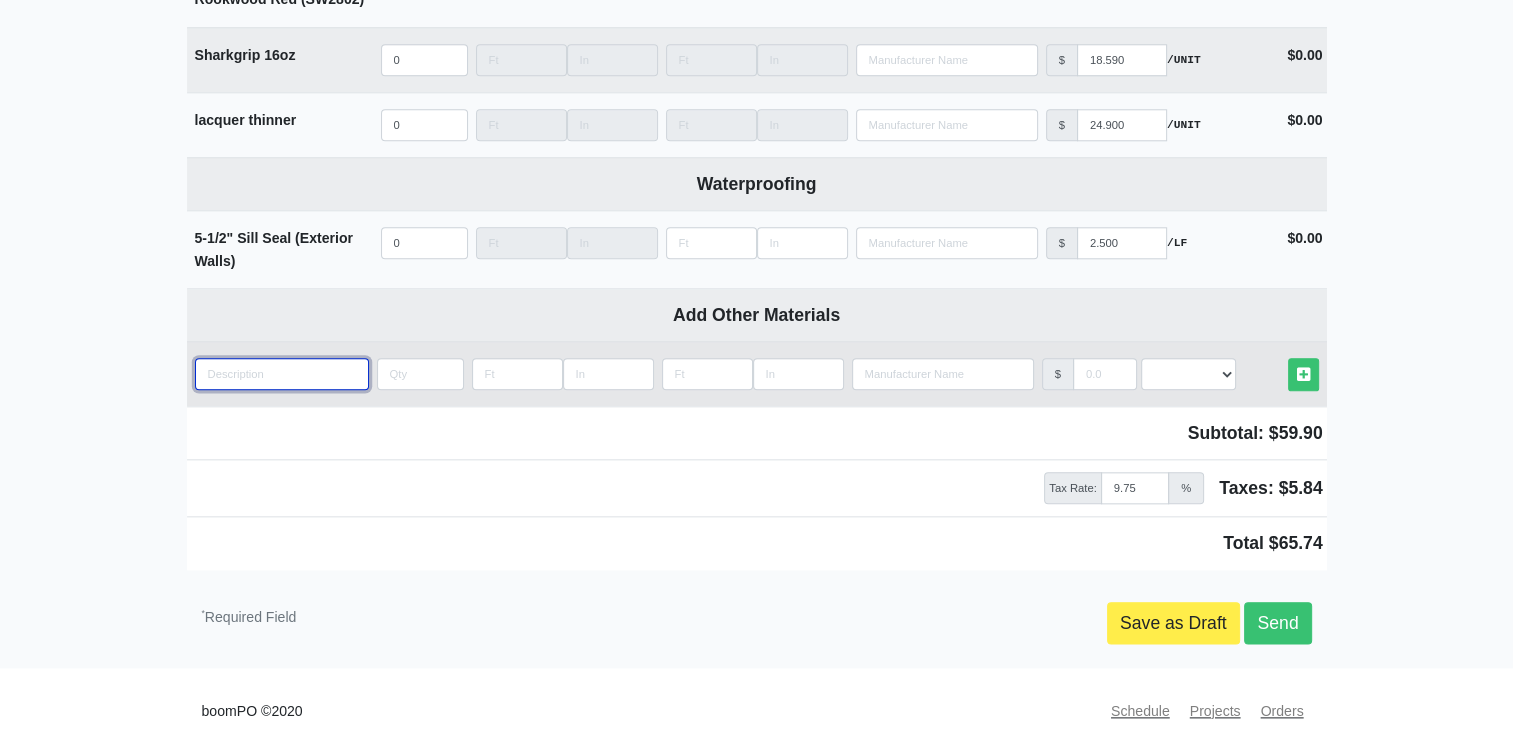 type on "j" 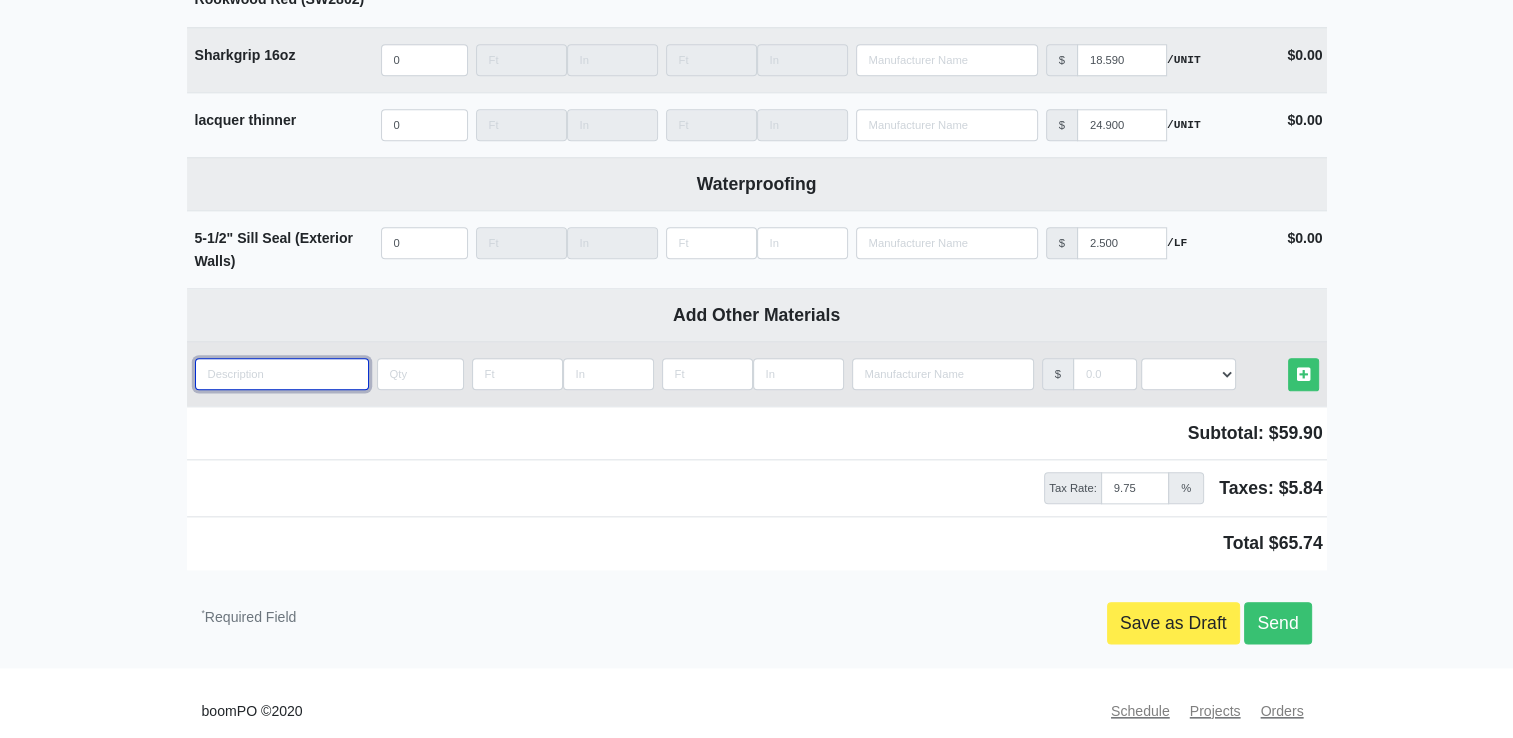 select 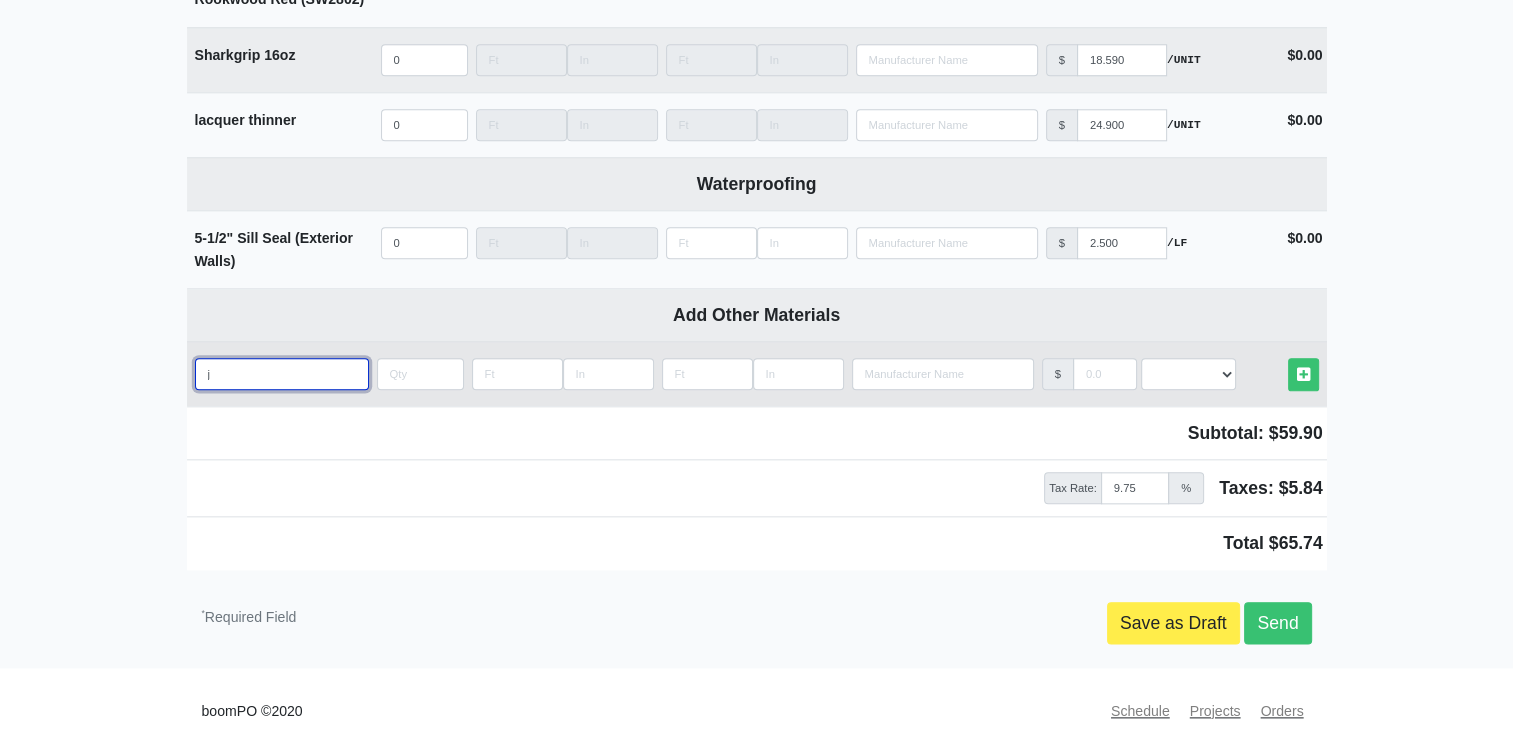 type on "jo" 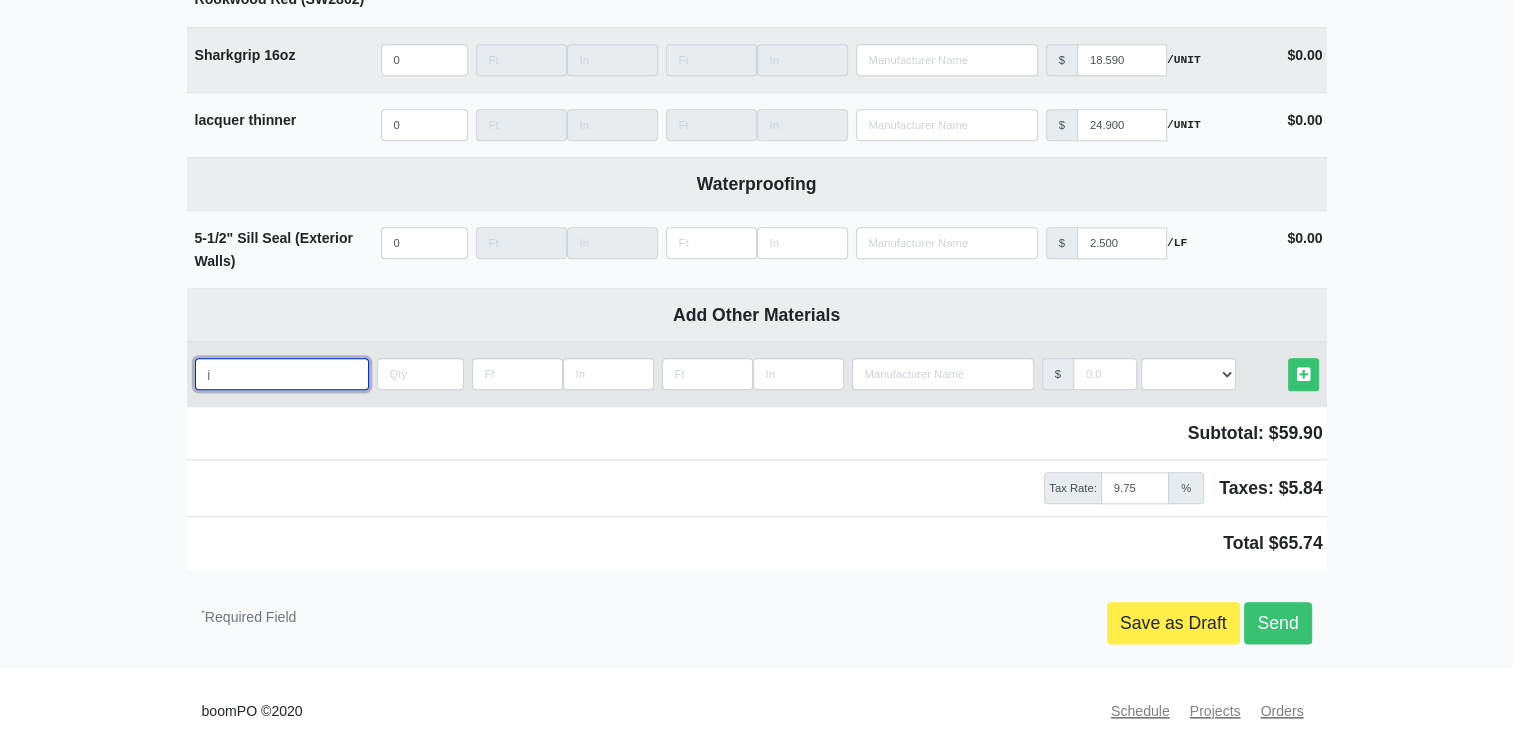 select 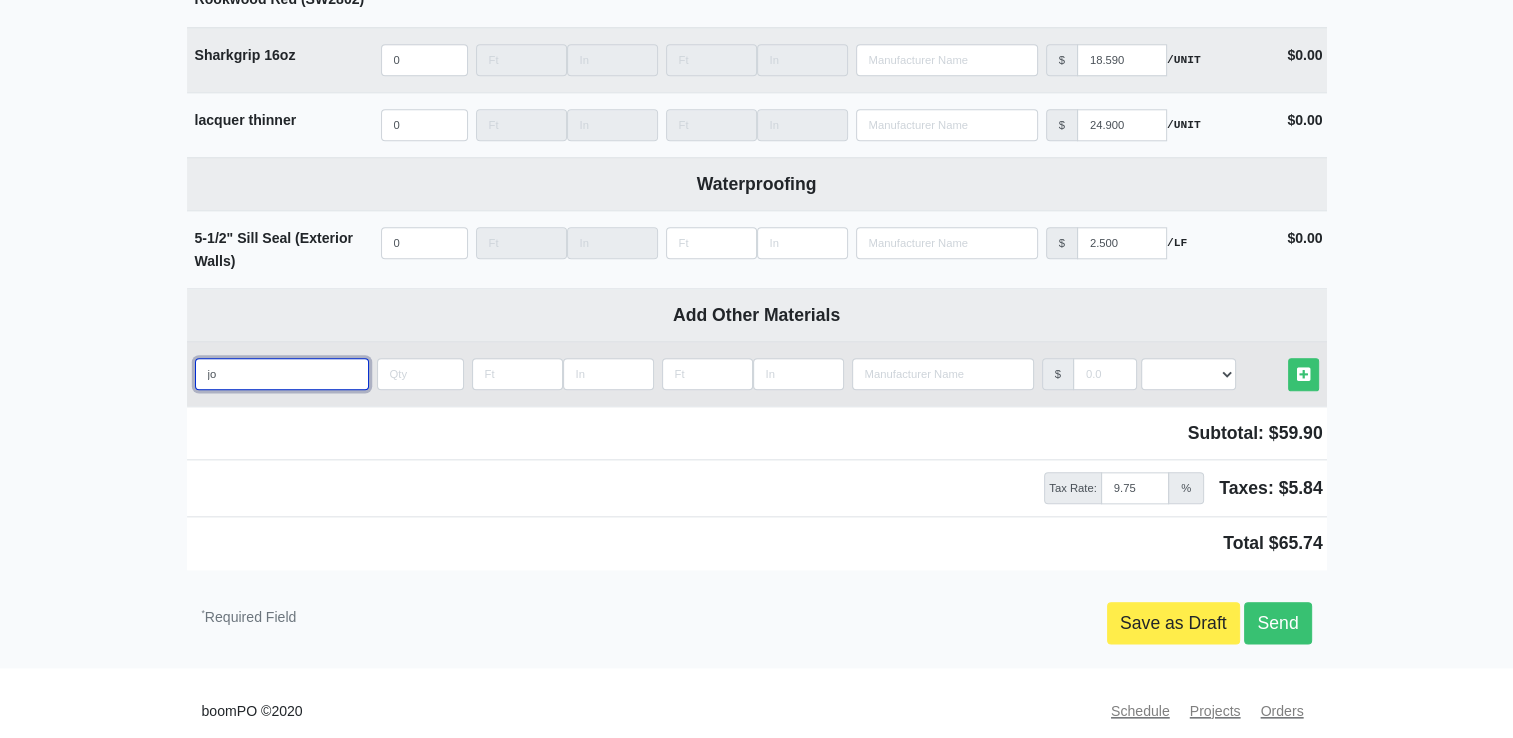 type on "joi" 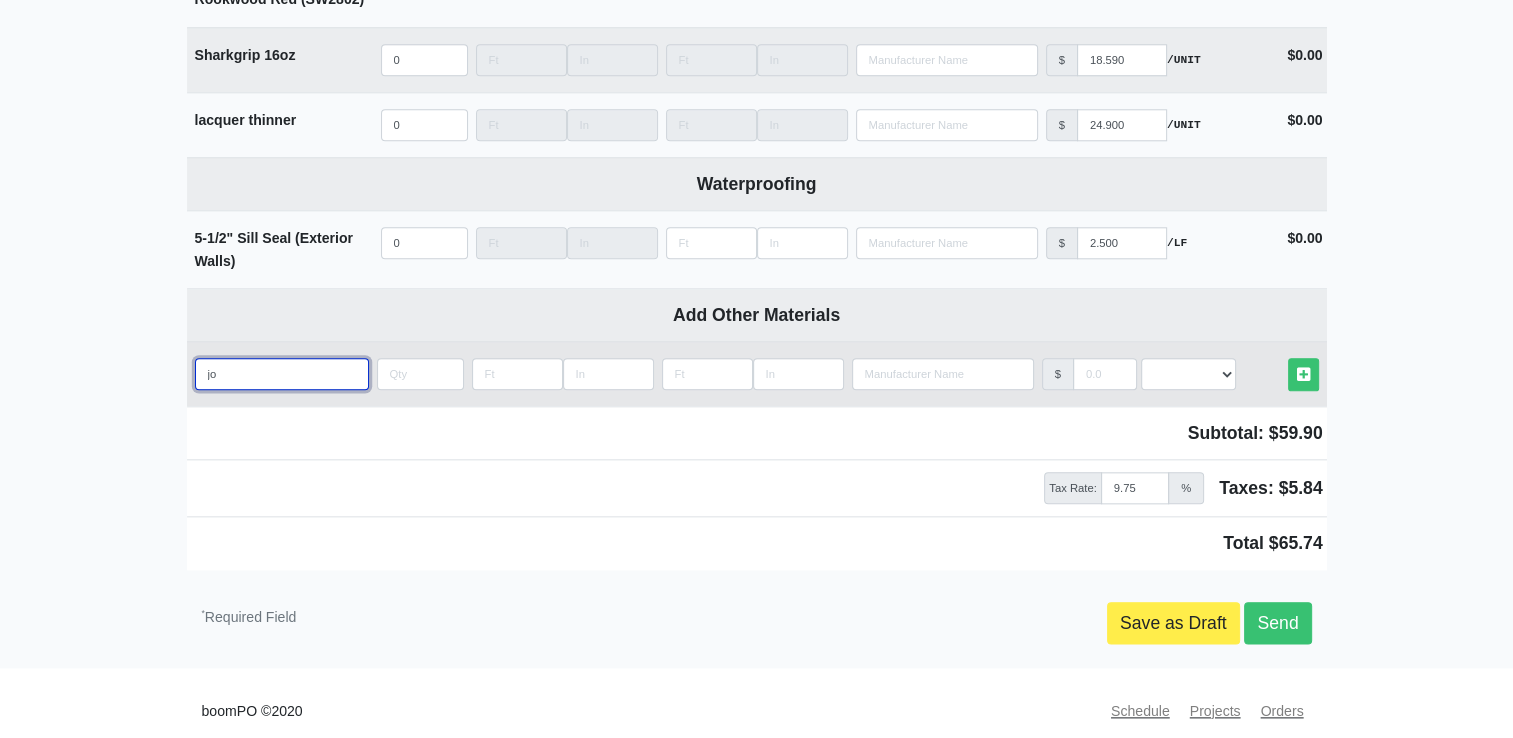 select 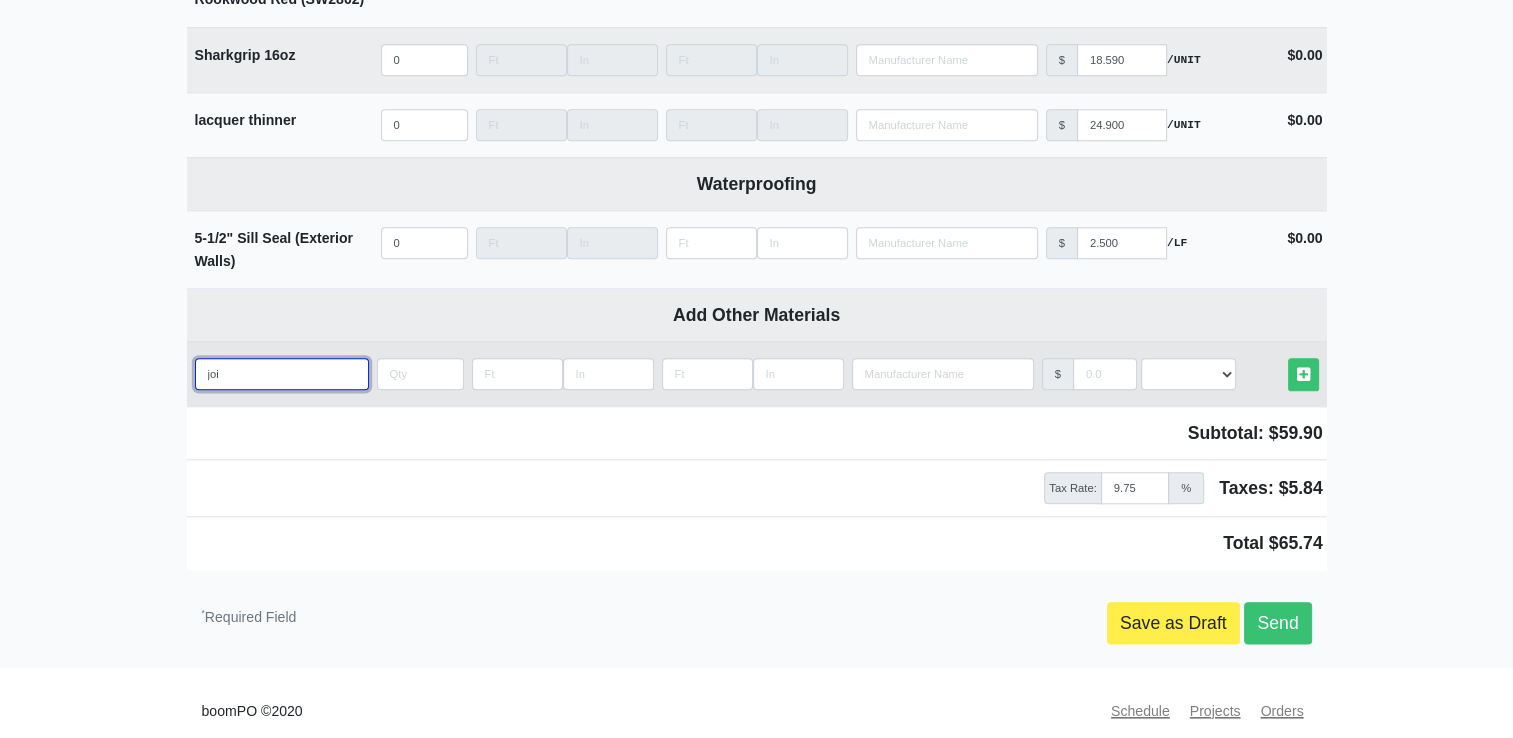 type on "join" 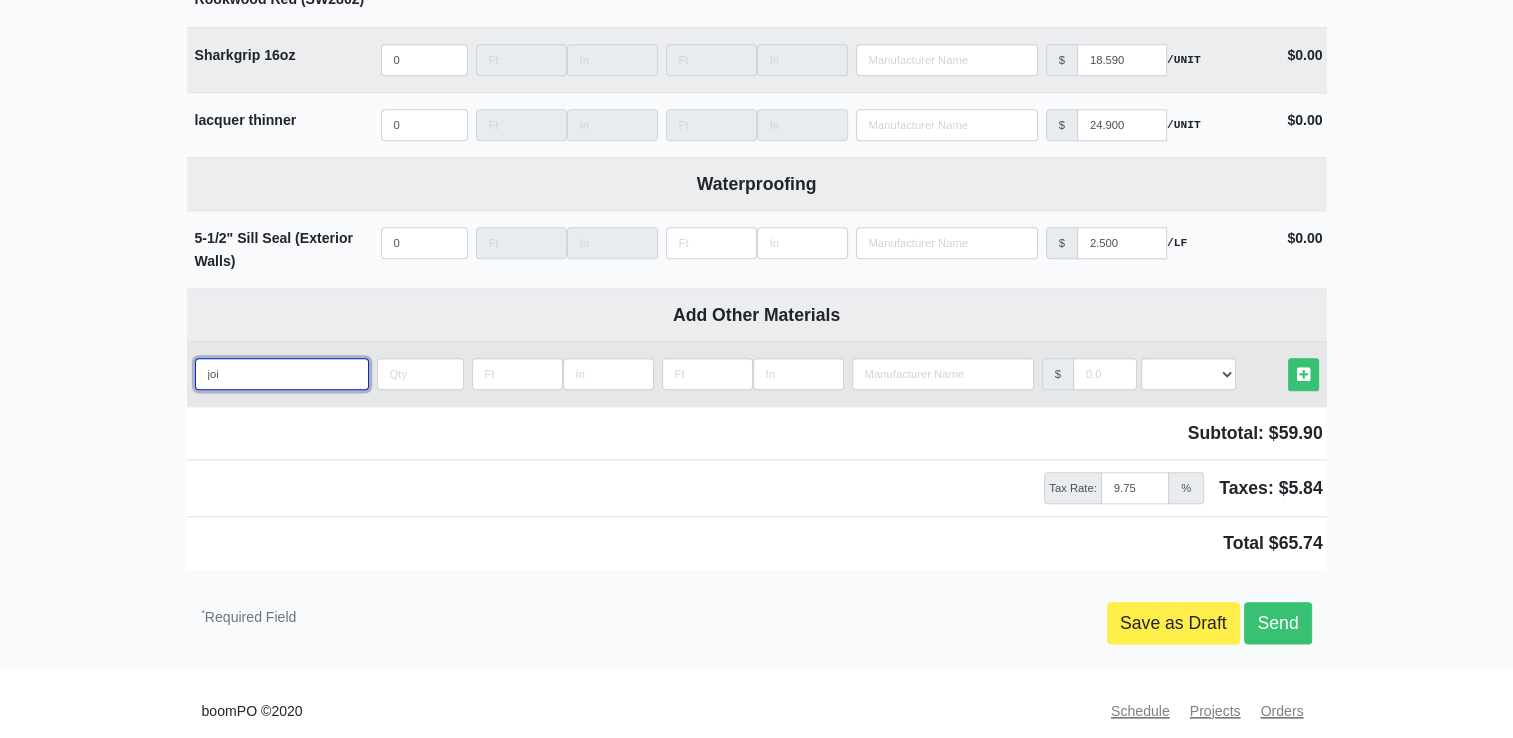 select 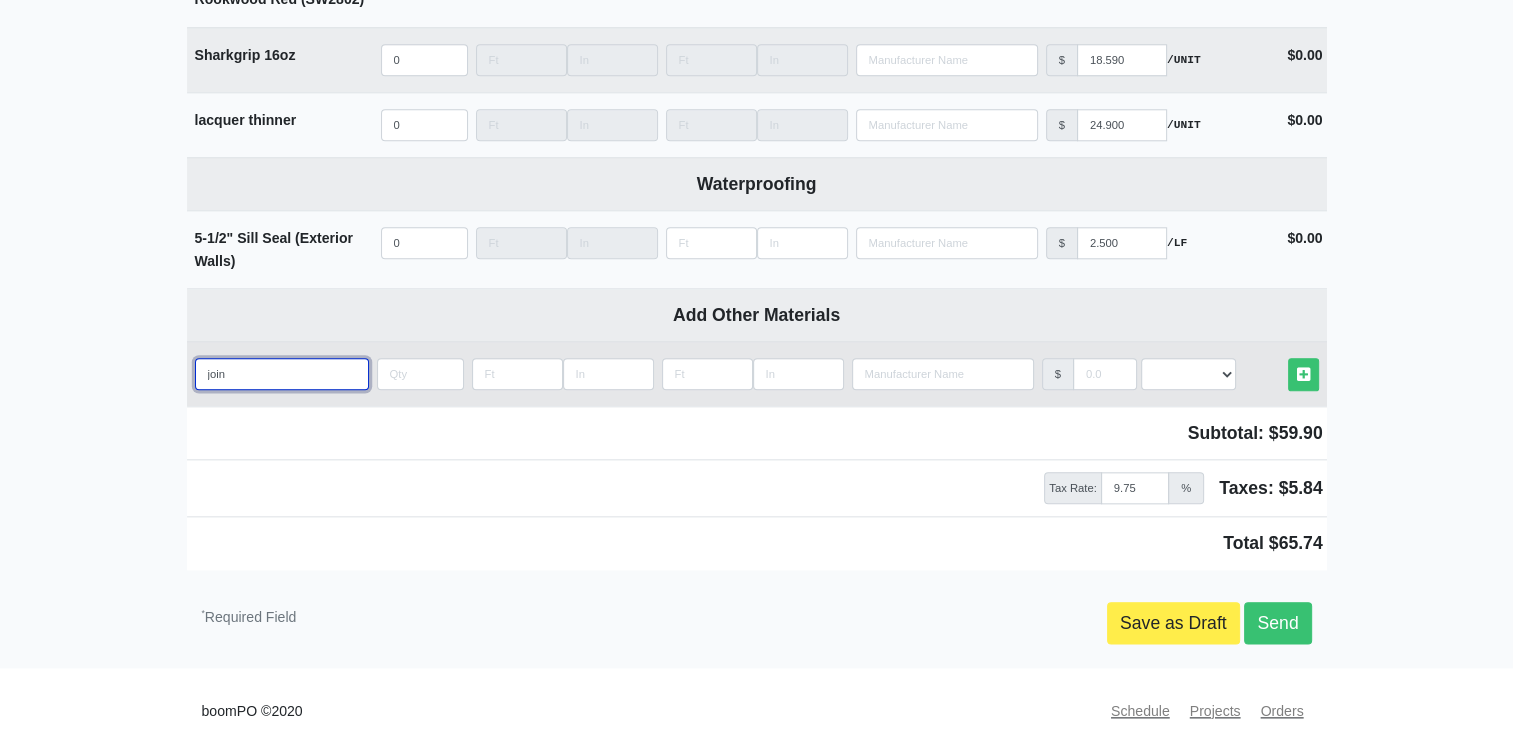 type on "joint" 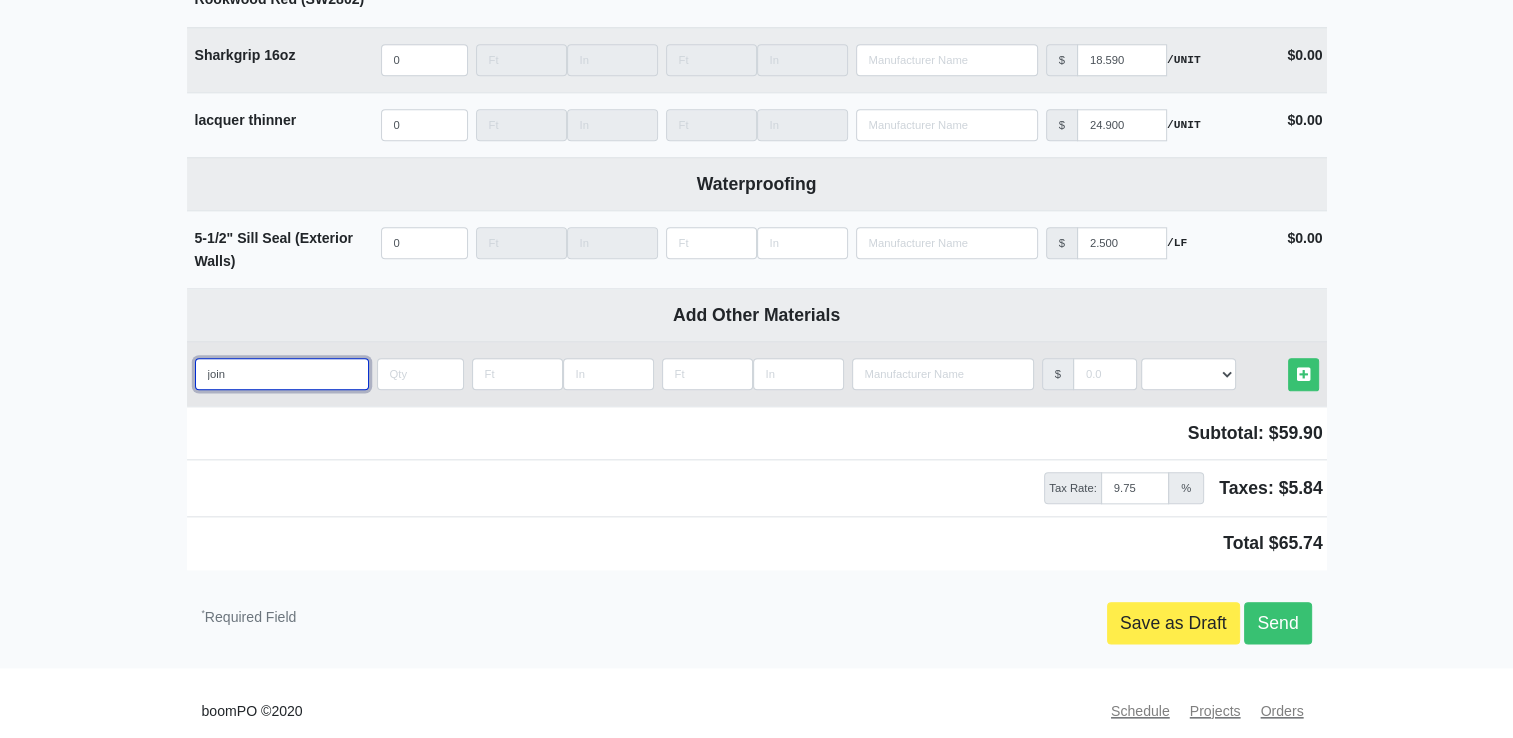 select 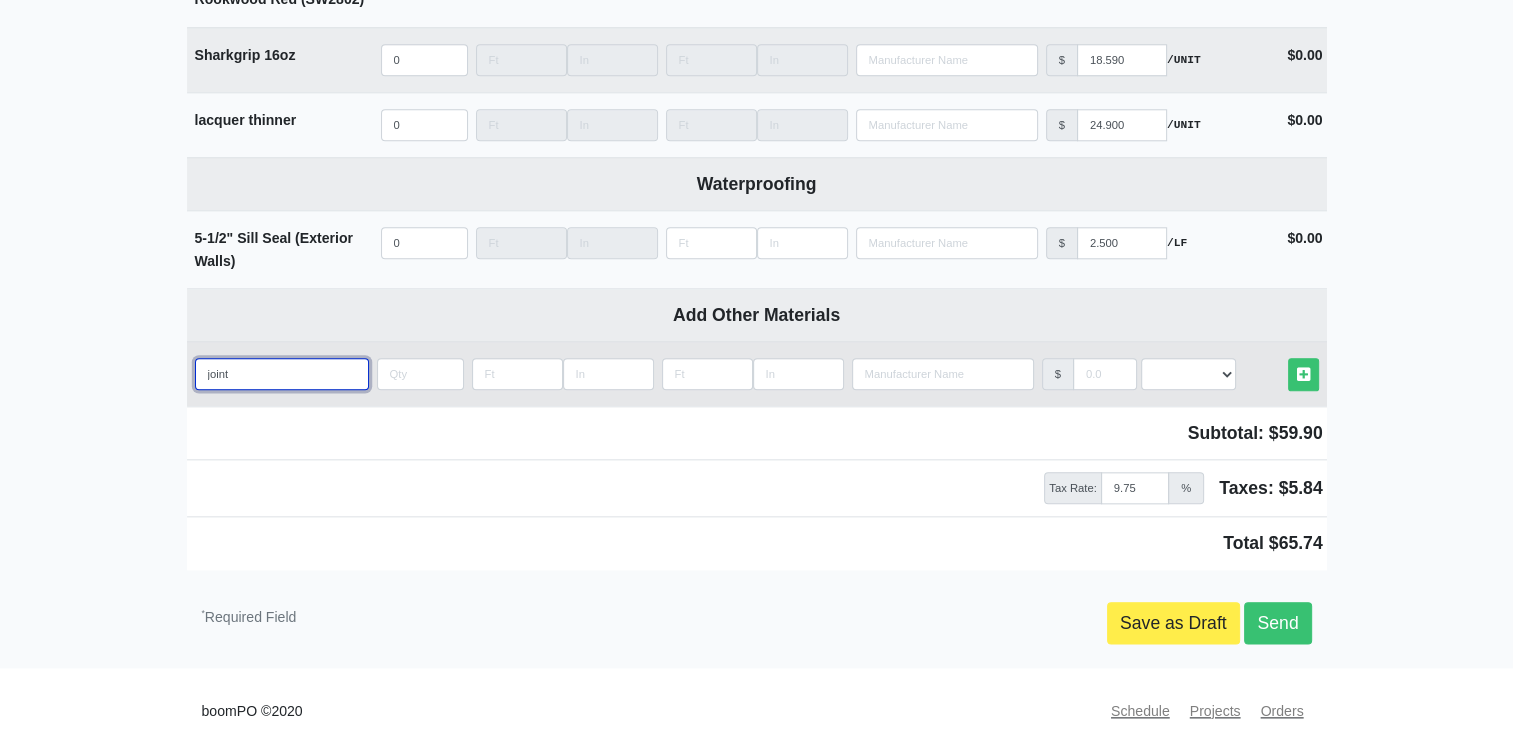 type on "joint" 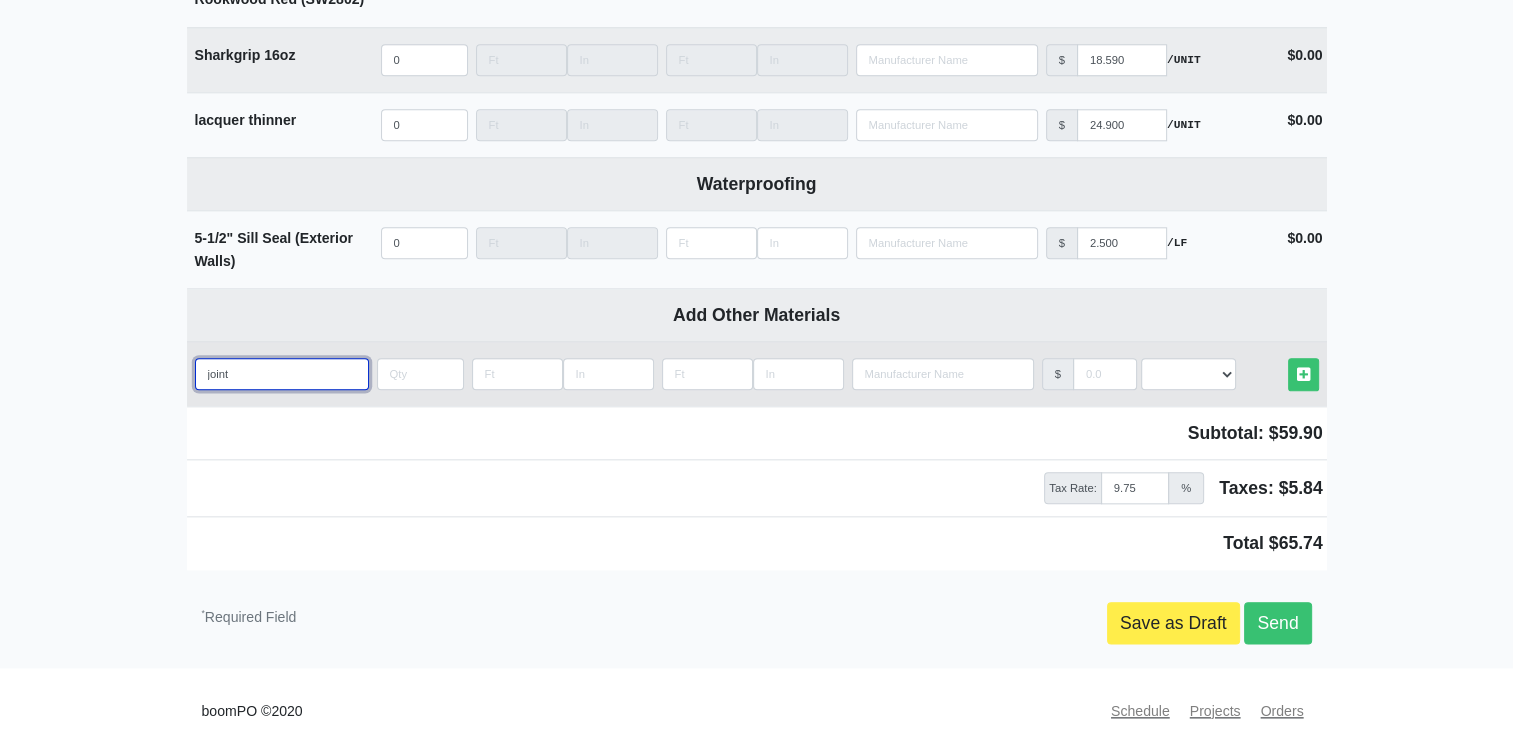 select 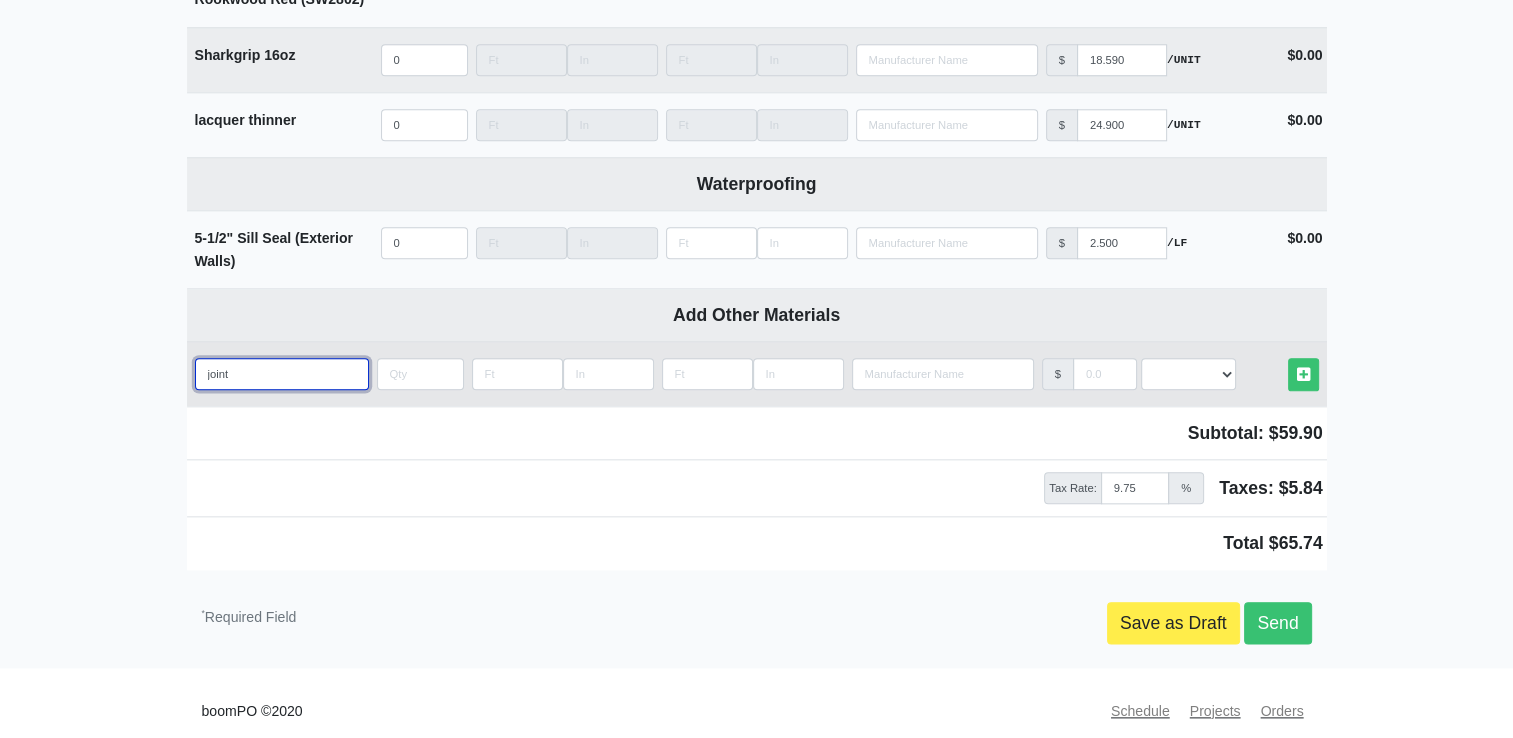 type on "joint c" 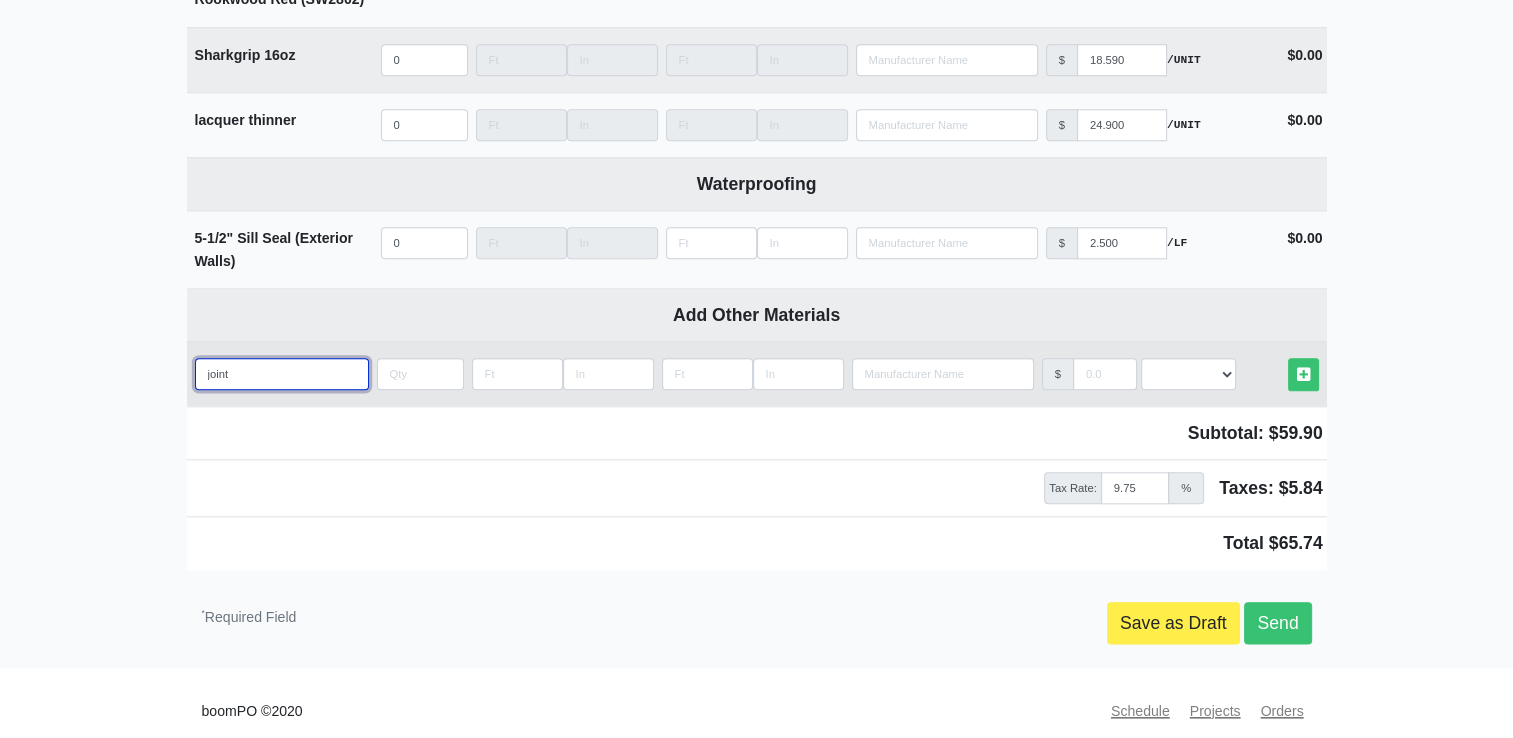 select 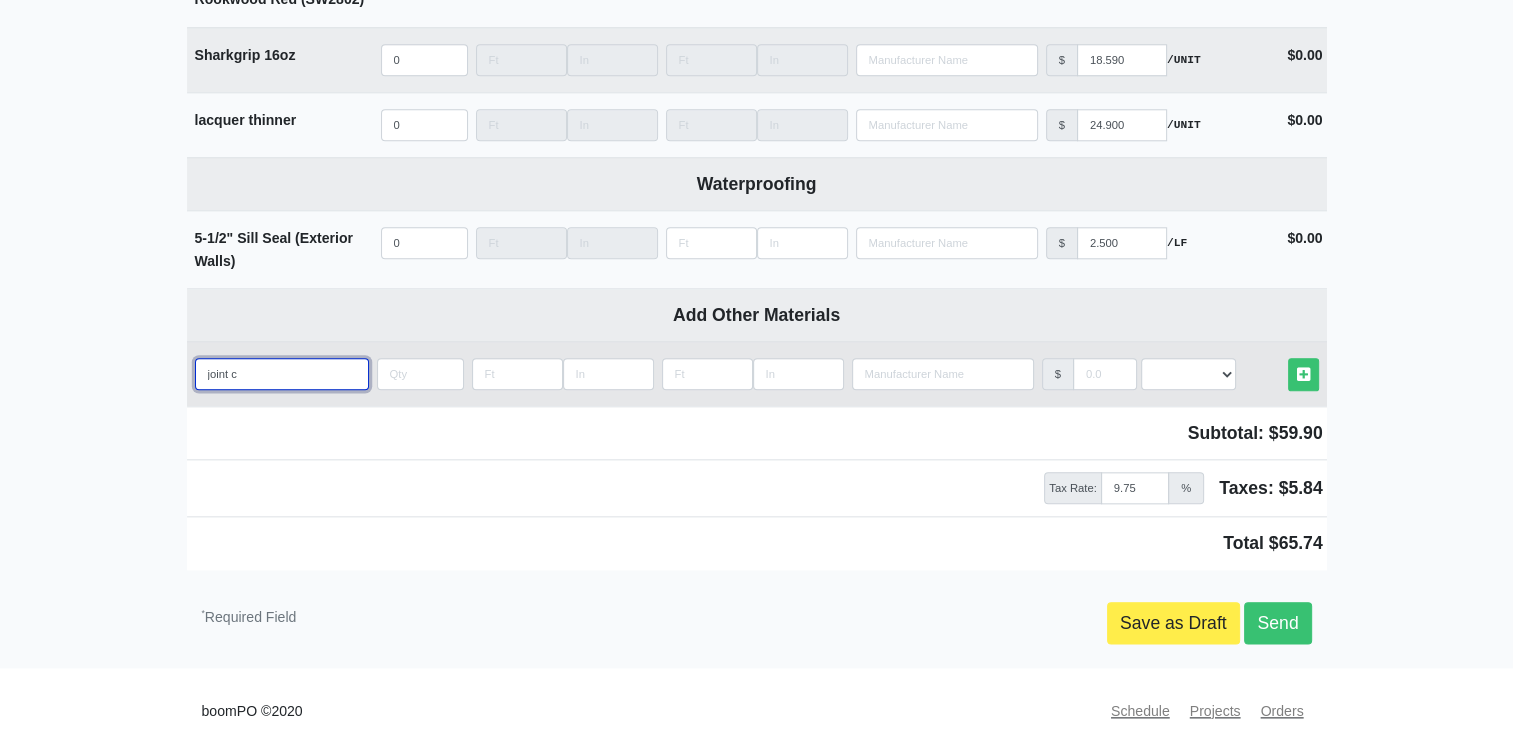 type on "joint co" 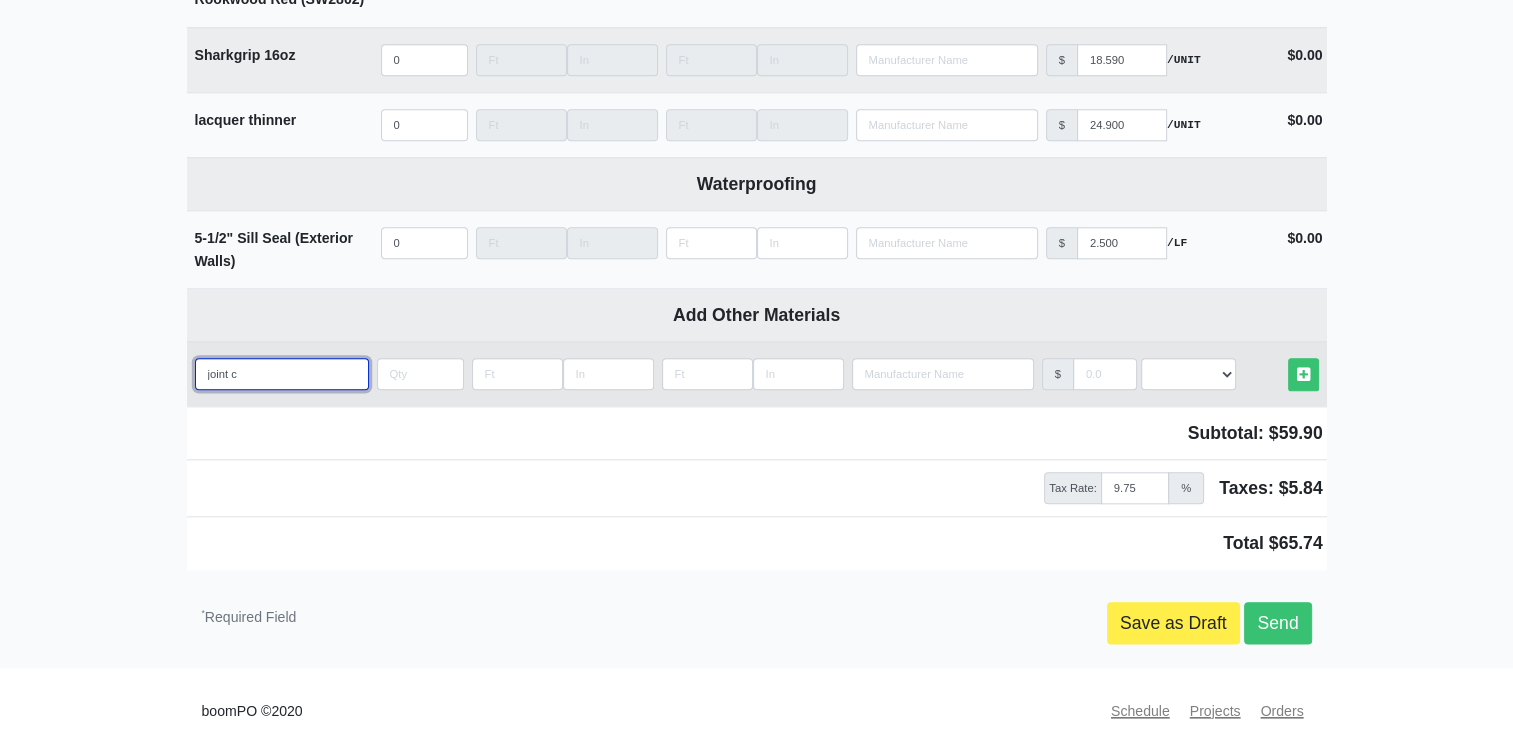 select 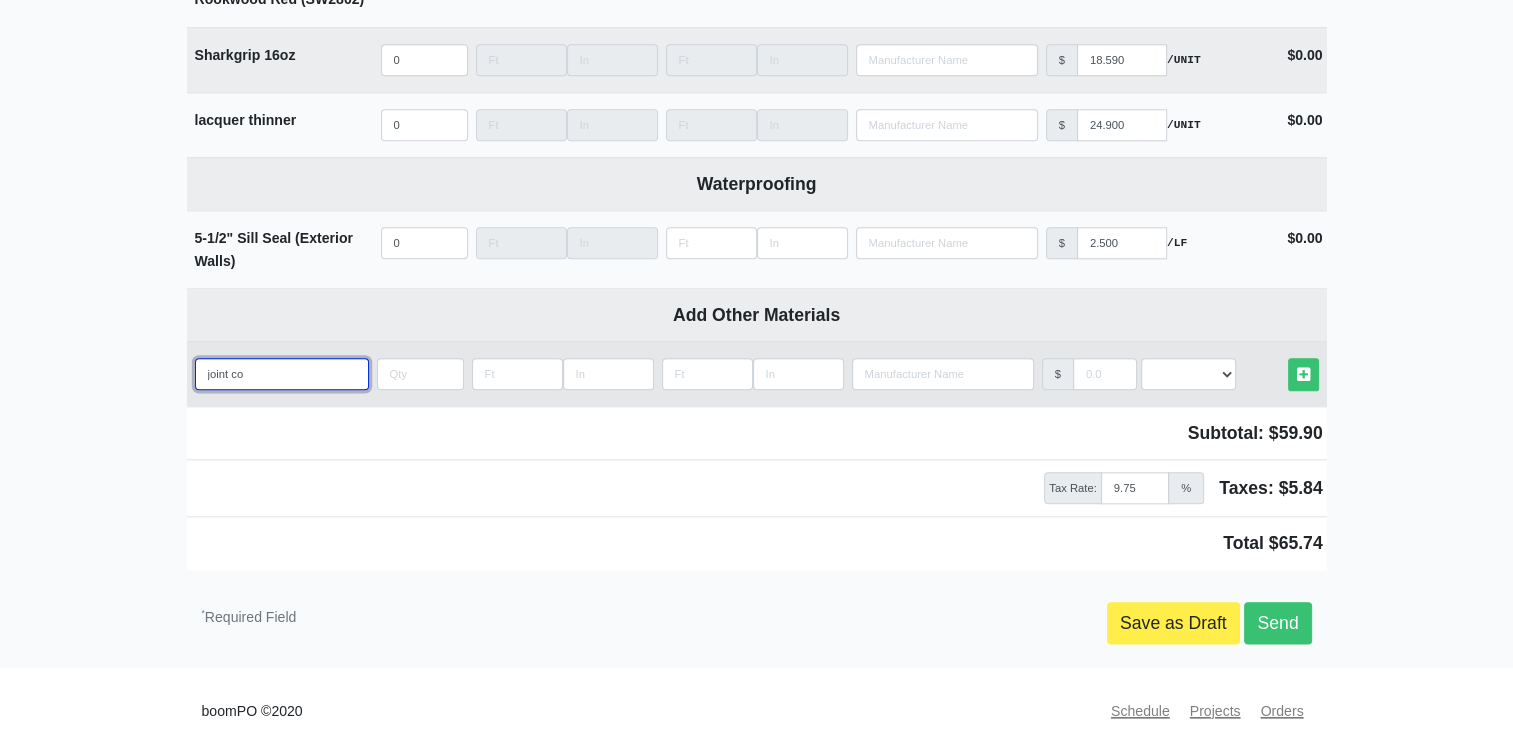 type on "joint com" 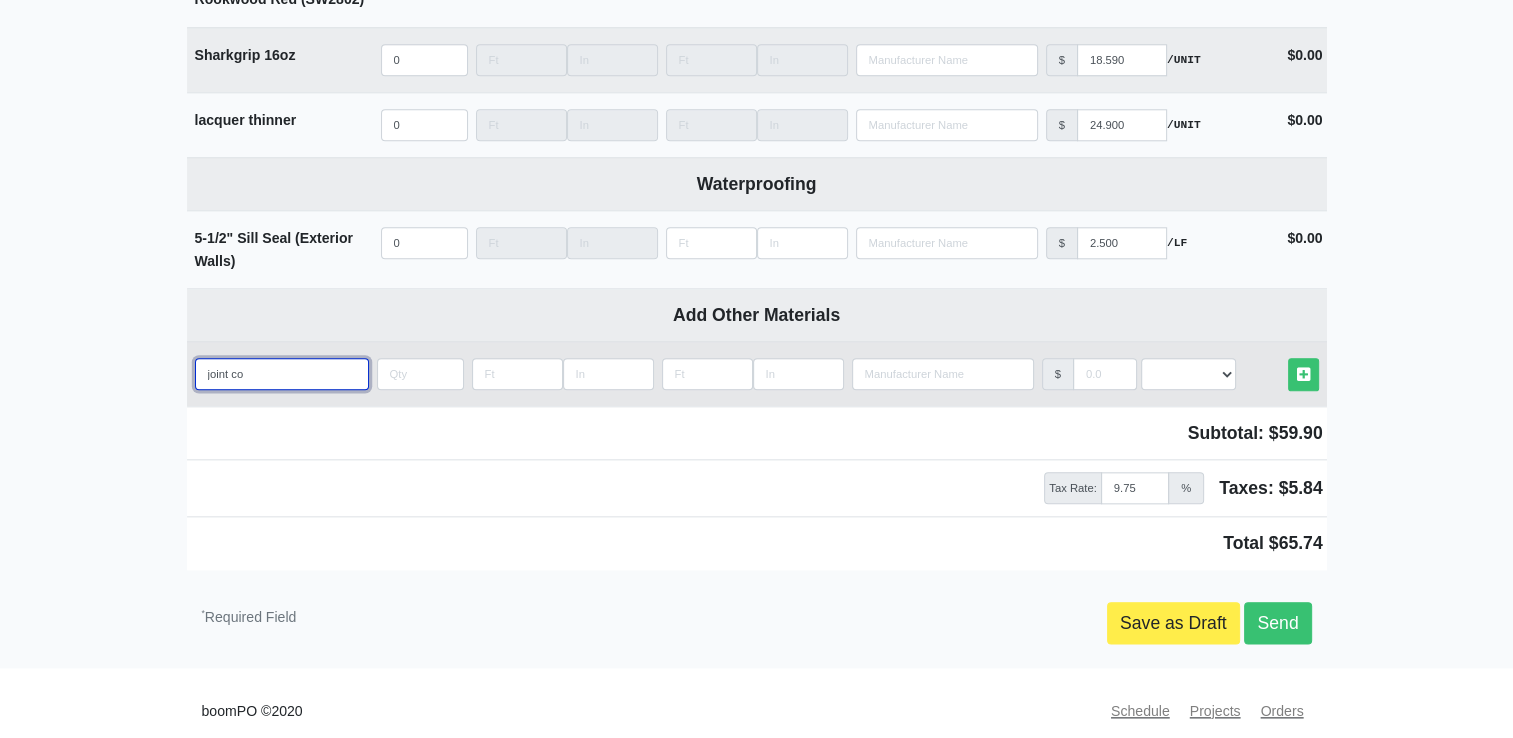 select 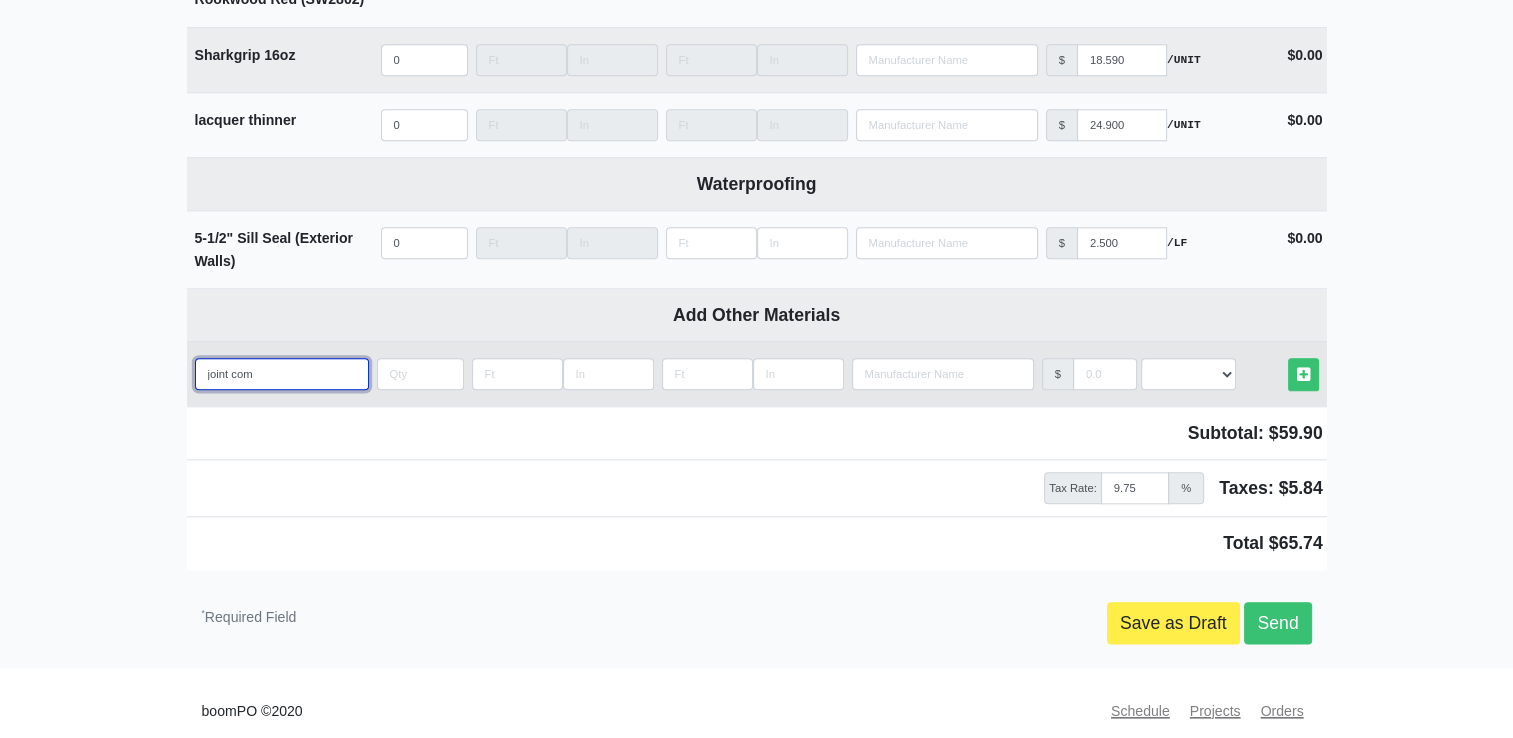 type on "joint comp" 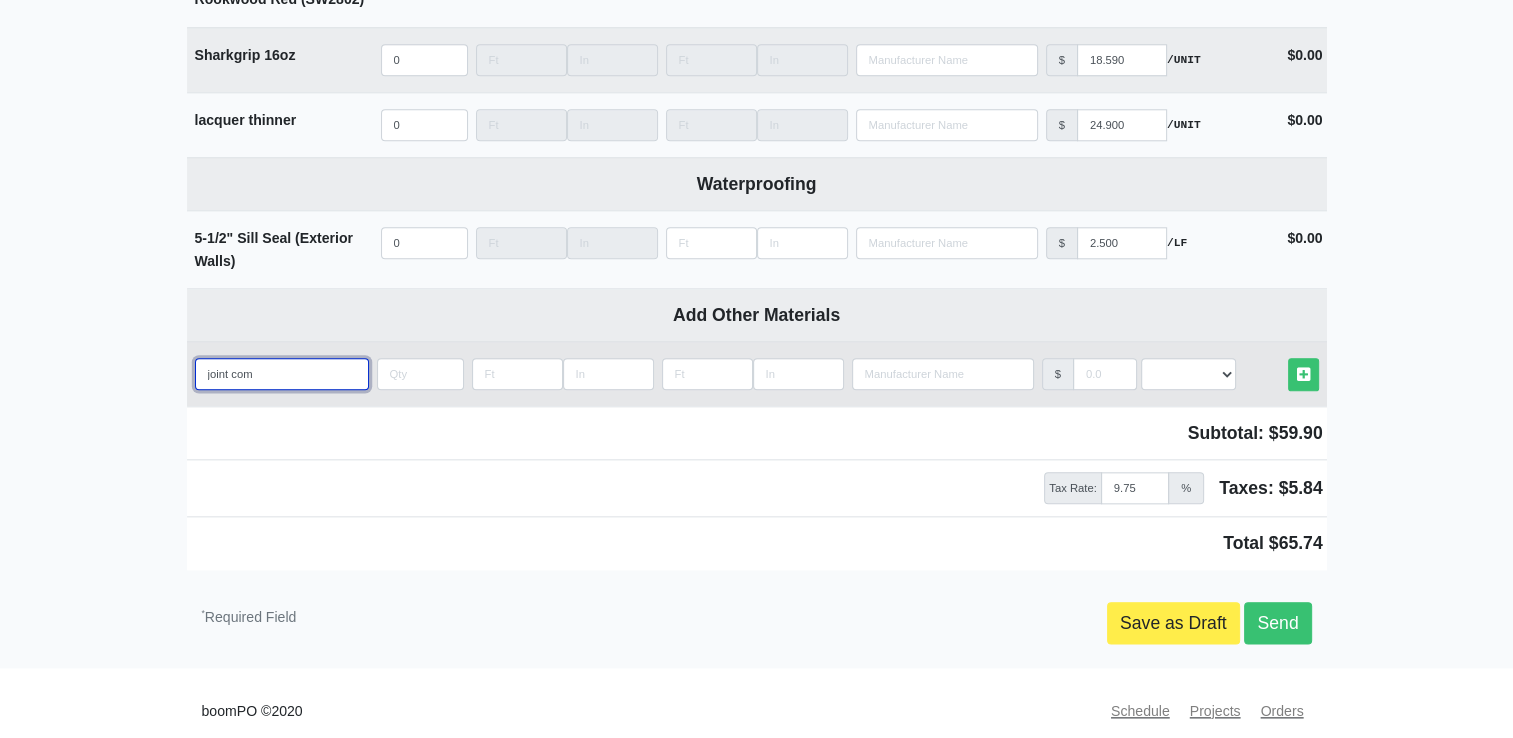 select 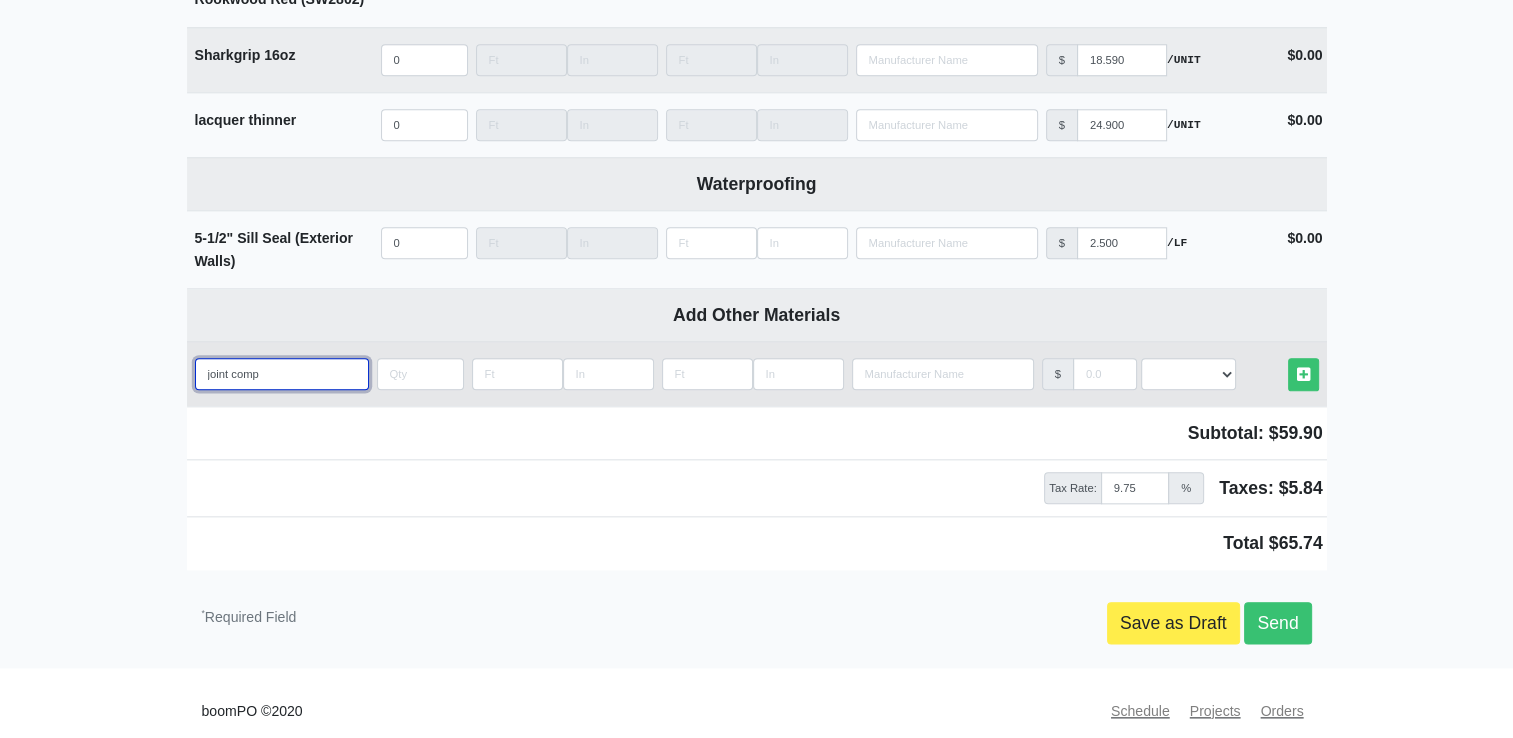 type on "joint compo" 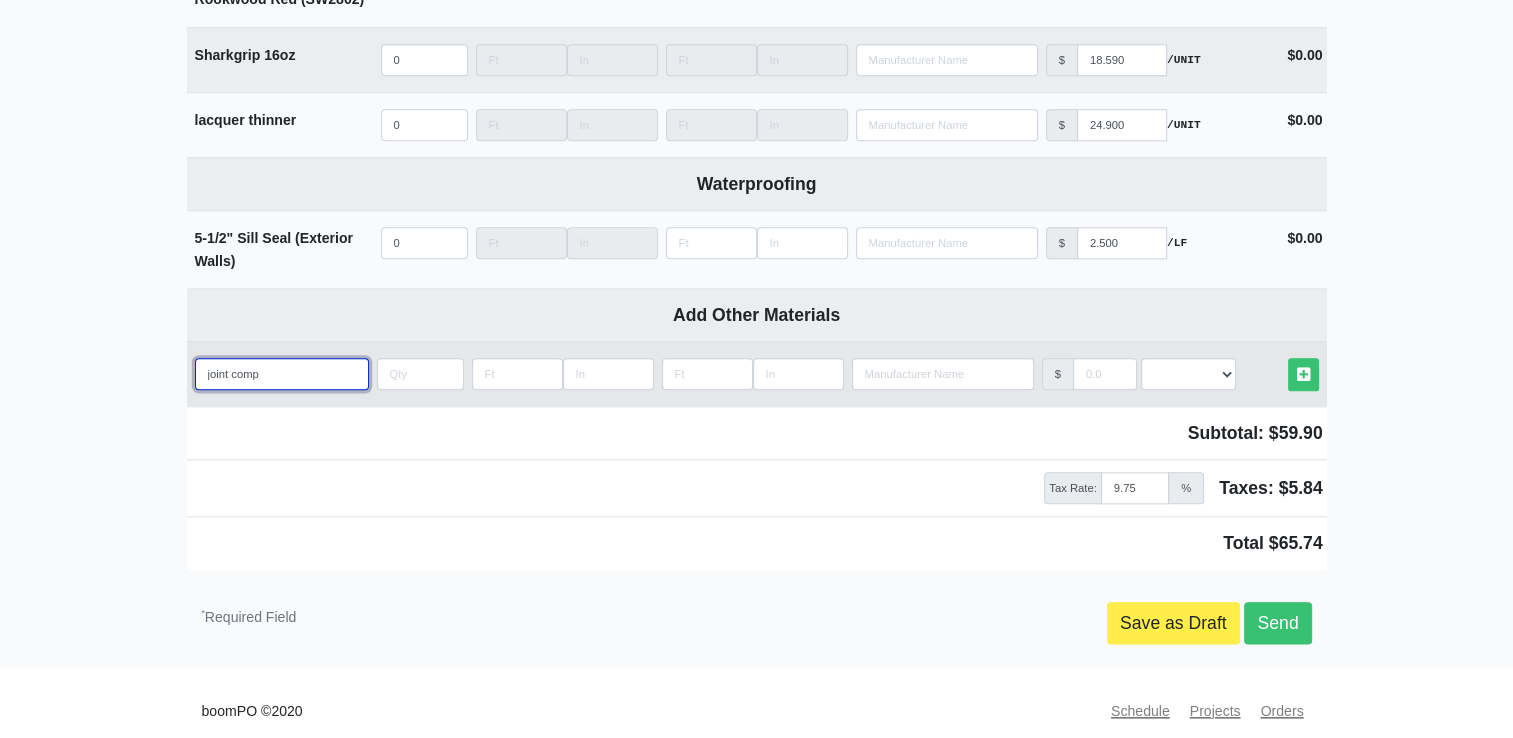 select 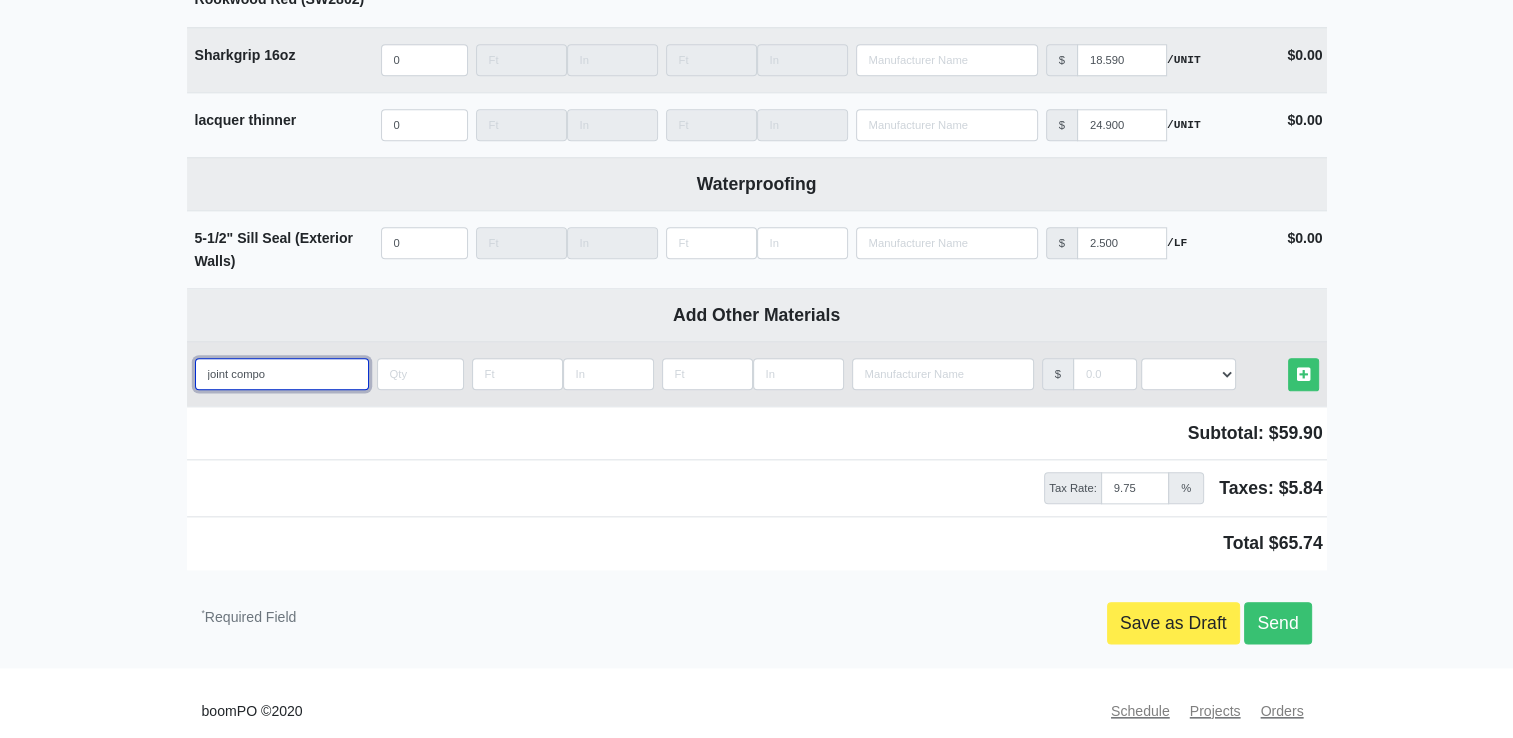 type on "joint compou" 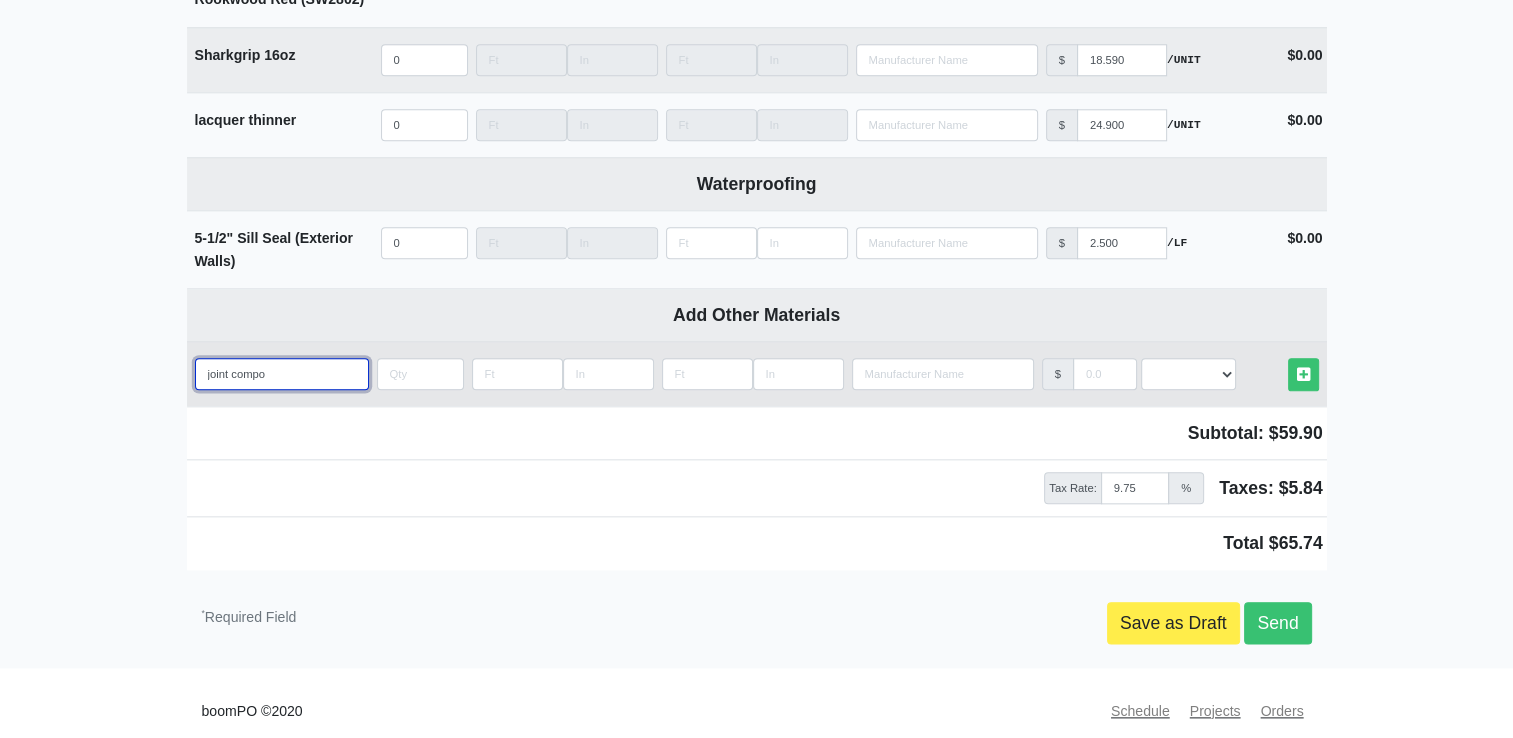 select 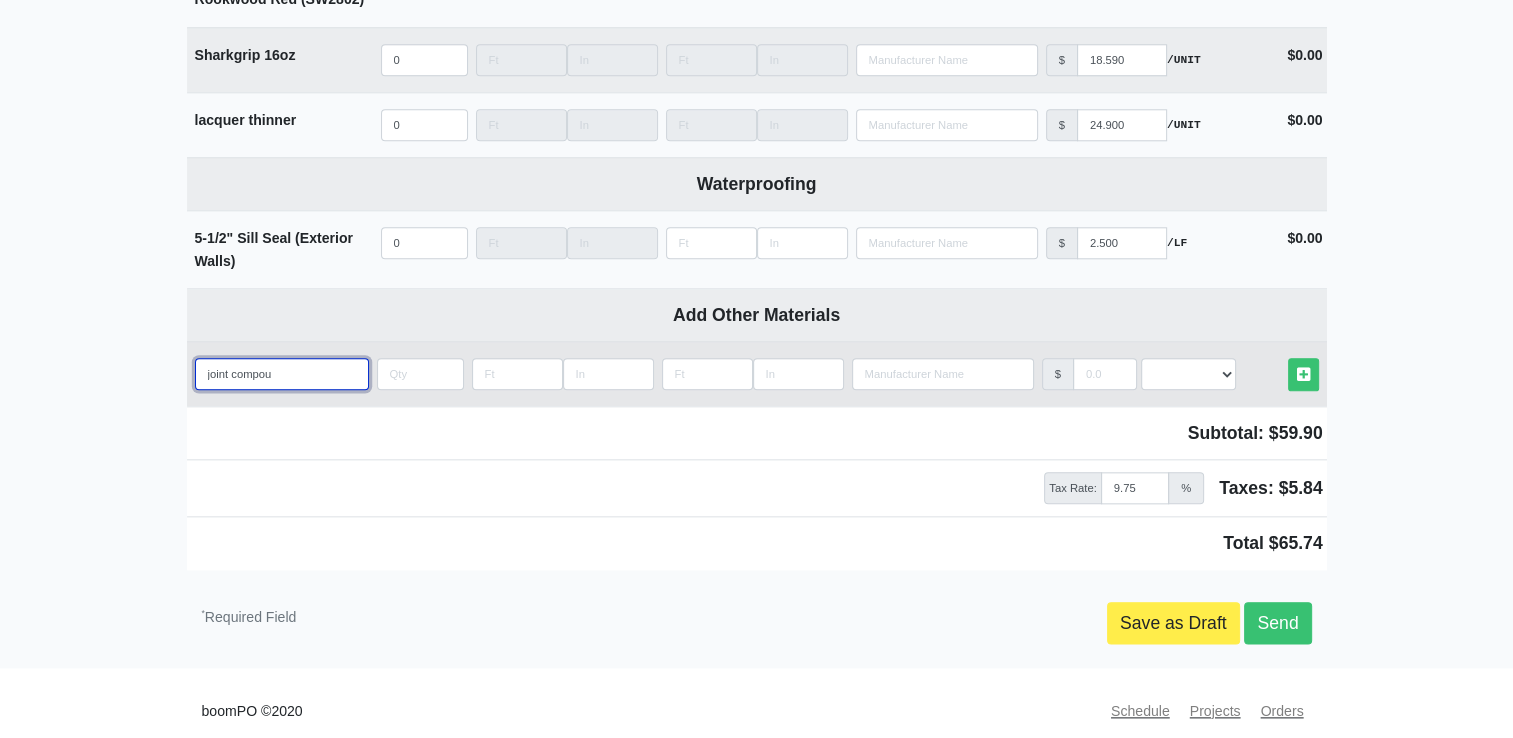type on "joint compoun" 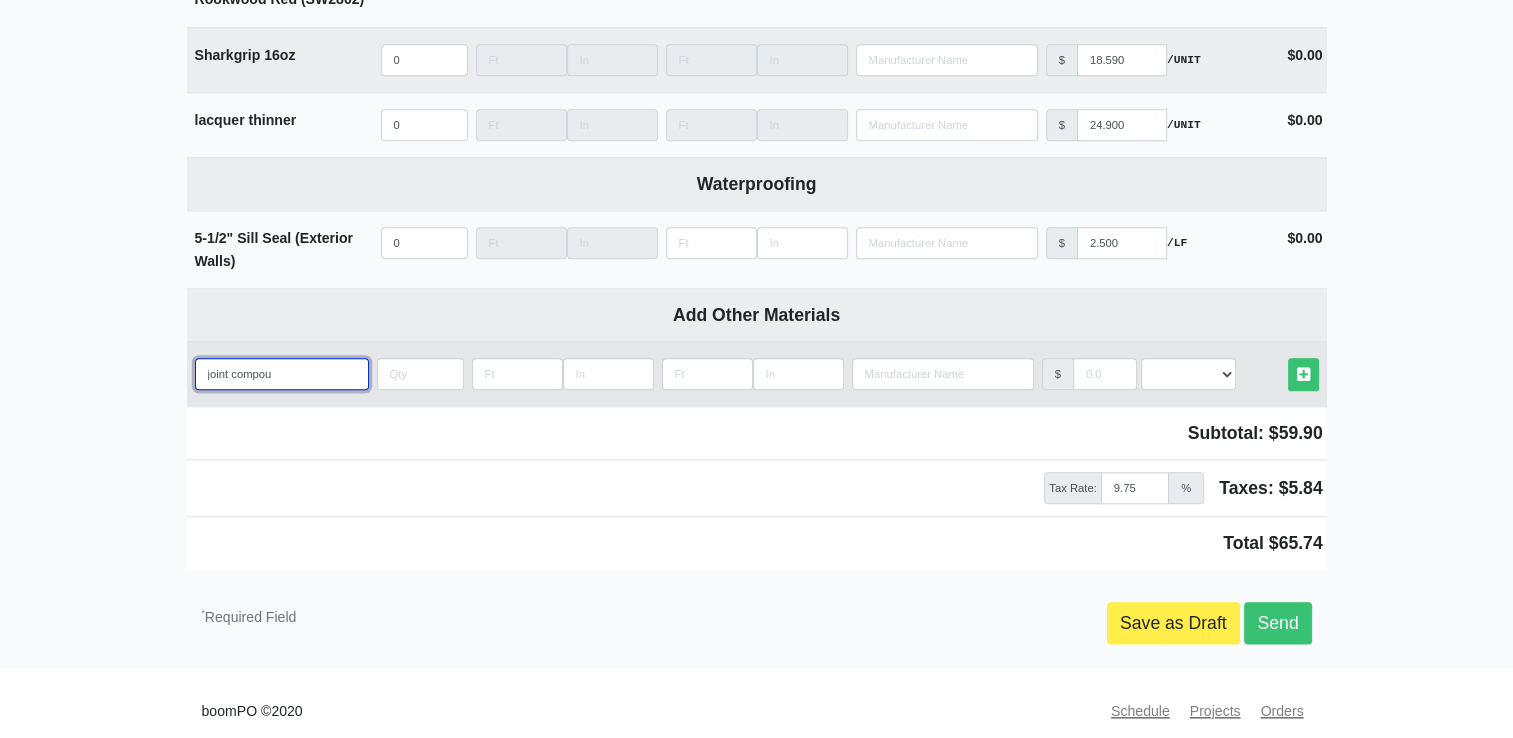 select 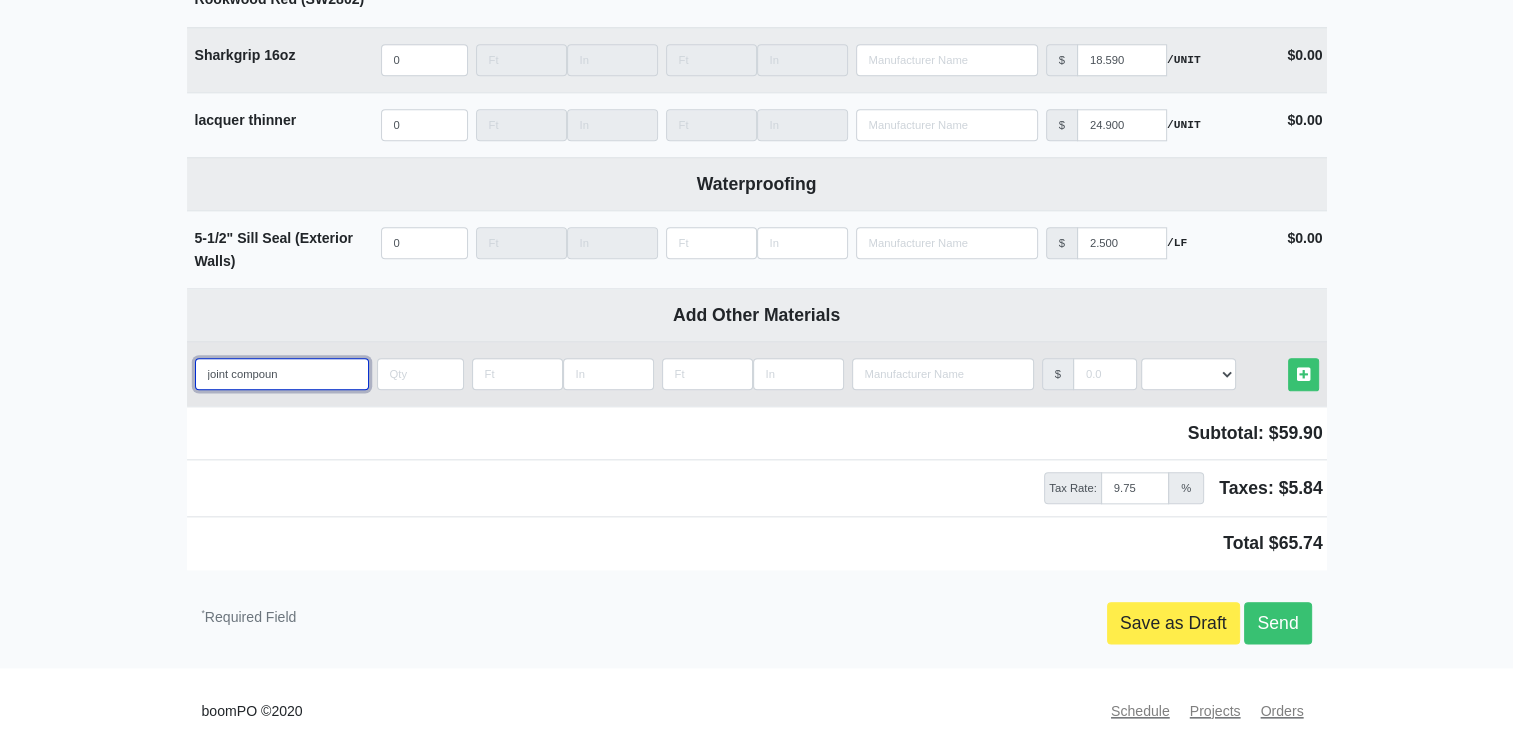 type on "joint compound" 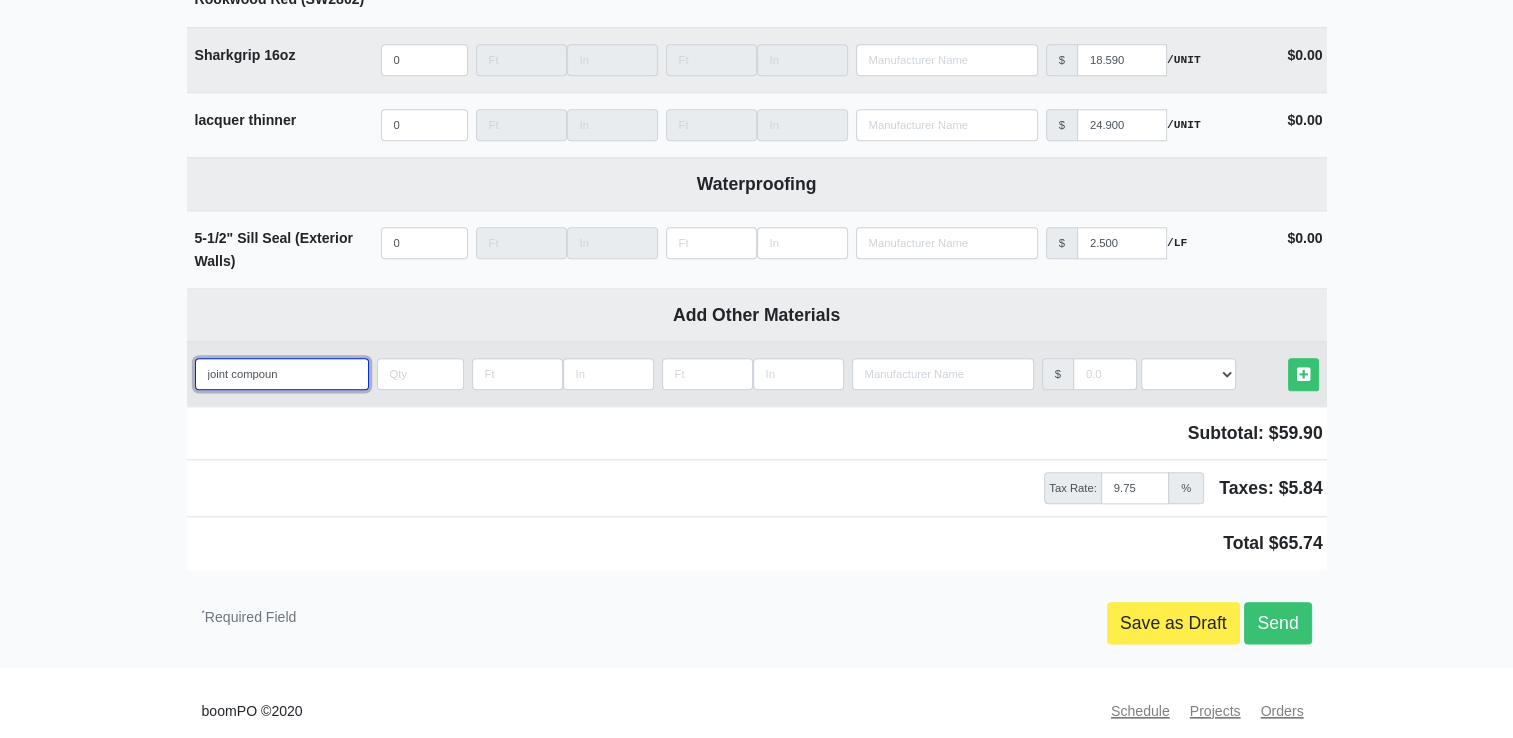 select 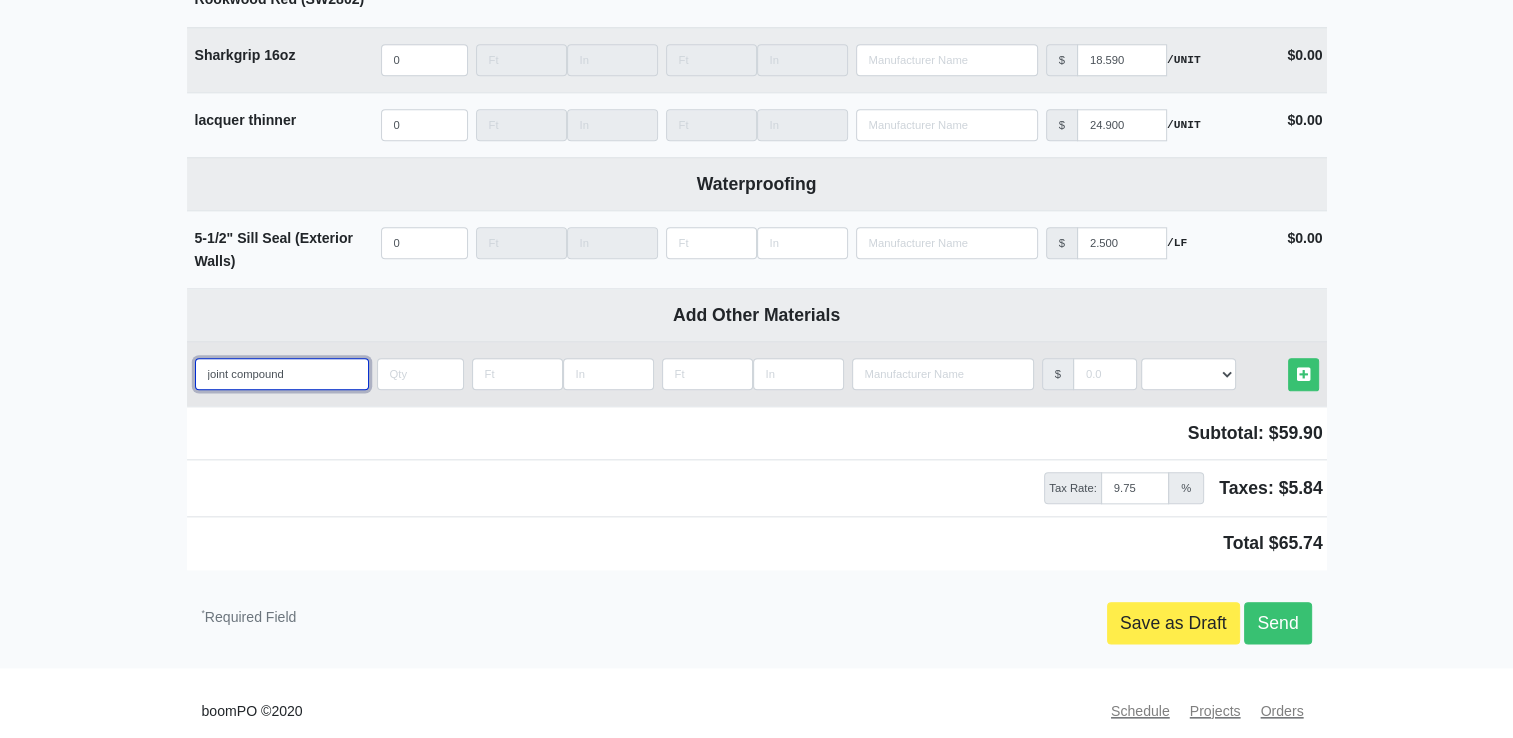 type on "joint compound" 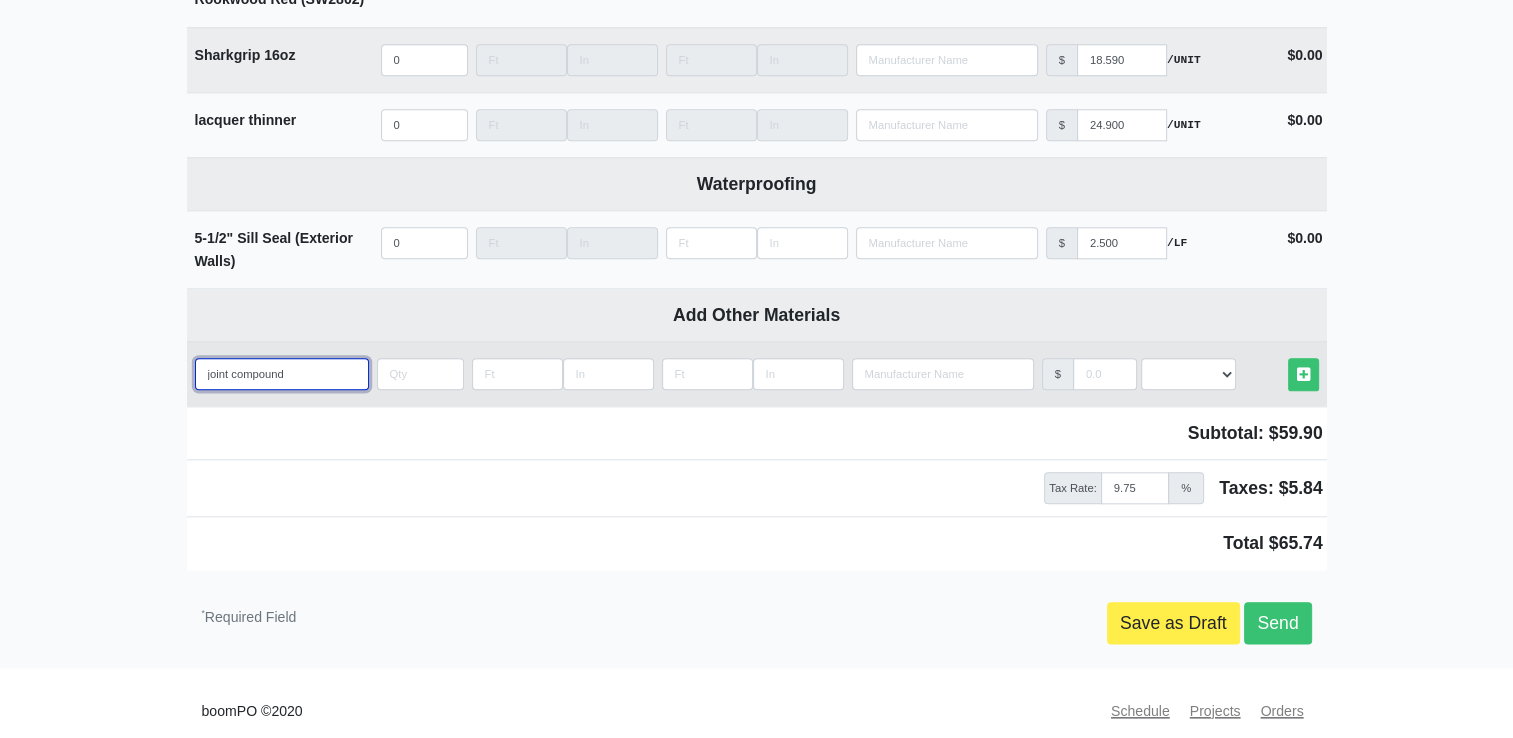 select 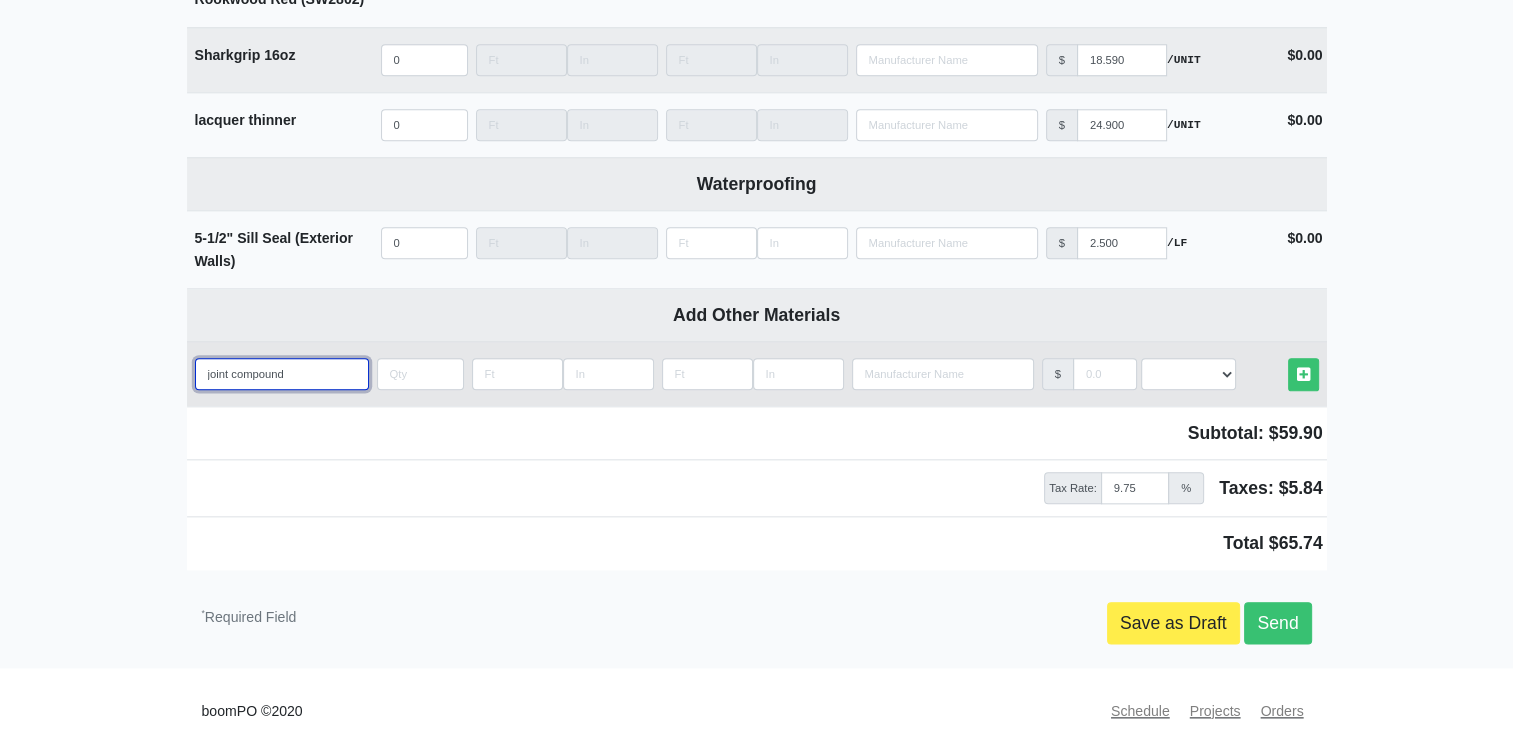 type on "joint compound p" 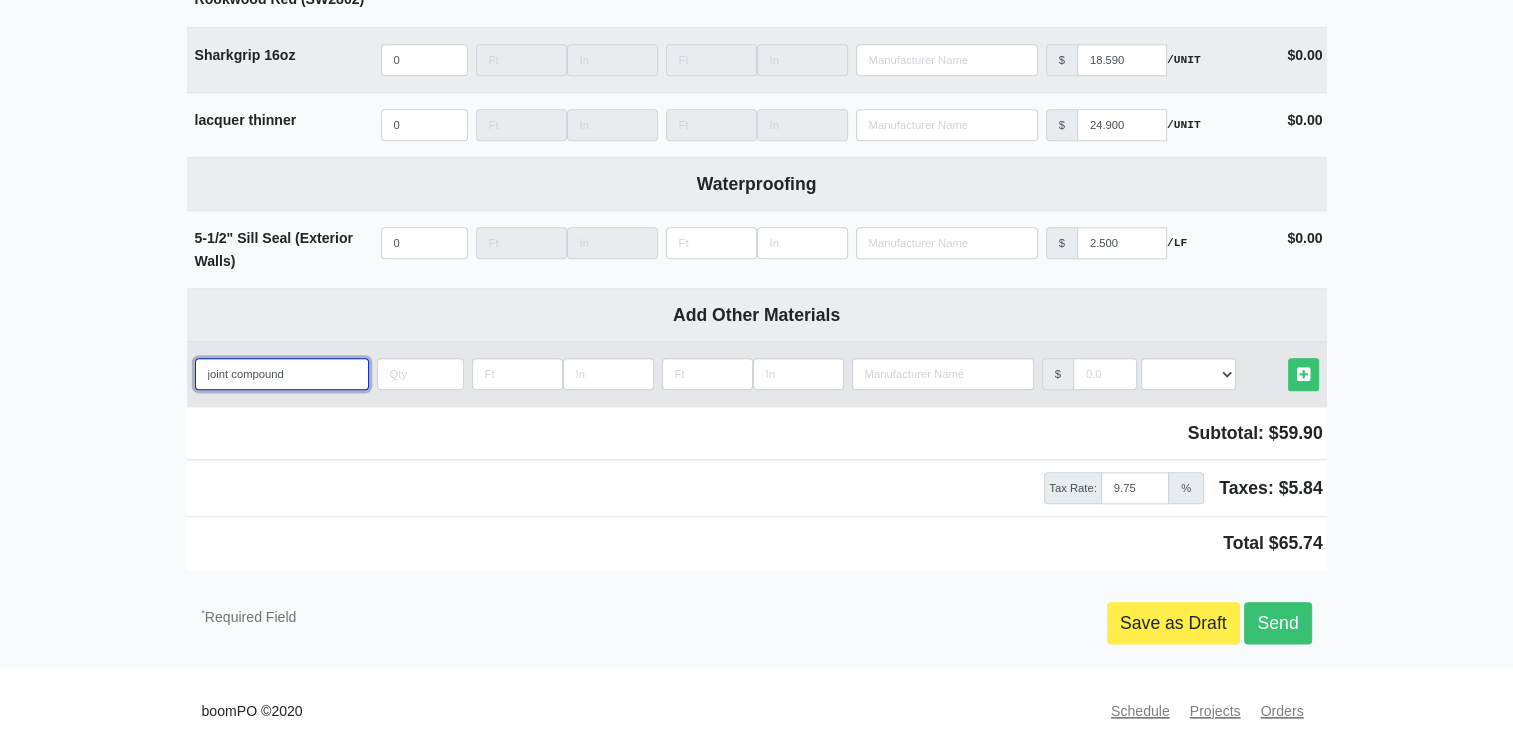 select 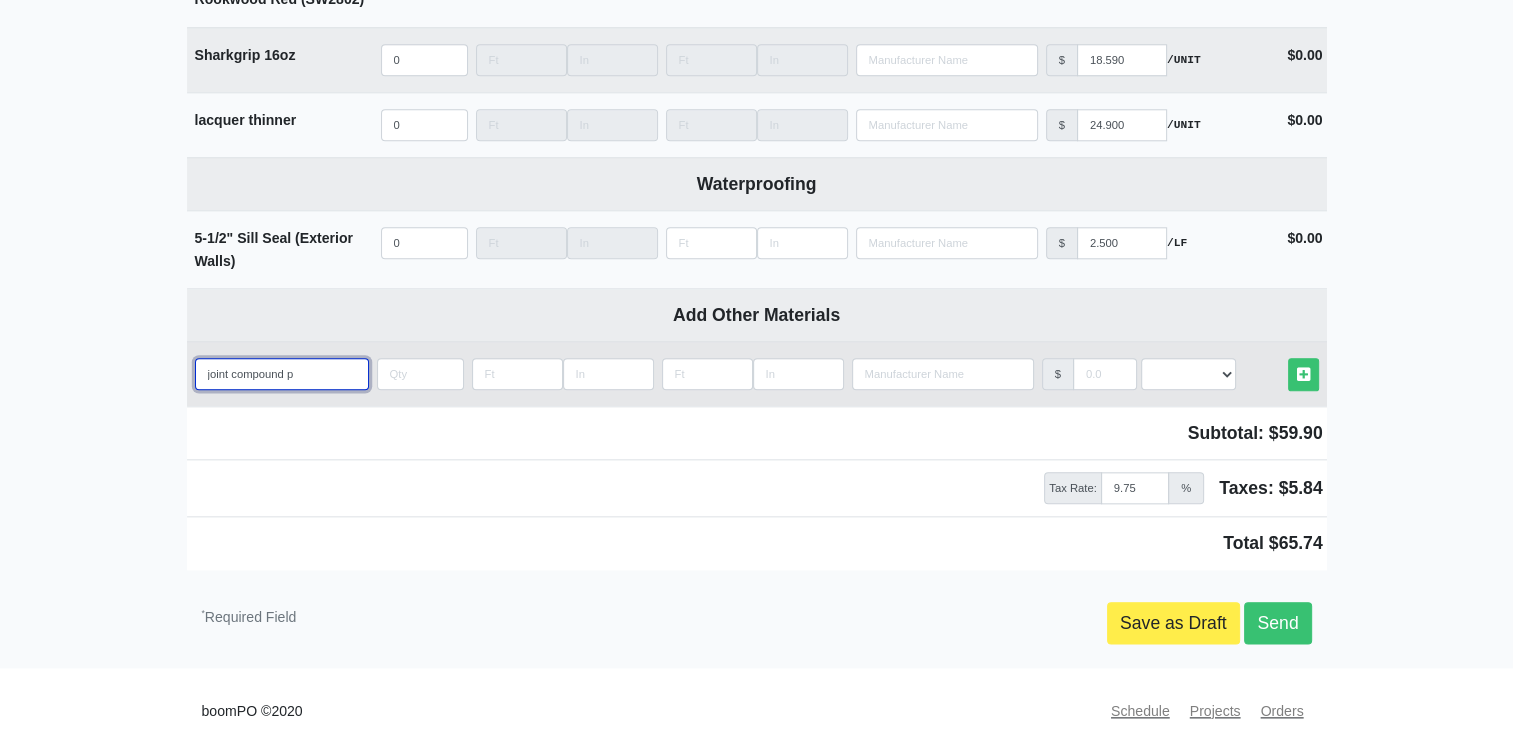 type on "joint compound pl" 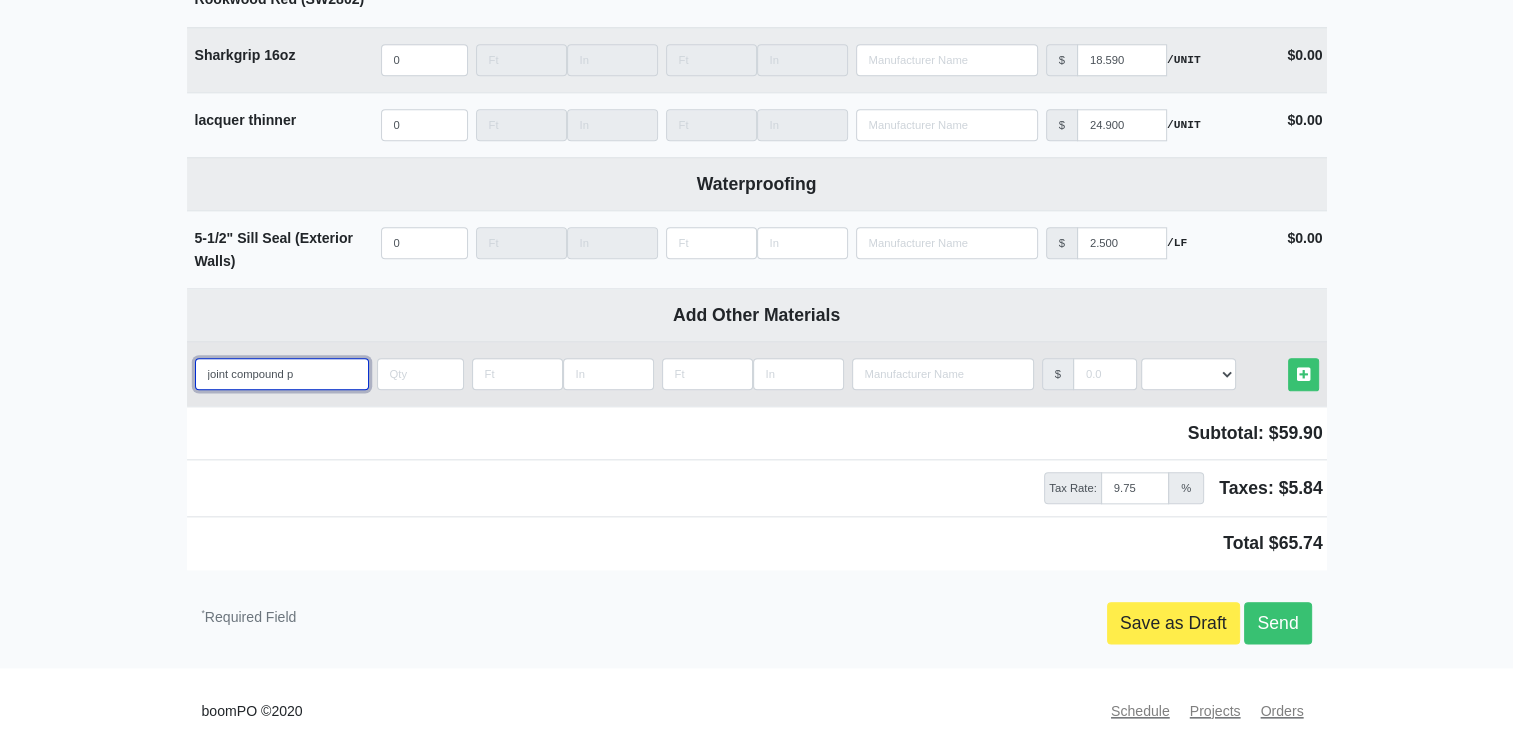 select 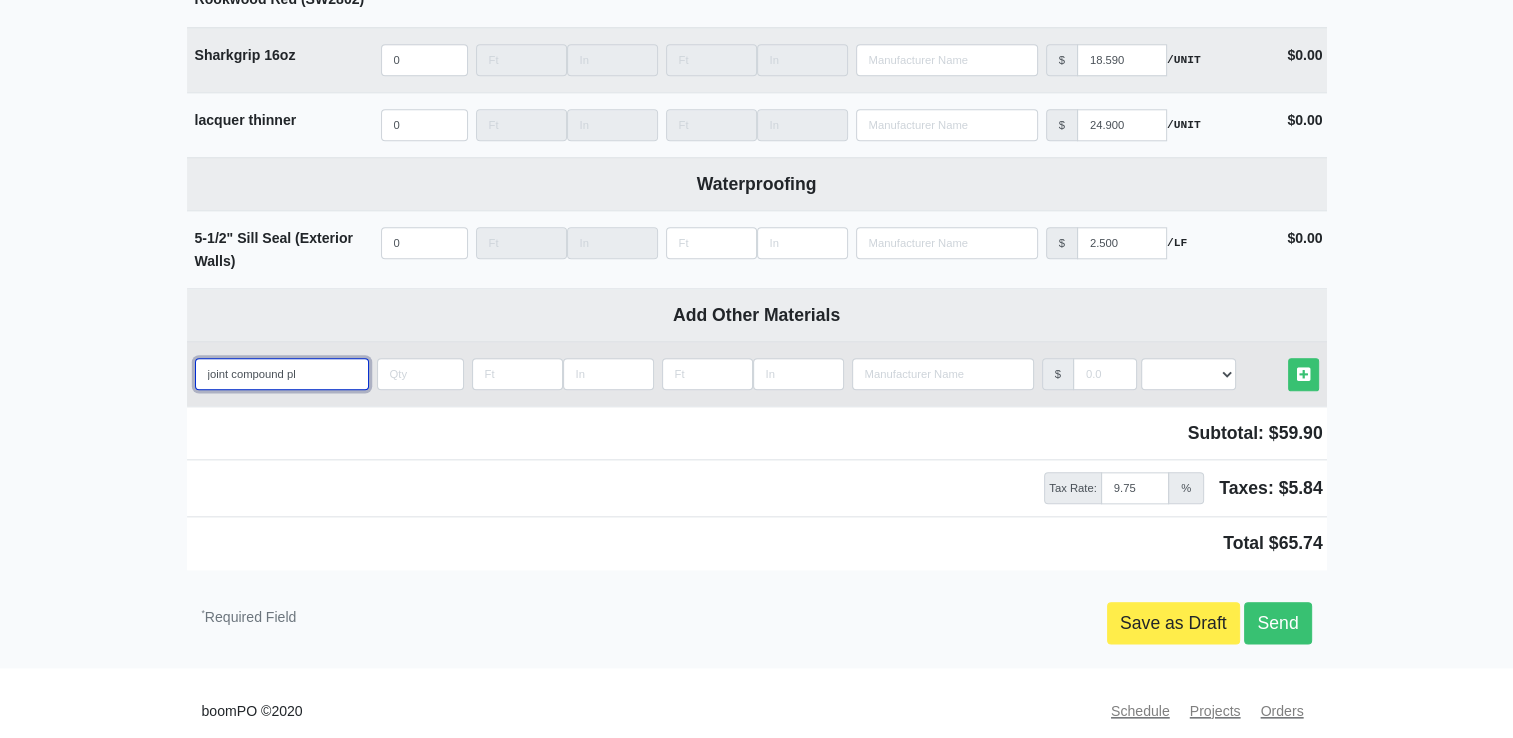 type on "joint compound plu" 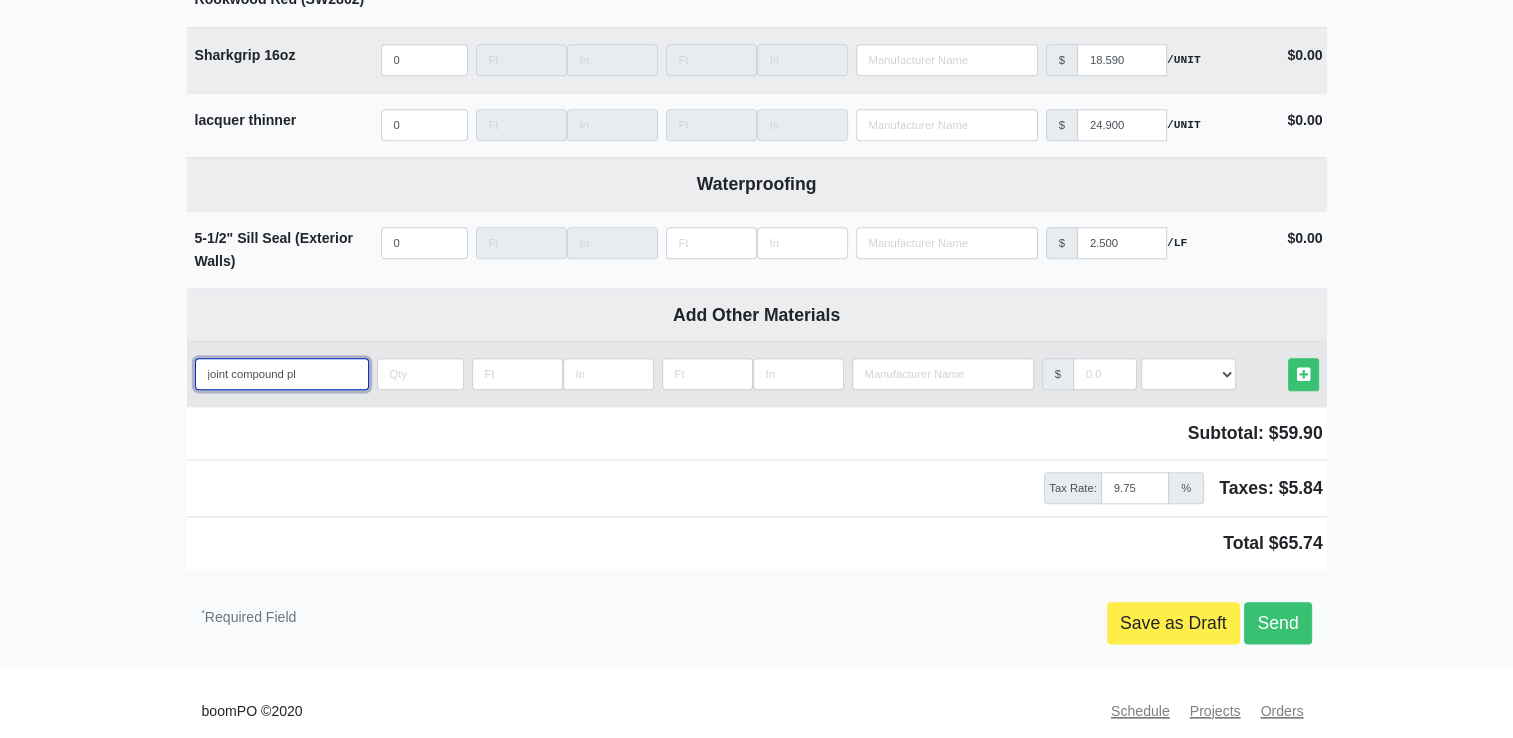 select 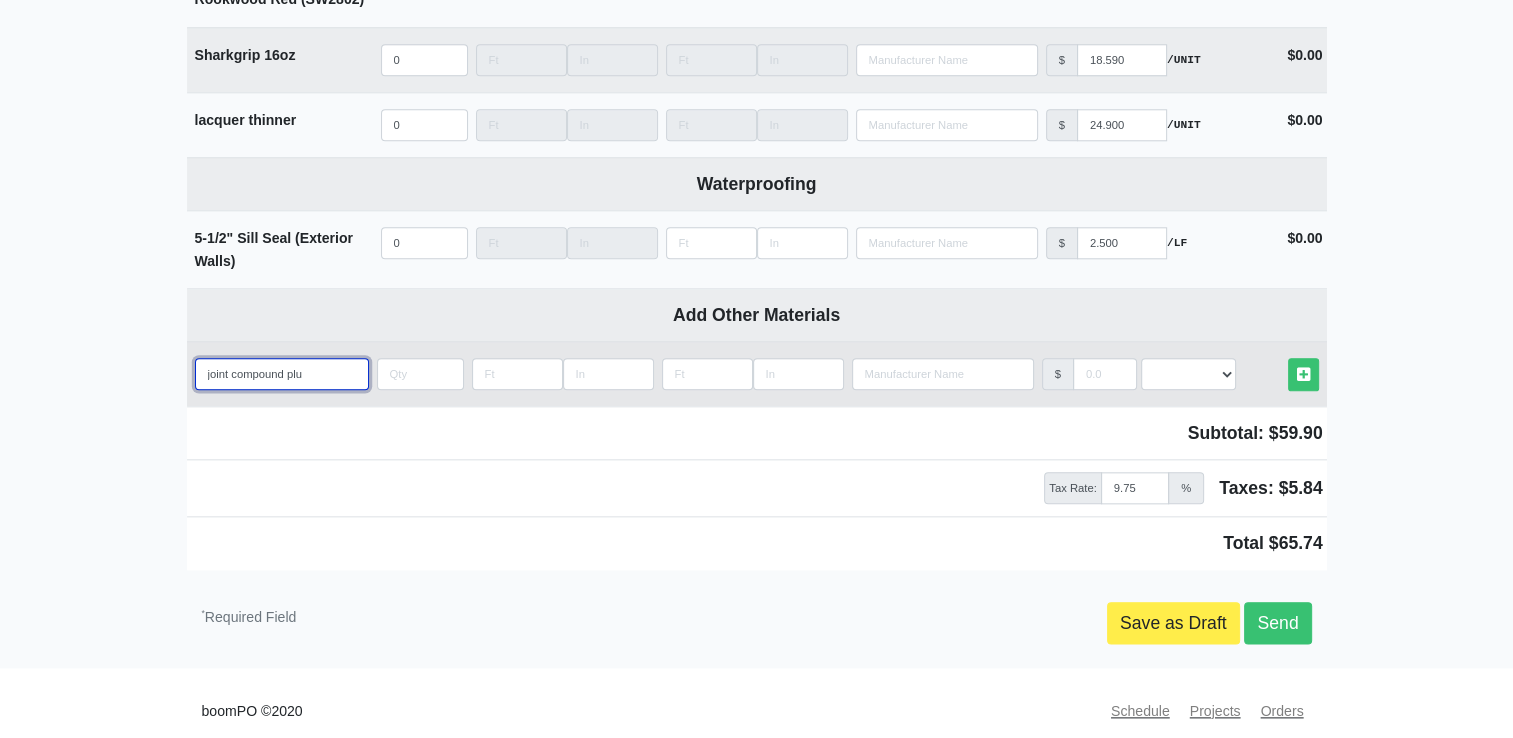 type on "joint compound plus" 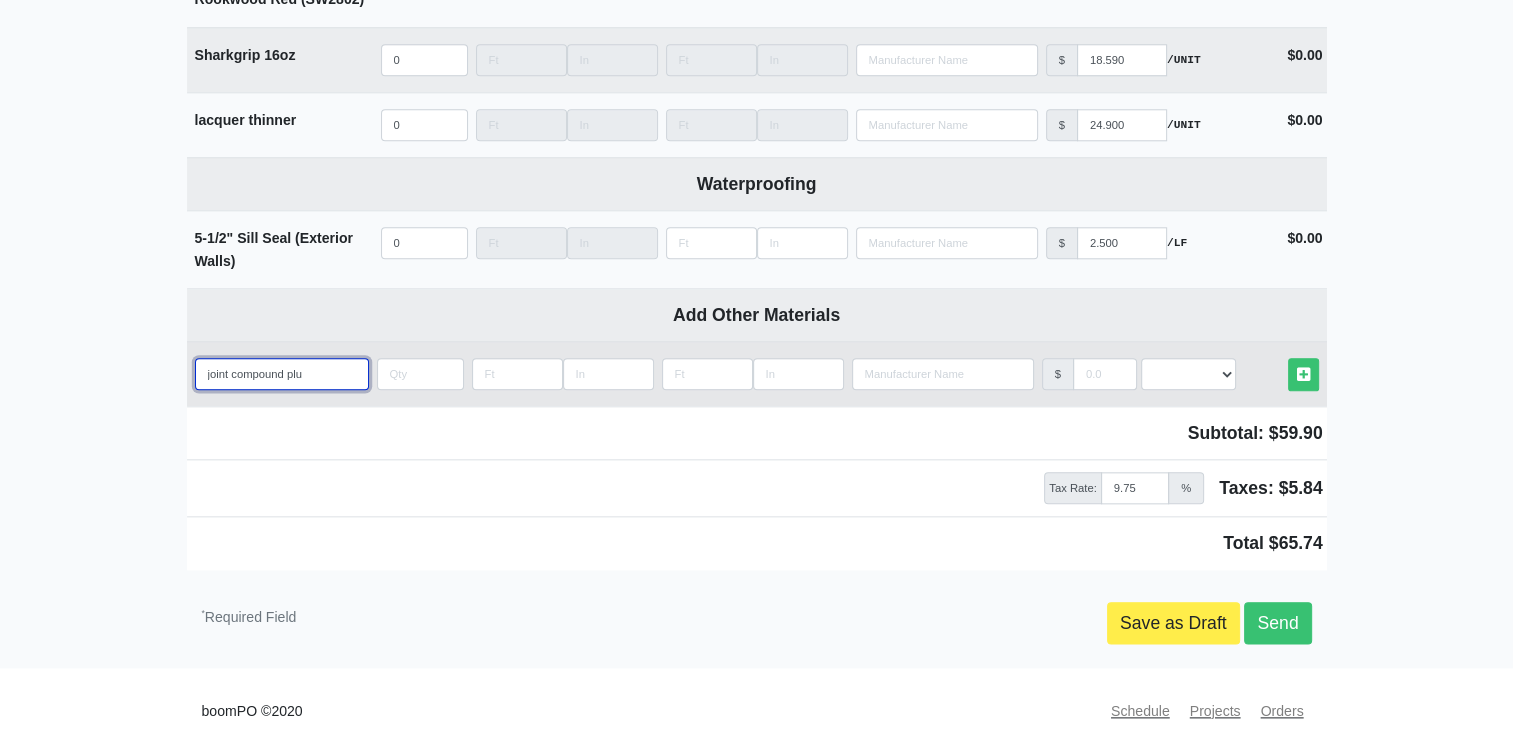 select 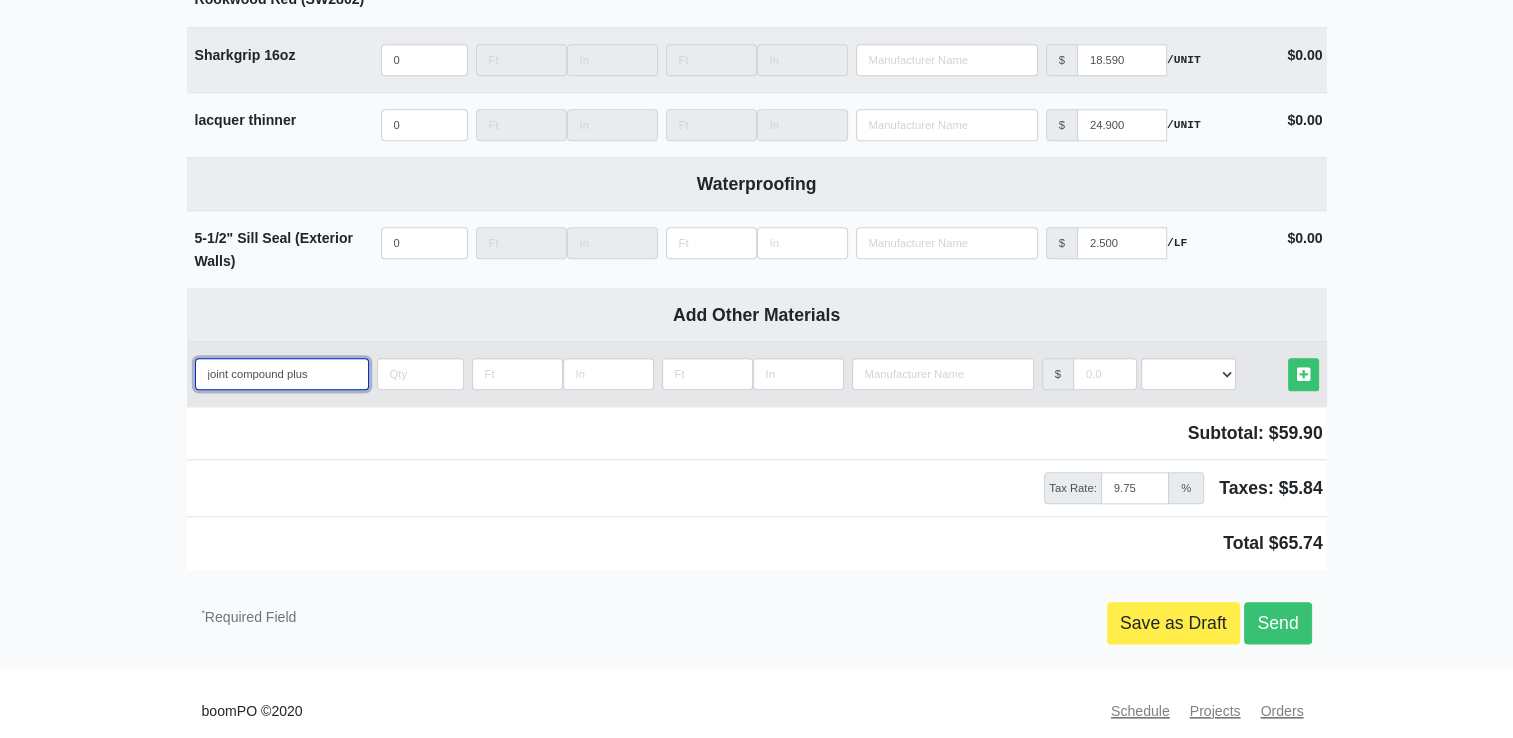 type on "joint compound plus" 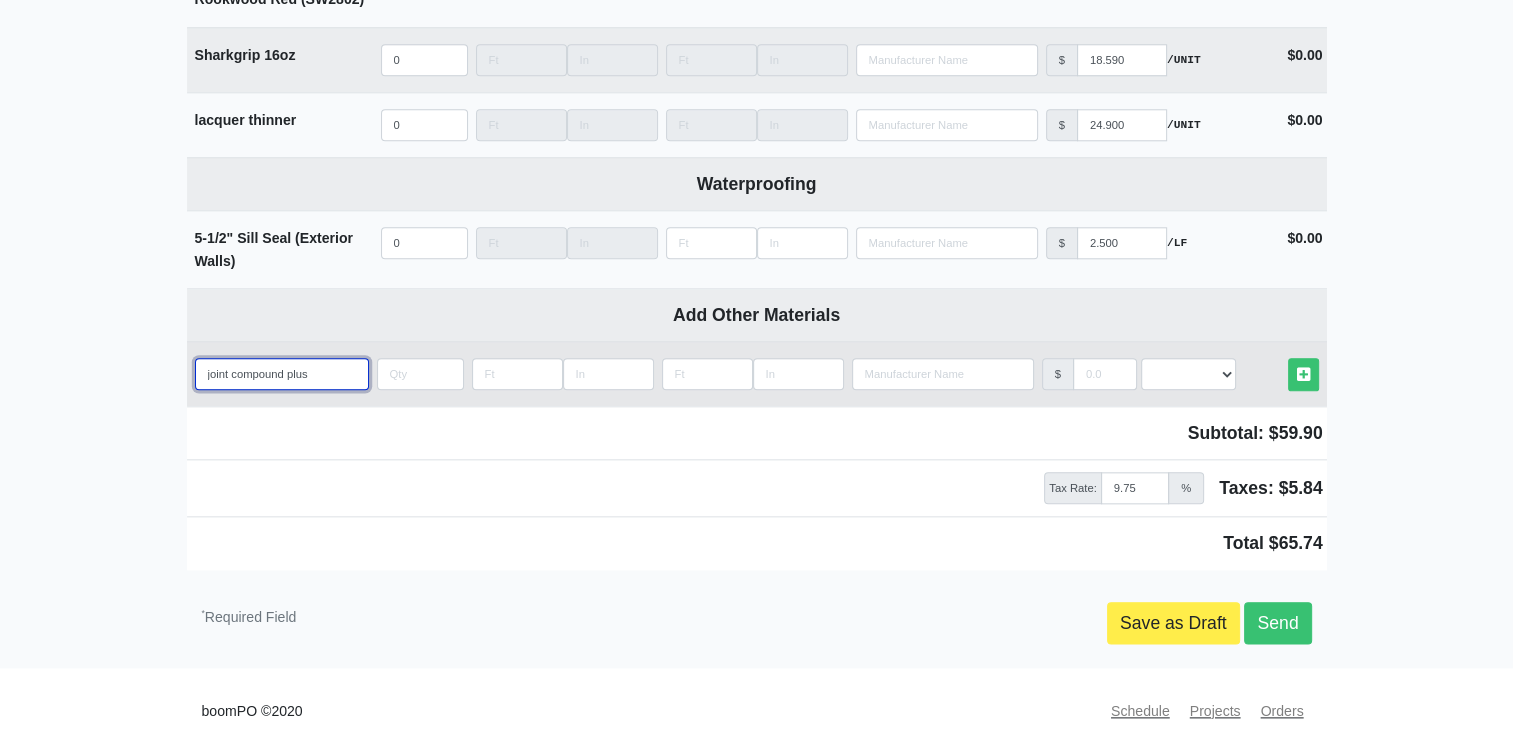 select 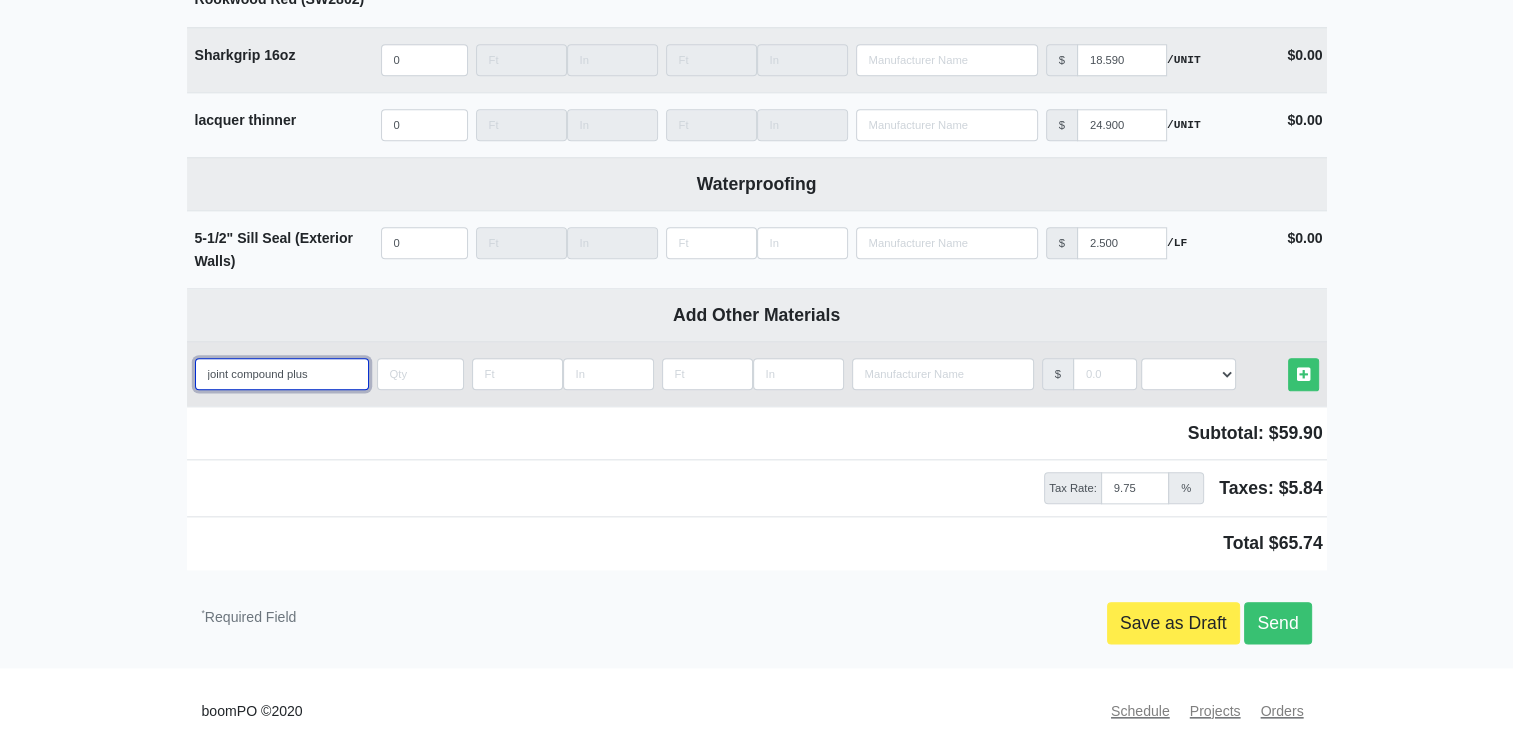 type on "joint compound plus 3" 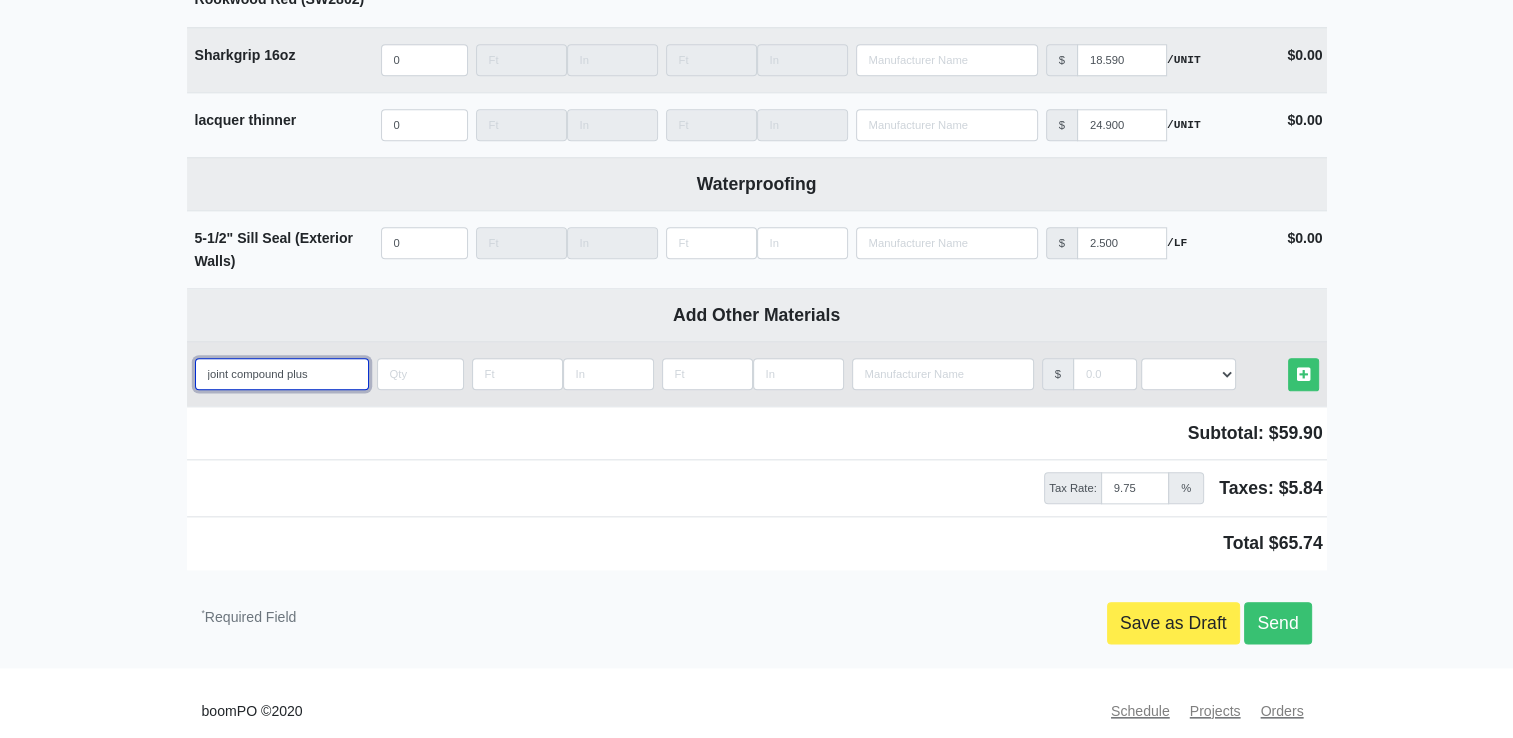 select 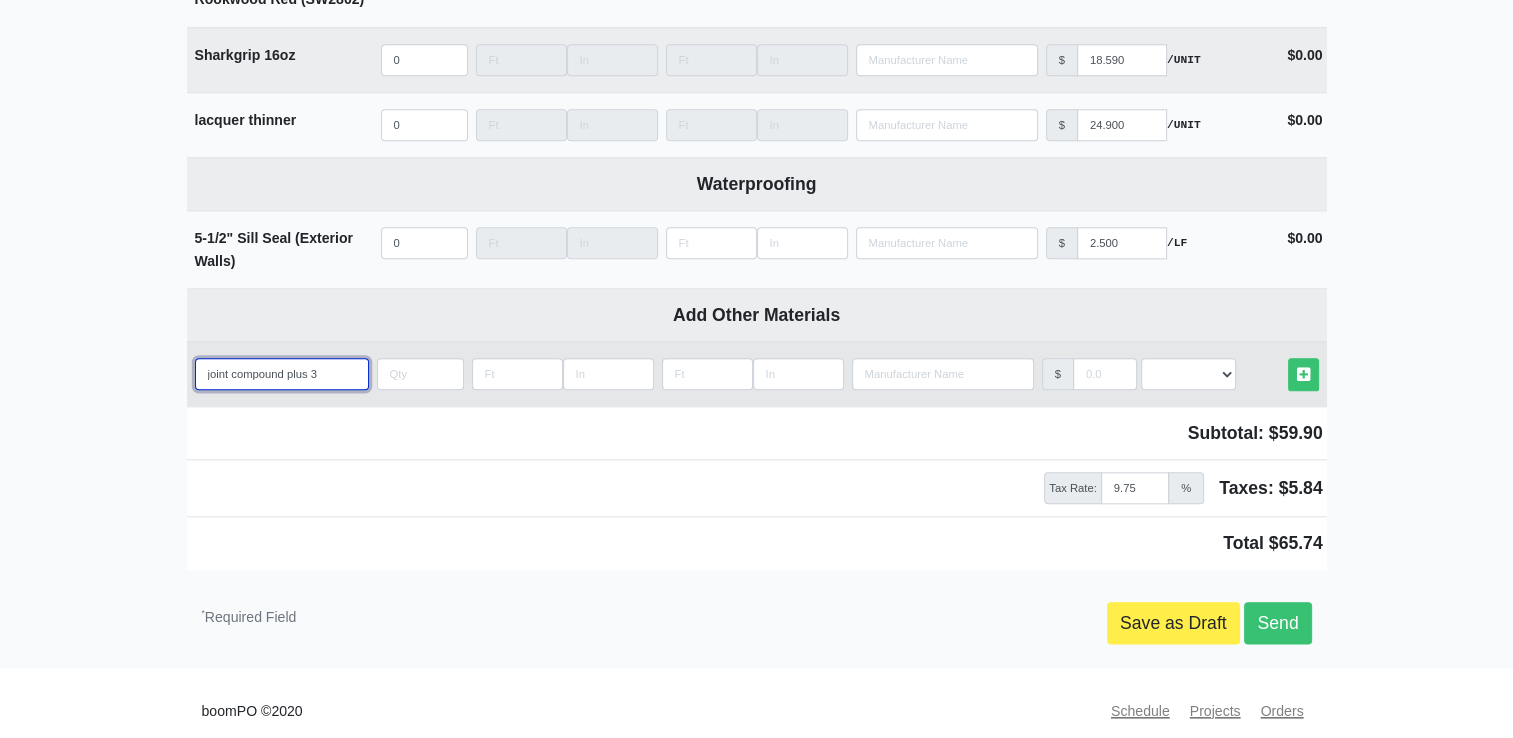 type on "joint compound plus 3" 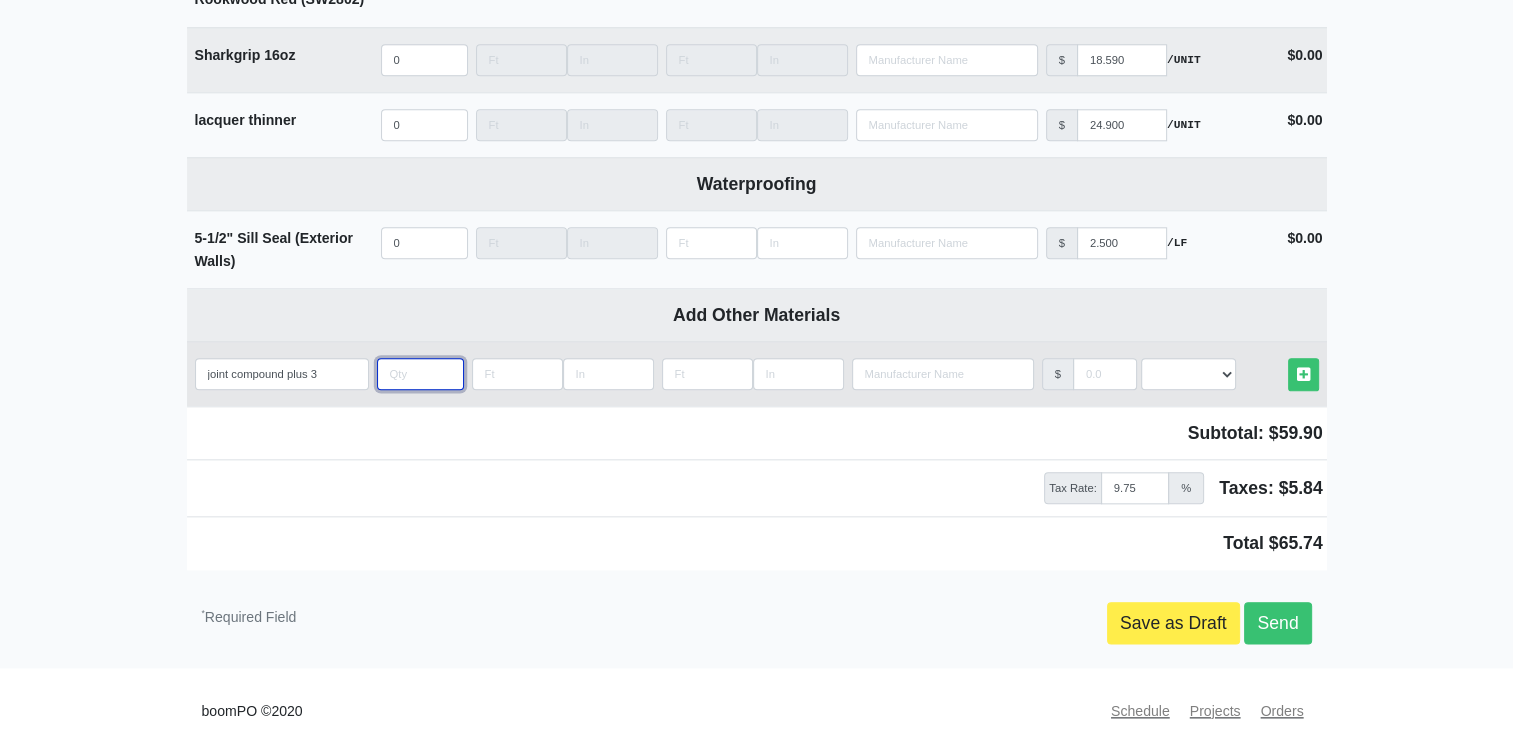 click at bounding box center (420, 374) 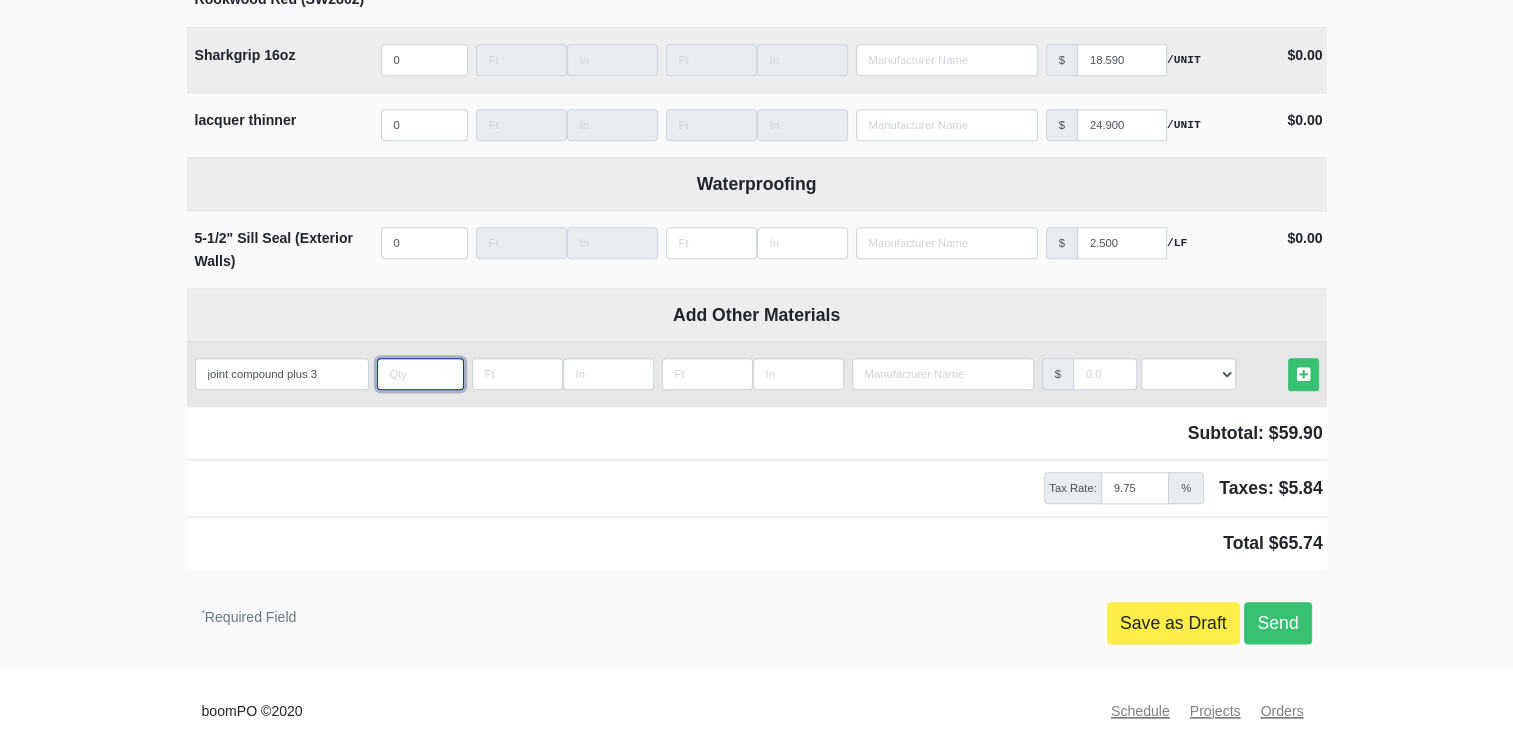 type on "8" 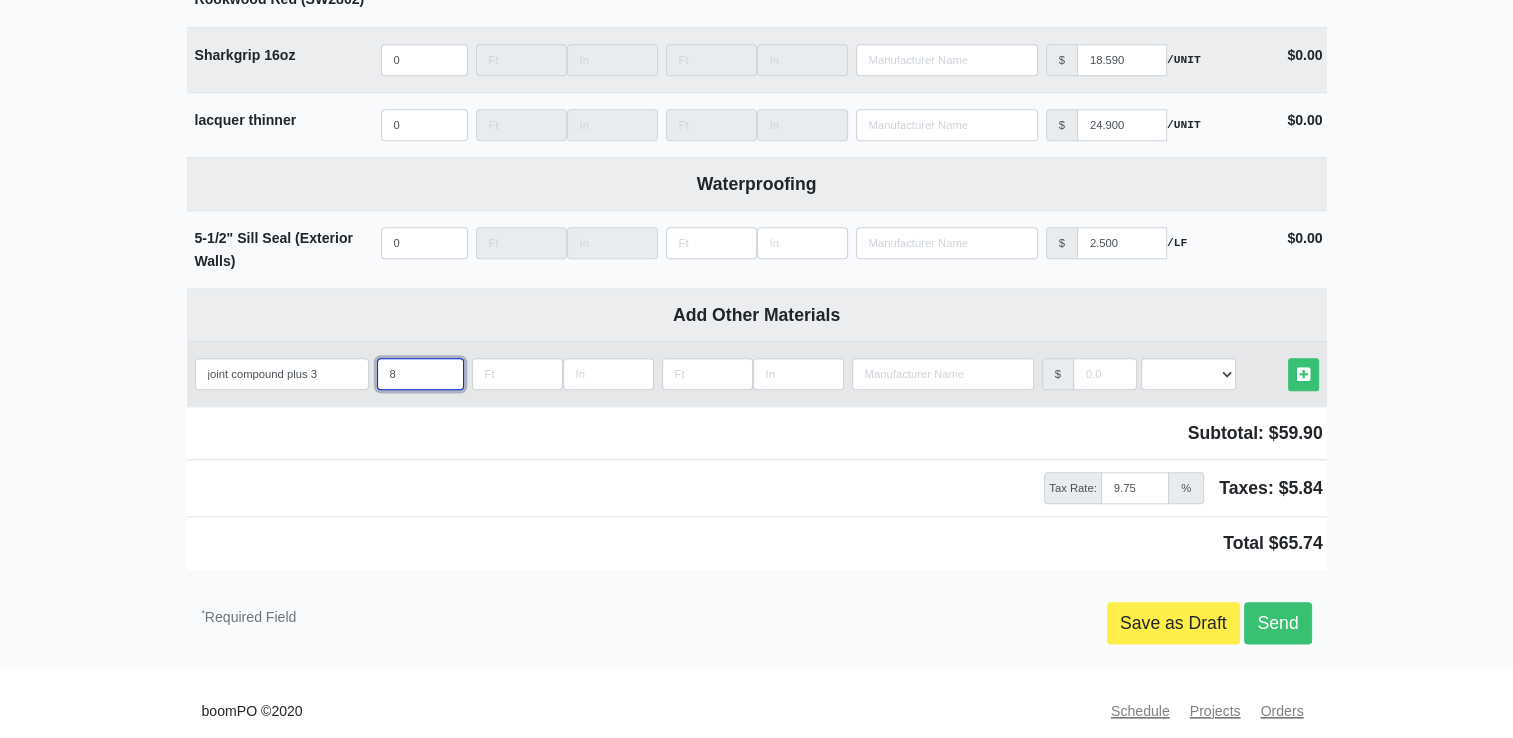 select 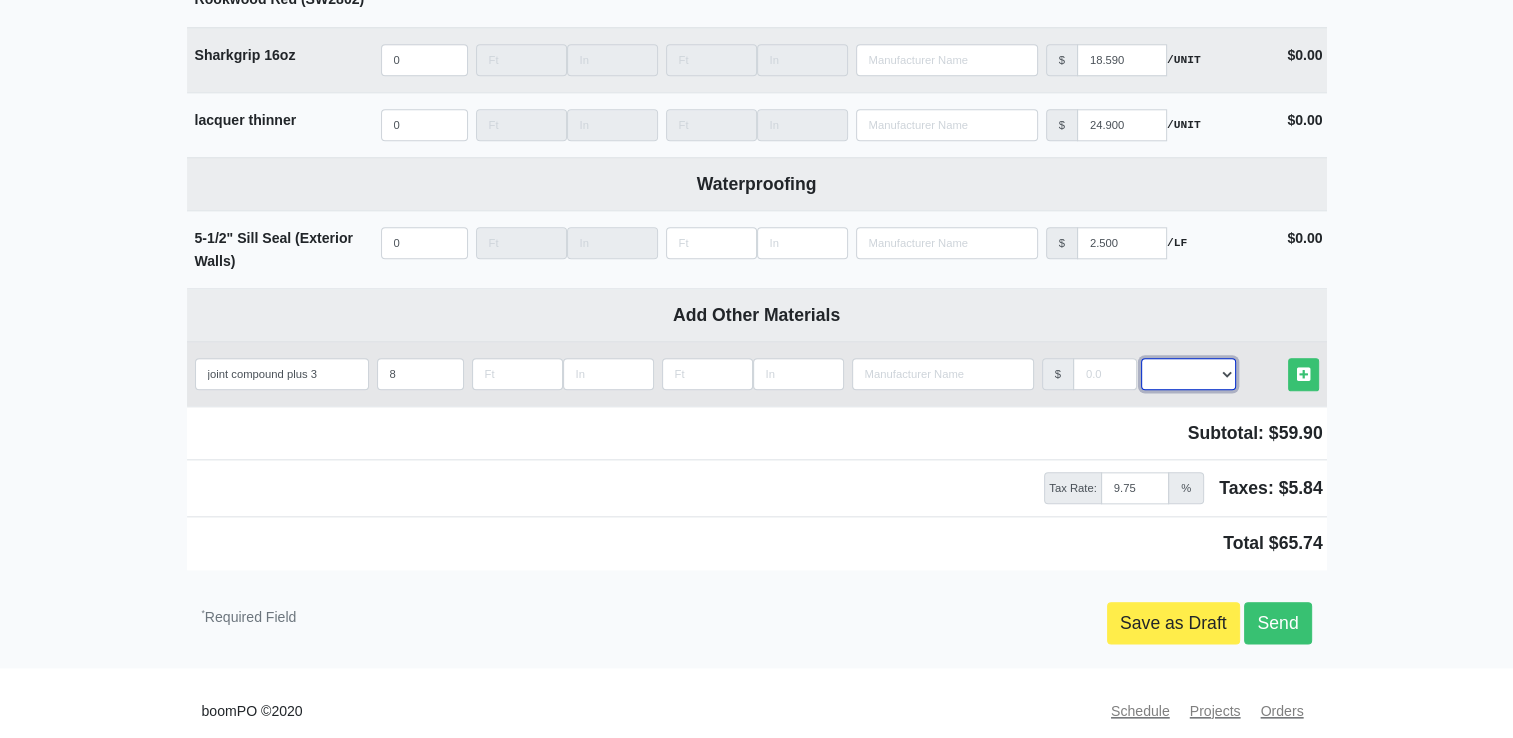 click on "Select an Option!   UNIT   MLF   LF   MSQFT   SQFT" at bounding box center [1188, 374] 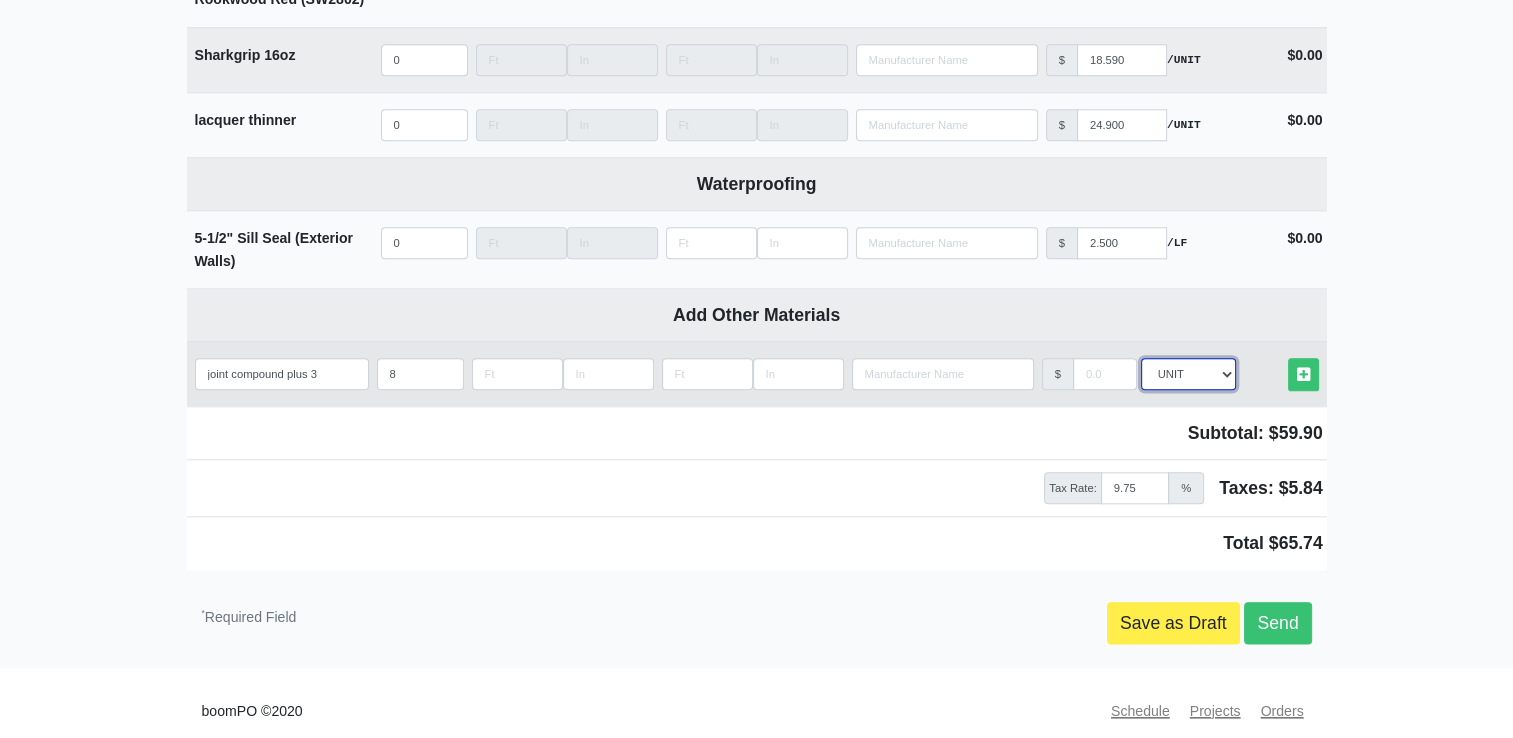click on "Select an Option!   UNIT   MLF   LF   MSQFT   SQFT" at bounding box center [1188, 374] 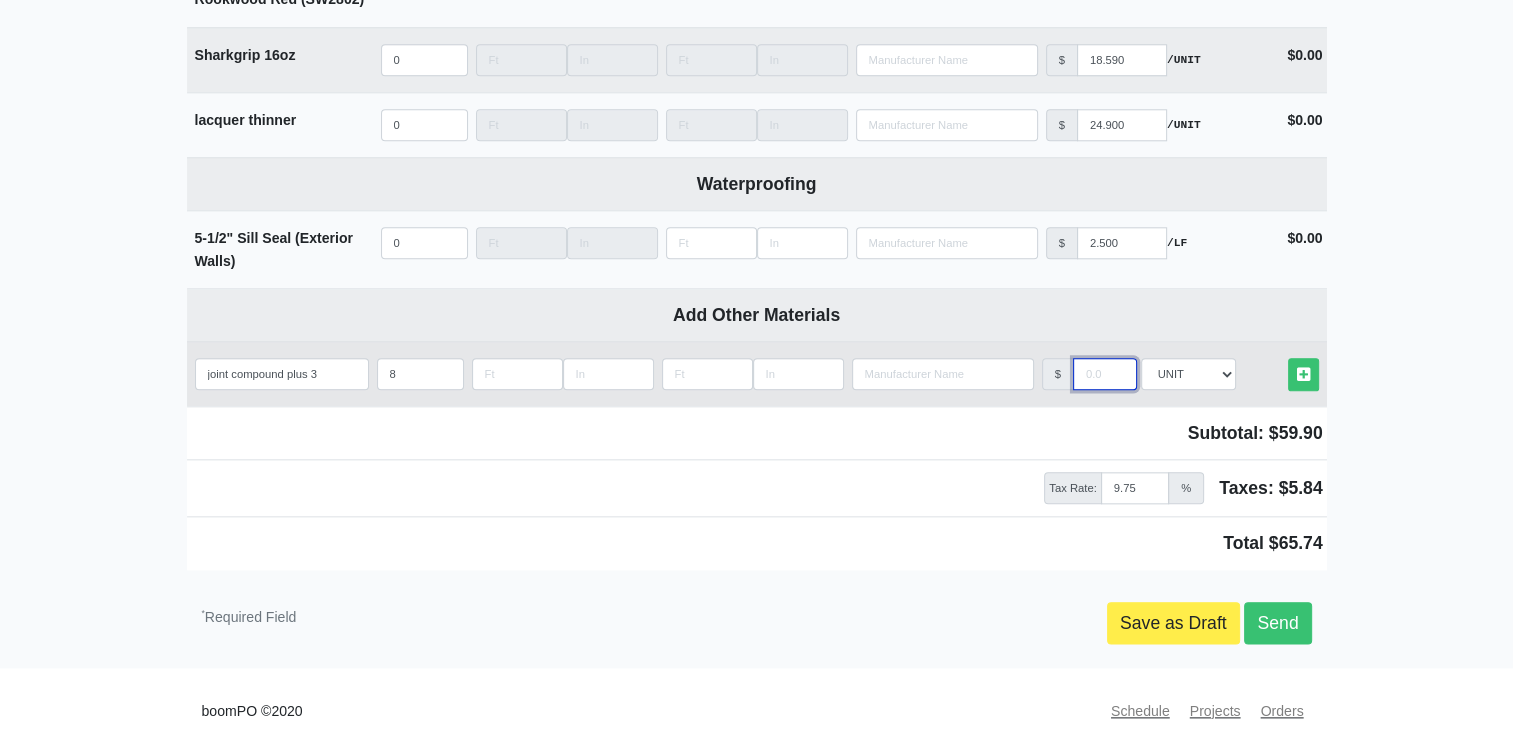click at bounding box center [1105, 374] 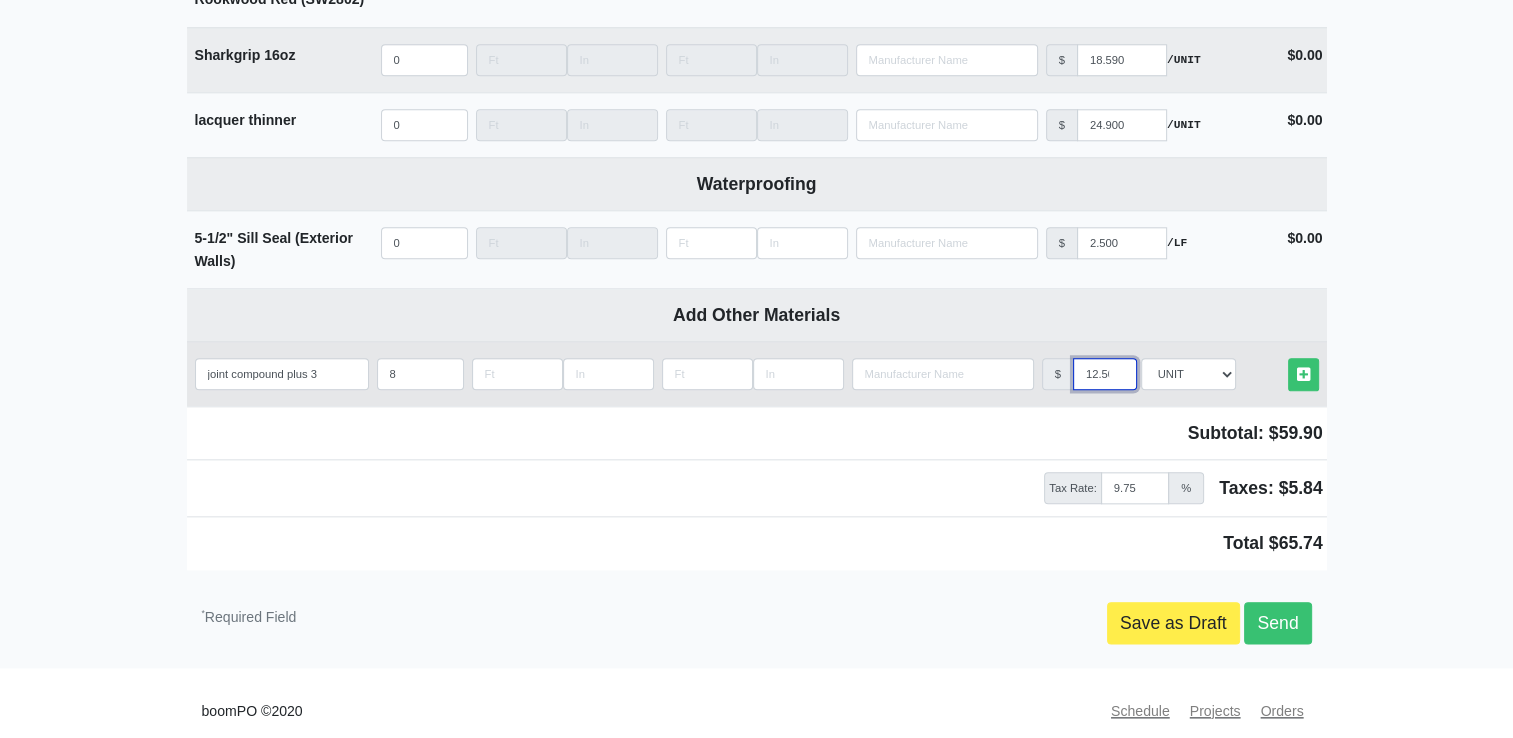 scroll, scrollTop: 0, scrollLeft: 4, axis: horizontal 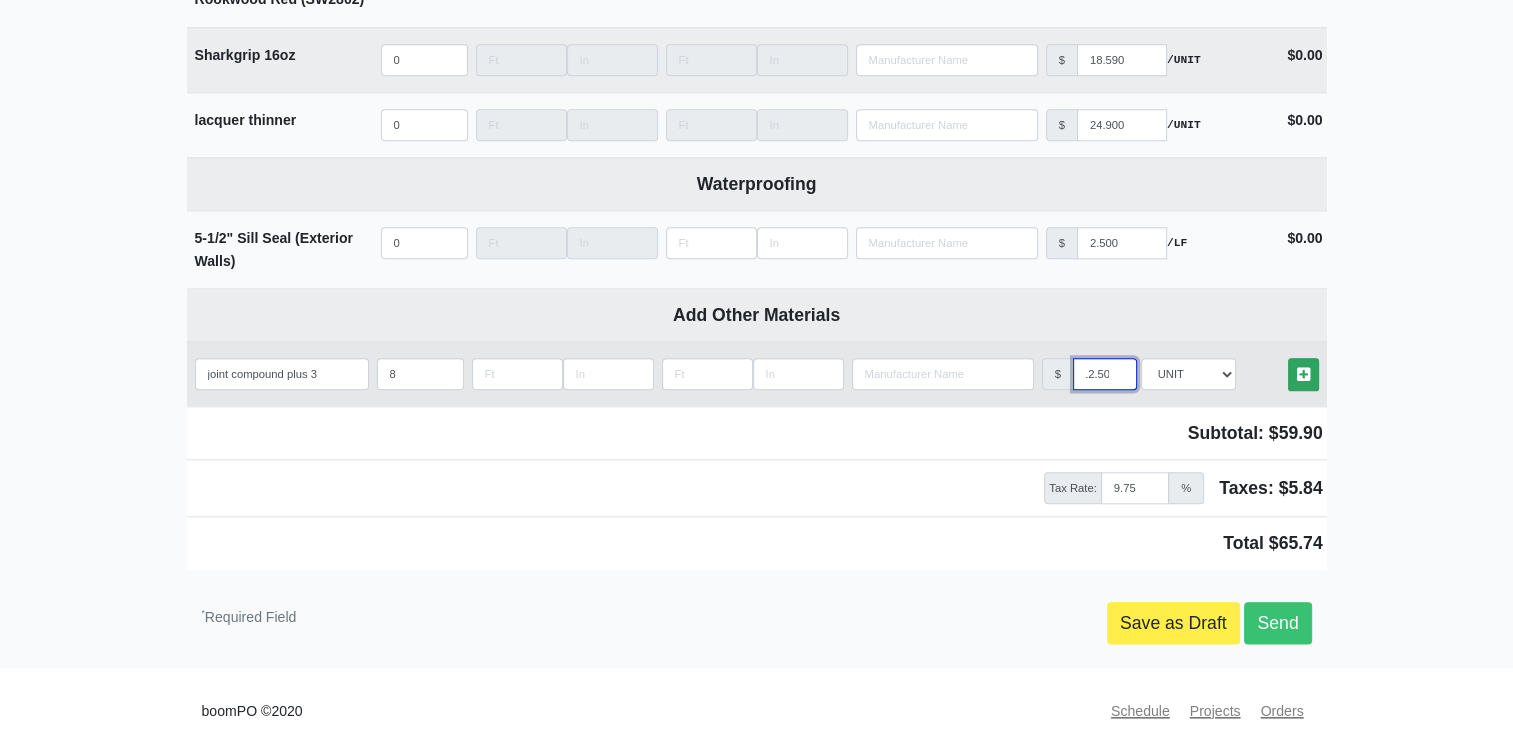 type on "12.50" 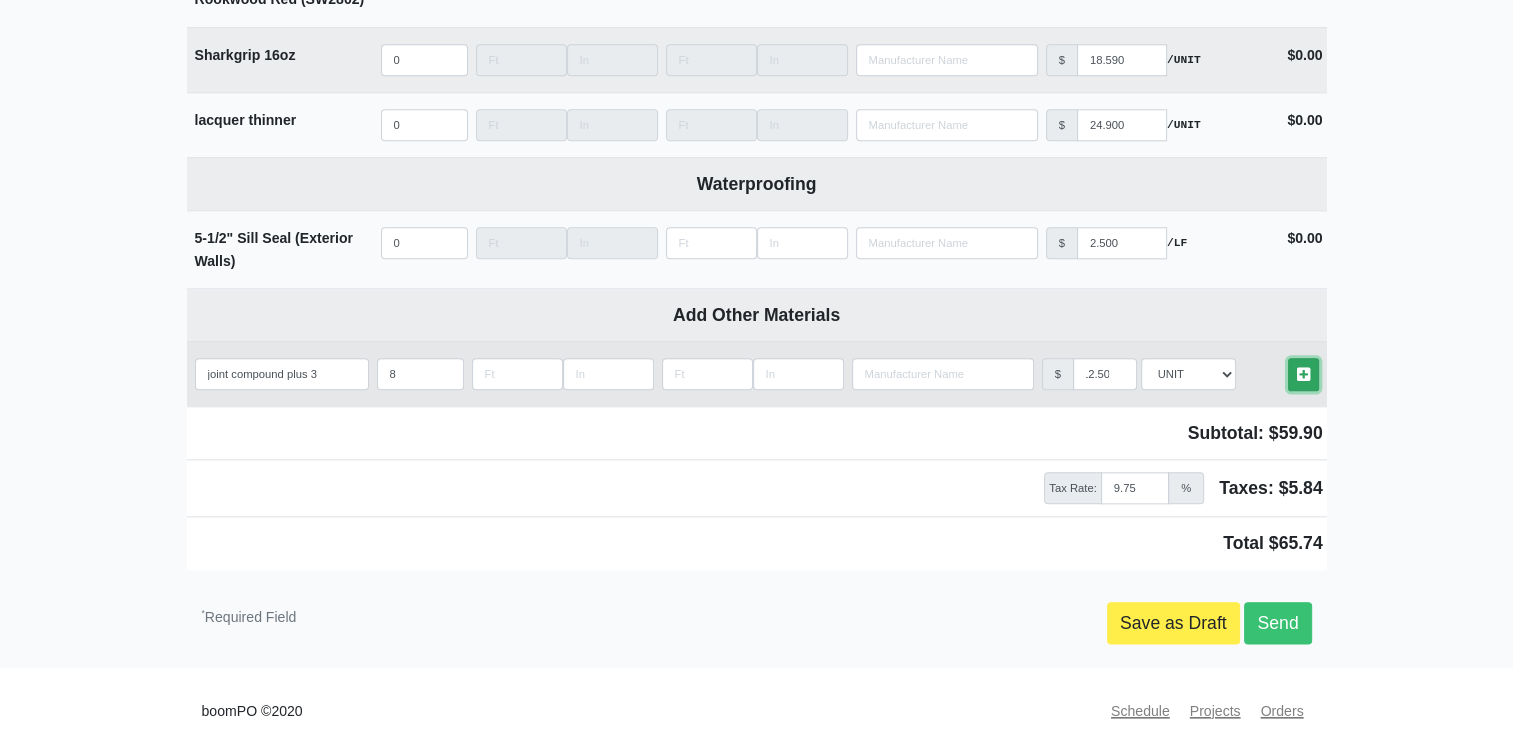 click at bounding box center [1303, 374] 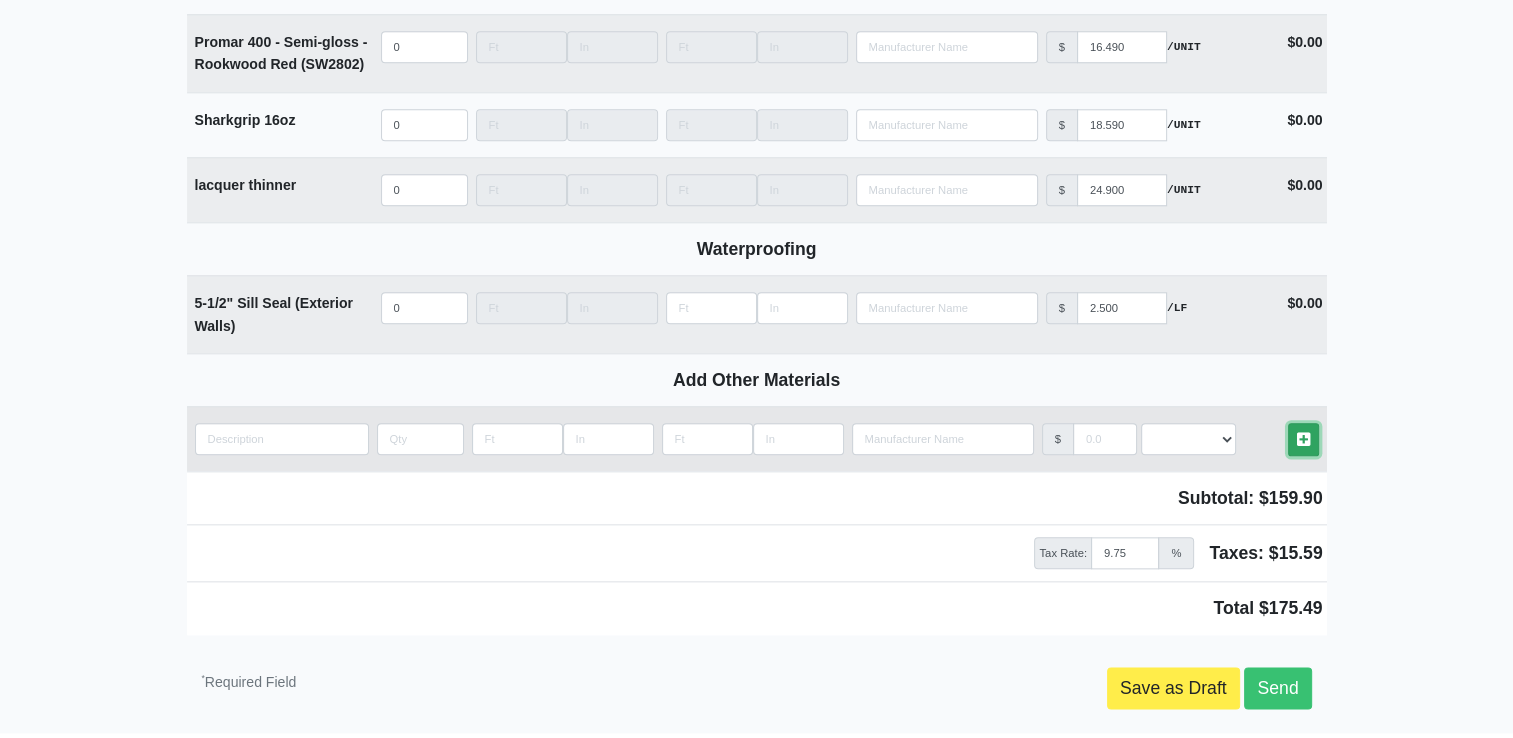 scroll, scrollTop: 0, scrollLeft: 0, axis: both 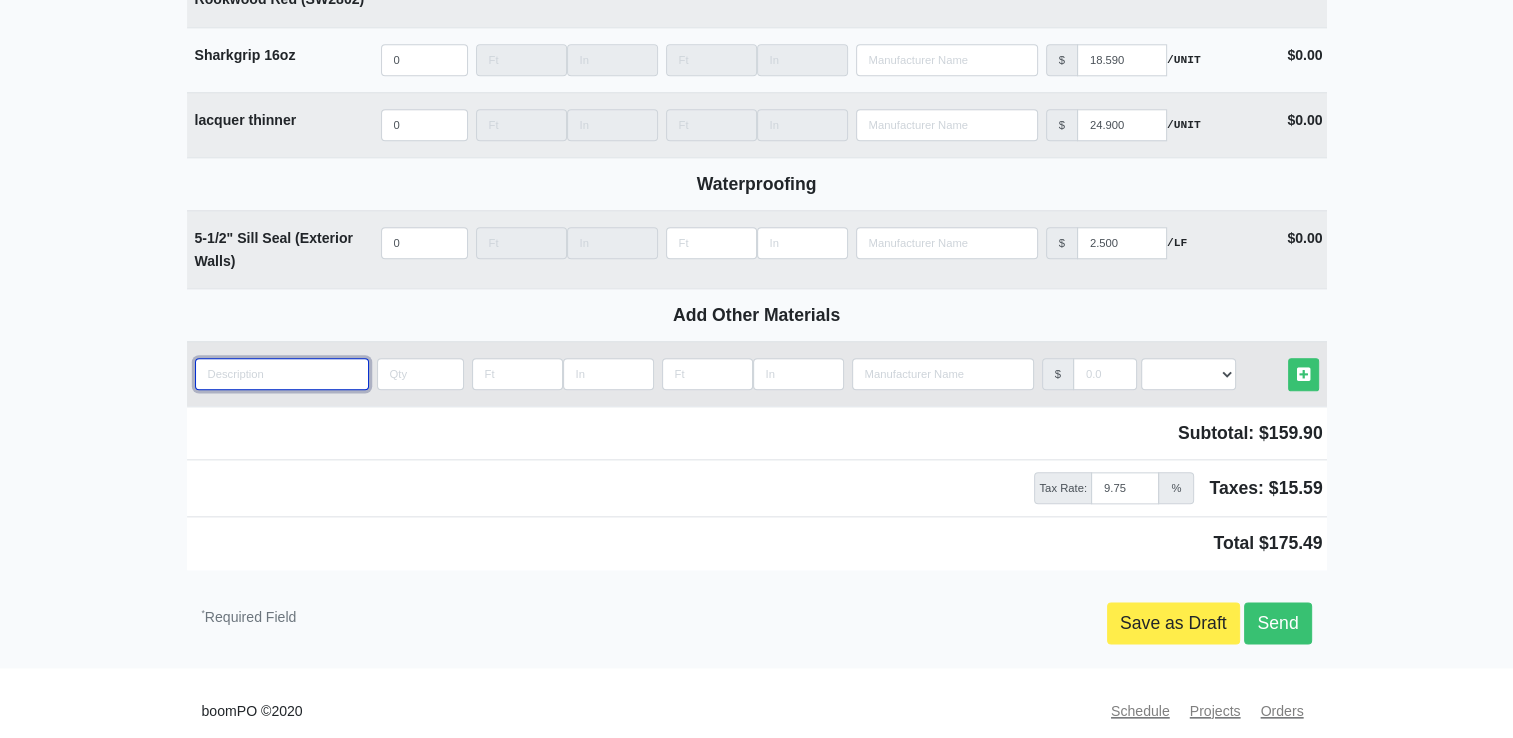click at bounding box center [282, 374] 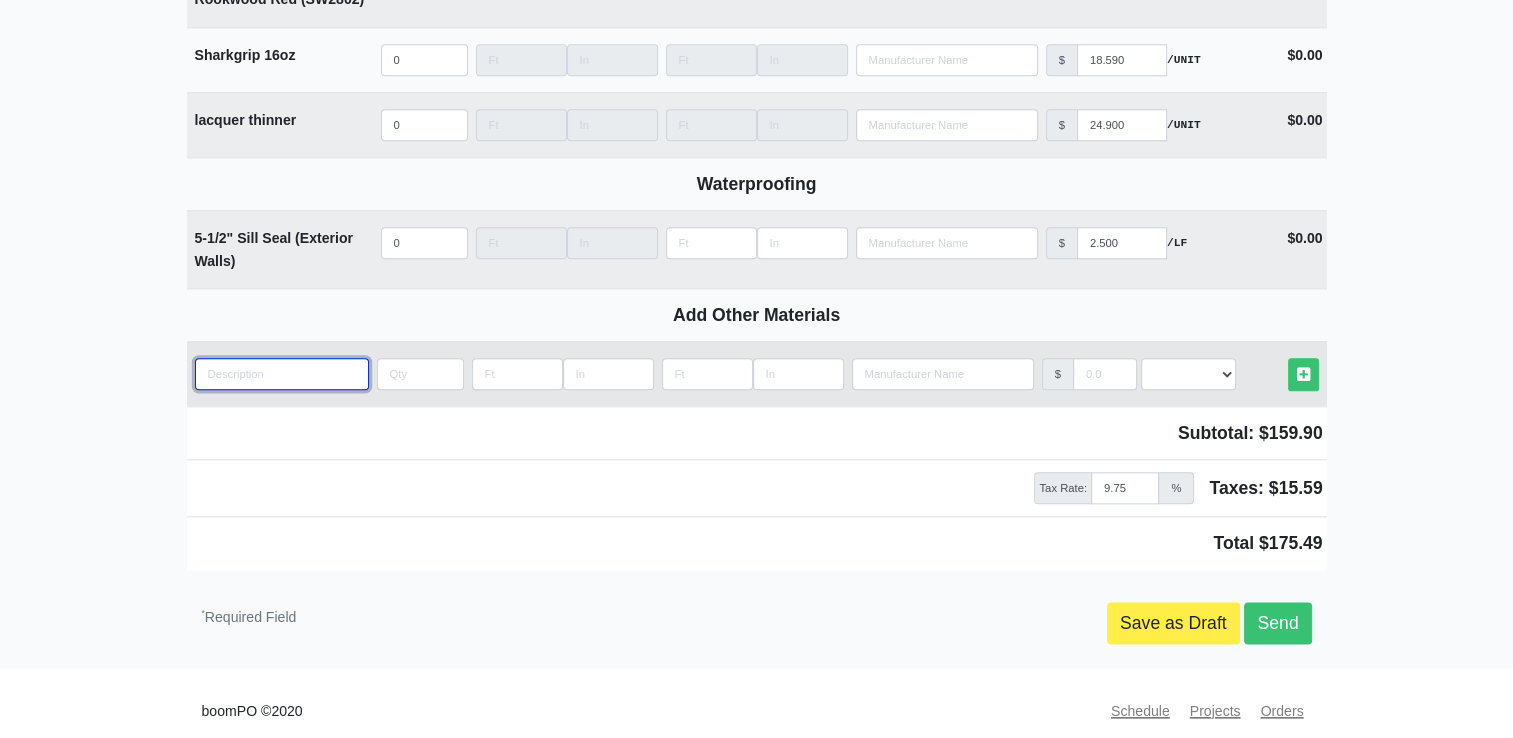 type on "I" 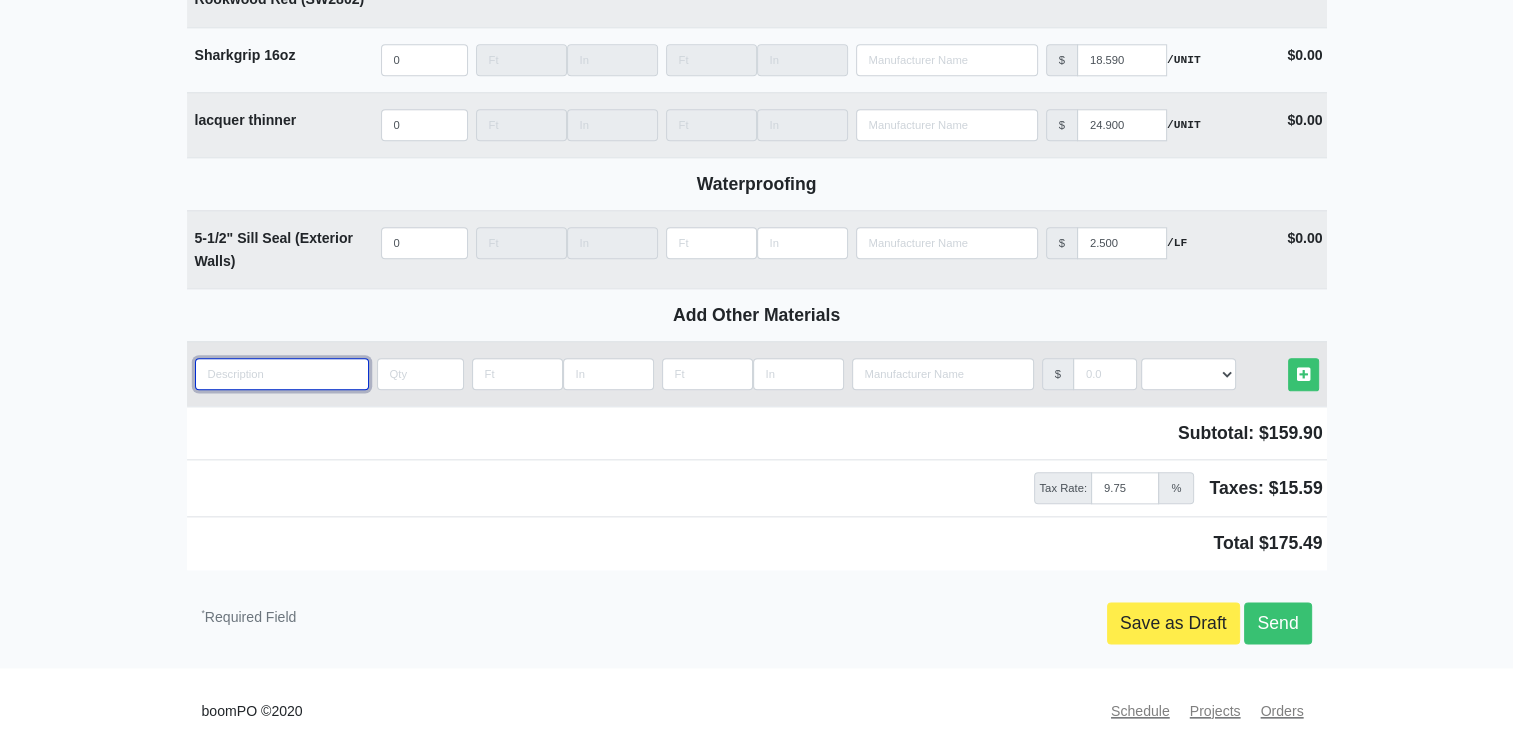 select 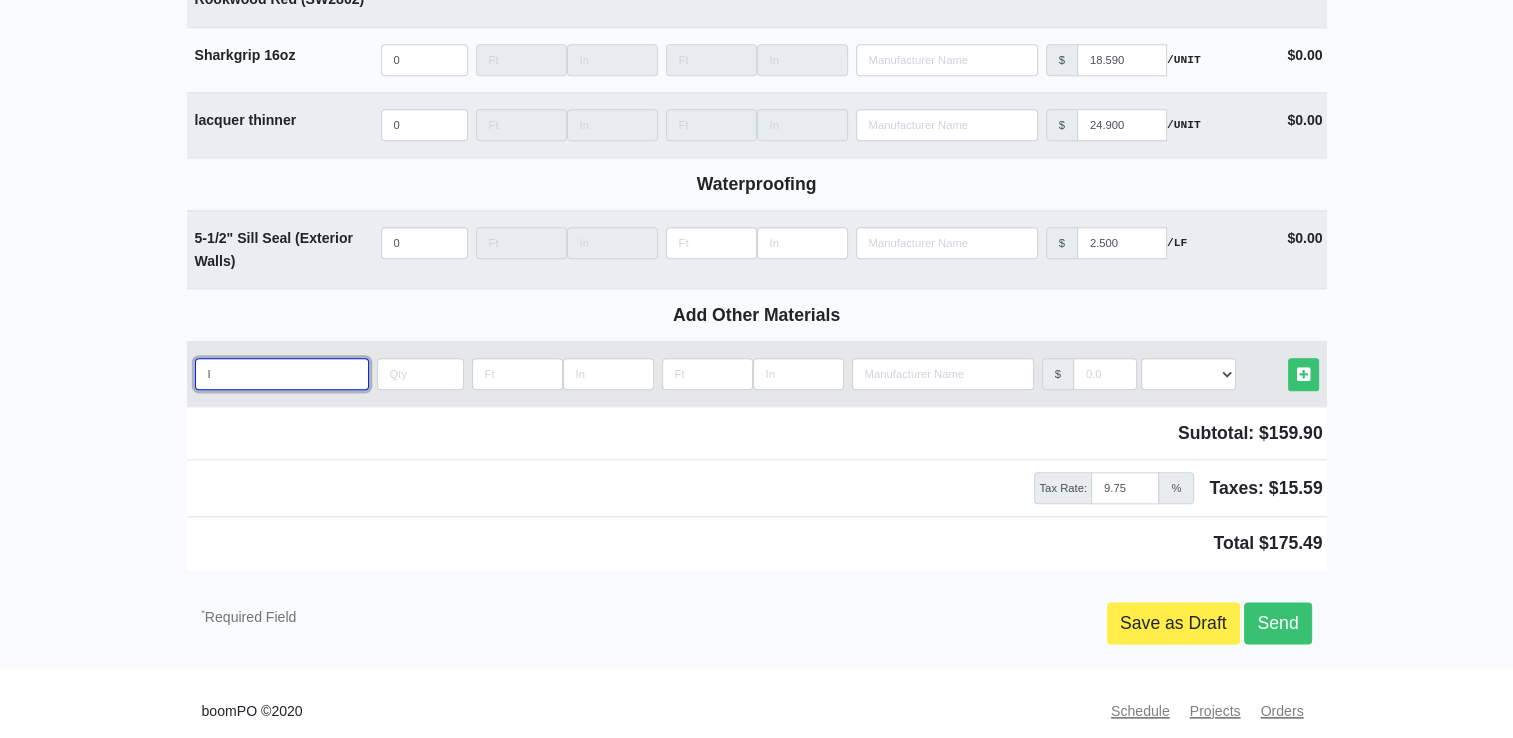 type on "Im" 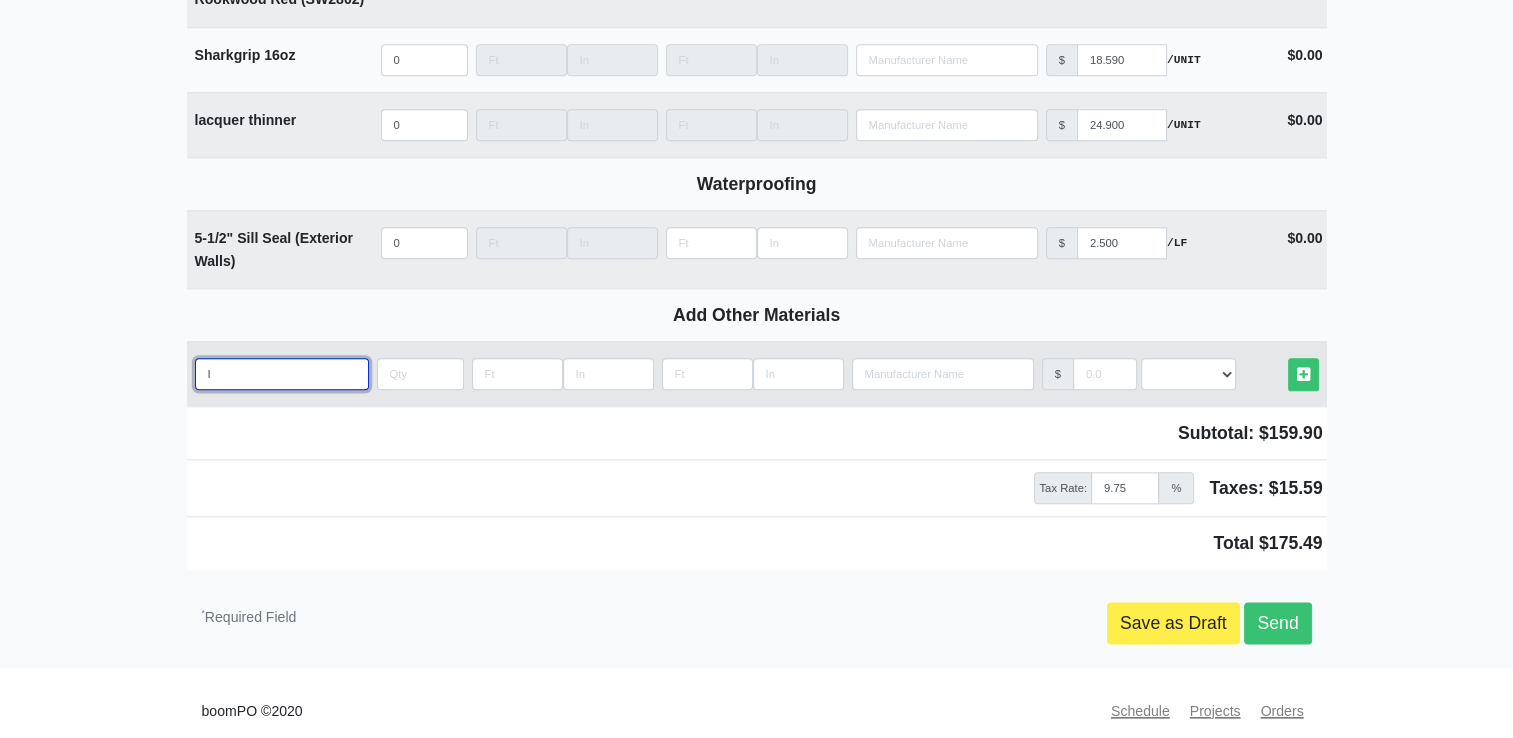 select 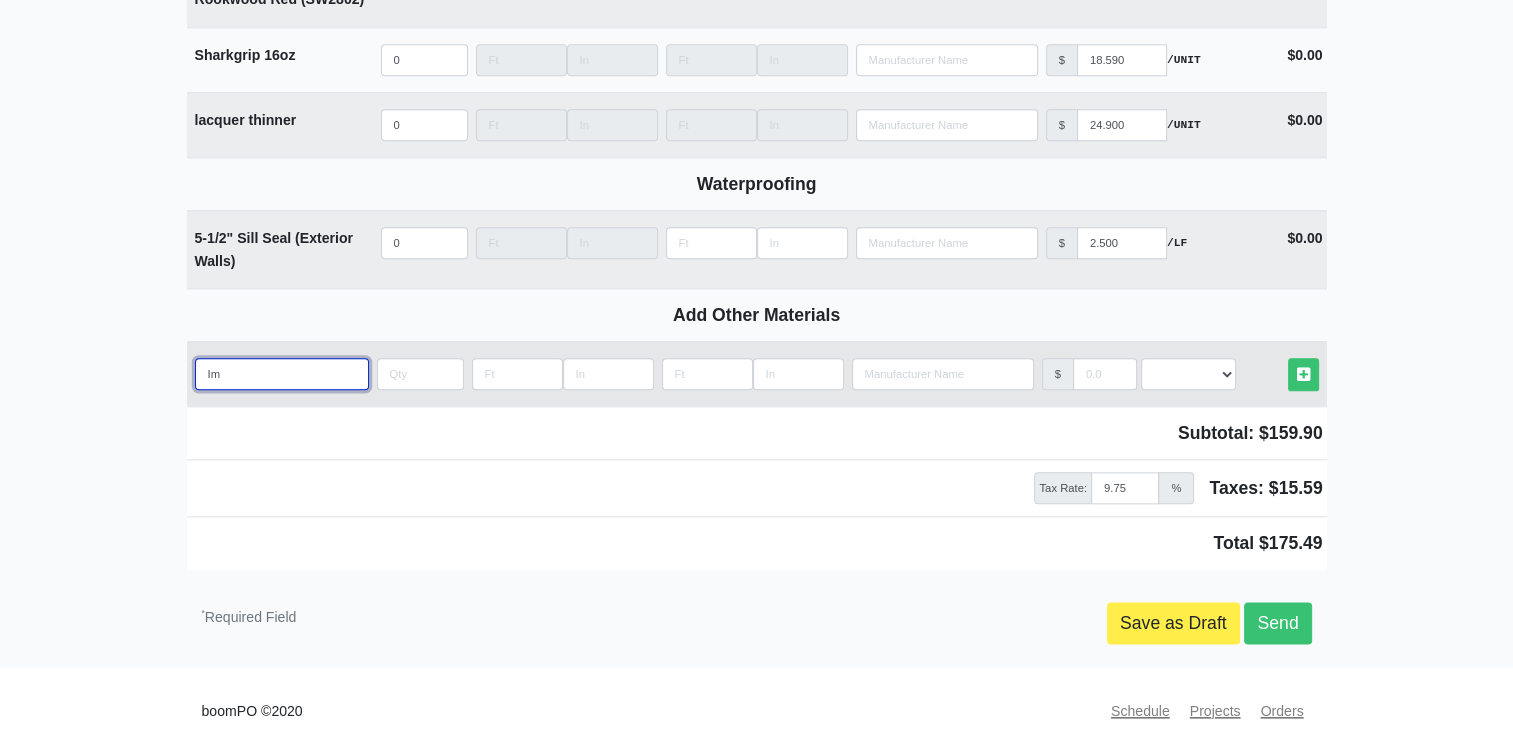 type on "Imp" 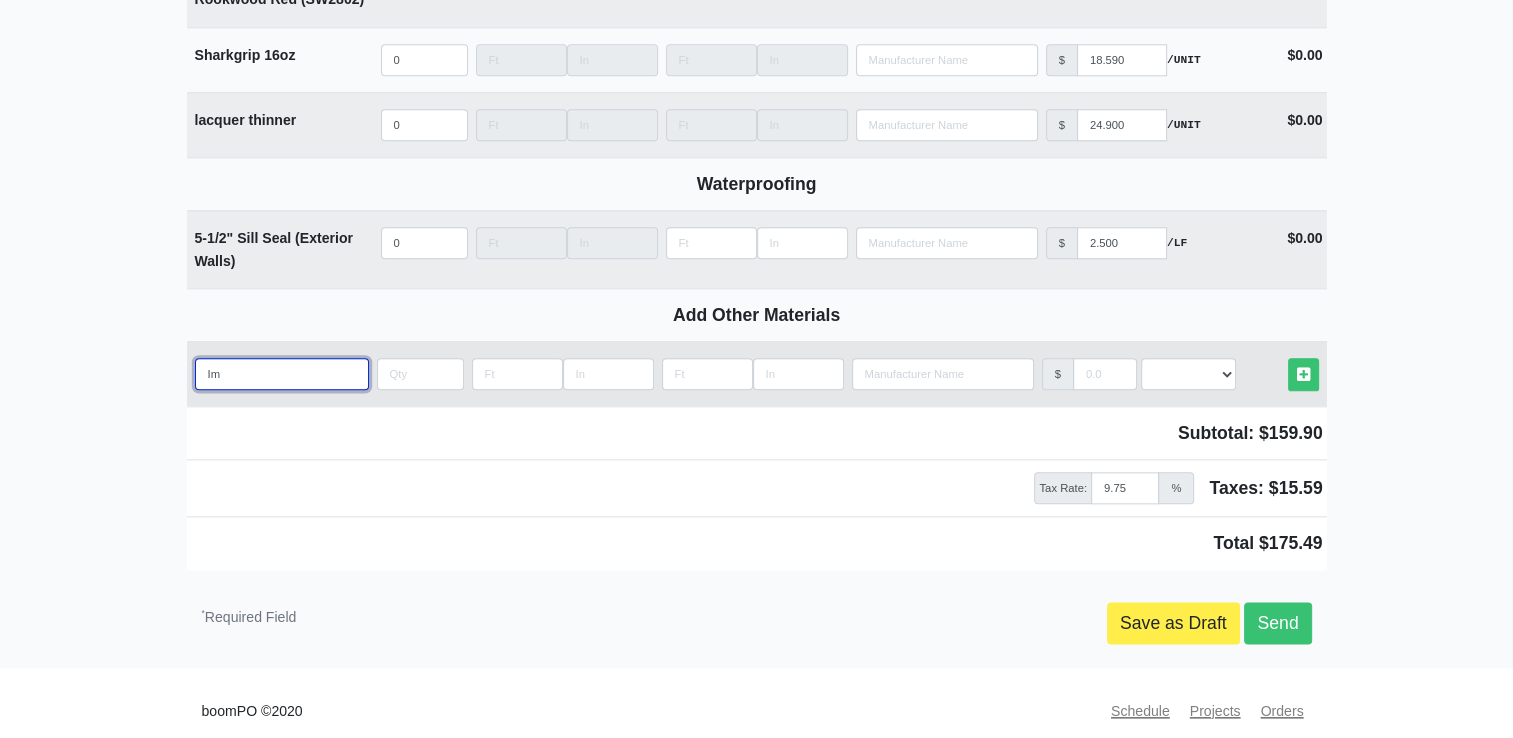 select 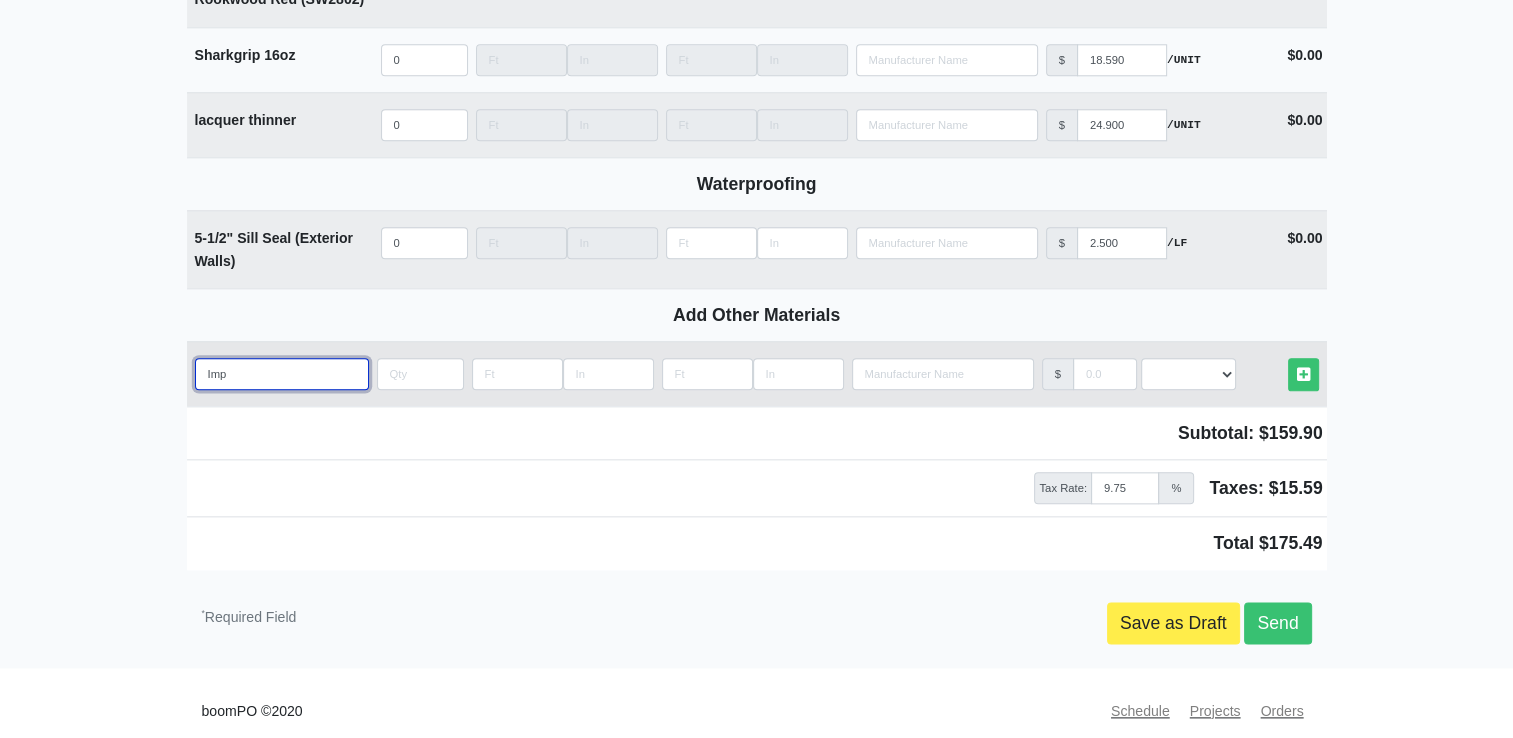 type on "Impr" 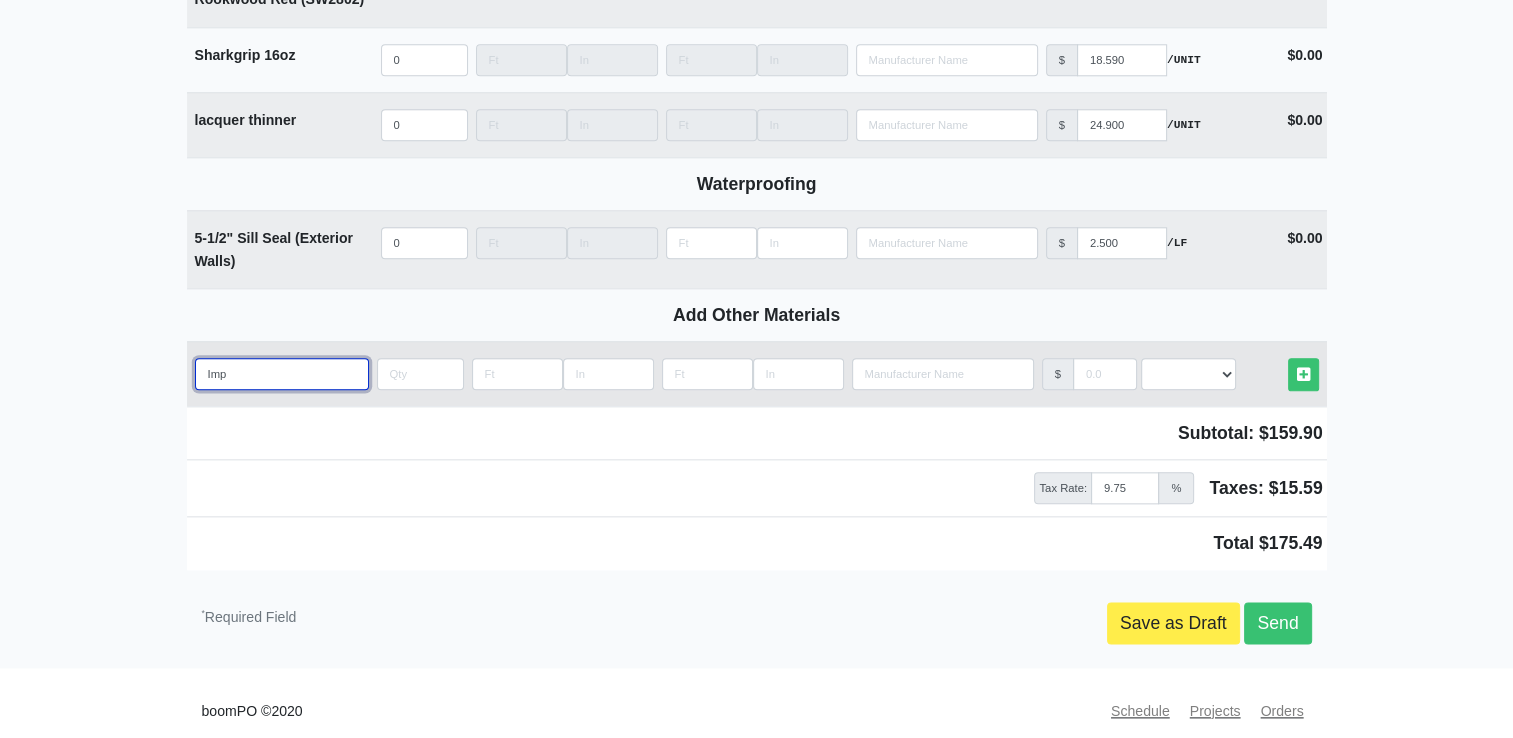 select 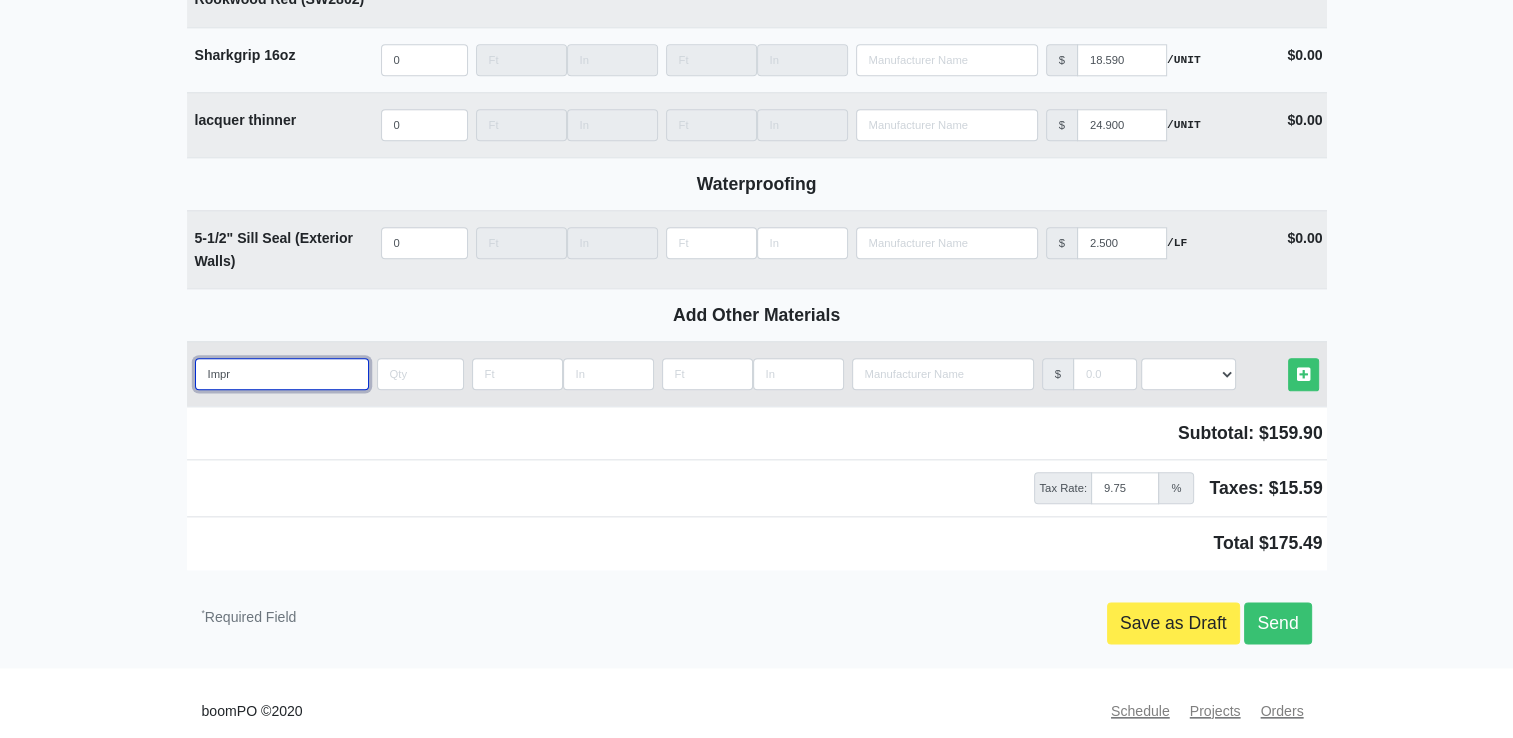 type on "Impro" 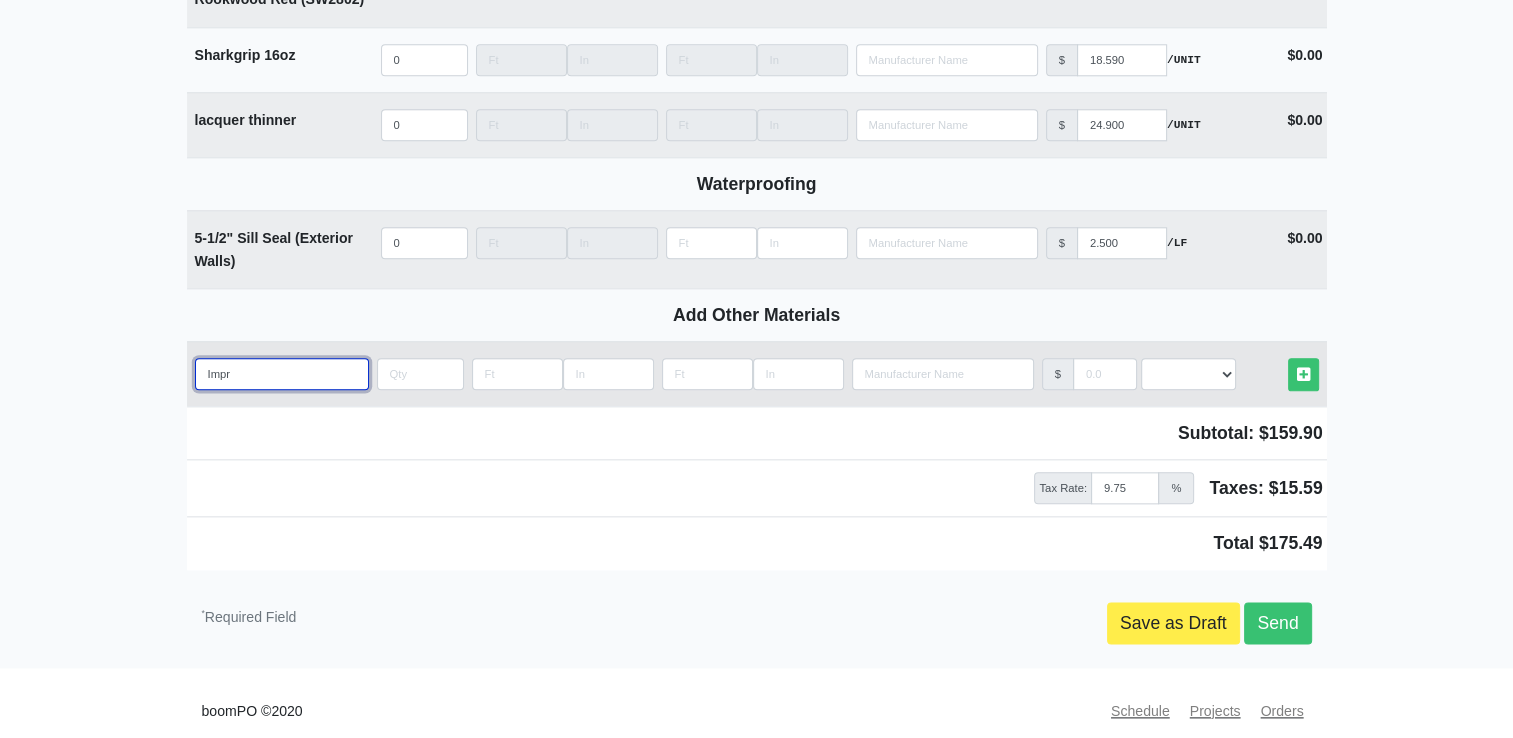 select 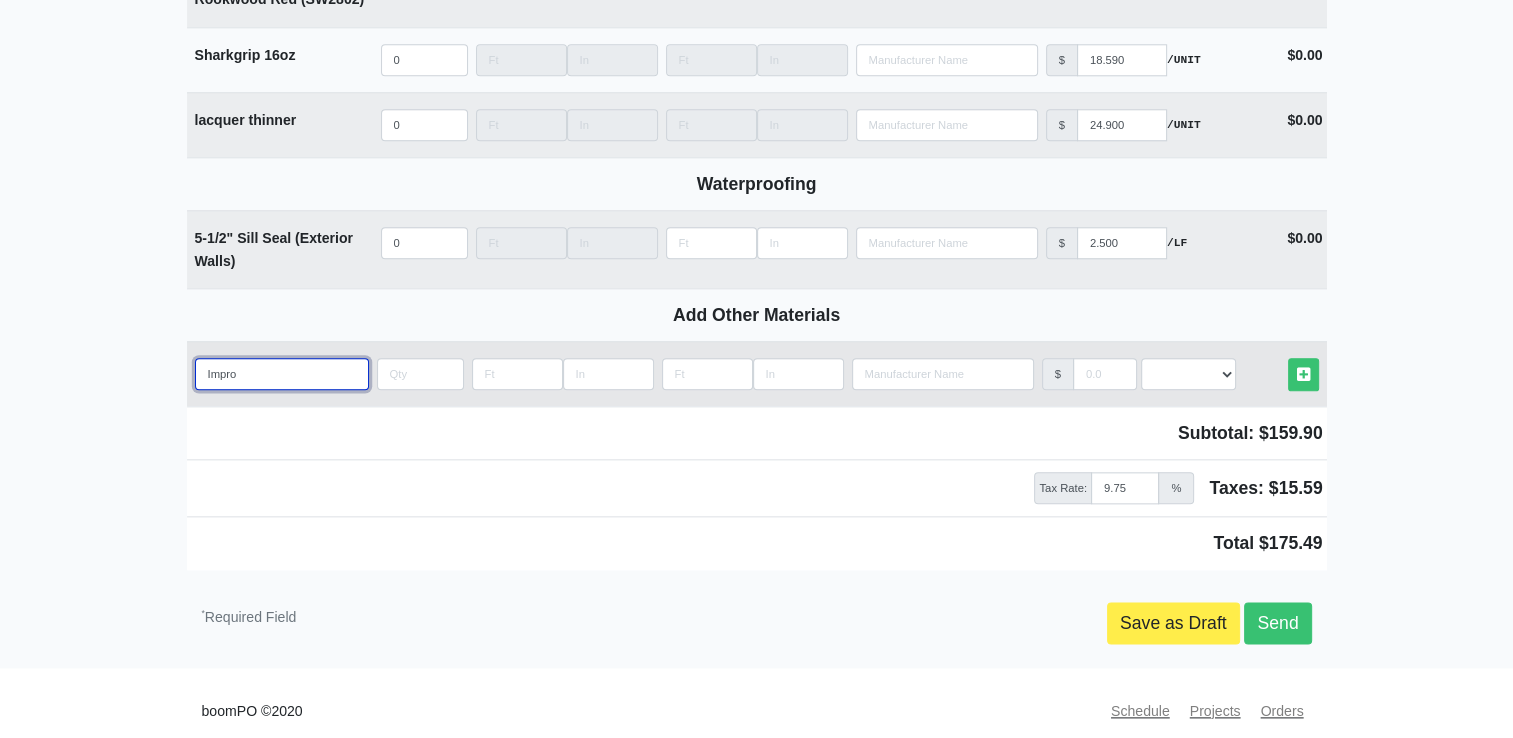 type on "Impro" 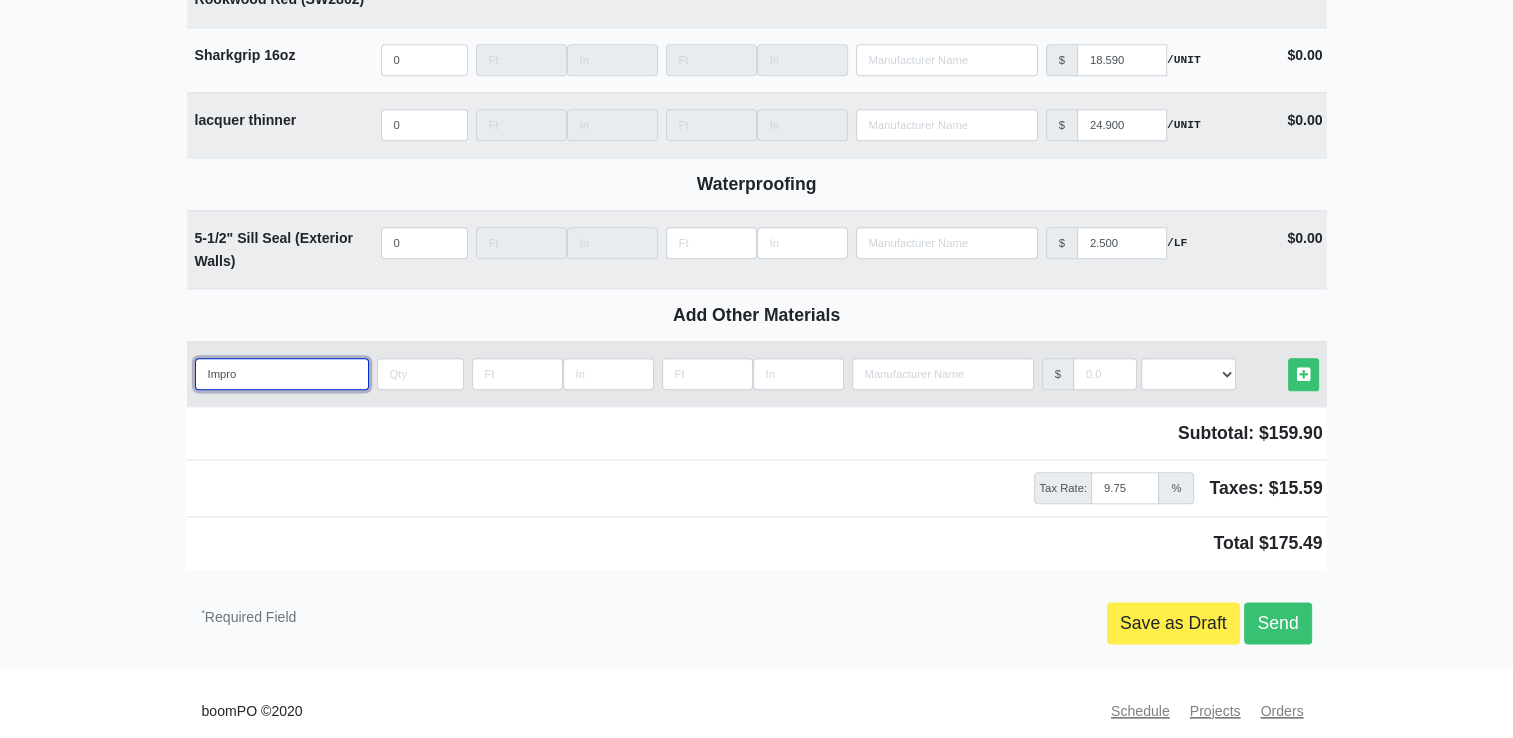 select 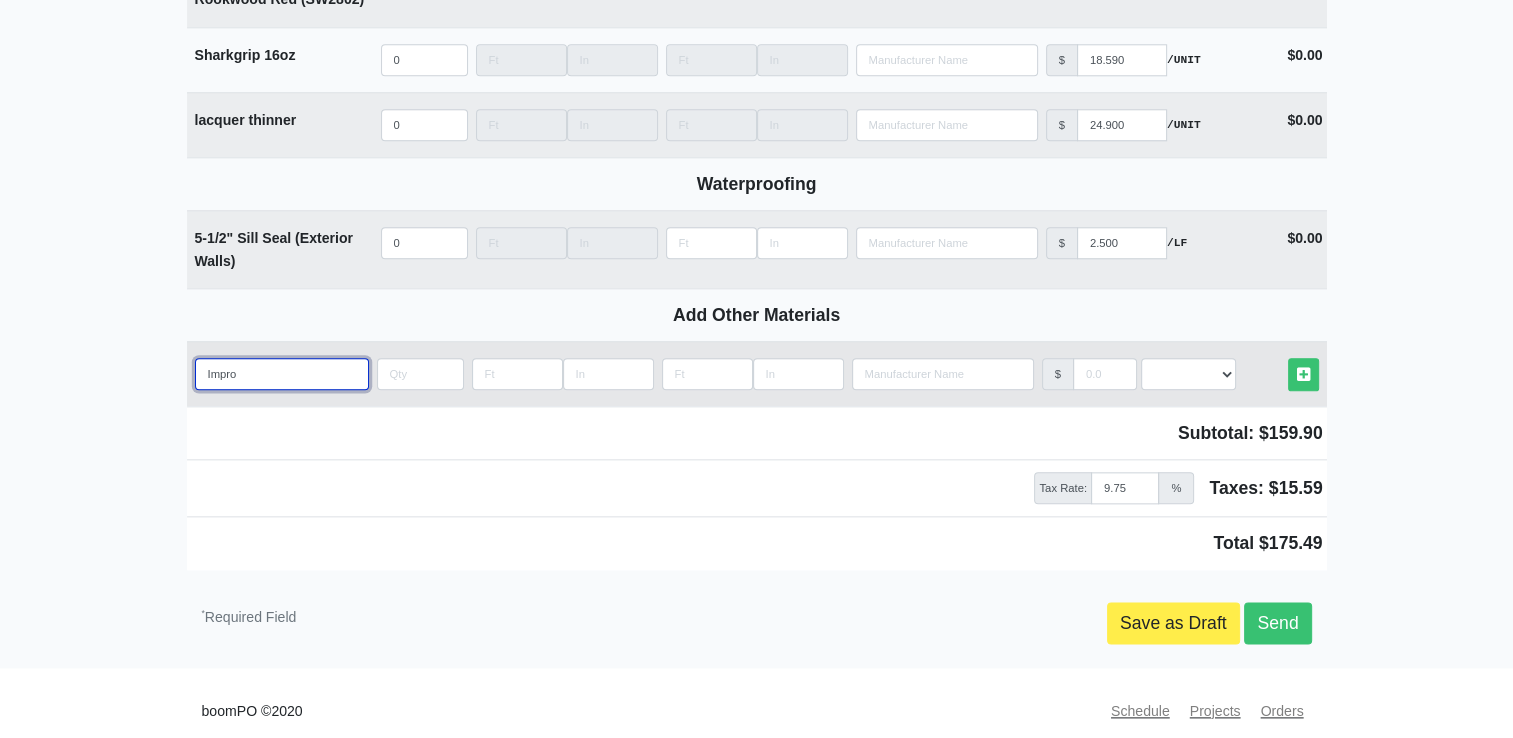 type on "Impro E" 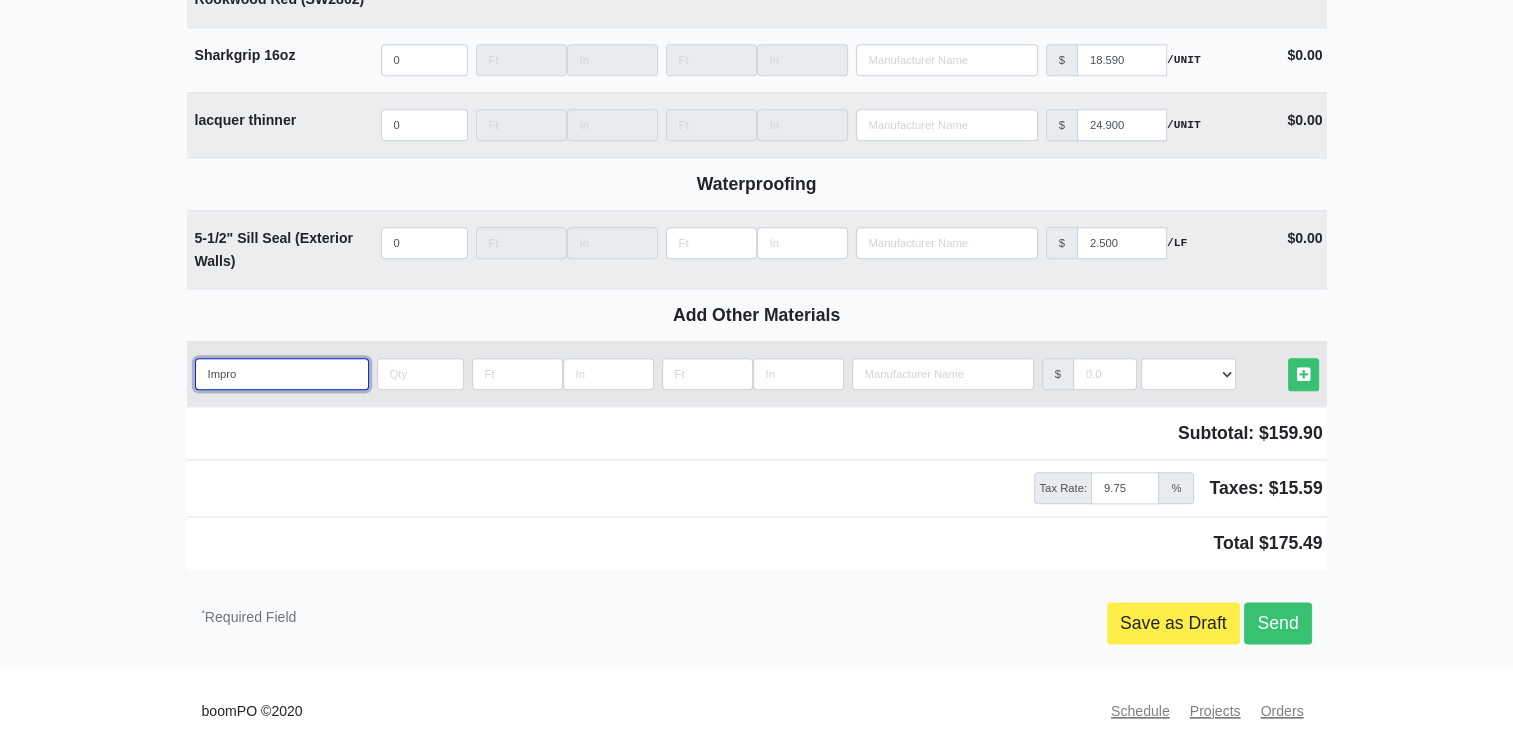 select 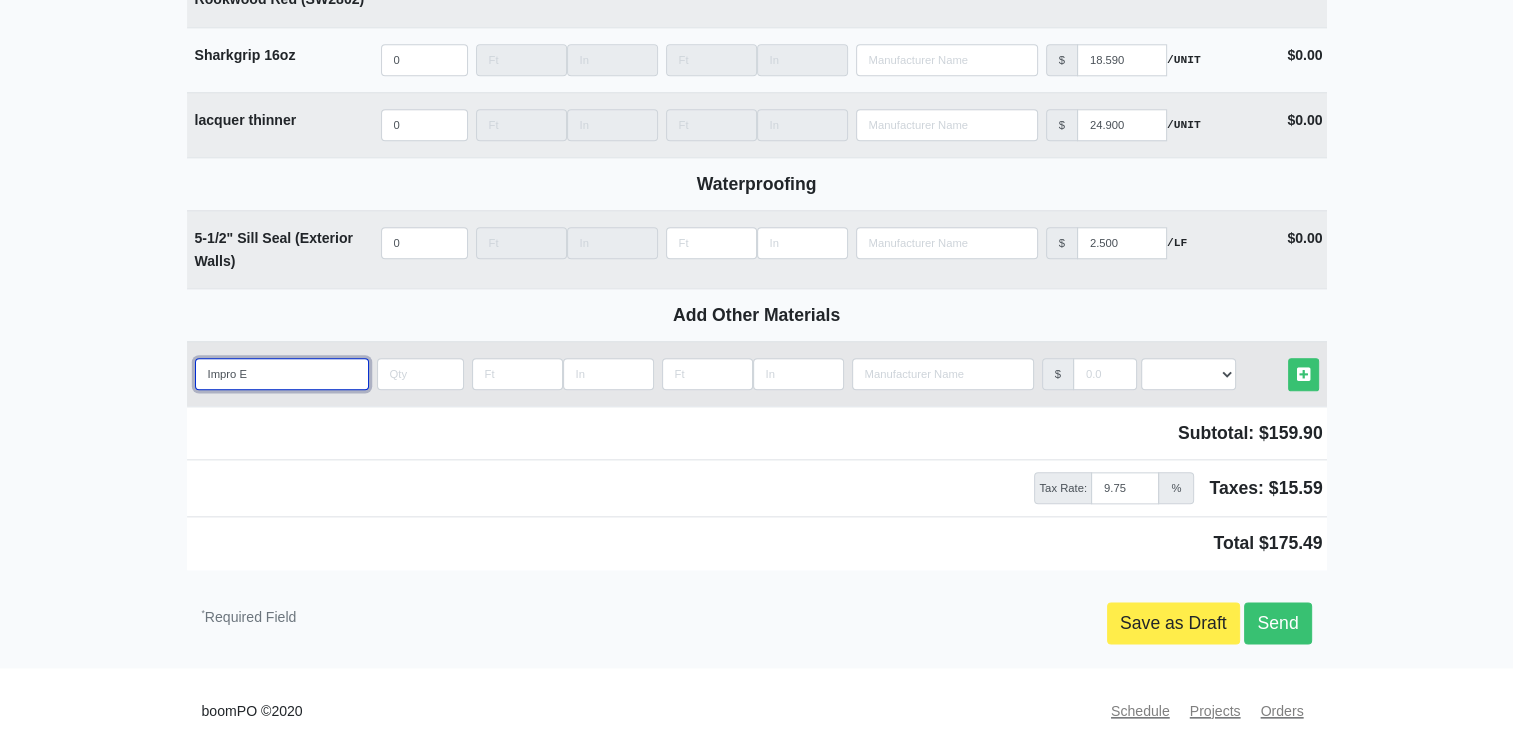 type on "Impro Ex" 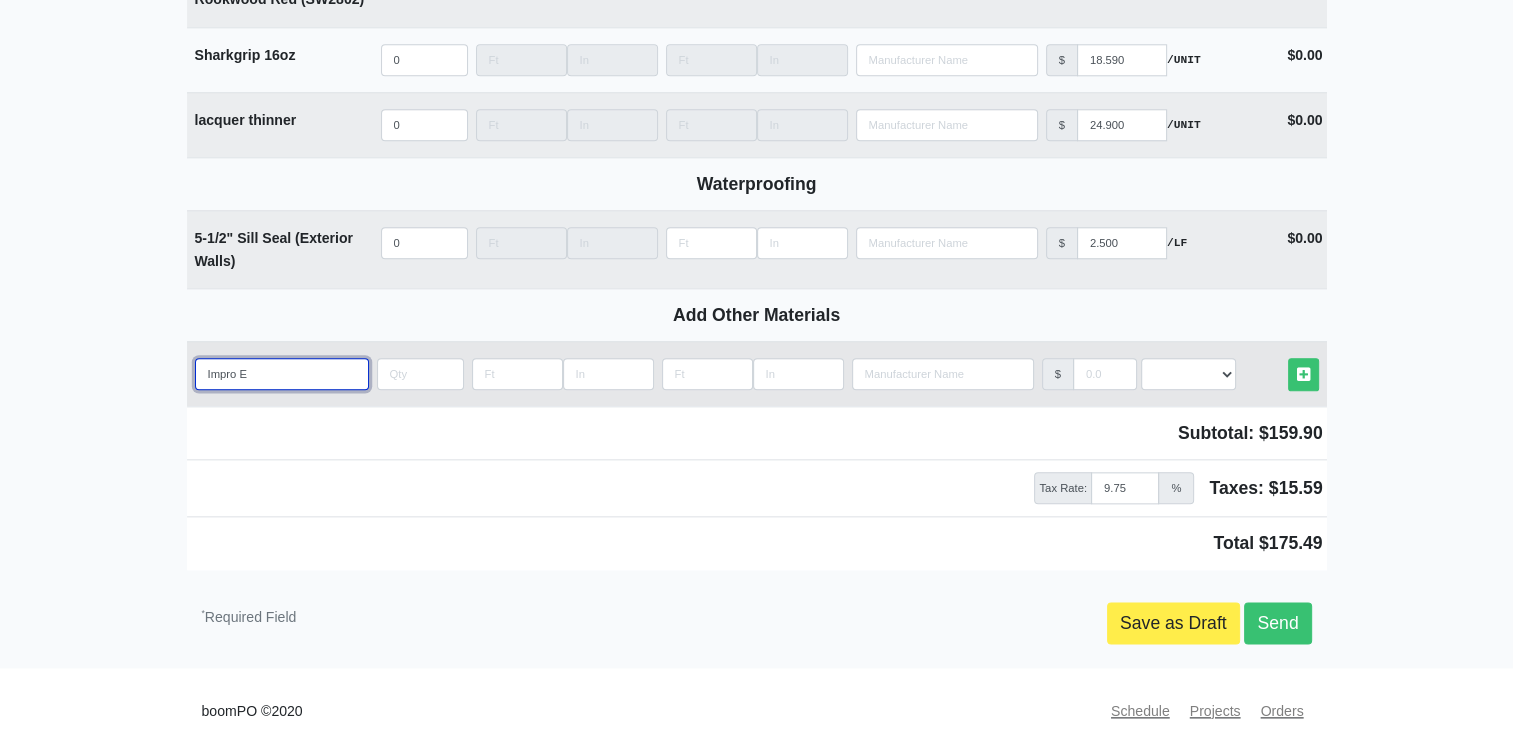 select 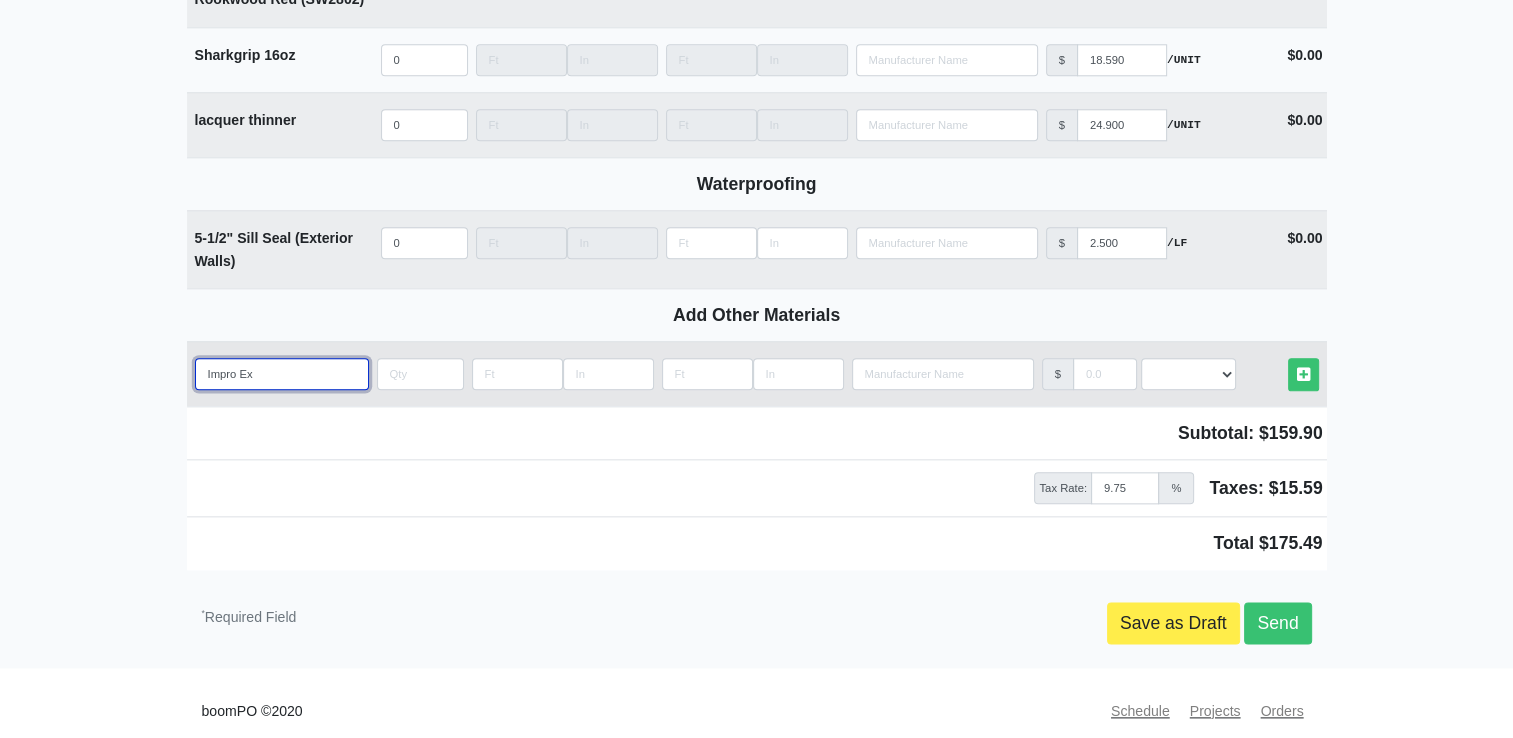 type on "Impro Exp" 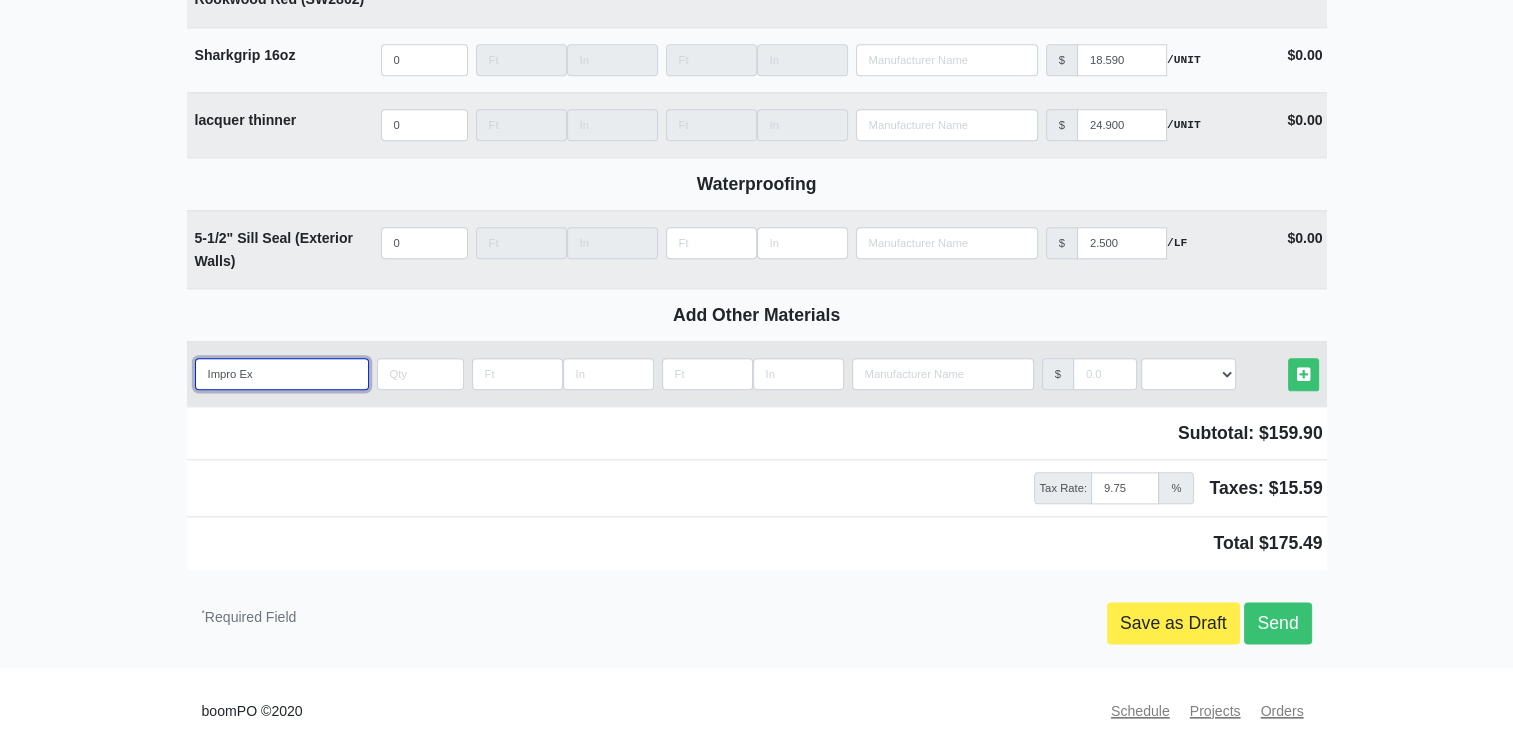 select 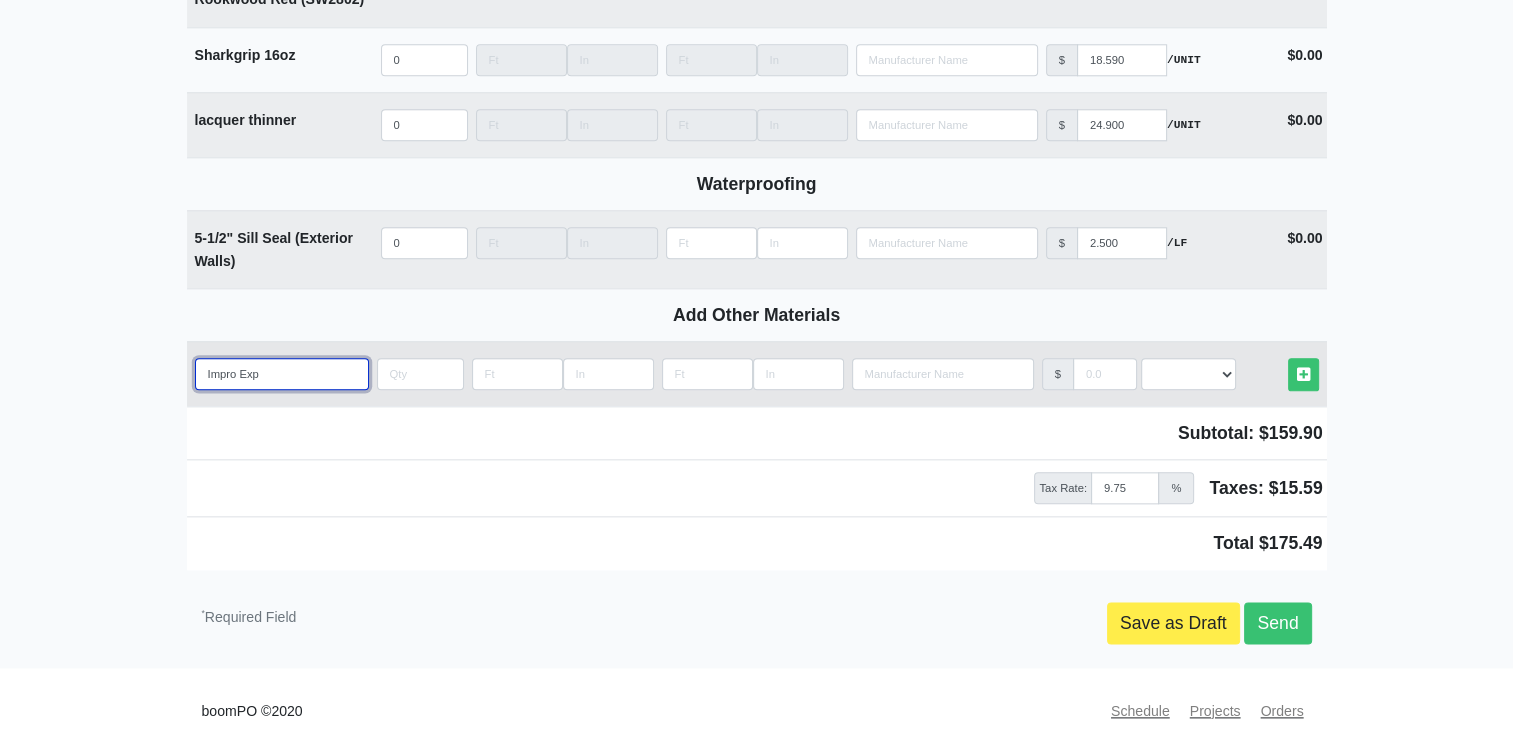 type on "Impro Expa" 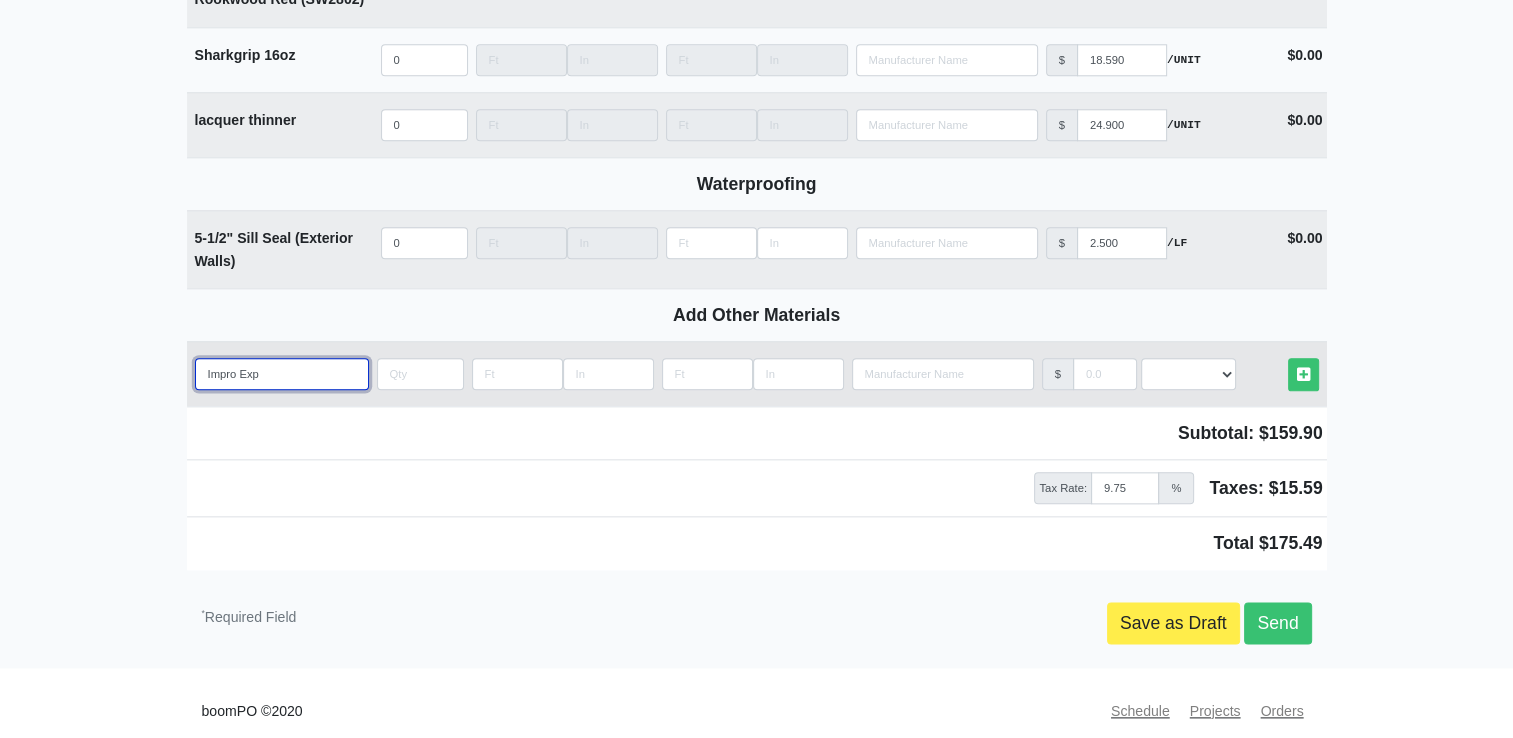 select 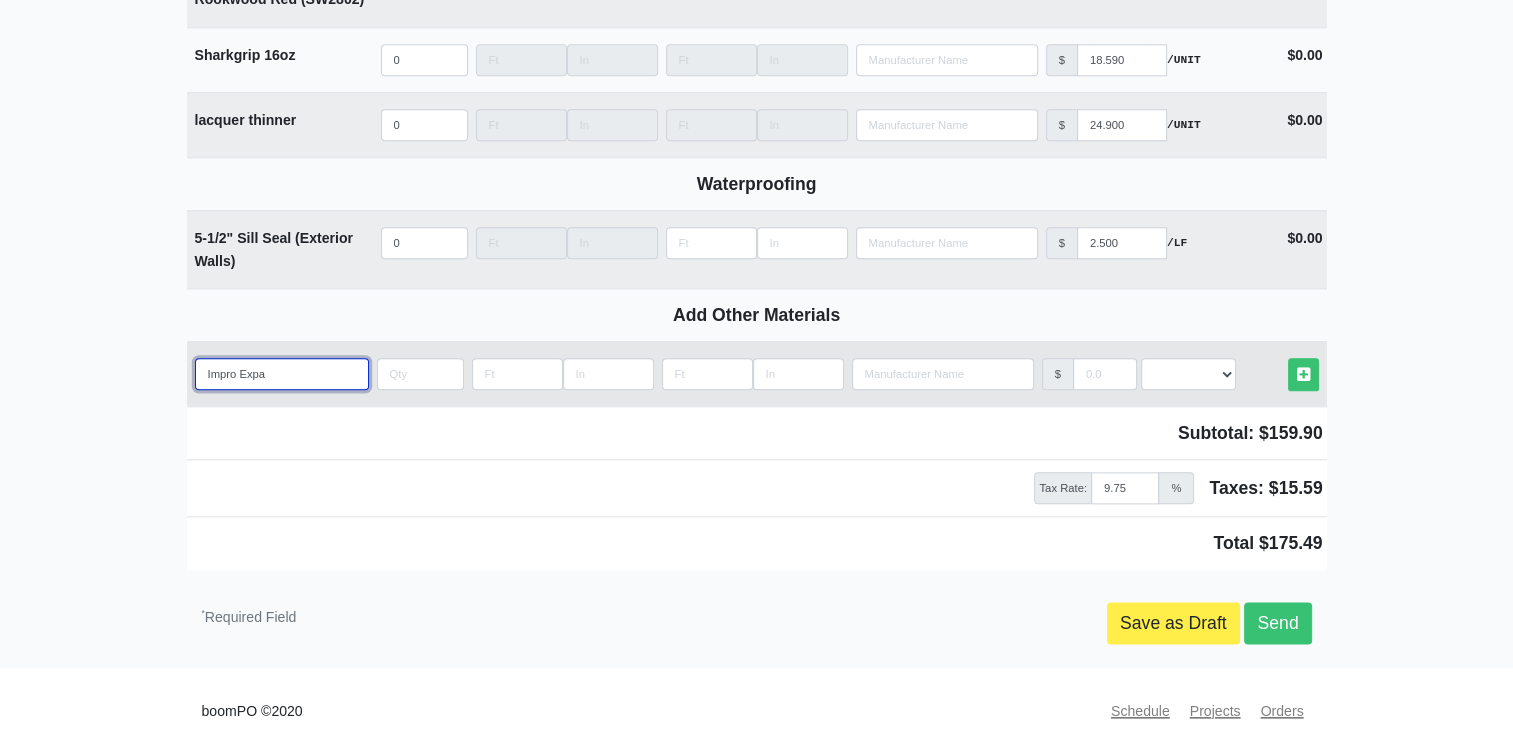 type on "Impro Expan" 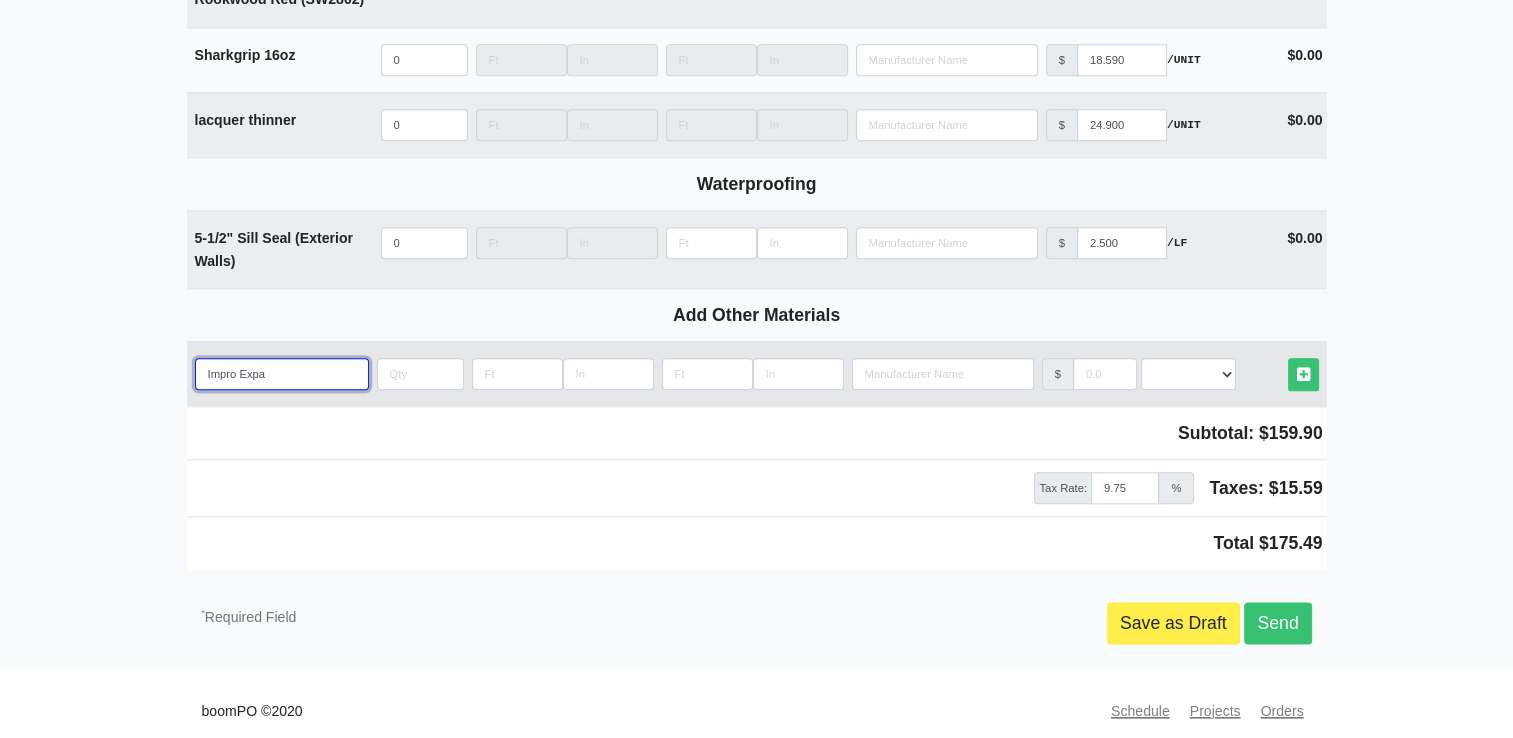 select 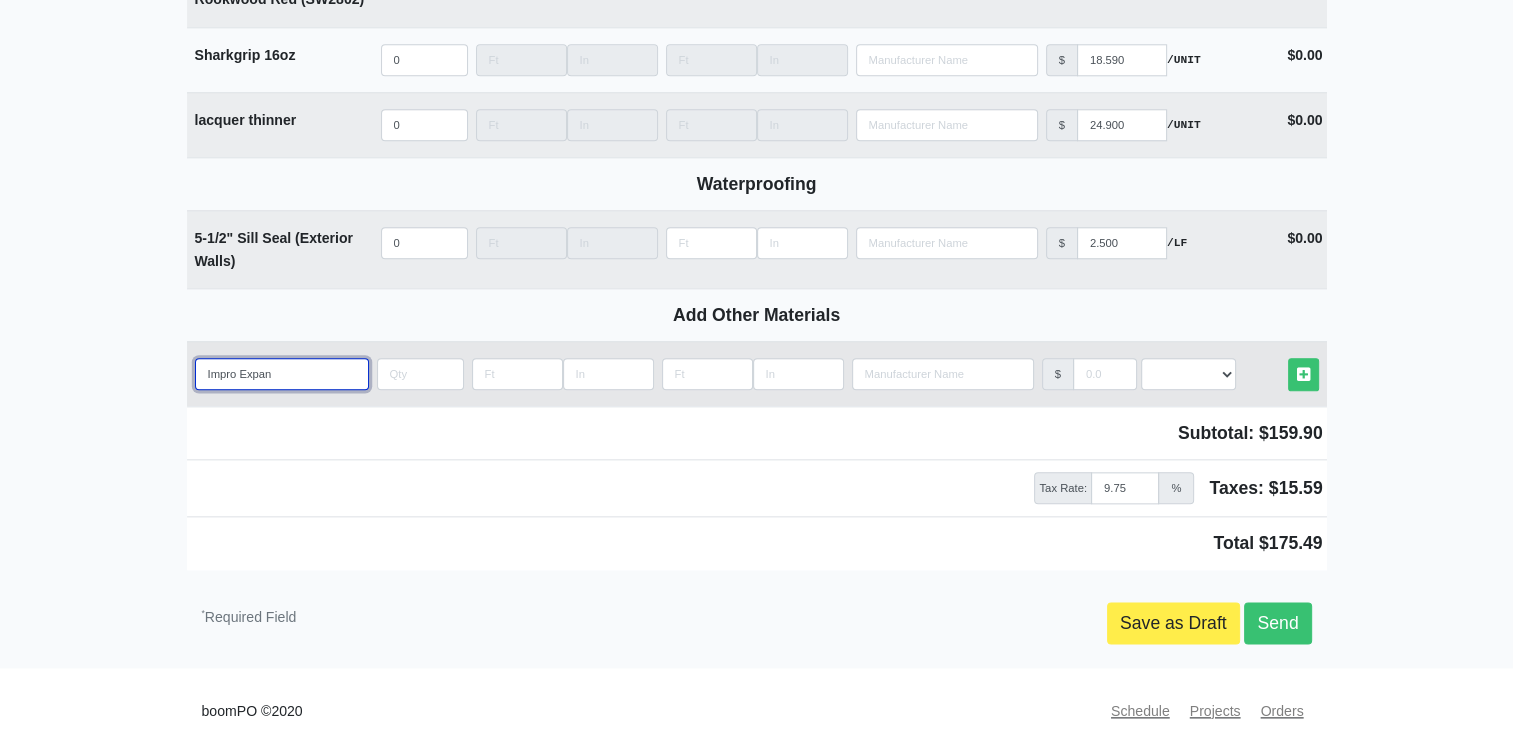 type on "Impro Expans" 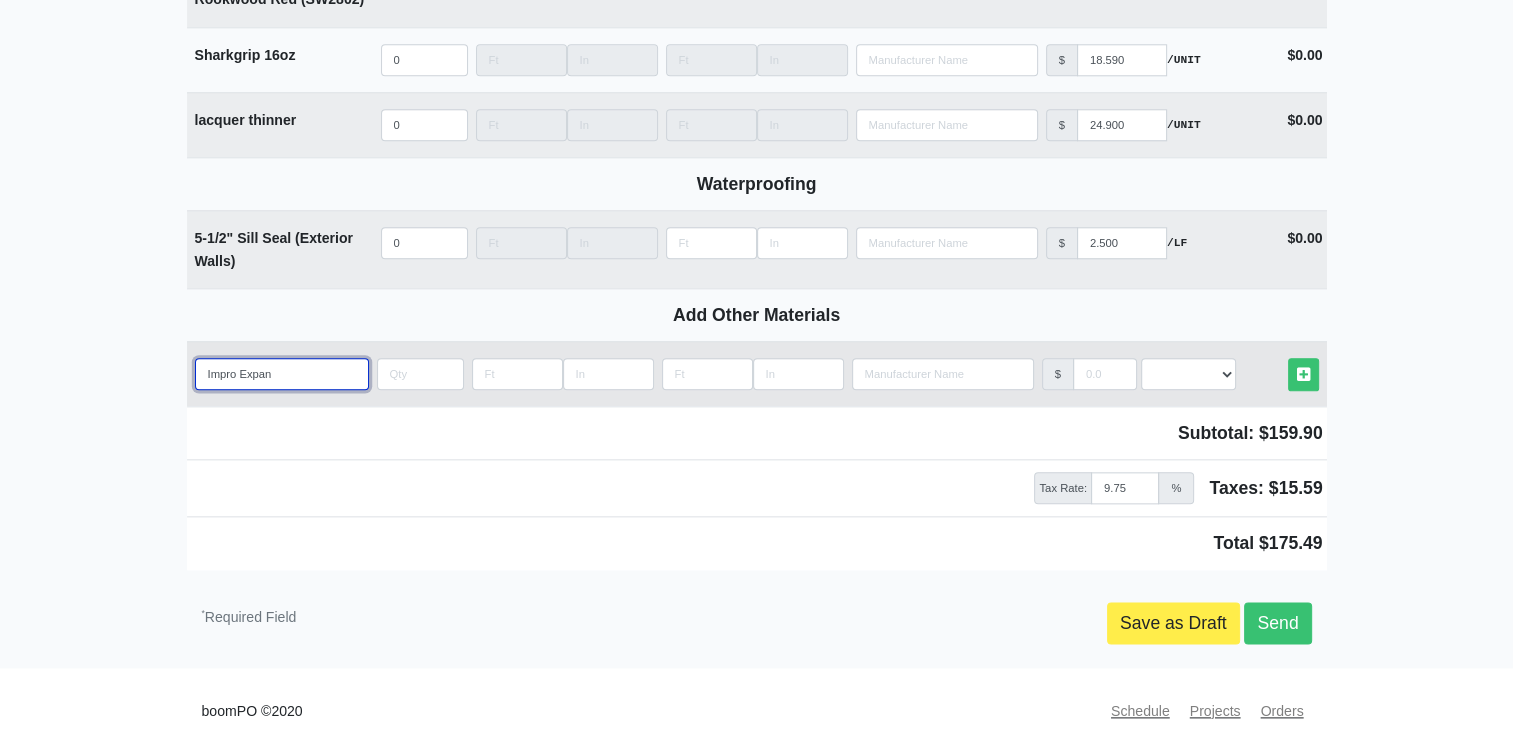 select 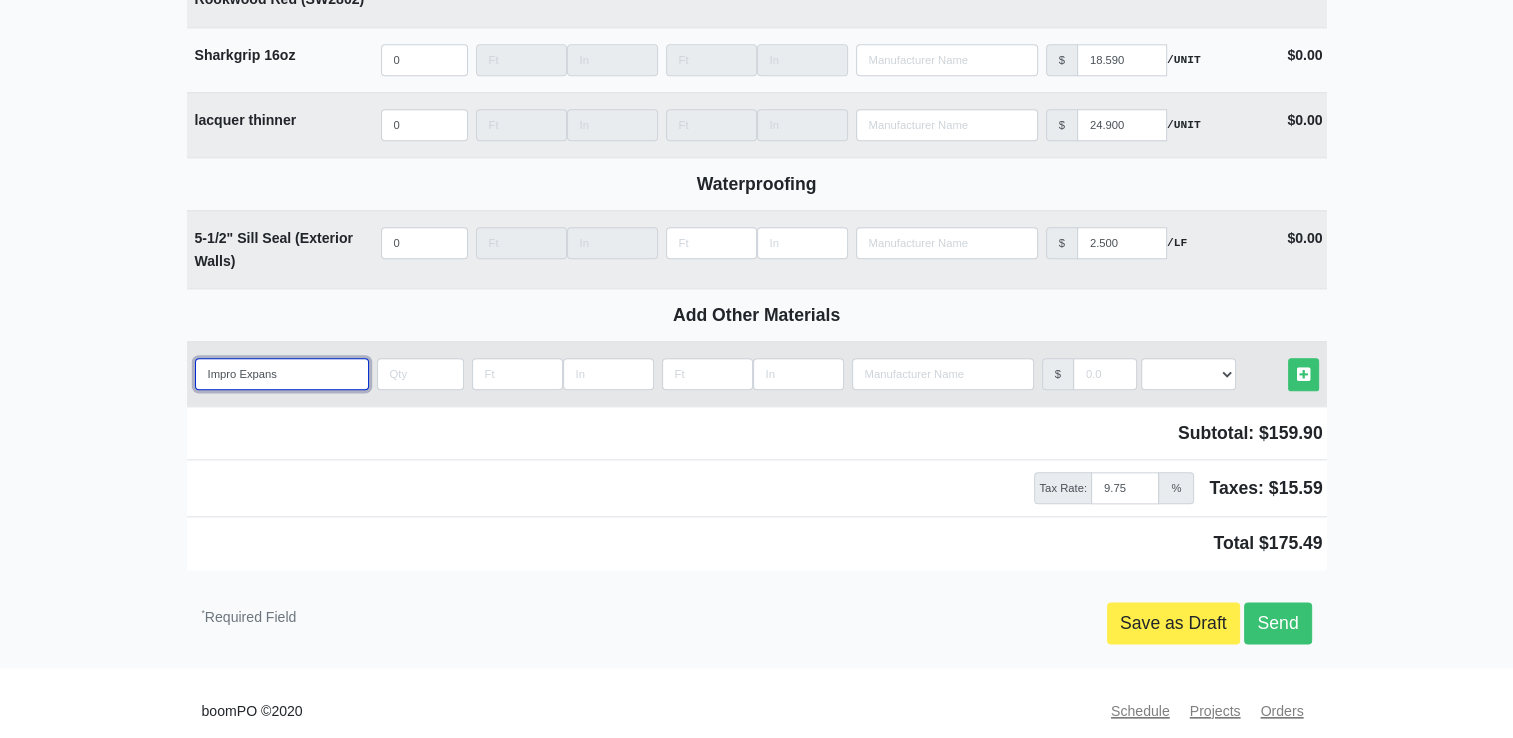 type on "Impro Expansi" 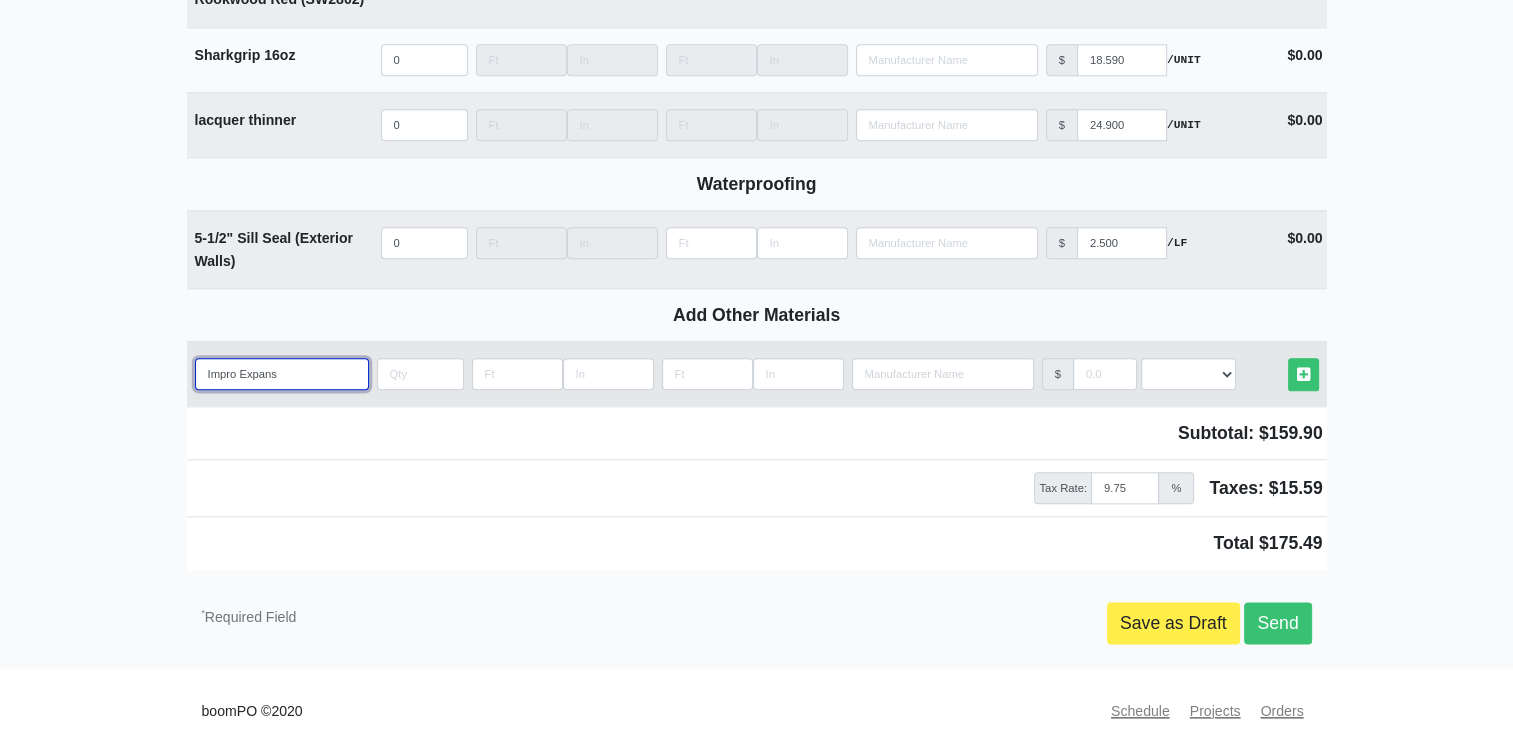 select 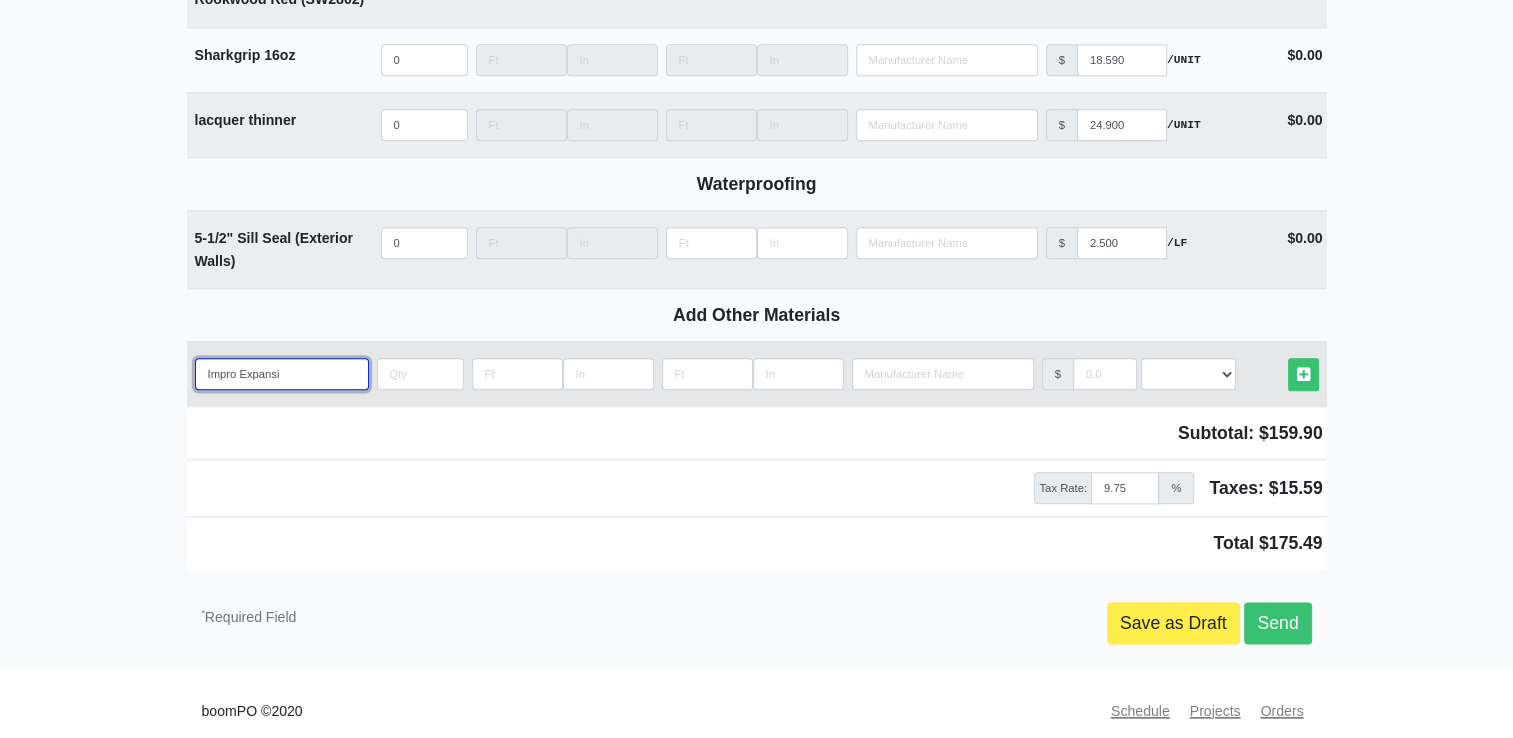 type on "Impro Expansio" 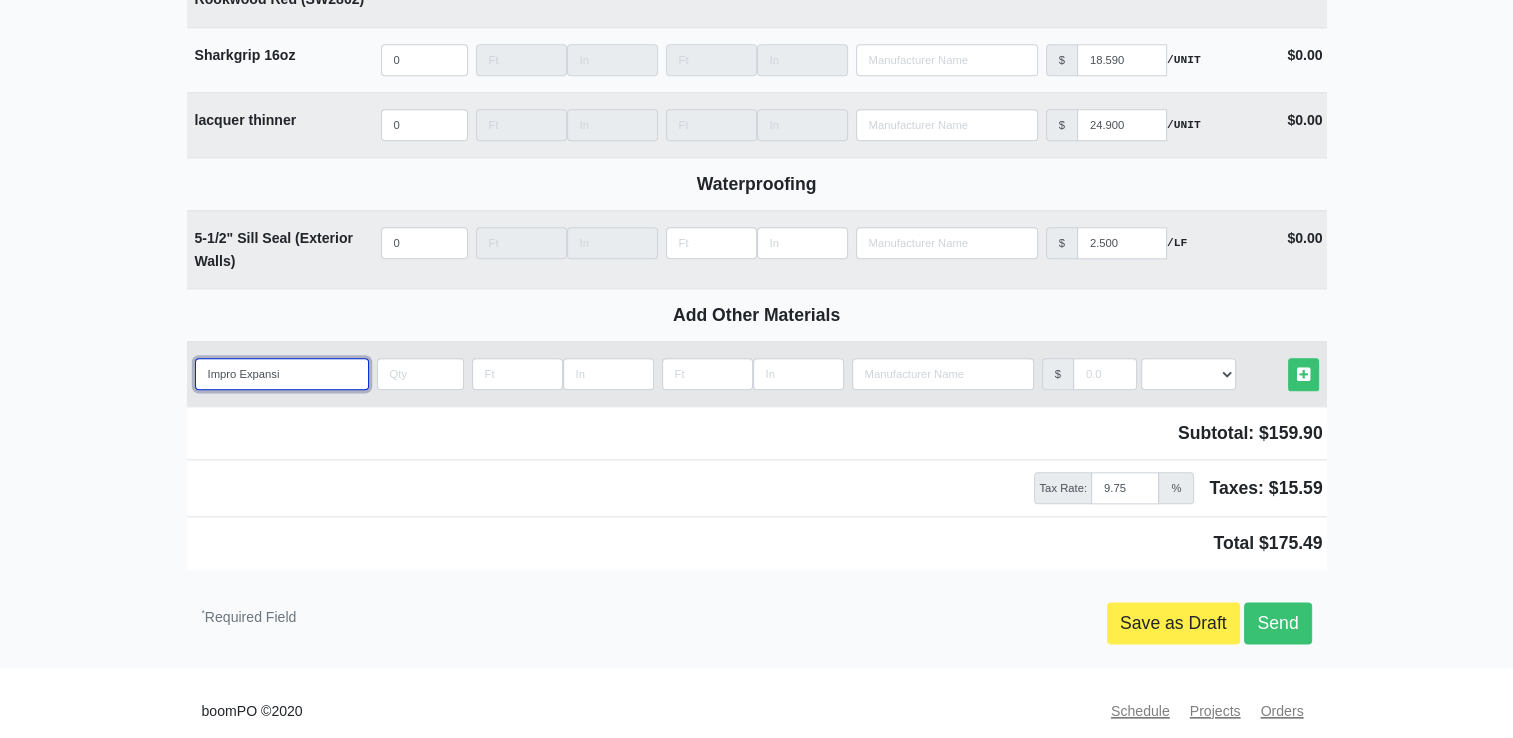 select 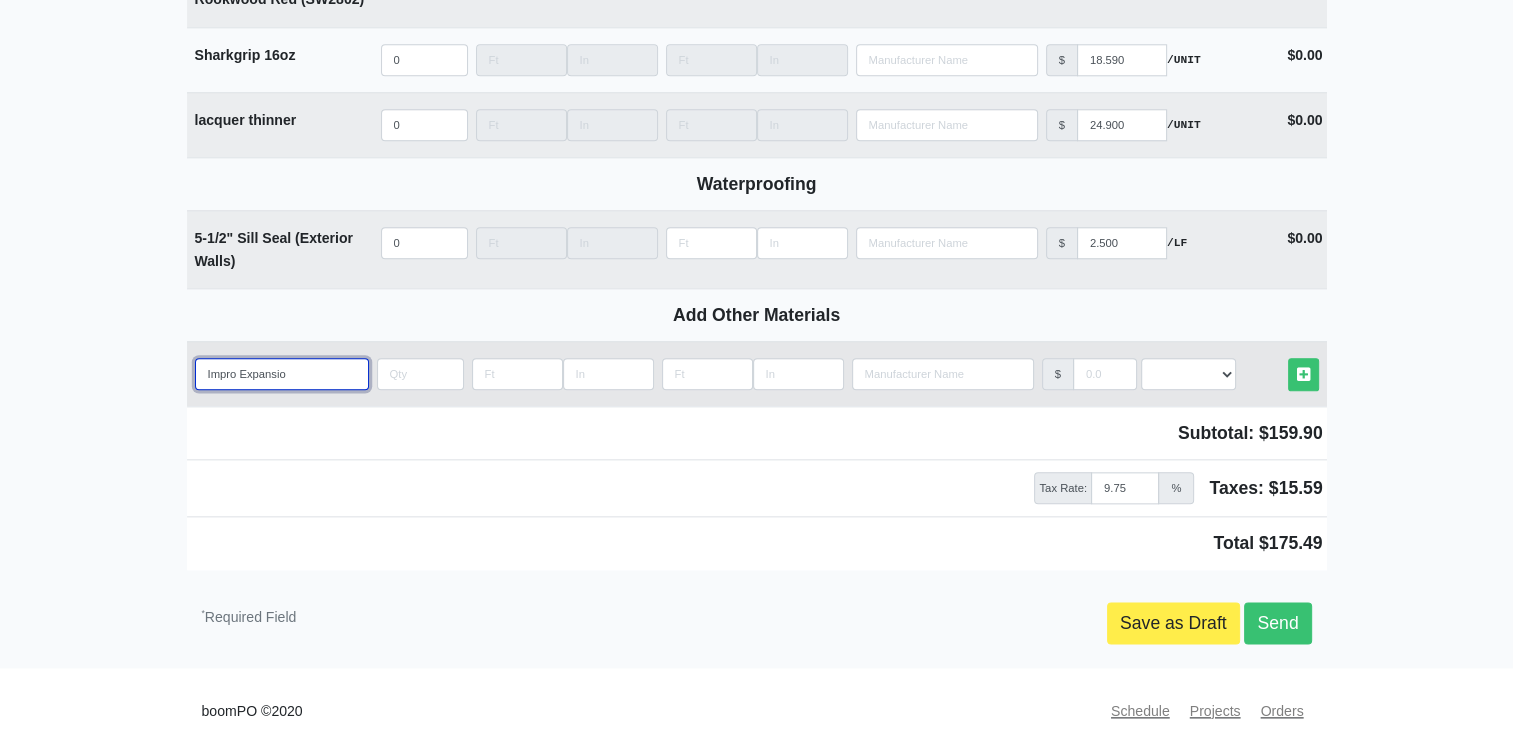 type on "Impro Expansion" 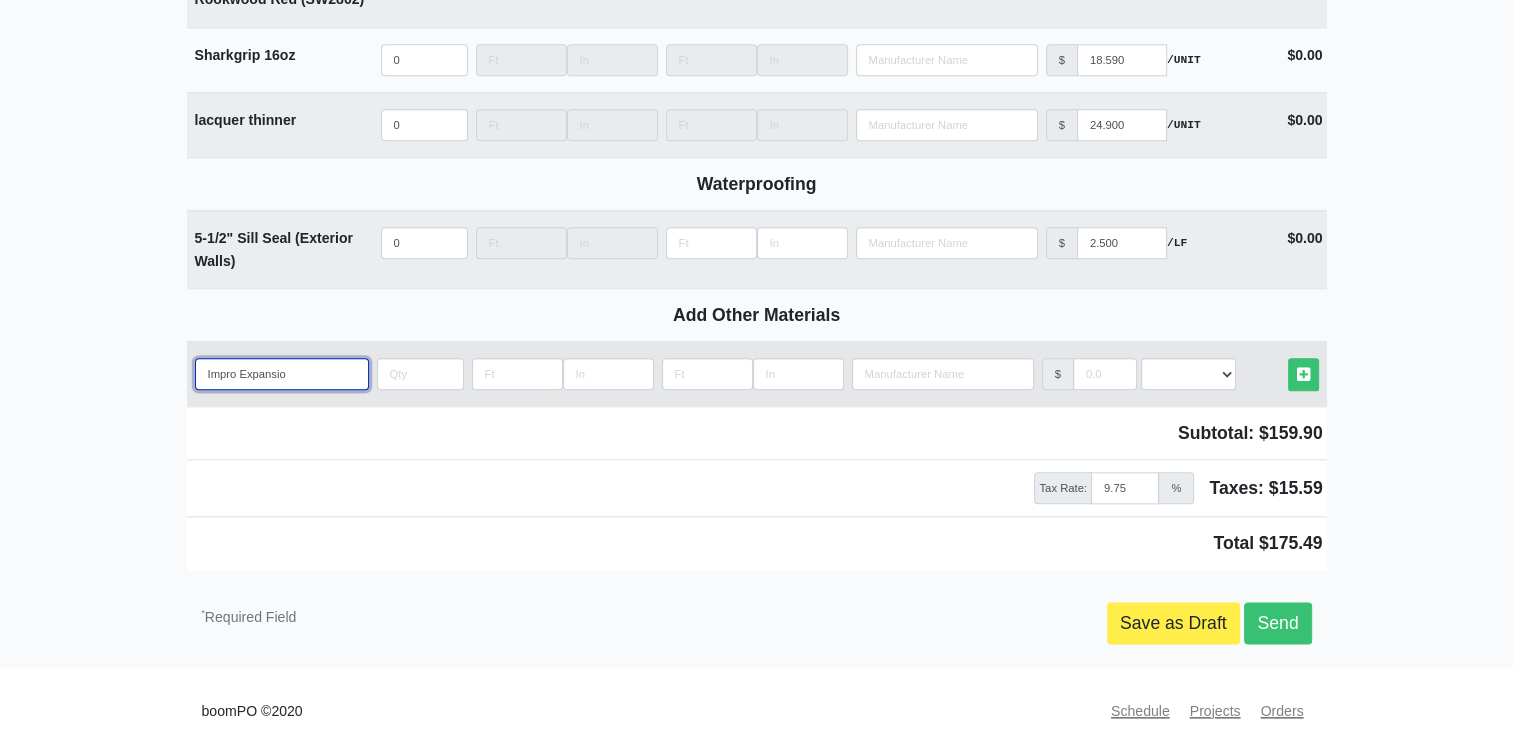 select 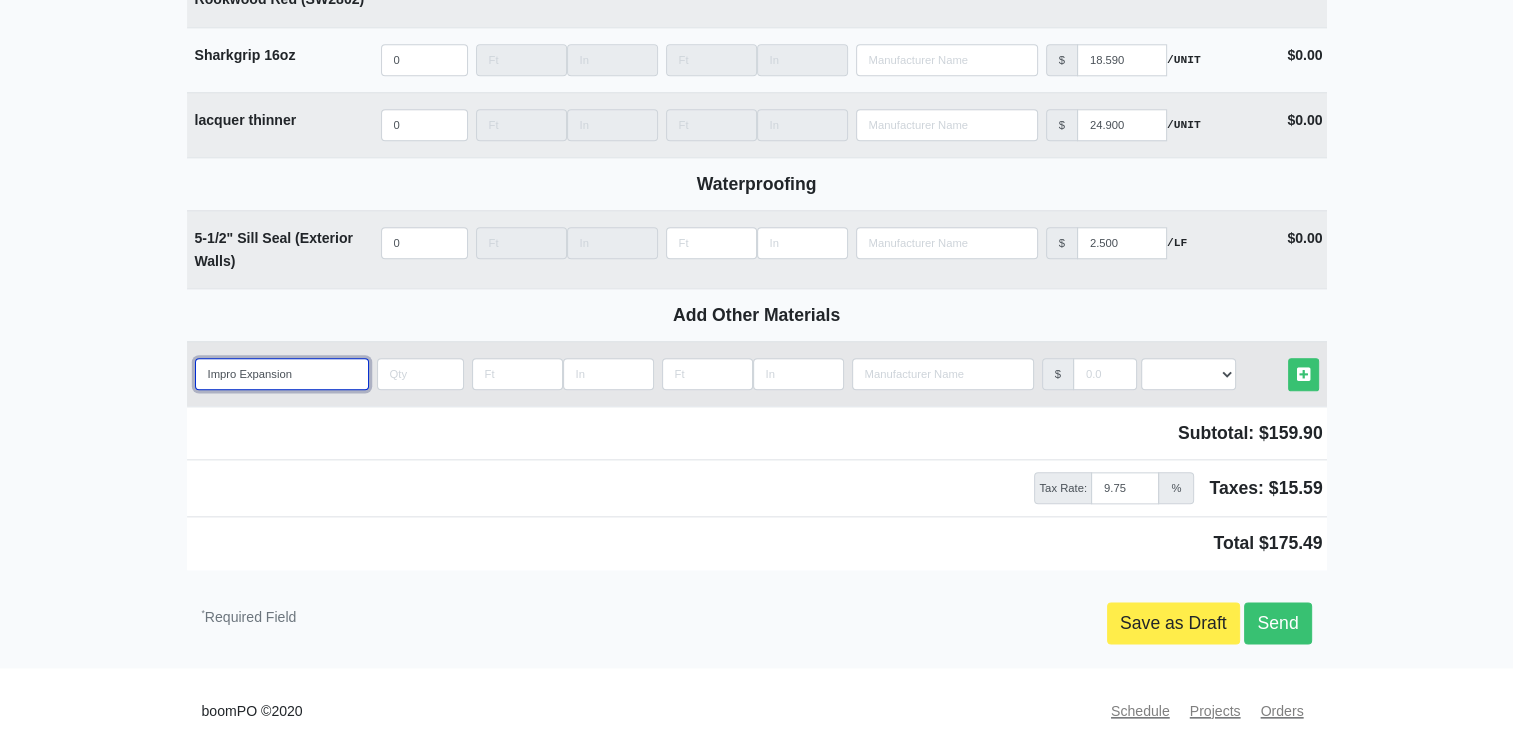 type on "Impro Expansion" 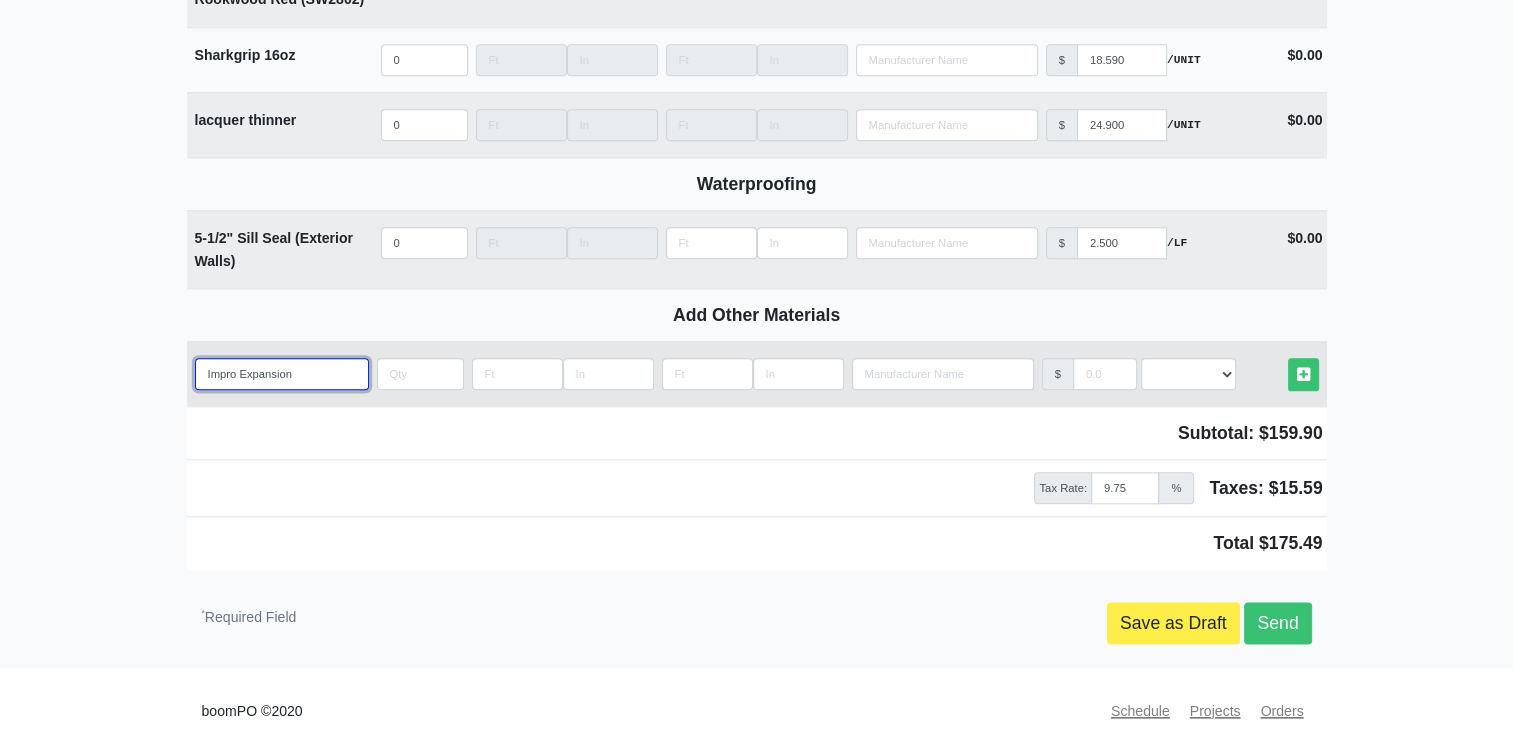 select 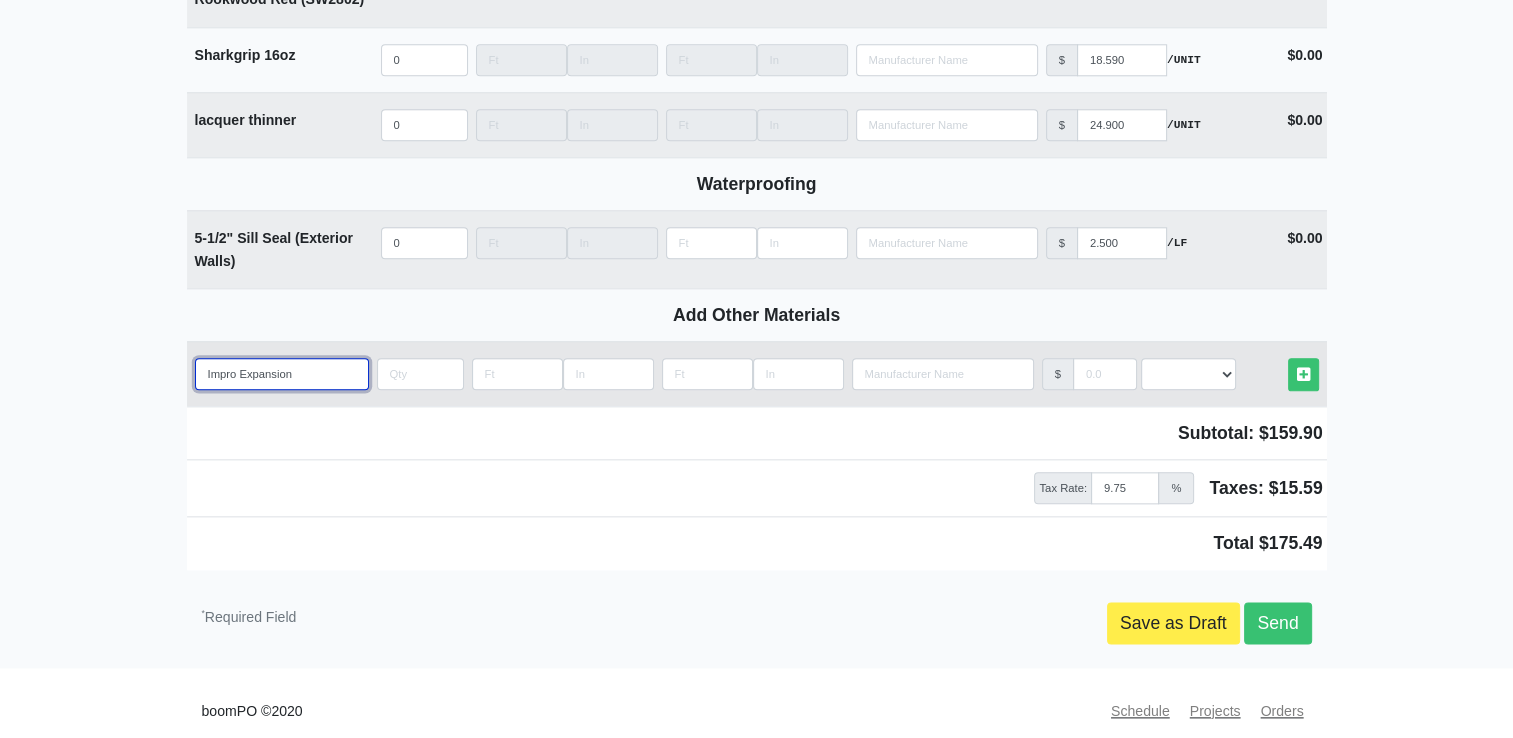 type on "Impro Expansion J" 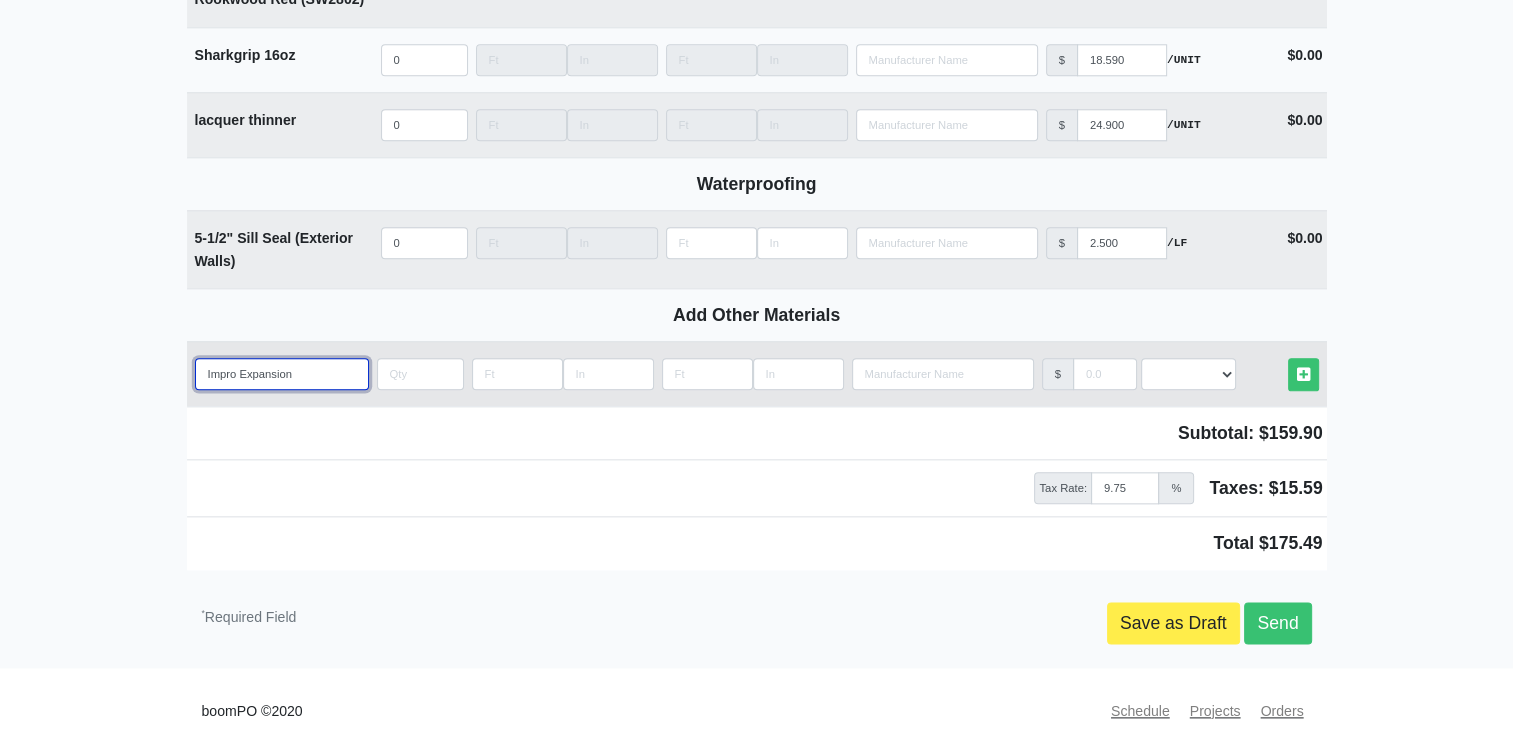 select 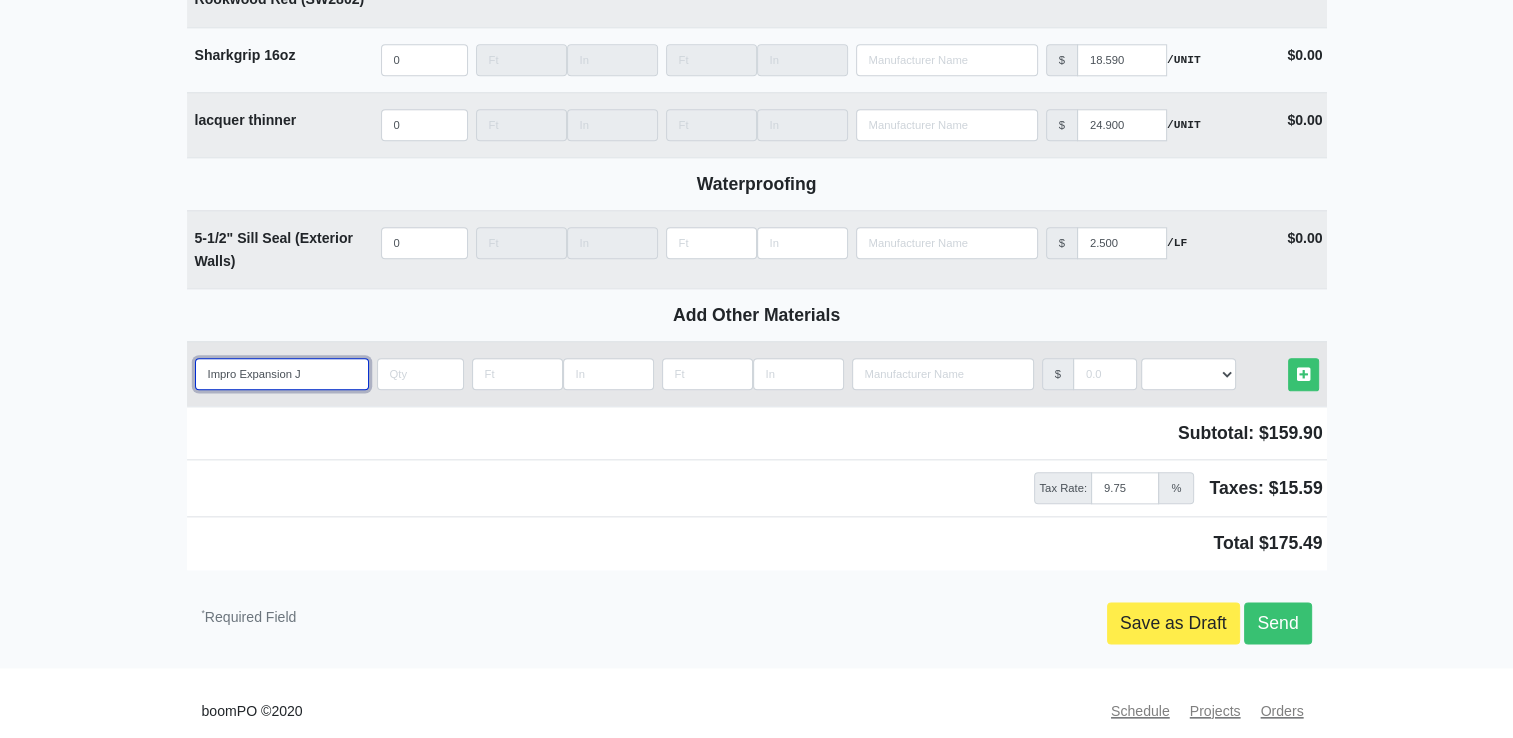 type on "Impro Expansion Jo" 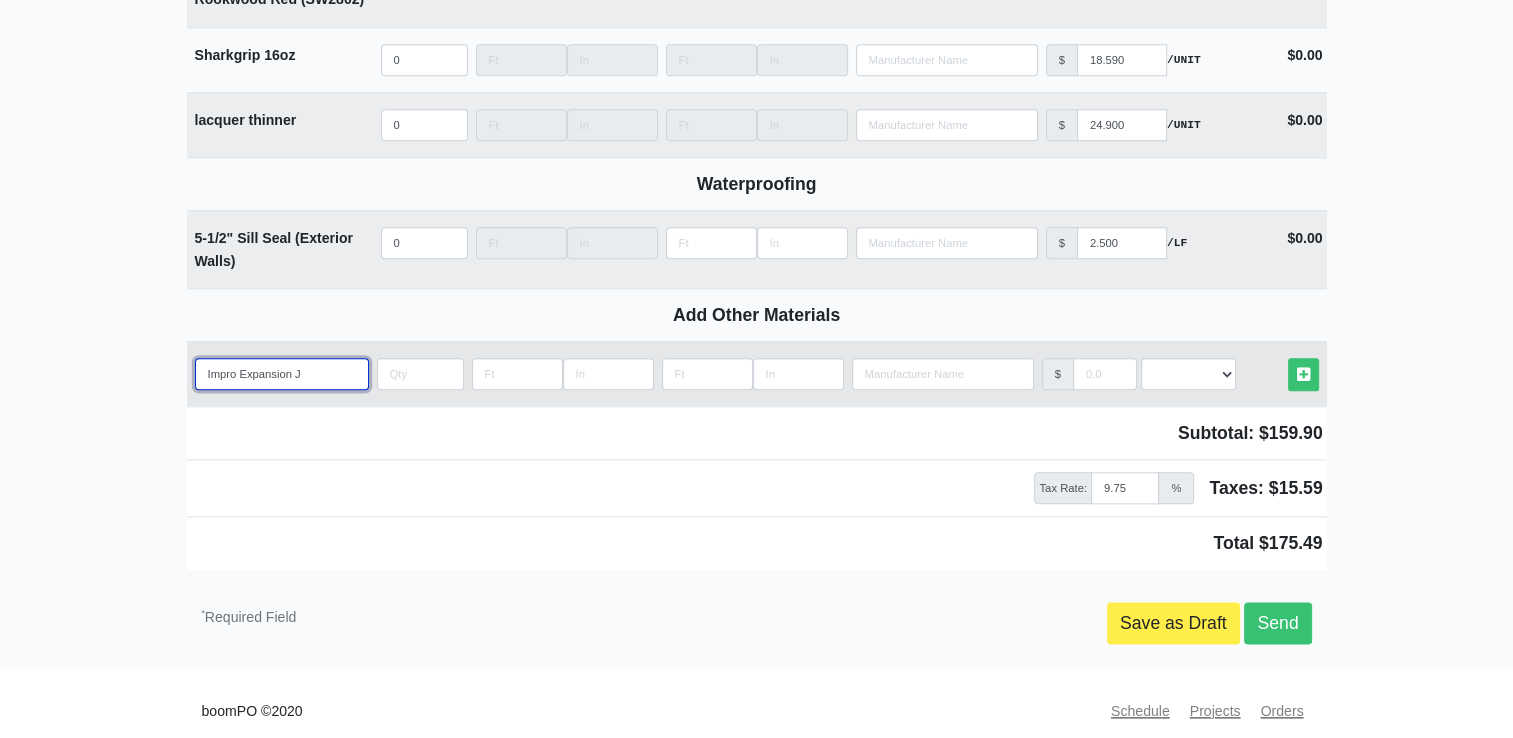 select 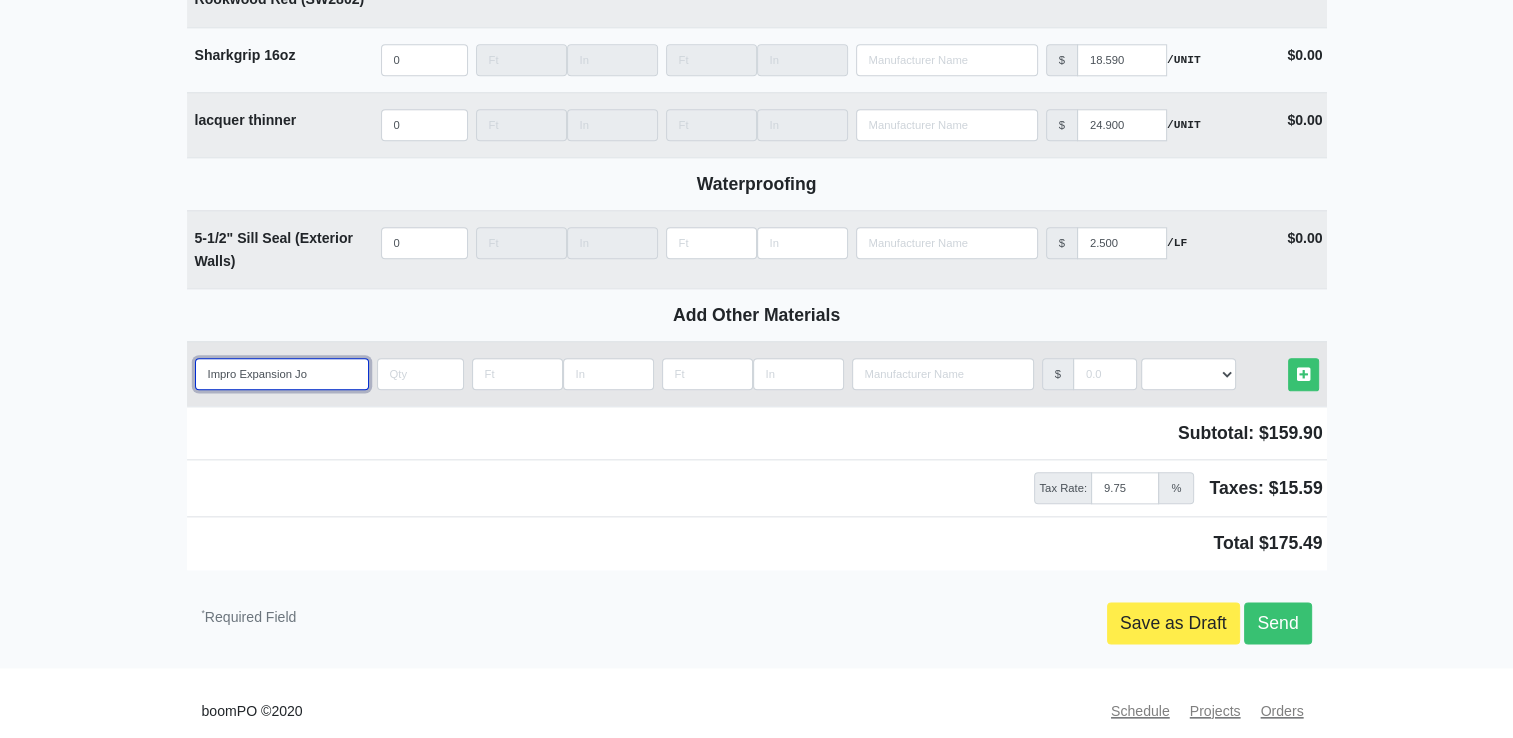type on "Impro Expansion Joi" 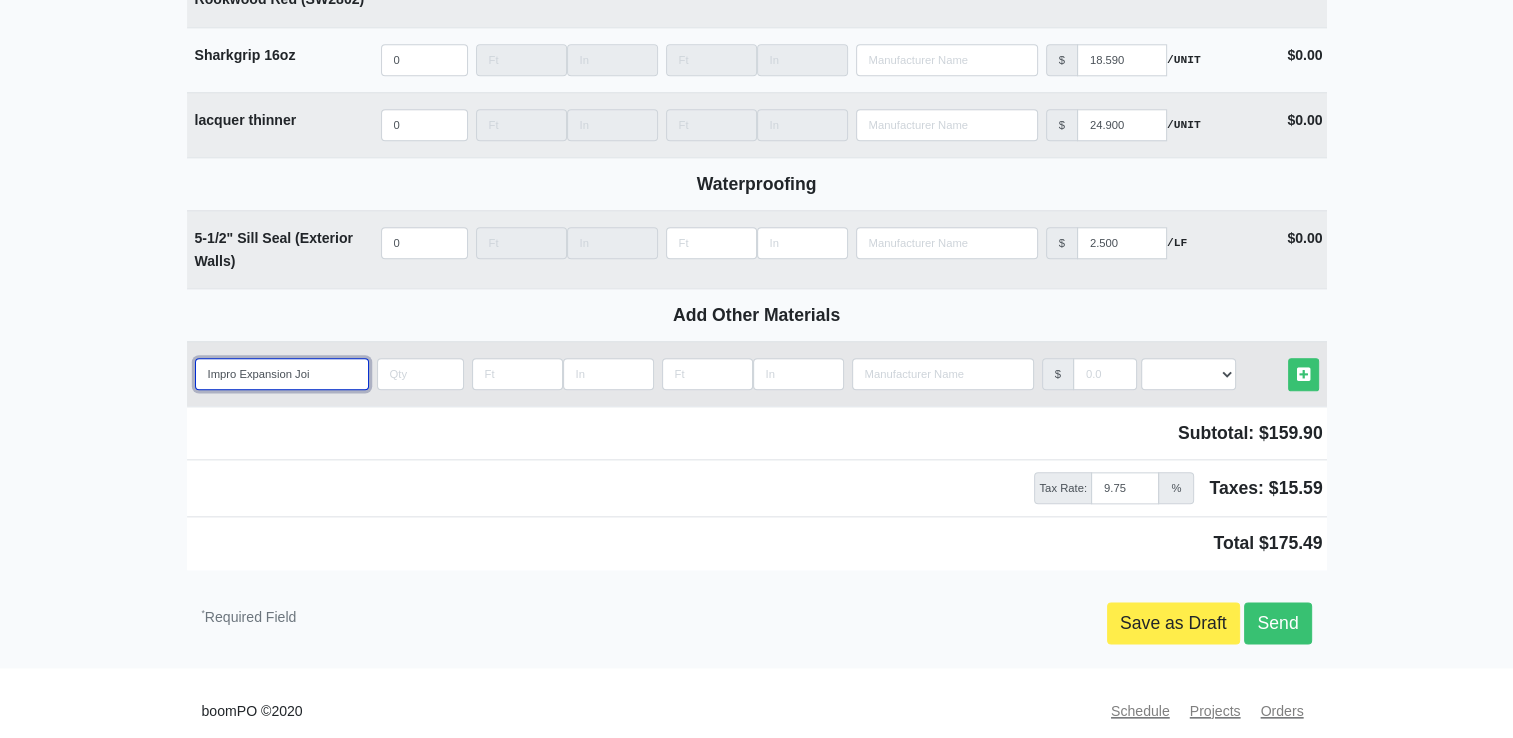 select 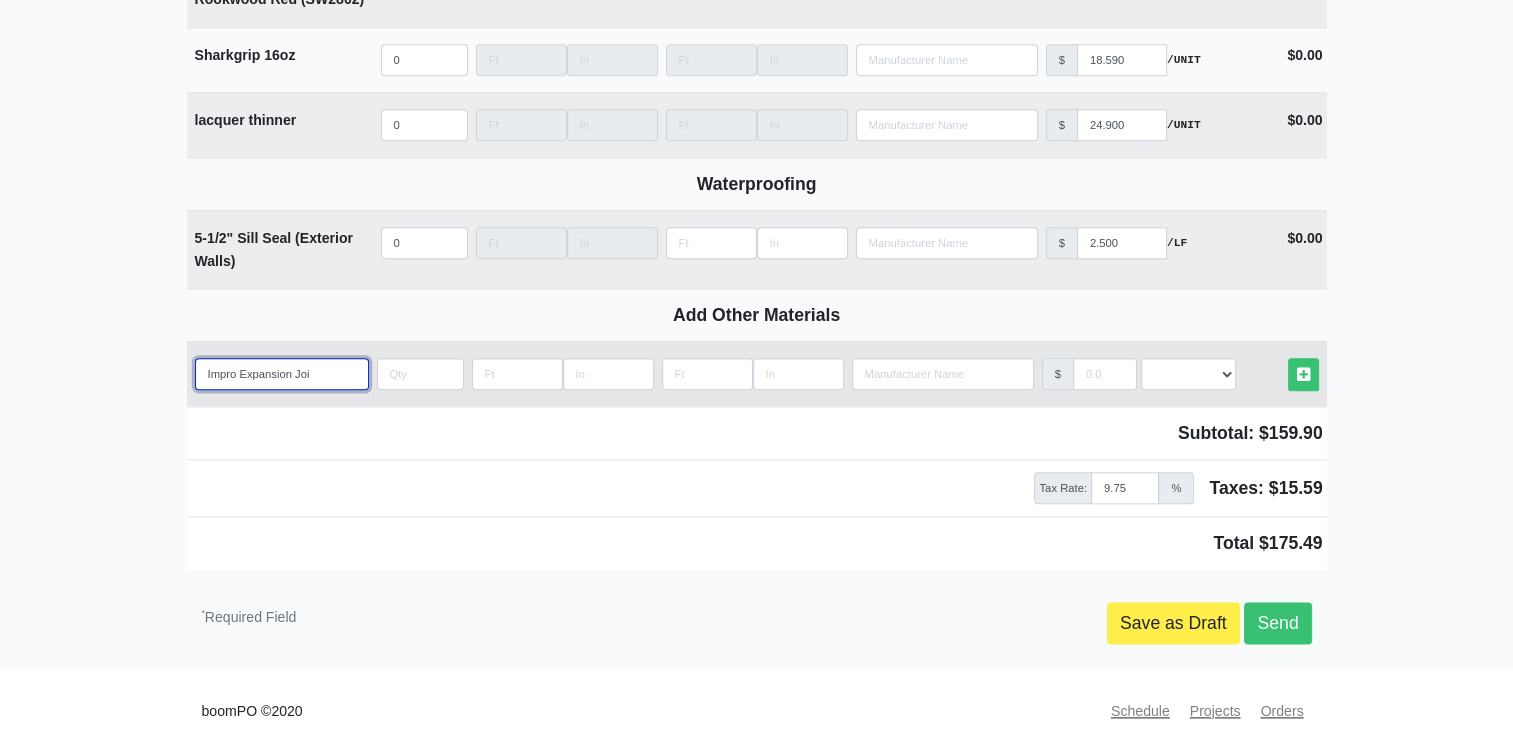 type on "Impro Expansion Join" 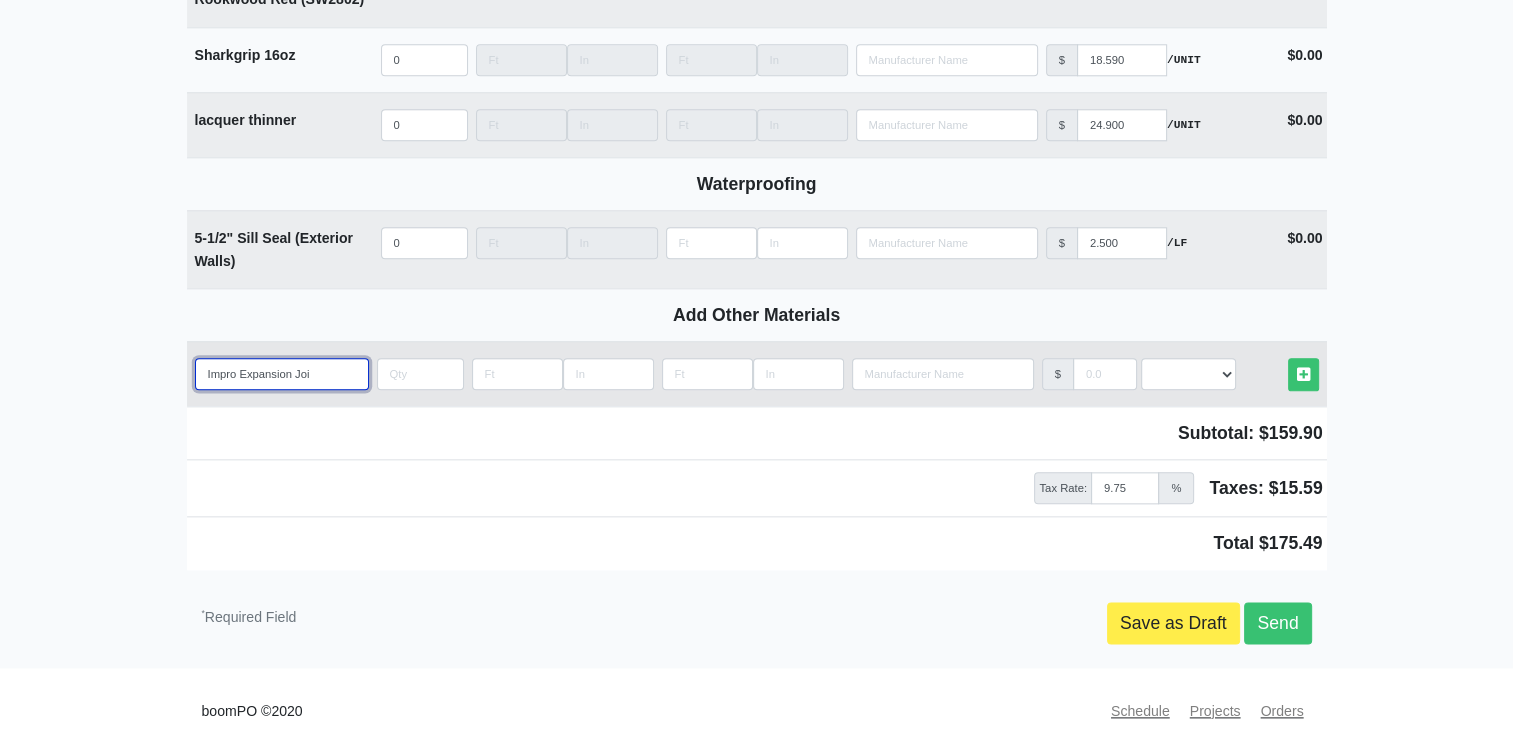 select 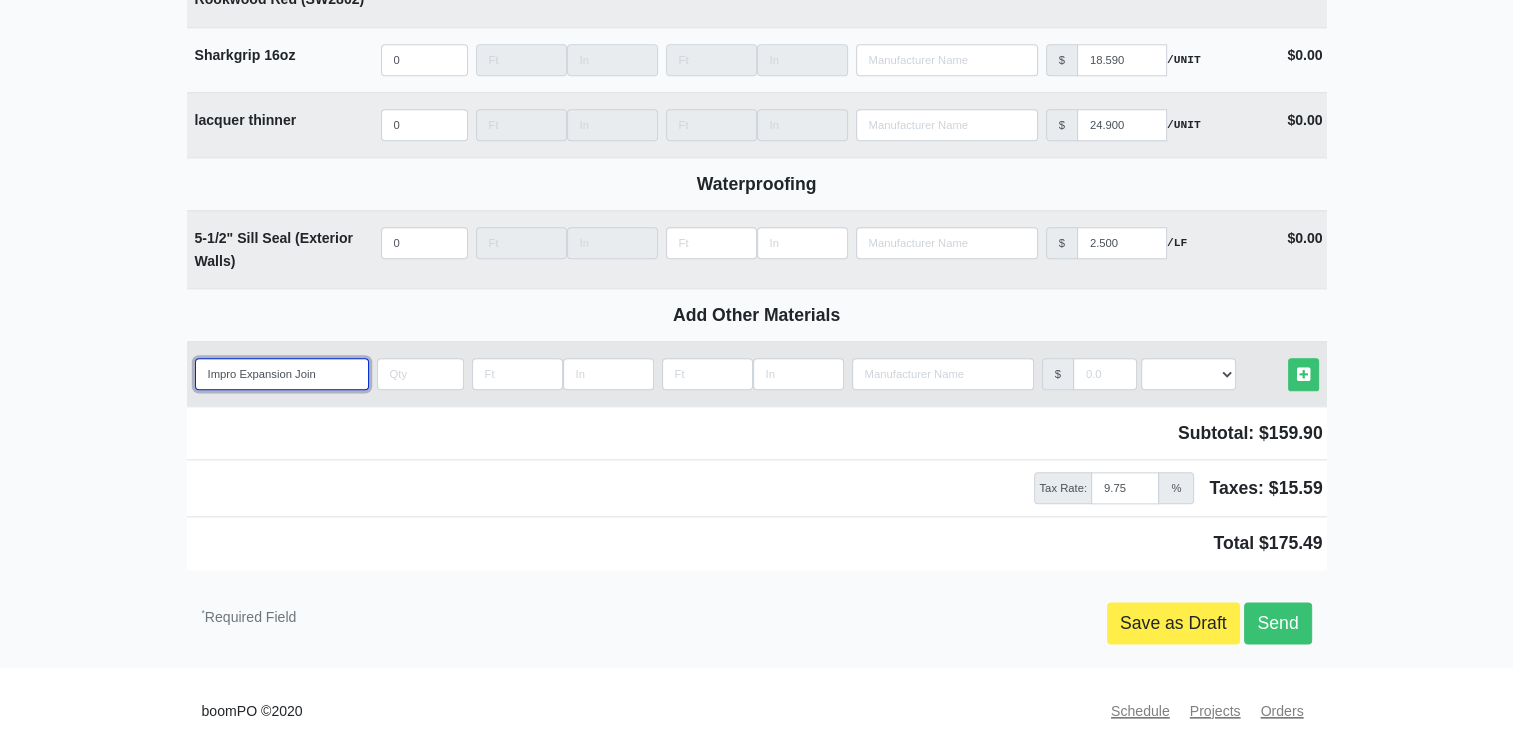 type on "Impro Expansion Joint" 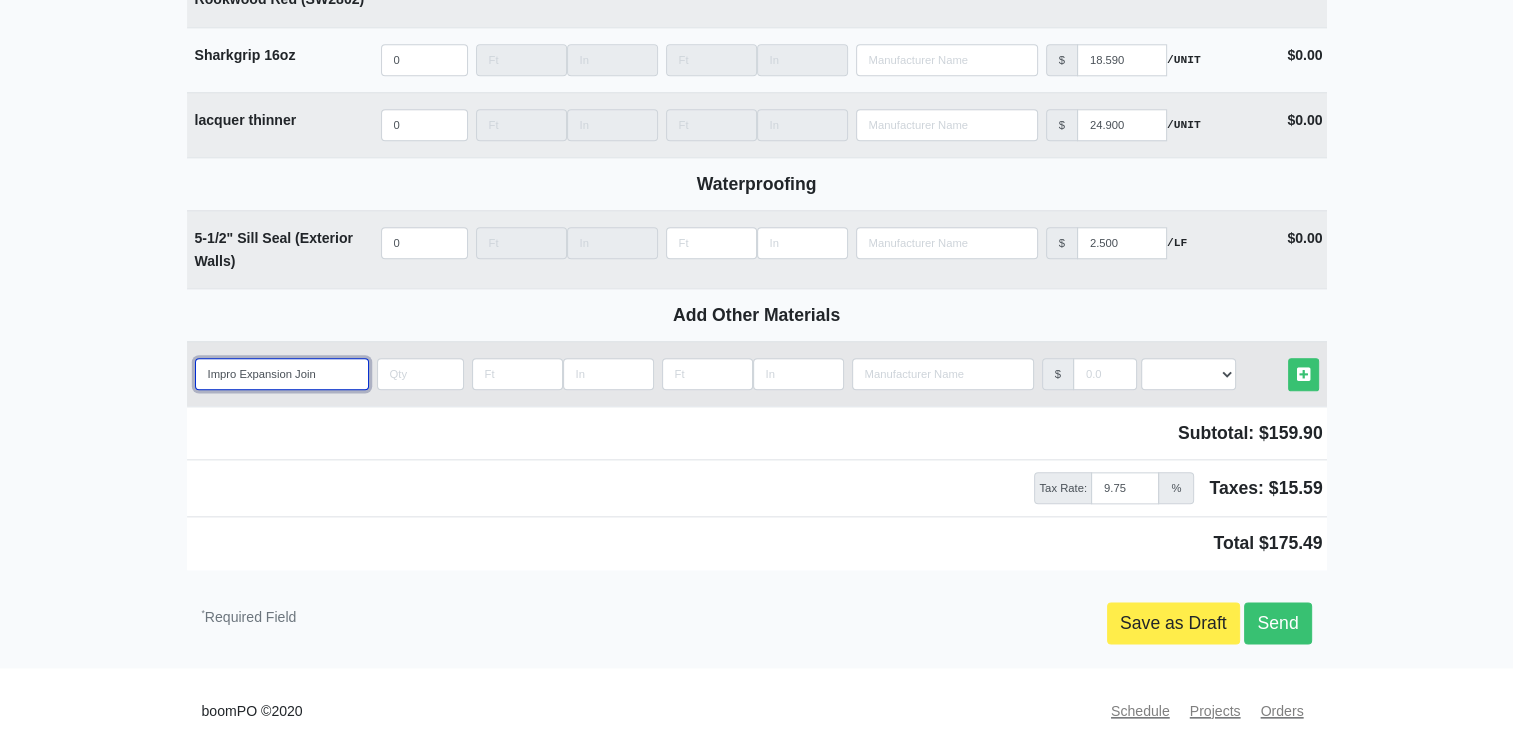 select 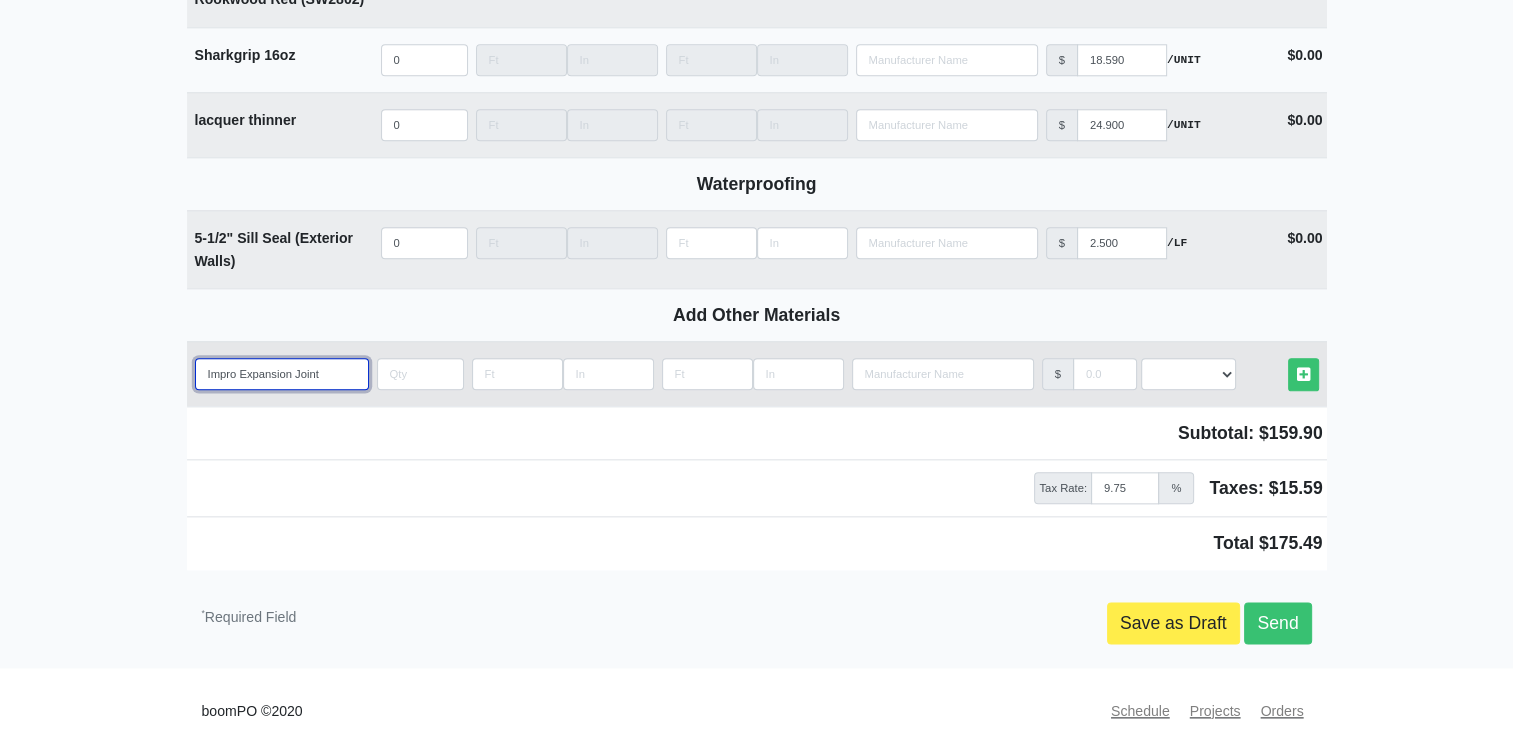 type on "Impro Expansion Joint" 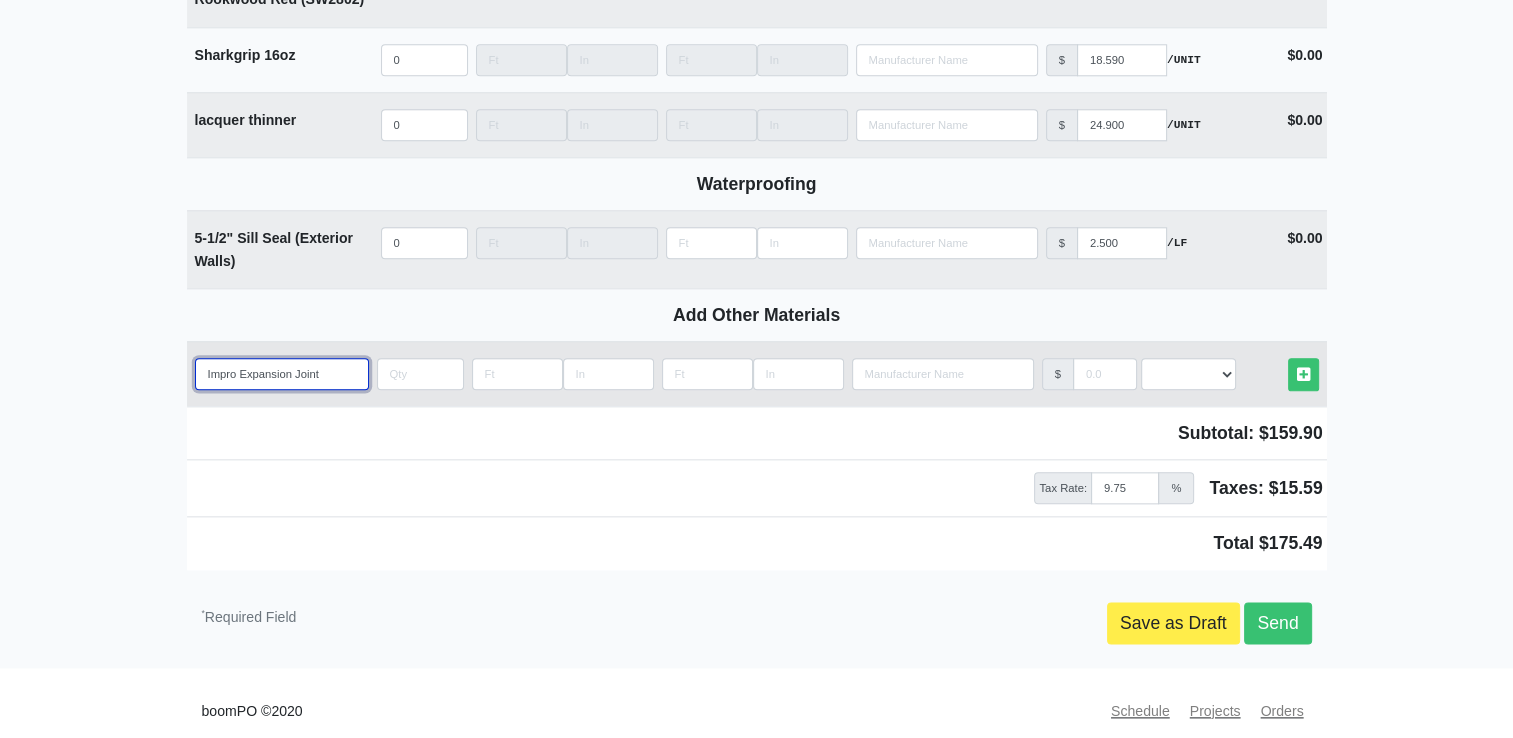 select 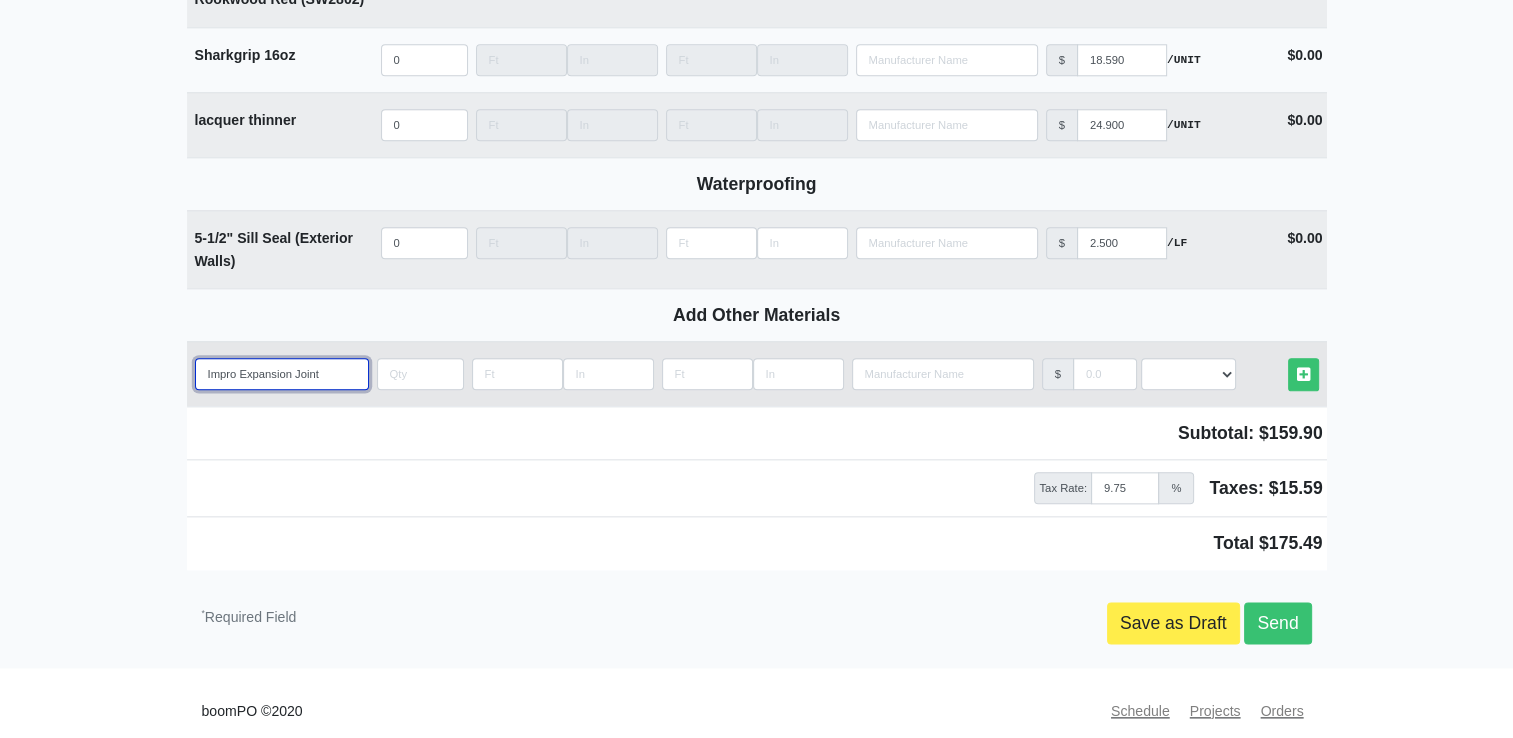 type on "Impro Expansion Joint" 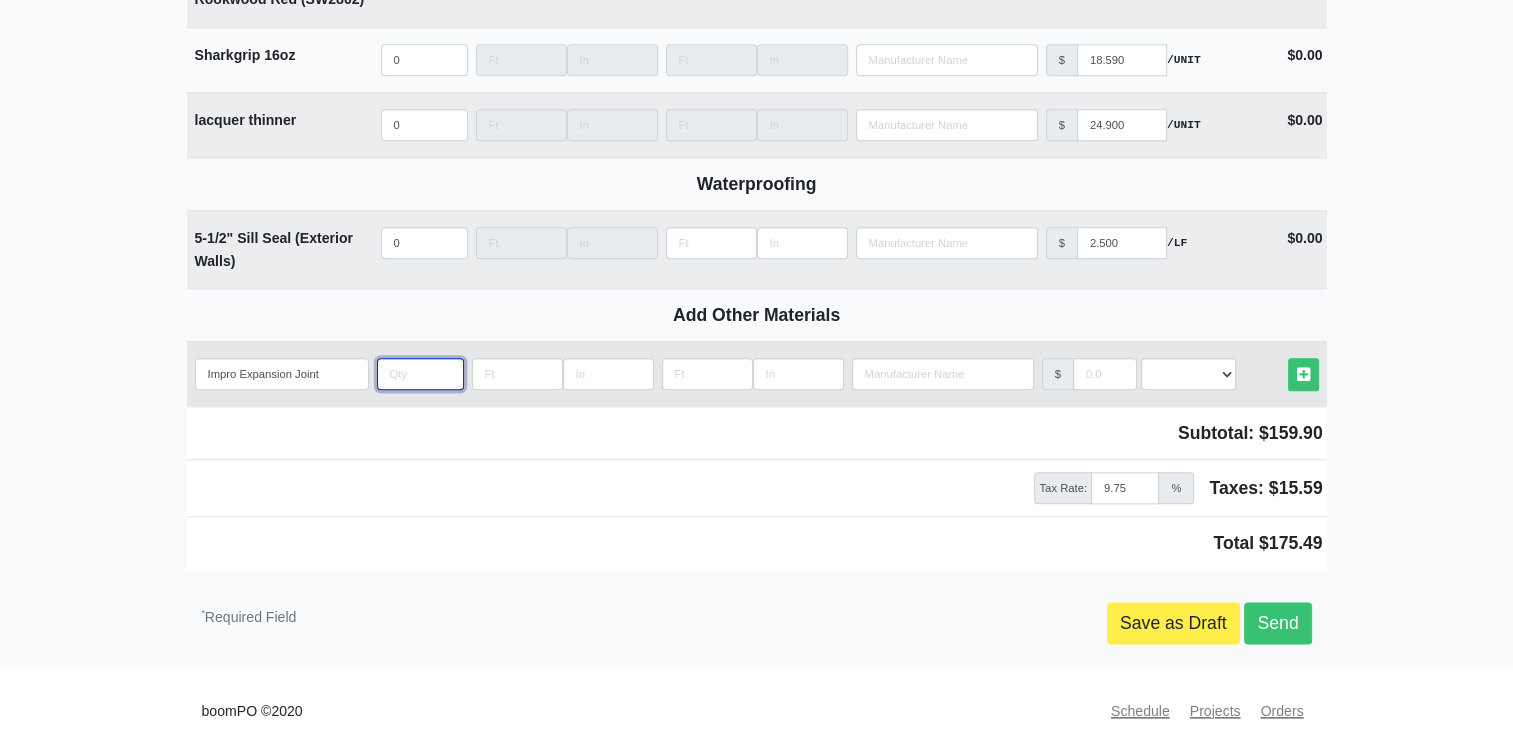 click at bounding box center [420, 374] 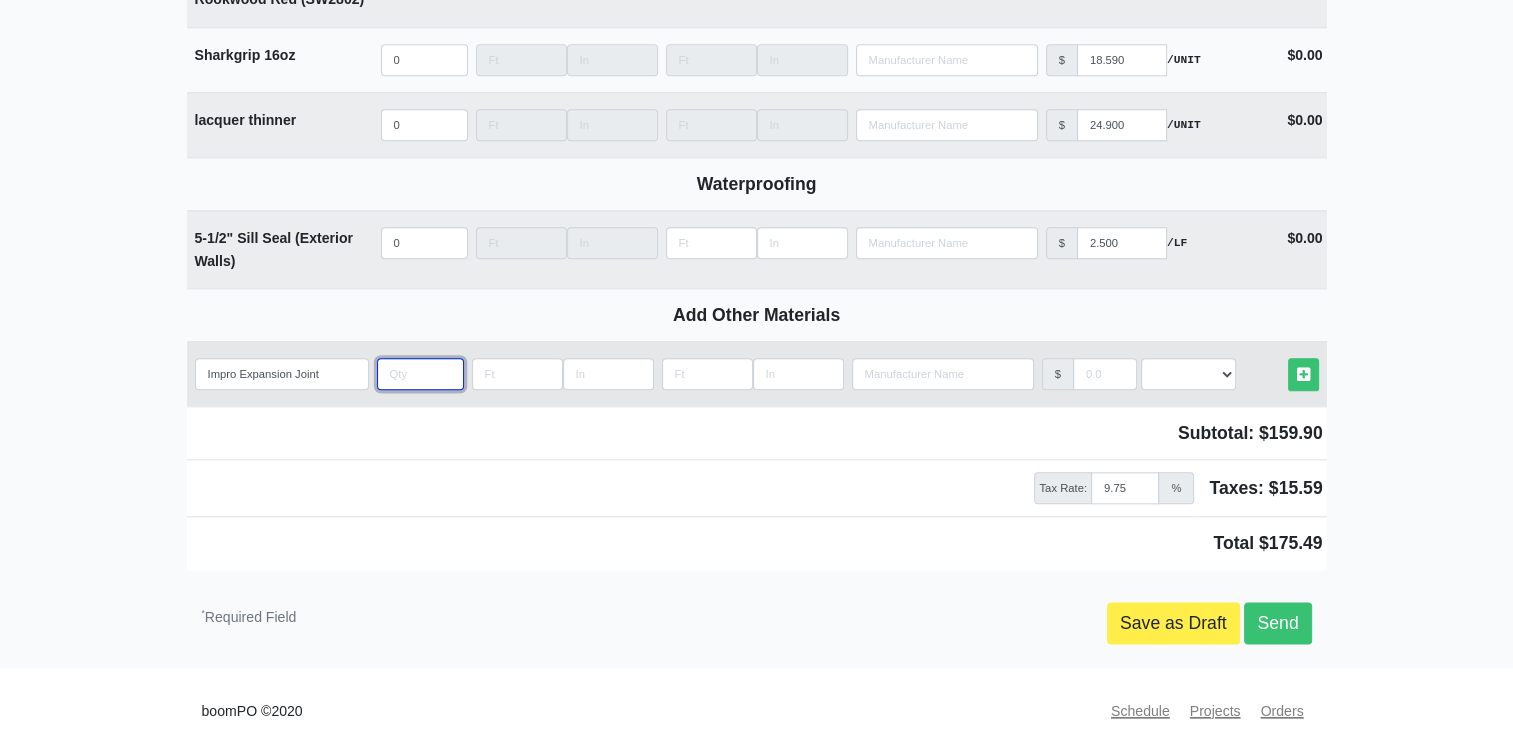 type on "4" 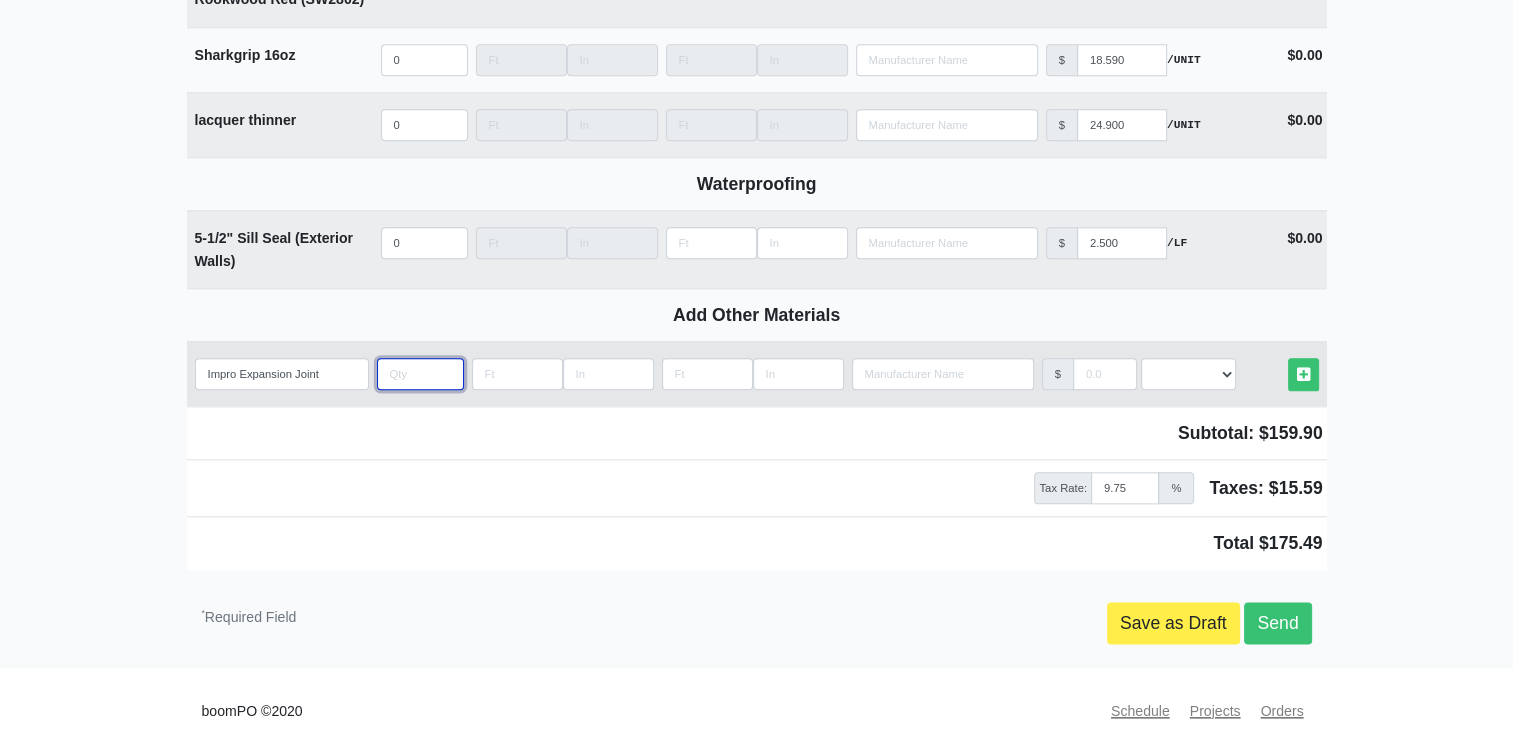 select 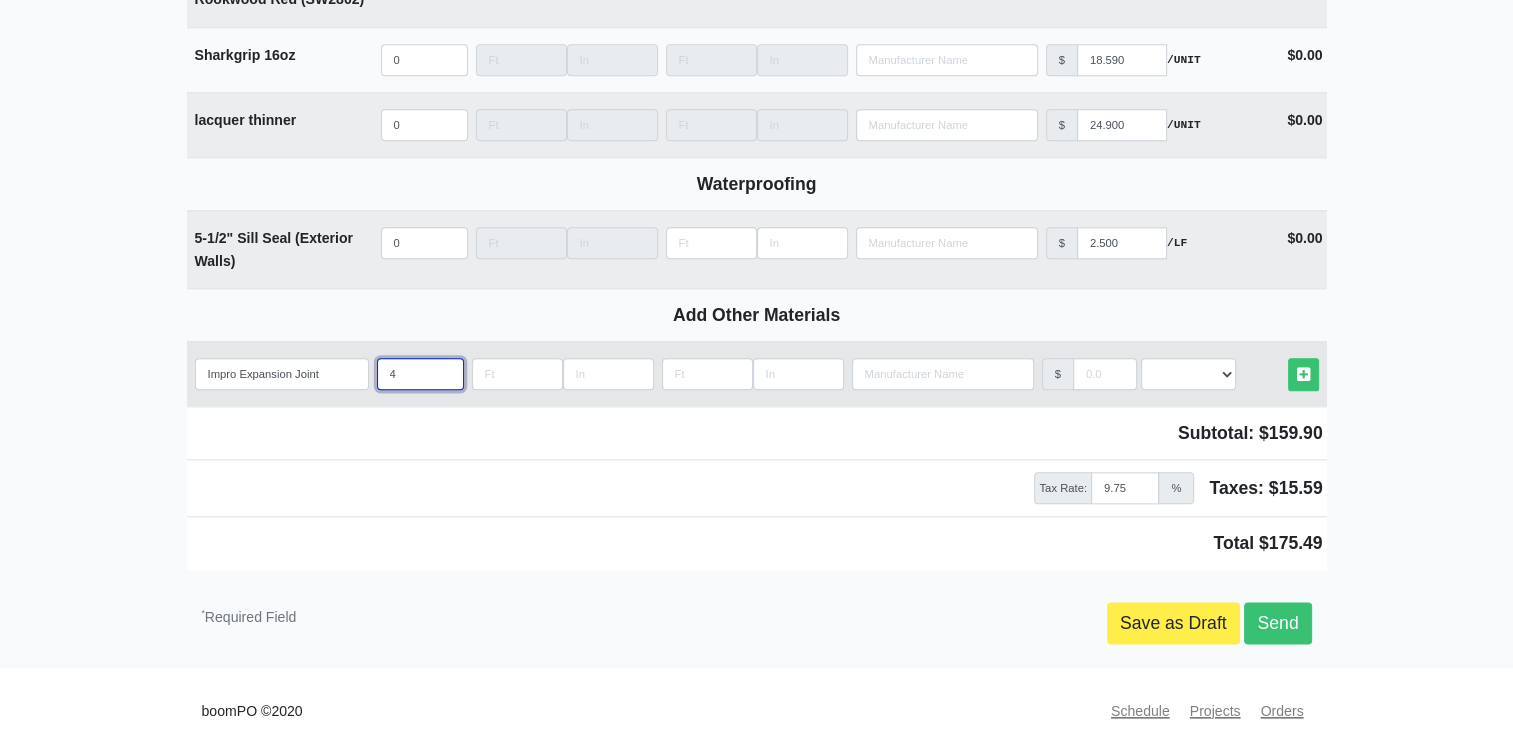 type on "4" 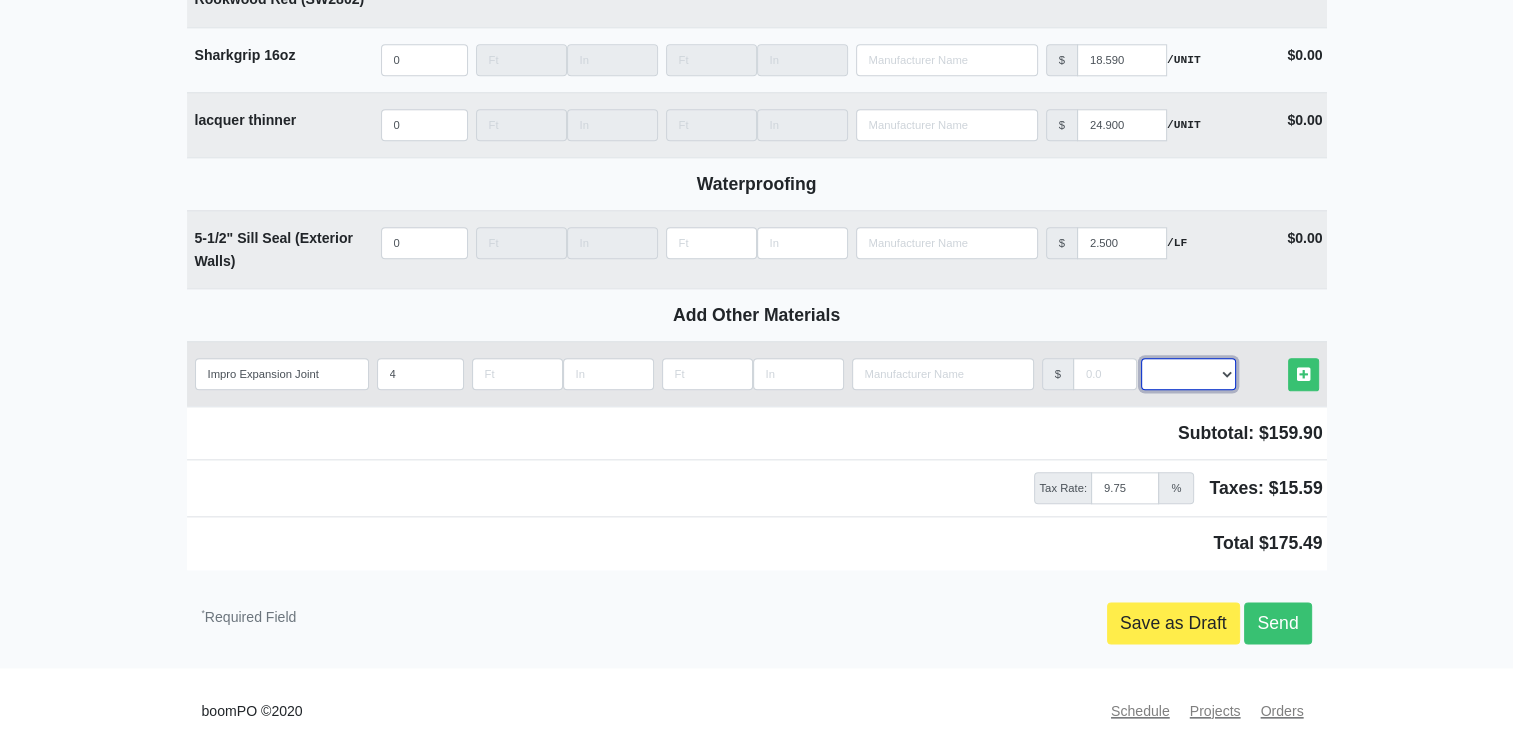 click on "Select an Option!   UNIT   MLF   LF   MSQFT   SQFT" at bounding box center [1188, 374] 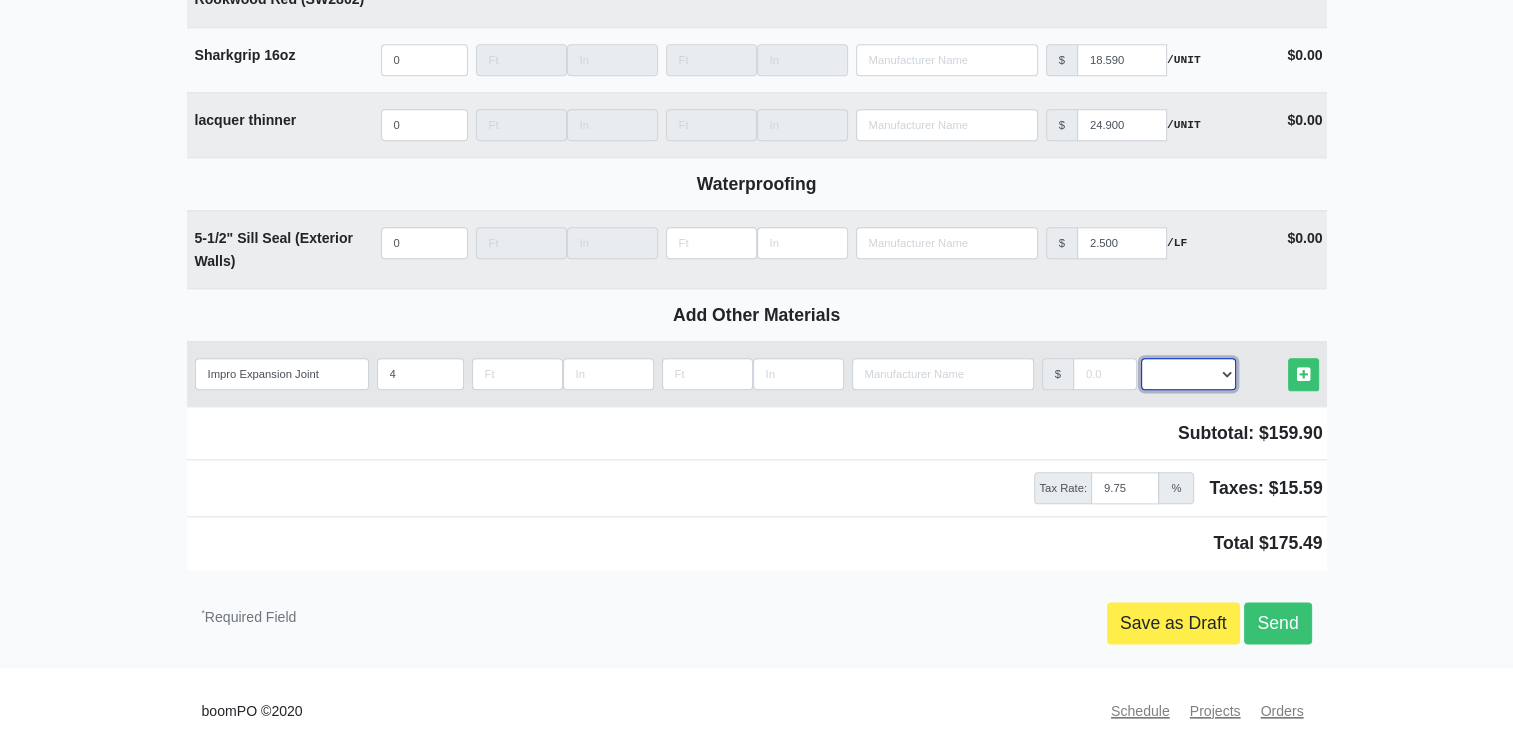select on "2" 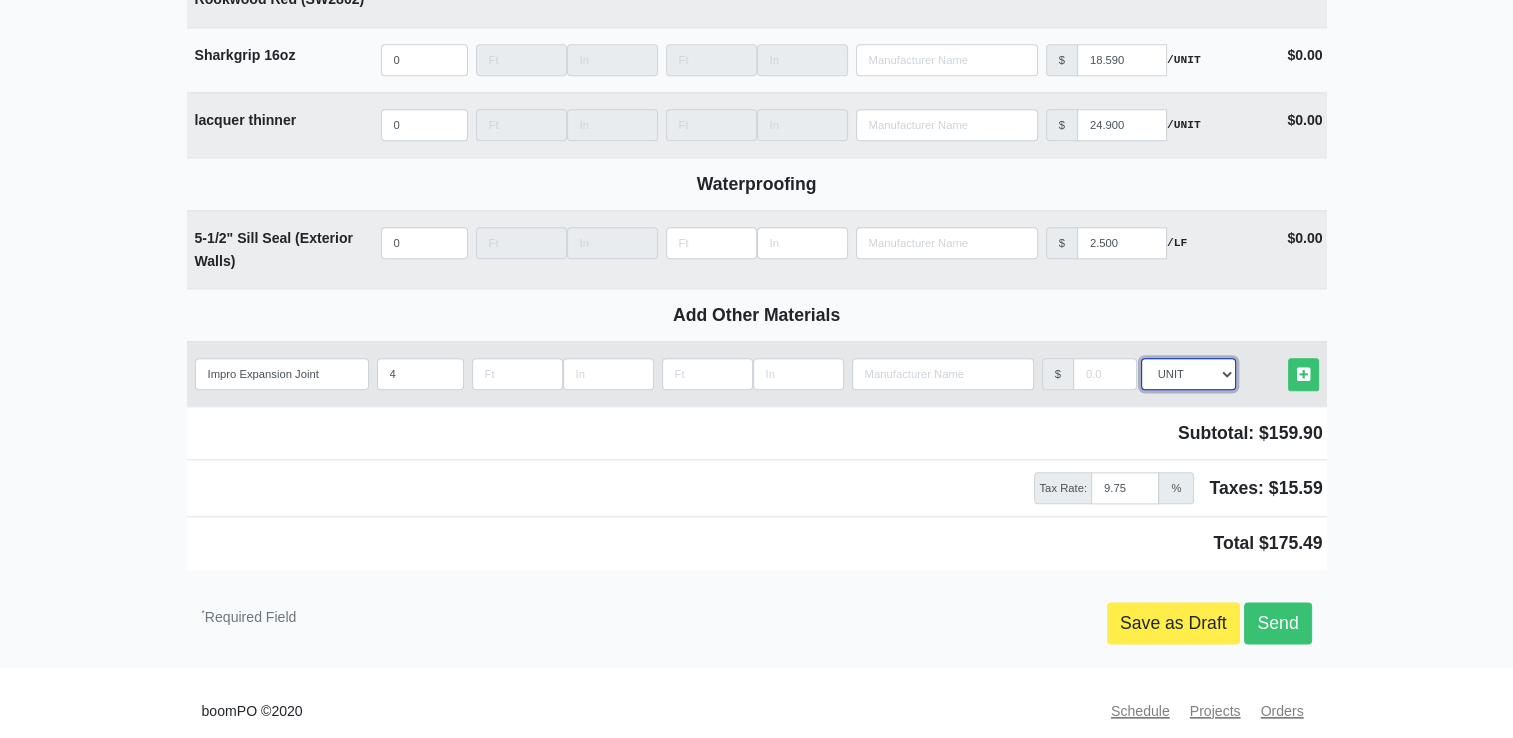 click on "Select an Option!   UNIT   MLF   LF   MSQFT   SQFT" at bounding box center (1188, 374) 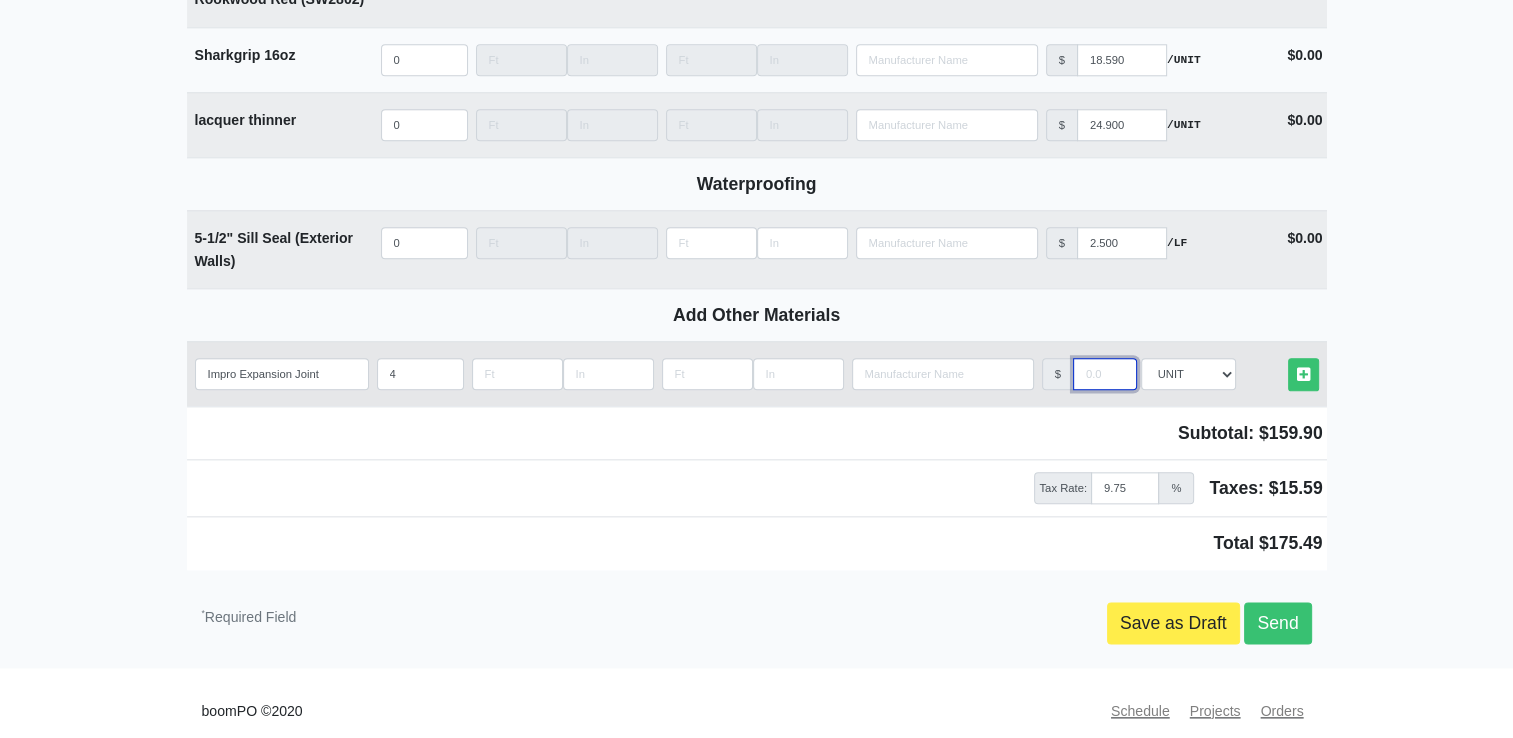 click at bounding box center (1105, 374) 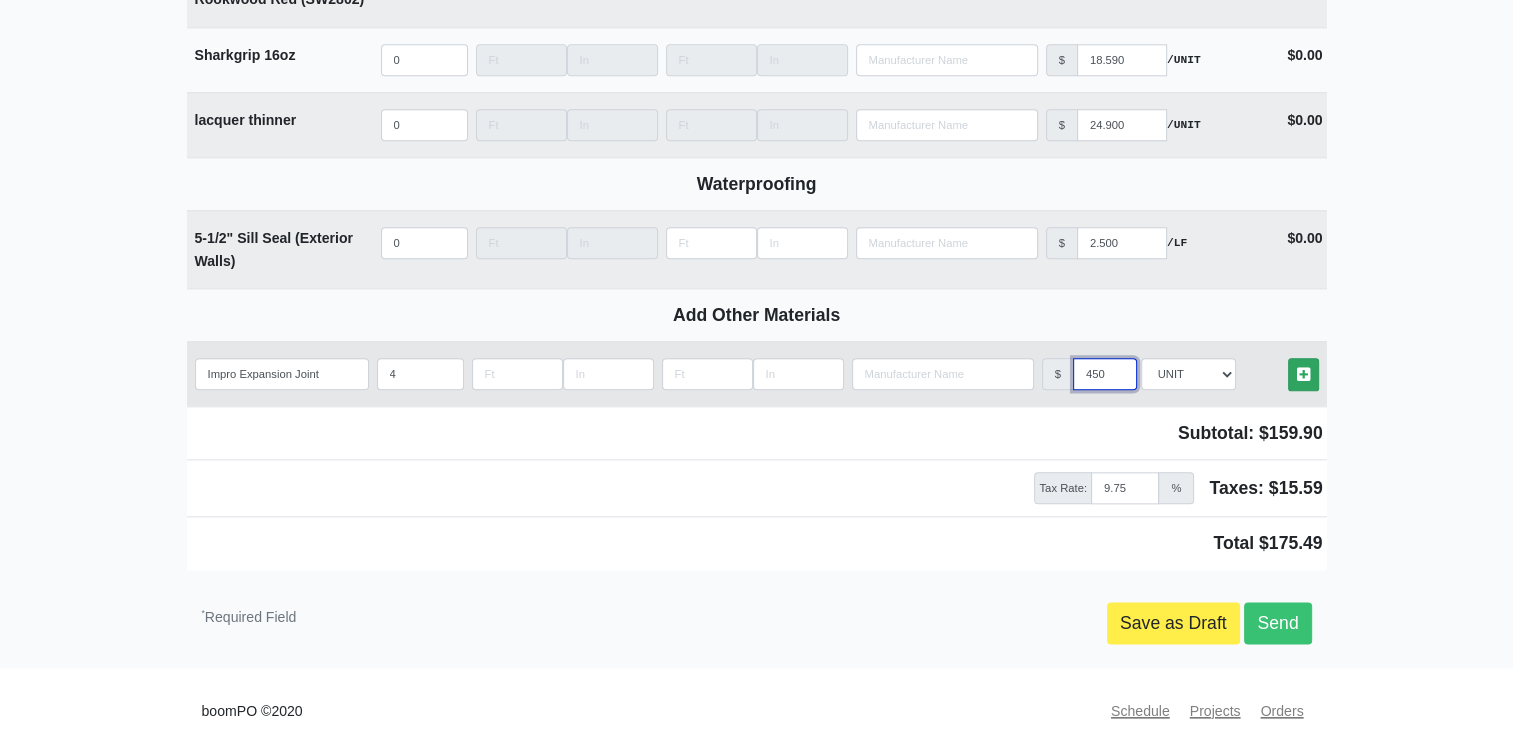 type on "450" 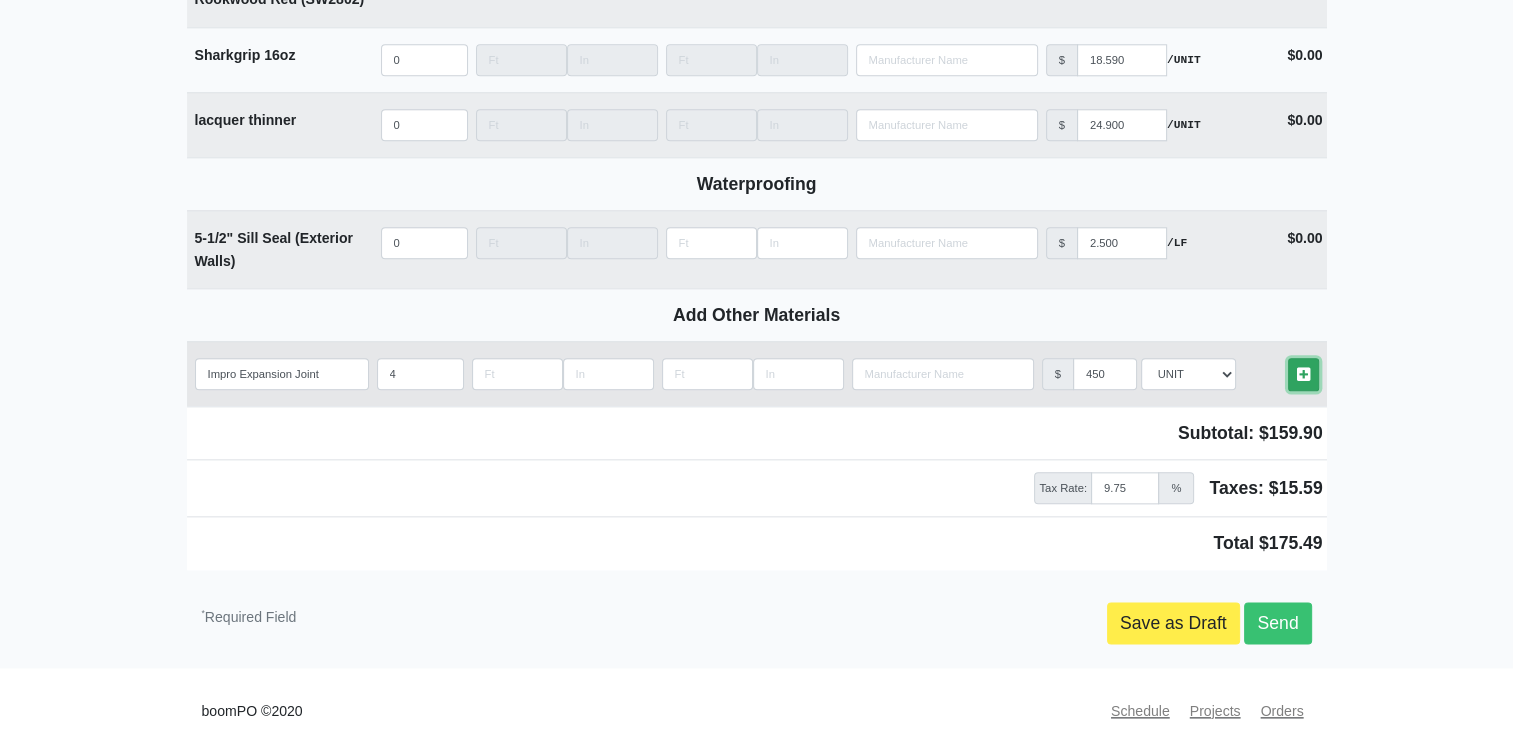click on "Other Materials" at bounding box center [1303, 374] 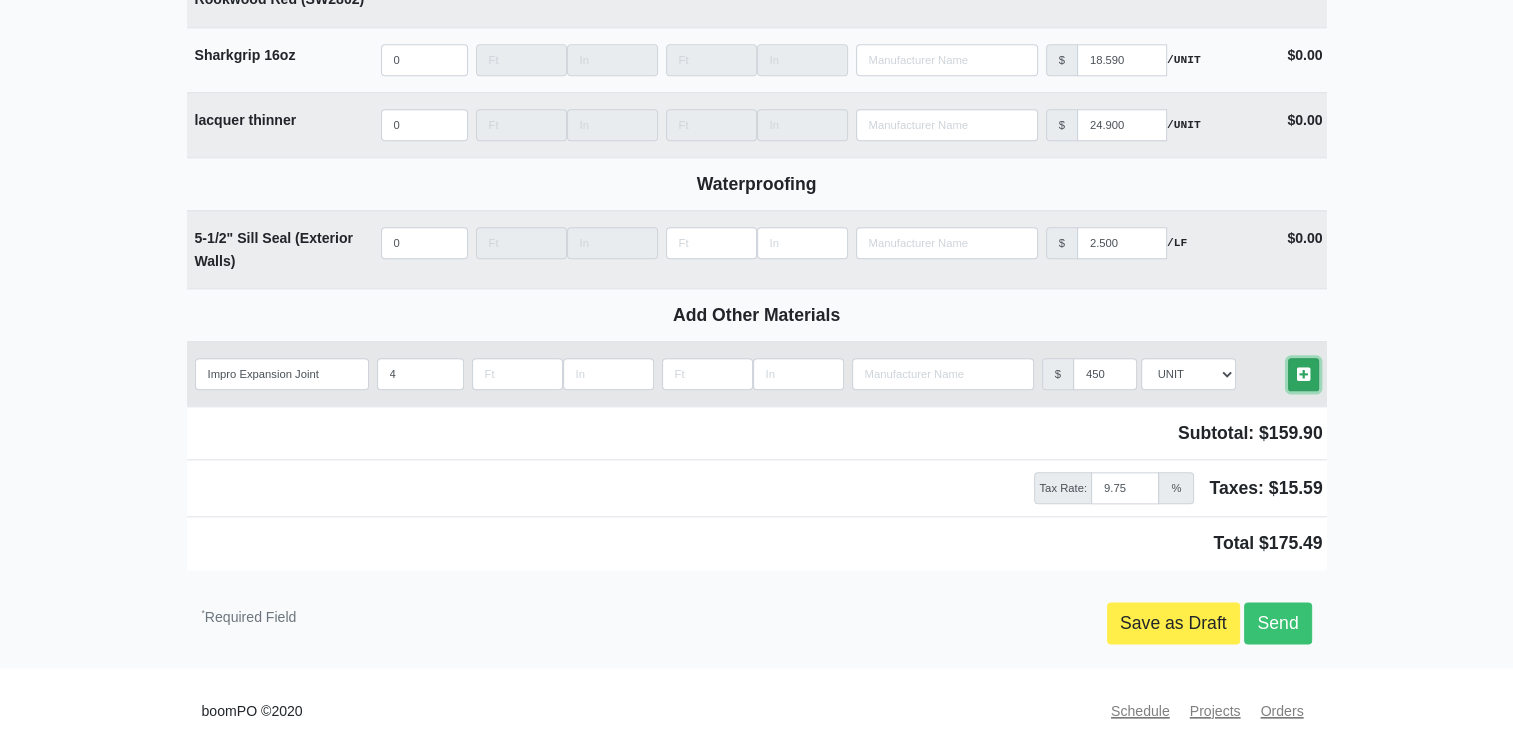type 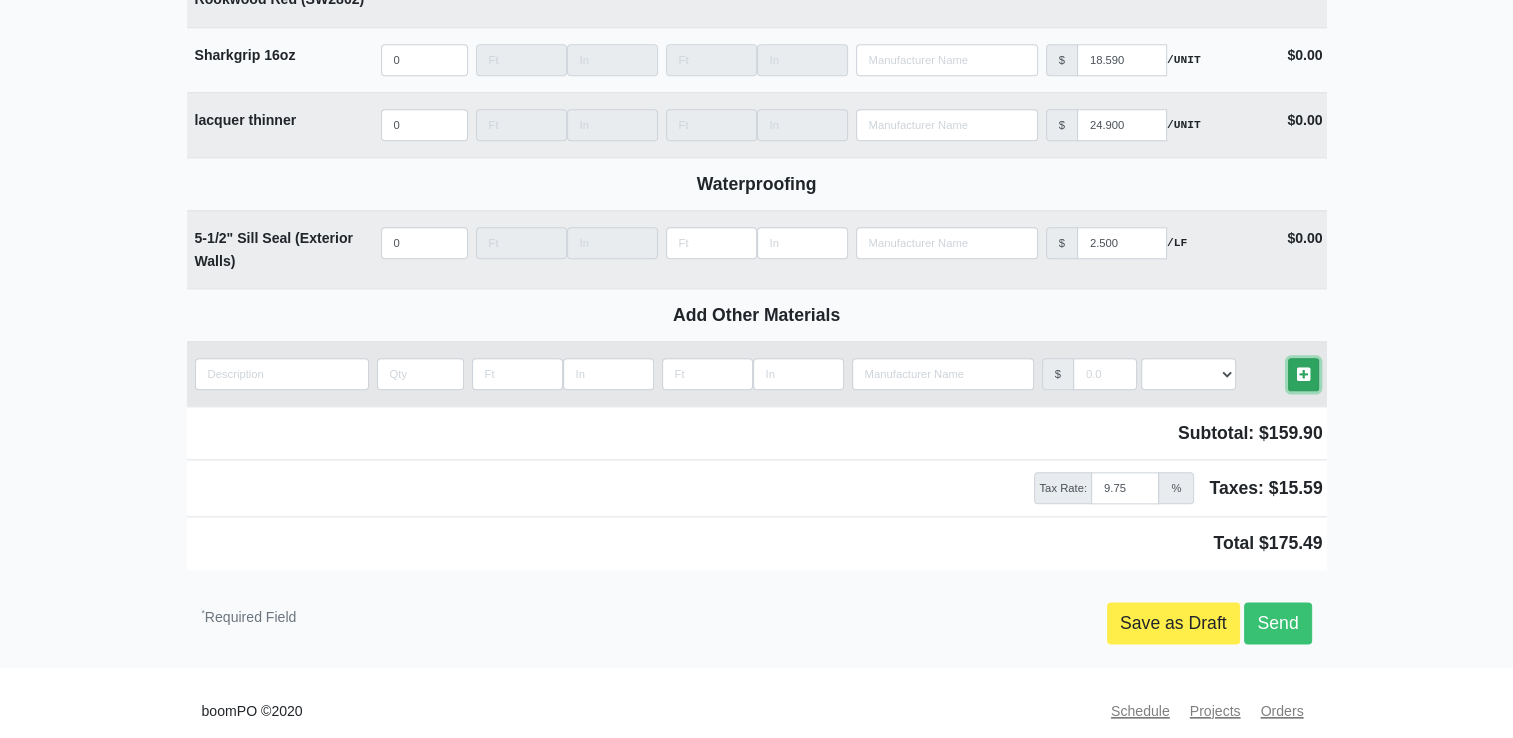 scroll, scrollTop: 9888, scrollLeft: 0, axis: vertical 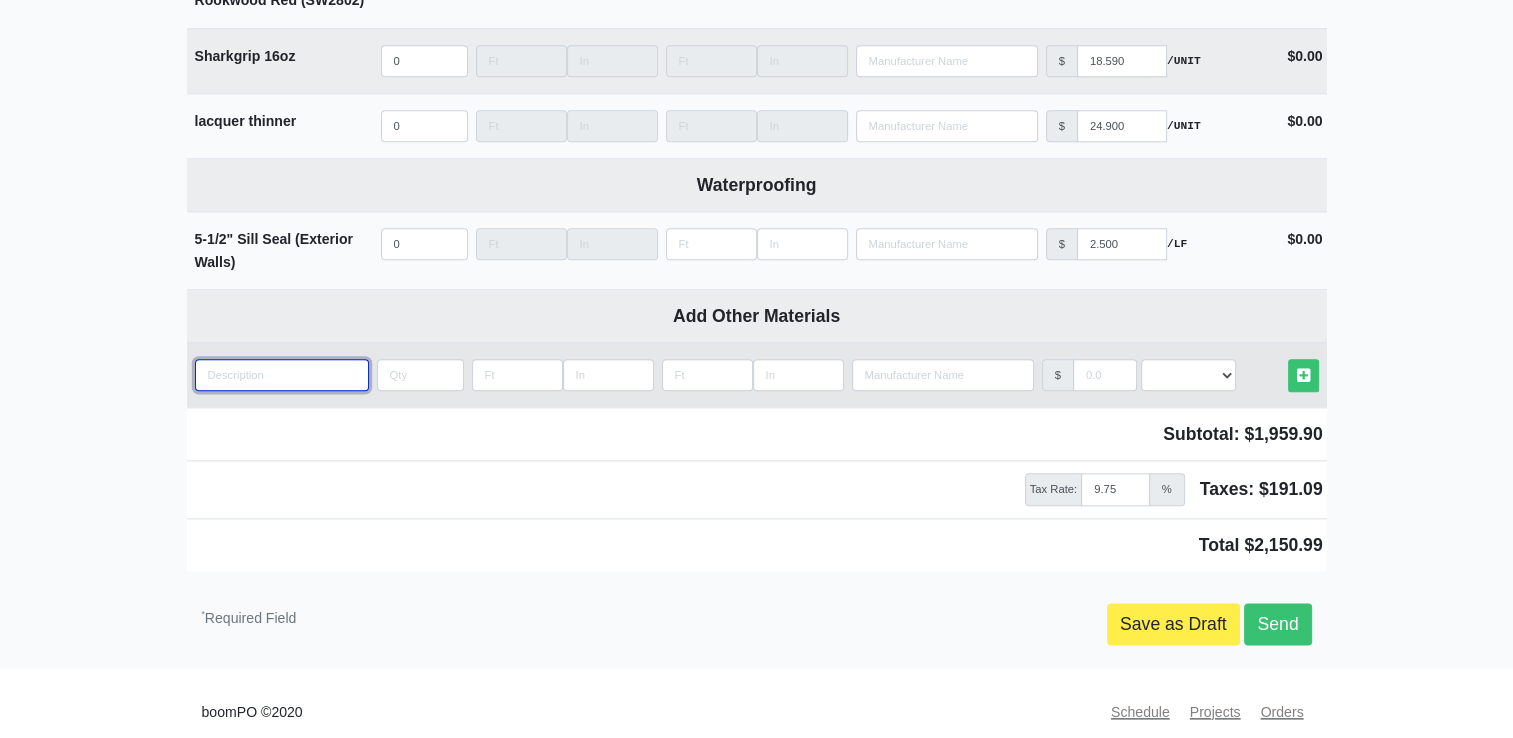 click at bounding box center (282, 375) 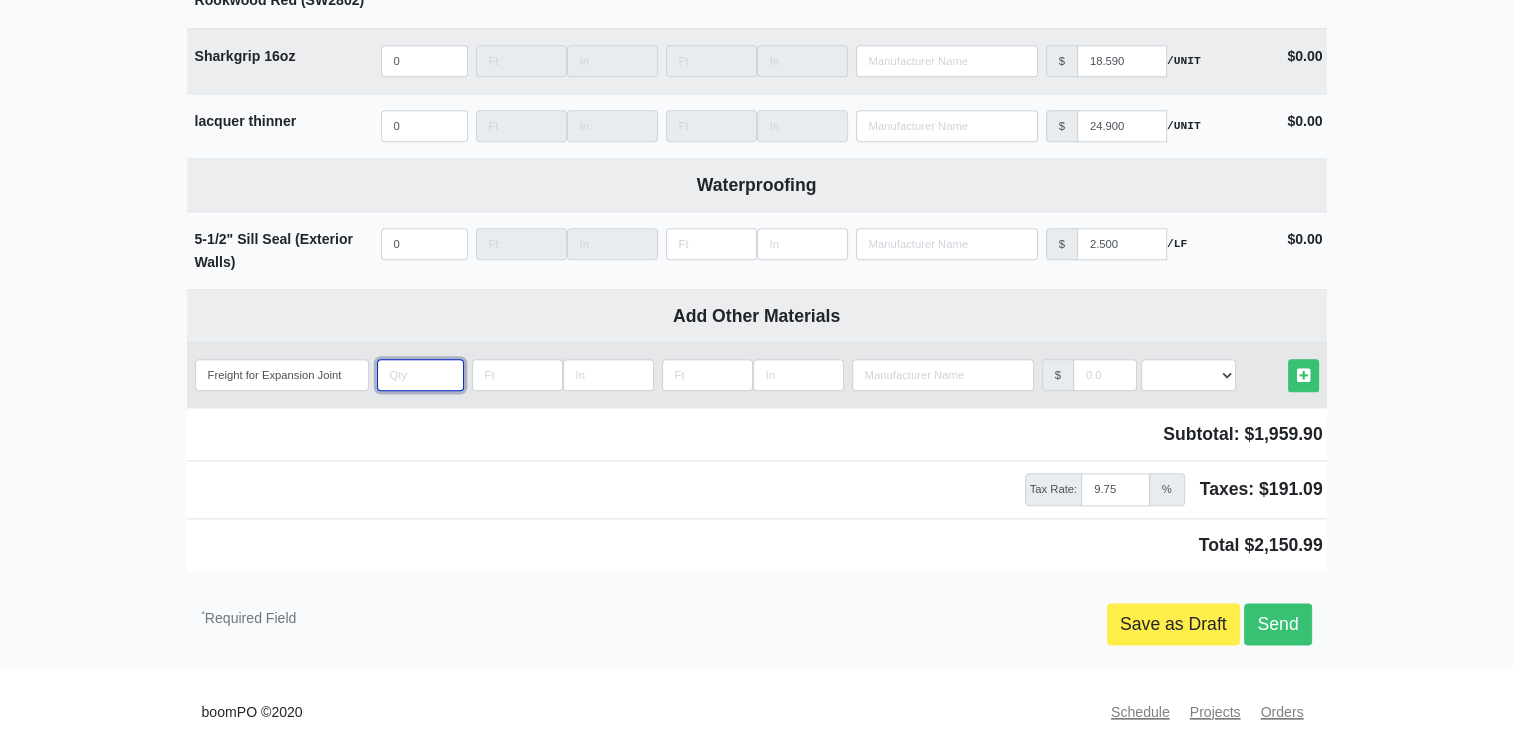 click at bounding box center (420, 375) 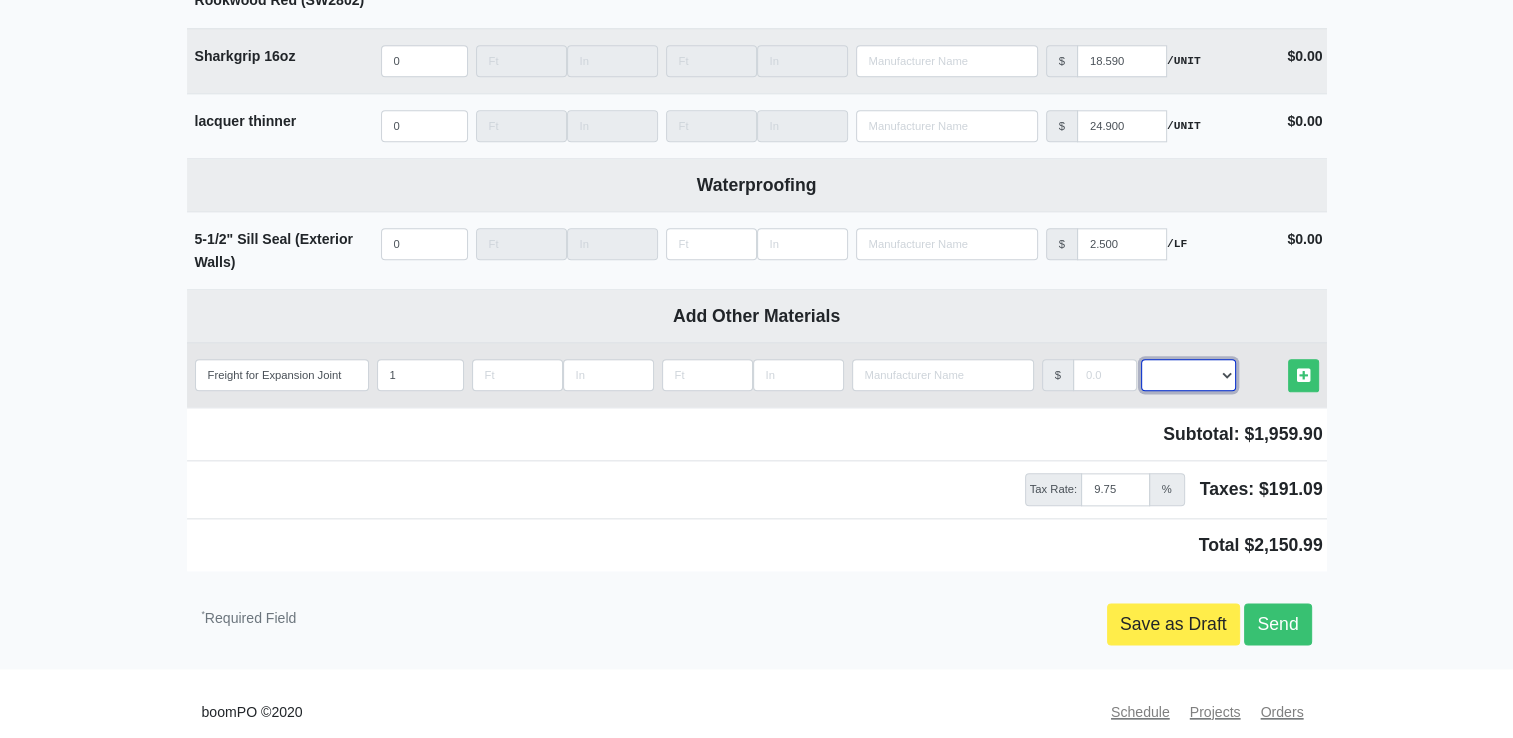 click on "Select an Option!   UNIT   MLF   LF   MSQFT   SQFT" at bounding box center (1188, 375) 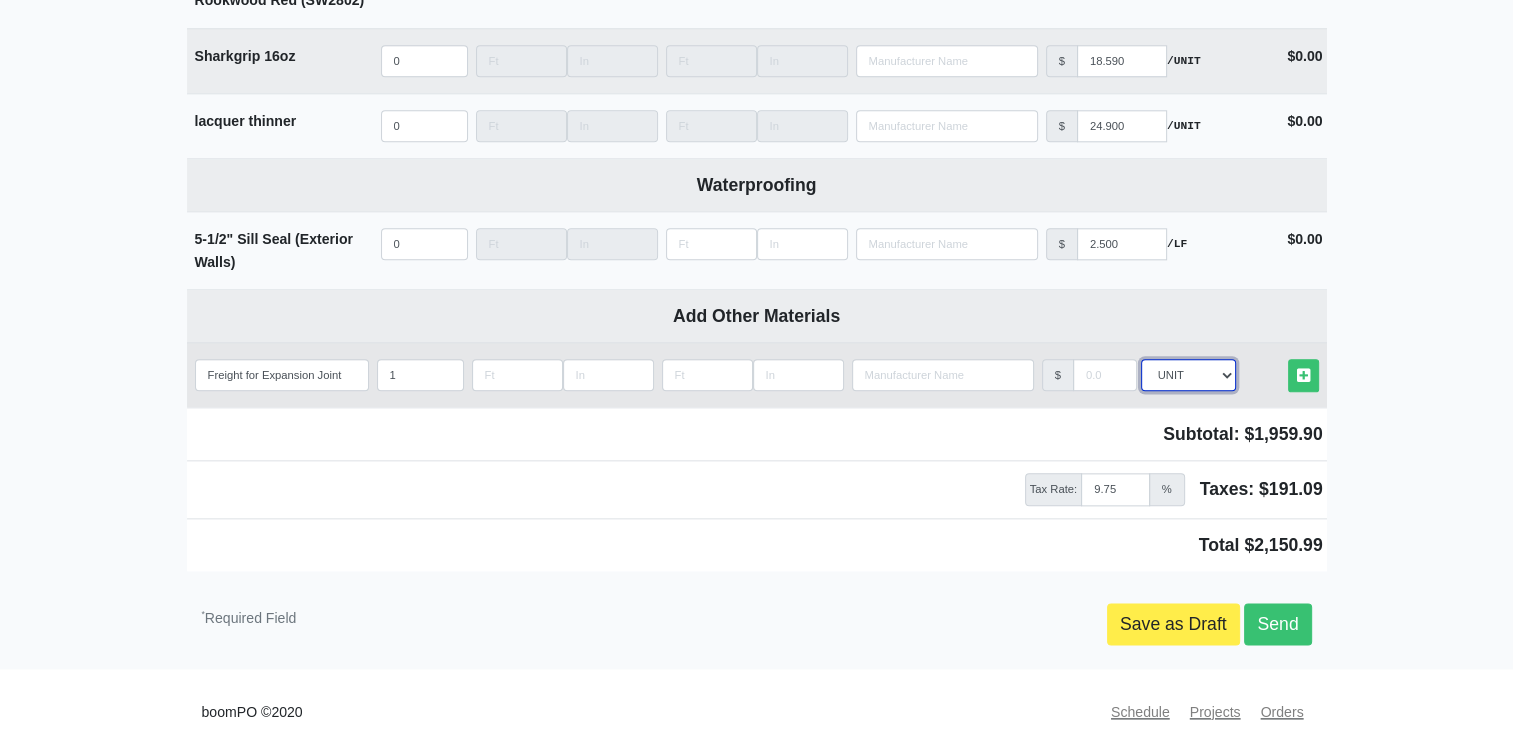 click on "Select an Option!   UNIT   MLF   LF   MSQFT   SQFT" at bounding box center (1188, 375) 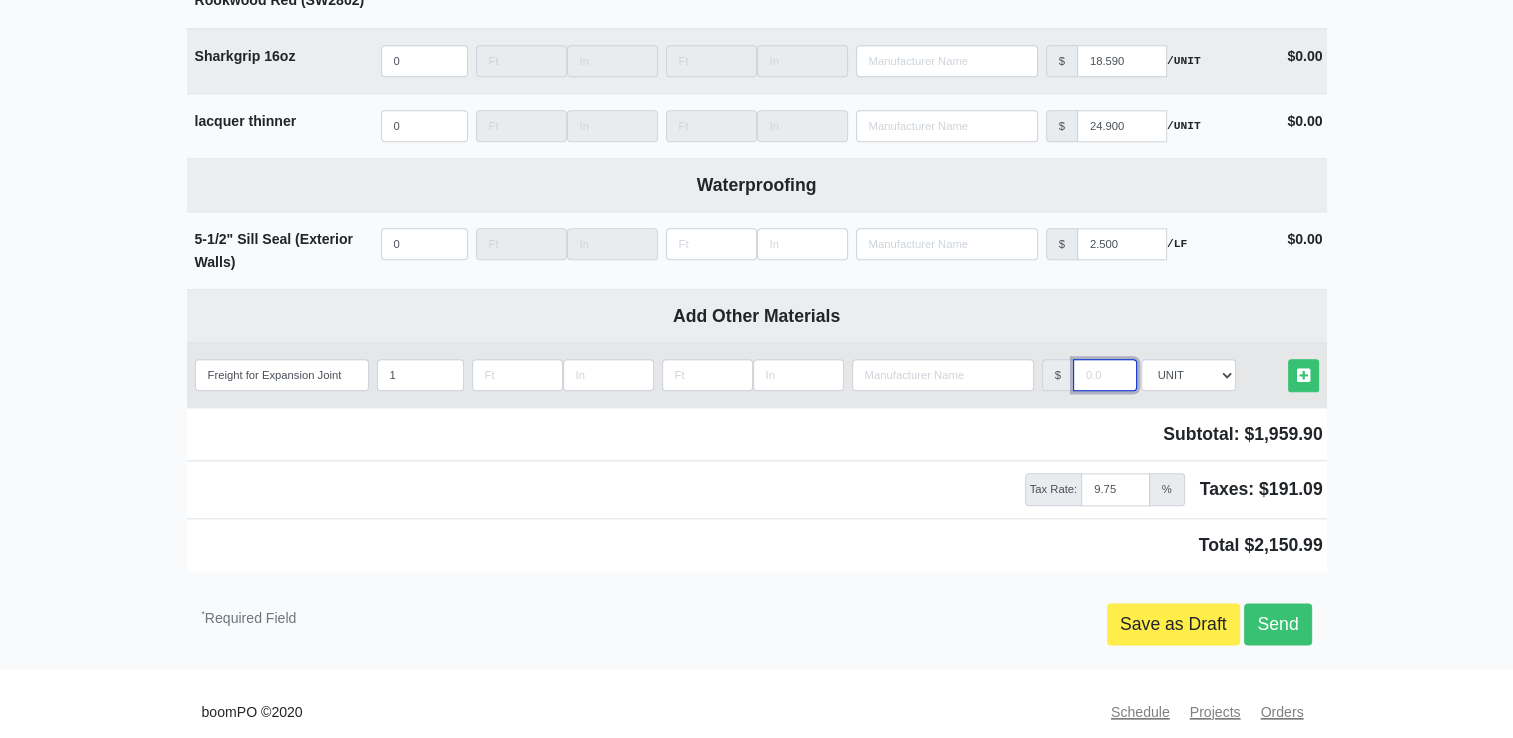 click at bounding box center [1105, 375] 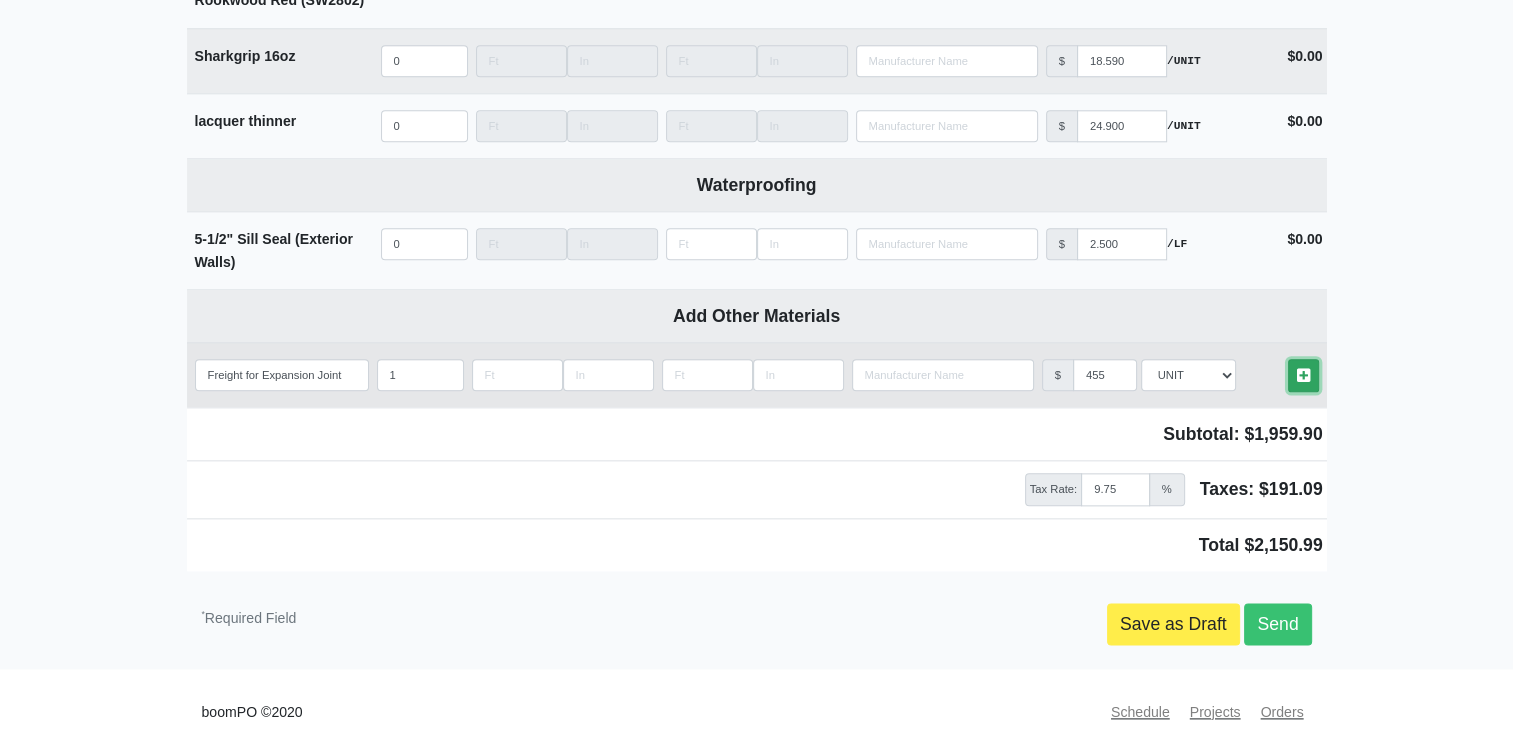 click at bounding box center [1303, 375] 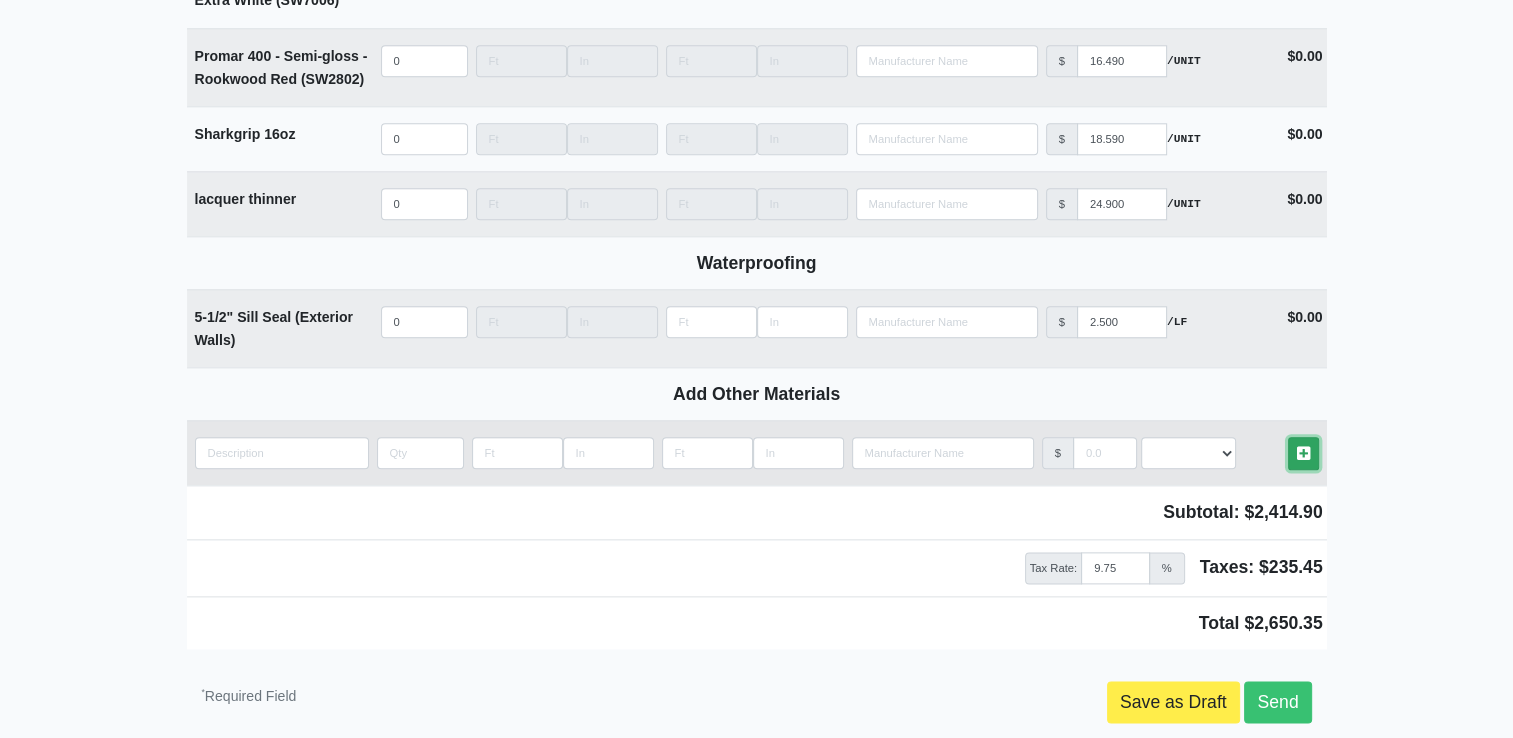 scroll, scrollTop: 9966, scrollLeft: 0, axis: vertical 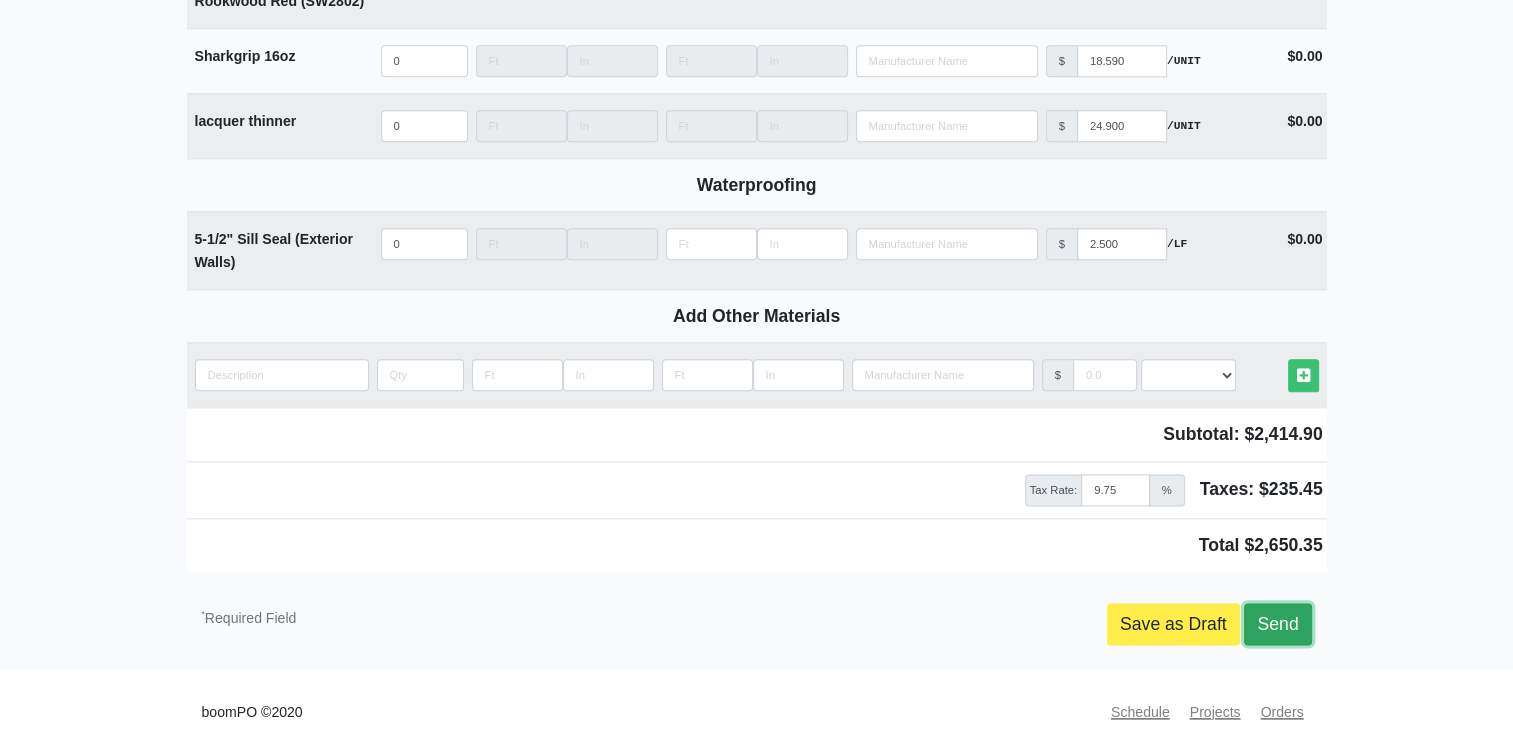 click on "Send" at bounding box center [1277, 624] 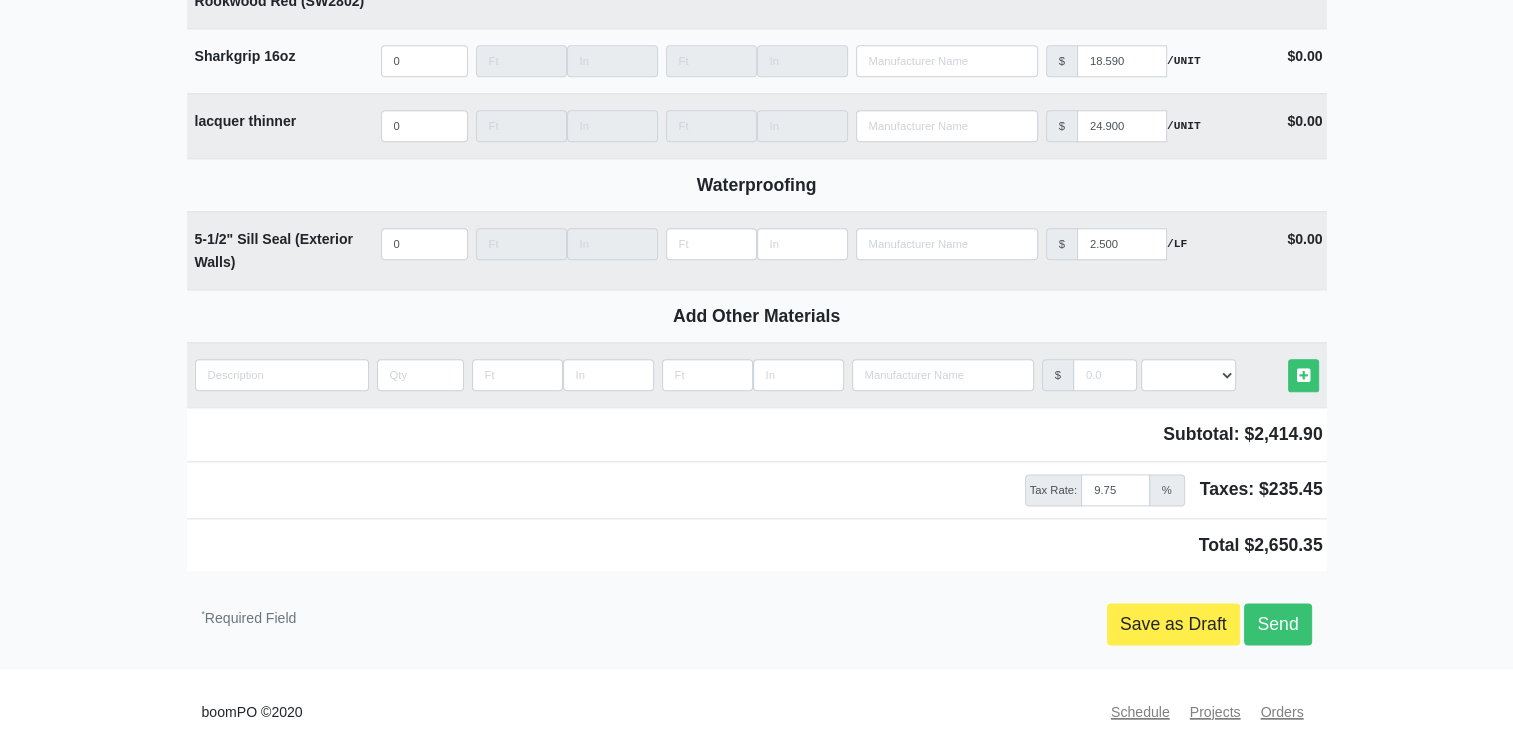 scroll, scrollTop: 9953, scrollLeft: 0, axis: vertical 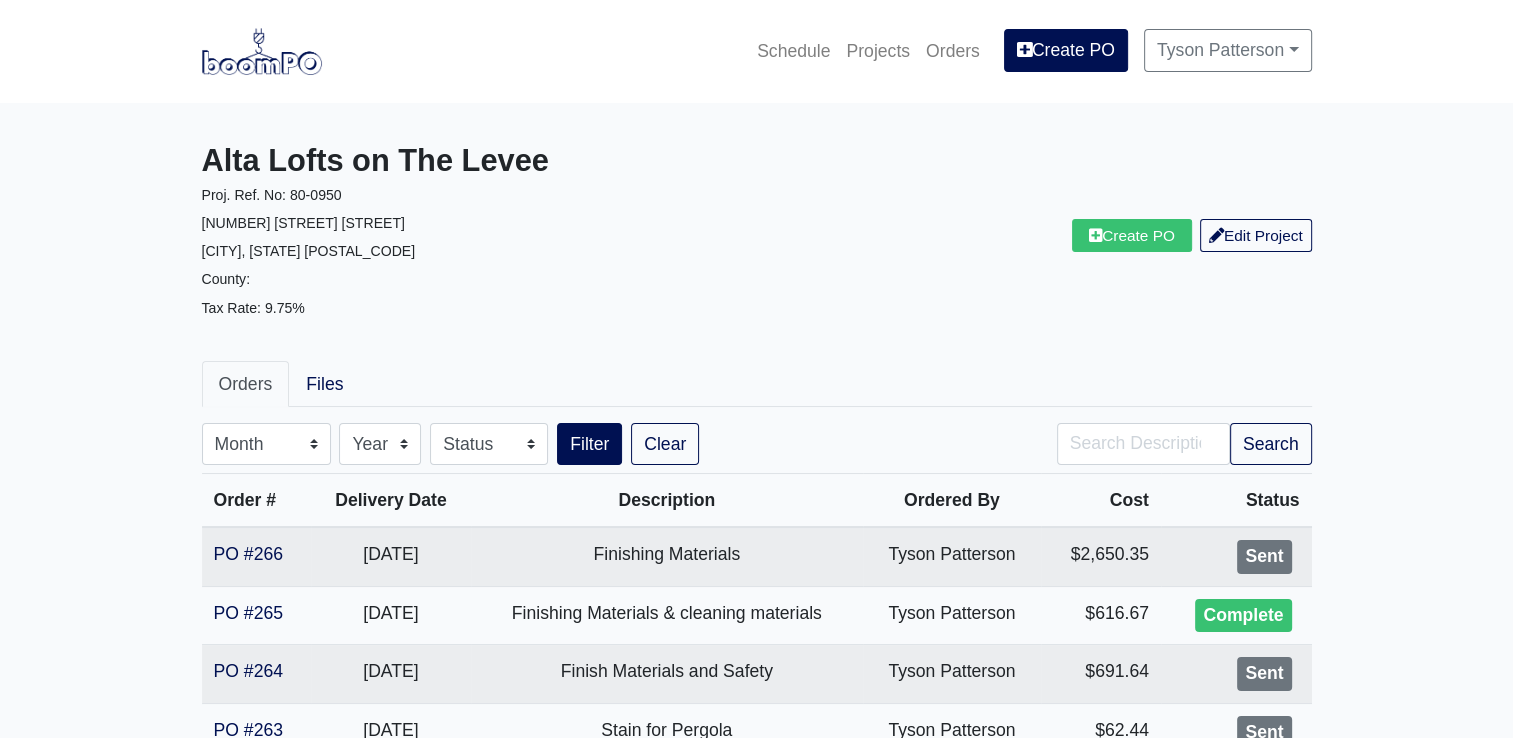 drag, startPoint x: 854, startPoint y: 268, endPoint x: 1068, endPoint y: 138, distance: 250.3917 